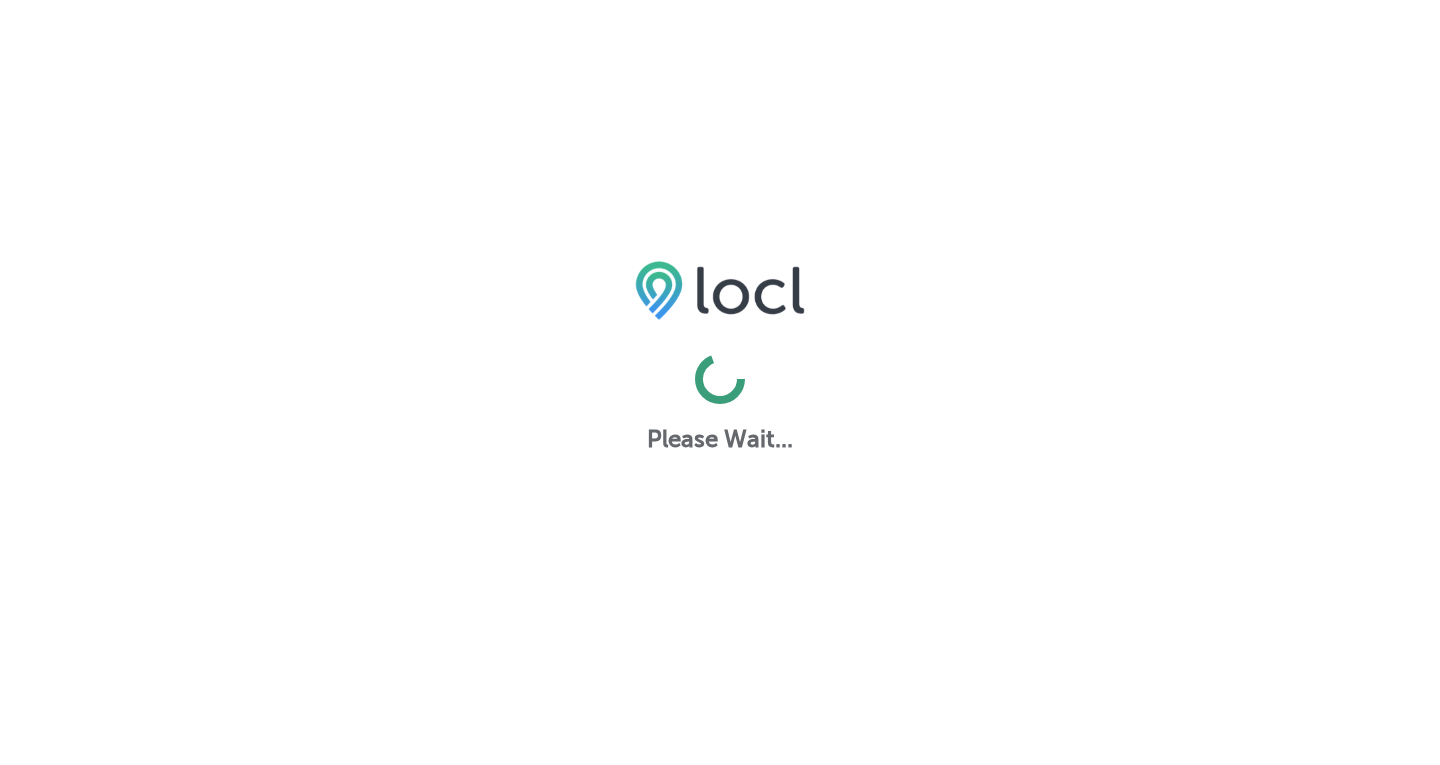scroll, scrollTop: 0, scrollLeft: 0, axis: both 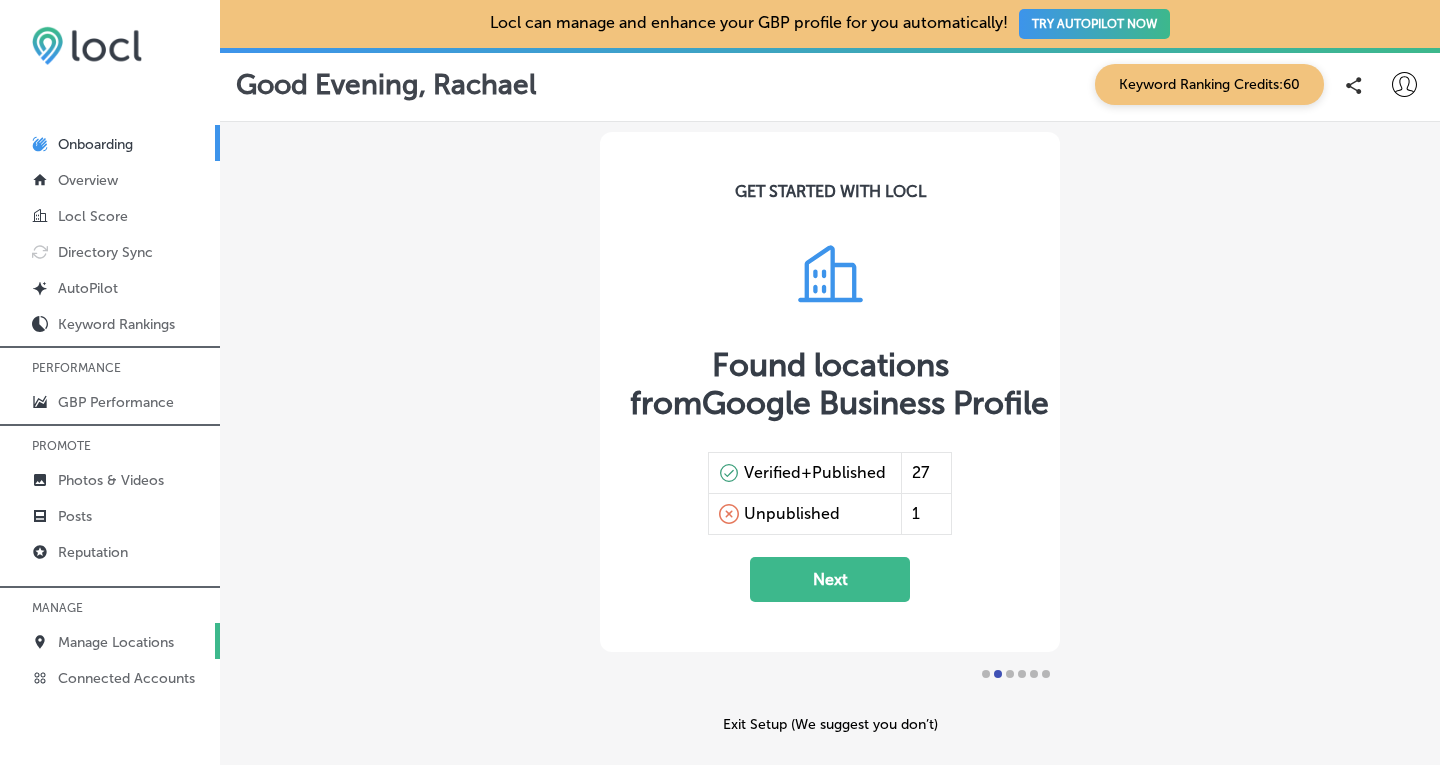 click on "Manage Locations" at bounding box center [116, 642] 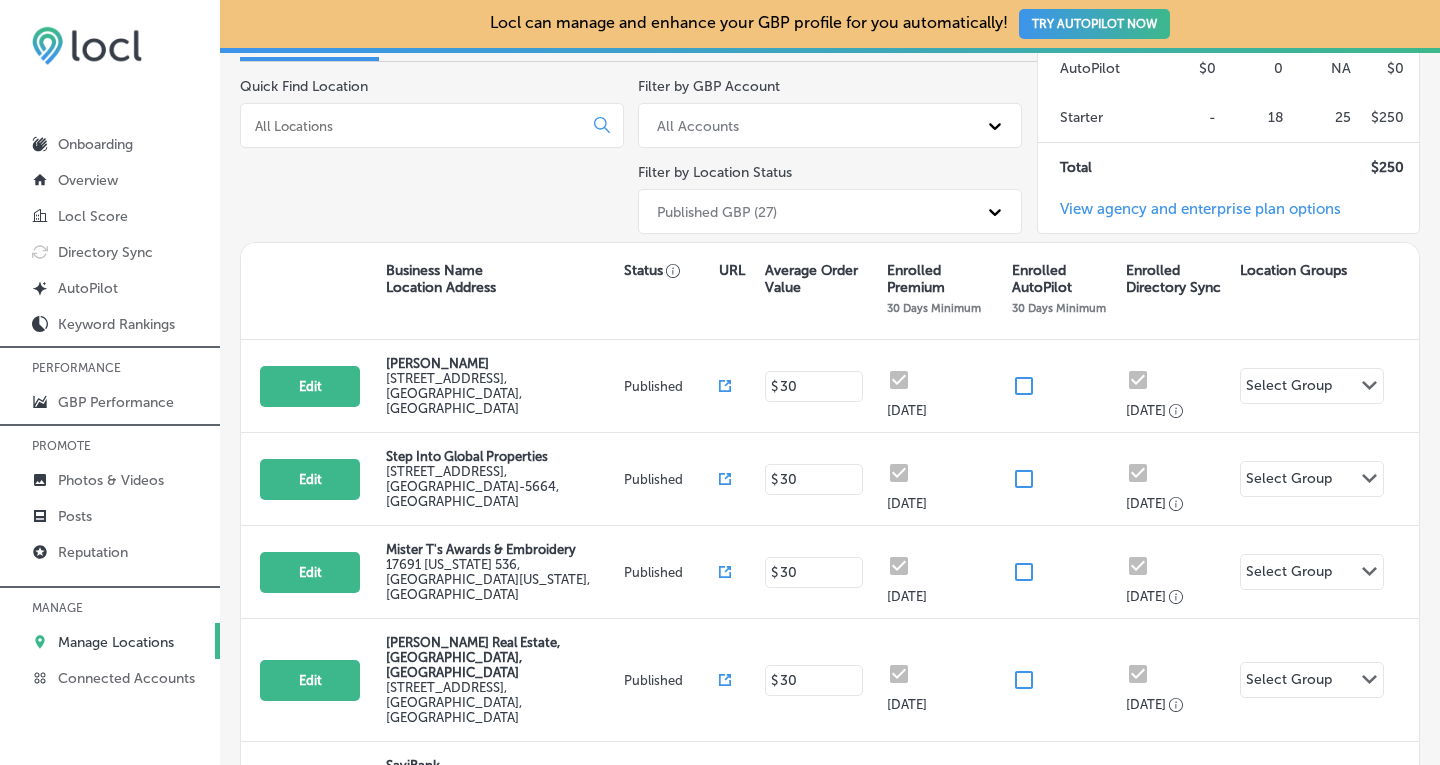scroll, scrollTop: 215, scrollLeft: 0, axis: vertical 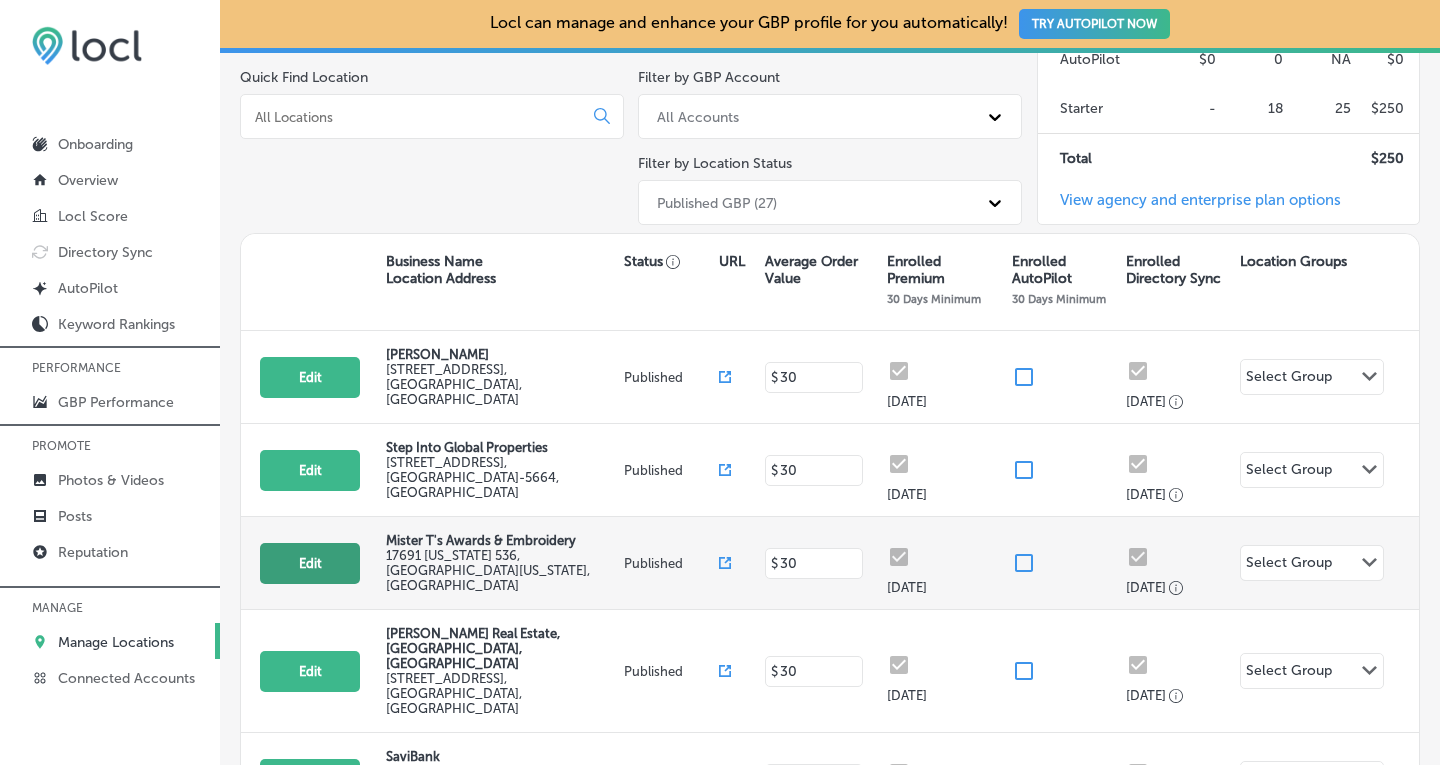 click on "Edit" at bounding box center [310, 563] 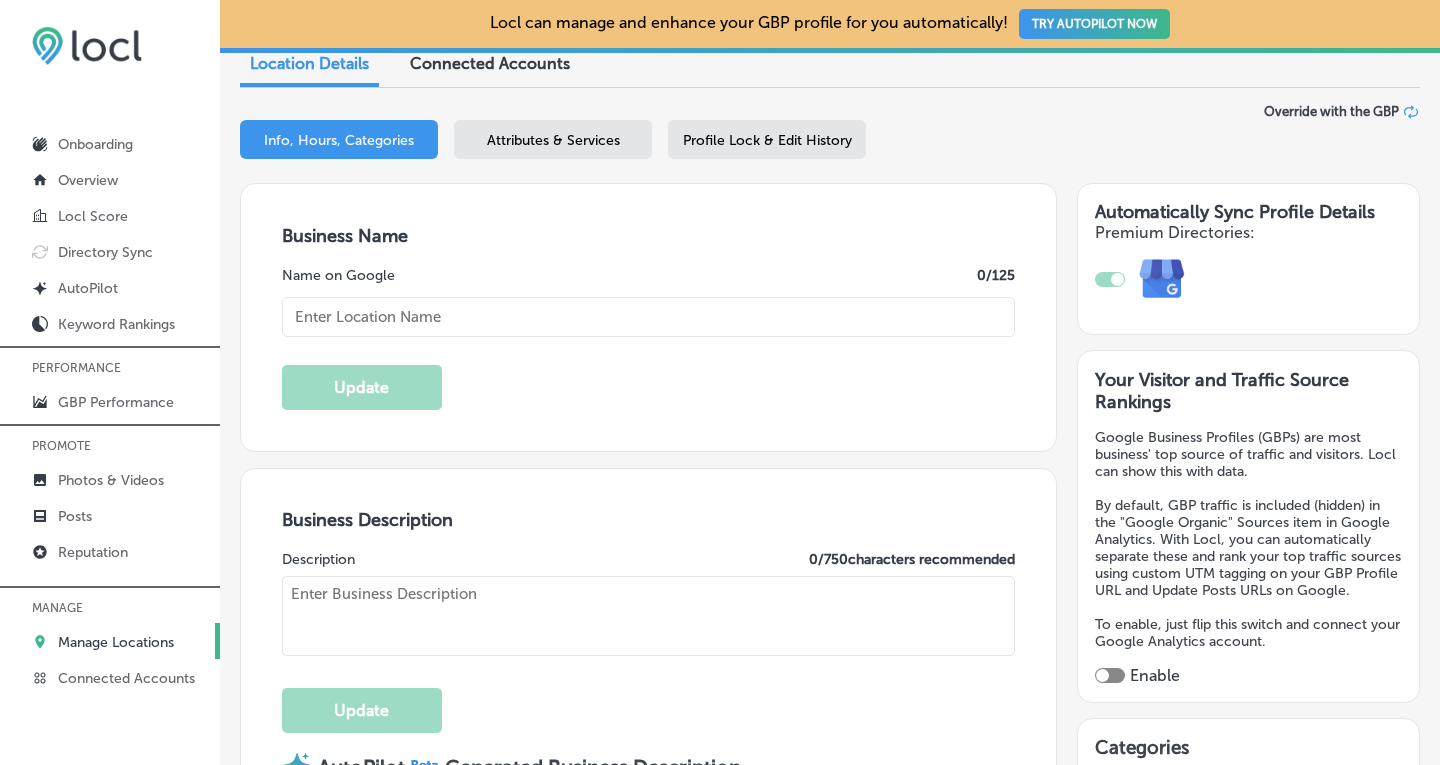 scroll, scrollTop: 250, scrollLeft: 0, axis: vertical 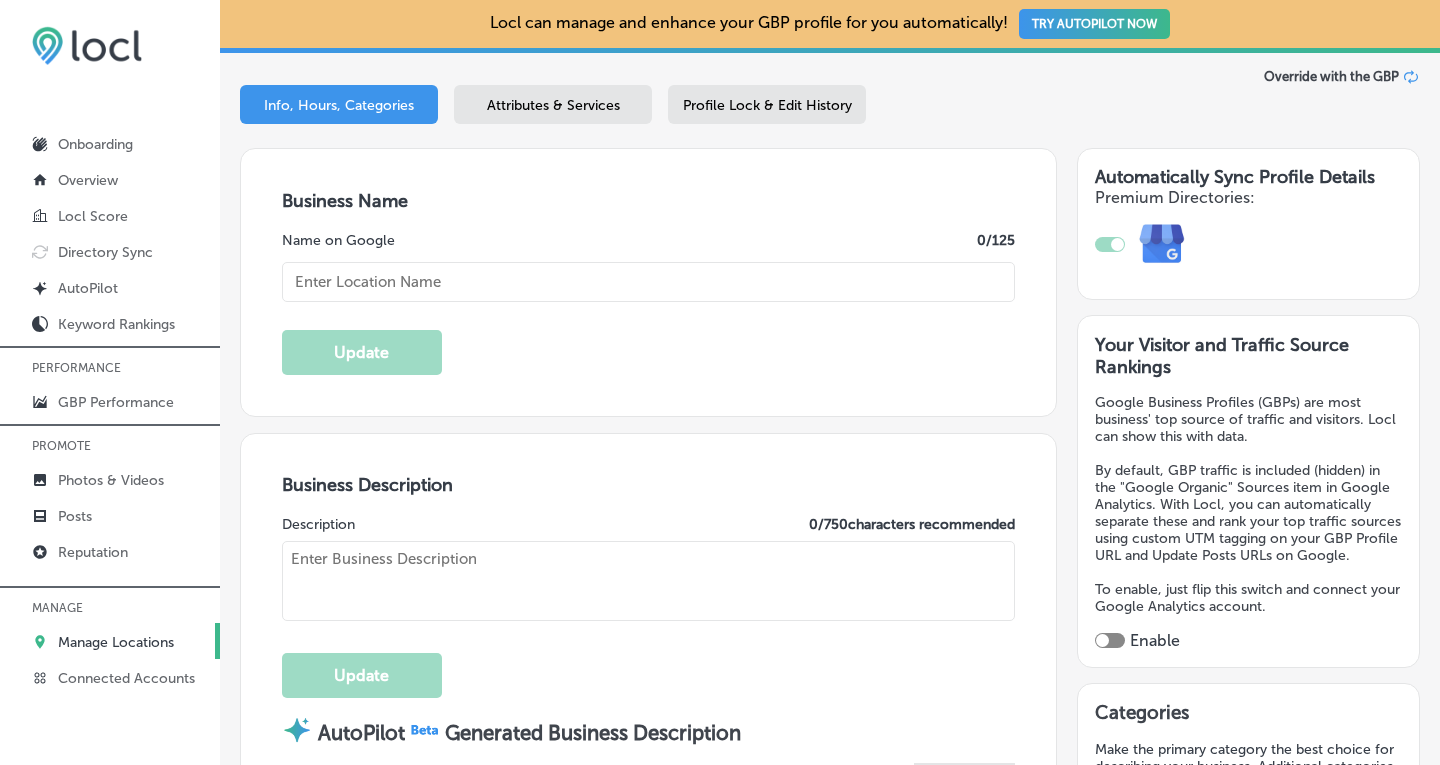 type on "Mister T's Awards & Embroidery" 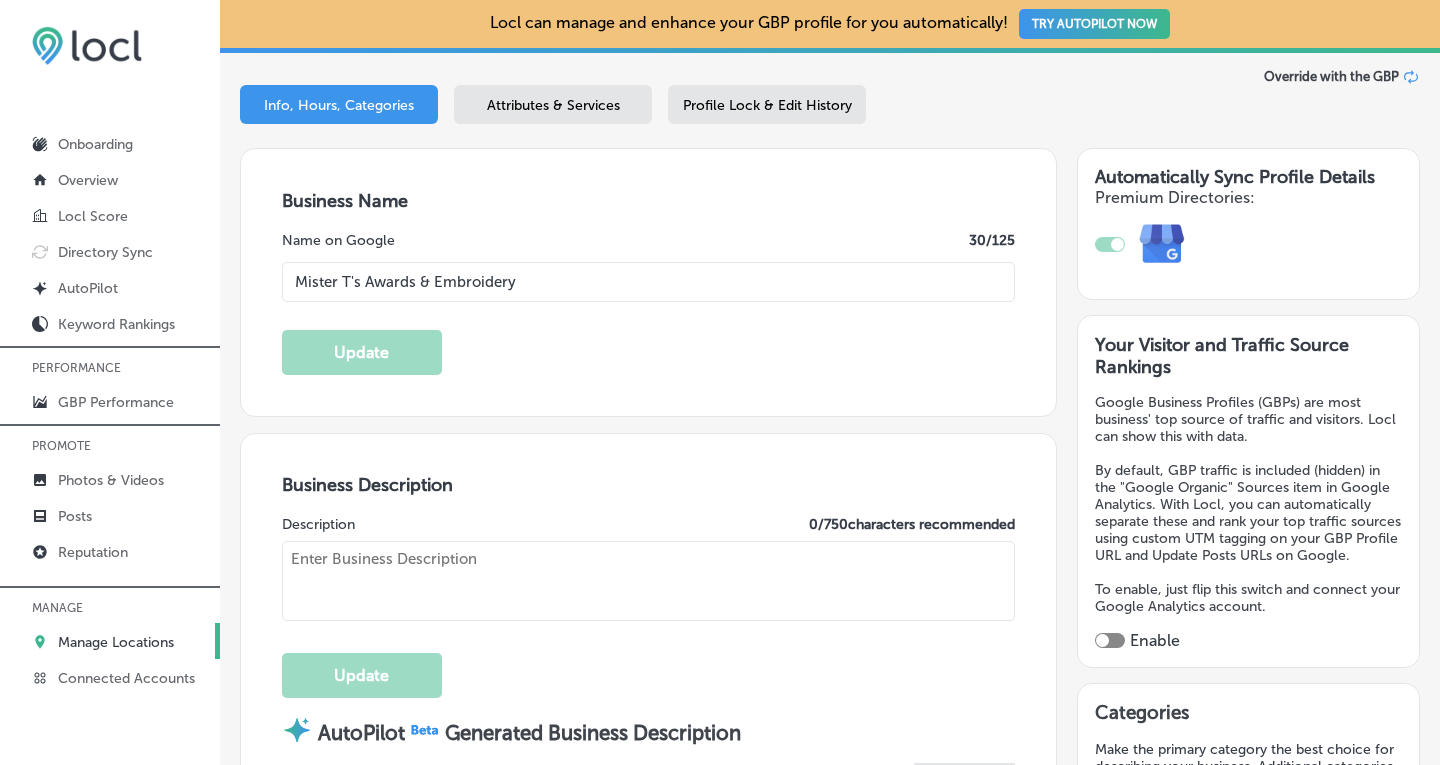 type on "17691 [US_STATE] 536" 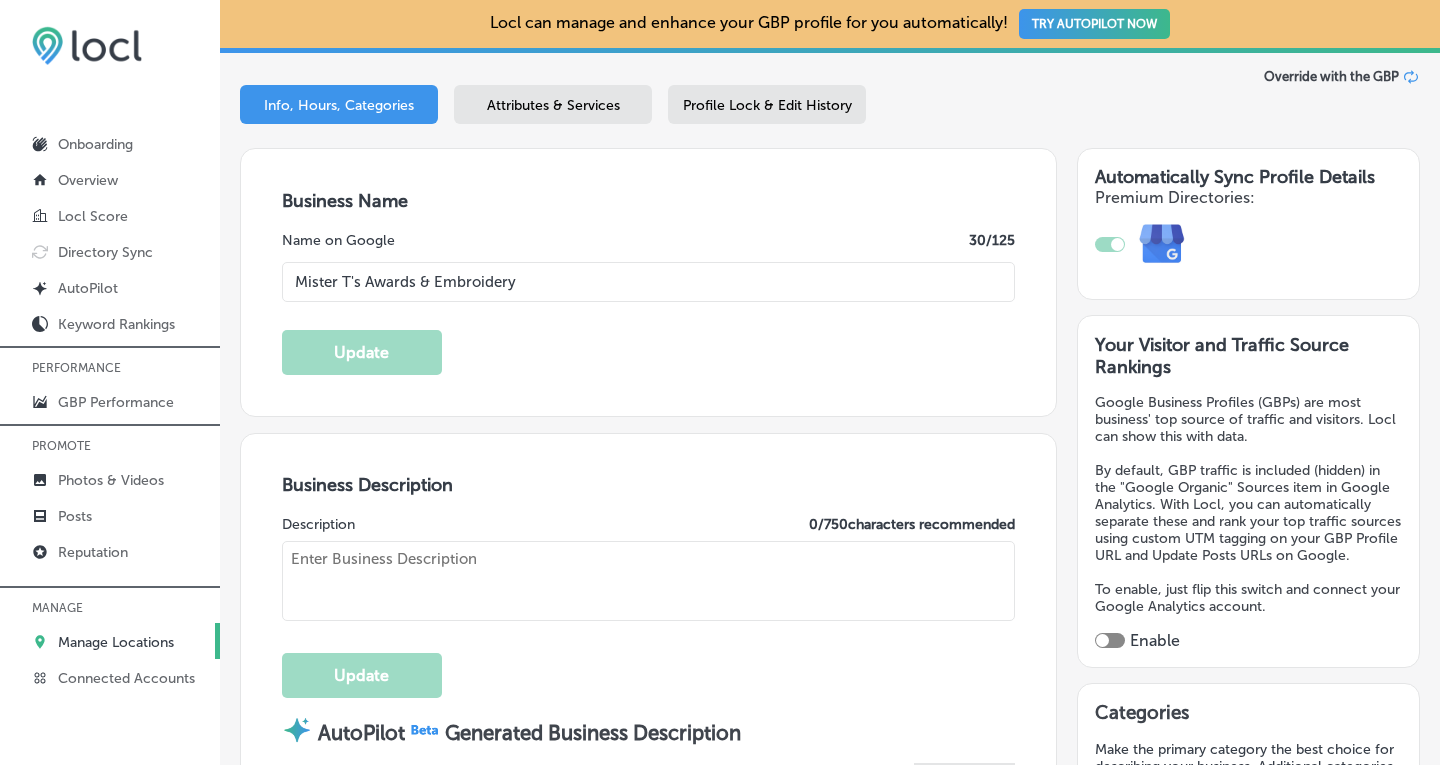 type on "Laser Engraving, Rotary Engraving, Custom Engraving, Custom Awards, Acrylic and Glass Awards, Crystal Awards, Trophies, Screen Pressed Apparel, Custom Embroidery, Patches, UV Printing, Sublimation, Phenolic Labels and Plates, and much more!" 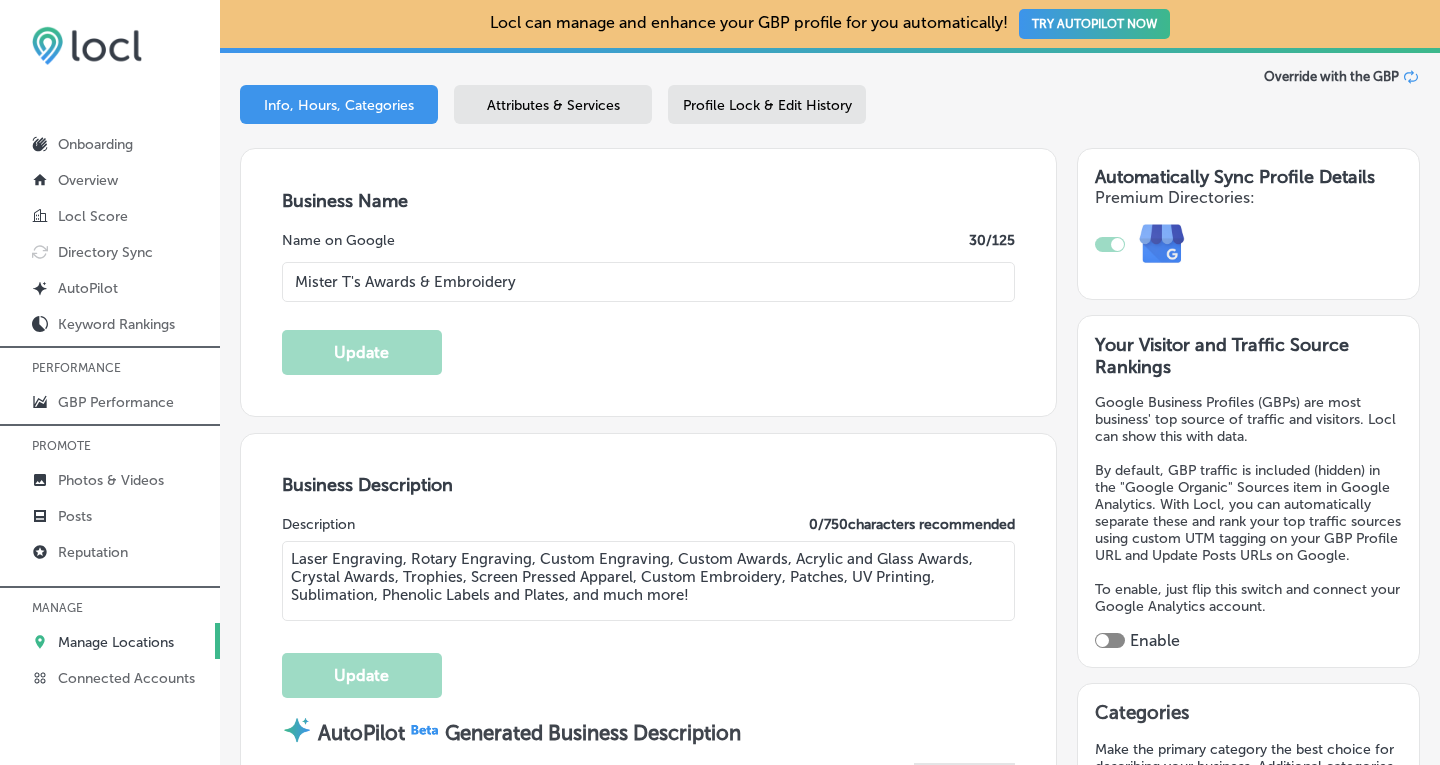type on "[PHONE_NUMBER]" 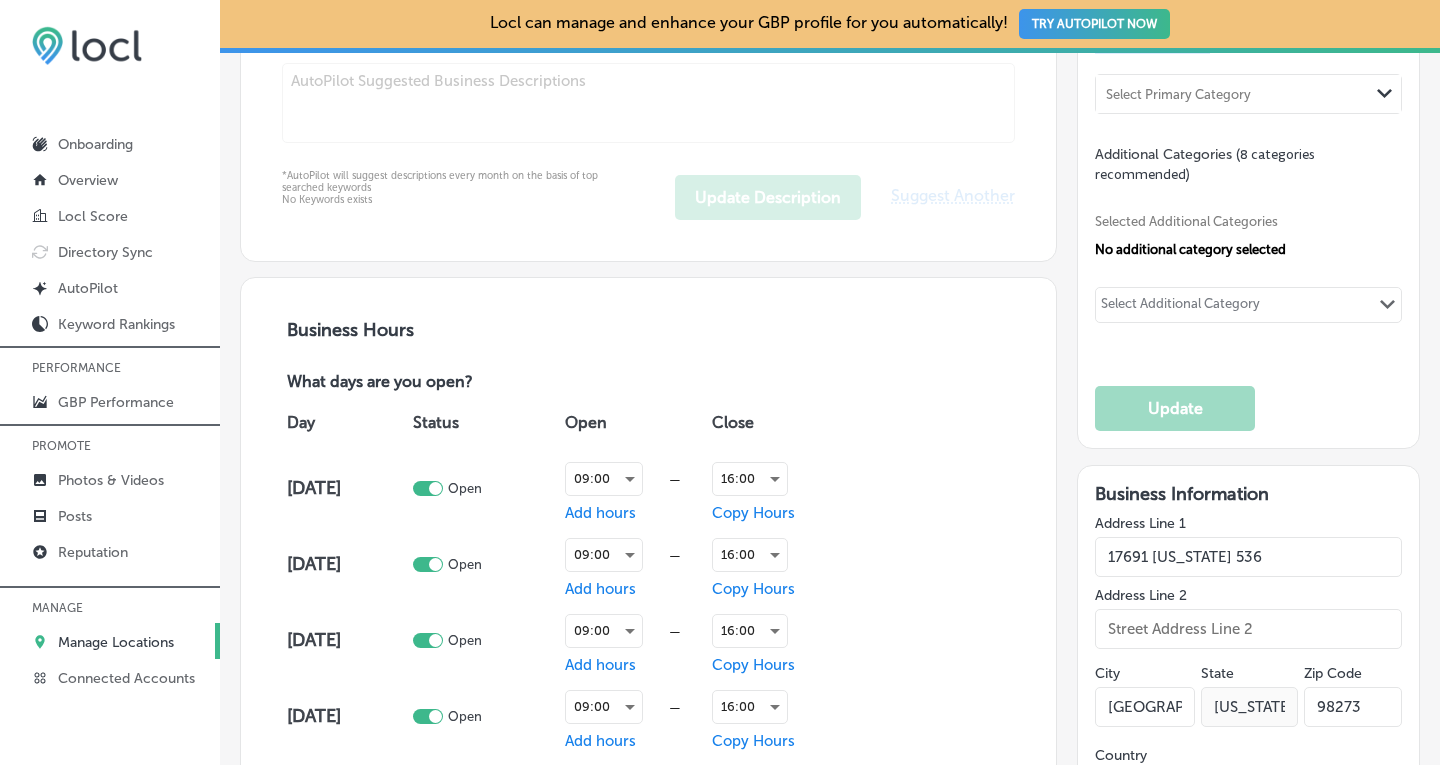 scroll, scrollTop: 1076, scrollLeft: 0, axis: vertical 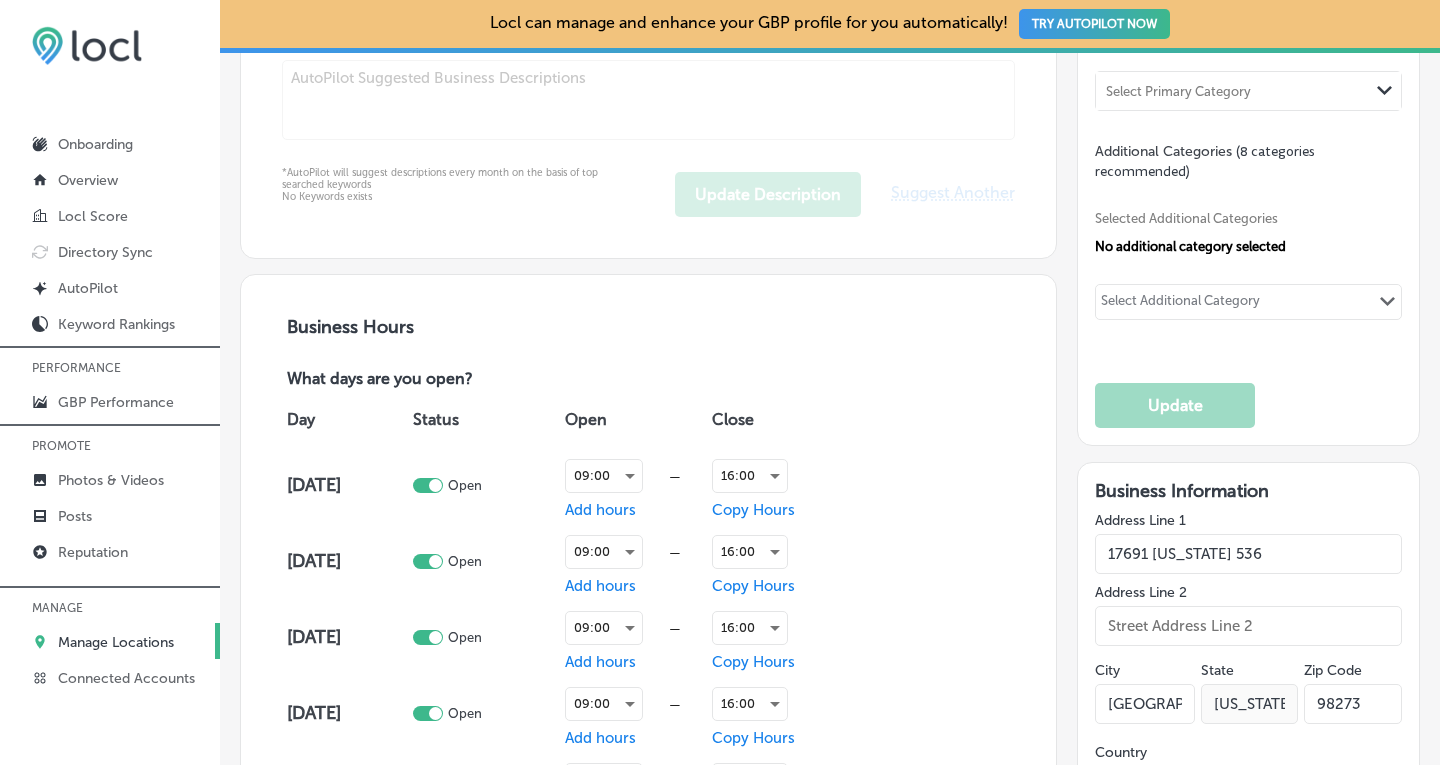 click on "17691 [US_STATE] 536" at bounding box center [1248, 554] 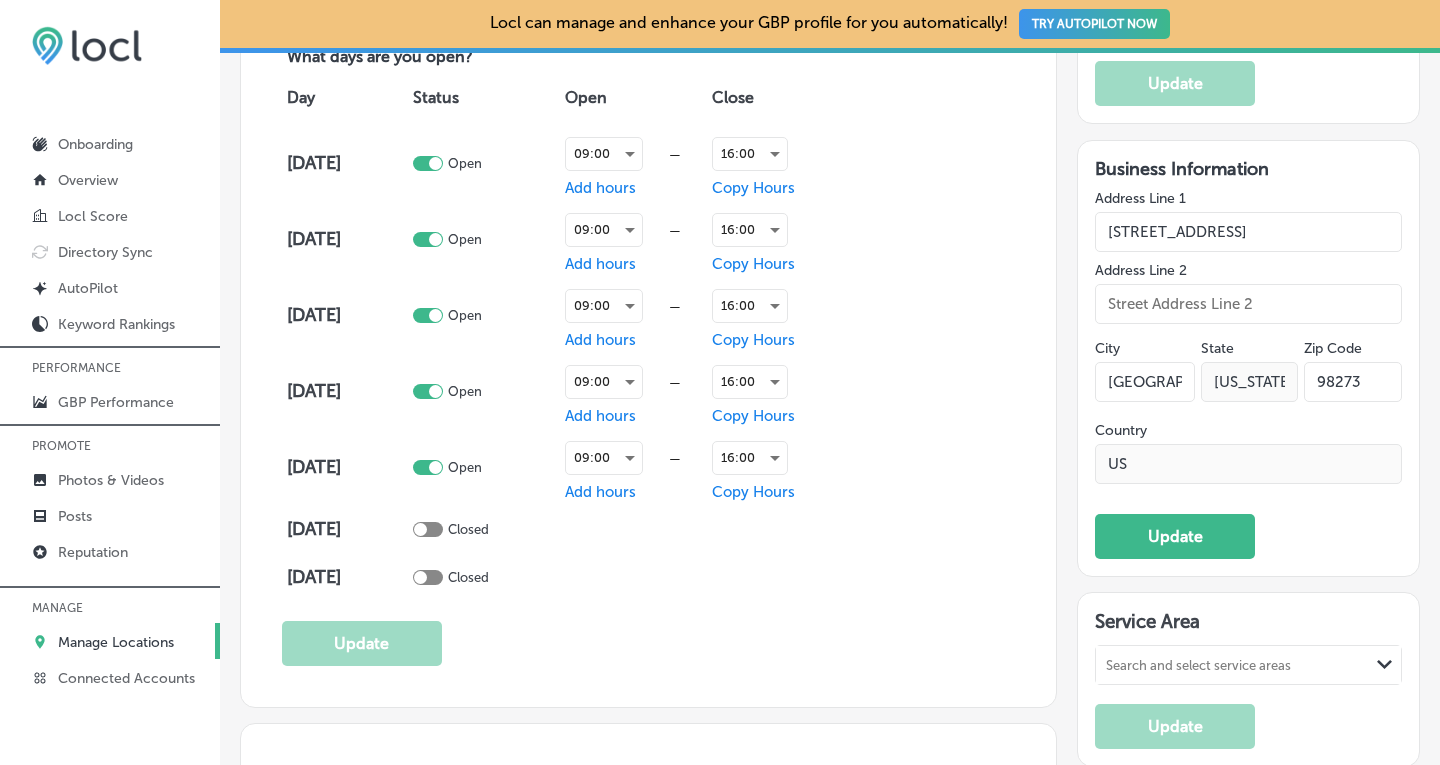 scroll, scrollTop: 1421, scrollLeft: 0, axis: vertical 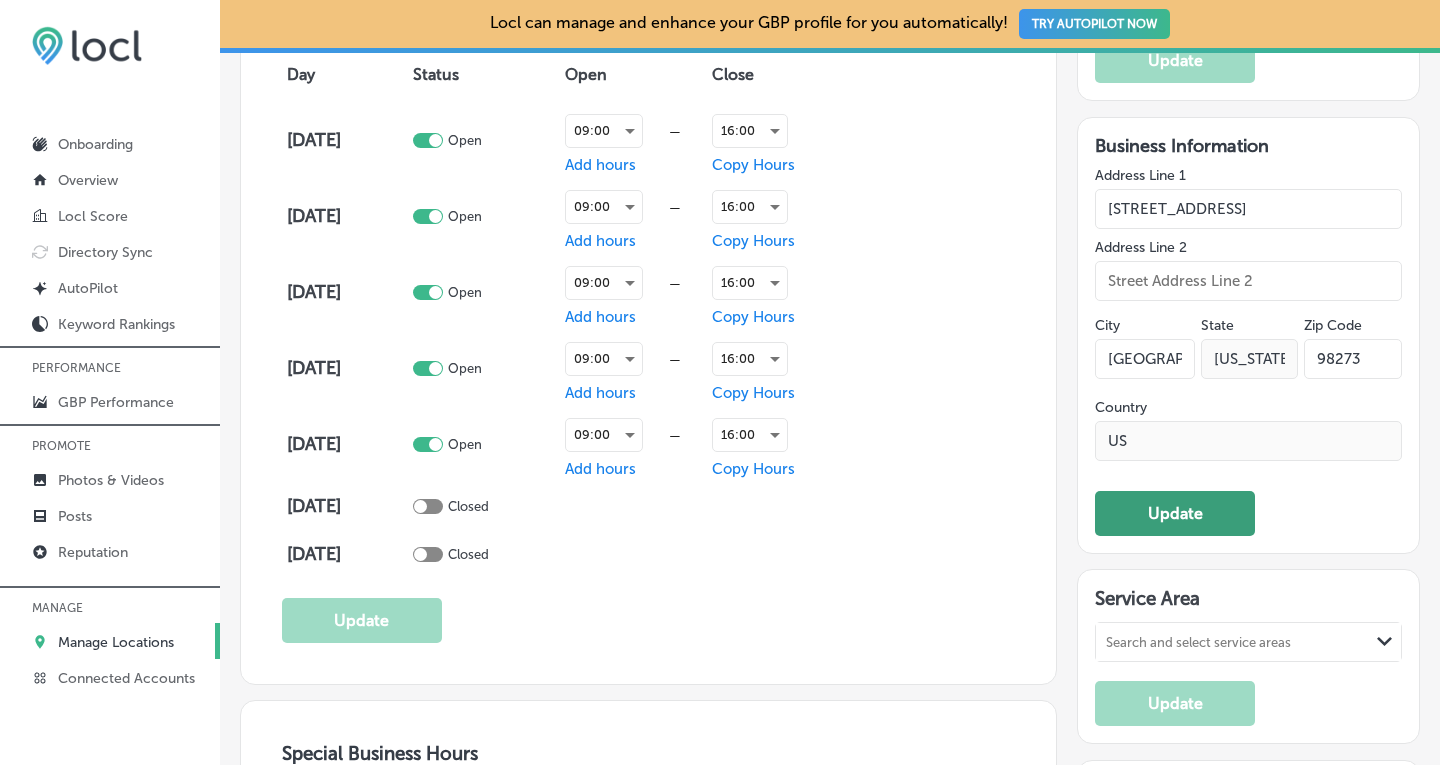 type on "[STREET_ADDRESS]" 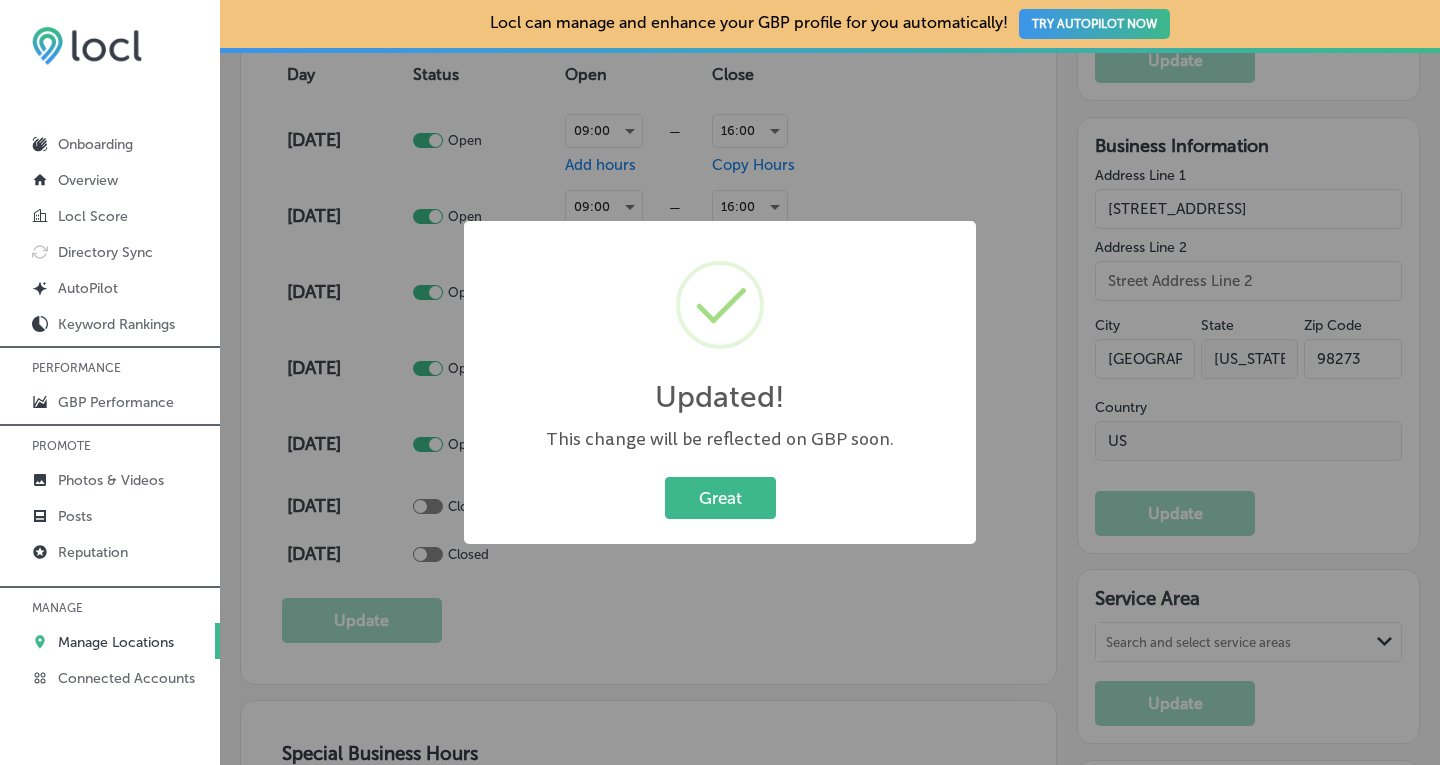 click on "Updated! × This change will be reflected on GBP soon. Great Cancel" at bounding box center [720, 382] 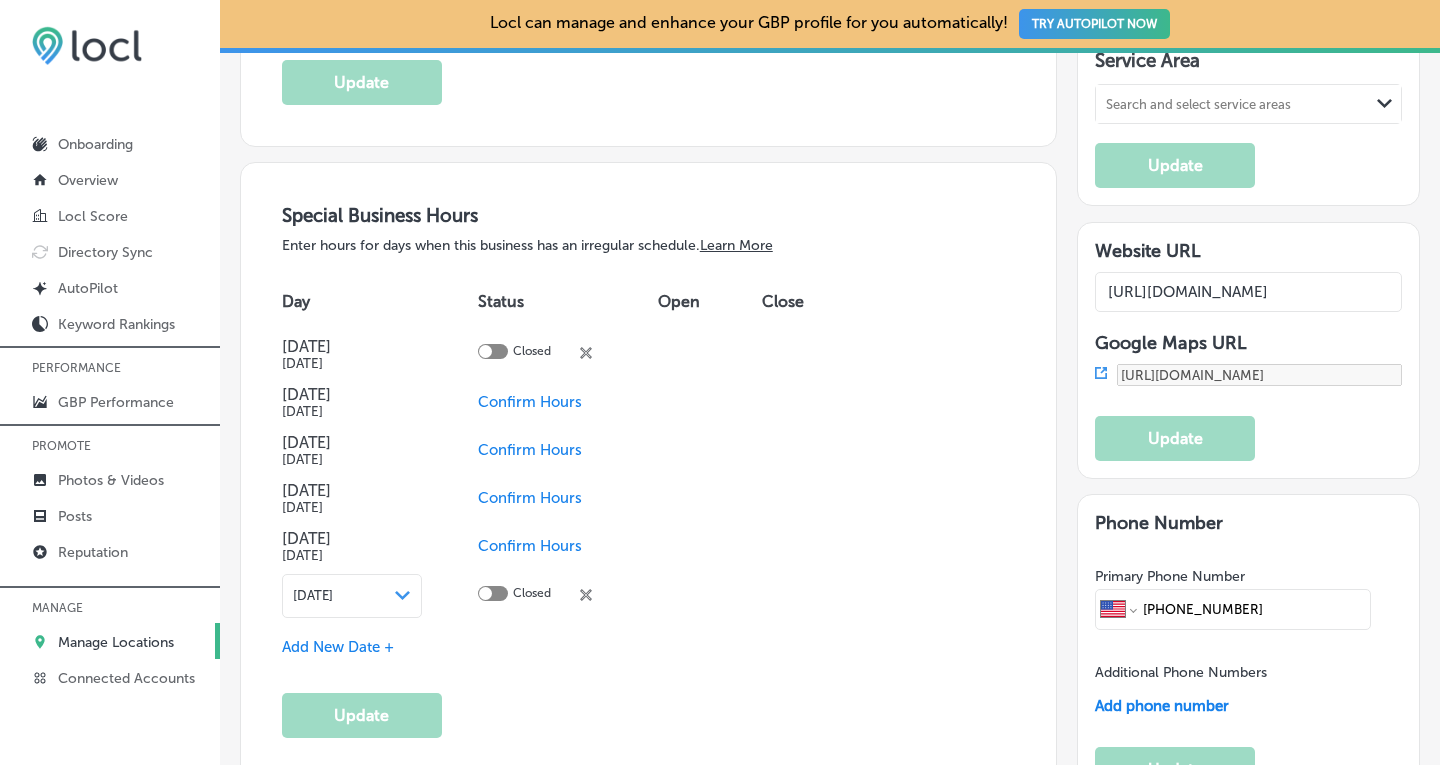 scroll, scrollTop: 1968, scrollLeft: 0, axis: vertical 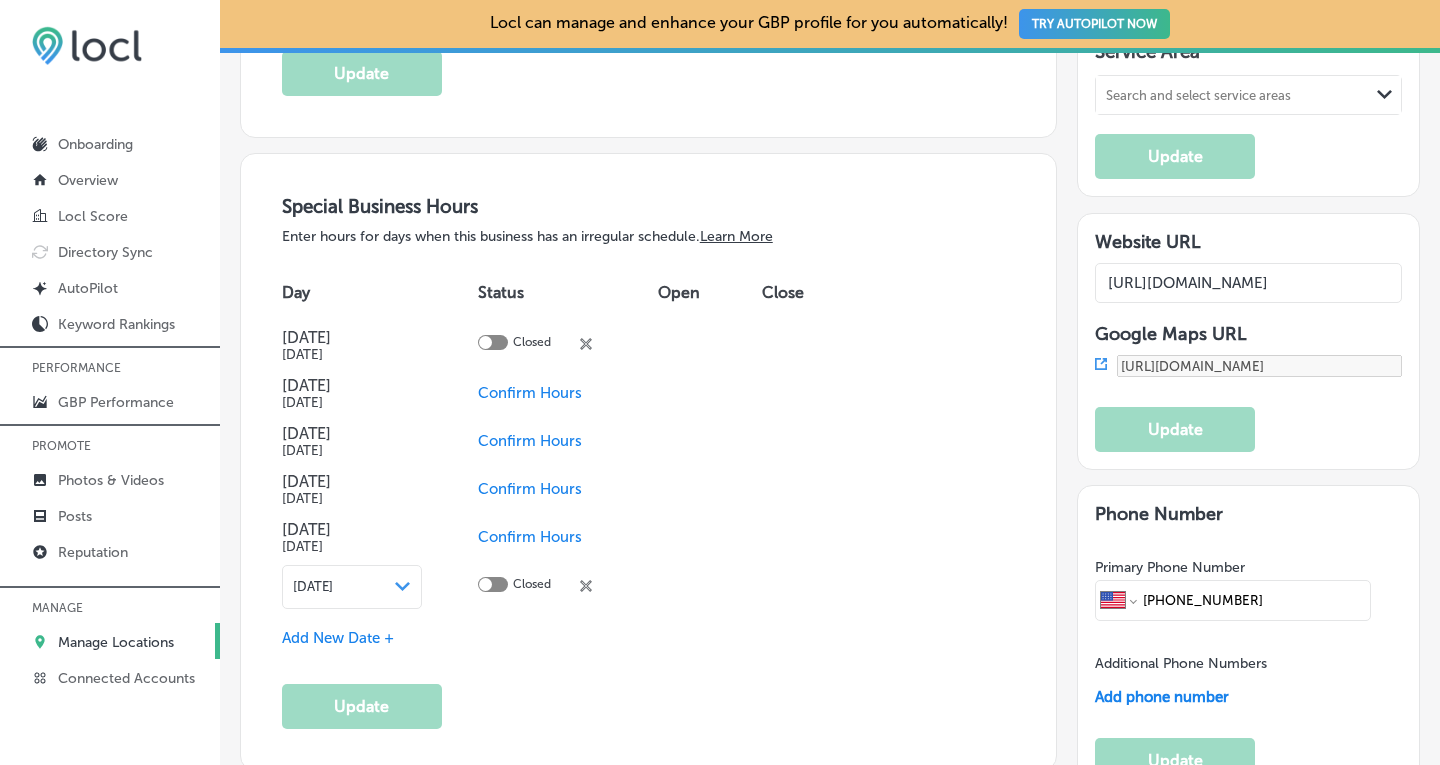 click on "Confirm Hours" at bounding box center [530, 489] 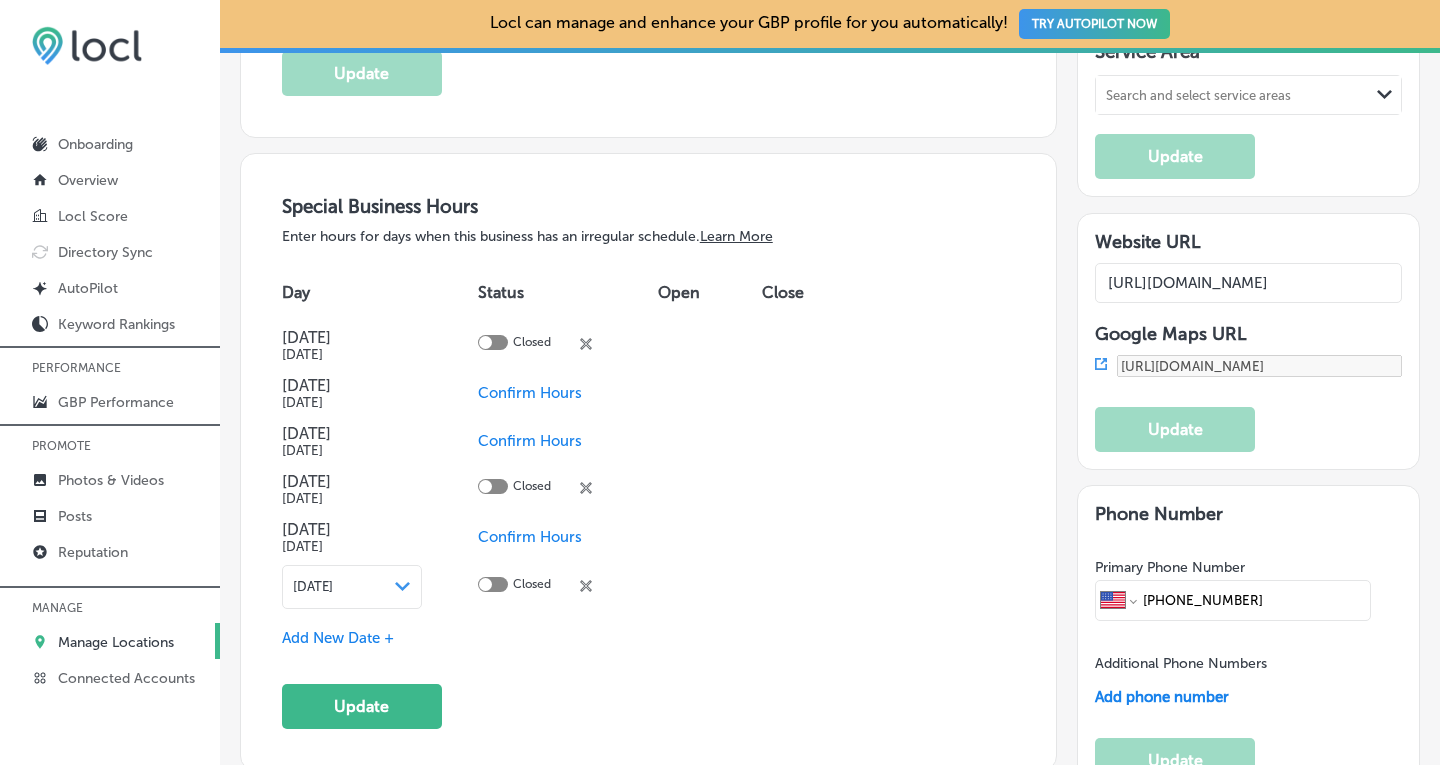 click on "Confirm Hours" at bounding box center [530, 537] 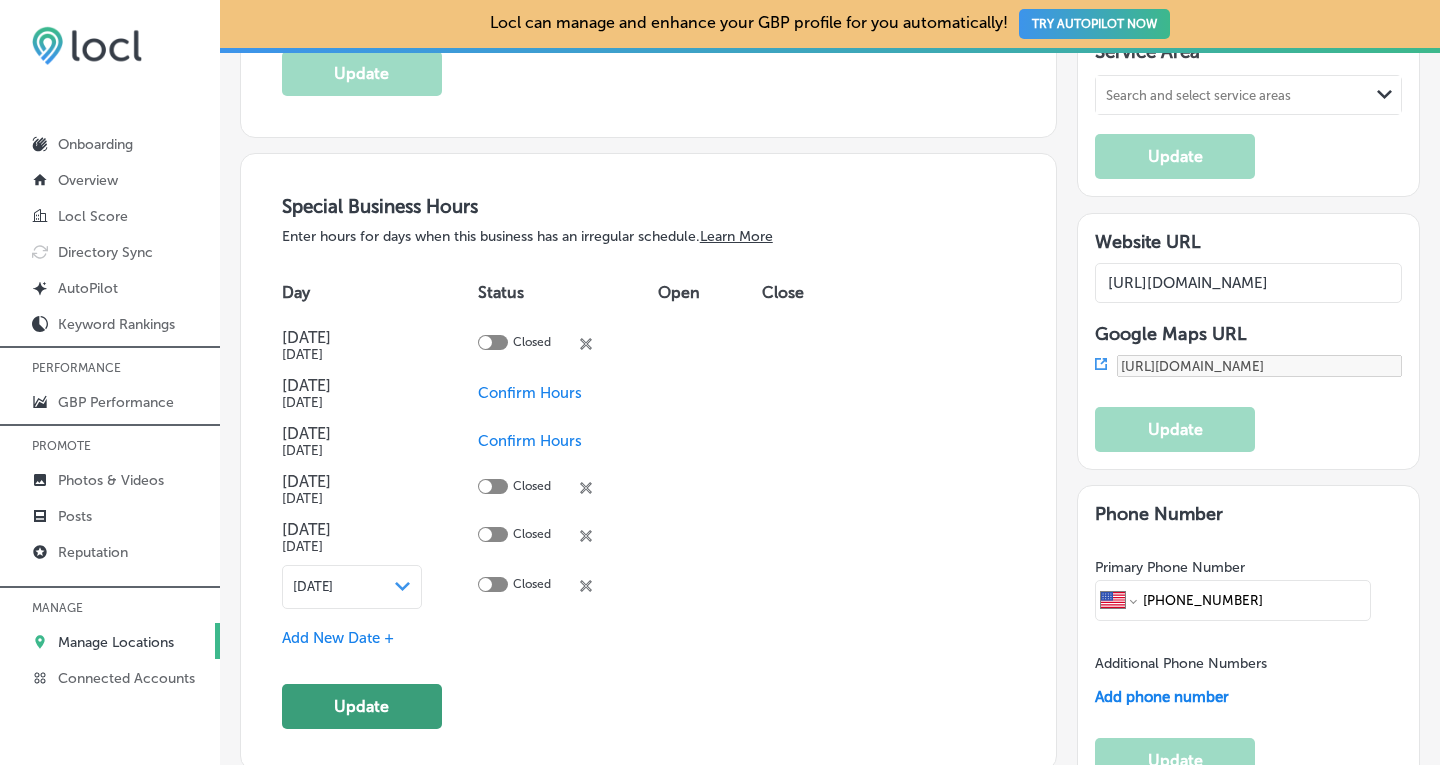 click on "Update" 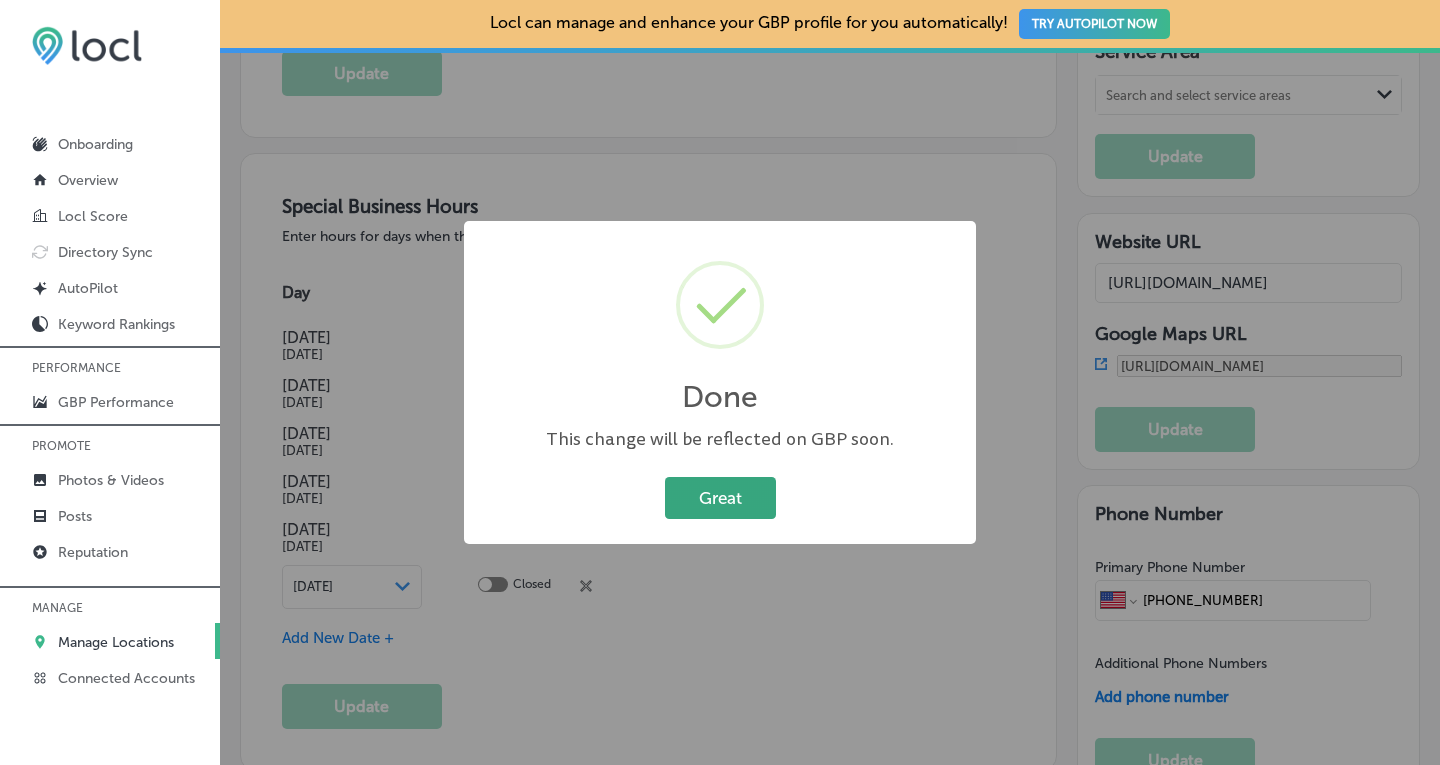 click on "Great" at bounding box center (720, 497) 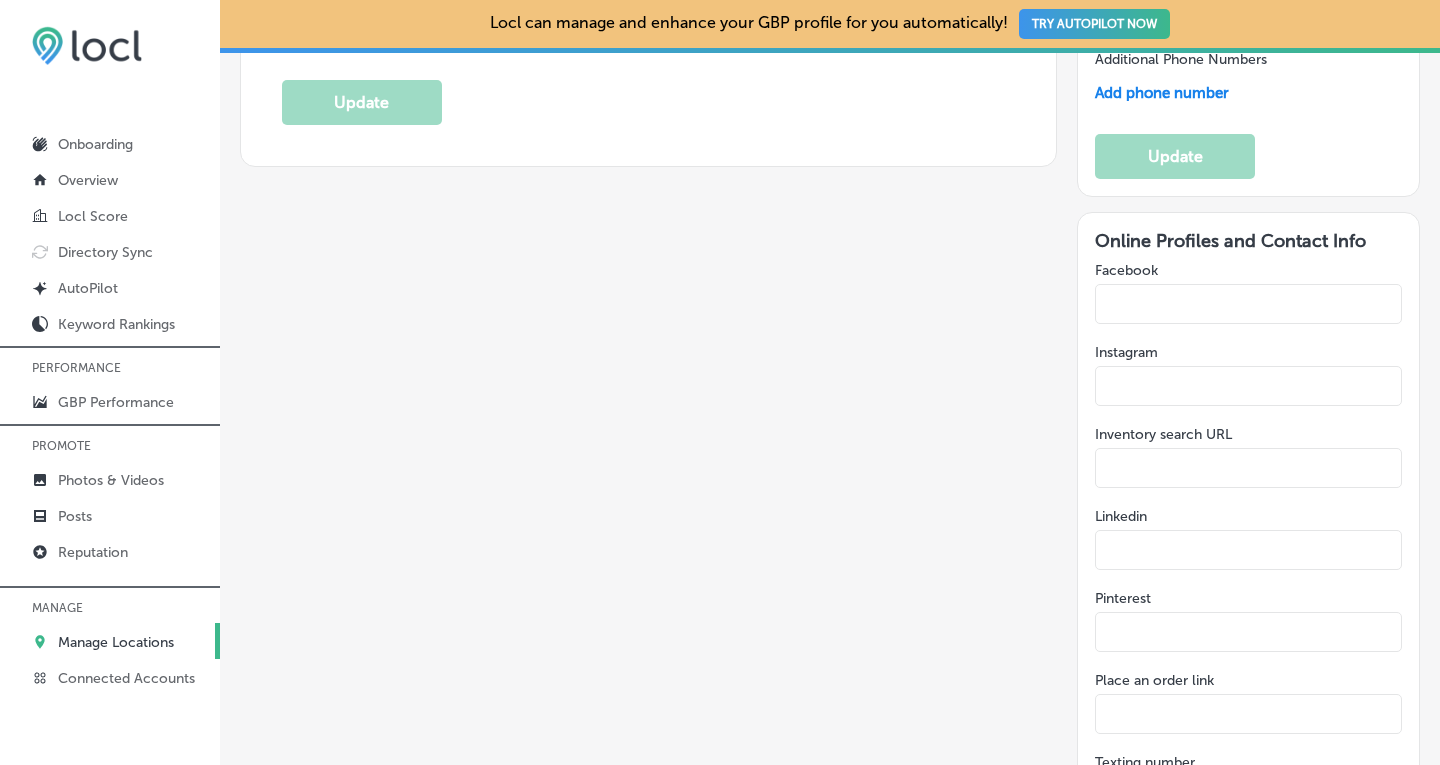 scroll, scrollTop: 2577, scrollLeft: 0, axis: vertical 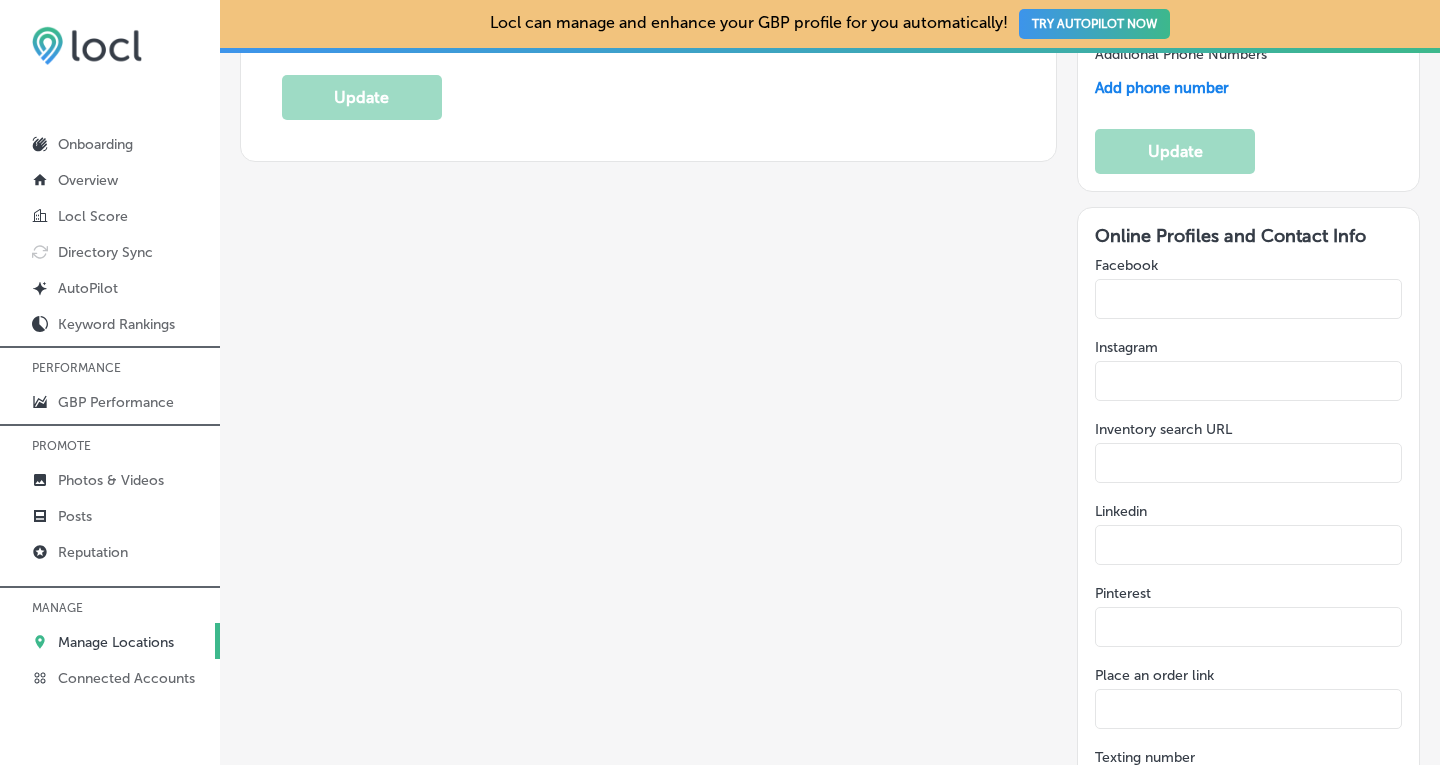 click at bounding box center (1248, 299) 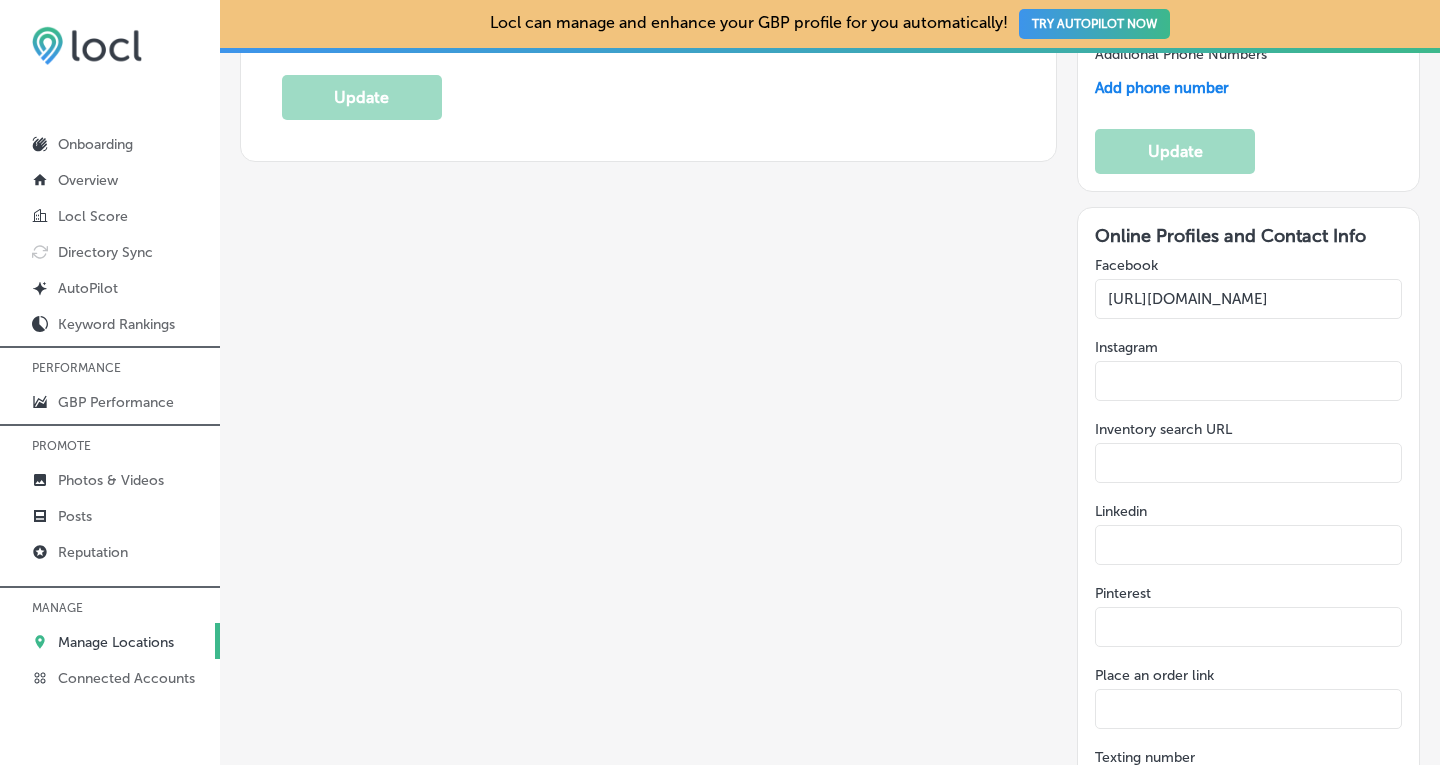 scroll, scrollTop: 0, scrollLeft: 141, axis: horizontal 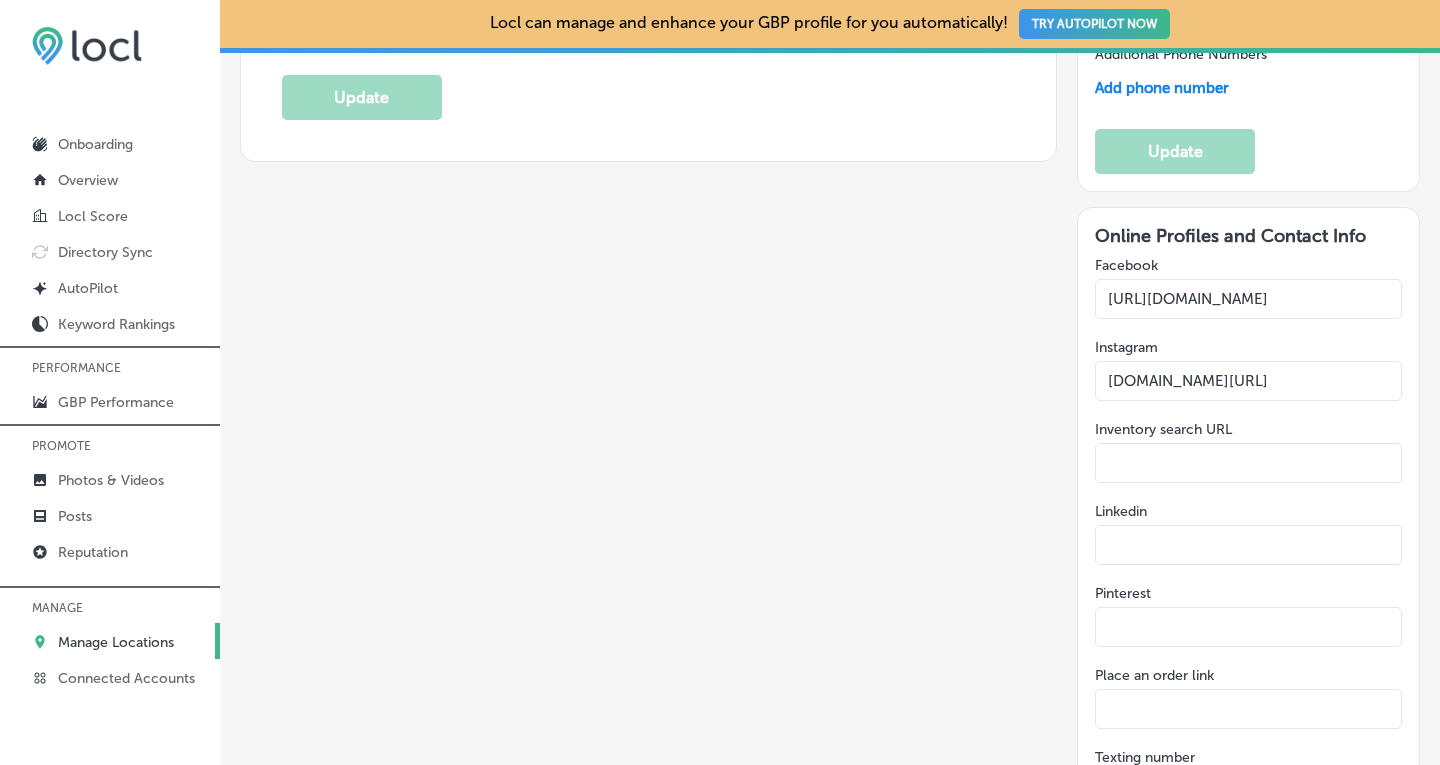 click on "[DOMAIN_NAME][URL]" at bounding box center [1248, 381] 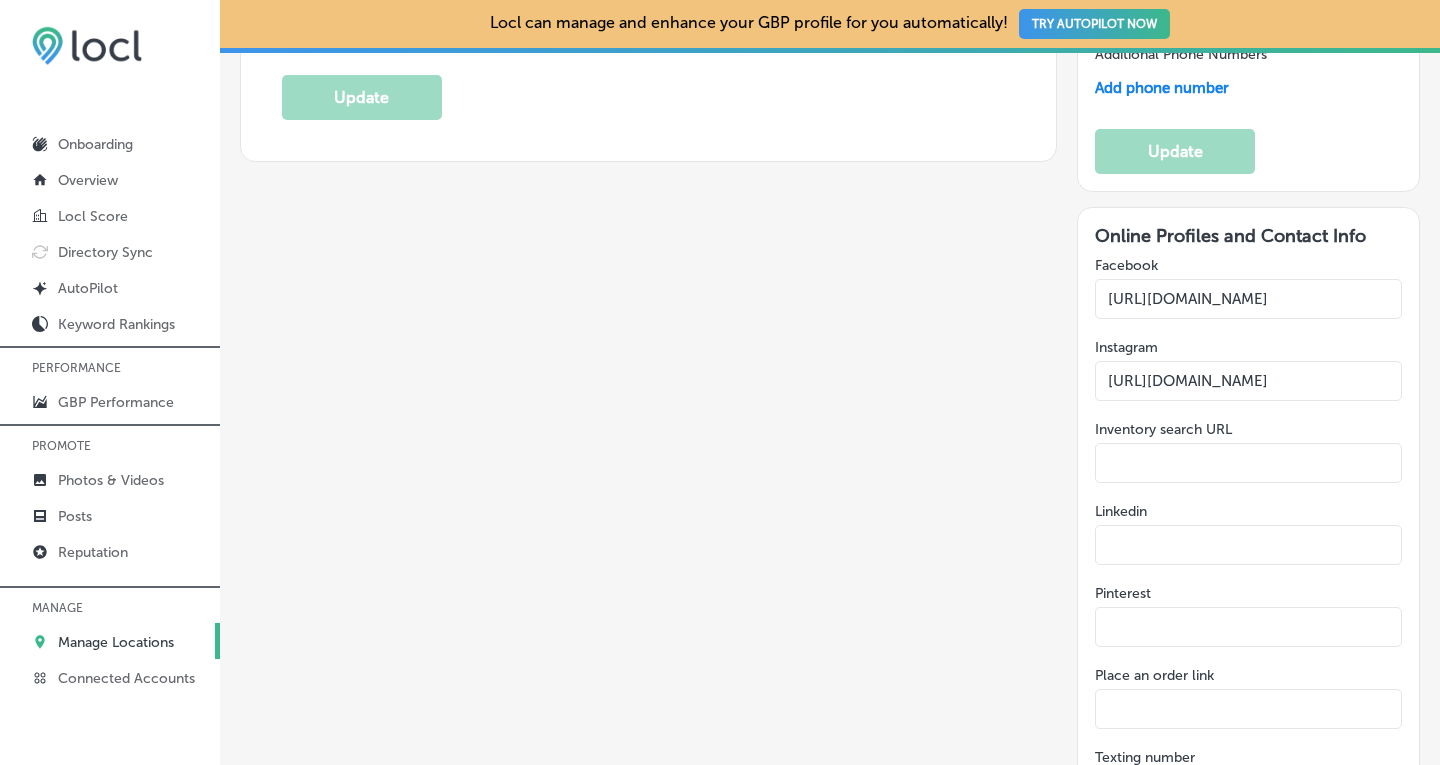 type on "[URL][DOMAIN_NAME]" 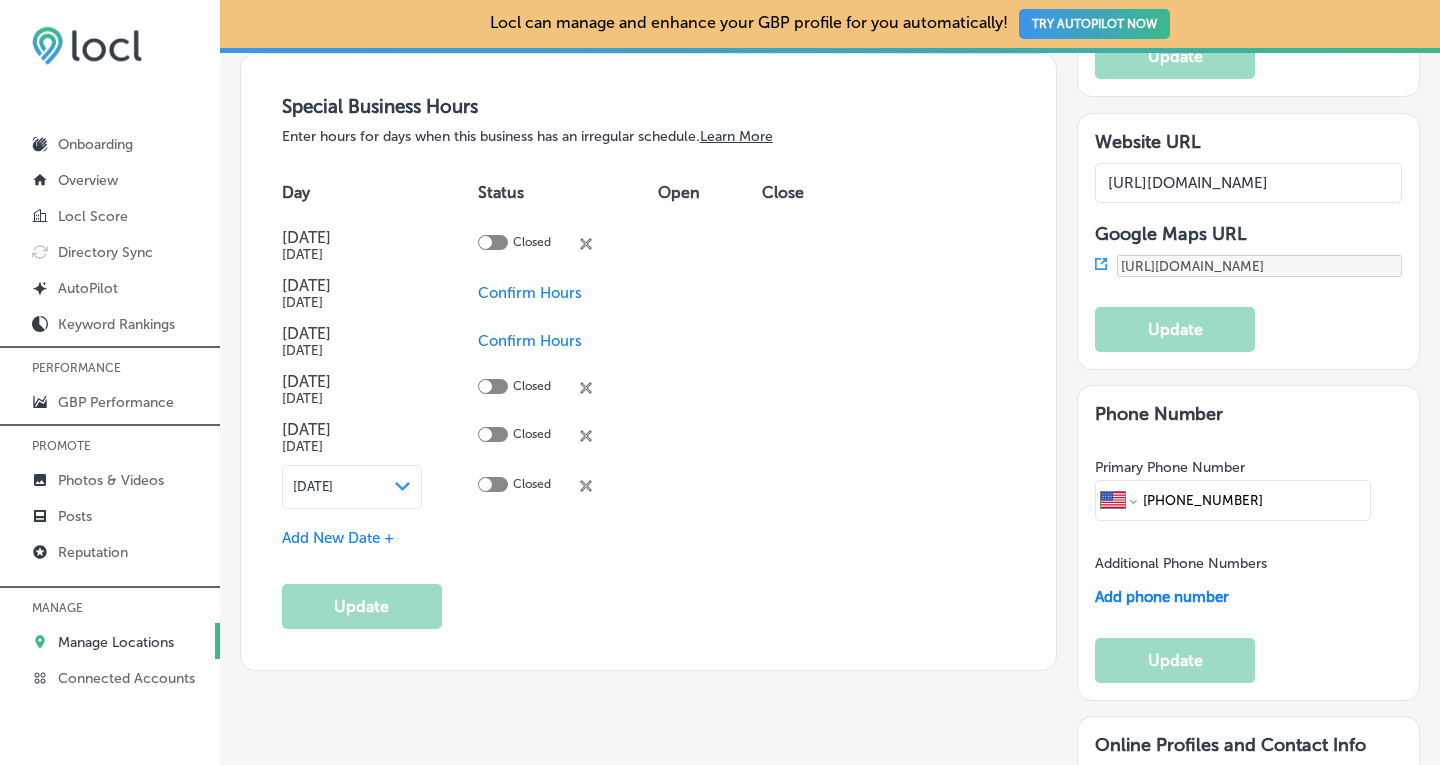 scroll, scrollTop: 2053, scrollLeft: 0, axis: vertical 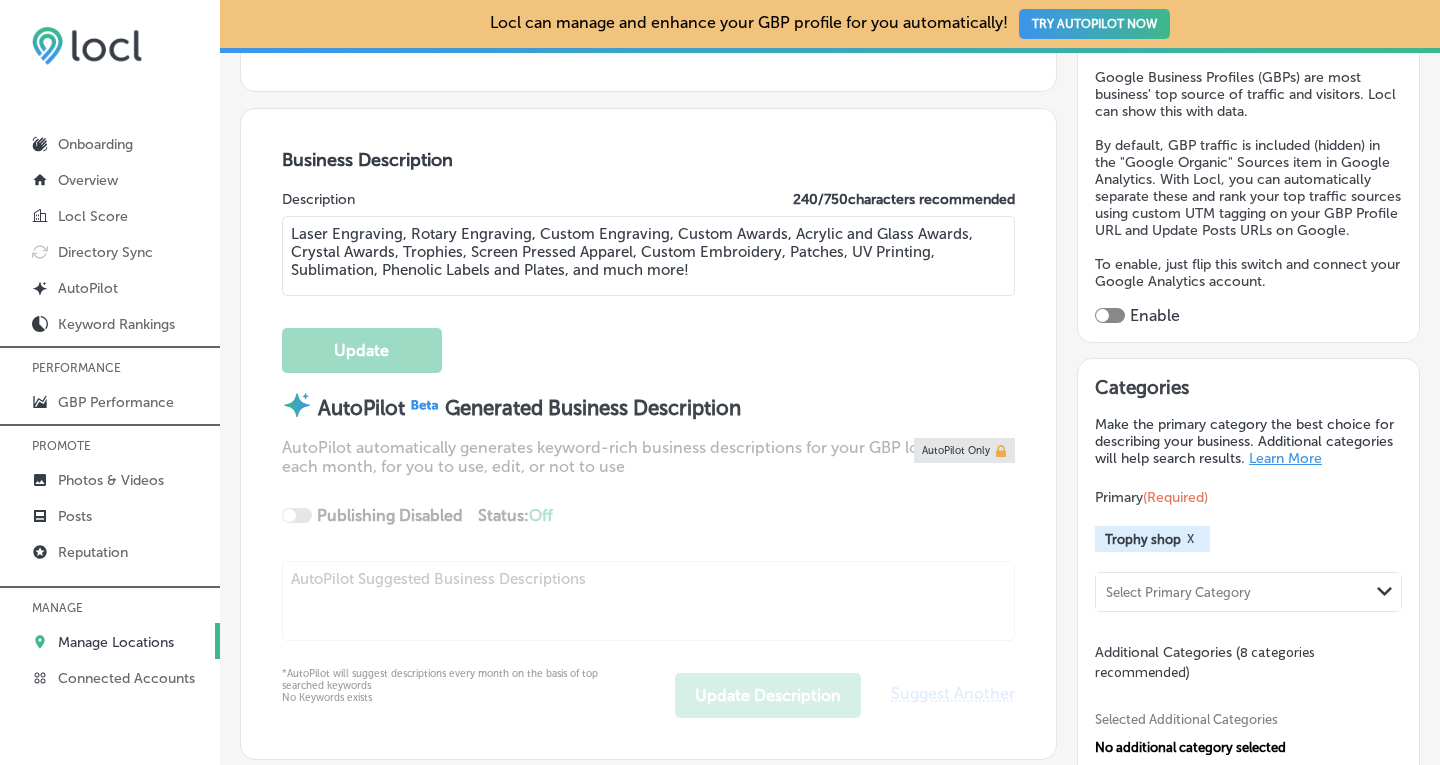 drag, startPoint x: 704, startPoint y: 263, endPoint x: 273, endPoint y: 231, distance: 432.1863 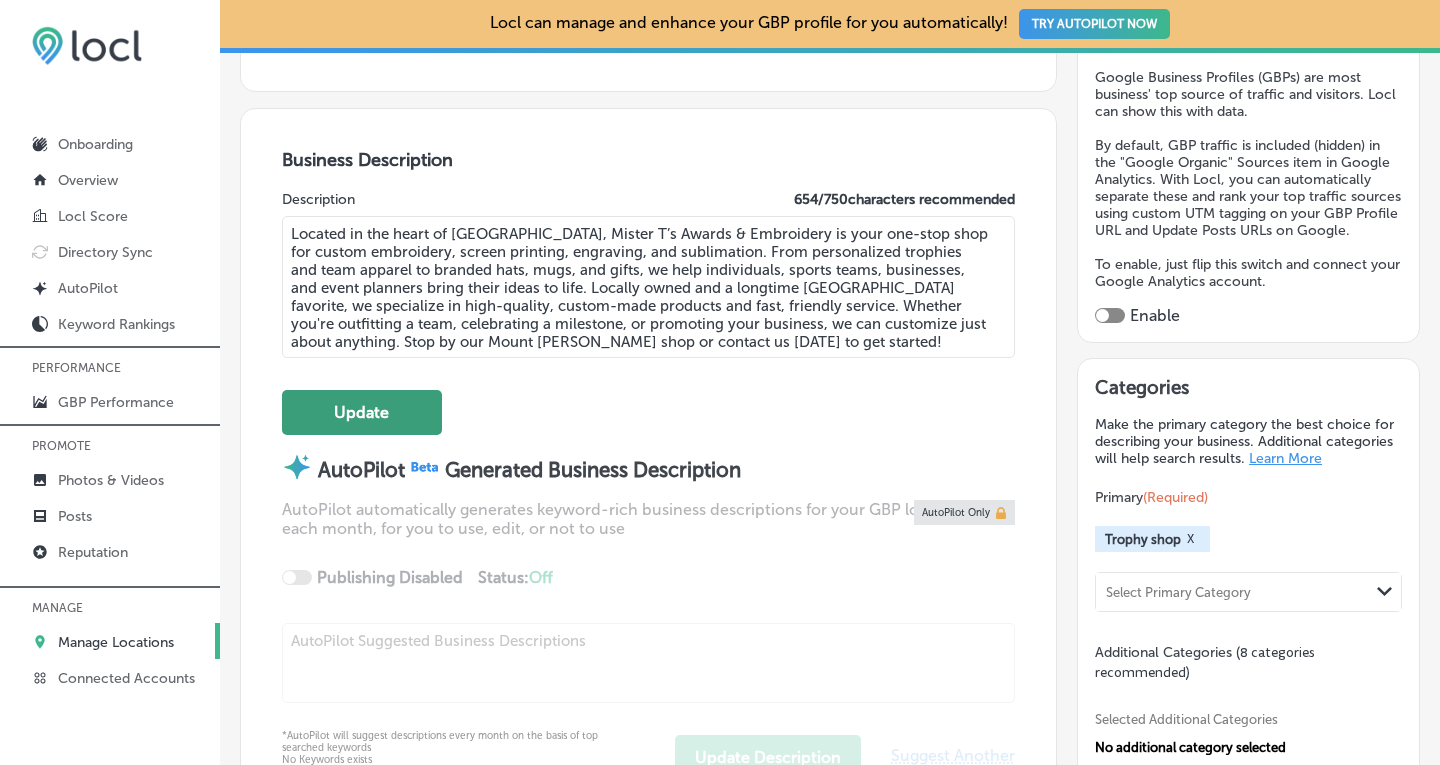type on "Located in the heart of [GEOGRAPHIC_DATA], Mister T’s Awards & Embroidery is your one-stop shop for custom embroidery, screen printing, engraving, and sublimation. From personalized trophies and team apparel to branded hats, mugs, and gifts, we help individuals, sports teams, businesses, and event planners bring their ideas to life. Locally owned and a longtime [GEOGRAPHIC_DATA] favorite, we specialize in high-quality, custom-made products and fast, friendly service. Whether you're outfitting a team, celebrating a milestone, or promoting your business, we can customize just about anything. Stop by our Mount [PERSON_NAME] shop or contact us [DATE] to get started!" 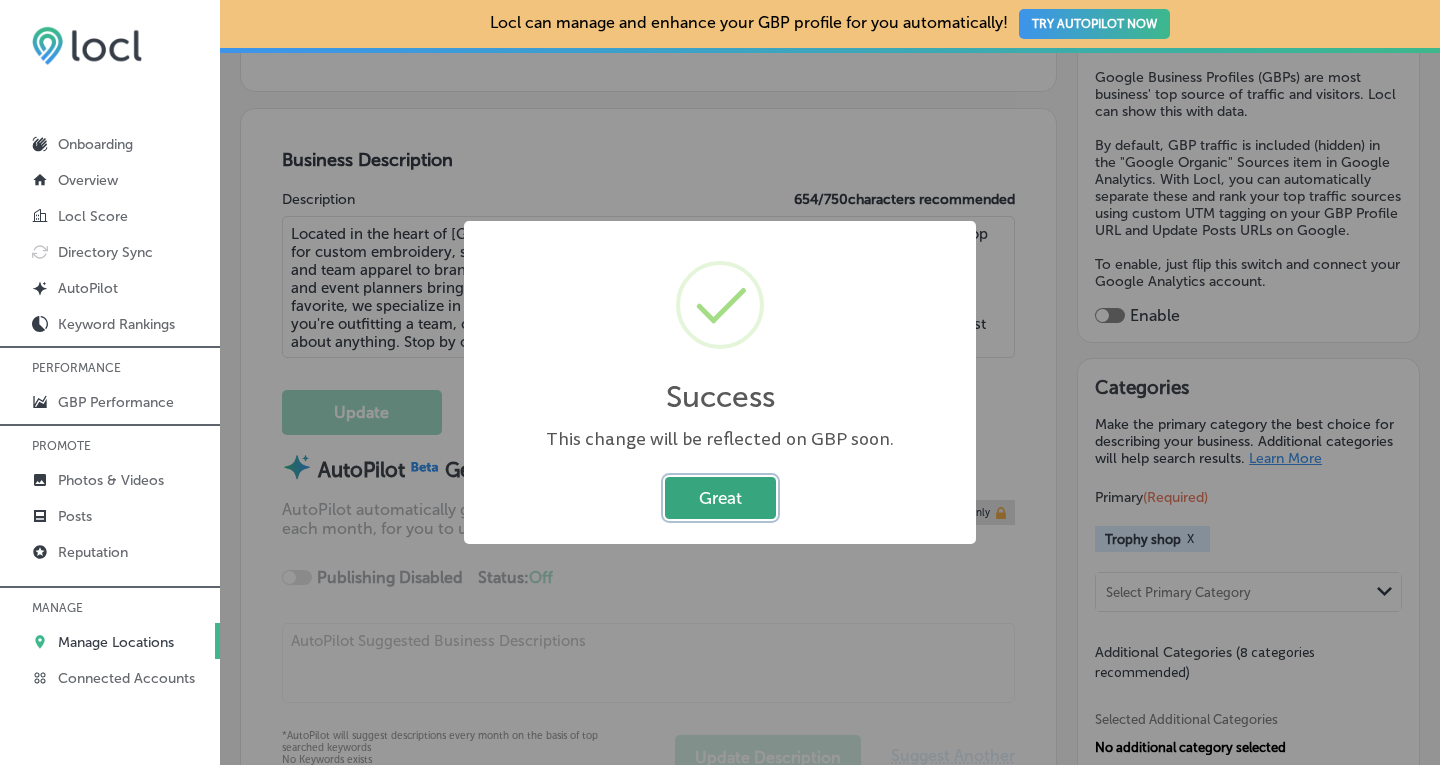 click on "Great" at bounding box center [720, 497] 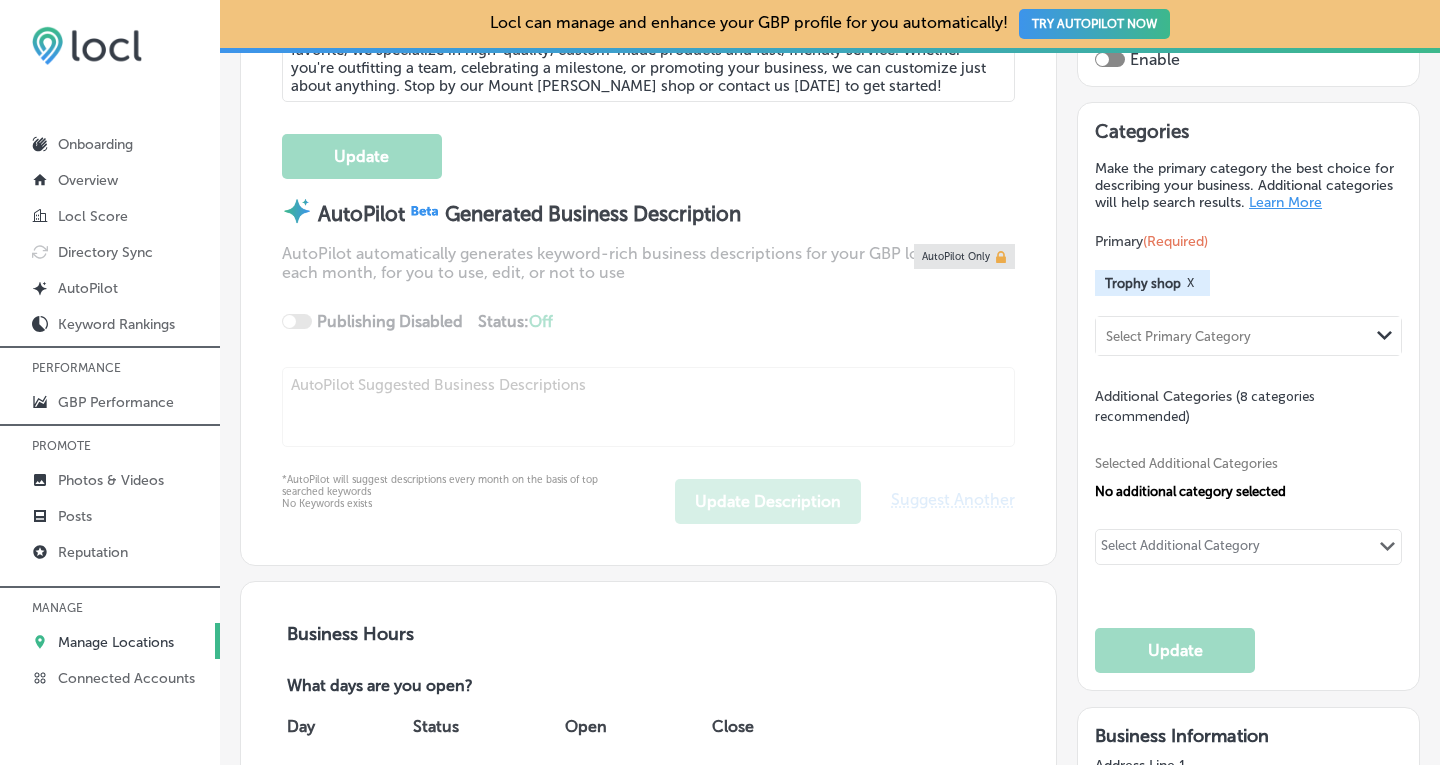 scroll, scrollTop: 857, scrollLeft: 0, axis: vertical 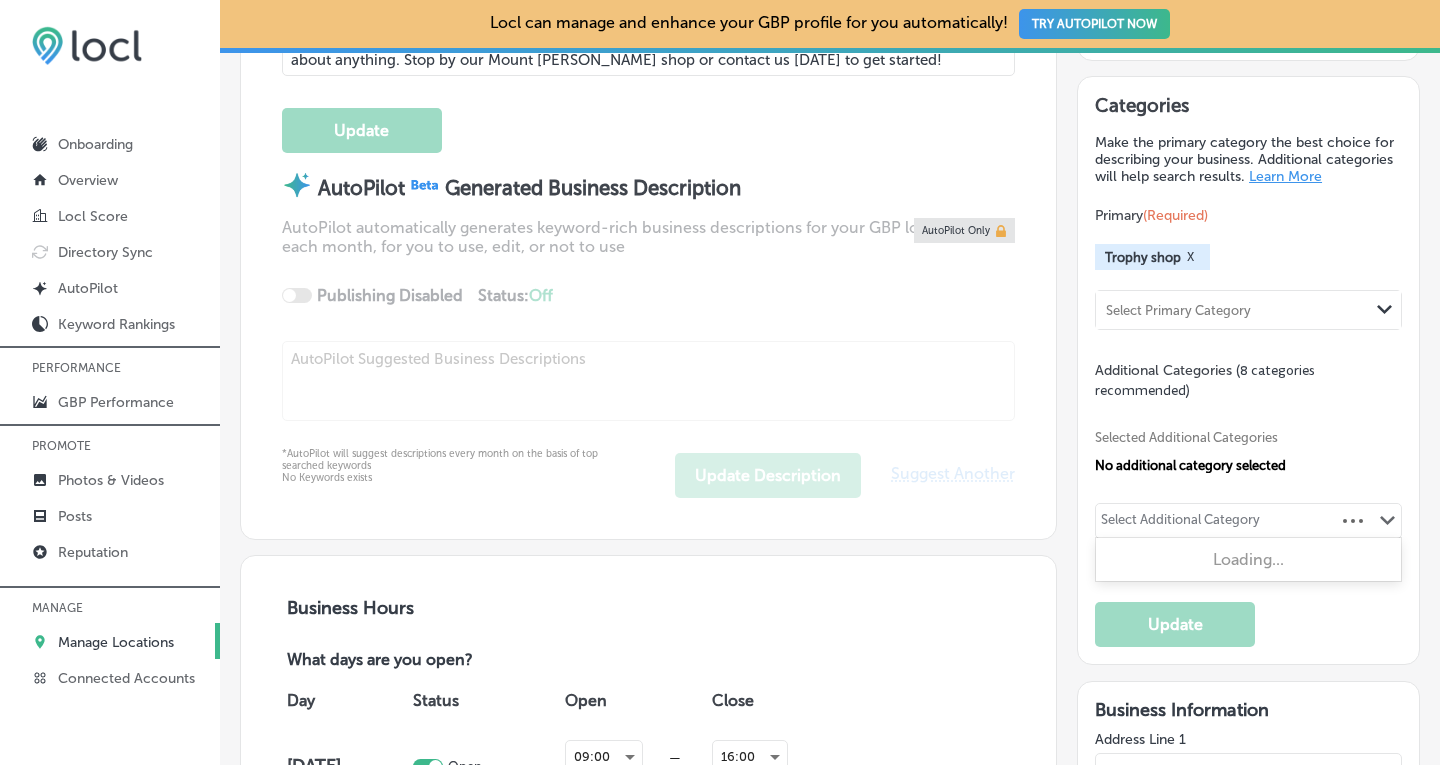 click on "Select Additional Category" at bounding box center [1180, 523] 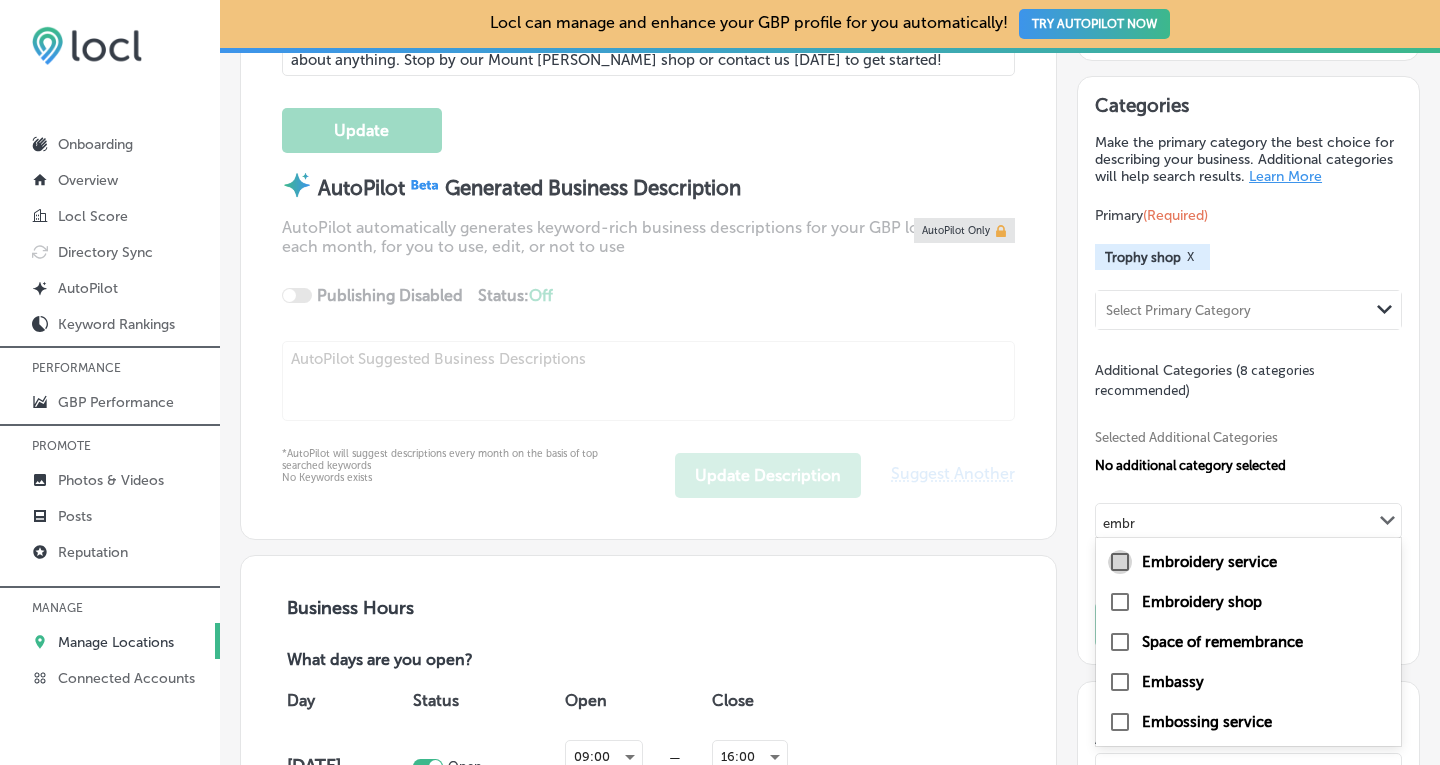 click at bounding box center (1120, 562) 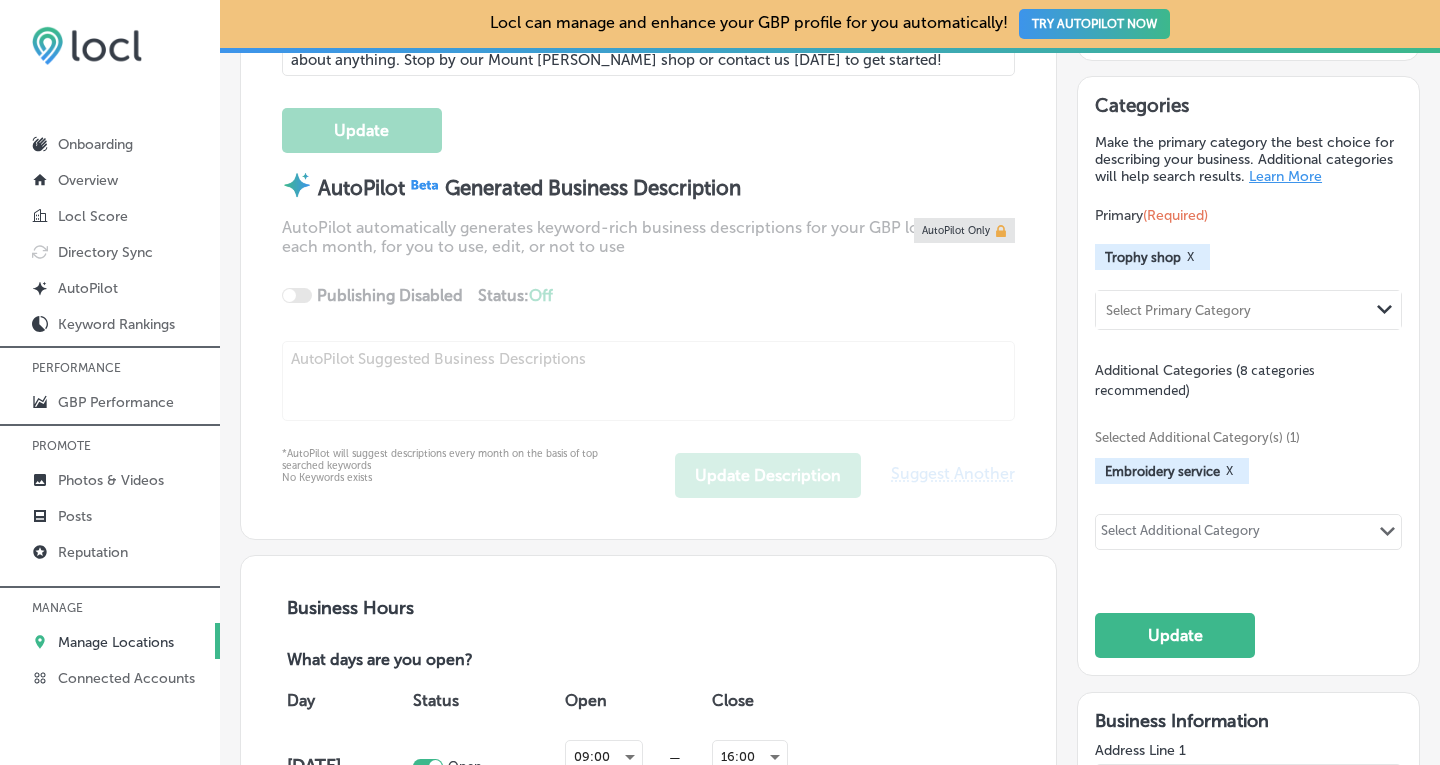 click on "Select Additional Category" at bounding box center (1180, 534) 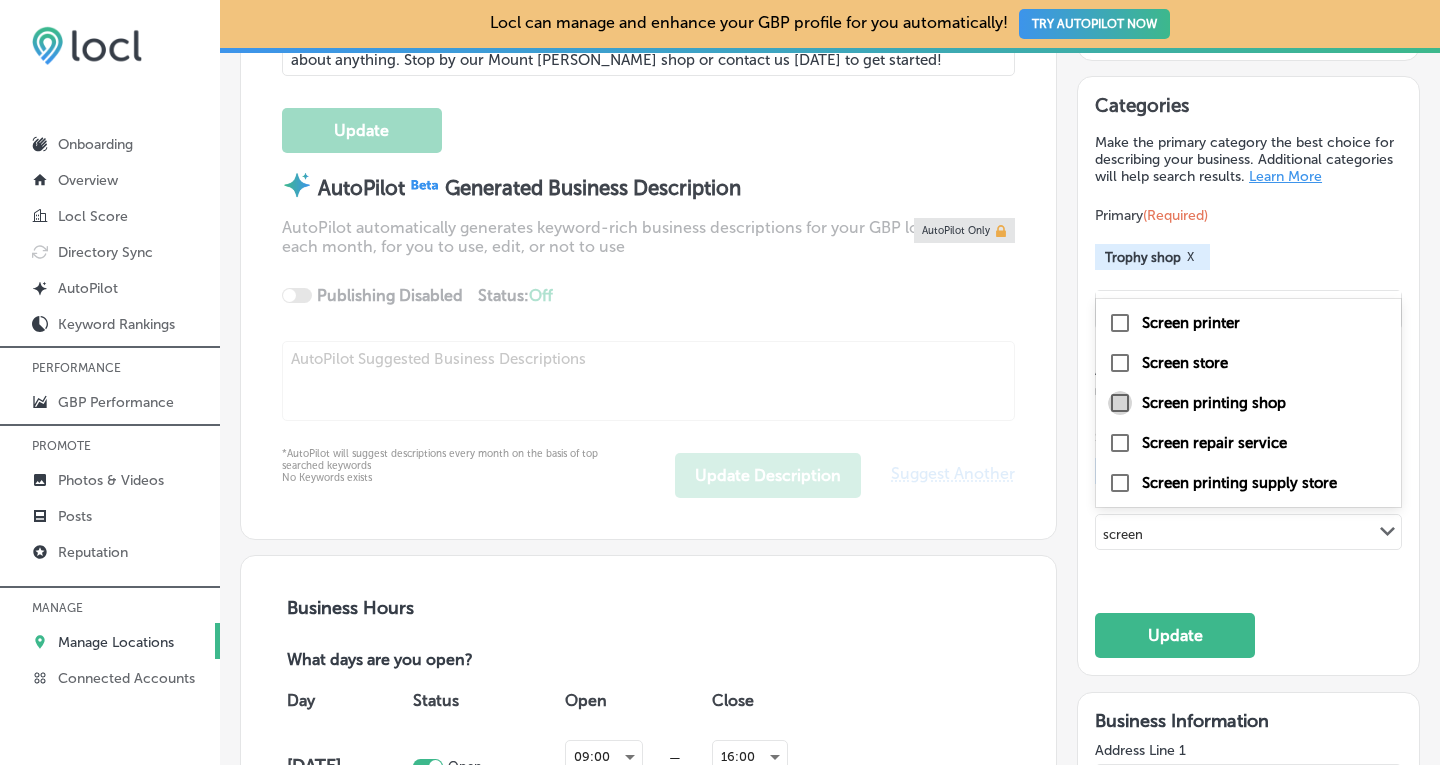 click at bounding box center (1120, 403) 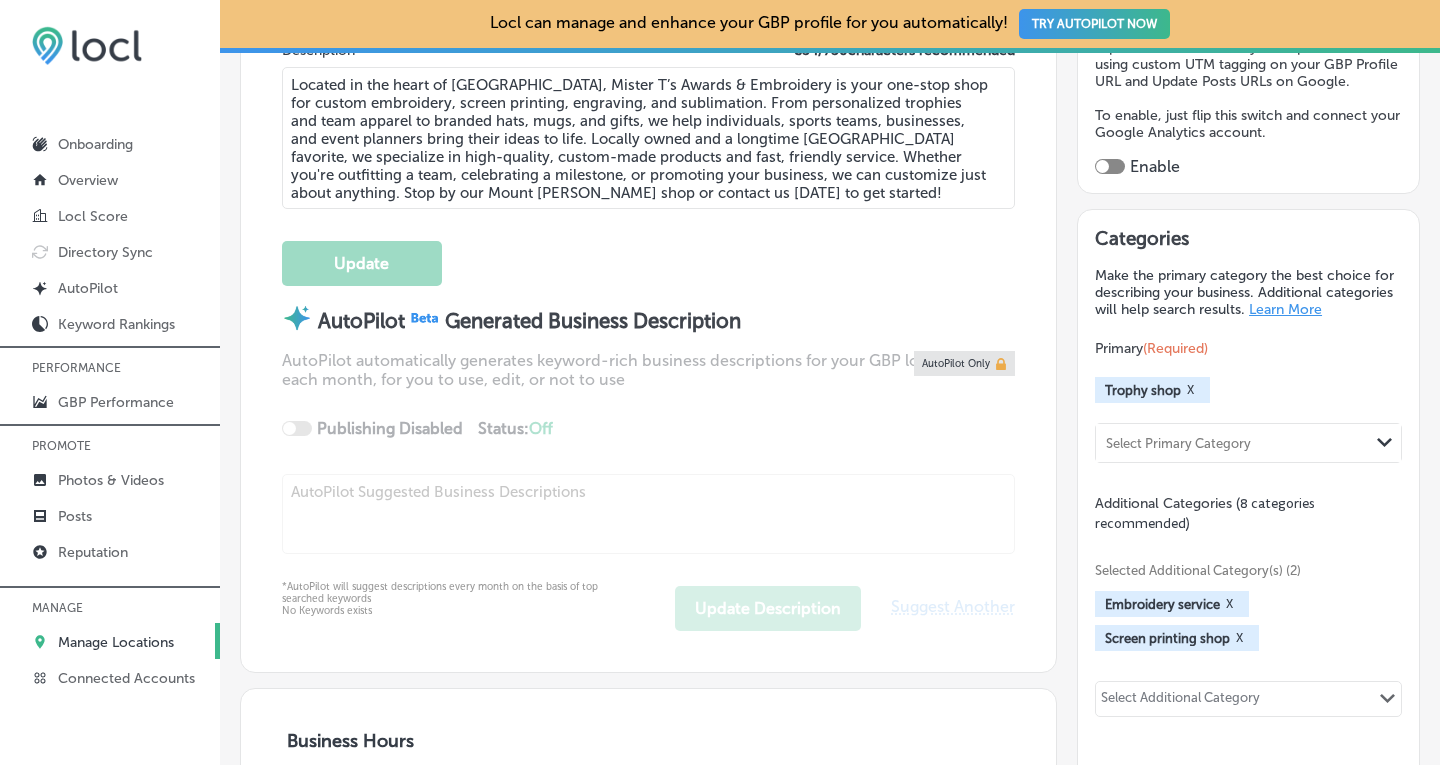 scroll, scrollTop: 733, scrollLeft: 0, axis: vertical 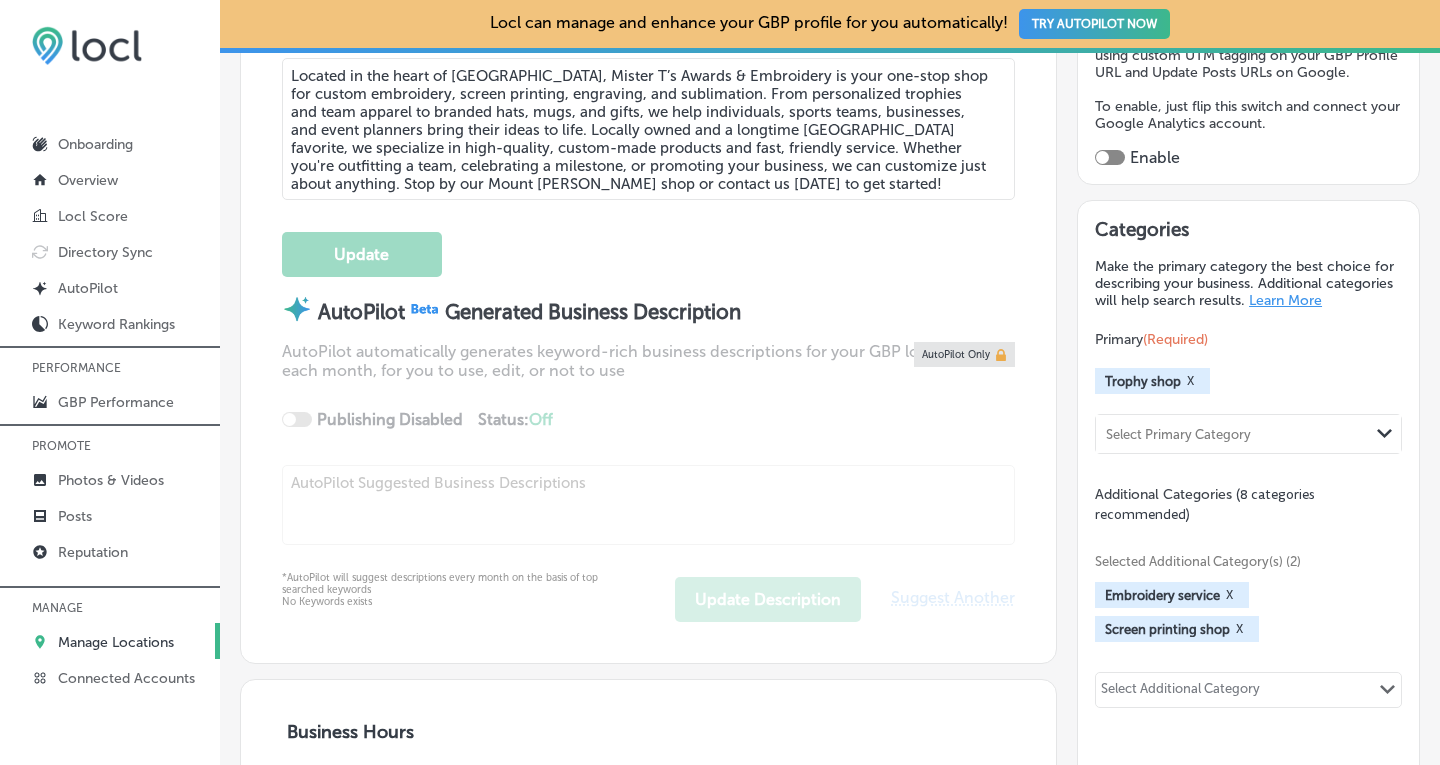 click on "Select Additional Category" at bounding box center [1180, 692] 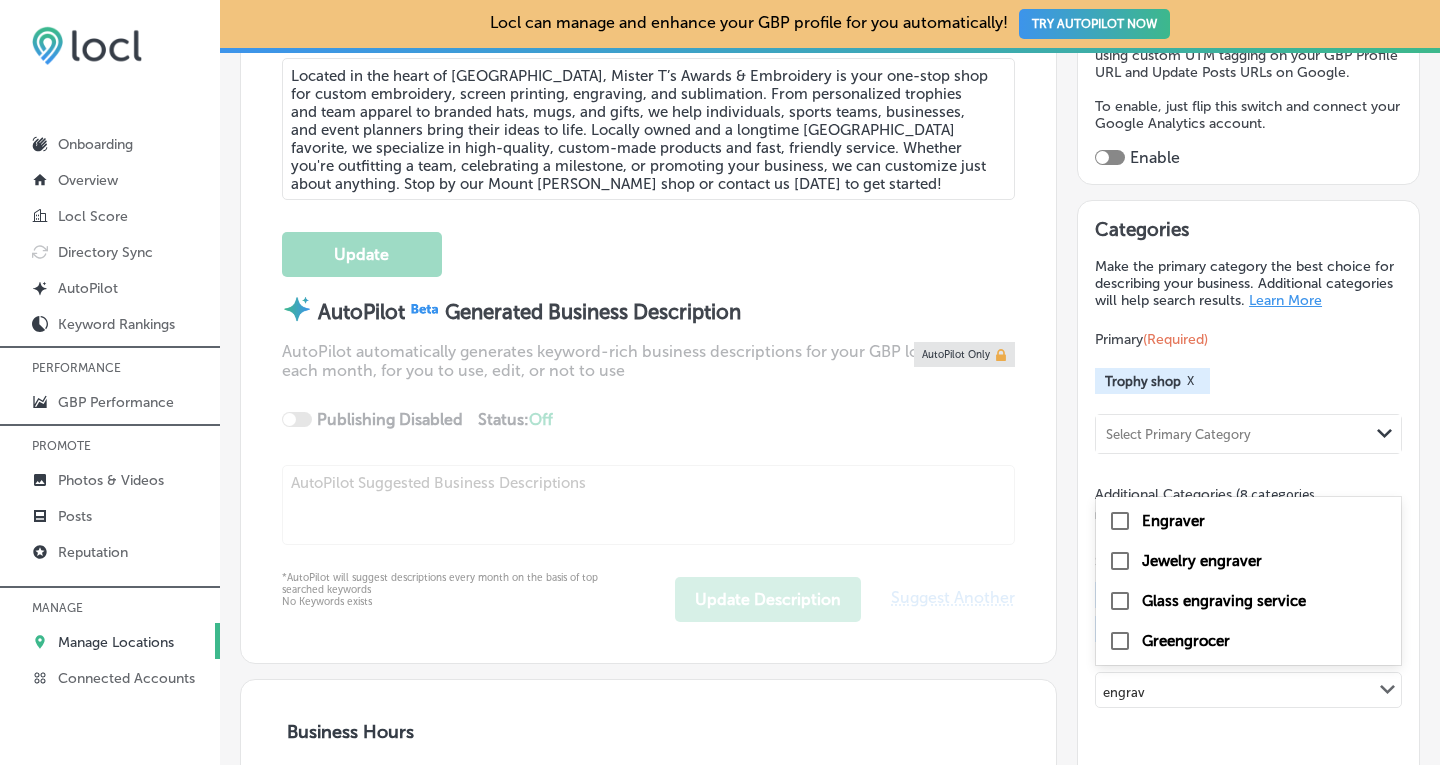 click at bounding box center [1120, 521] 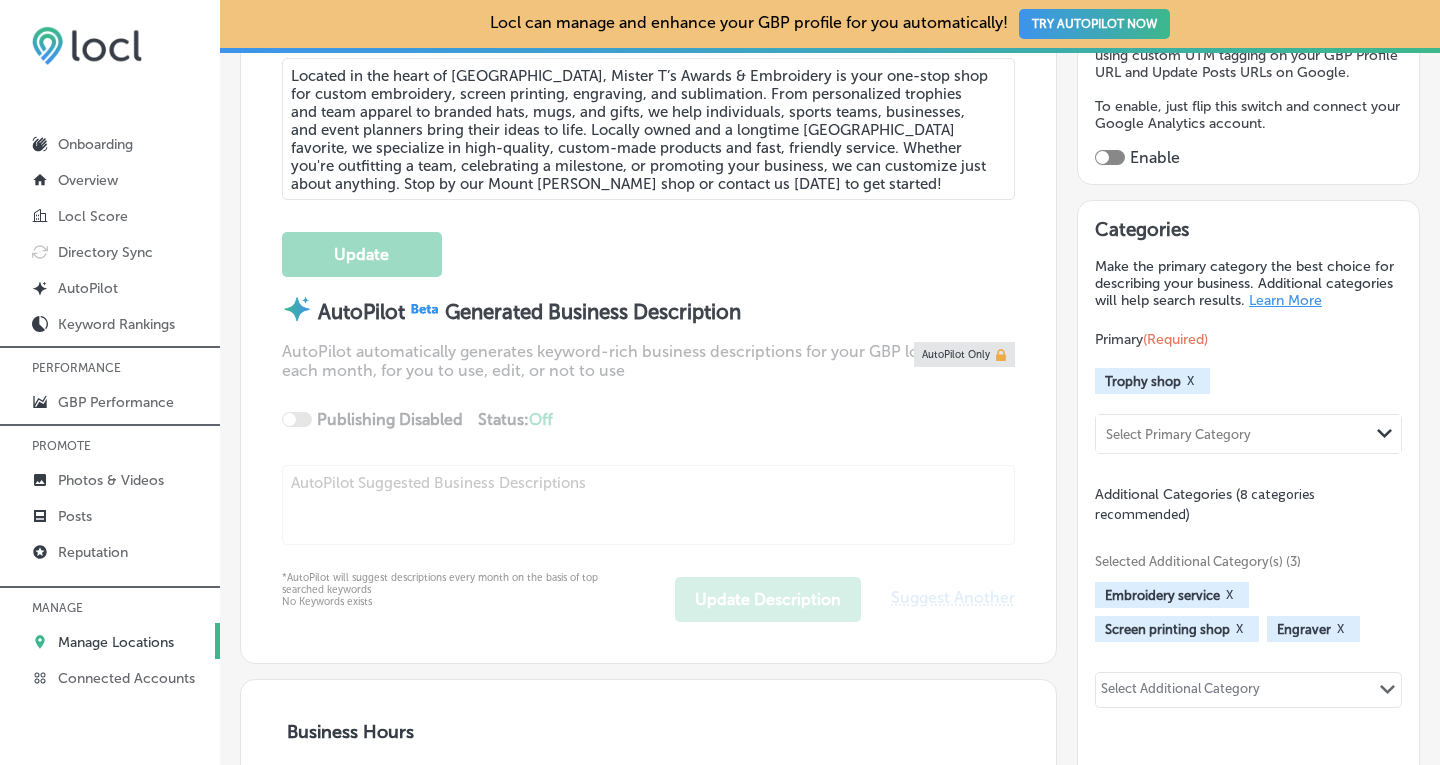 click on "Select Additional Category" at bounding box center (1180, 692) 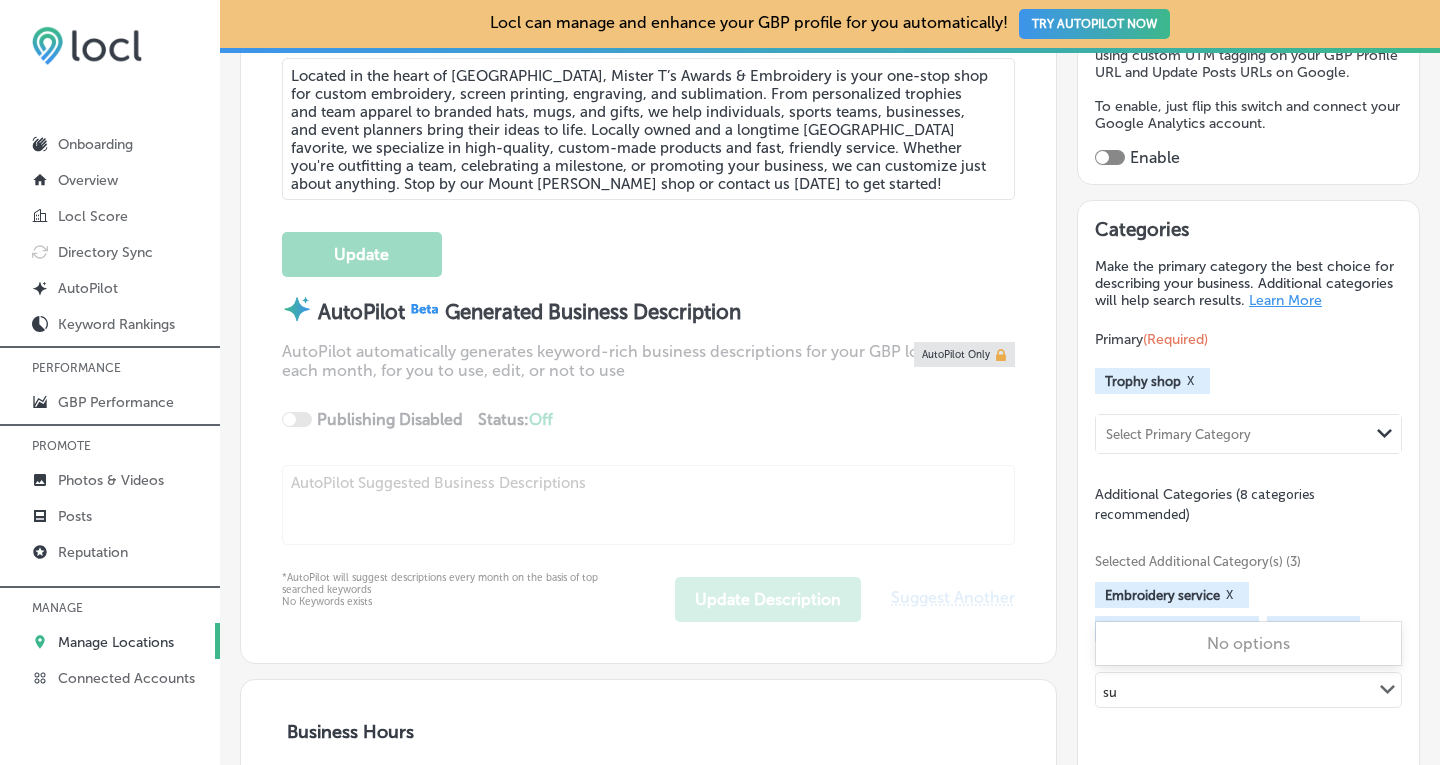 type on "s" 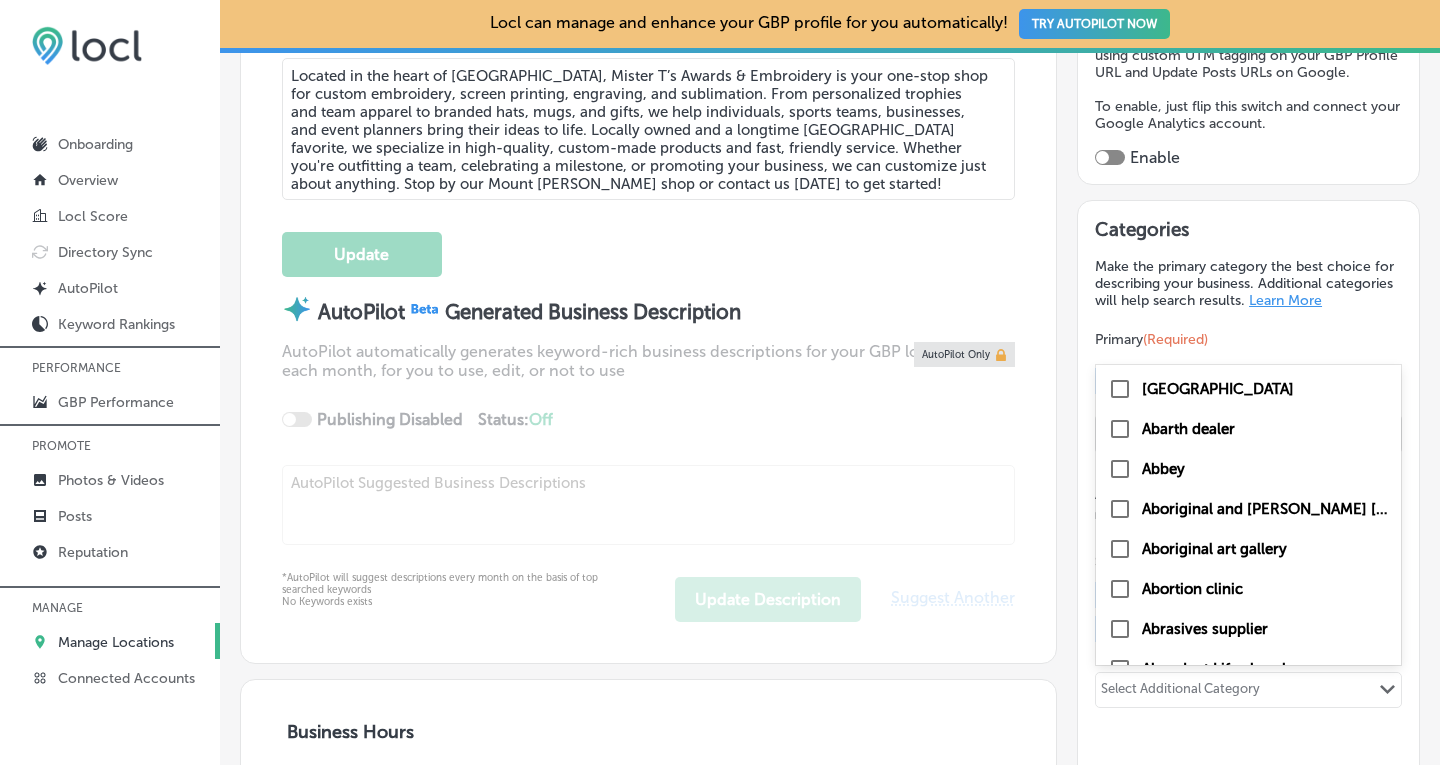 click on "Automatically Sync Profile Details Premium Directories: Your Visitor and Traffic Source Rankings Google Business Profiles (GBPs) are most business' top source of traffic and visitors. Locl can show this with data. By default, GBP traffic is included (hidden) in the "Google Organic" Sources item in Google Analytics. With Locl, you can automatically separate these and rank your top traffic sources using custom UTM tagging on your GBP Profile URL and Update Posts URLs on Google. To enable, just flip this switch and connect your Google Analytics account. Enable Categories Make the primary category the best choice for describing your business. Additional categories will help search results.   Learn More Primary  (Required) Trophy shop X Select Primary Category
Path
Created with Sketch.
Additional Categories     (8 categories recommended) Selected Additional Category(s) (3) Embroidery service X Screen printing shop" at bounding box center [1238, 1463] 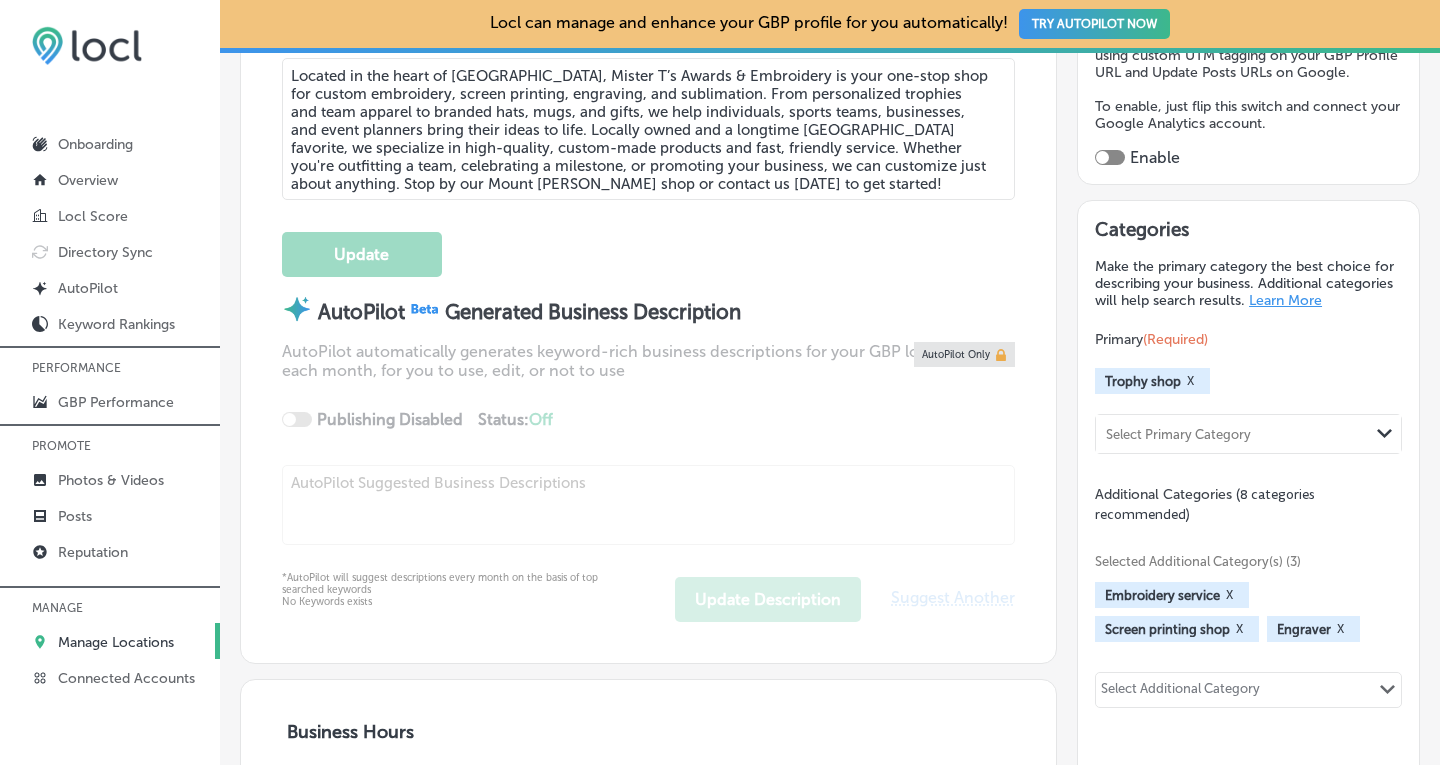 click on "Select Additional Category" at bounding box center [1180, 692] 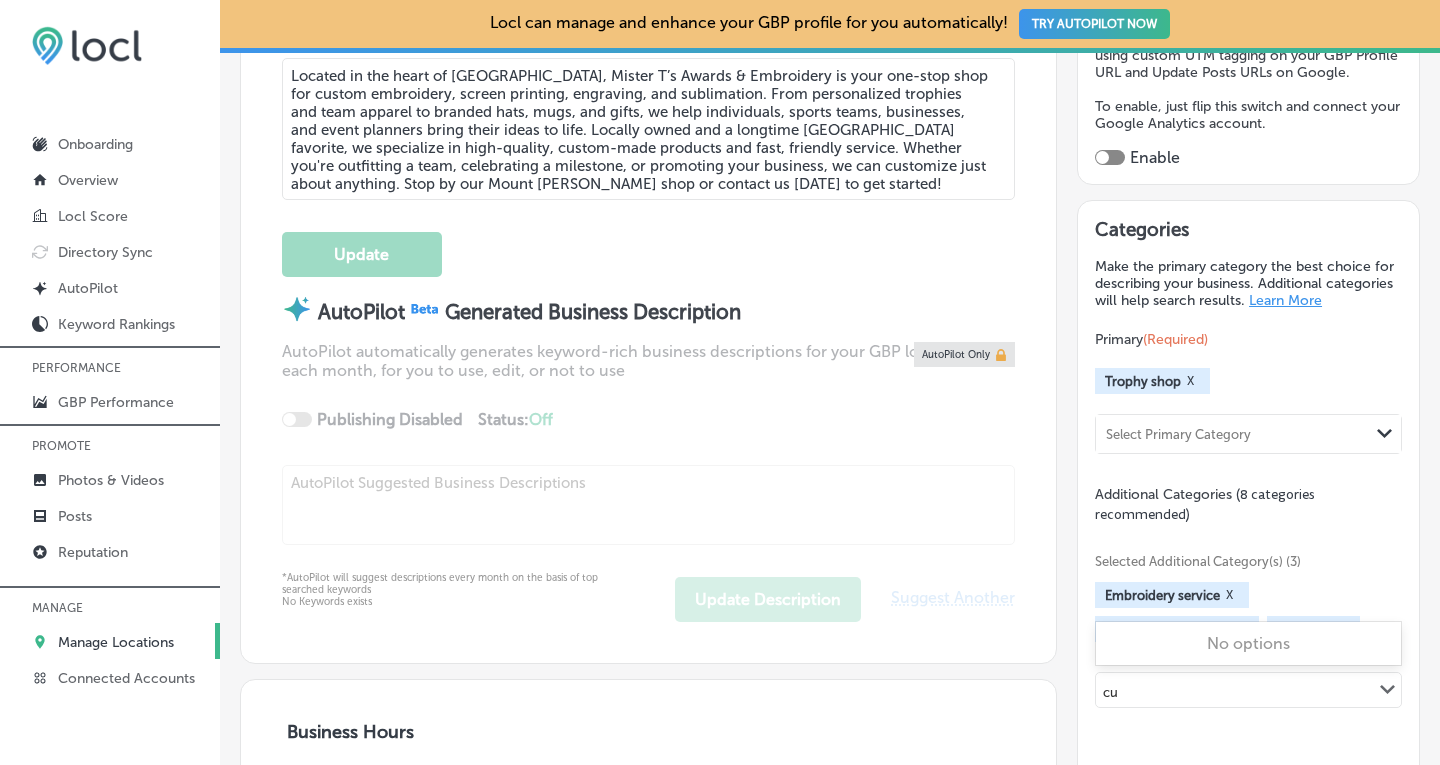 type on "c" 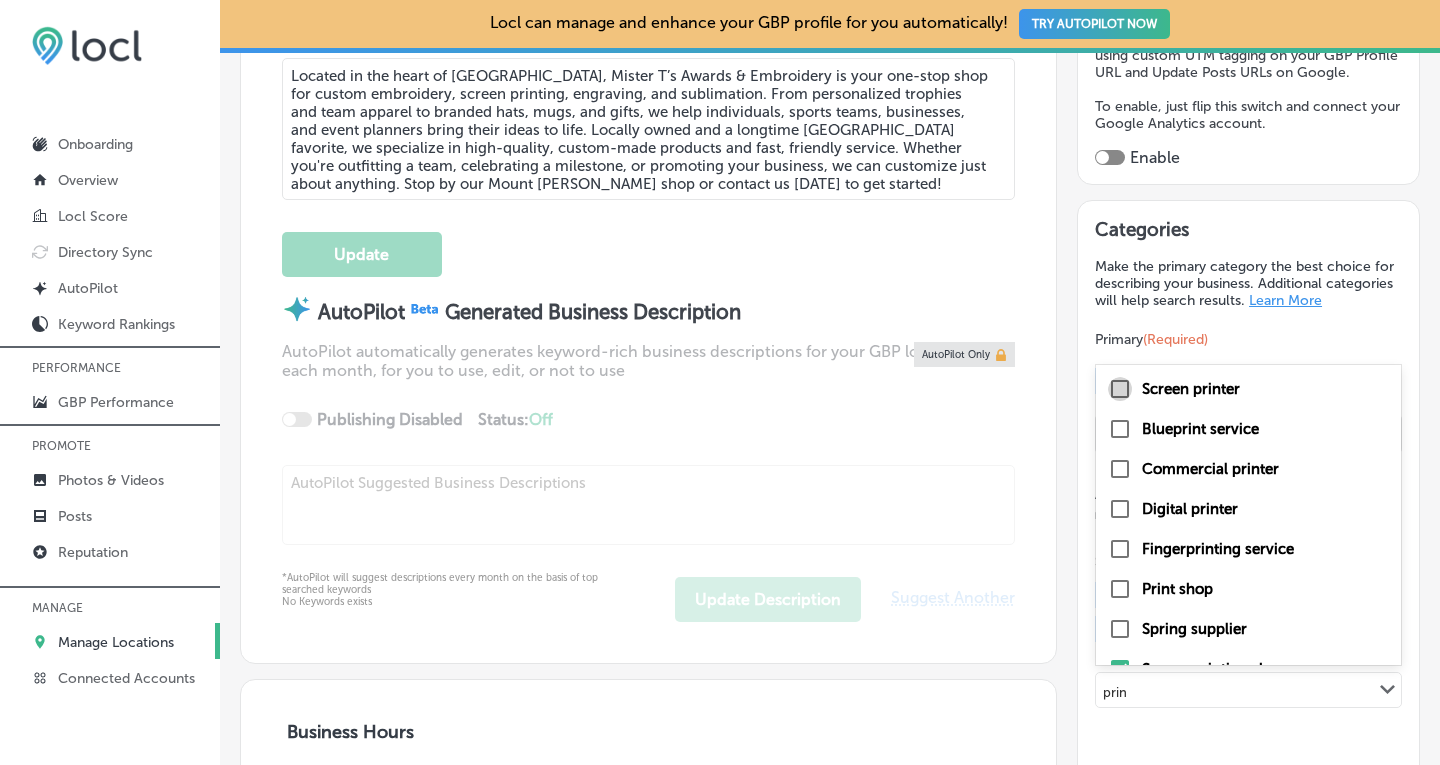 click at bounding box center [1120, 389] 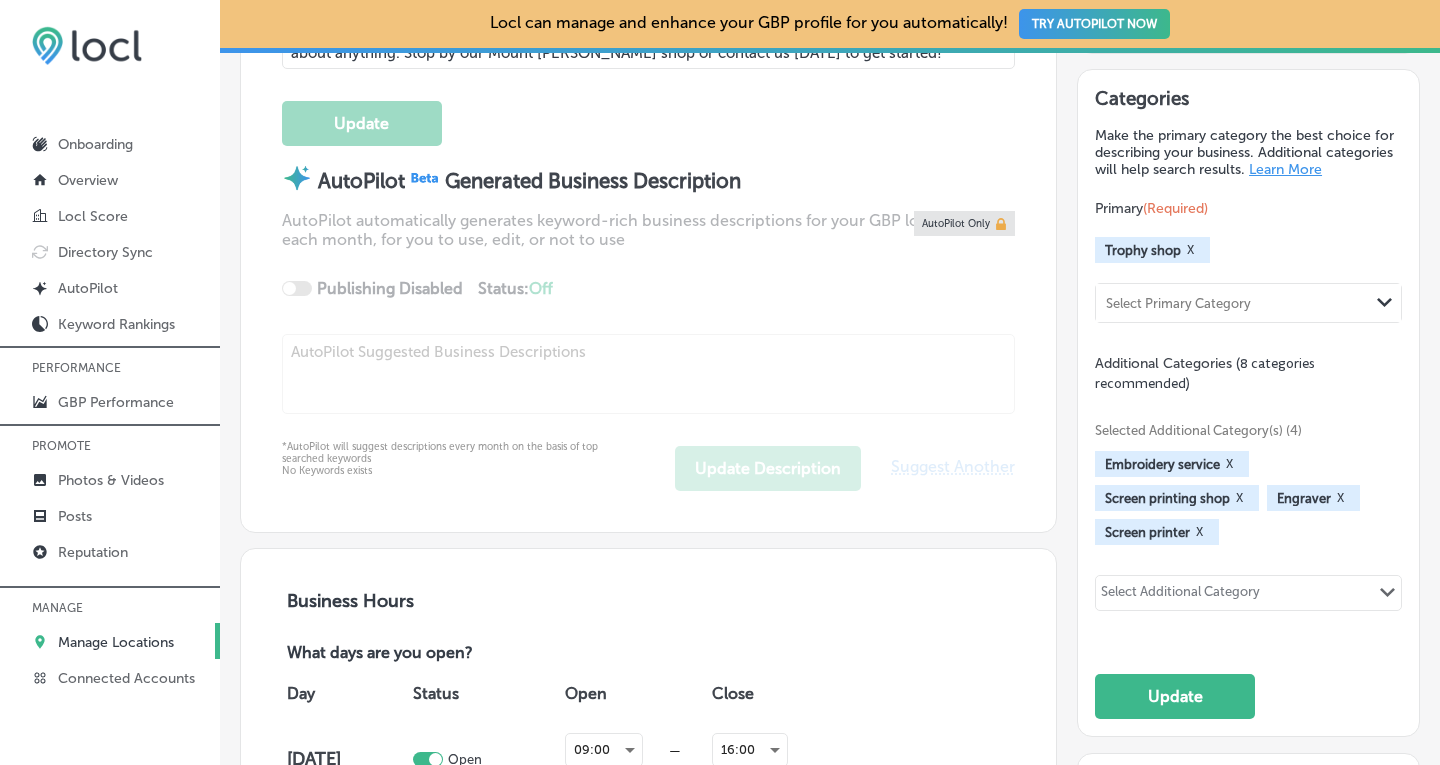scroll, scrollTop: 878, scrollLeft: 0, axis: vertical 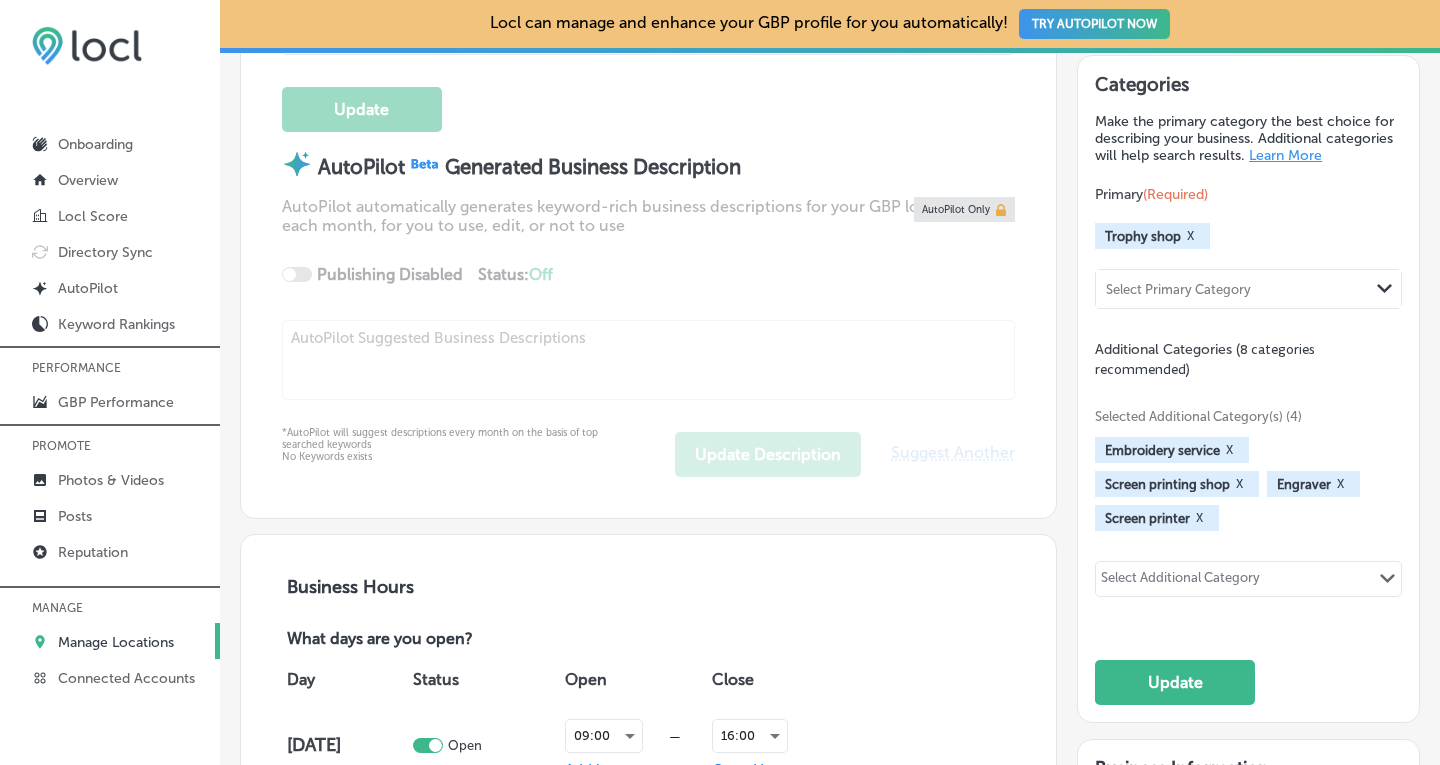 click on "X" at bounding box center [1199, 518] 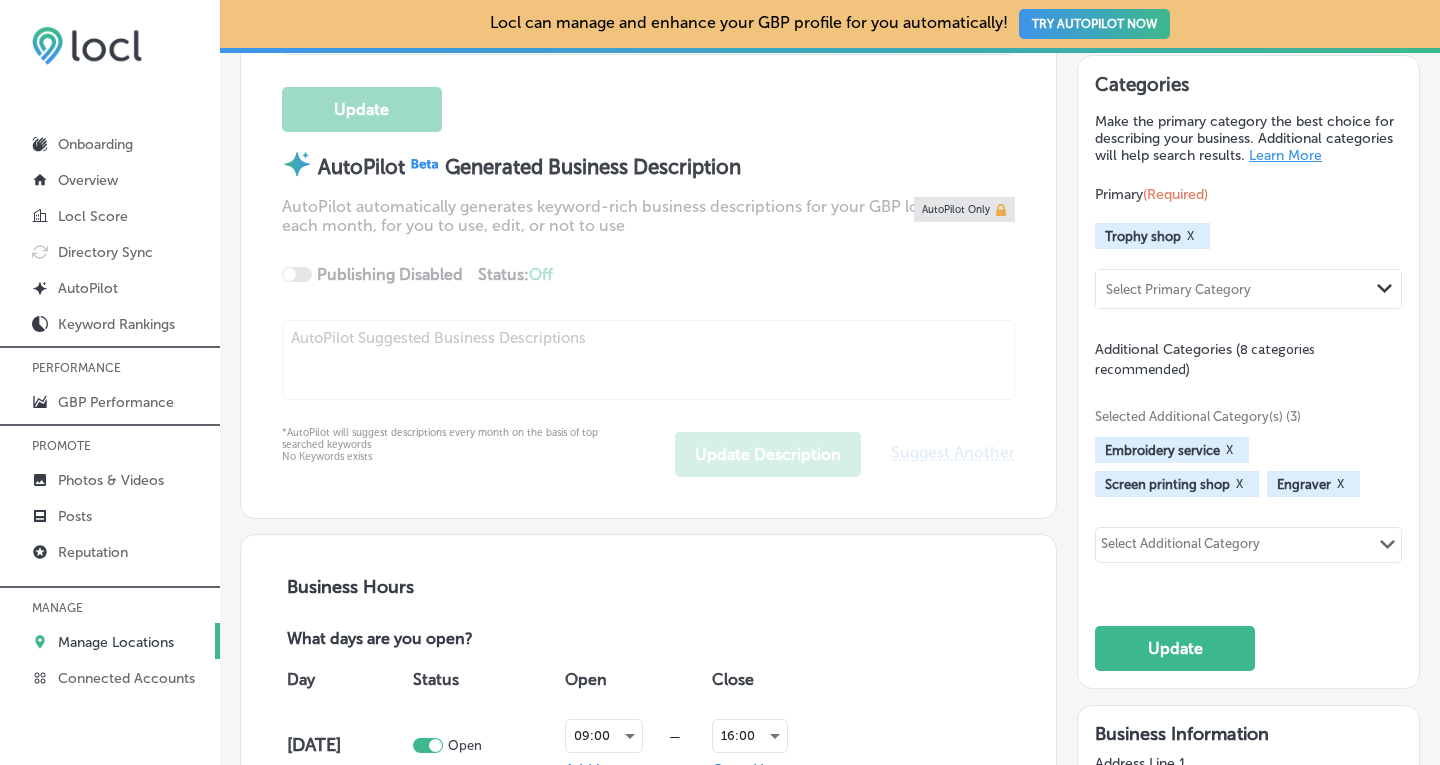 click on "Select Additional Category" at bounding box center (1180, 547) 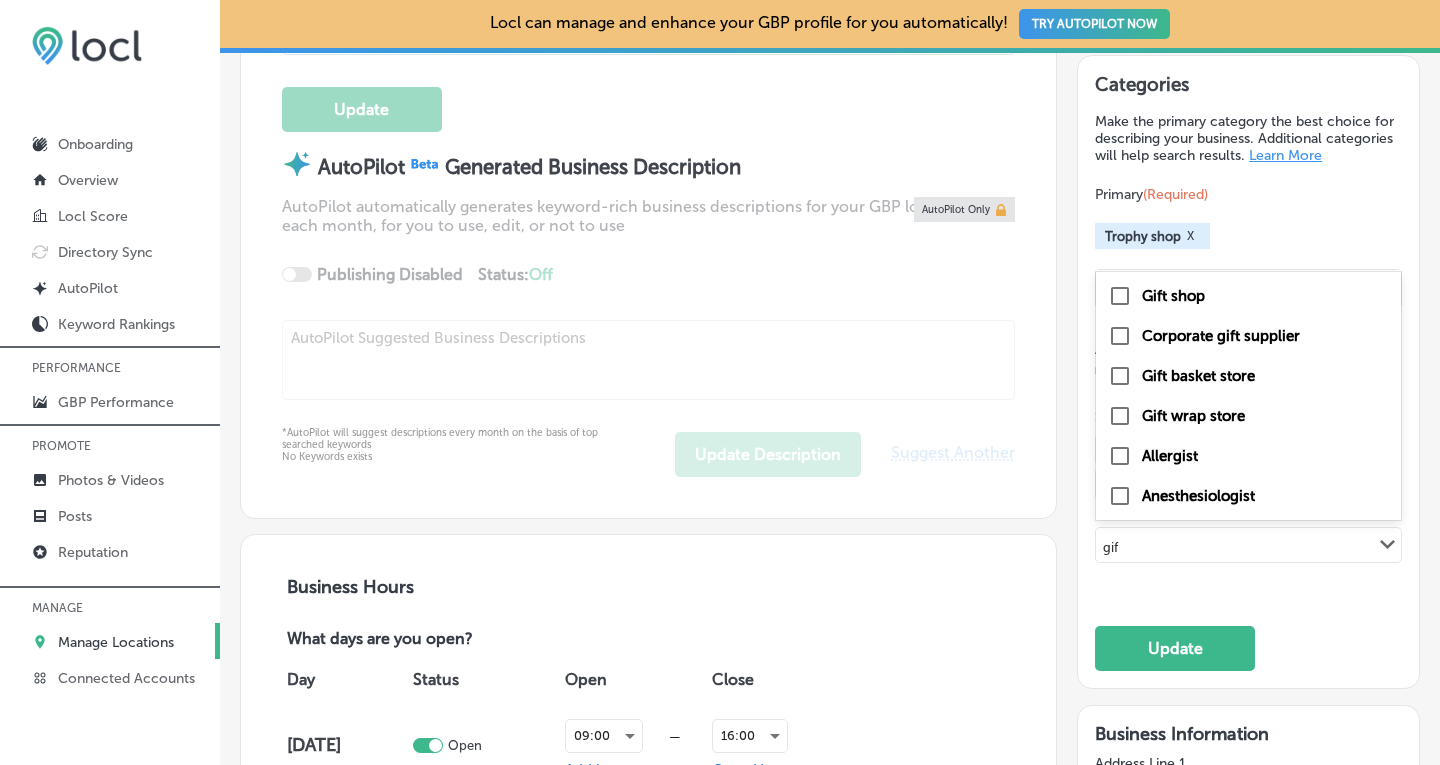type on "gift" 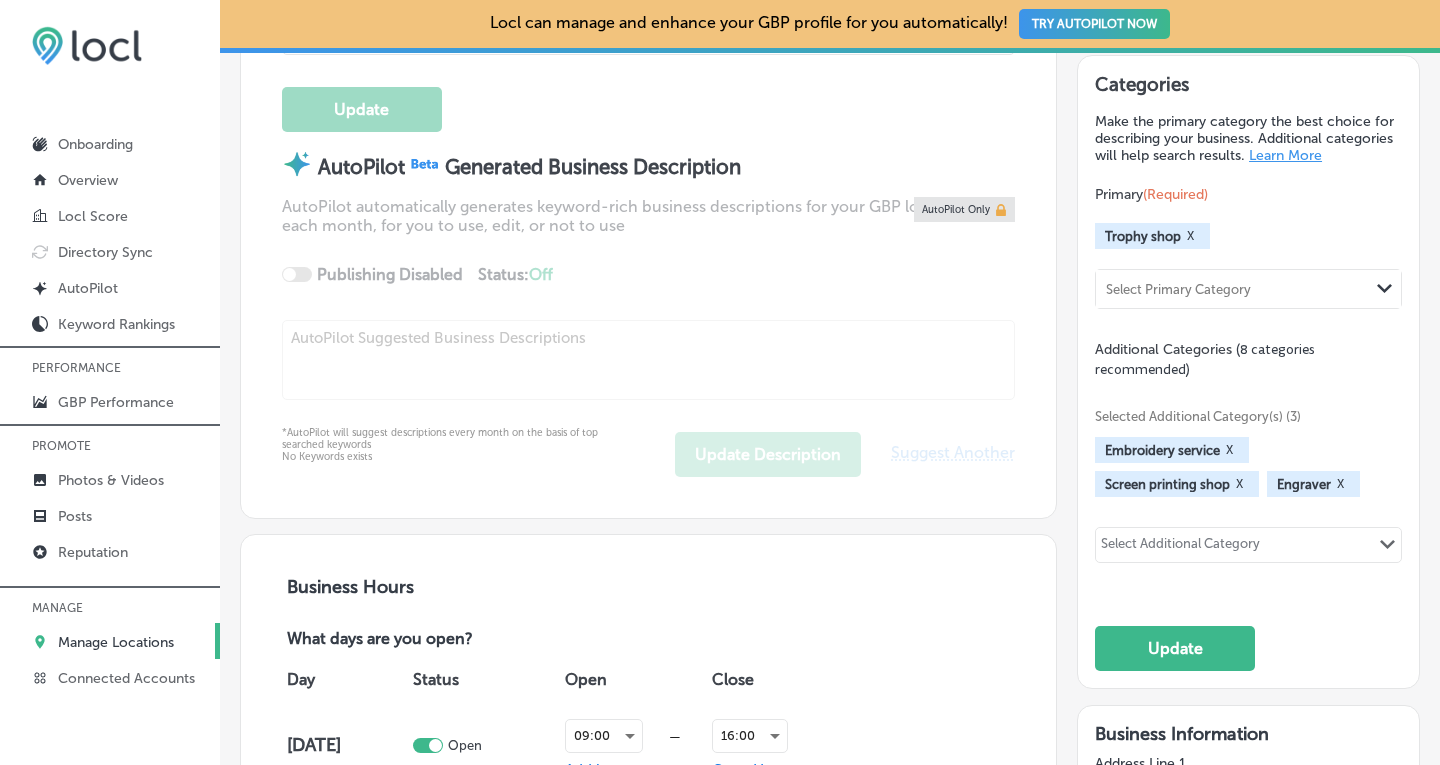 drag, startPoint x: 1123, startPoint y: 556, endPoint x: 1094, endPoint y: 556, distance: 29 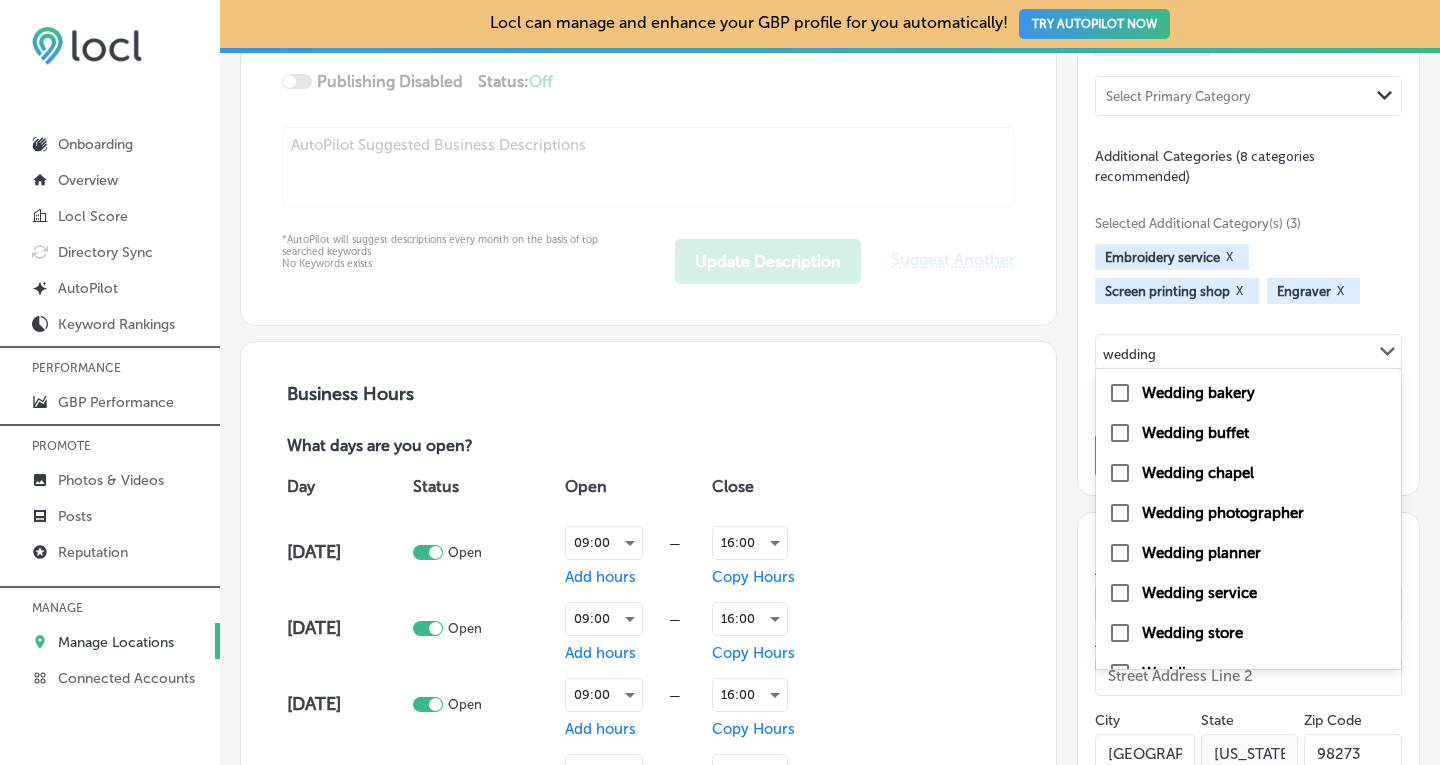 scroll, scrollTop: 1074, scrollLeft: 0, axis: vertical 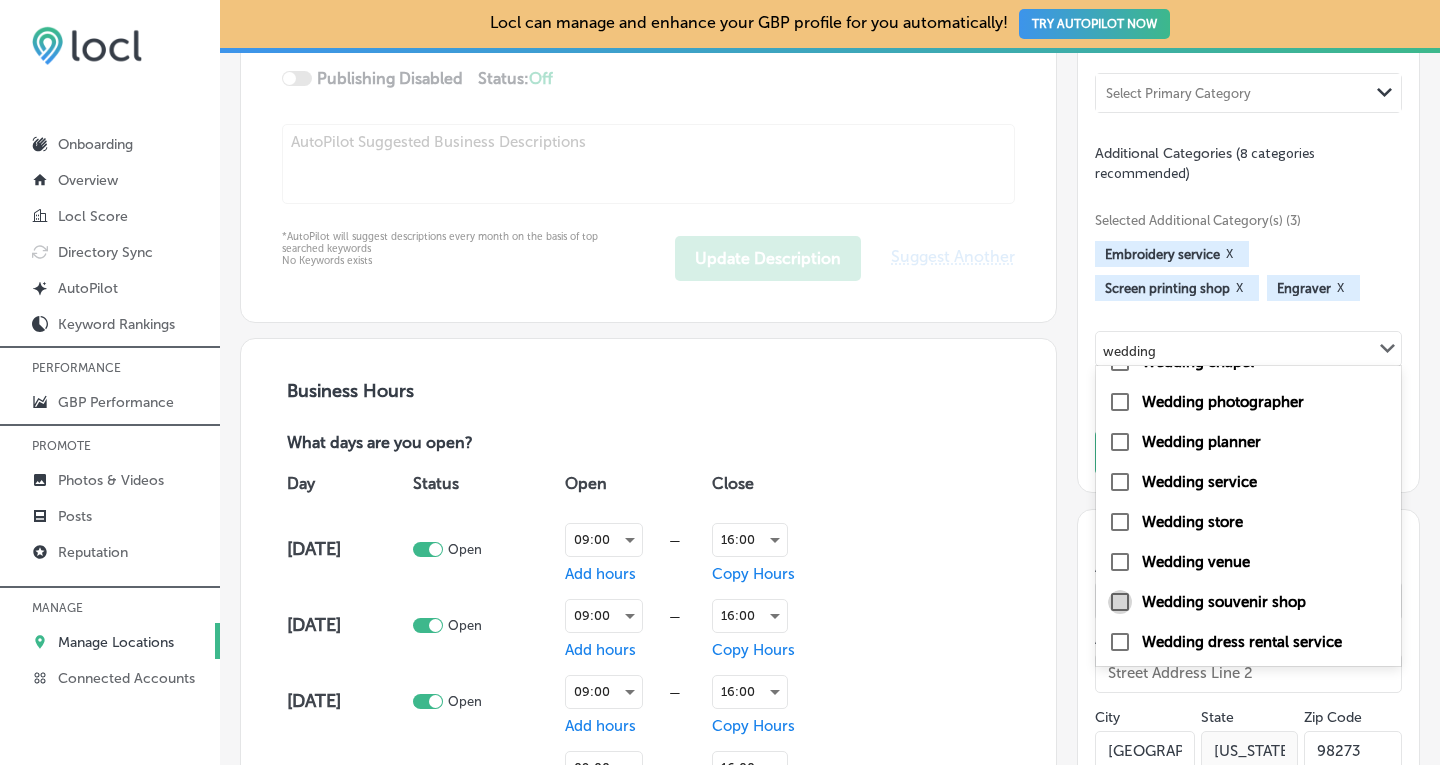 click at bounding box center (1120, 602) 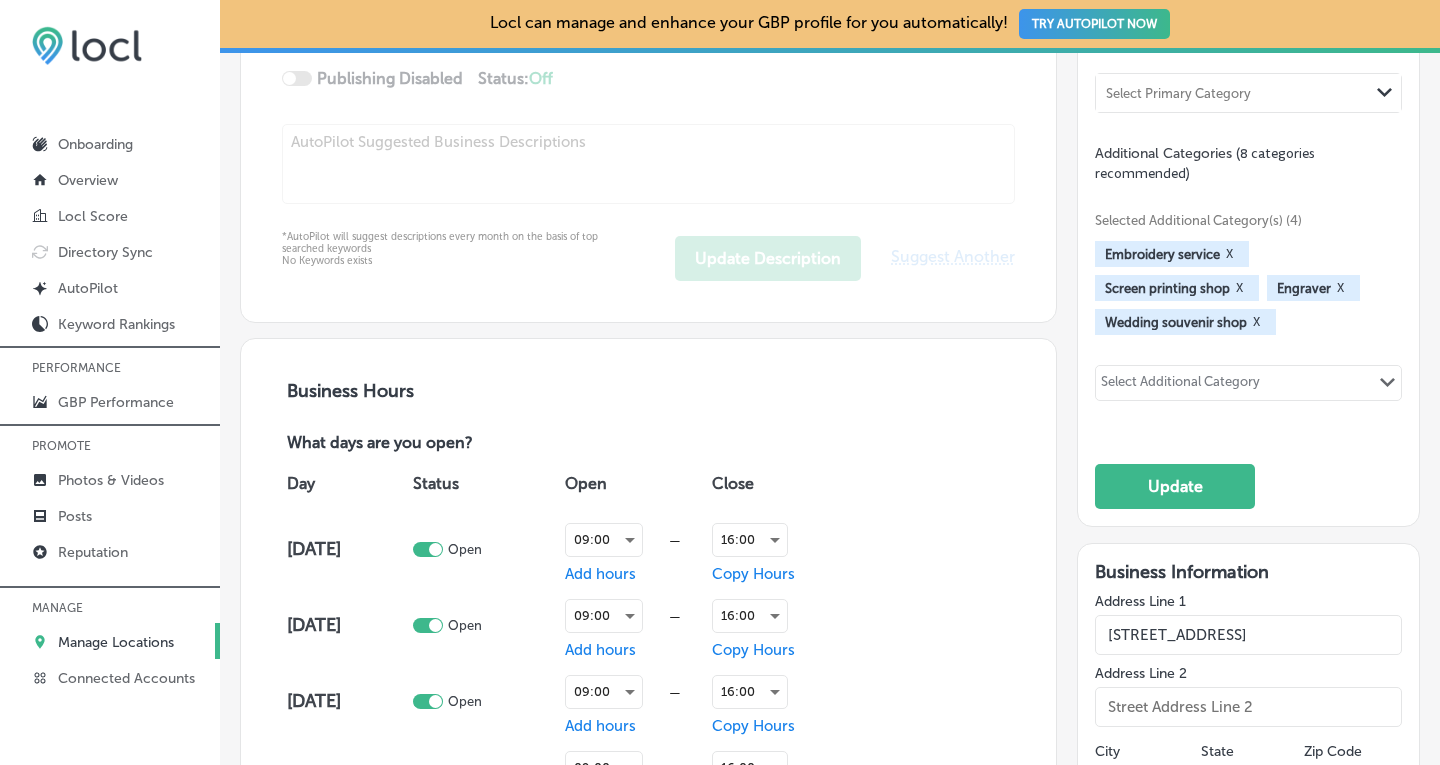 click on "Select Additional Category" at bounding box center (1181, 383) 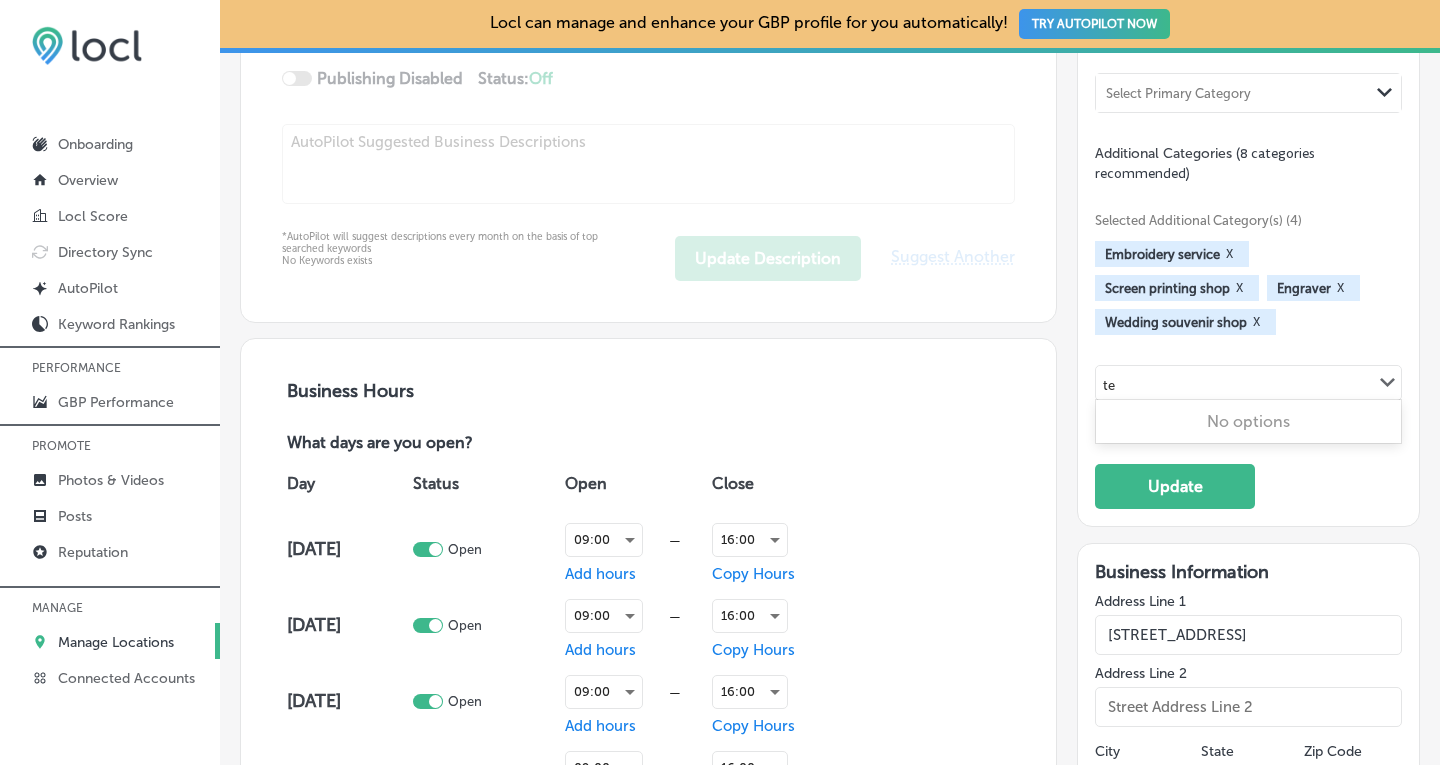 type on "t" 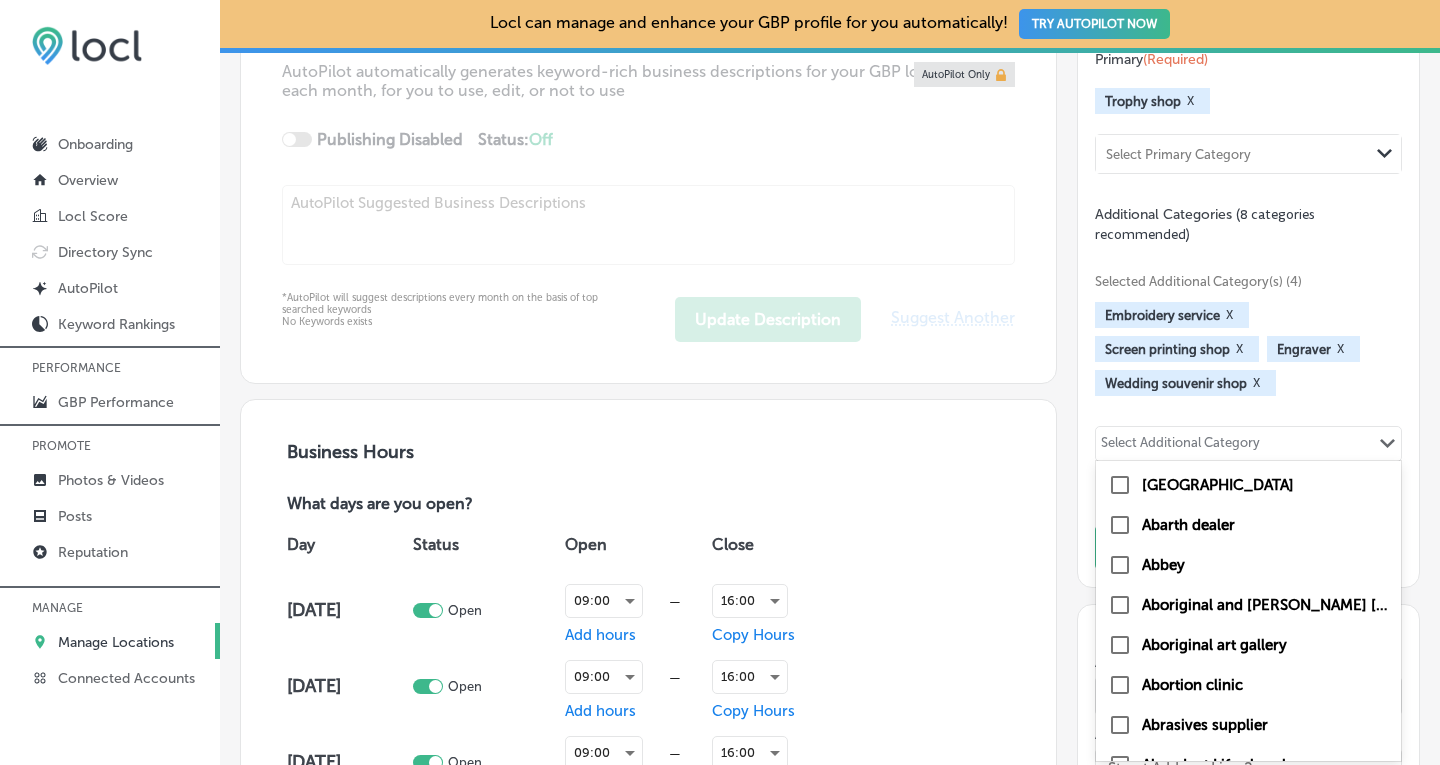 scroll, scrollTop: 1016, scrollLeft: 0, axis: vertical 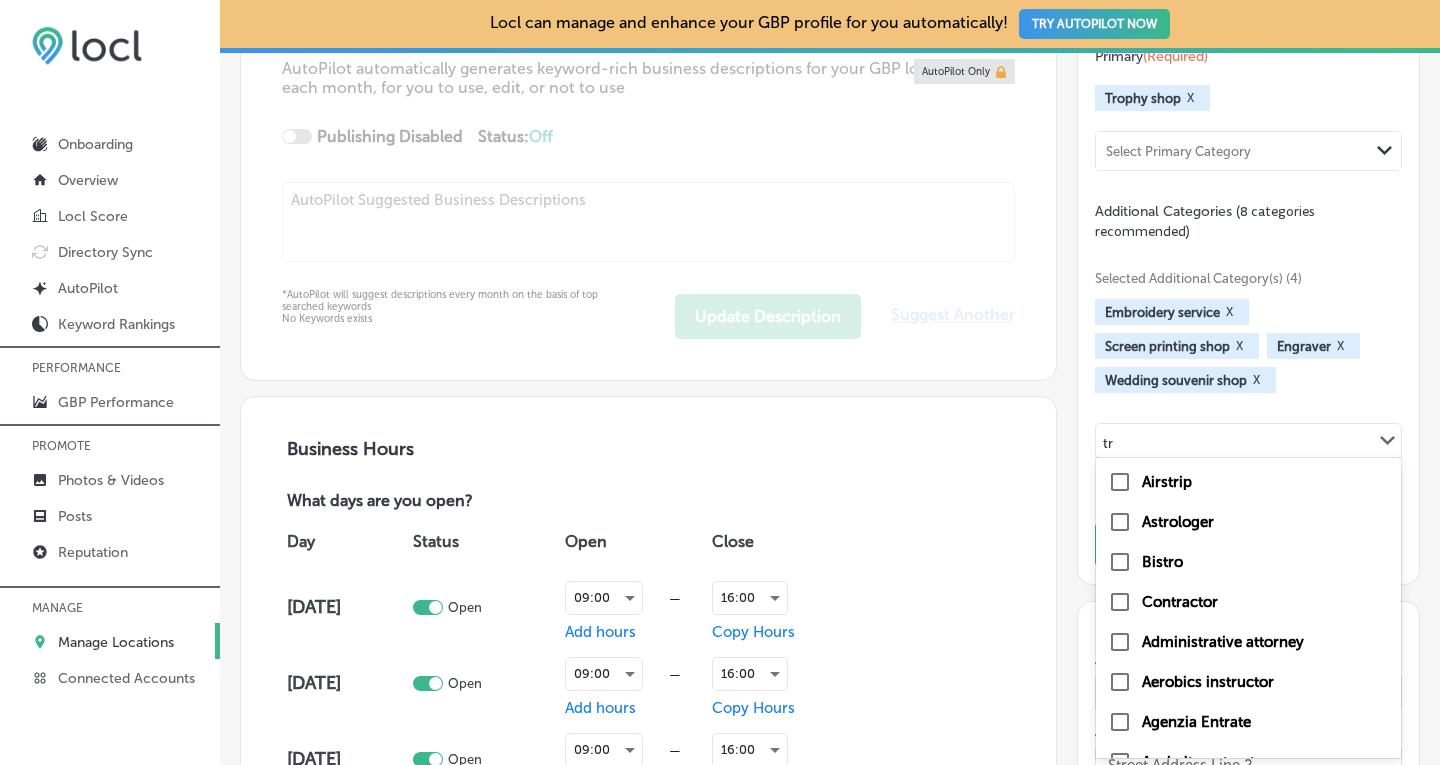 type on "t" 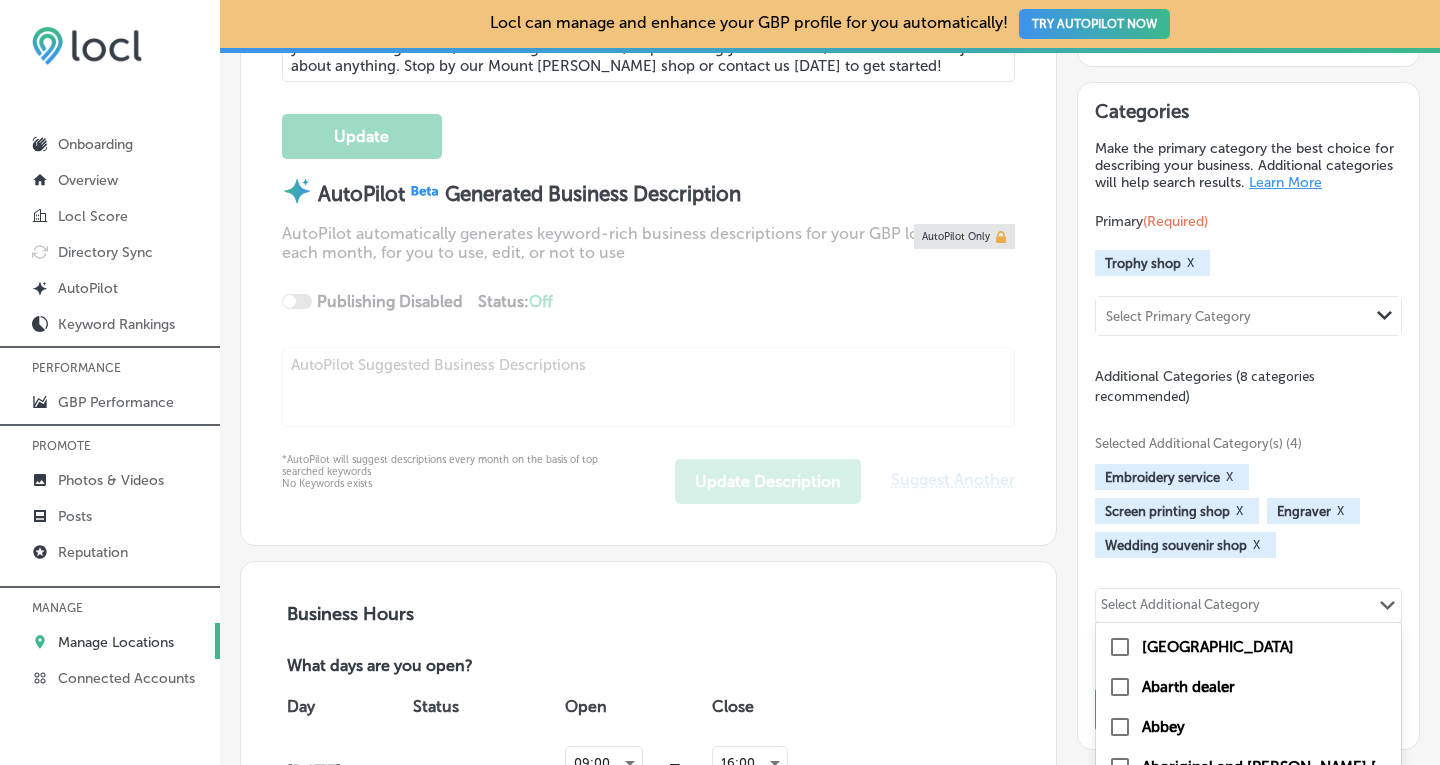 scroll, scrollTop: 862, scrollLeft: 0, axis: vertical 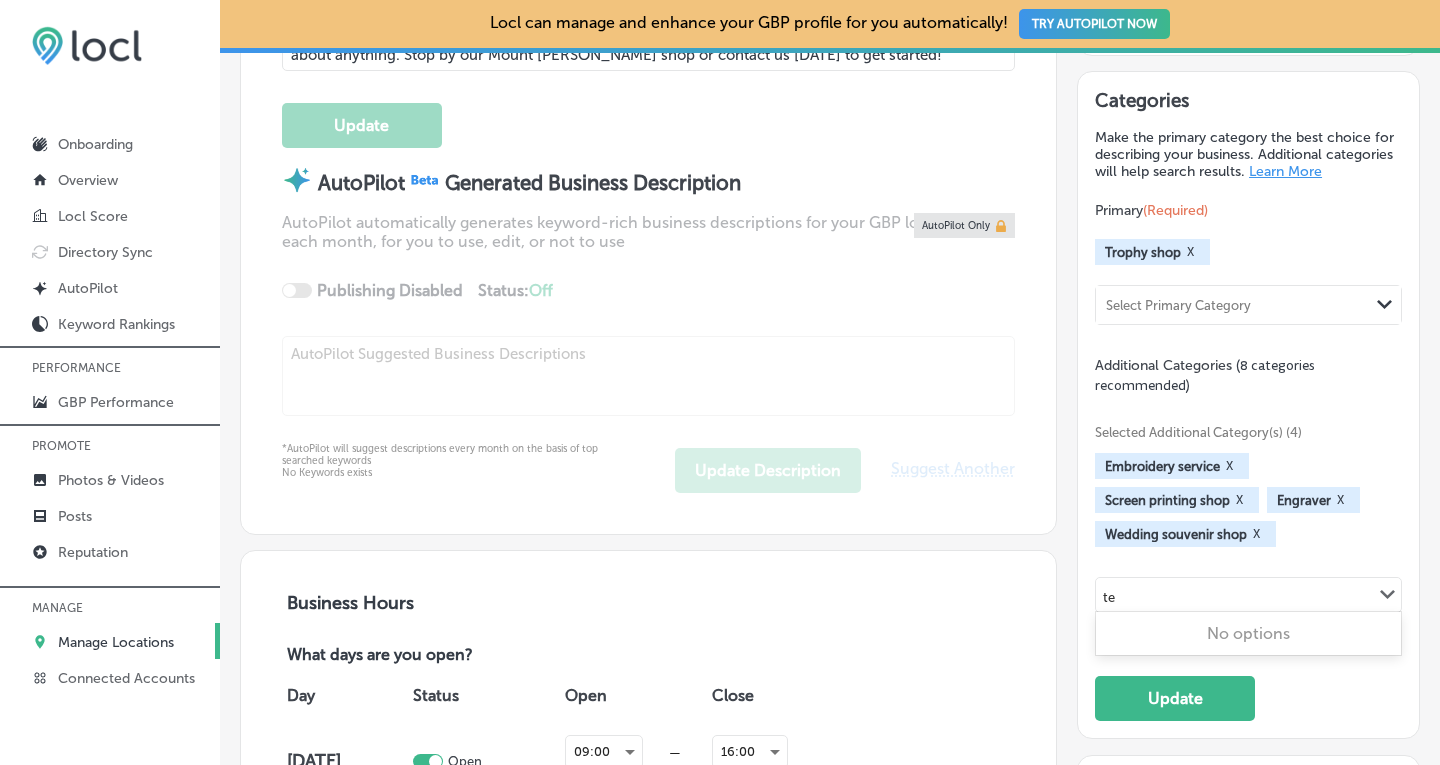 type on "t" 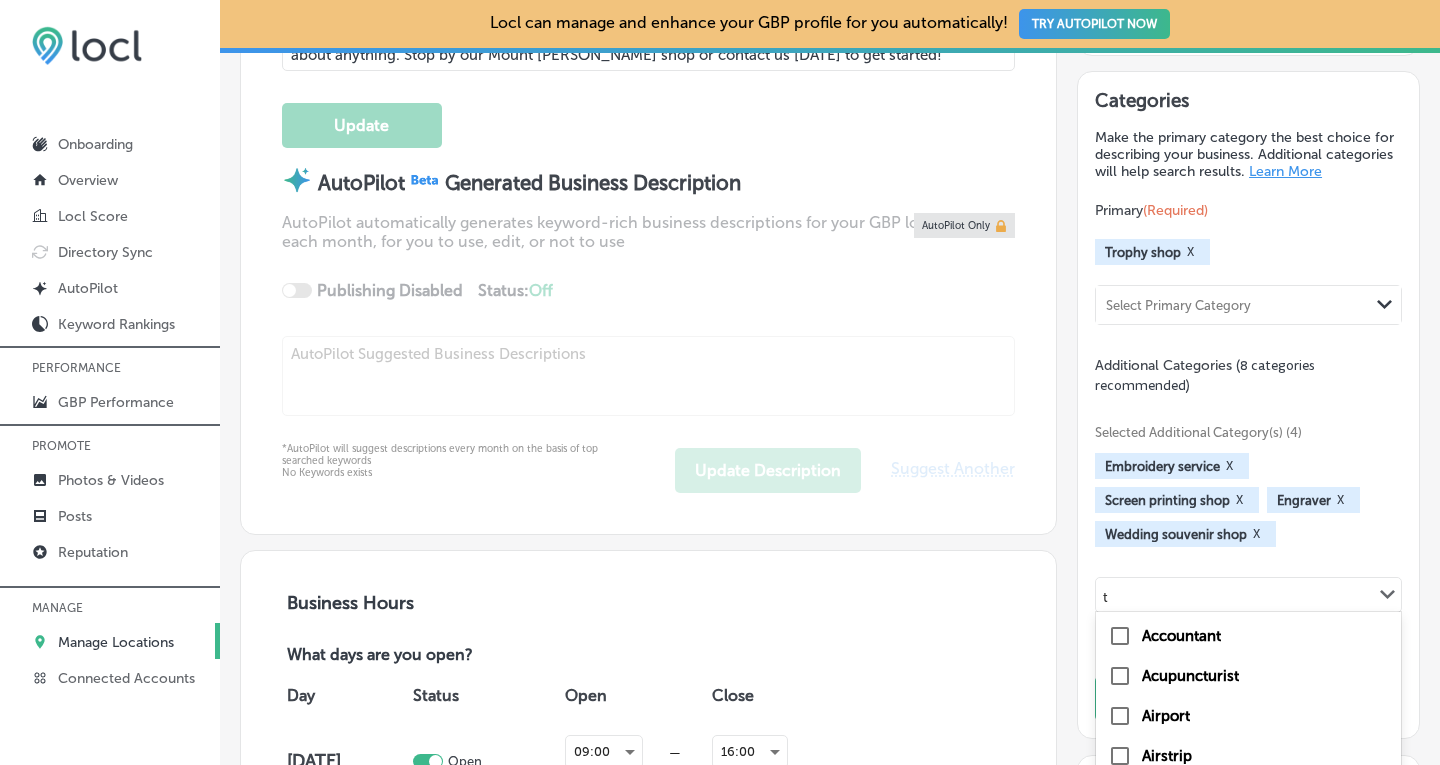 type 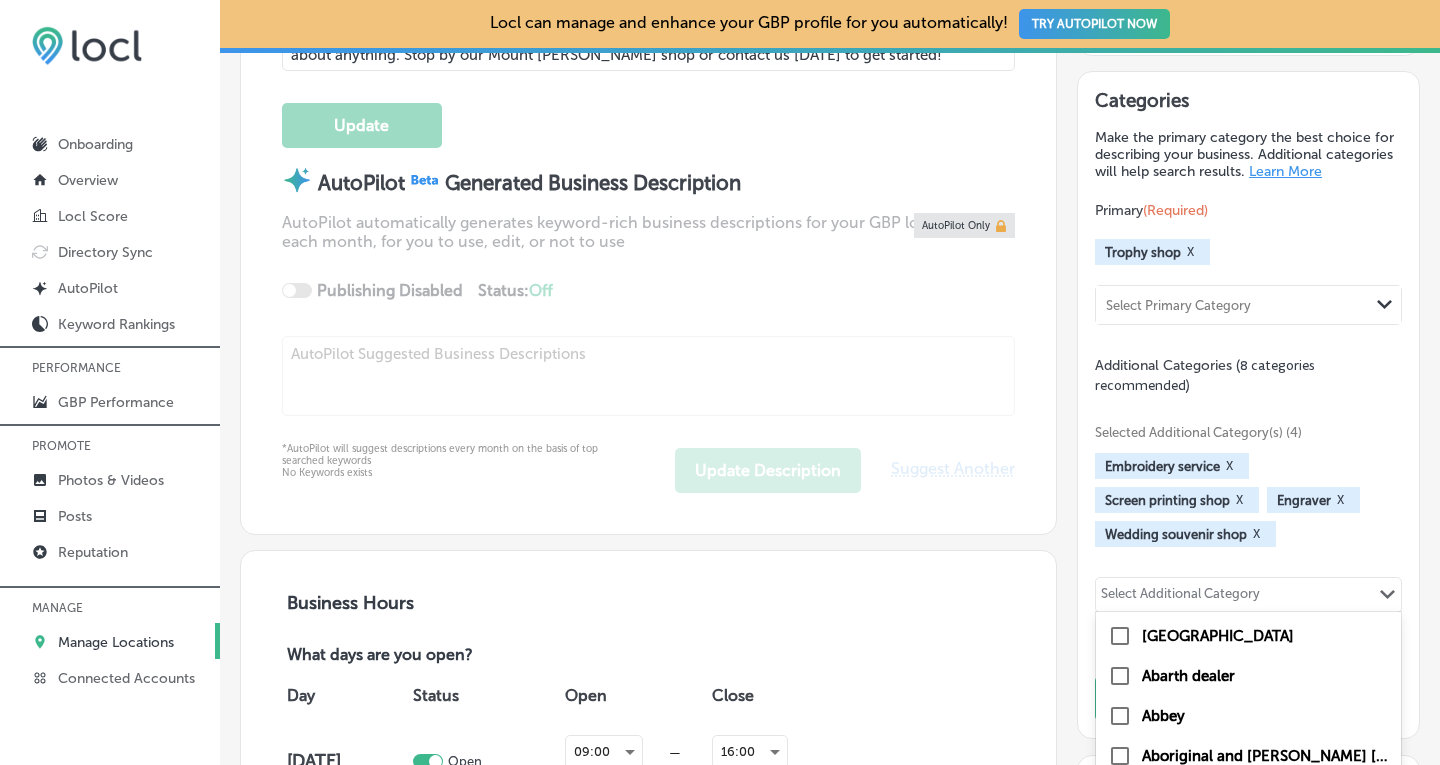 click on "Automatically Sync Profile Details Premium Directories: Your Visitor and Traffic Source Rankings Google Business Profiles (GBPs) are most business' top source of traffic and visitors. Locl can show this with data. By default, GBP traffic is included (hidden) in the "Google Organic" Sources item in Google Analytics. With Locl, you can automatically separate these and rank your top traffic sources using custom UTM tagging on your GBP Profile URL and Update Posts URLs on Google. To enable, just flip this switch and connect your Google Analytics account. Enable Categories Make the primary category the best choice for describing your business. Additional categories will help search results.   Learn More Primary  (Required) Trophy shop X Select Primary Category
Path
Created with Sketch.
Additional Categories     (8 categories recommended) Selected Additional Category(s) (4) Embroidery service X Screen printing shop" at bounding box center [1238, 1351] 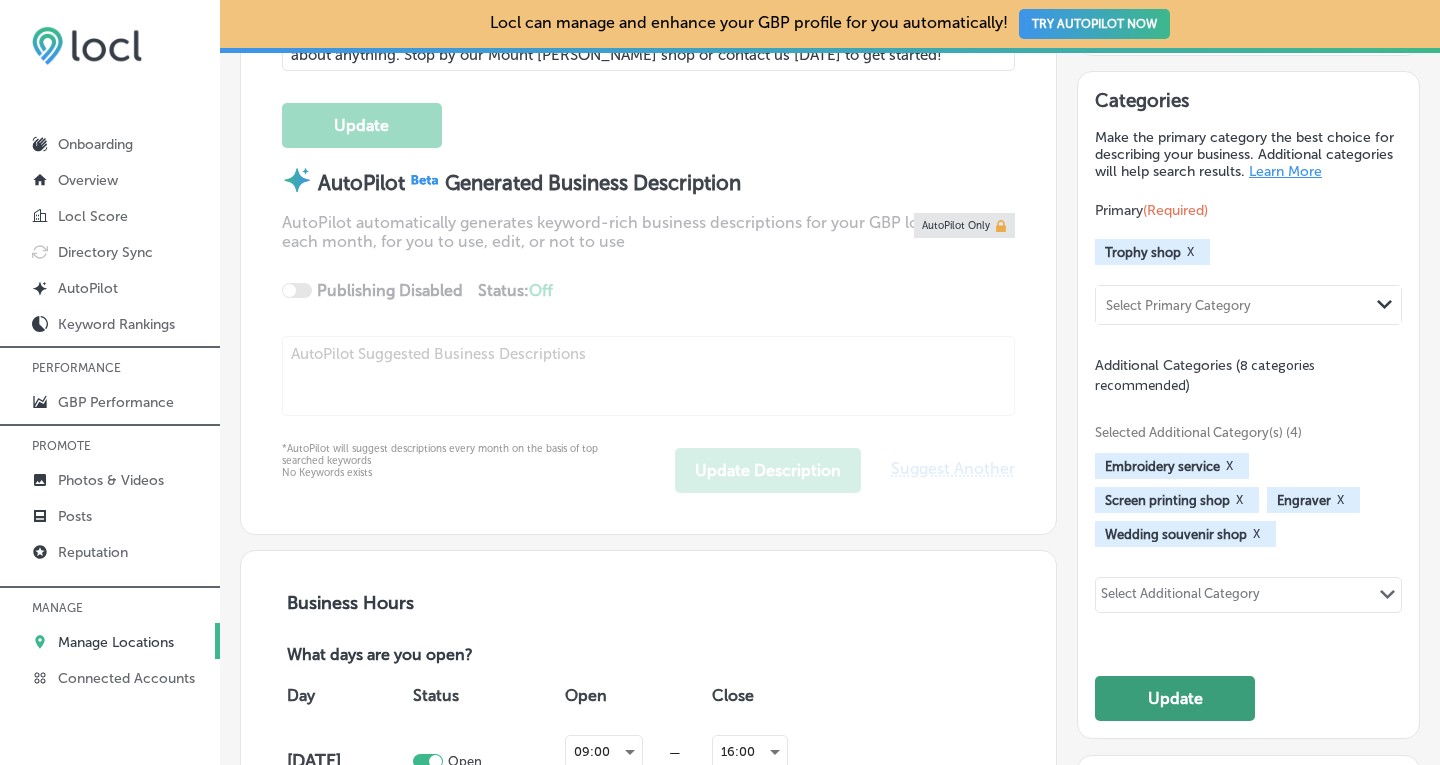 click on "Update" 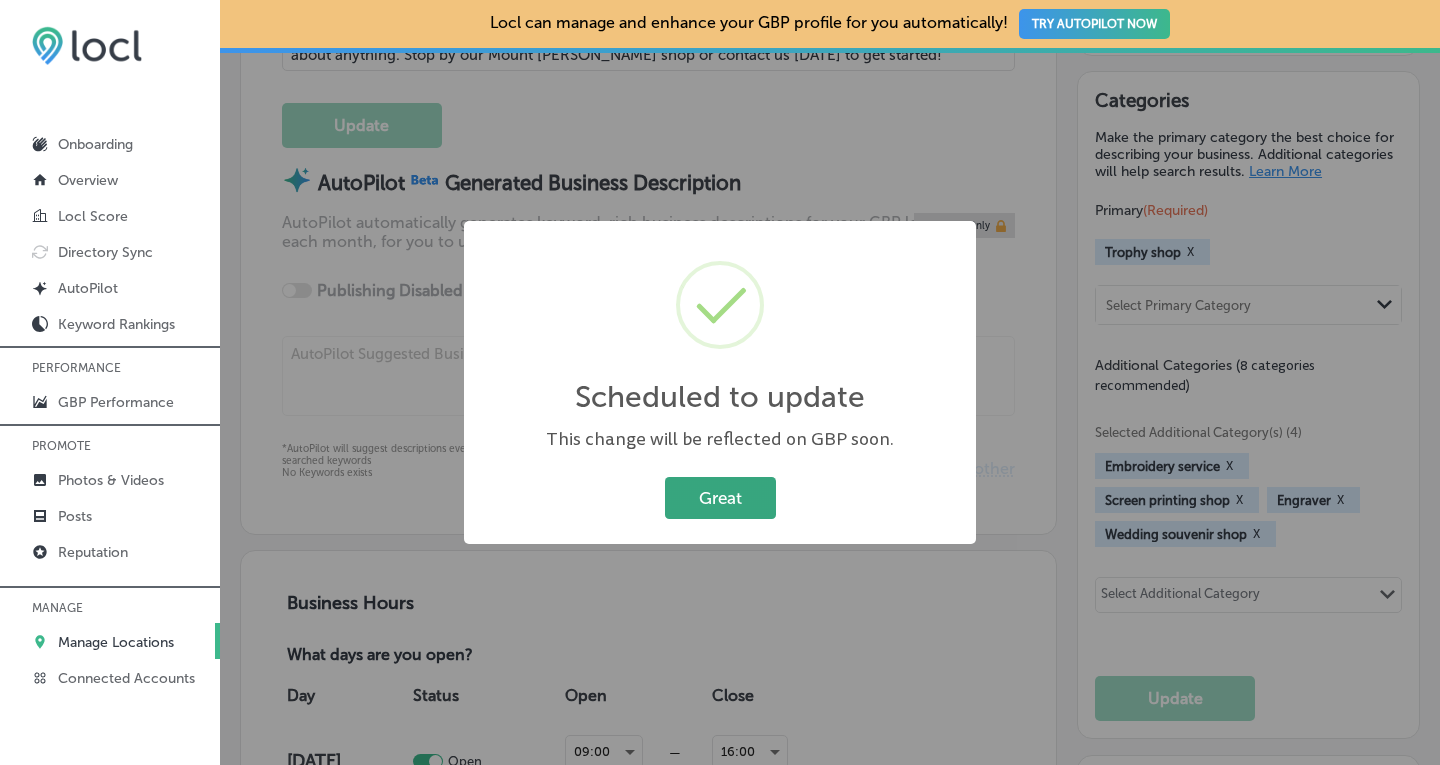 click on "Great" at bounding box center [720, 497] 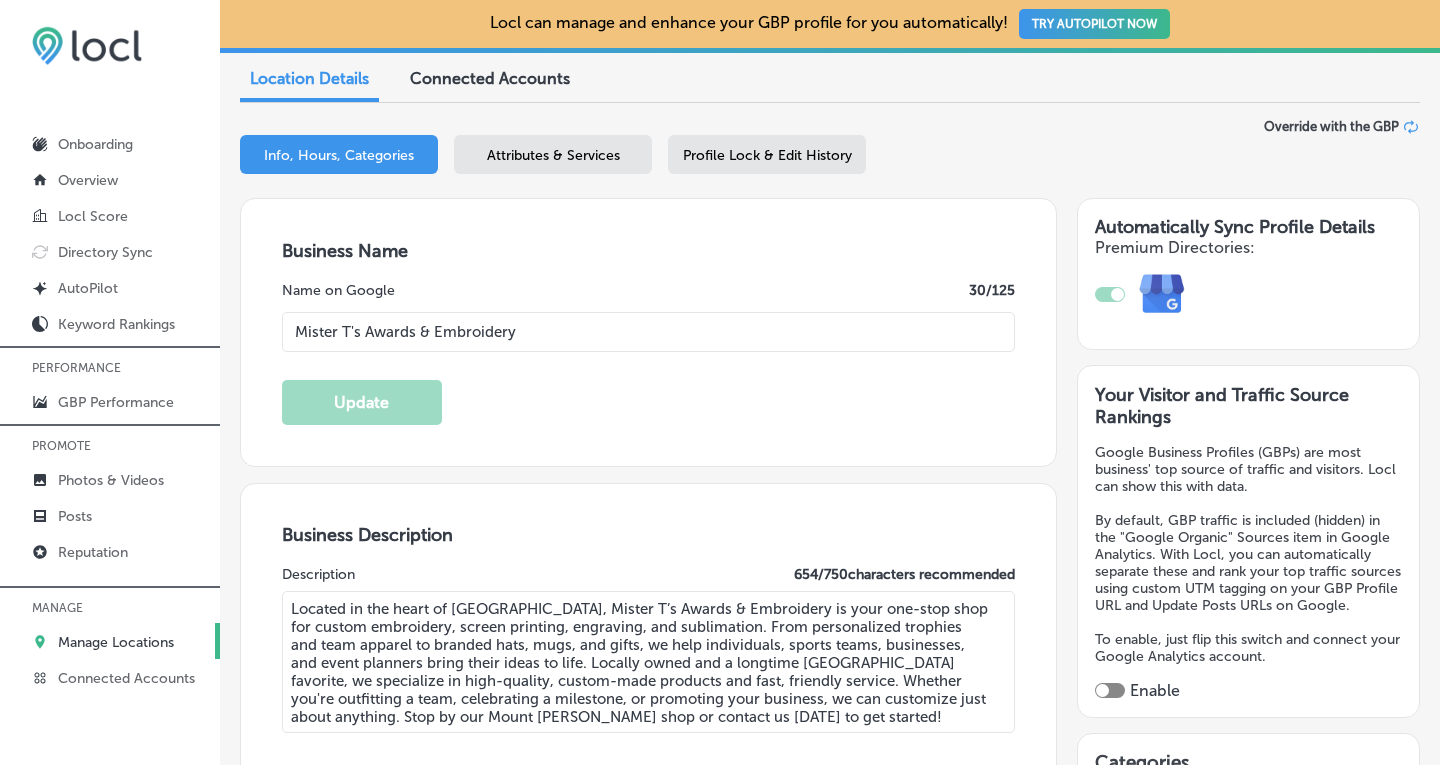scroll, scrollTop: 177, scrollLeft: 0, axis: vertical 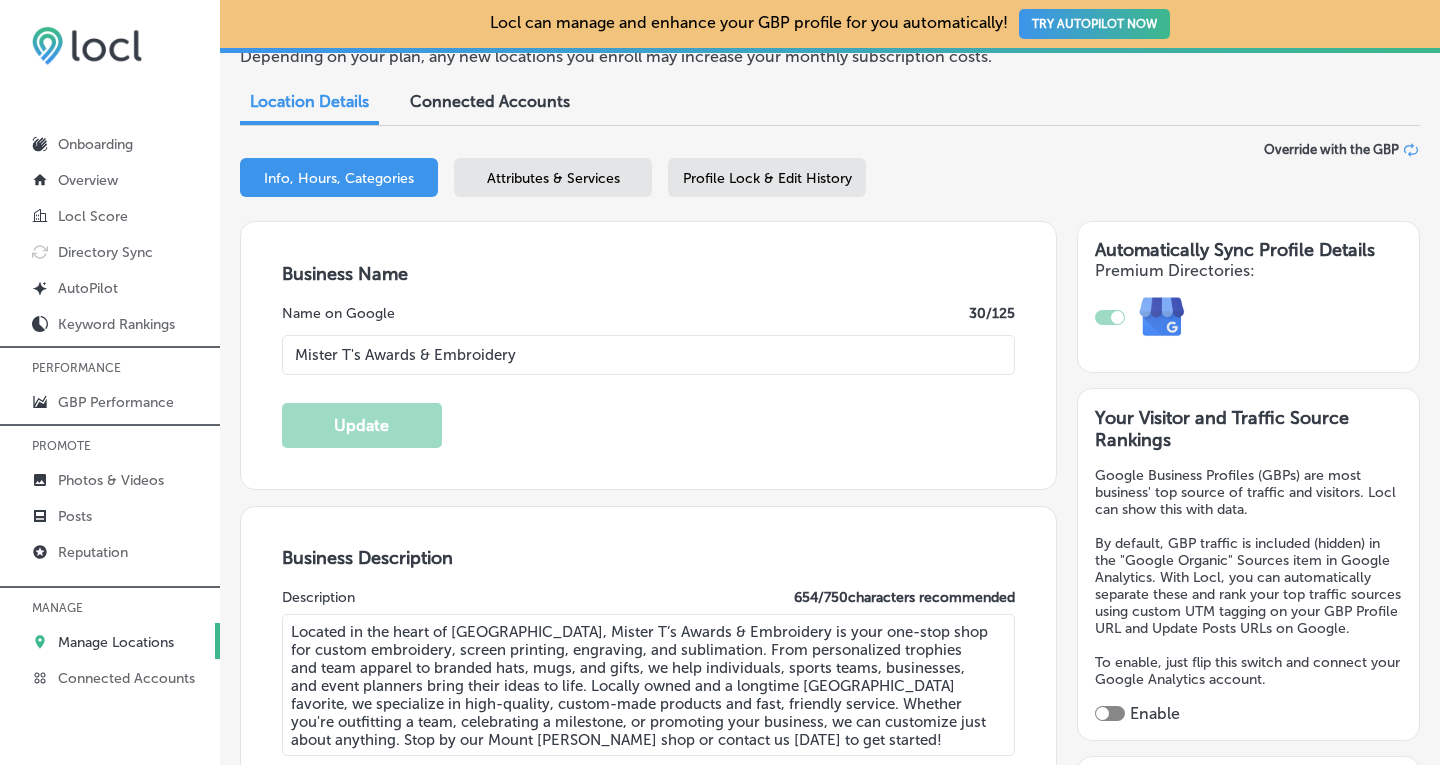 click on "Attributes & Services" at bounding box center (553, 178) 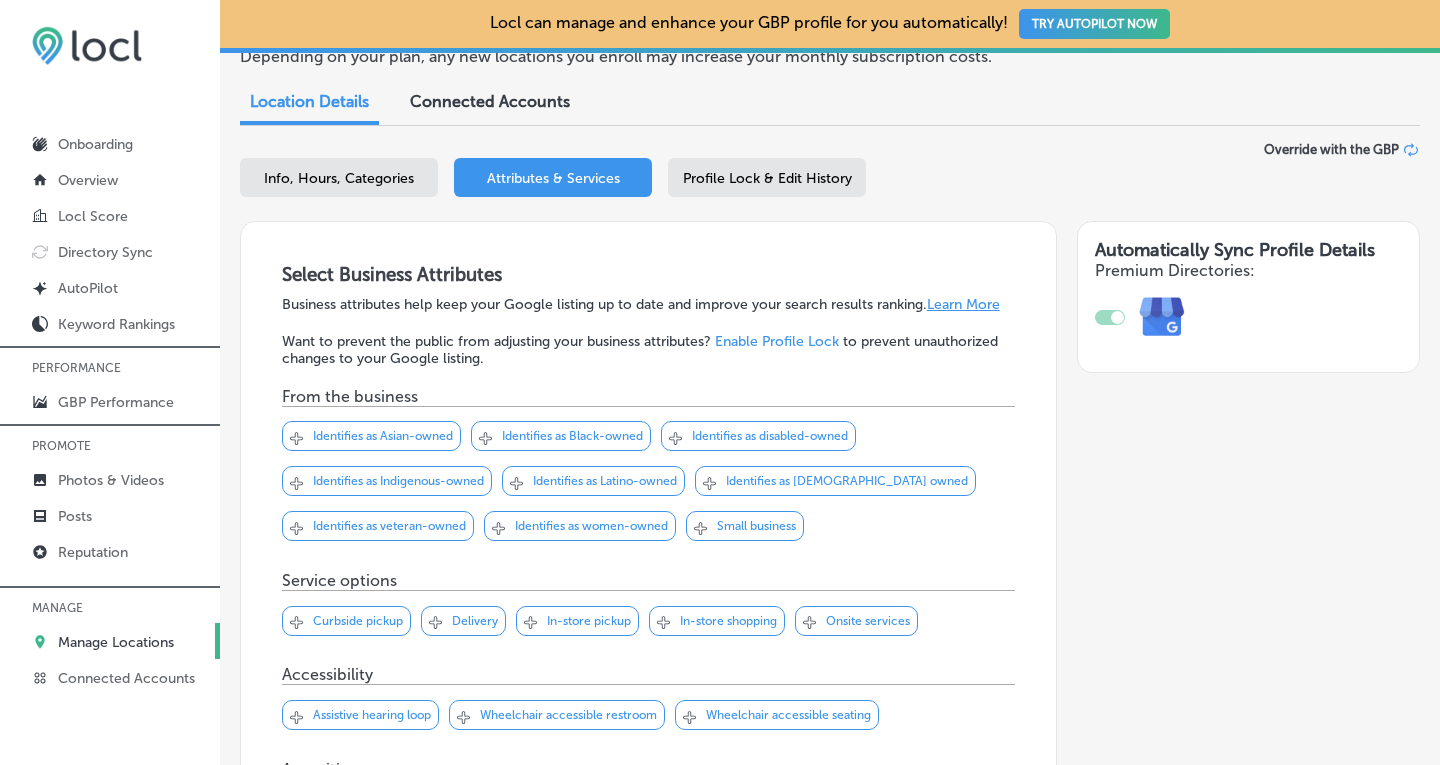 click on "Small business" at bounding box center (756, 526) 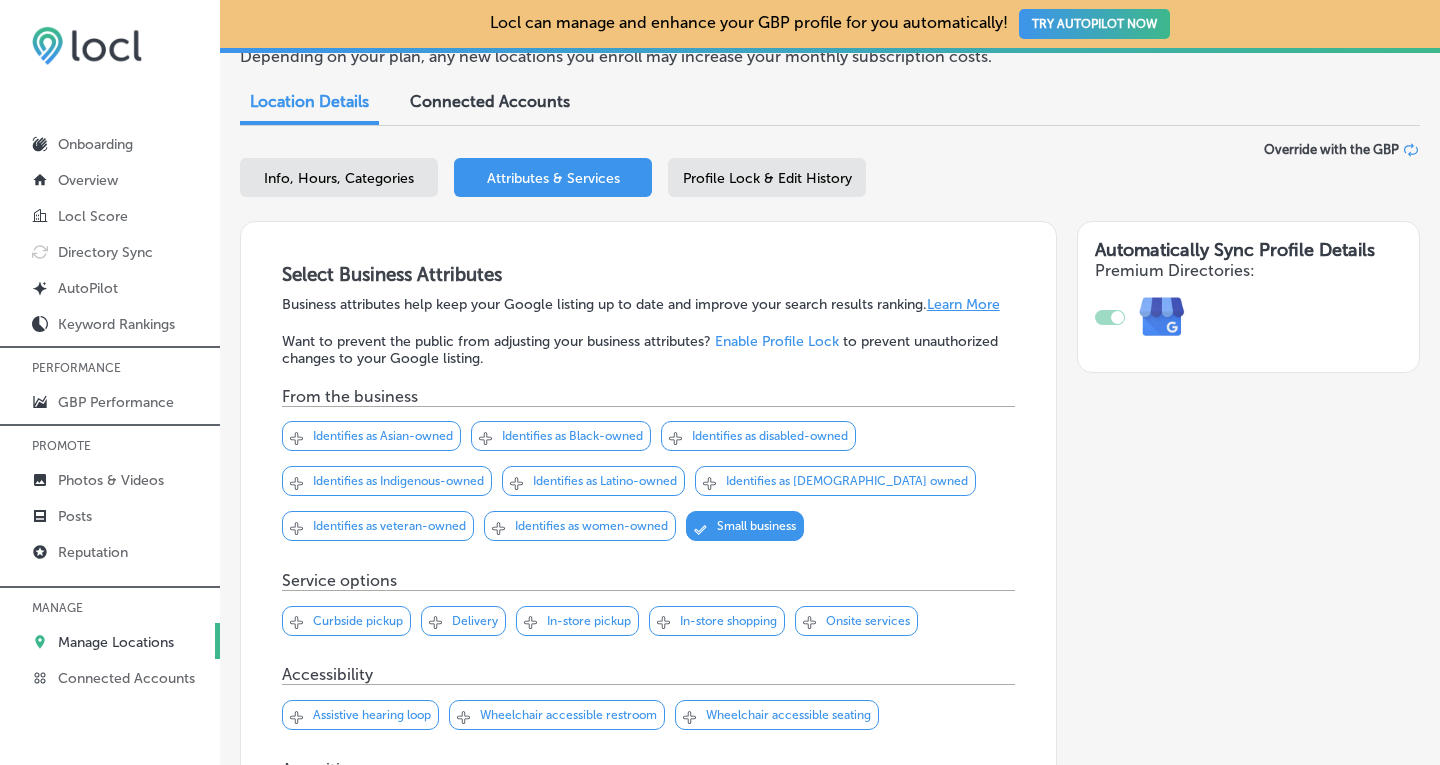 click on "Identifies as women-owned" at bounding box center (591, 526) 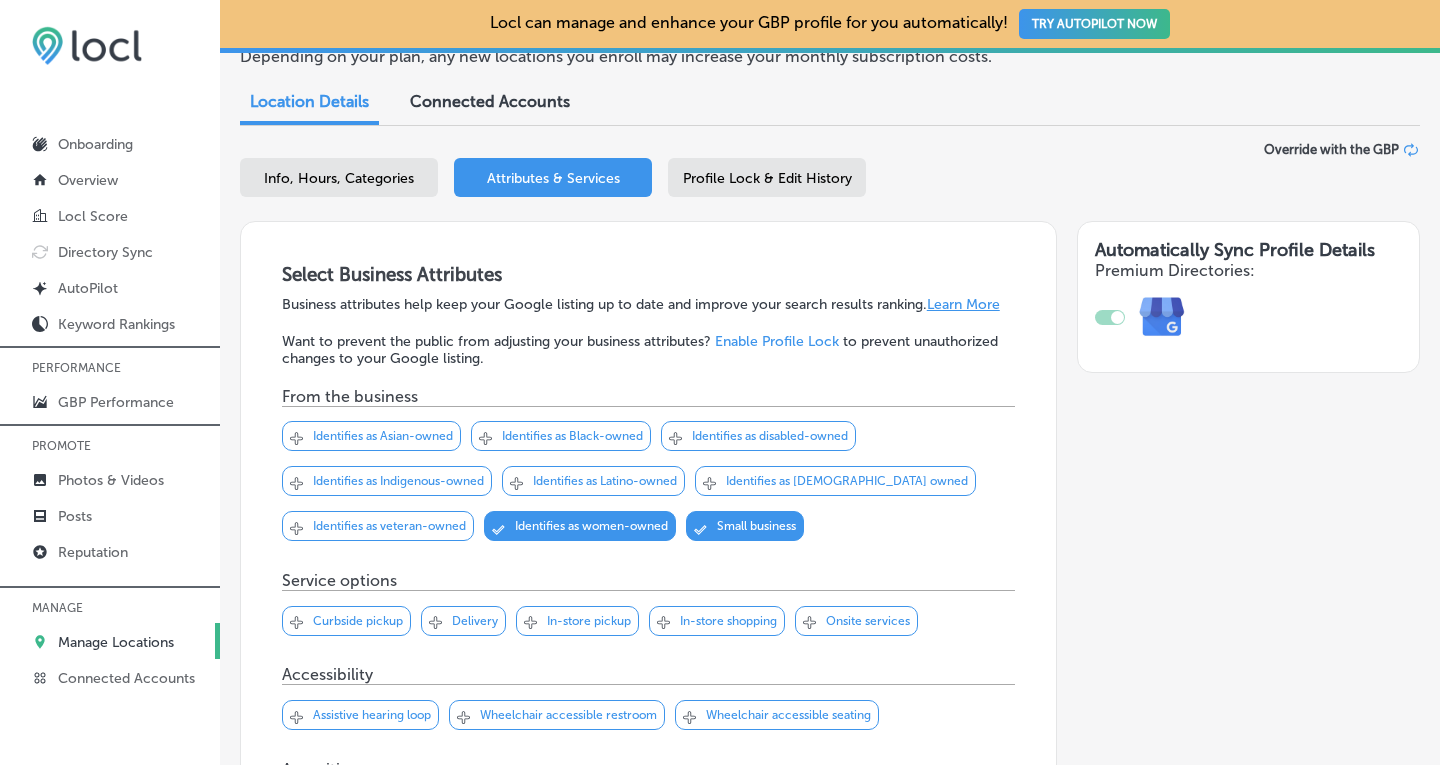 click on "In-store pickup" at bounding box center [589, 621] 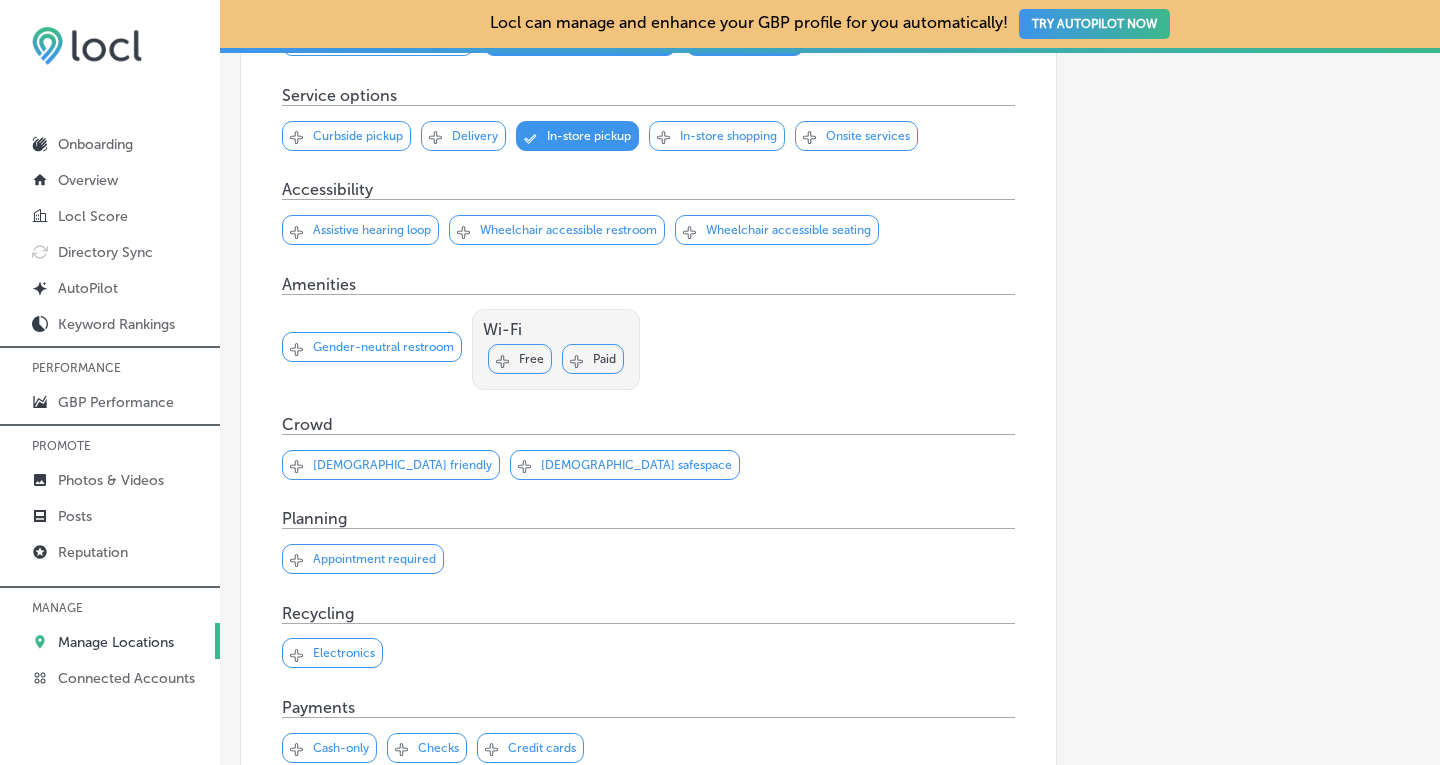scroll, scrollTop: 674, scrollLeft: 0, axis: vertical 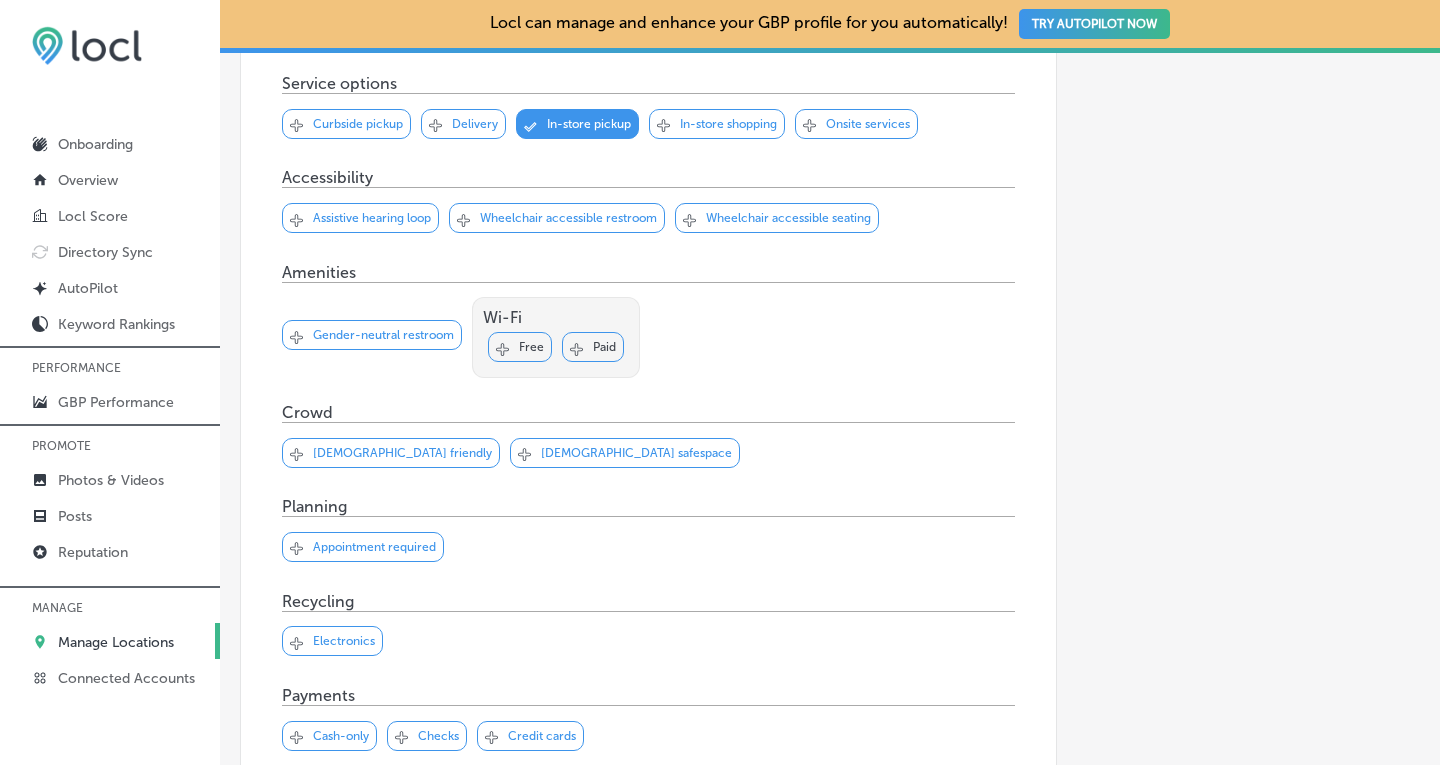 click on "Onsite services" at bounding box center (868, 124) 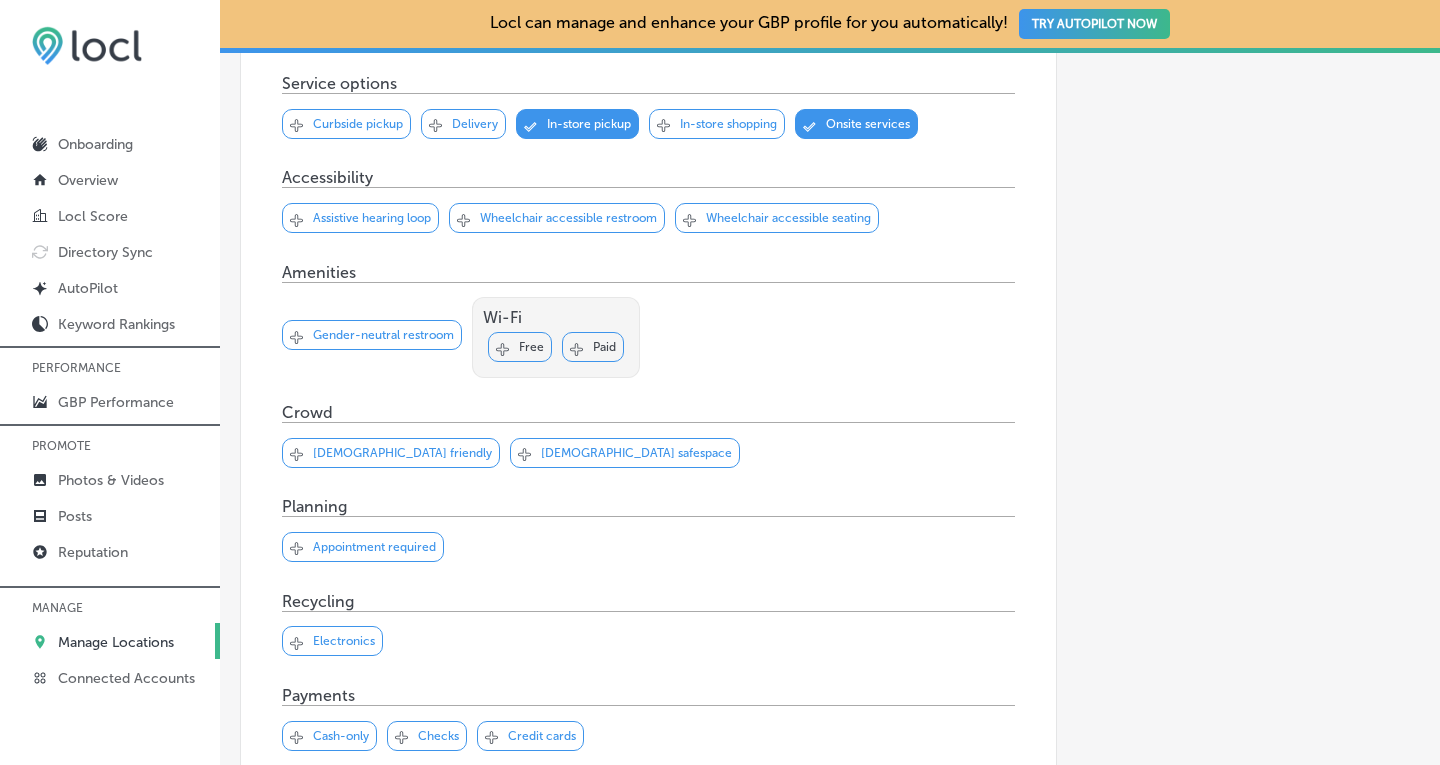 click on "In-store shopping" at bounding box center [728, 124] 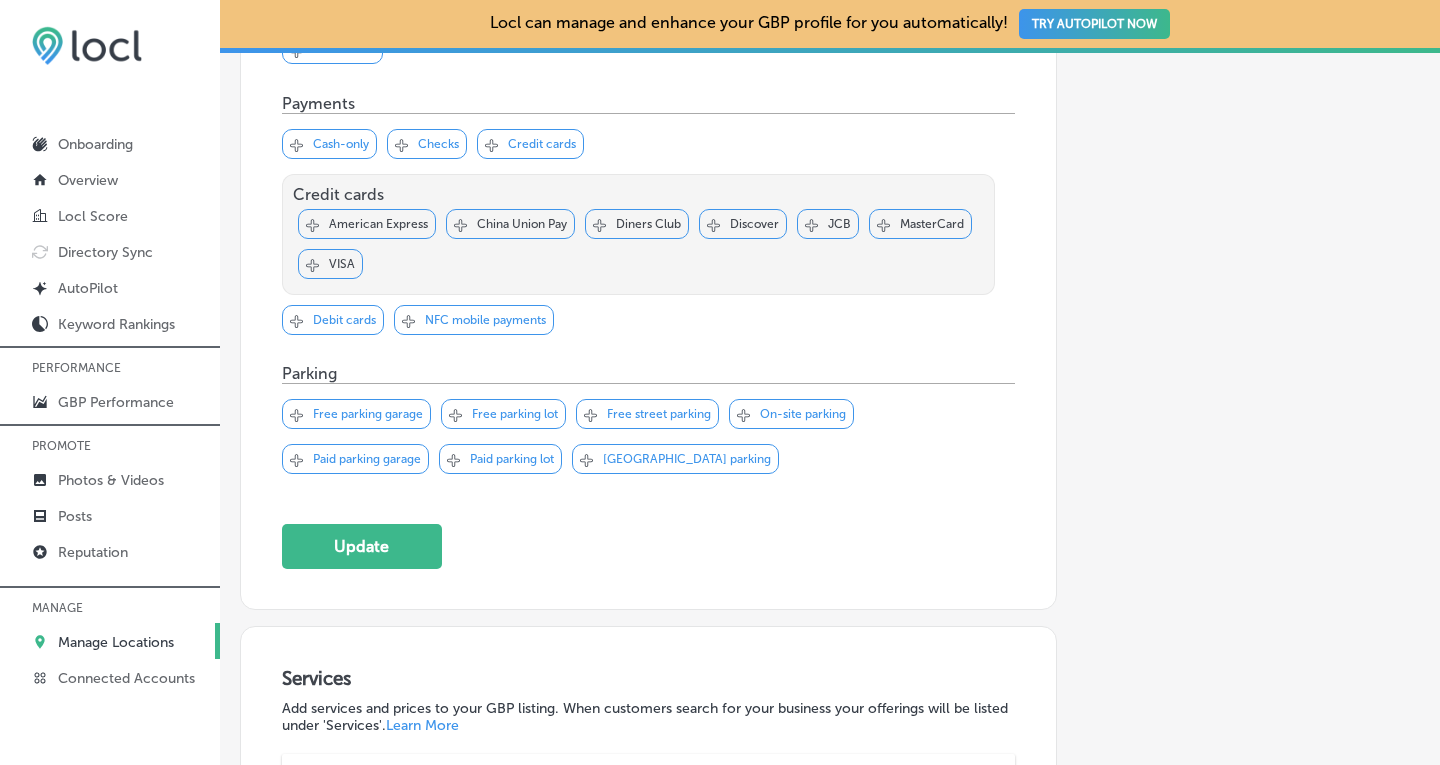scroll, scrollTop: 1297, scrollLeft: 0, axis: vertical 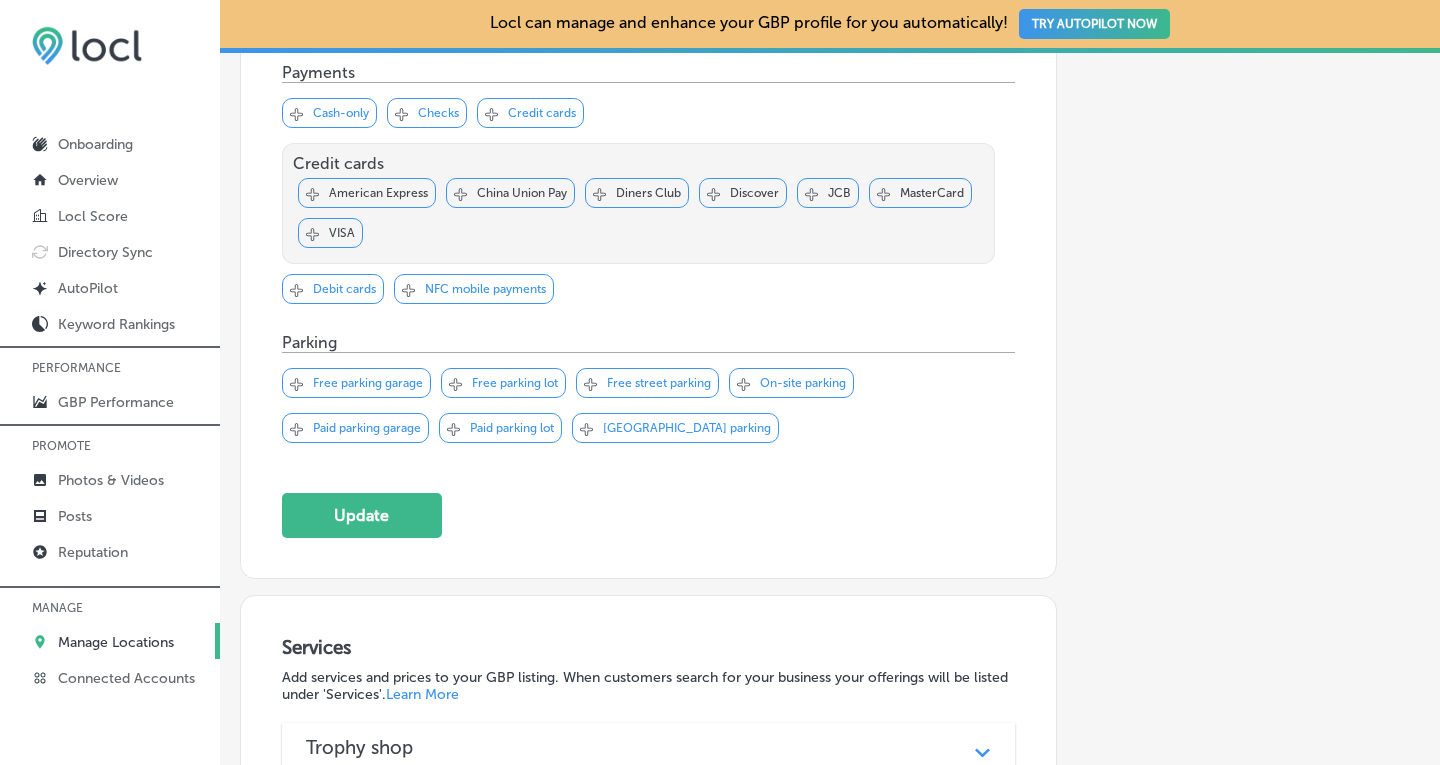 click on "Free parking lot" at bounding box center [515, 383] 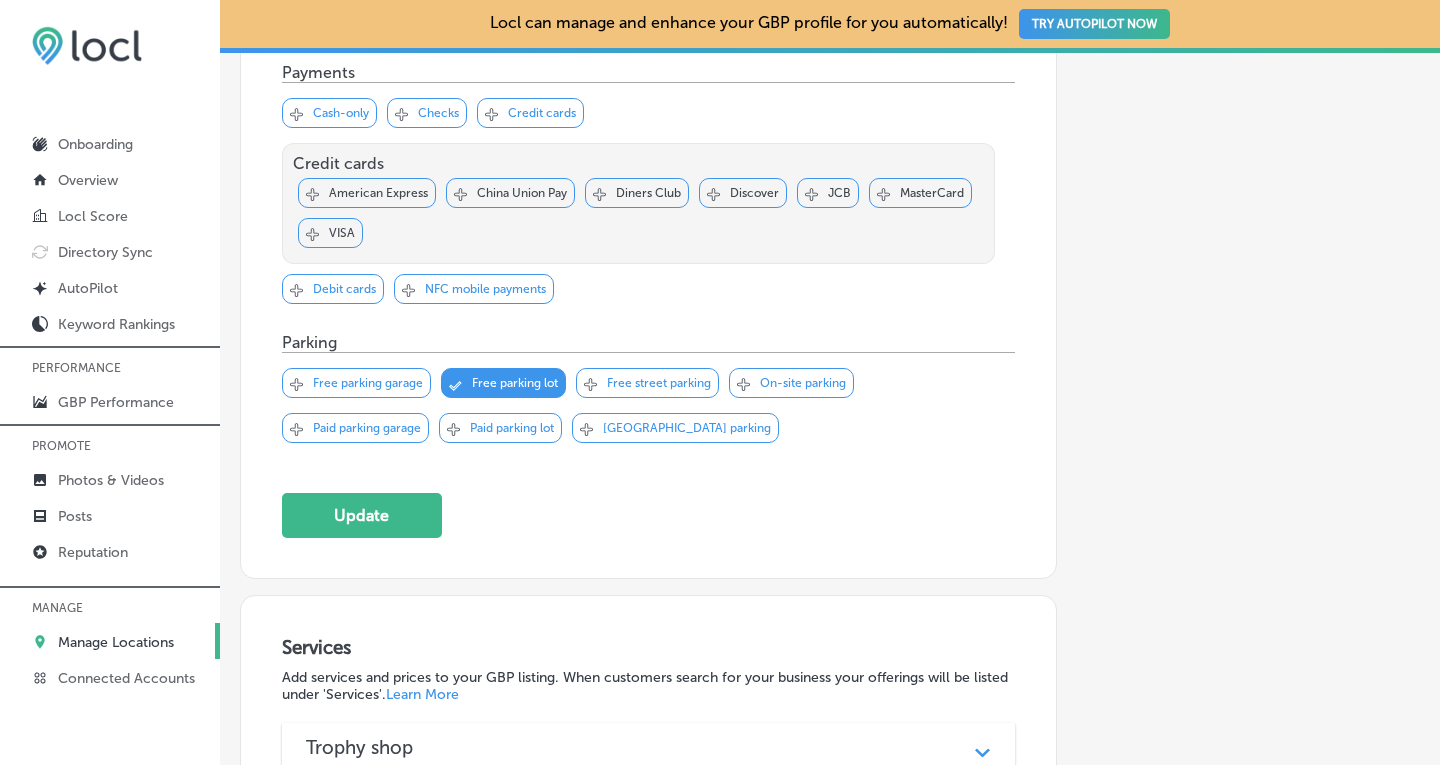 click on "Free street parking" at bounding box center (659, 383) 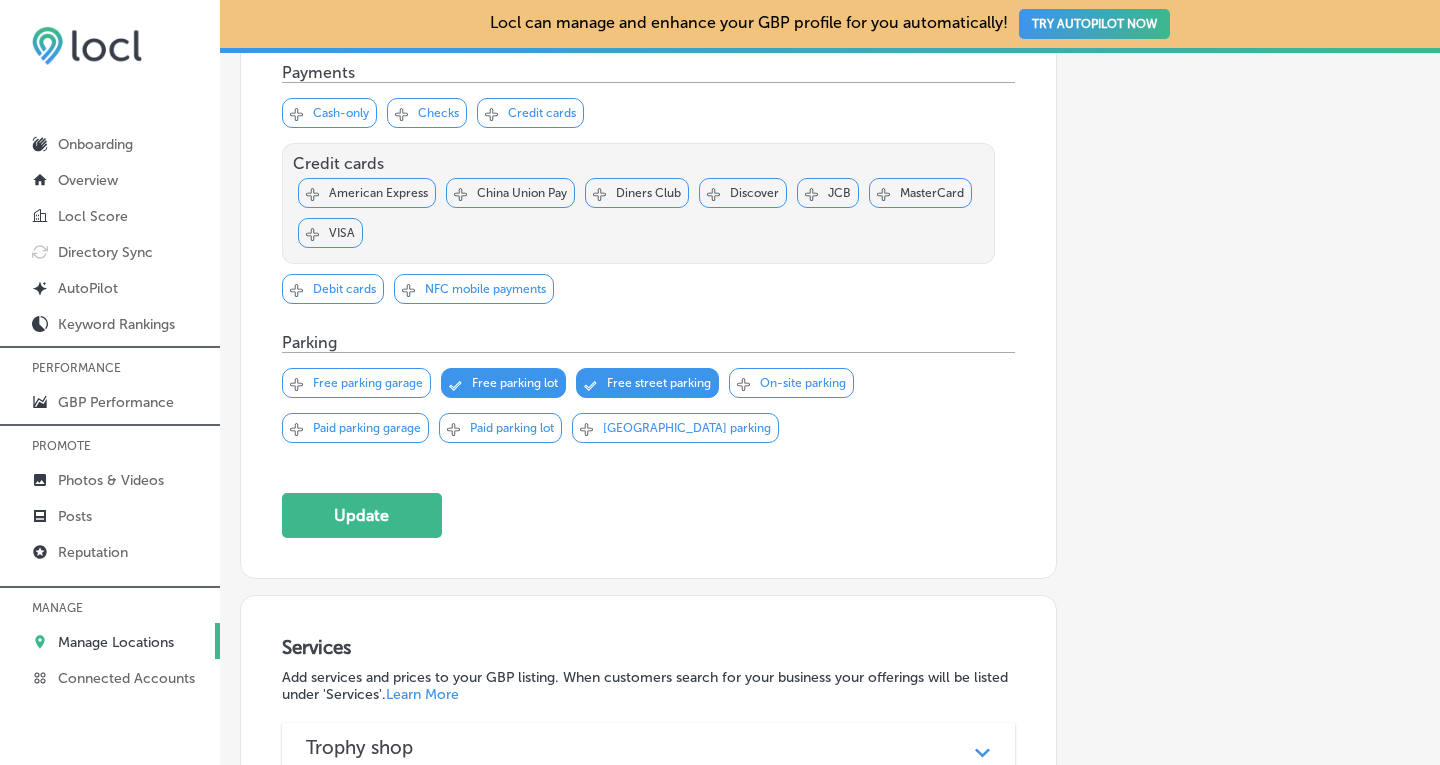 click on "Svg Vector Icons : [URL][DOMAIN_NAME]
Checked
Created with Sketch.
close
Created with Sketch.
Free parking garage
Svg Vector Icons : [URL][DOMAIN_NAME]
Checked
Created with Sketch.
close
Created with Sketch.
Free parking lot
Svg Vector Icons : [URL][DOMAIN_NAME]
Checked
Created with Sketch.
close
Created with Sketch." at bounding box center (649, 412) 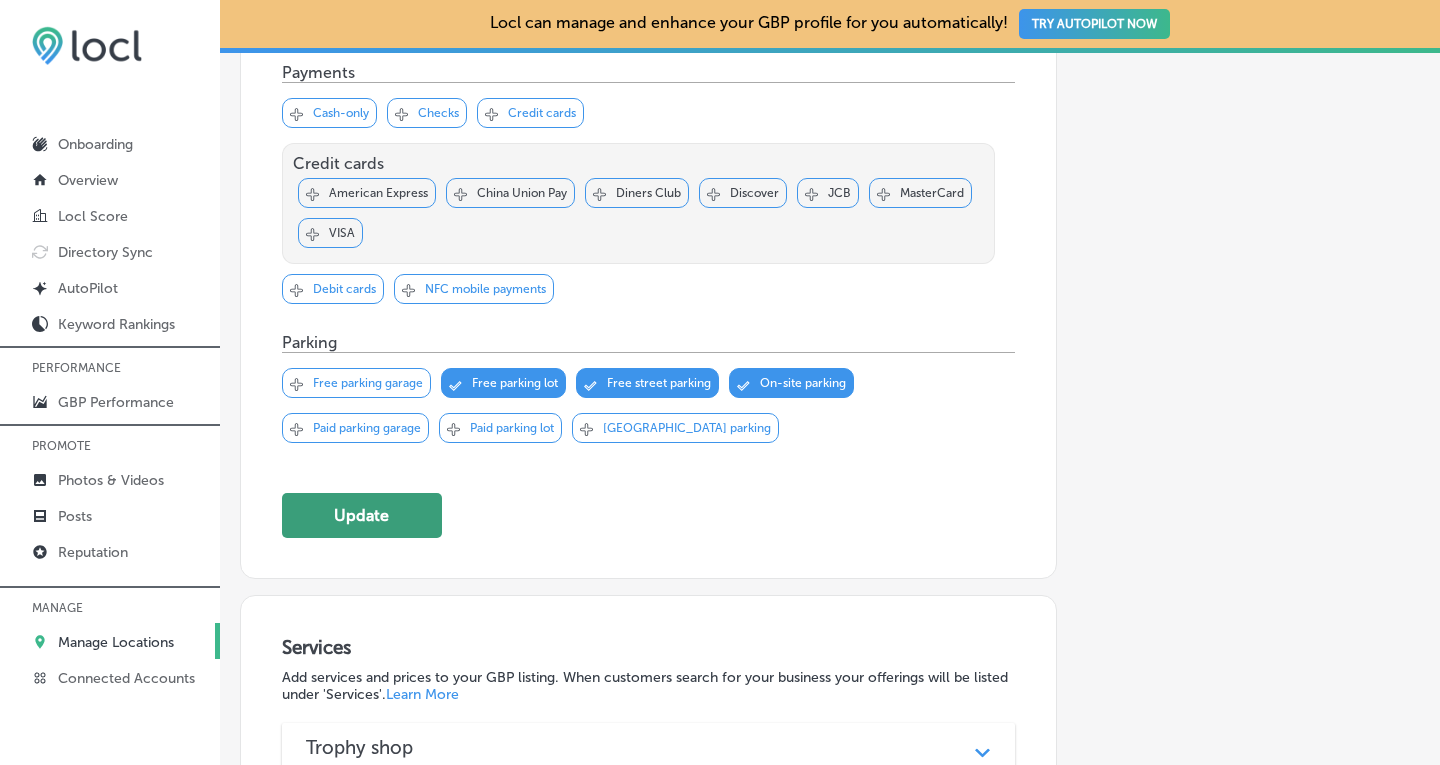 click on "Update" at bounding box center [362, 515] 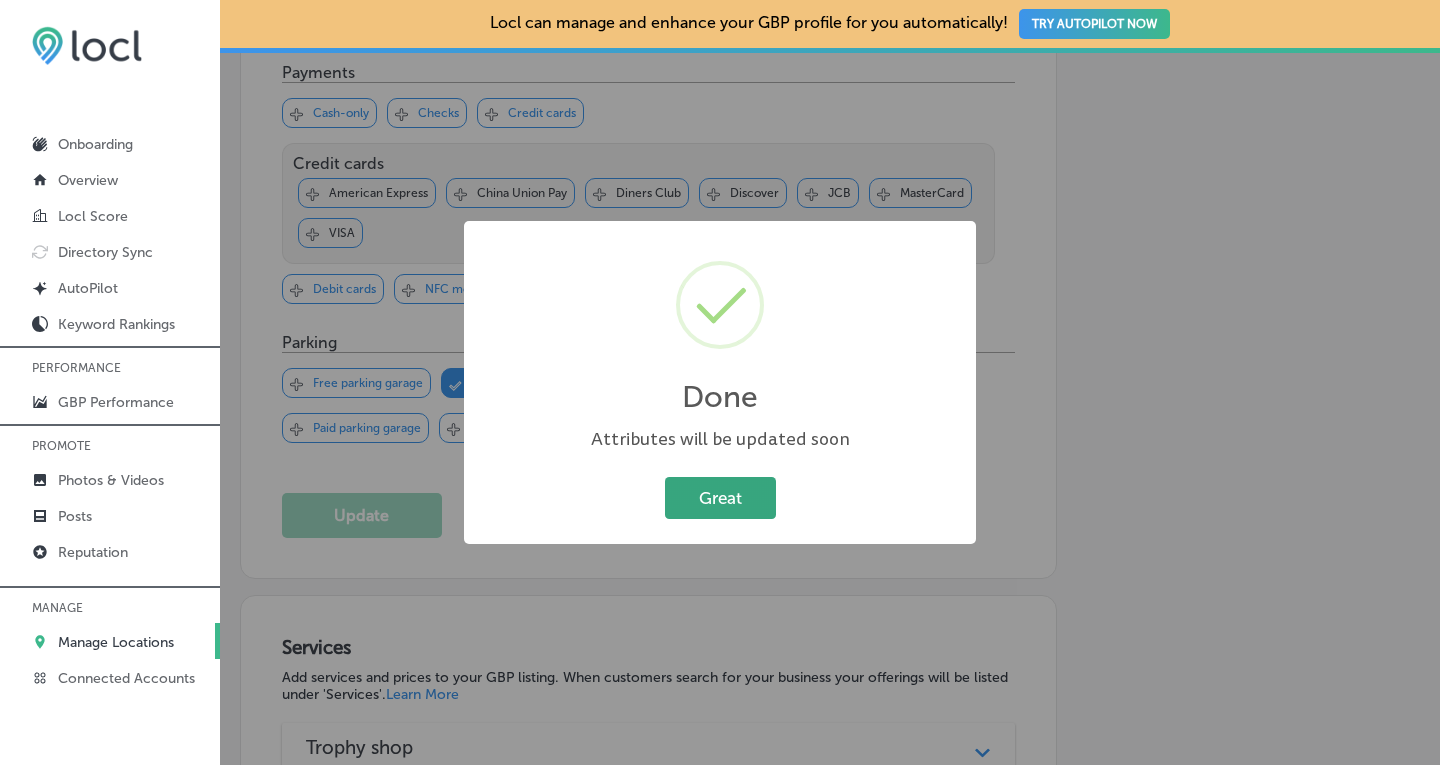 click on "Great" at bounding box center [720, 497] 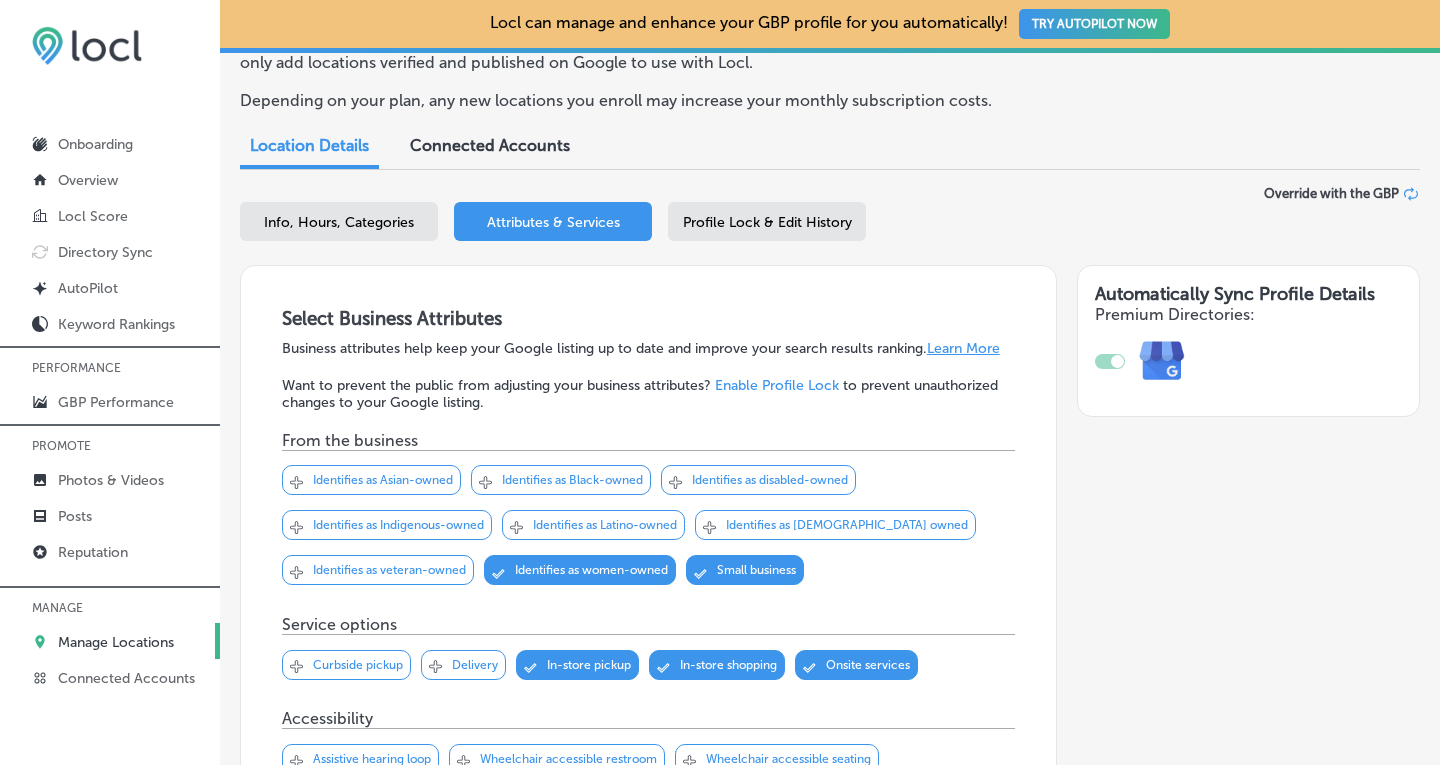 scroll, scrollTop: 127, scrollLeft: 0, axis: vertical 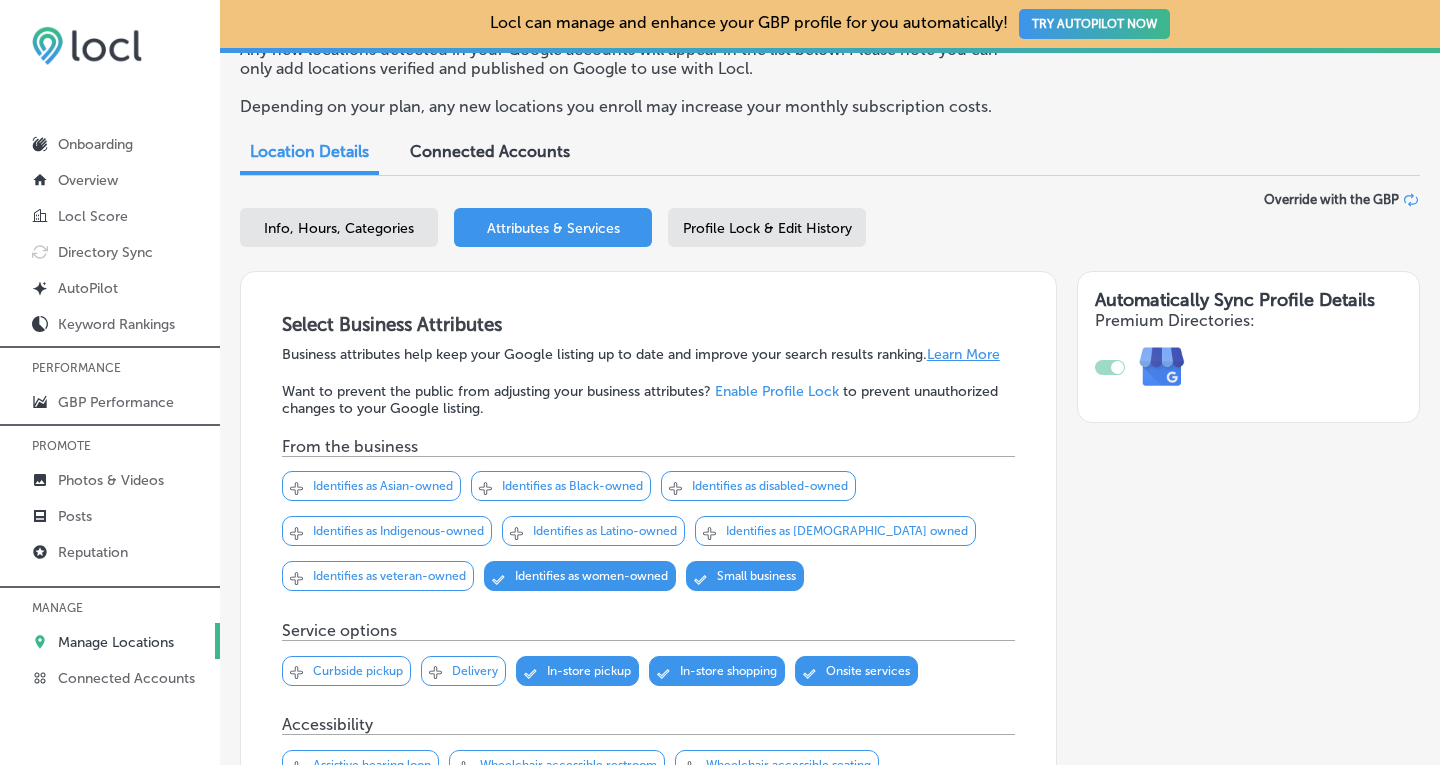click on "Info, Hours, Categories" at bounding box center [339, 228] 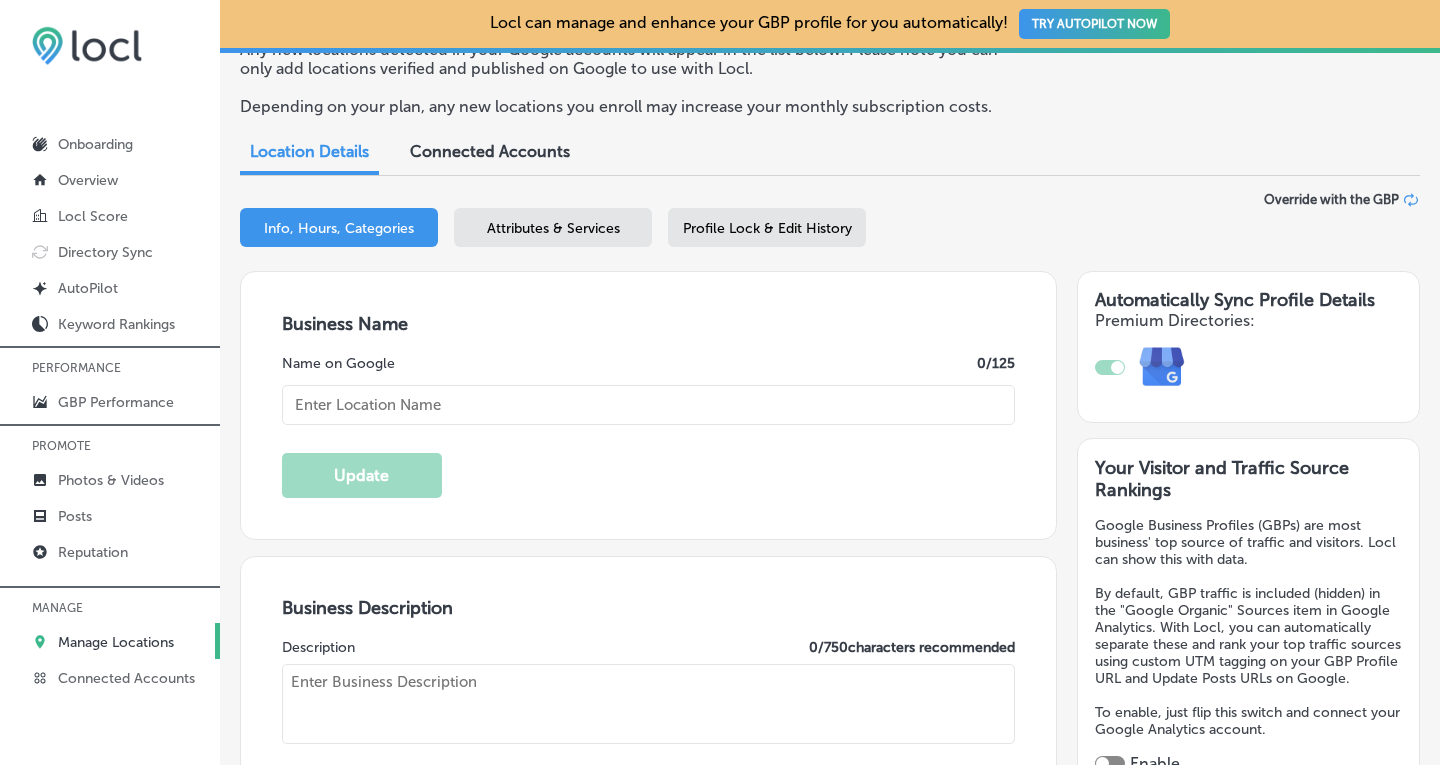 type on "[URL][DOMAIN_NAME]" 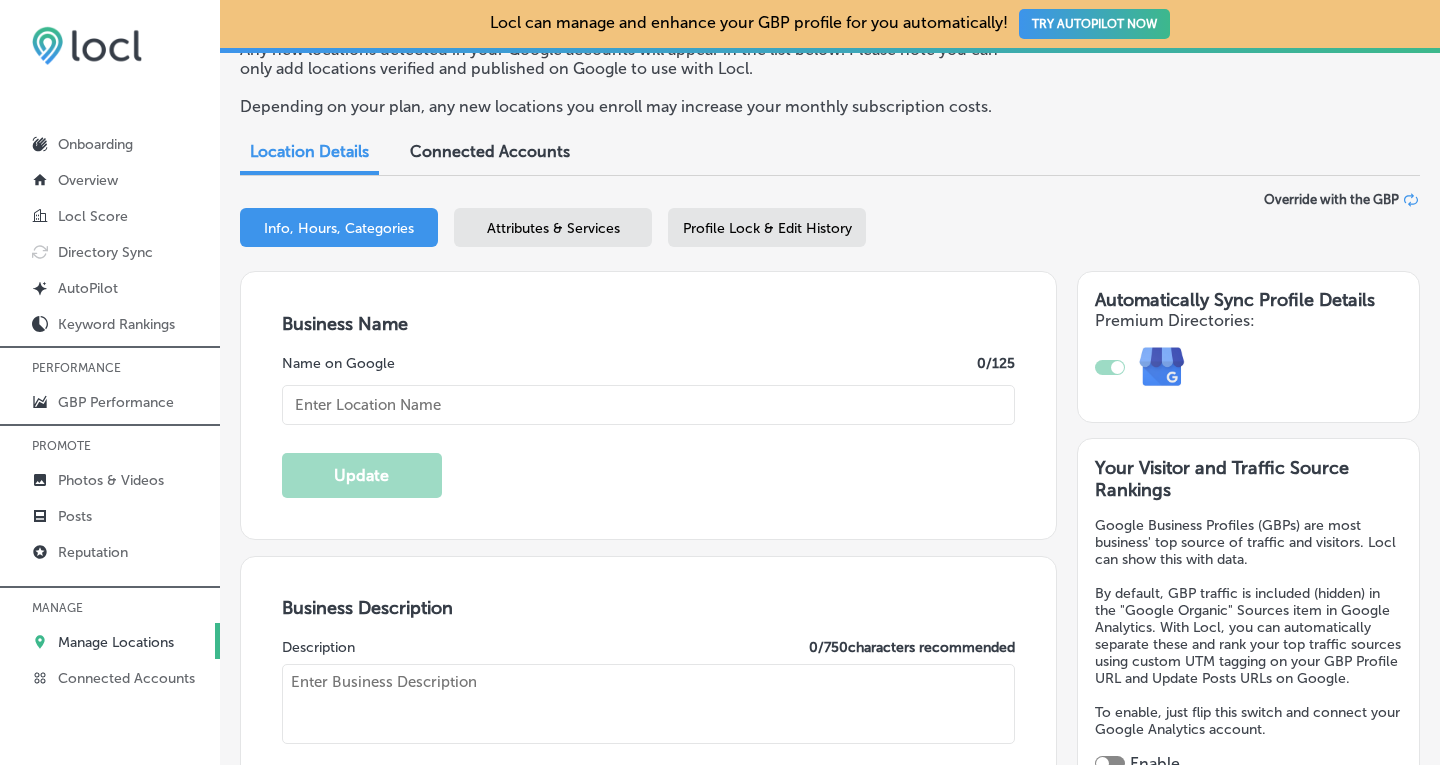 type on "Mister T's Awards & Embroidery" 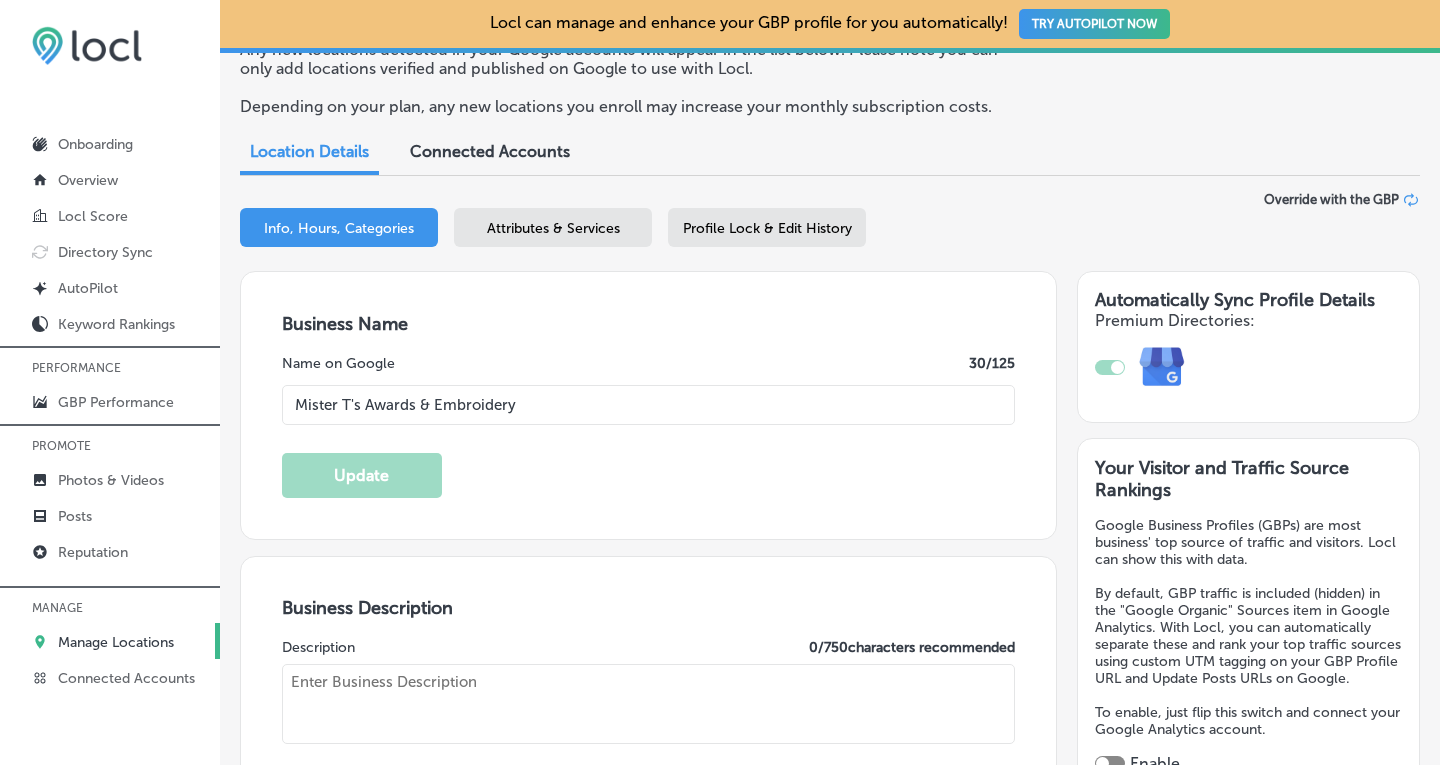 type on "[PHONE_NUMBER]" 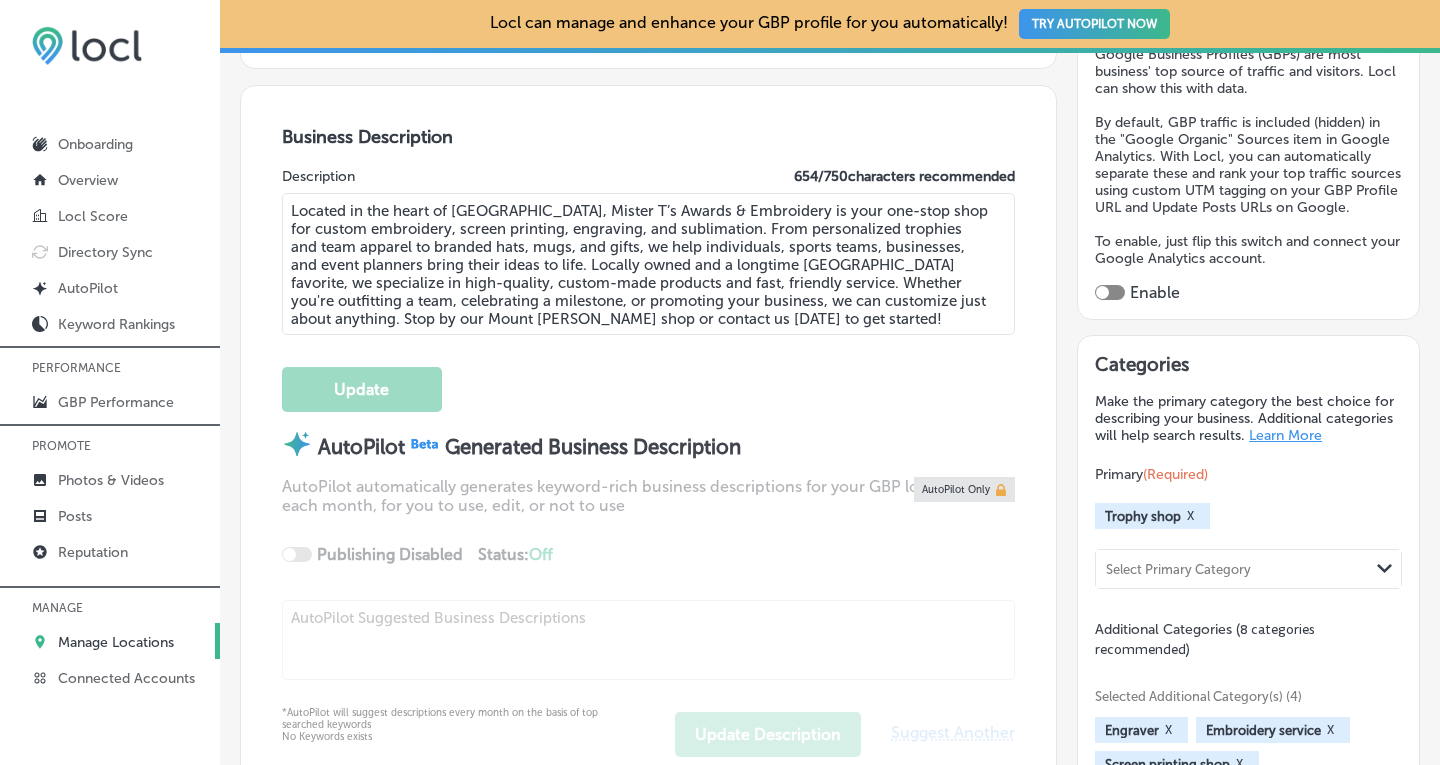 scroll, scrollTop: 601, scrollLeft: 0, axis: vertical 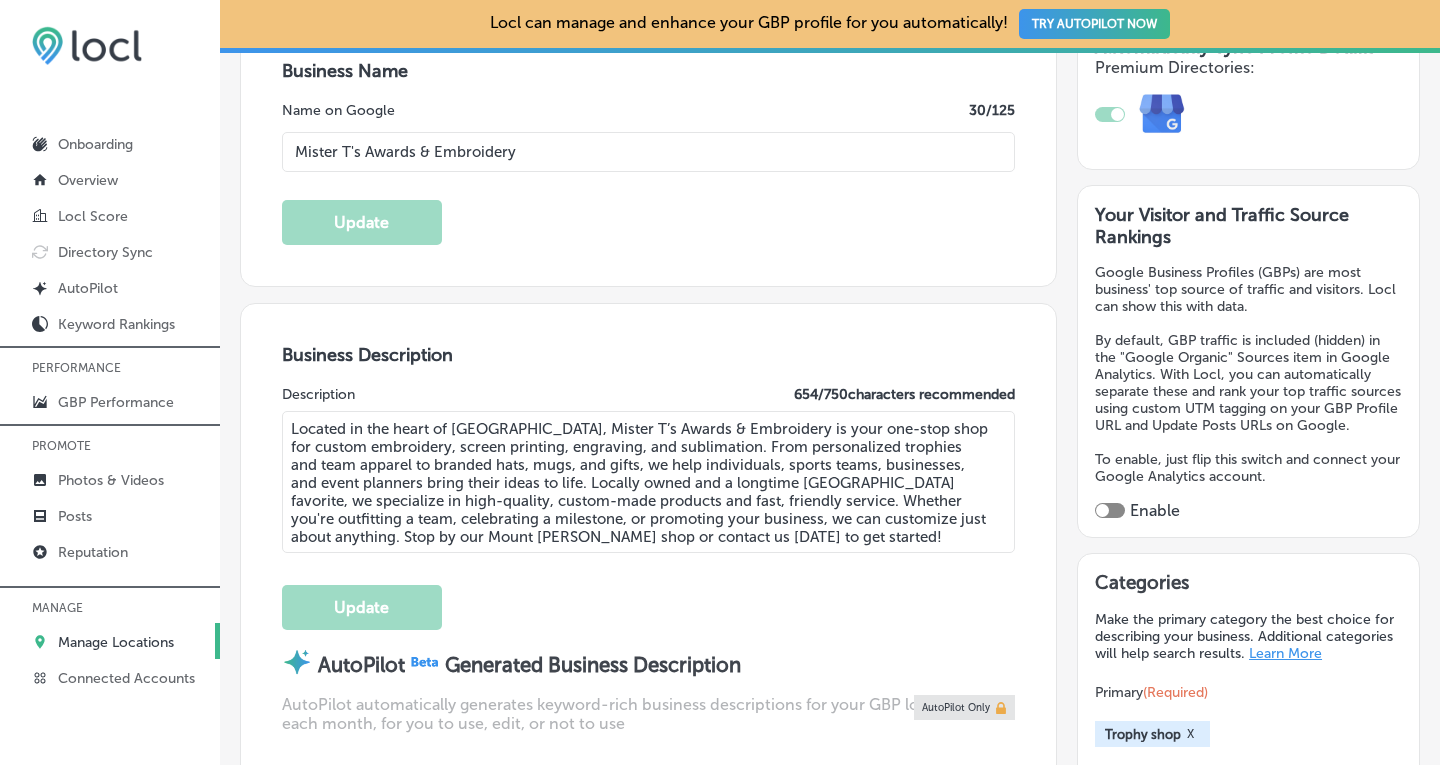 click at bounding box center (1110, 510) 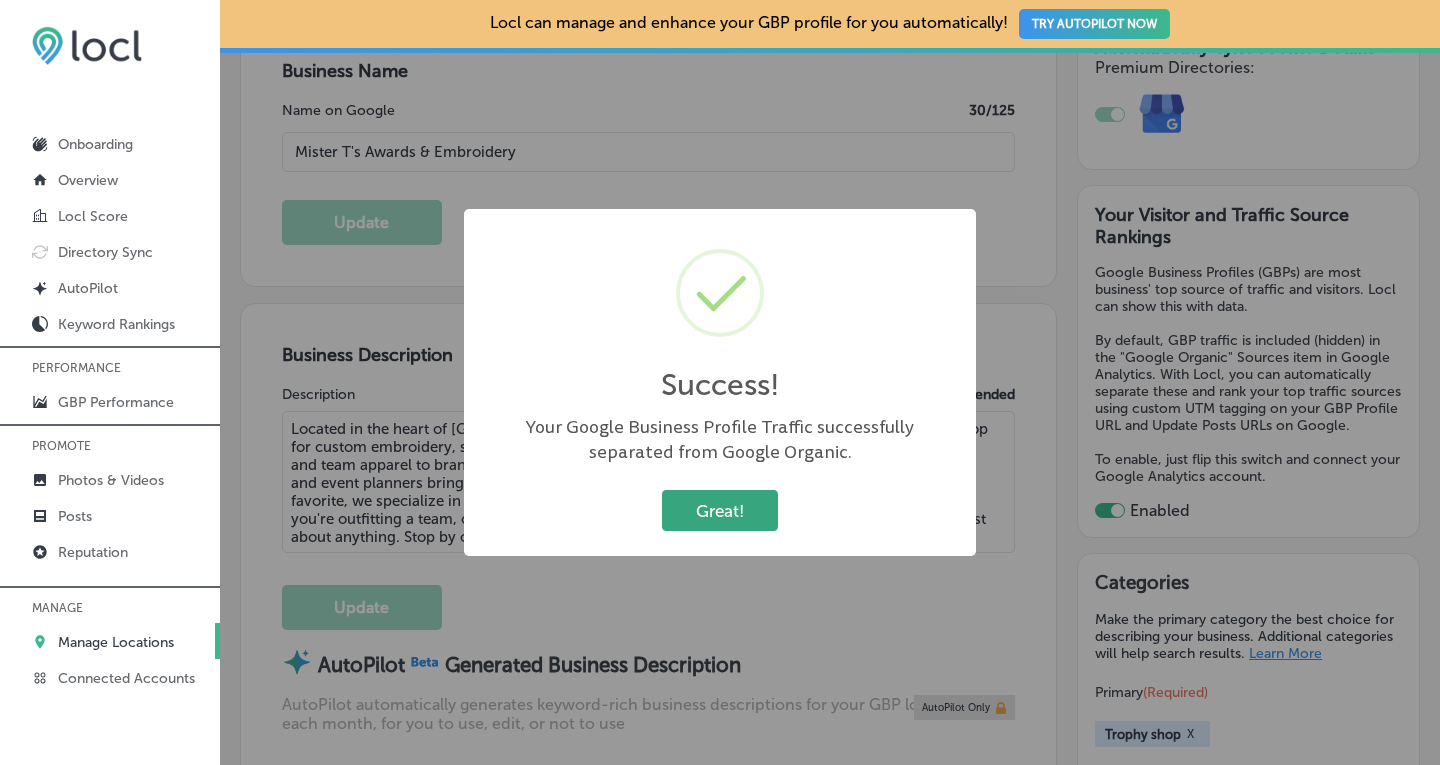 click on "Great!" at bounding box center [720, 510] 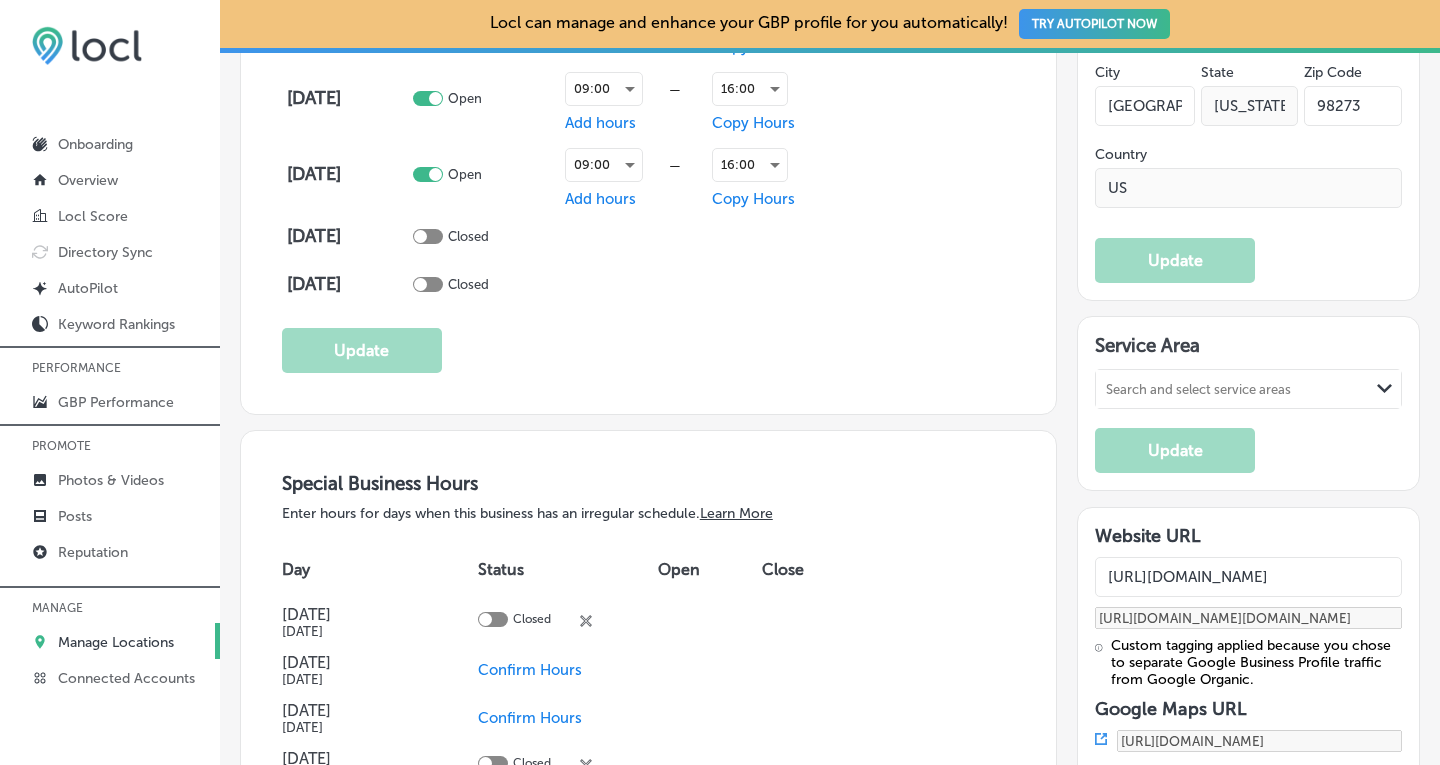 scroll, scrollTop: 1756, scrollLeft: 0, axis: vertical 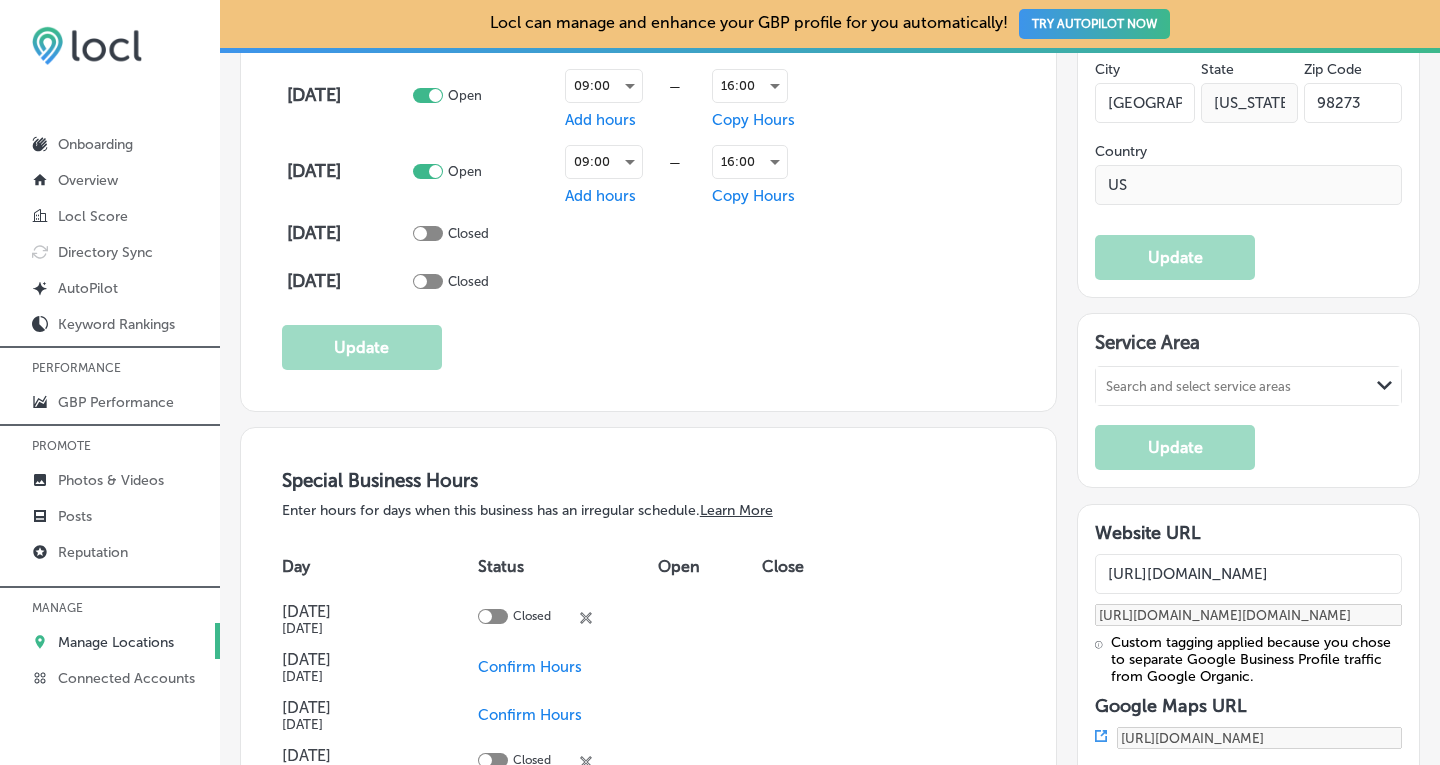 click on "Search and select service areas" at bounding box center (1198, 386) 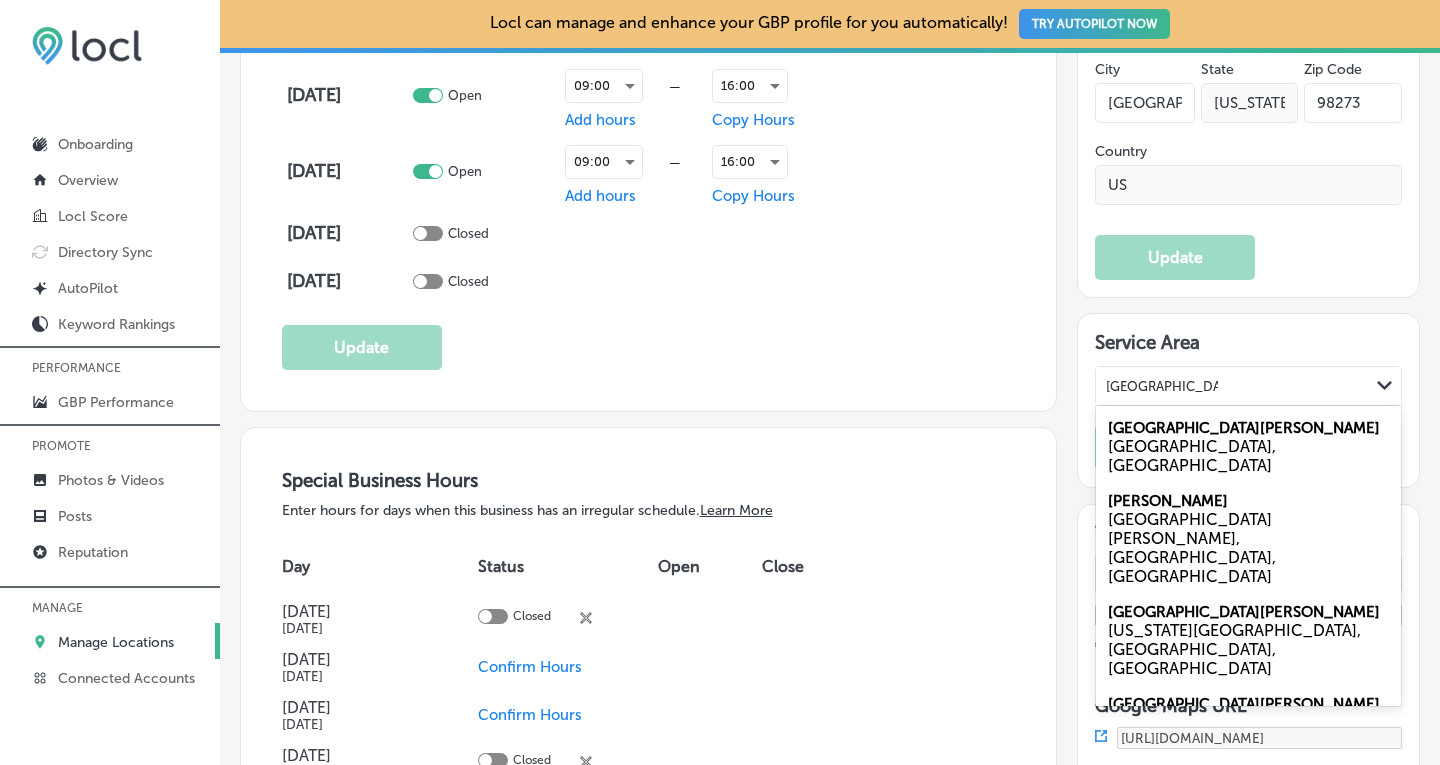click on "[GEOGRAPHIC_DATA][PERSON_NAME]" at bounding box center (1244, 428) 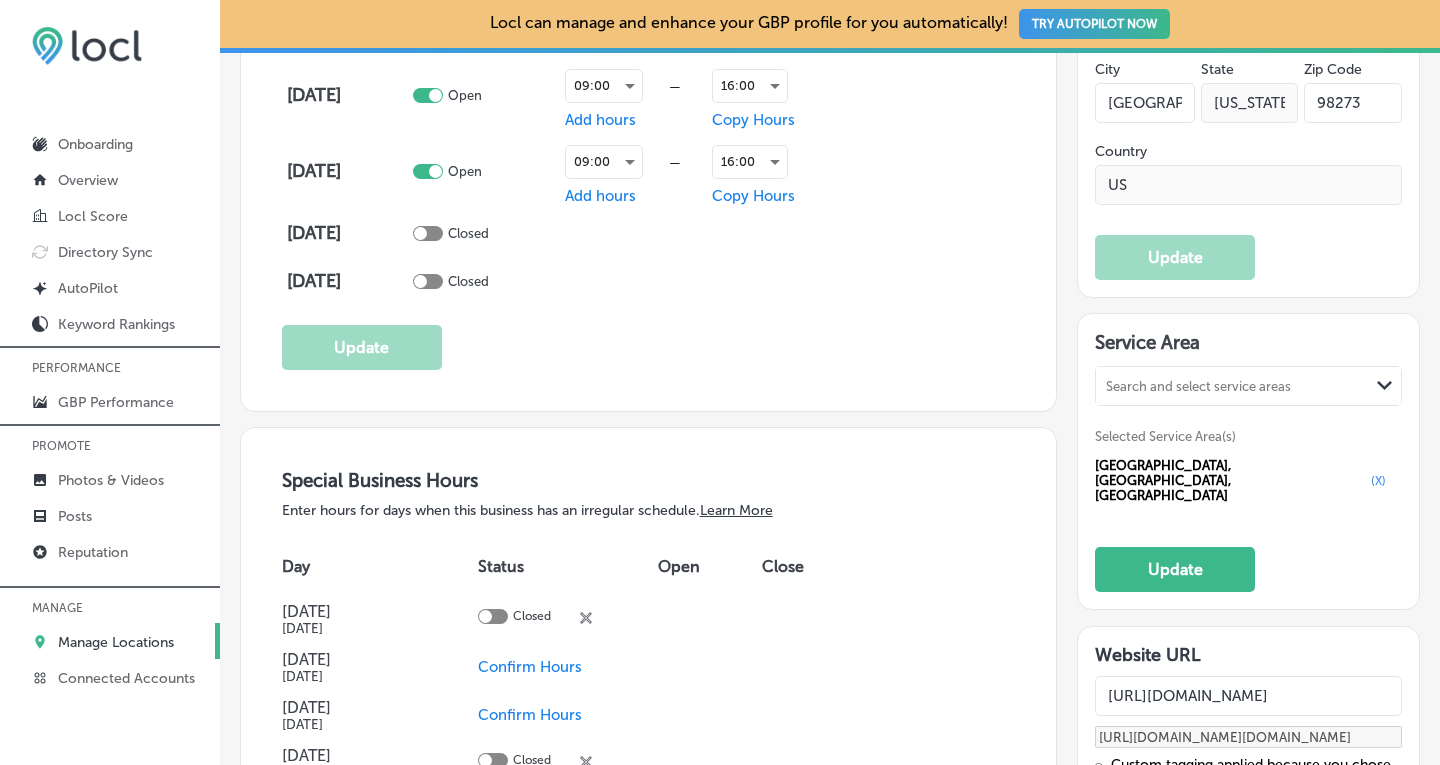 click on "Search and select service areas" at bounding box center [1198, 386] 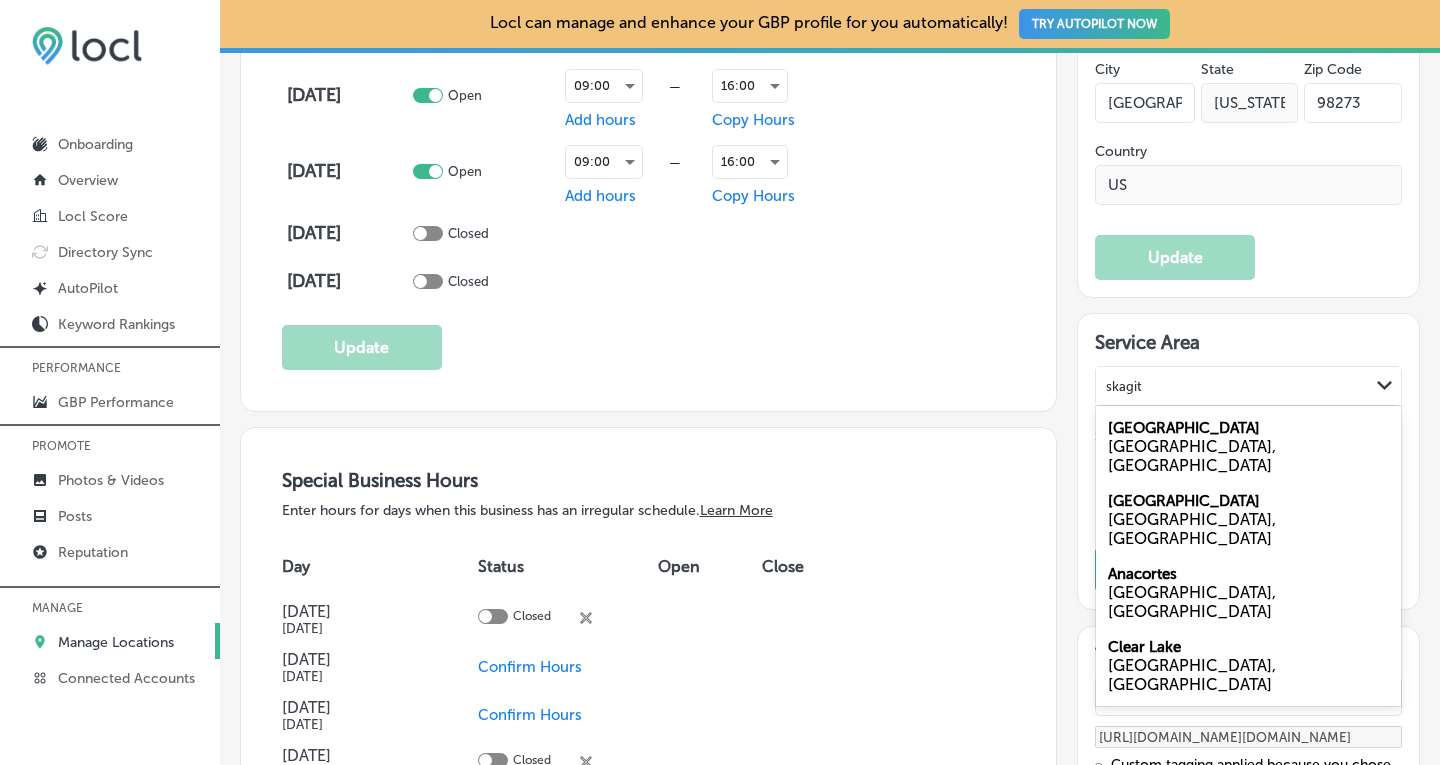 click on "[GEOGRAPHIC_DATA], [GEOGRAPHIC_DATA]" at bounding box center (1248, 456) 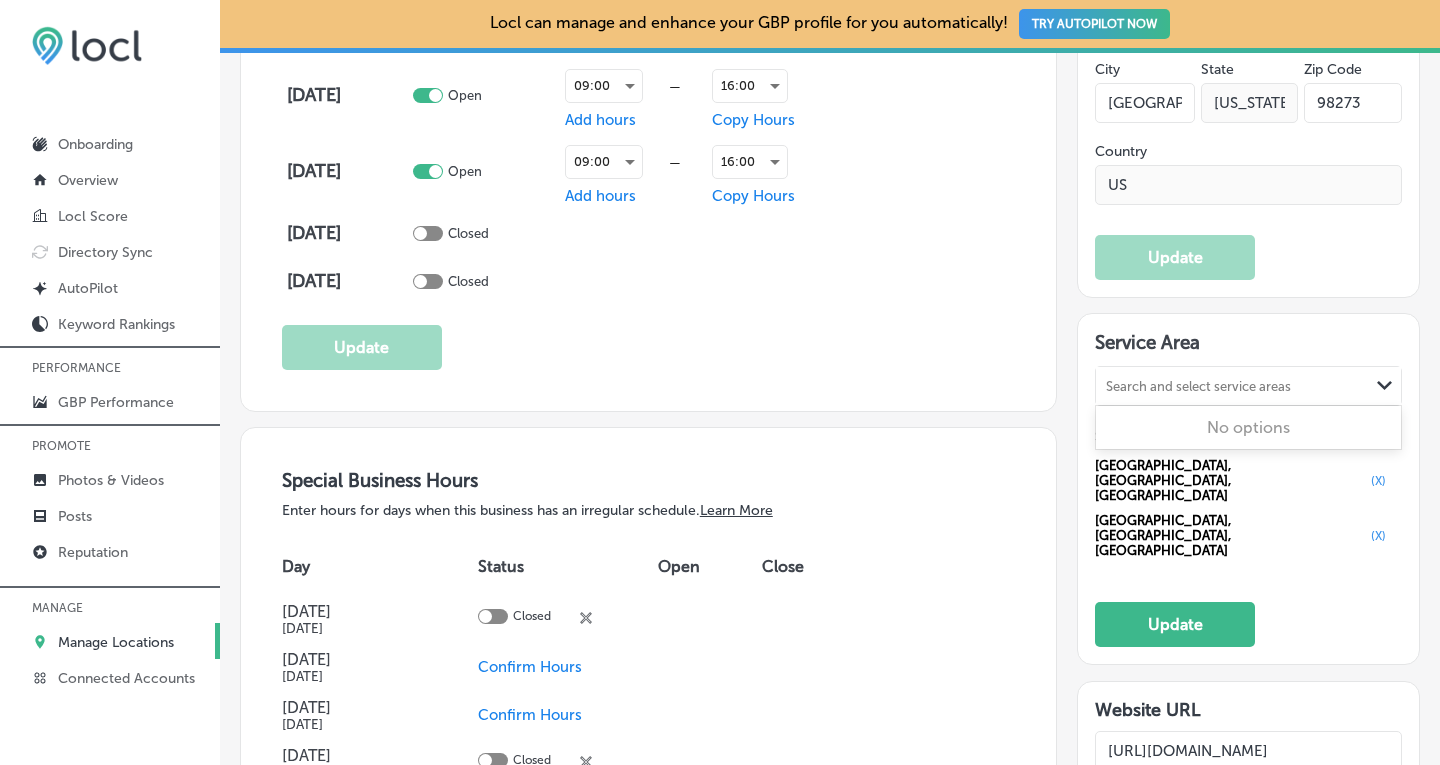 click on "Search and select service areas" at bounding box center (1198, 386) 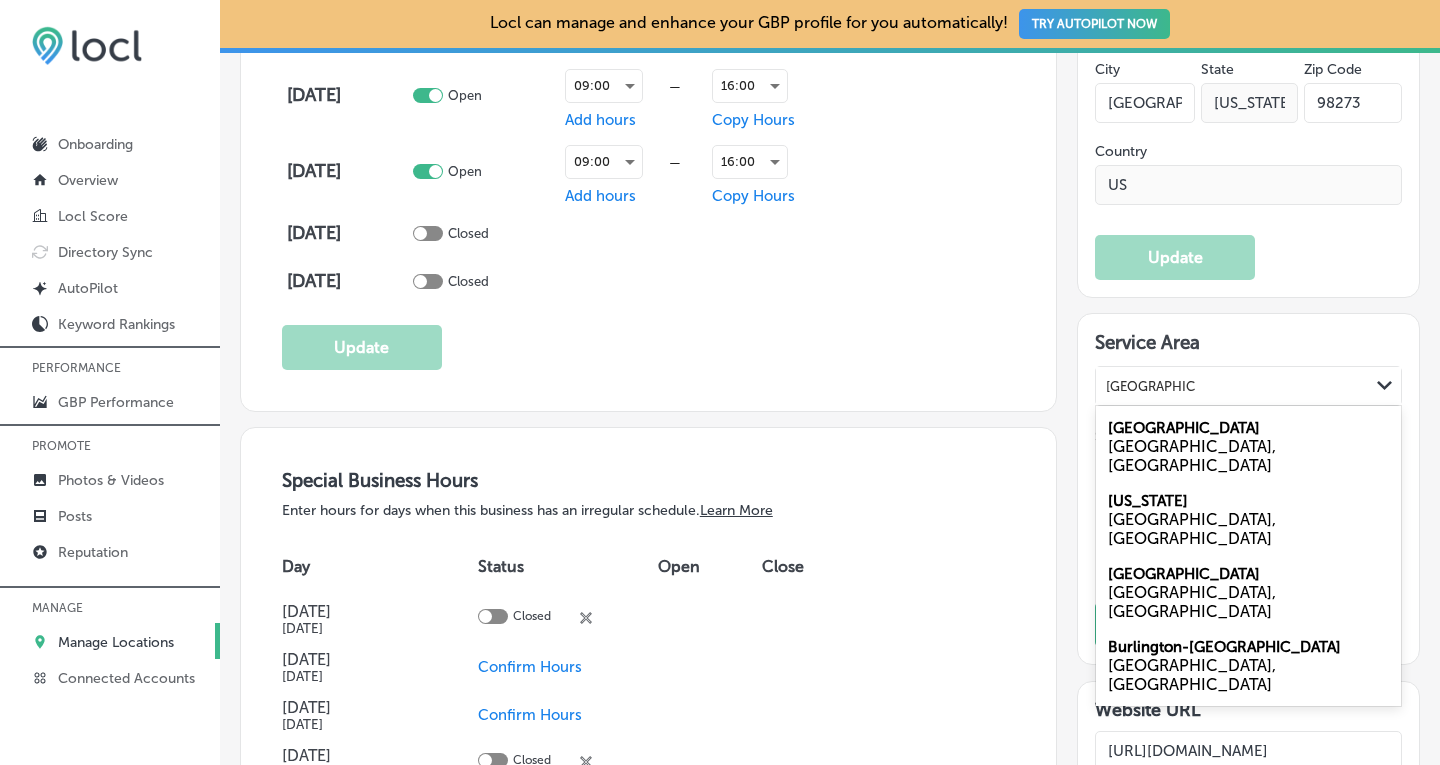 click on "[GEOGRAPHIC_DATA], [GEOGRAPHIC_DATA]" at bounding box center [1248, 456] 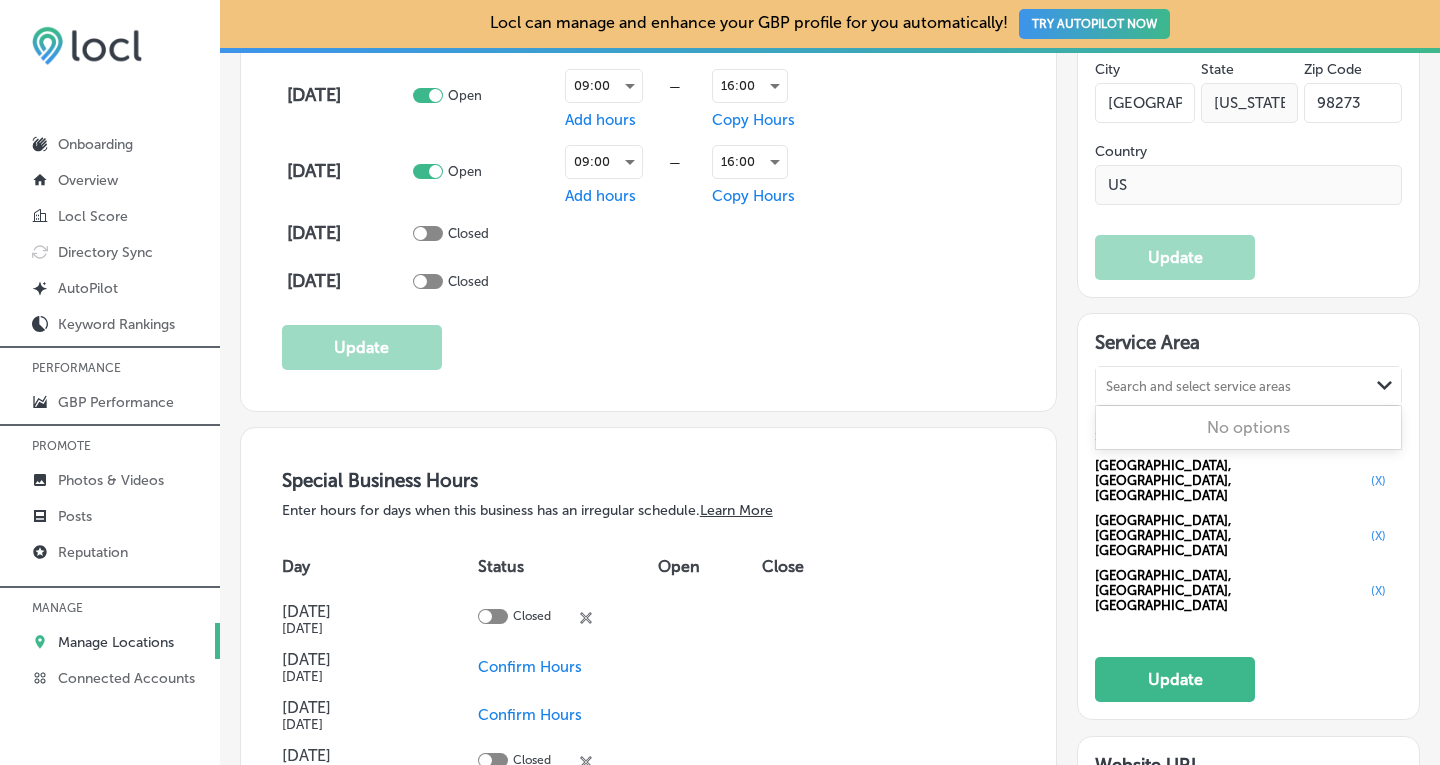 click on "Search and select service areas" at bounding box center (1198, 386) 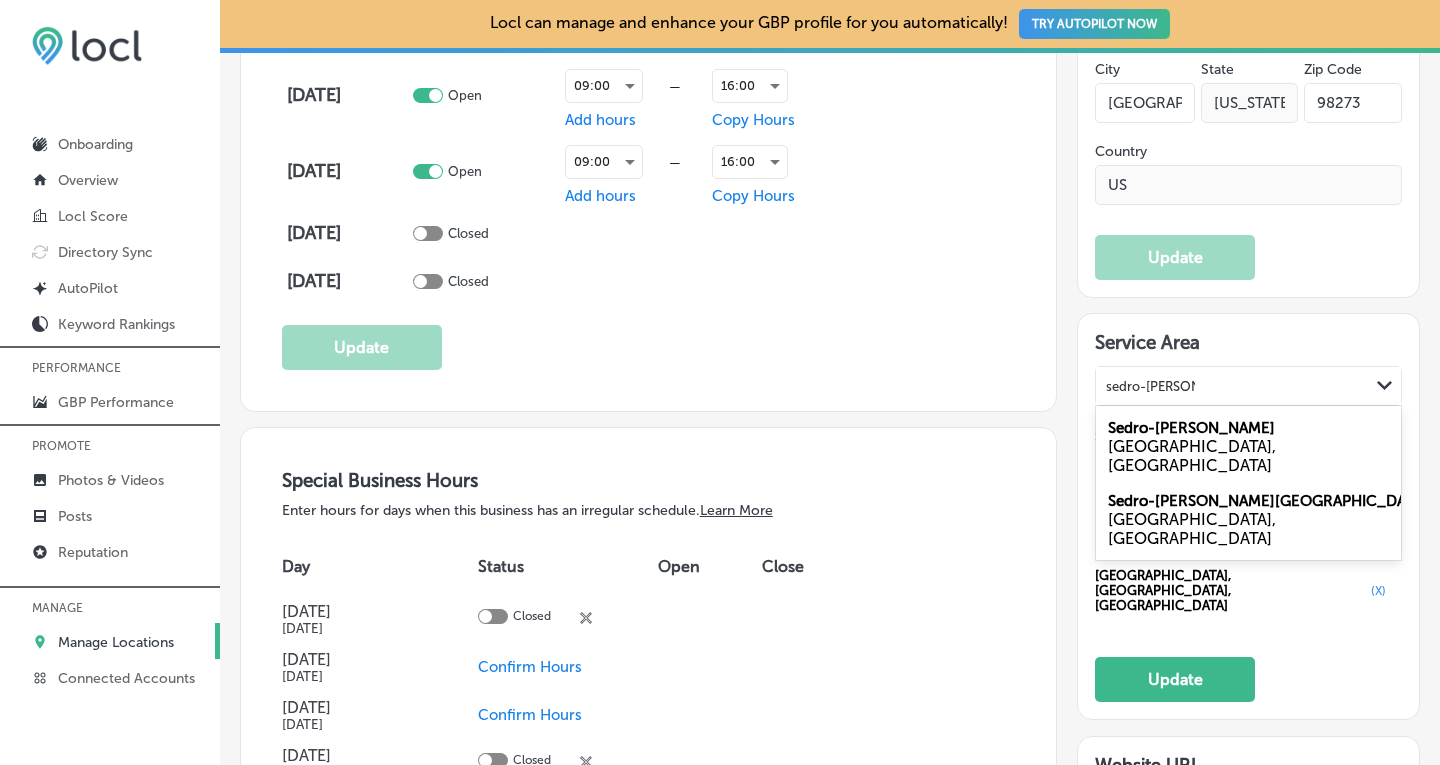 click on "[GEOGRAPHIC_DATA], [GEOGRAPHIC_DATA]" at bounding box center (1248, 456) 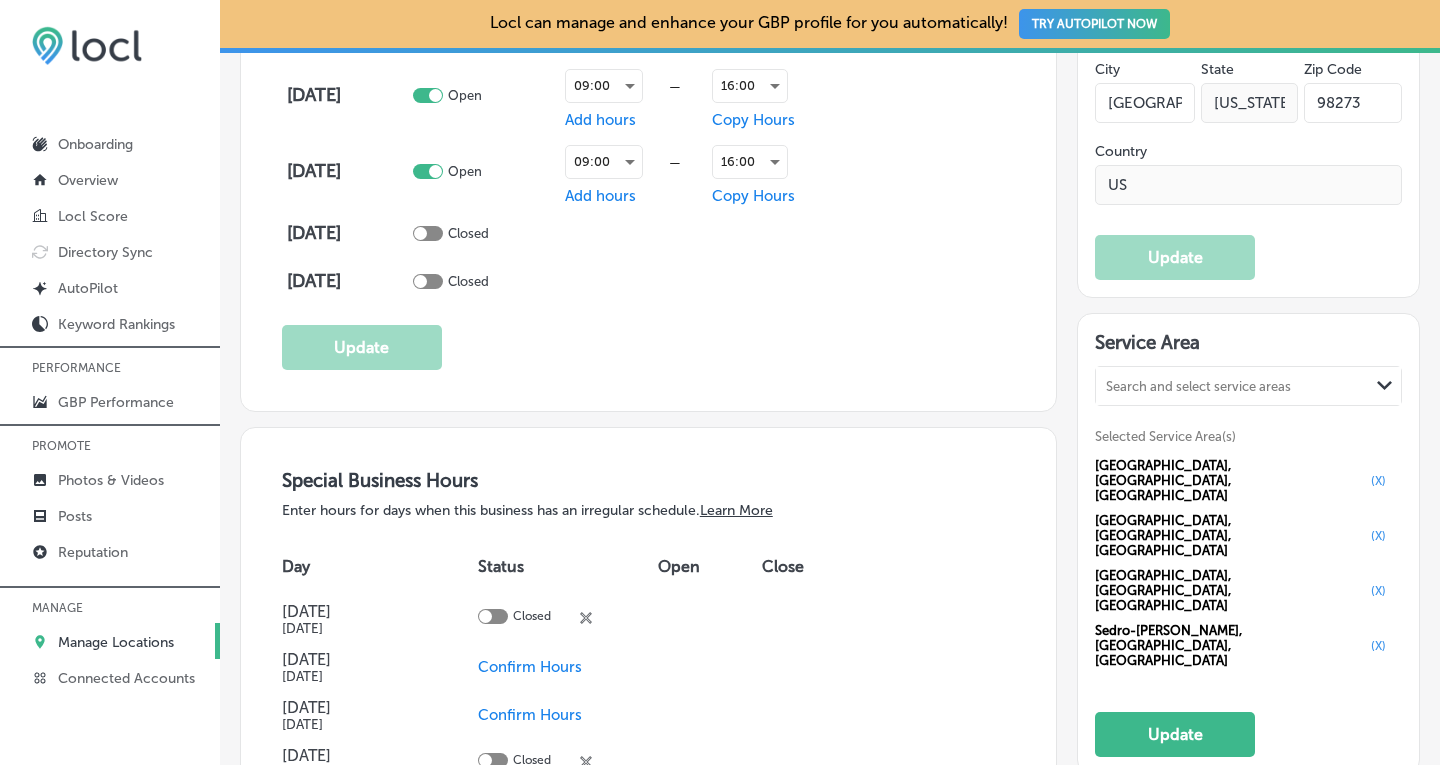 click on "Search and select service areas" at bounding box center [1198, 386] 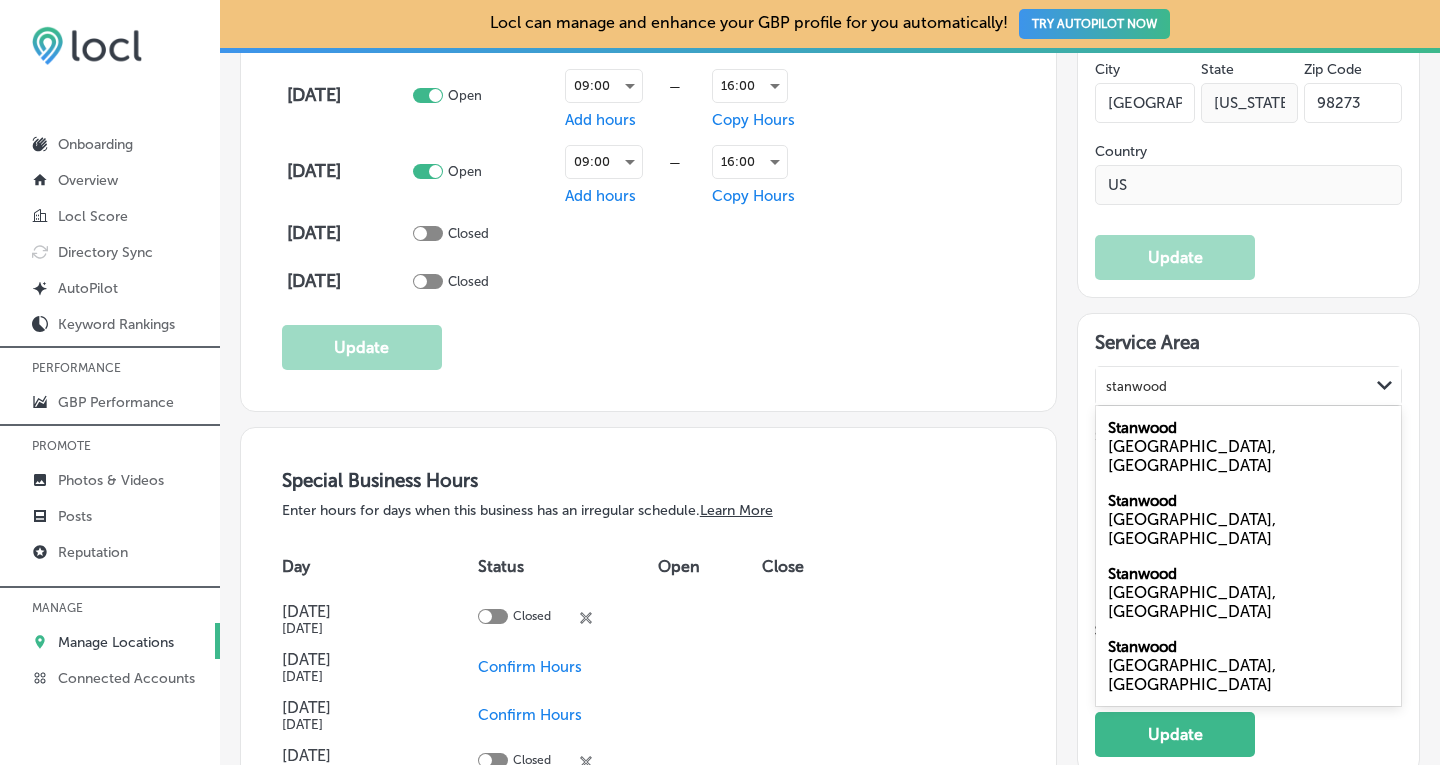 click on "[GEOGRAPHIC_DATA], [GEOGRAPHIC_DATA]" at bounding box center (1248, 456) 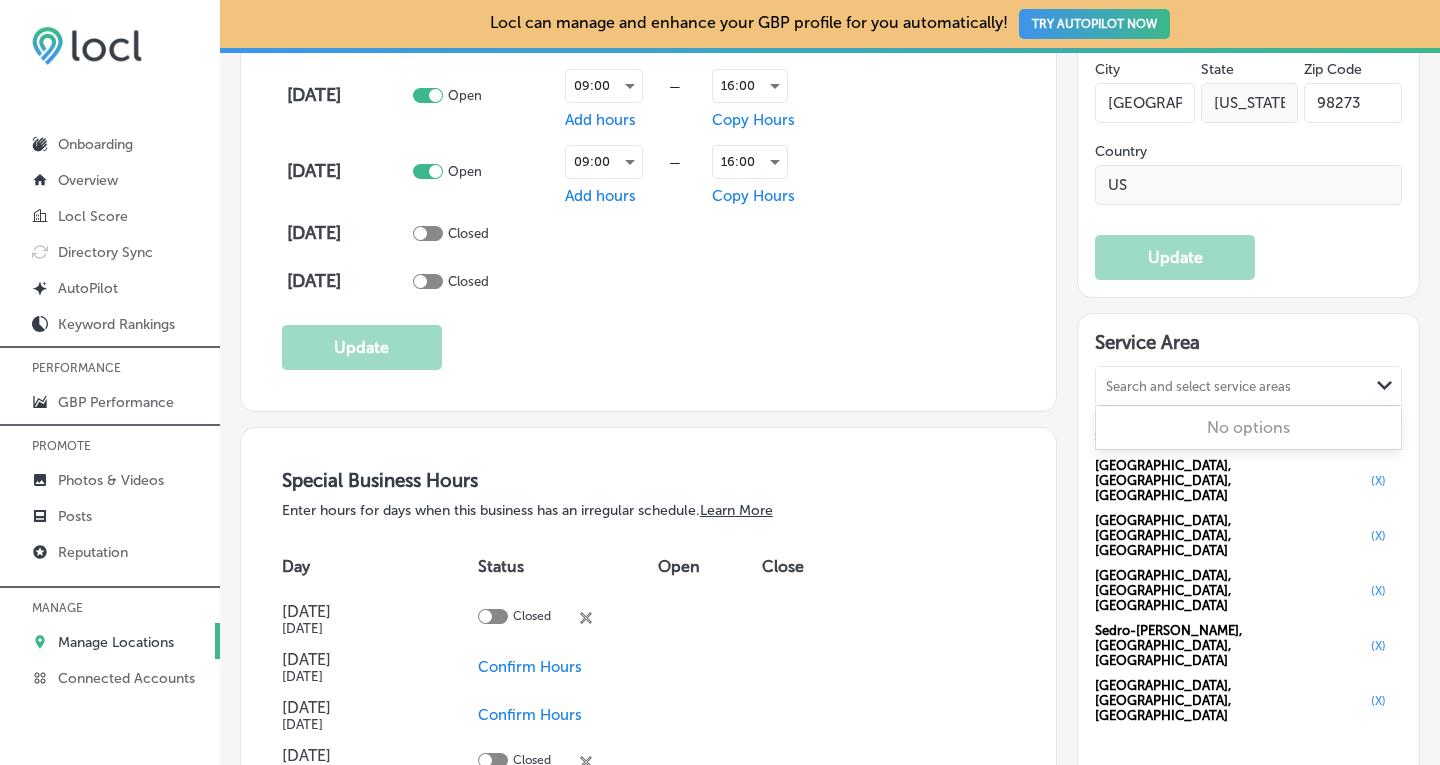 click on "Search and select service areas" at bounding box center (1198, 386) 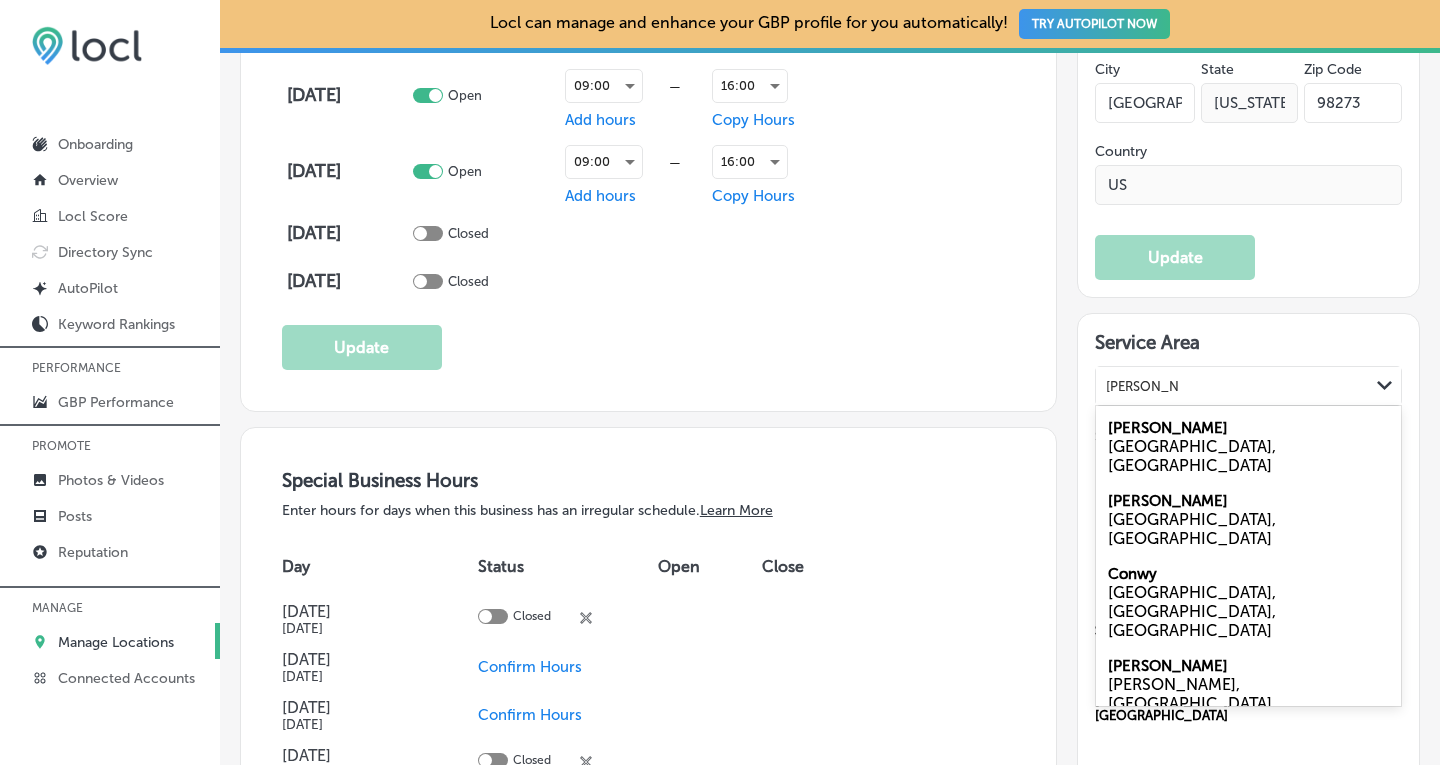 click on "[GEOGRAPHIC_DATA], [GEOGRAPHIC_DATA]" at bounding box center [1248, 529] 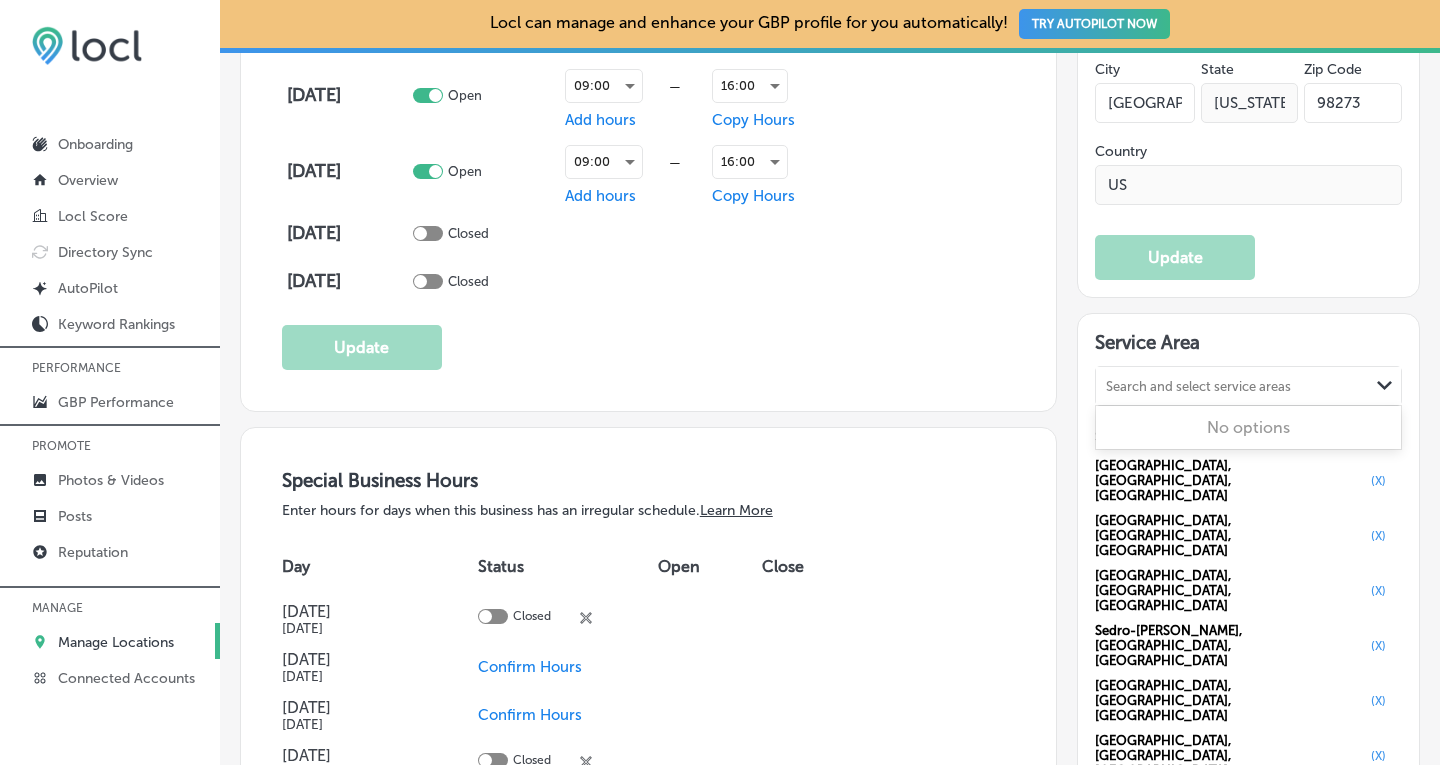 click on "Search and select service areas" at bounding box center (1198, 386) 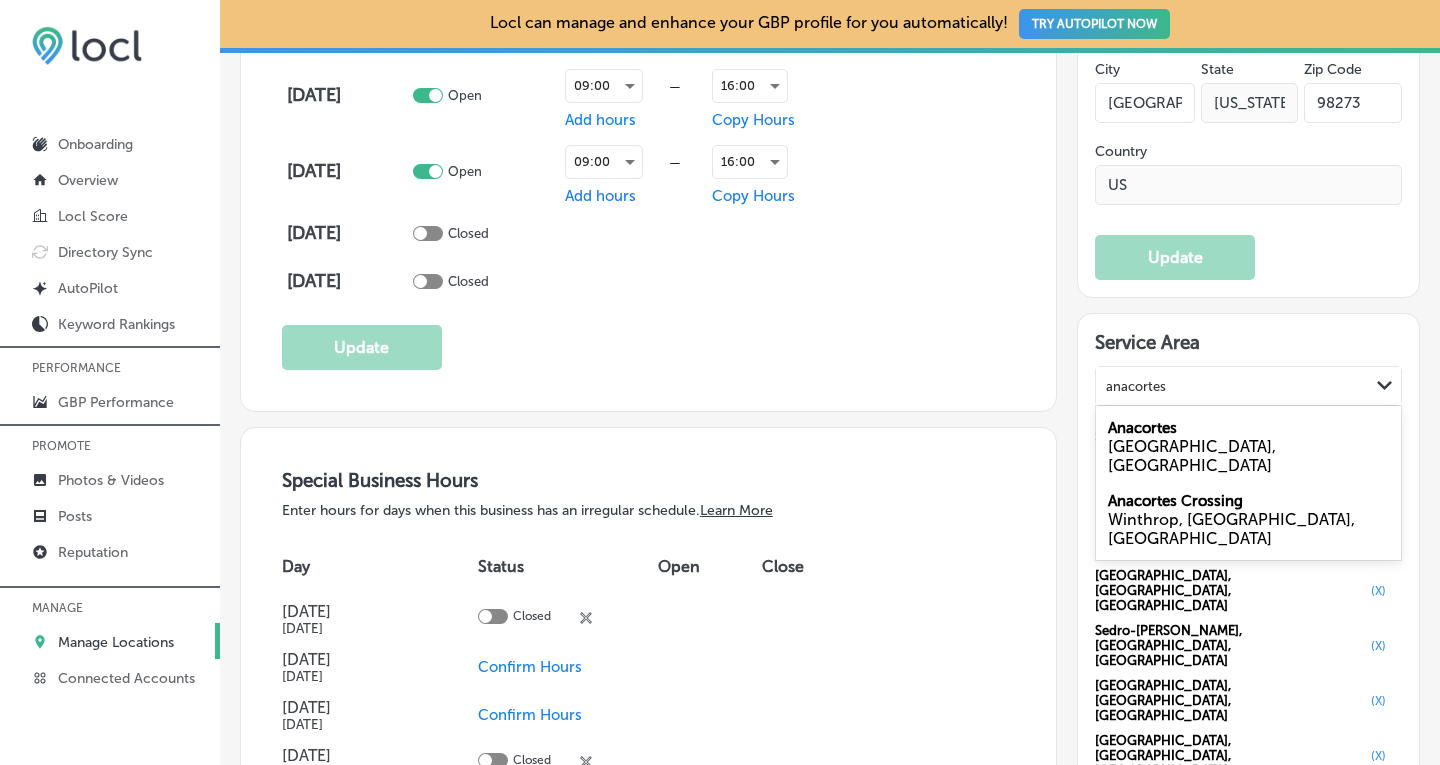 click on "Anacortes" at bounding box center (1142, 428) 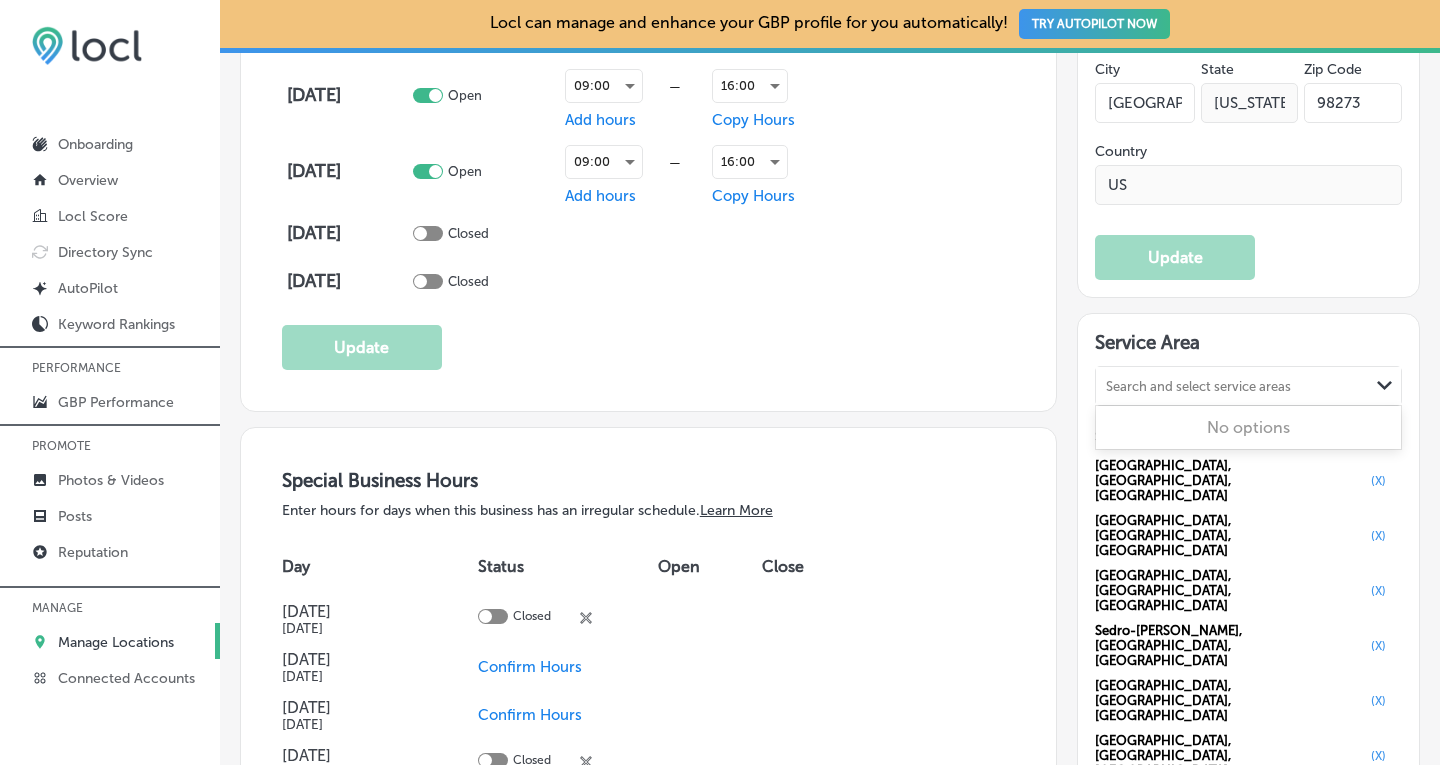 click on "Search and select service areas" at bounding box center [1198, 386] 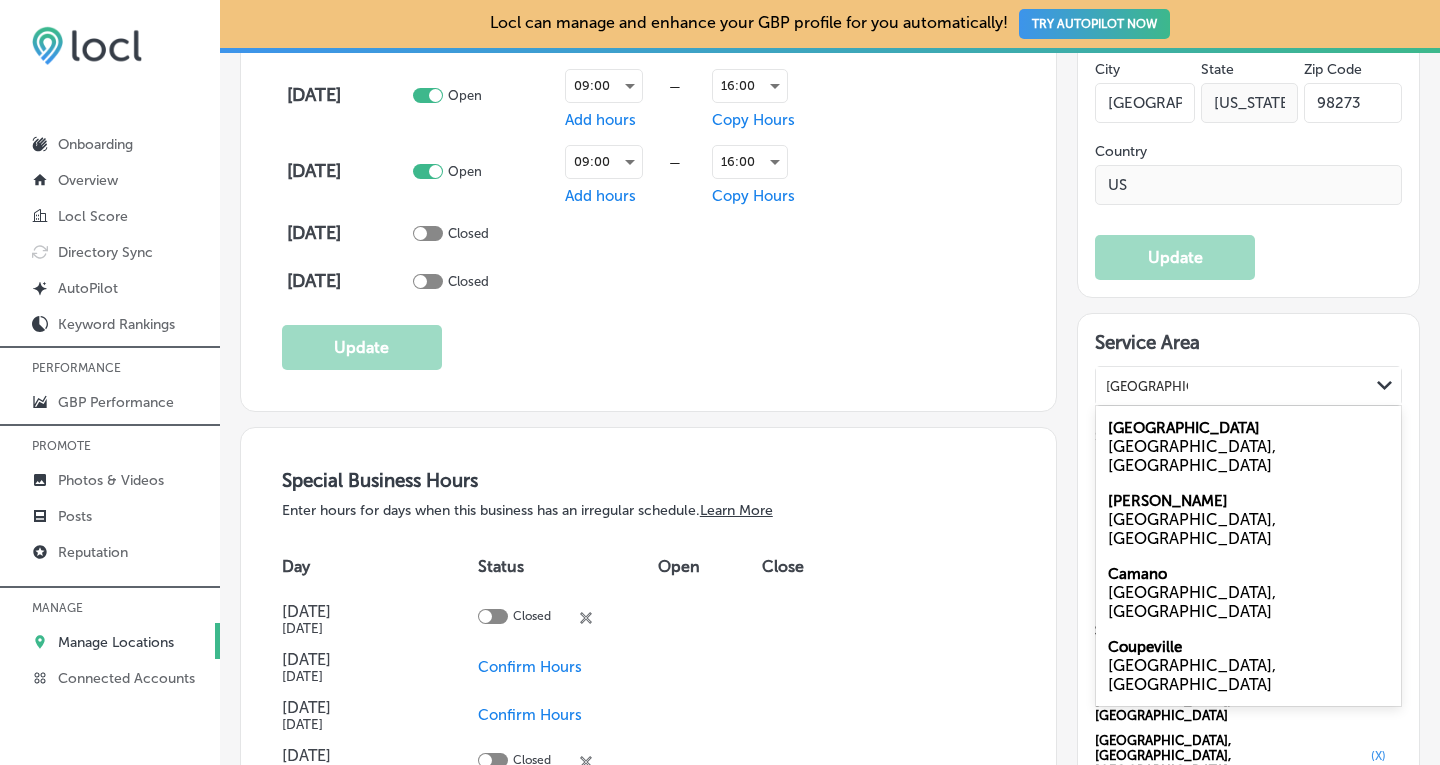 click on "[GEOGRAPHIC_DATA]" at bounding box center (1184, 428) 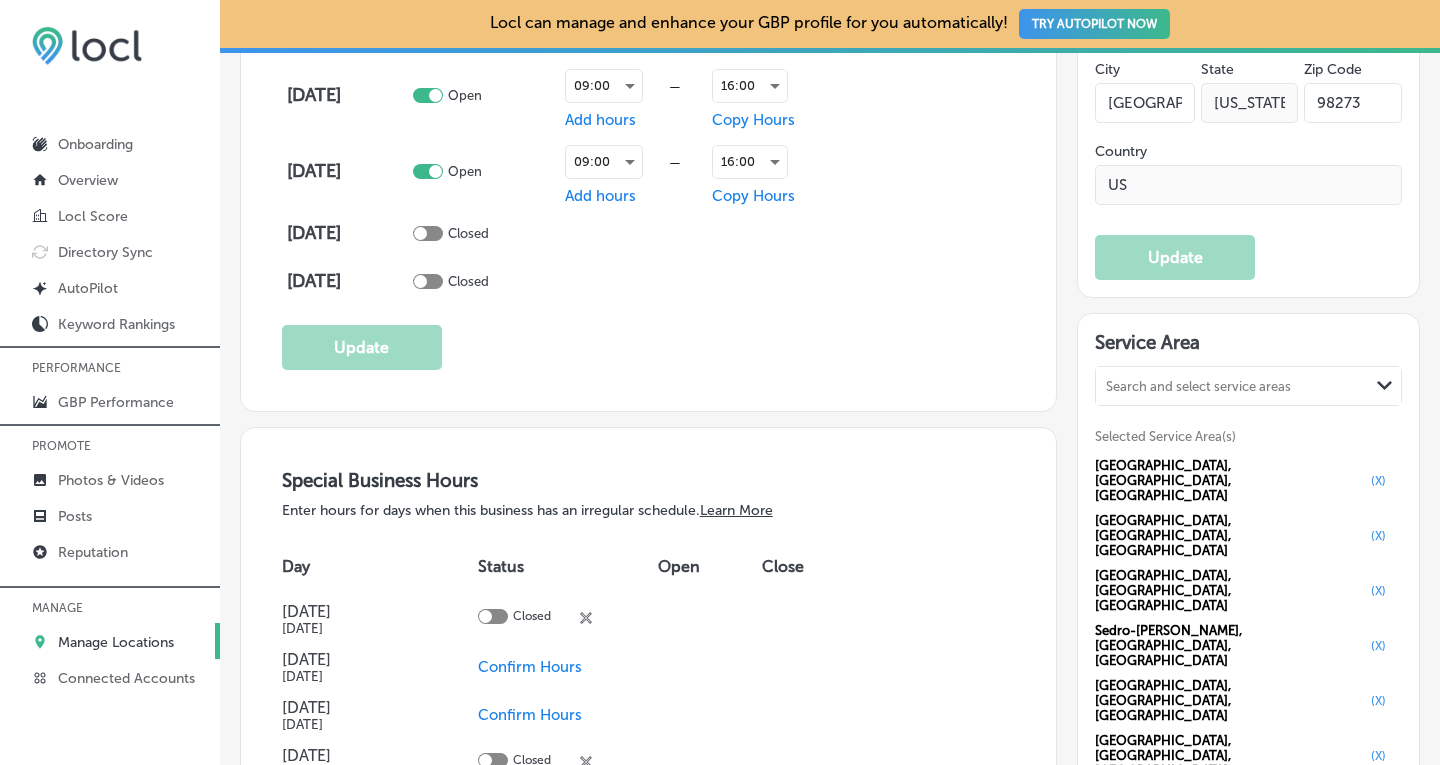 click on "Search and select service areas" at bounding box center [1198, 386] 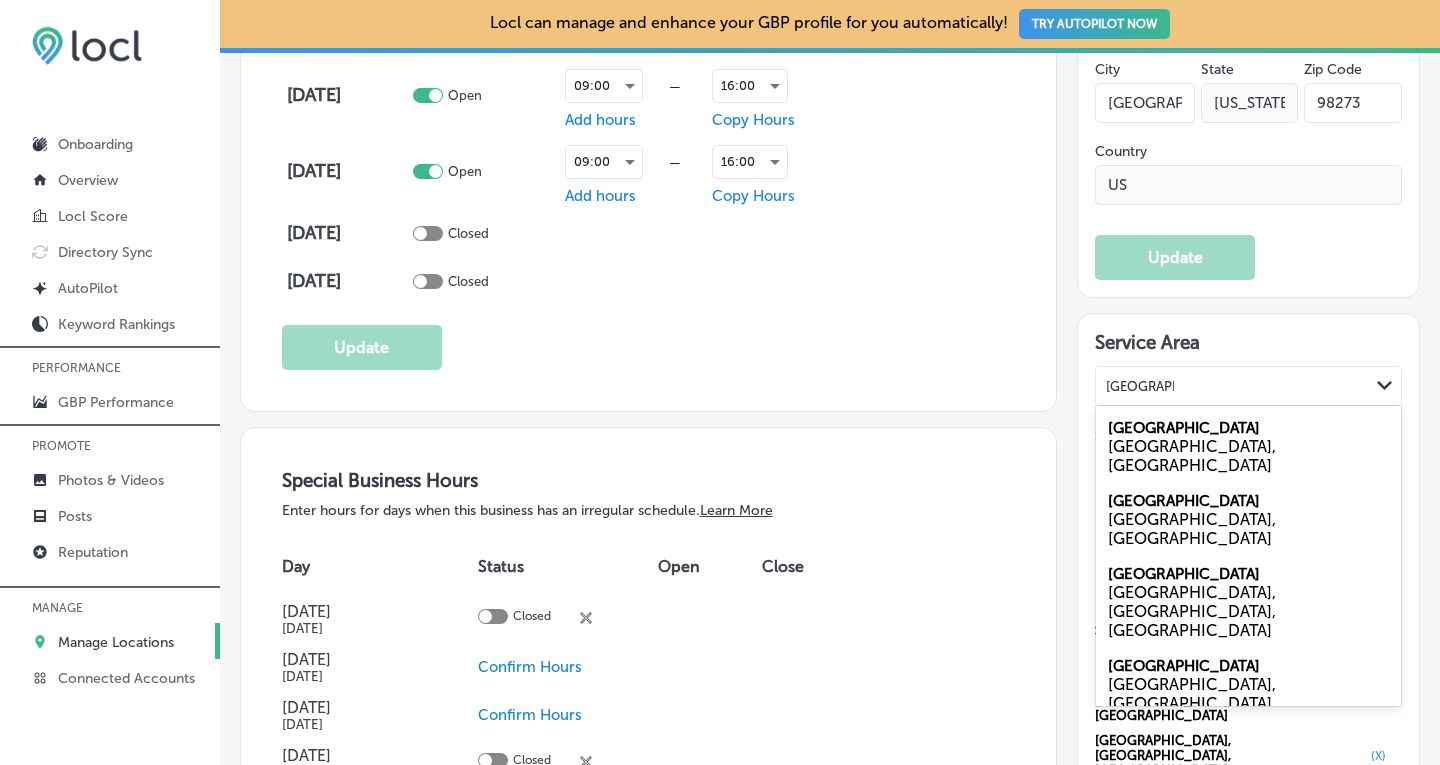 click on "[GEOGRAPHIC_DATA]" at bounding box center [1184, 501] 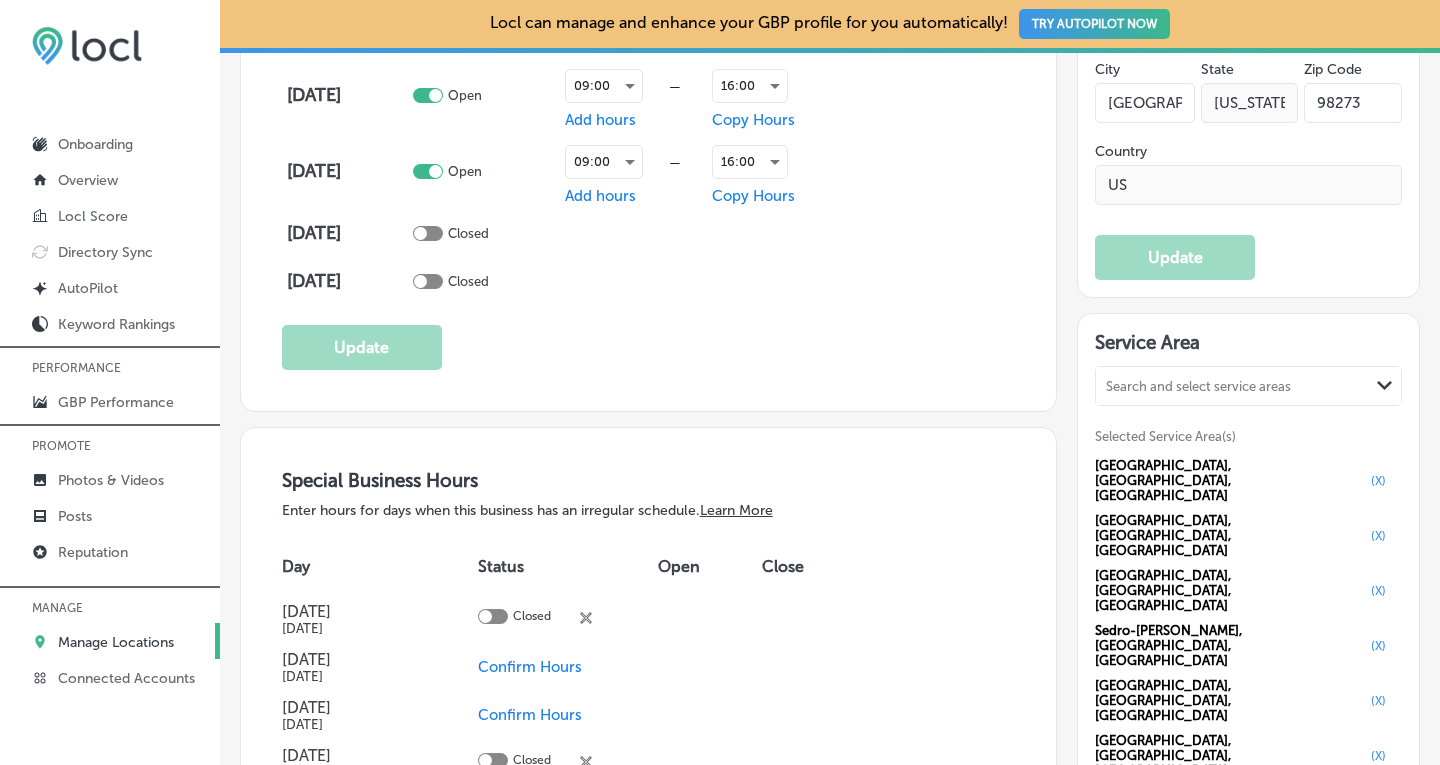click on "Search and select service areas" at bounding box center [1198, 386] 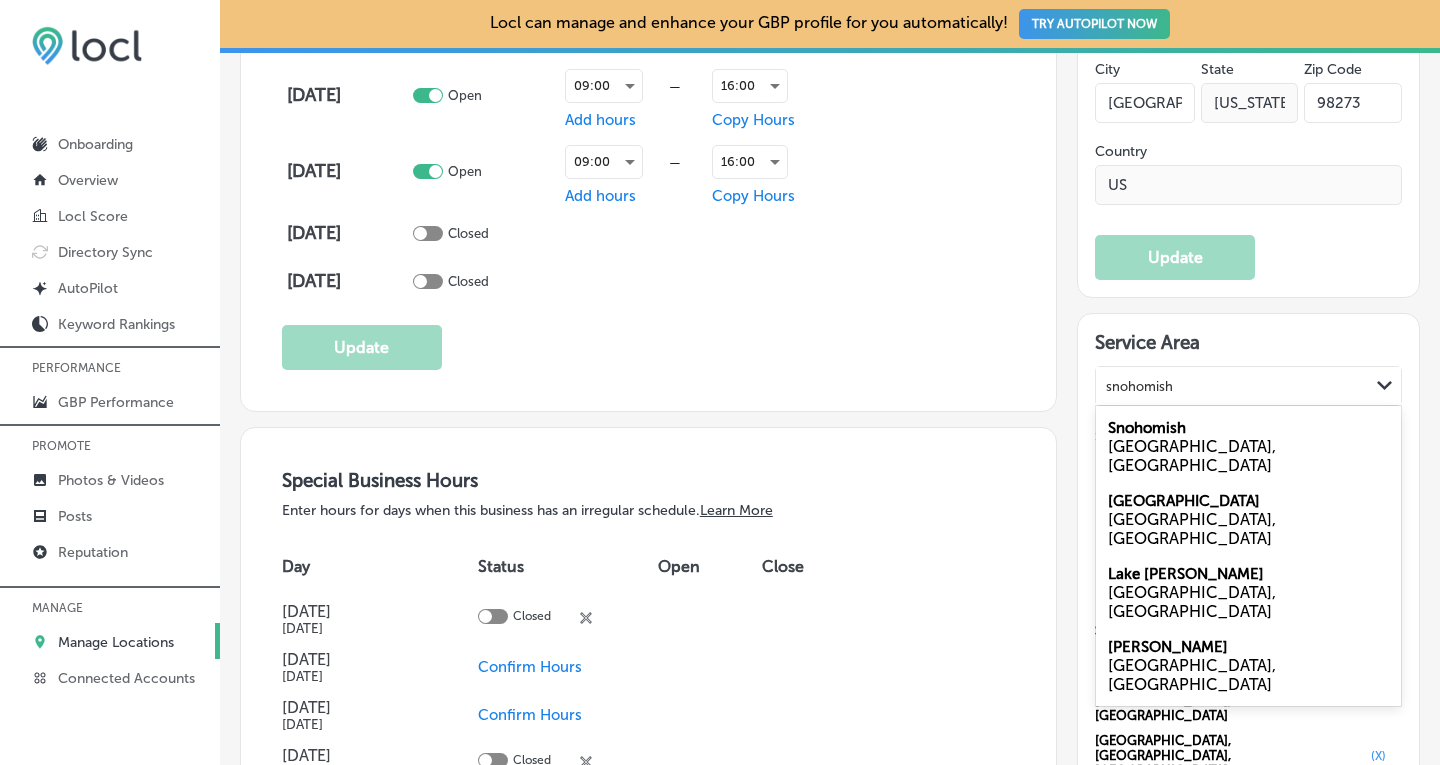 click on "[GEOGRAPHIC_DATA], [GEOGRAPHIC_DATA]" at bounding box center [1248, 456] 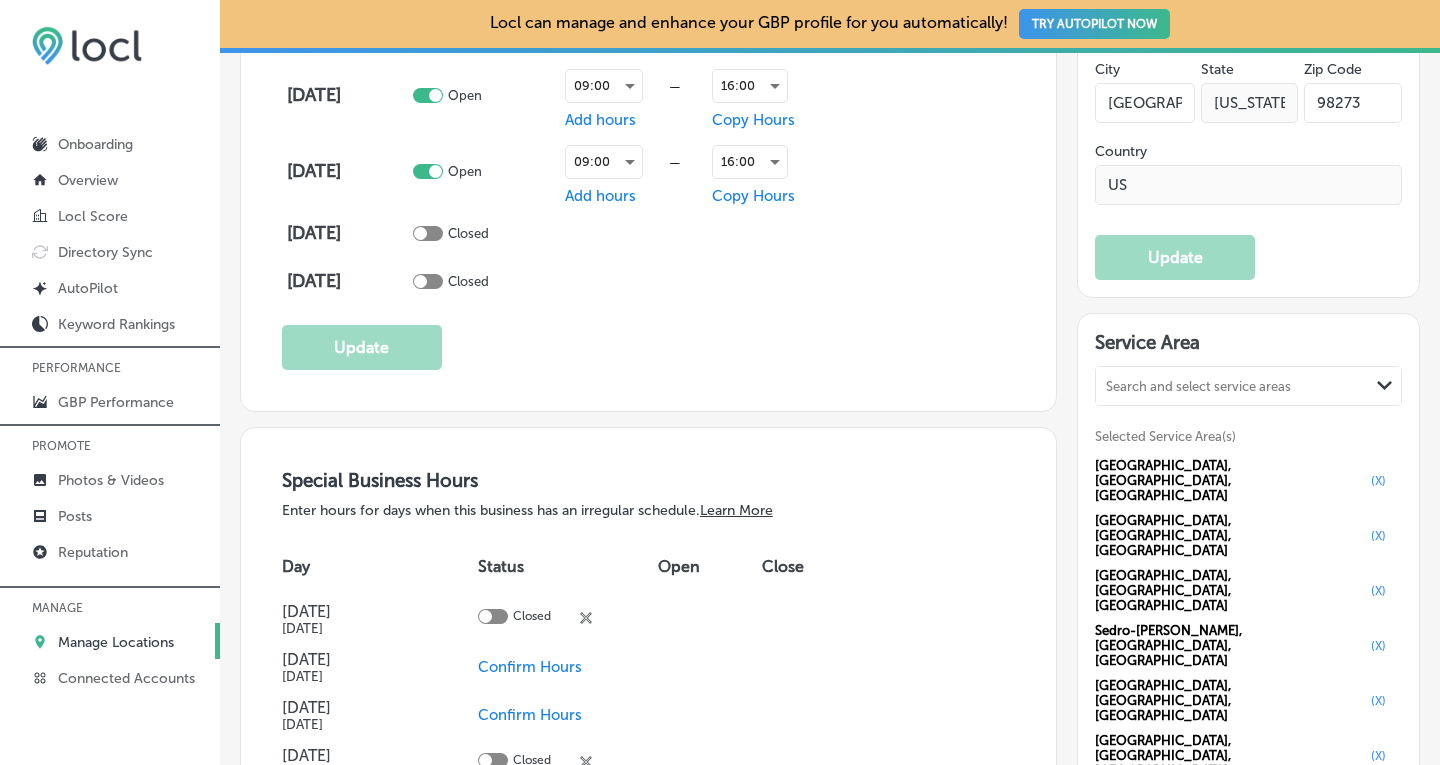 click on "(X)" at bounding box center (1378, 953) 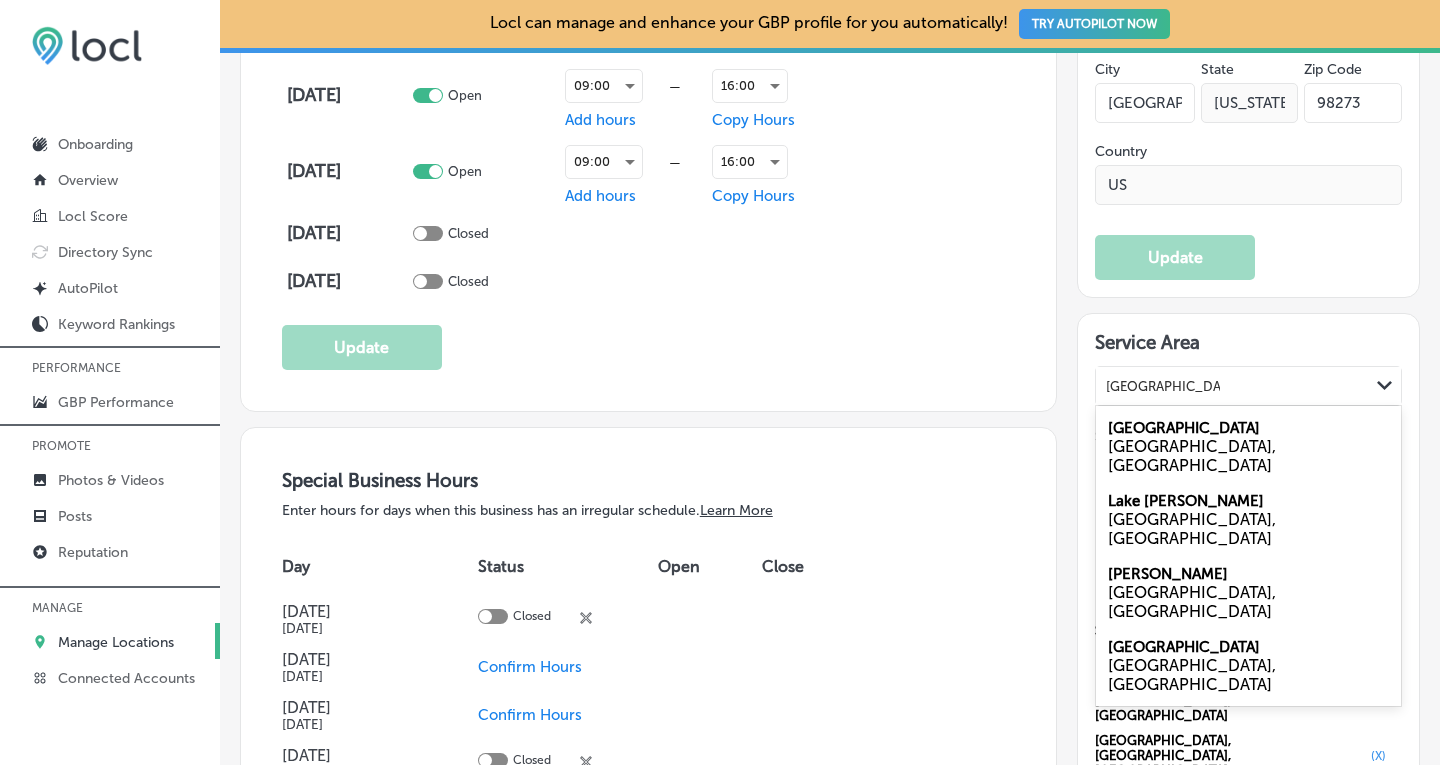click on "[GEOGRAPHIC_DATA], [GEOGRAPHIC_DATA]" at bounding box center [1248, 456] 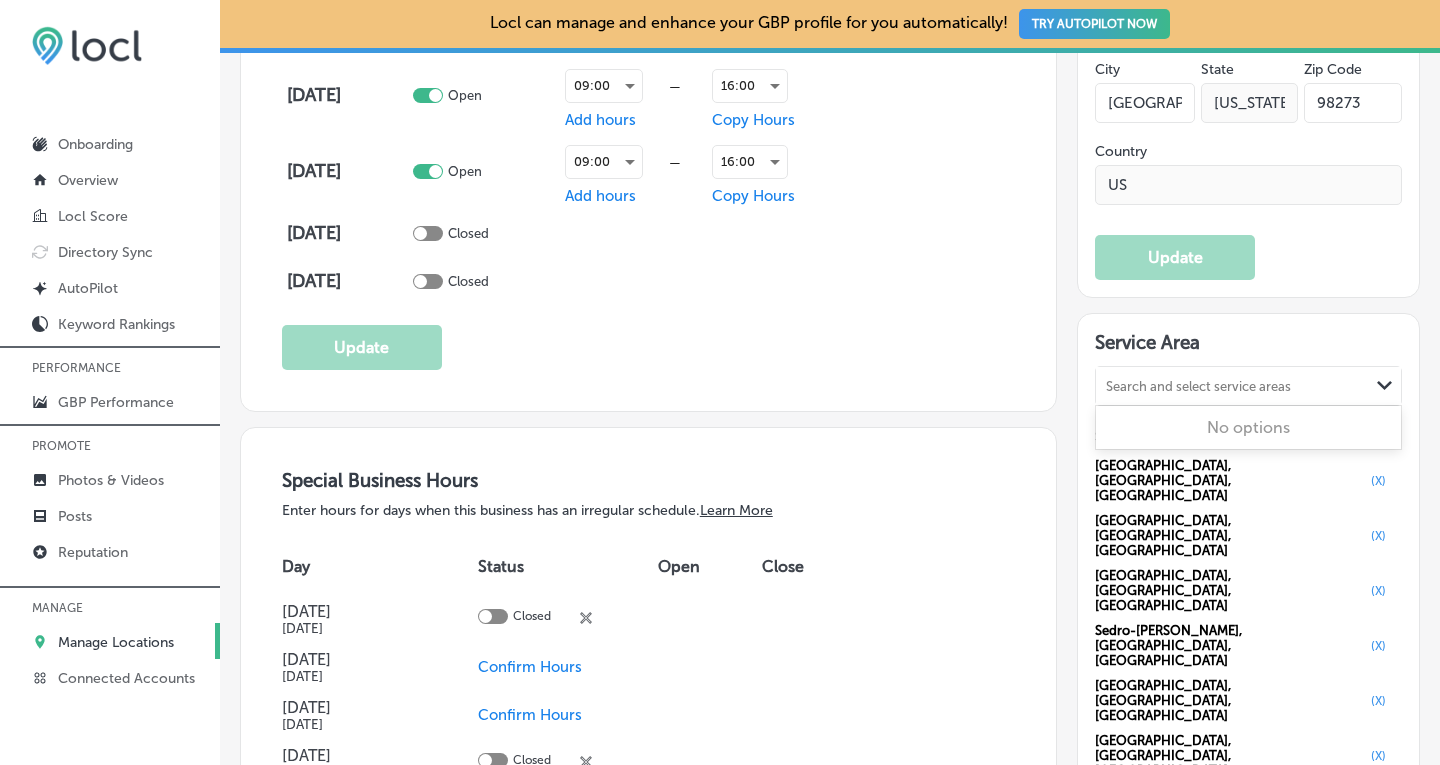 click on "Search and select service areas" at bounding box center (1198, 386) 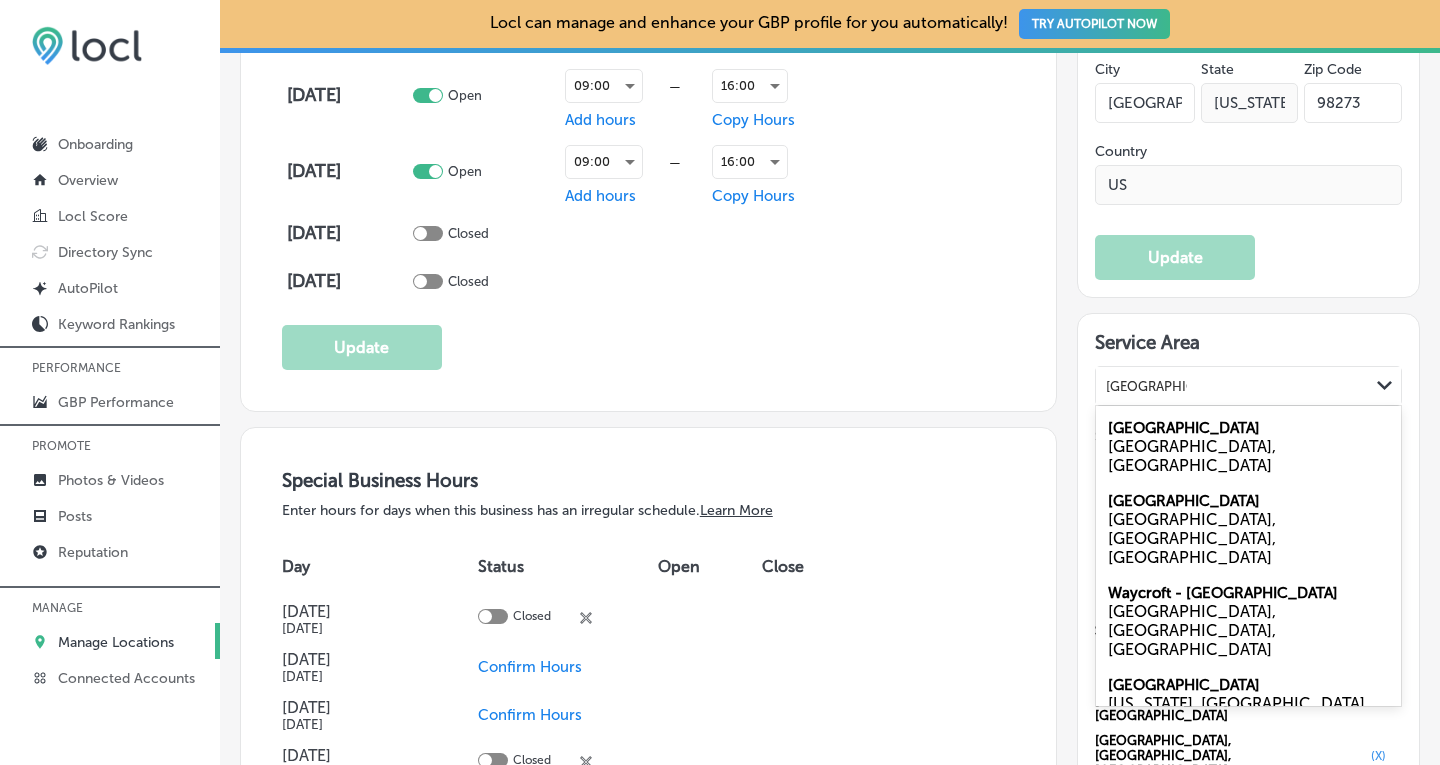 click on "[GEOGRAPHIC_DATA]" at bounding box center [1184, 428] 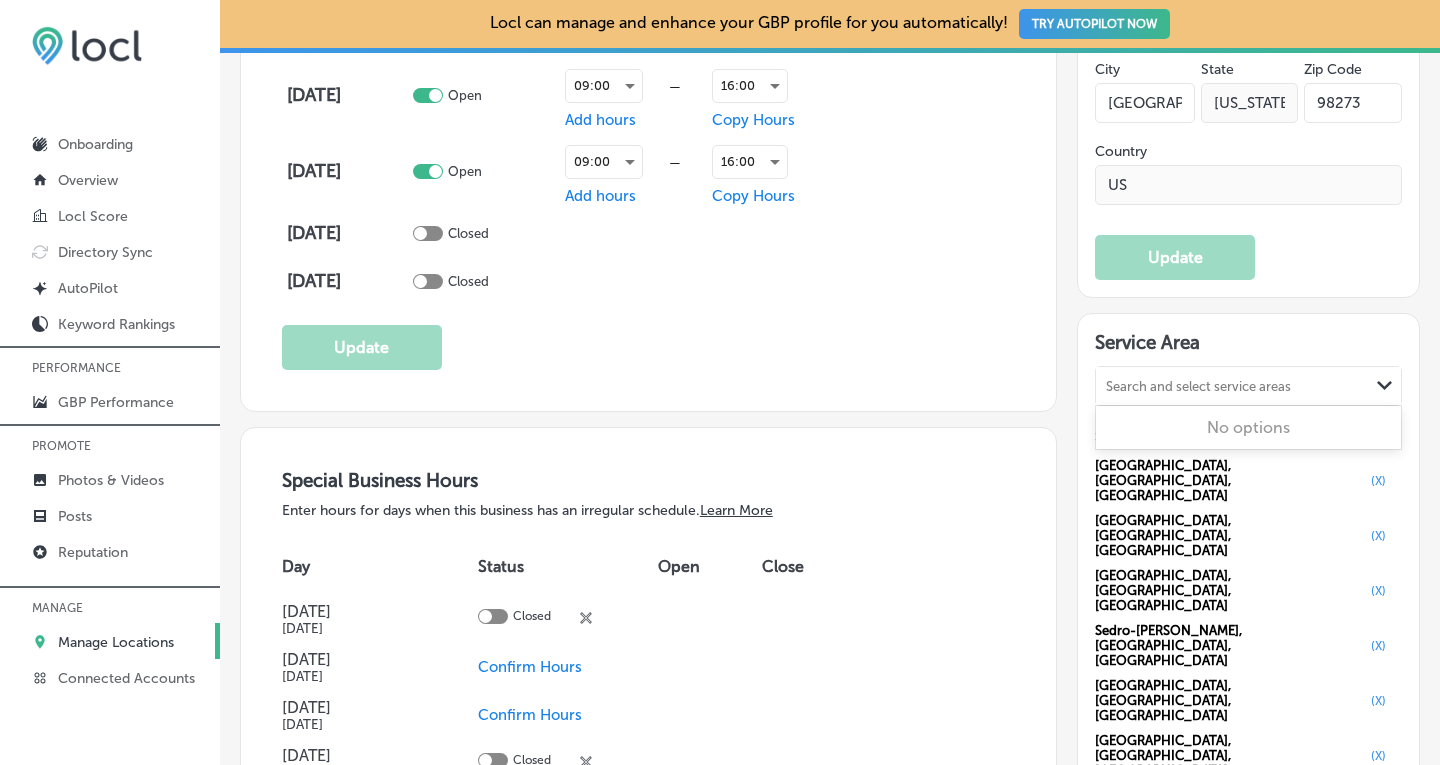 click on "Search and select service areas" at bounding box center (1232, 386) 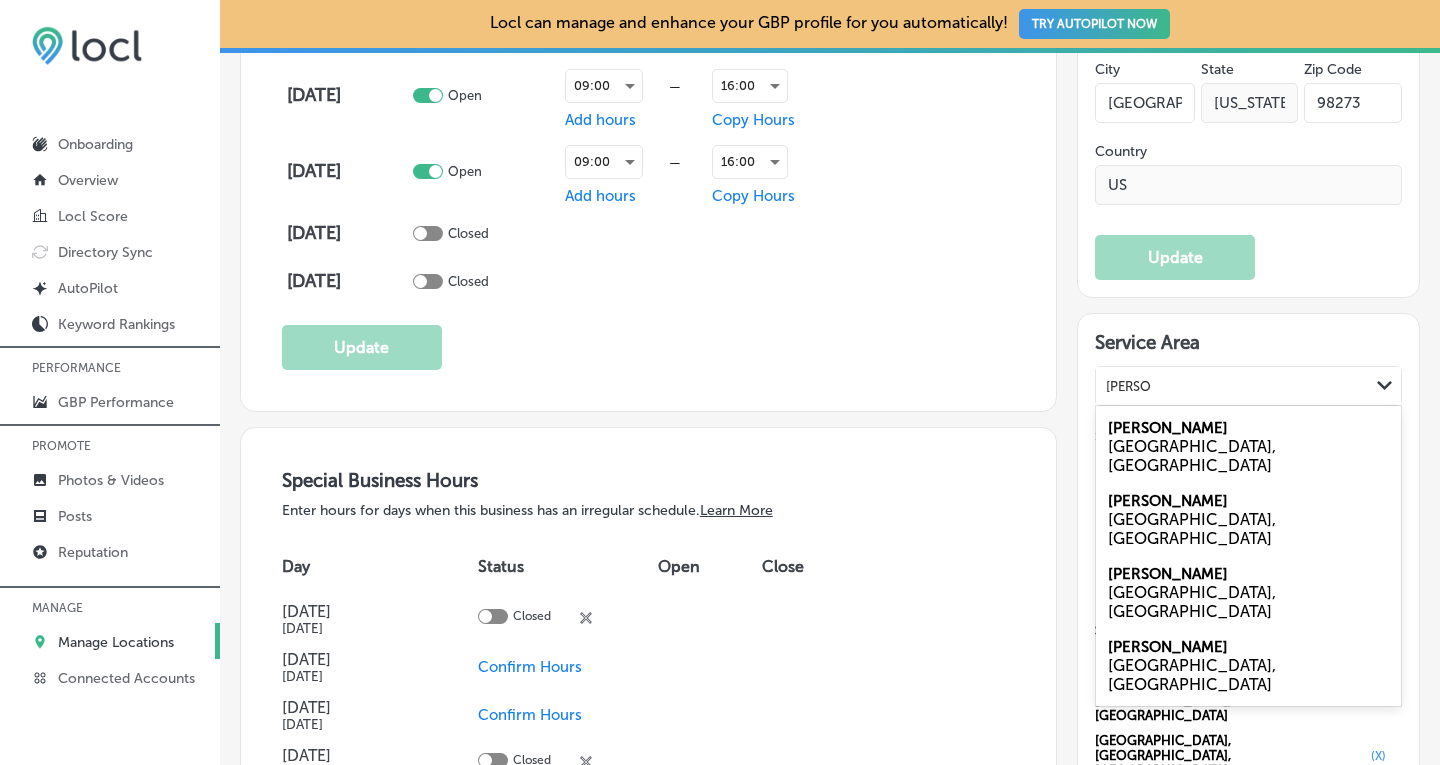 click on "[GEOGRAPHIC_DATA], [GEOGRAPHIC_DATA]" at bounding box center (1248, 529) 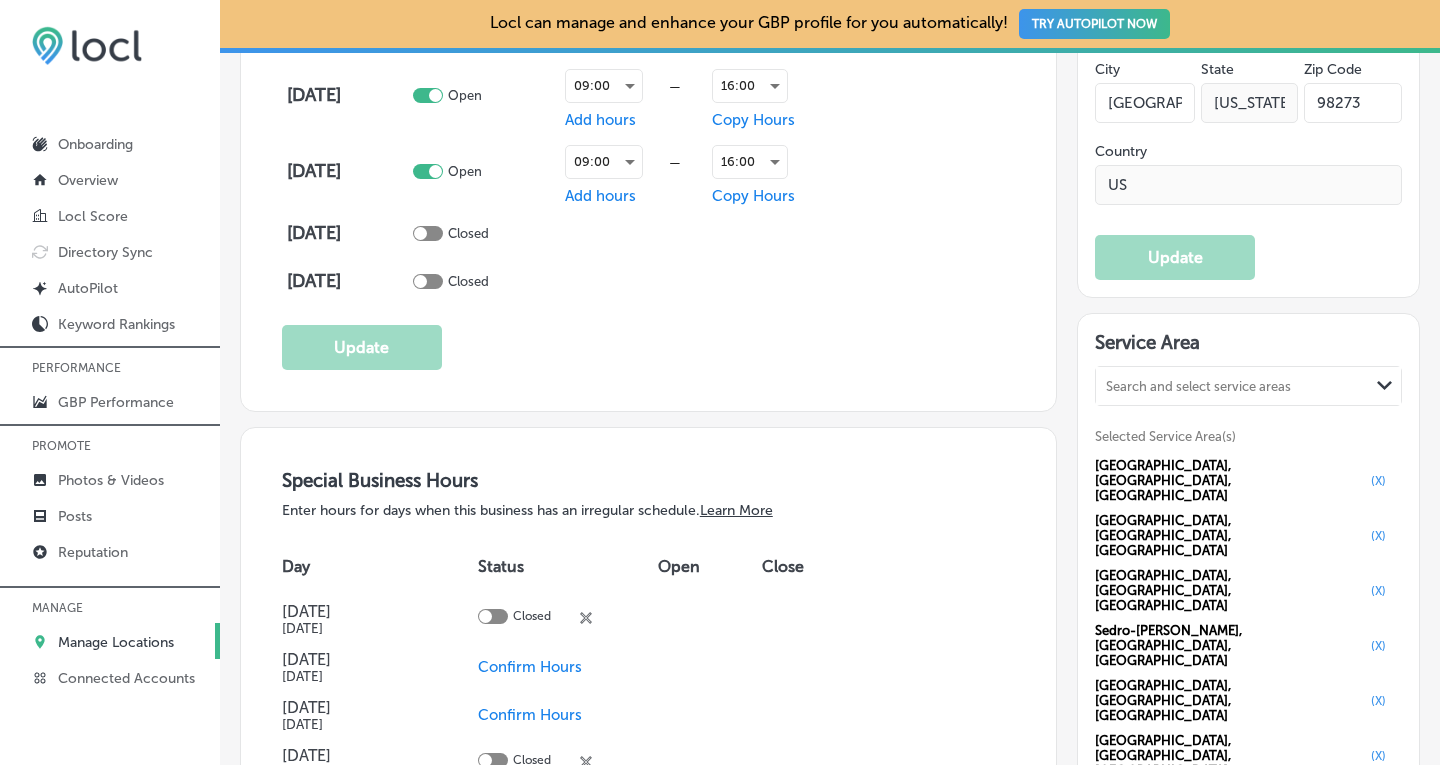 click on "Search and select service areas" at bounding box center (1198, 386) 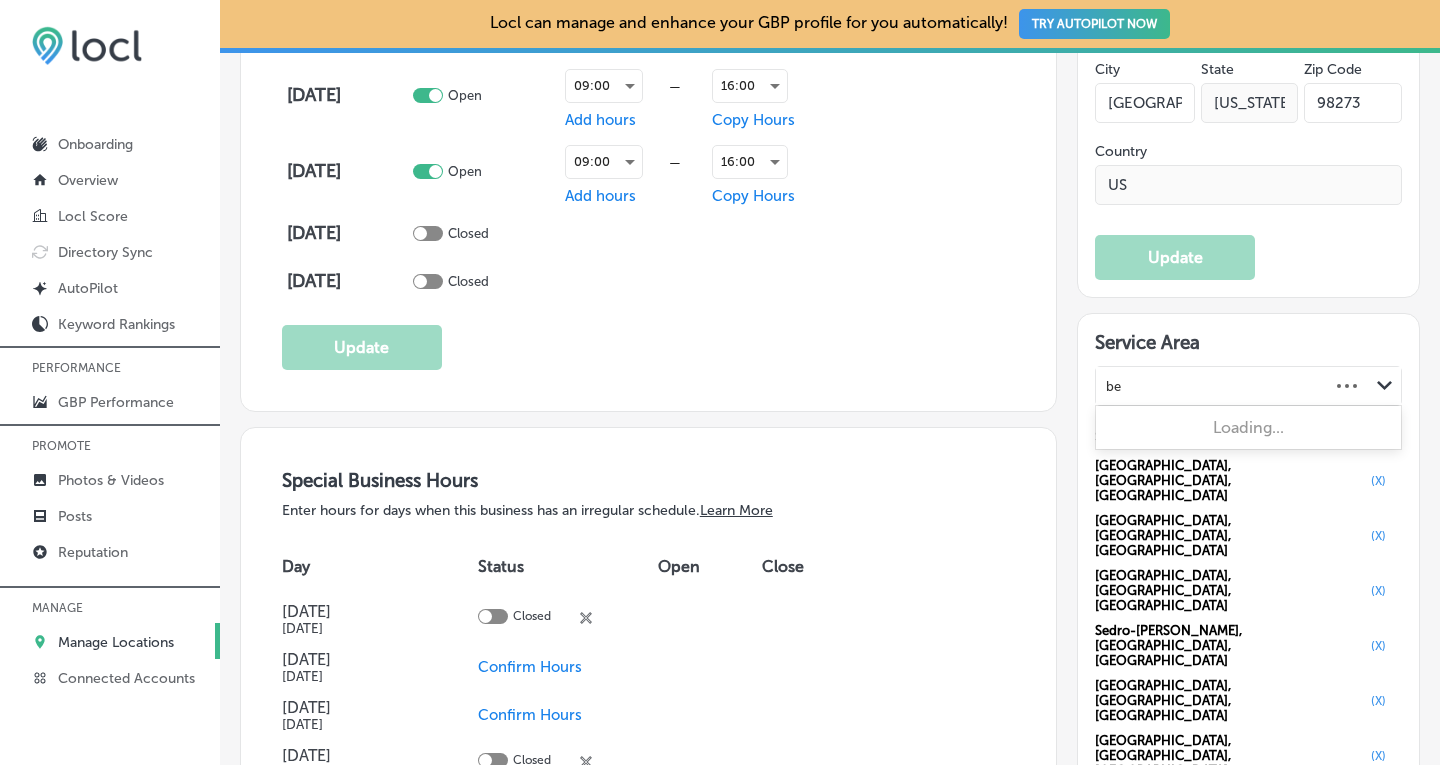 type on "b" 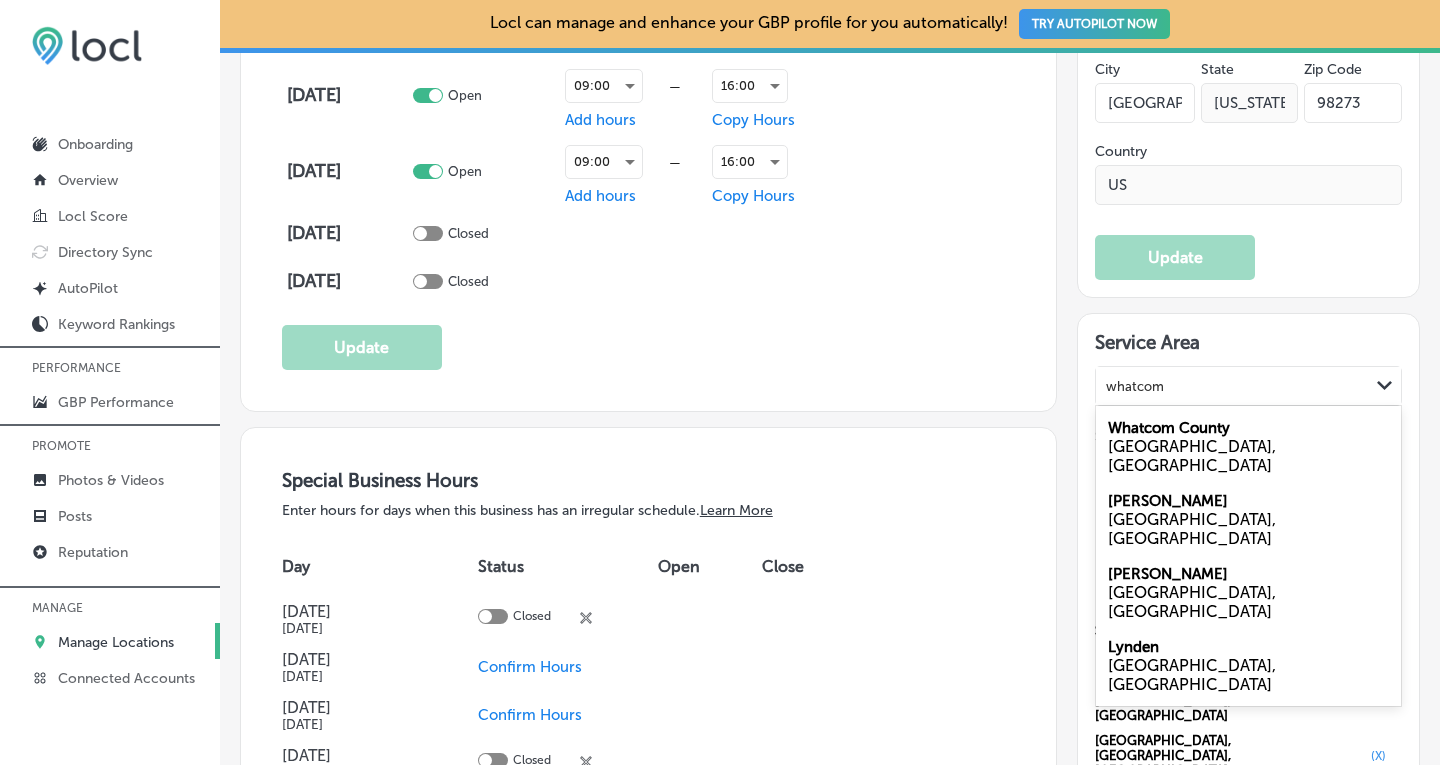 click on "Whatcom County" at bounding box center [1169, 428] 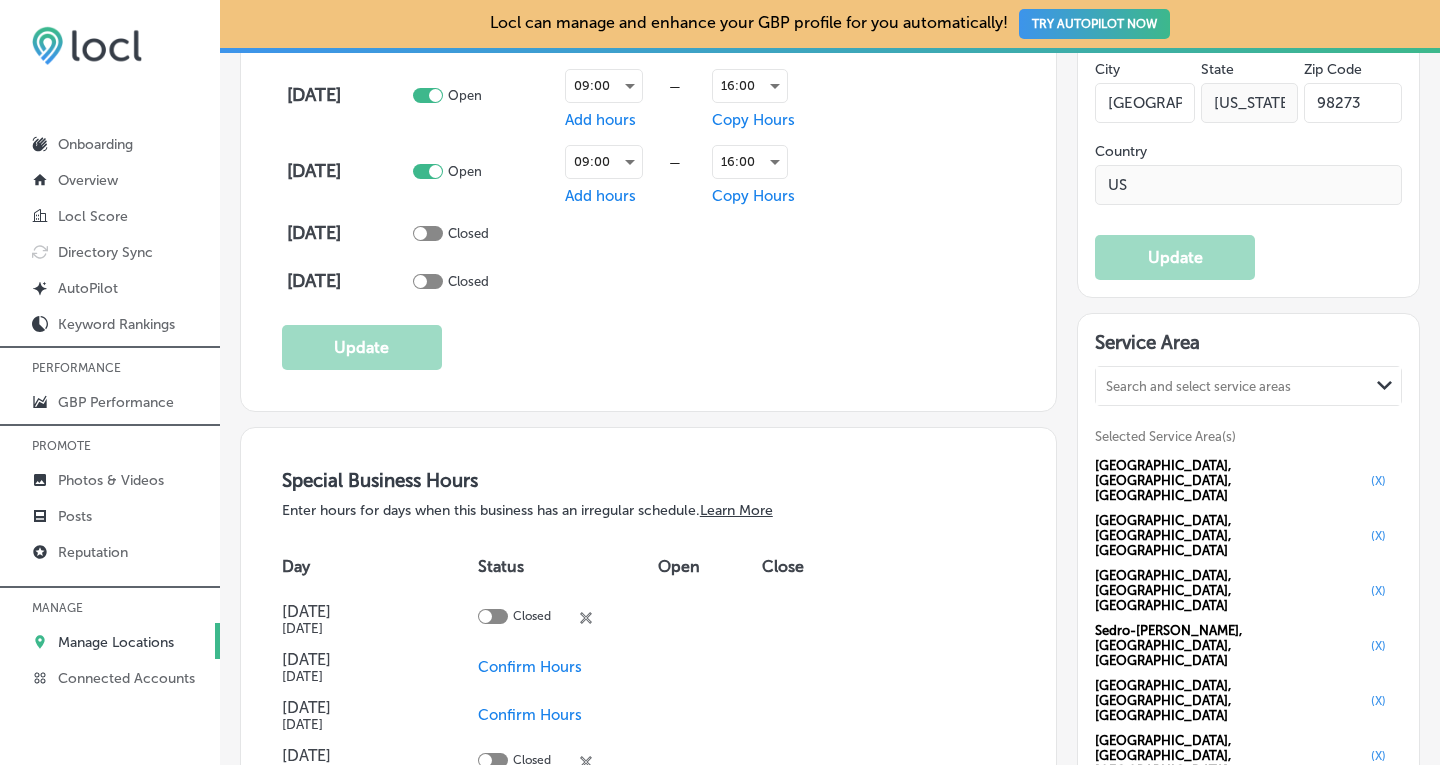 click on "Search and select service areas" at bounding box center [1198, 386] 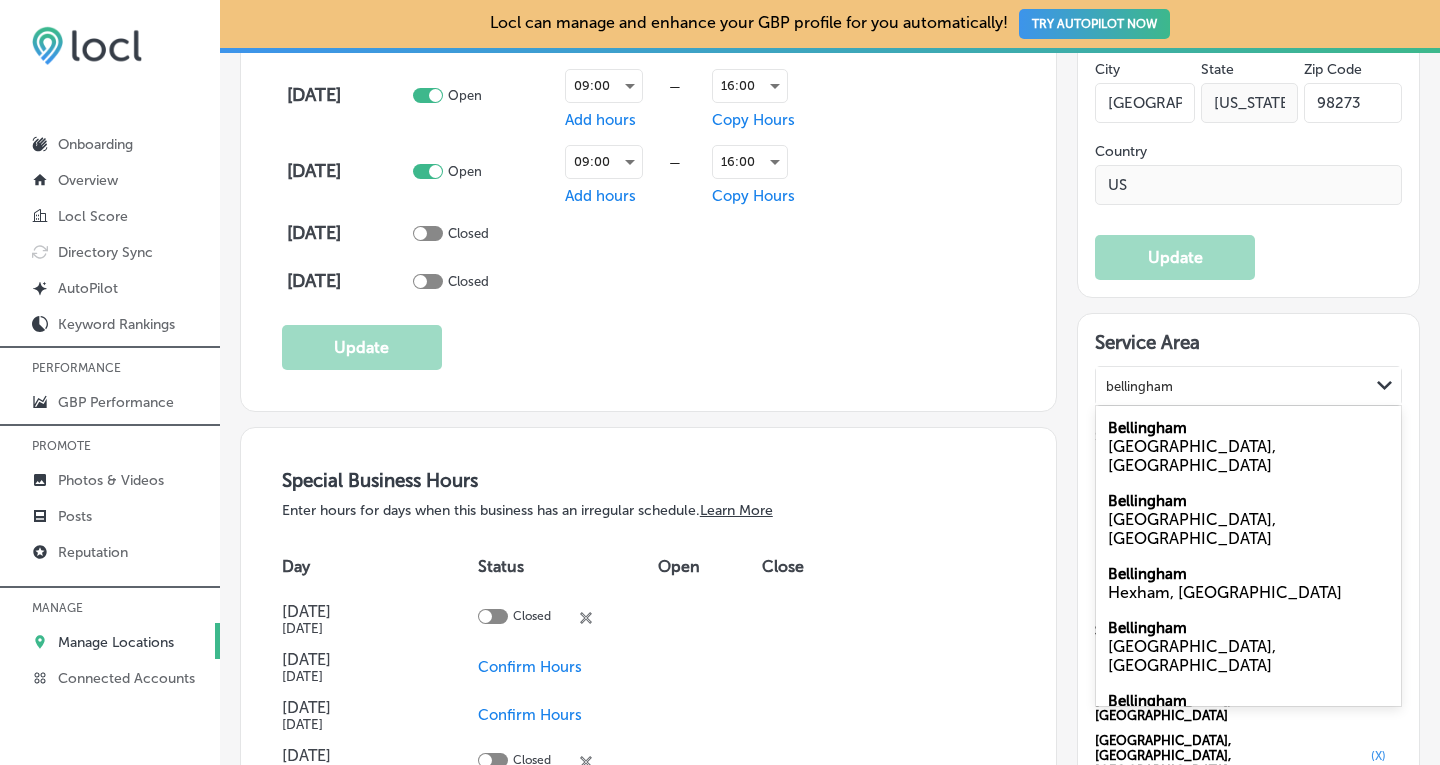 click on "Bellingham" at bounding box center (1147, 428) 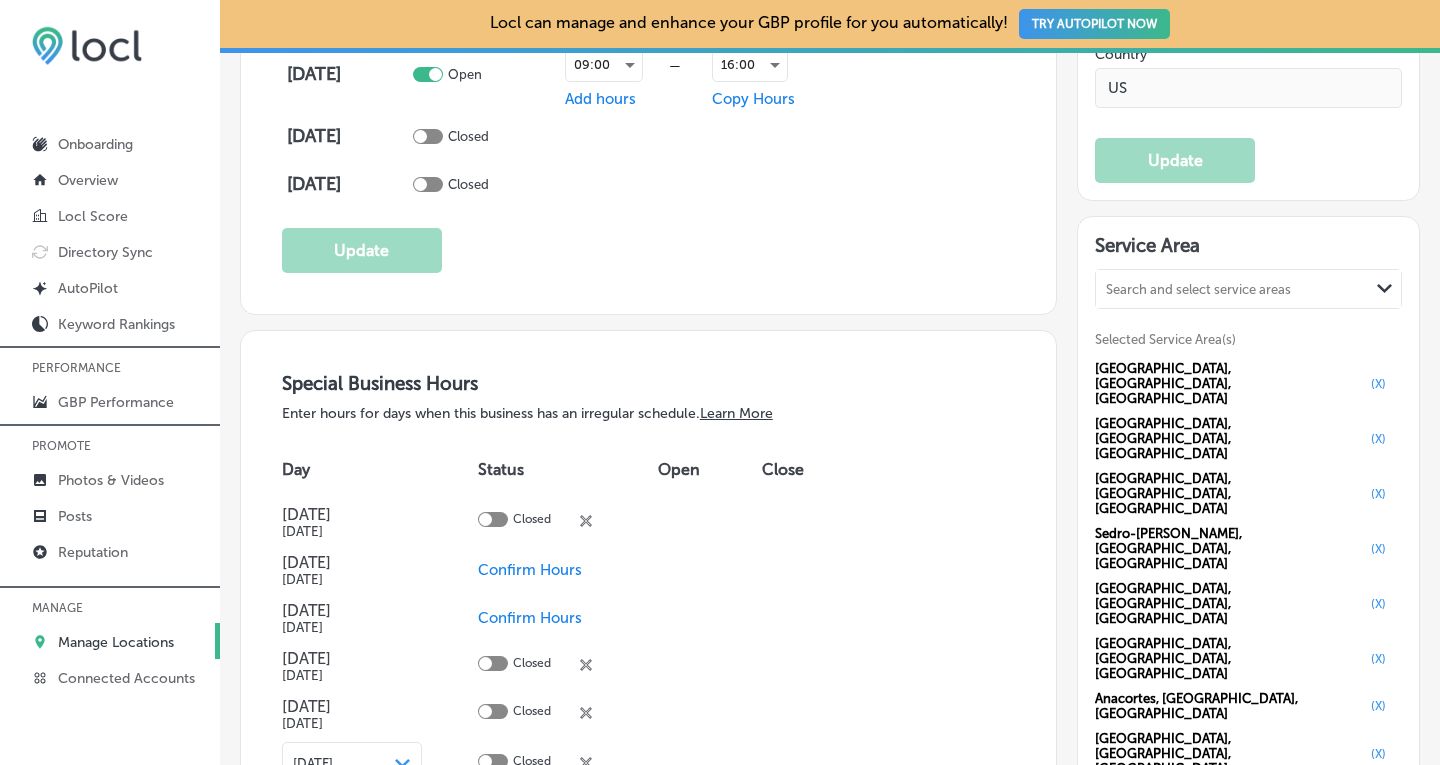 scroll, scrollTop: 1872, scrollLeft: 0, axis: vertical 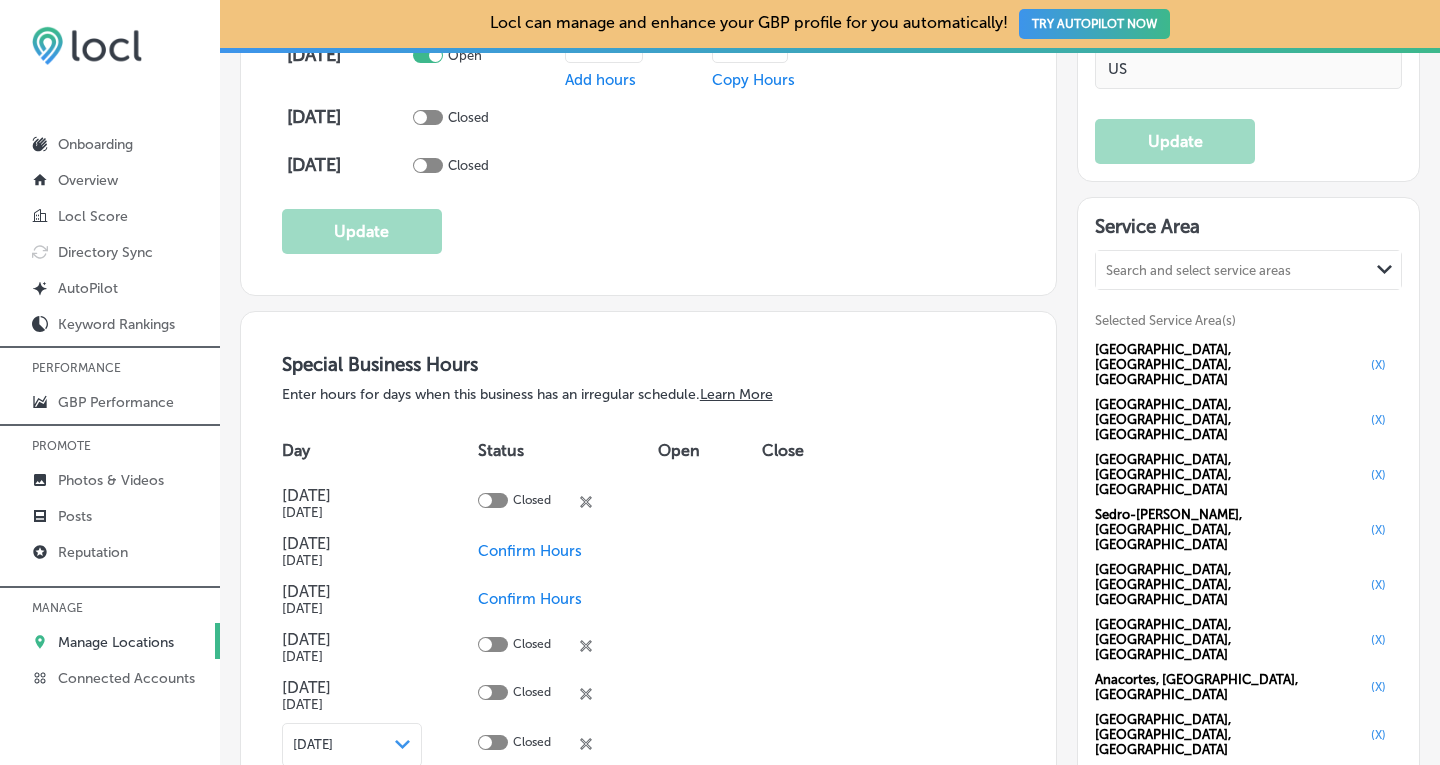 click on "Update" 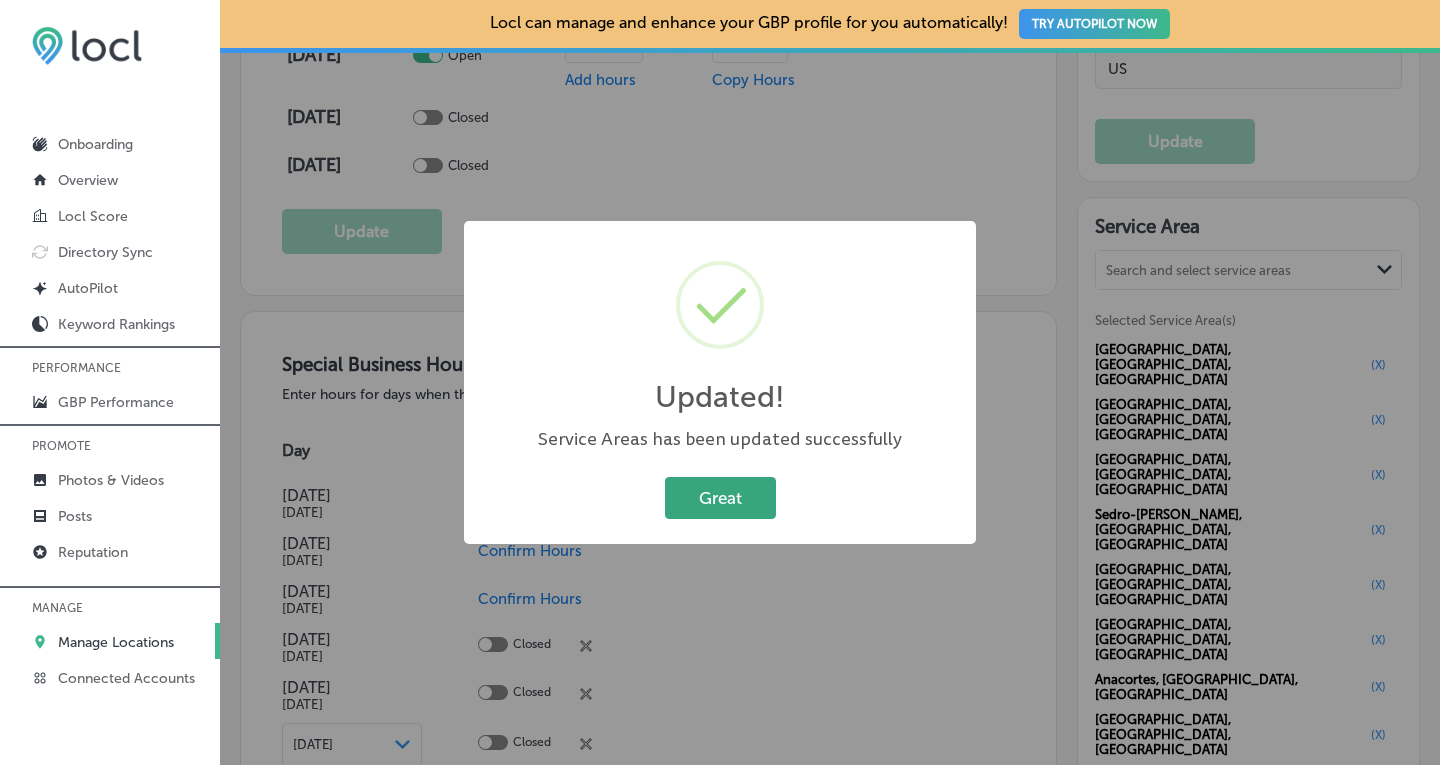 click on "Great" at bounding box center [720, 497] 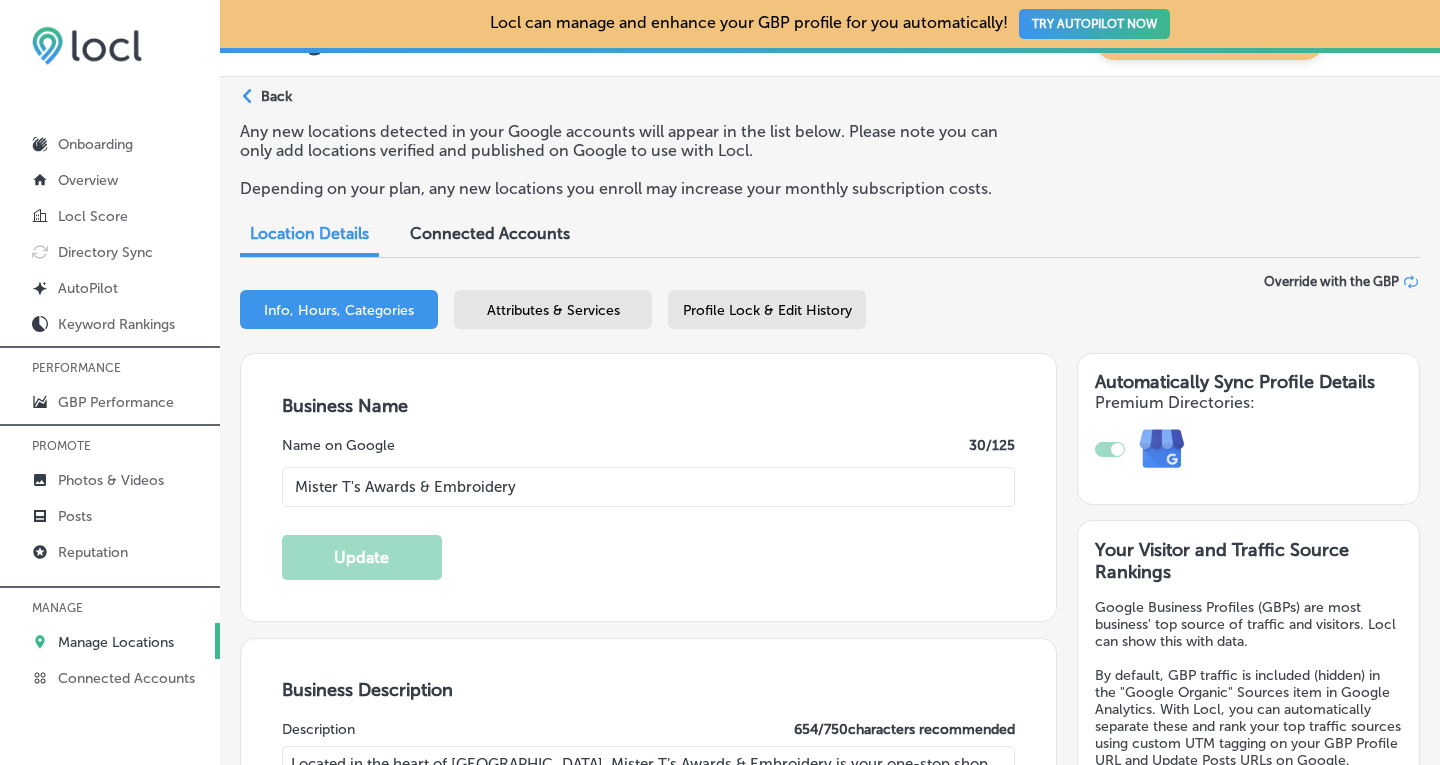 scroll, scrollTop: 42, scrollLeft: 0, axis: vertical 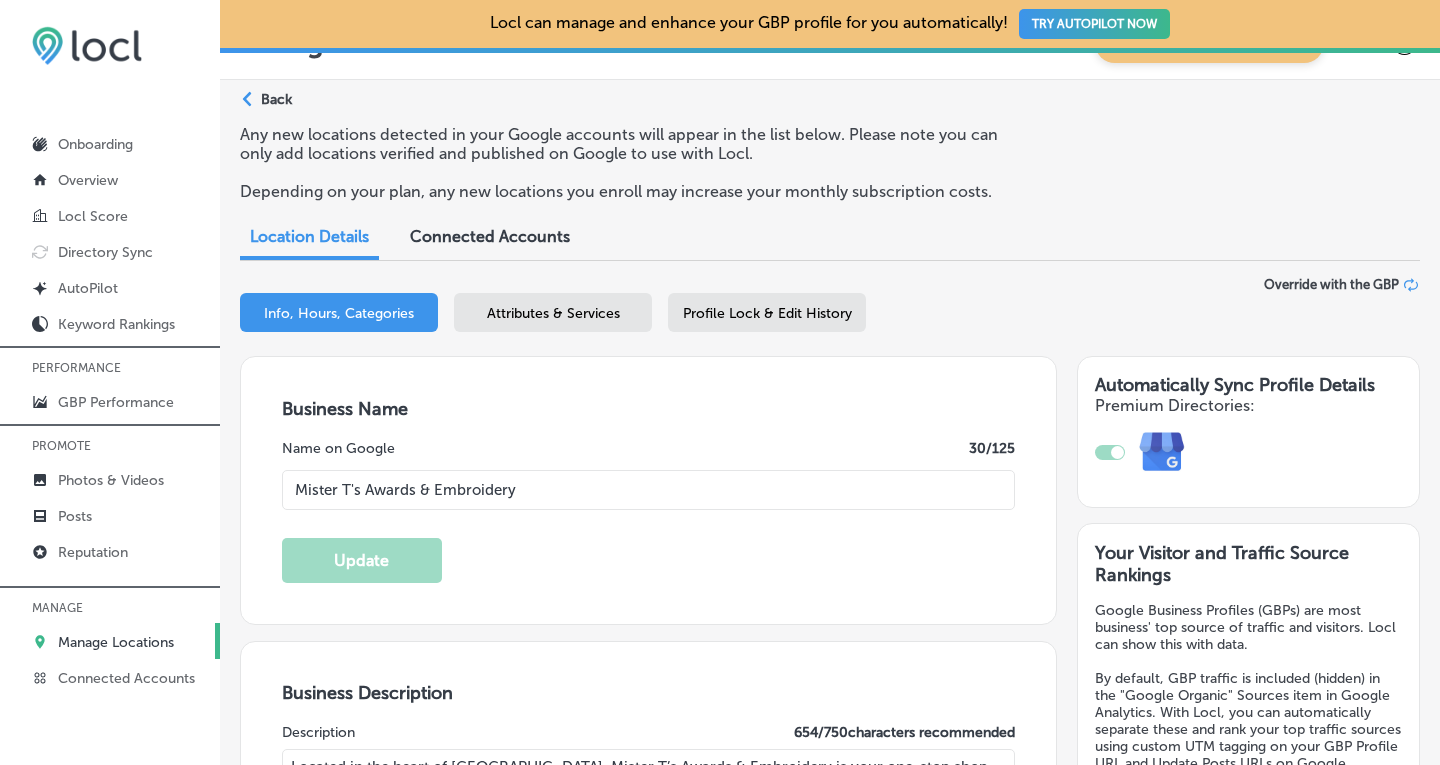 click on "Attributes & Services" at bounding box center (553, 313) 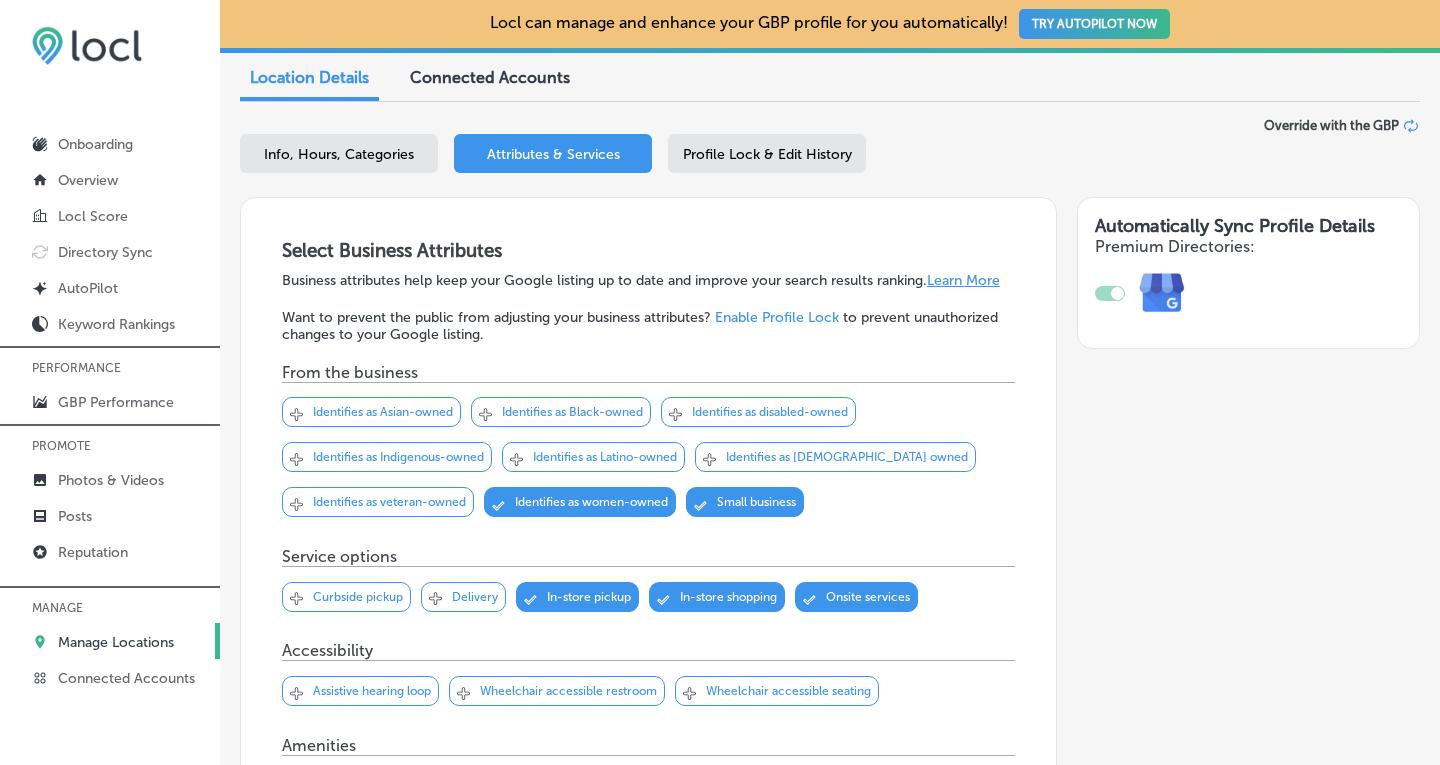 scroll, scrollTop: 203, scrollLeft: 0, axis: vertical 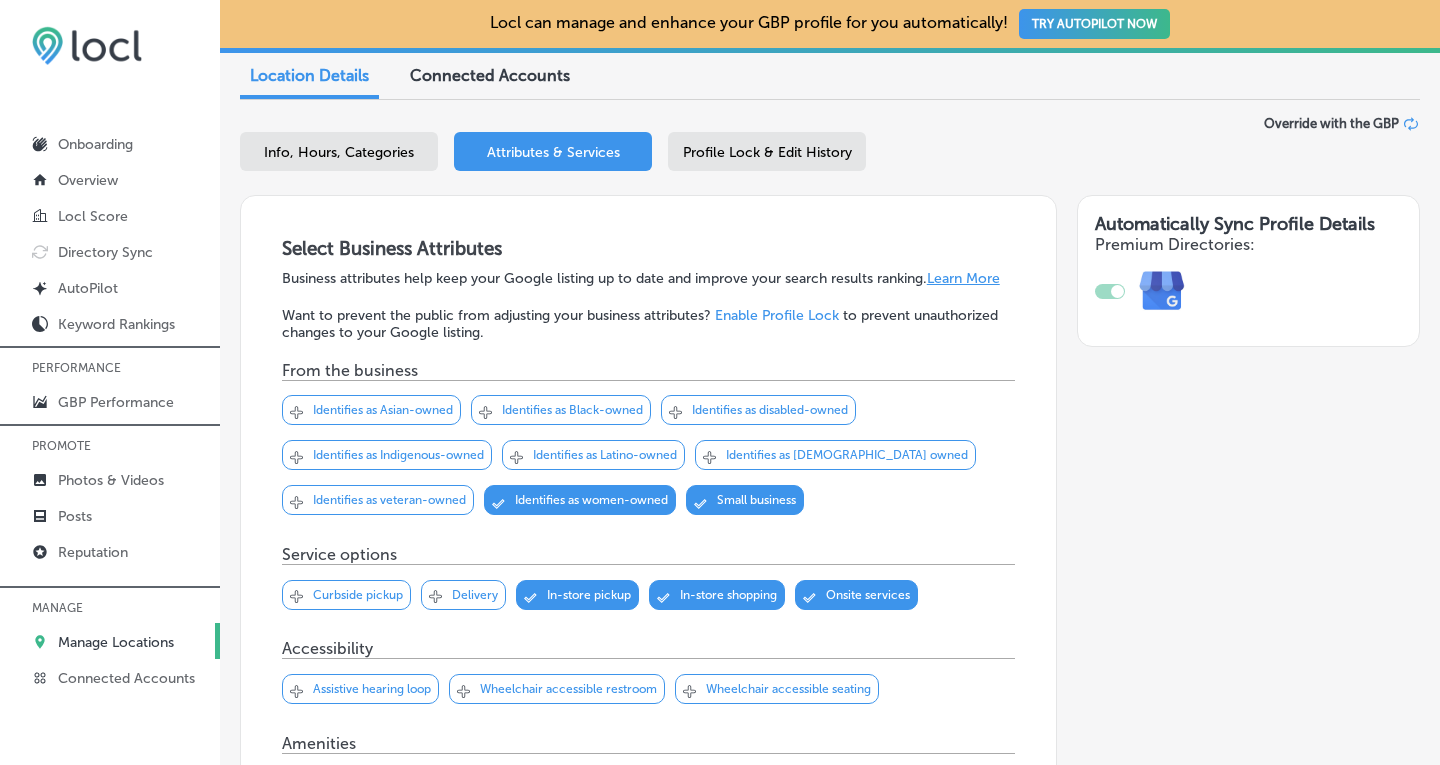 click on "Profile Lock & Edit History" at bounding box center [767, 151] 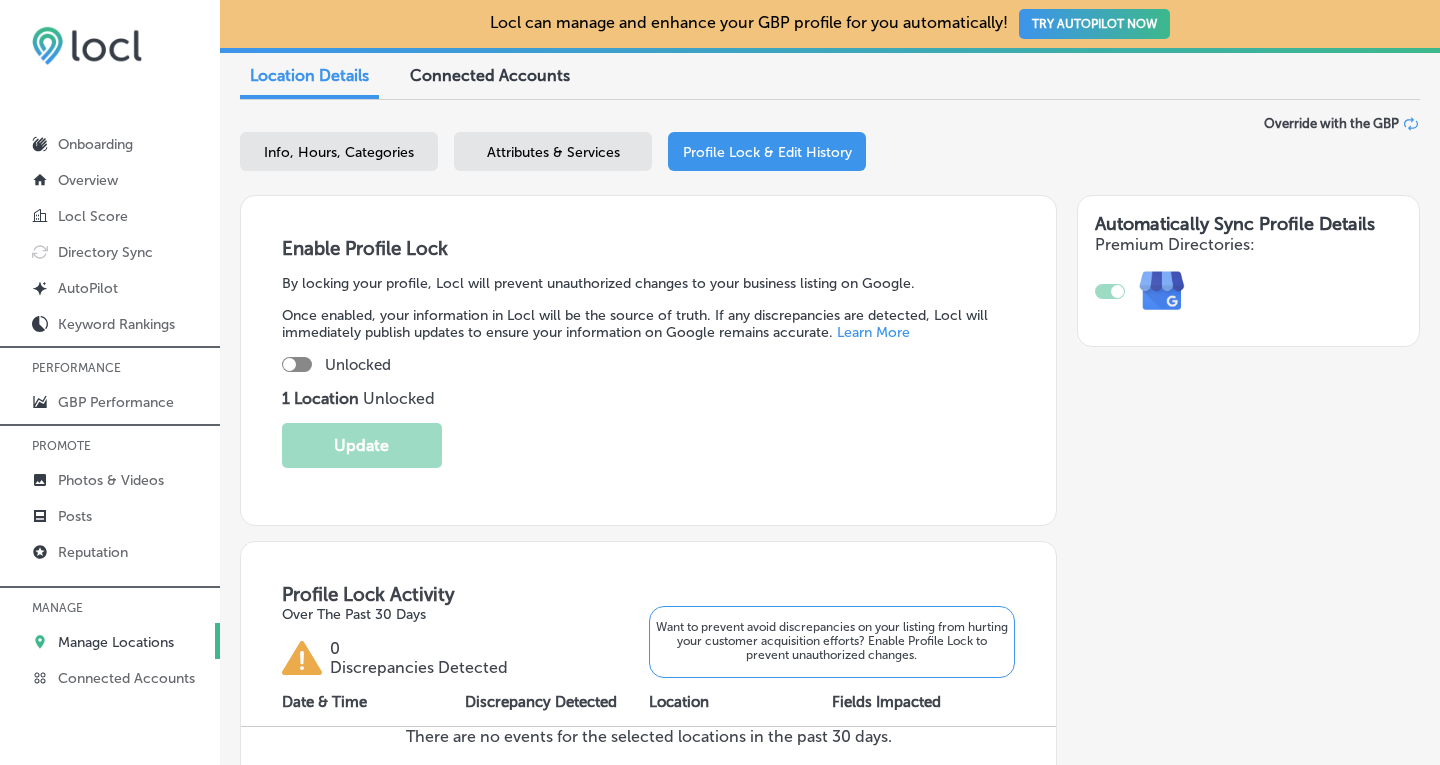 click at bounding box center (297, 364) 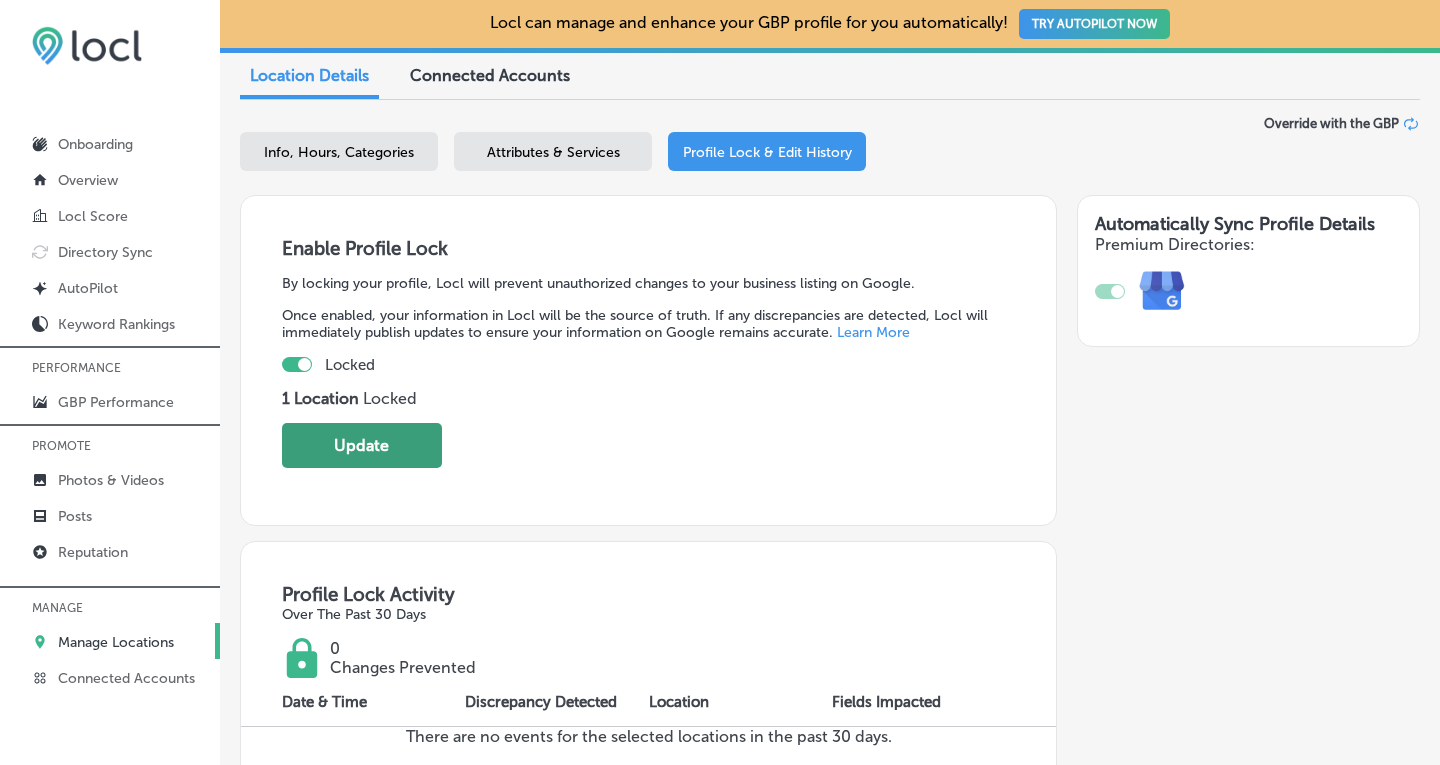 click on "Update" at bounding box center [362, 445] 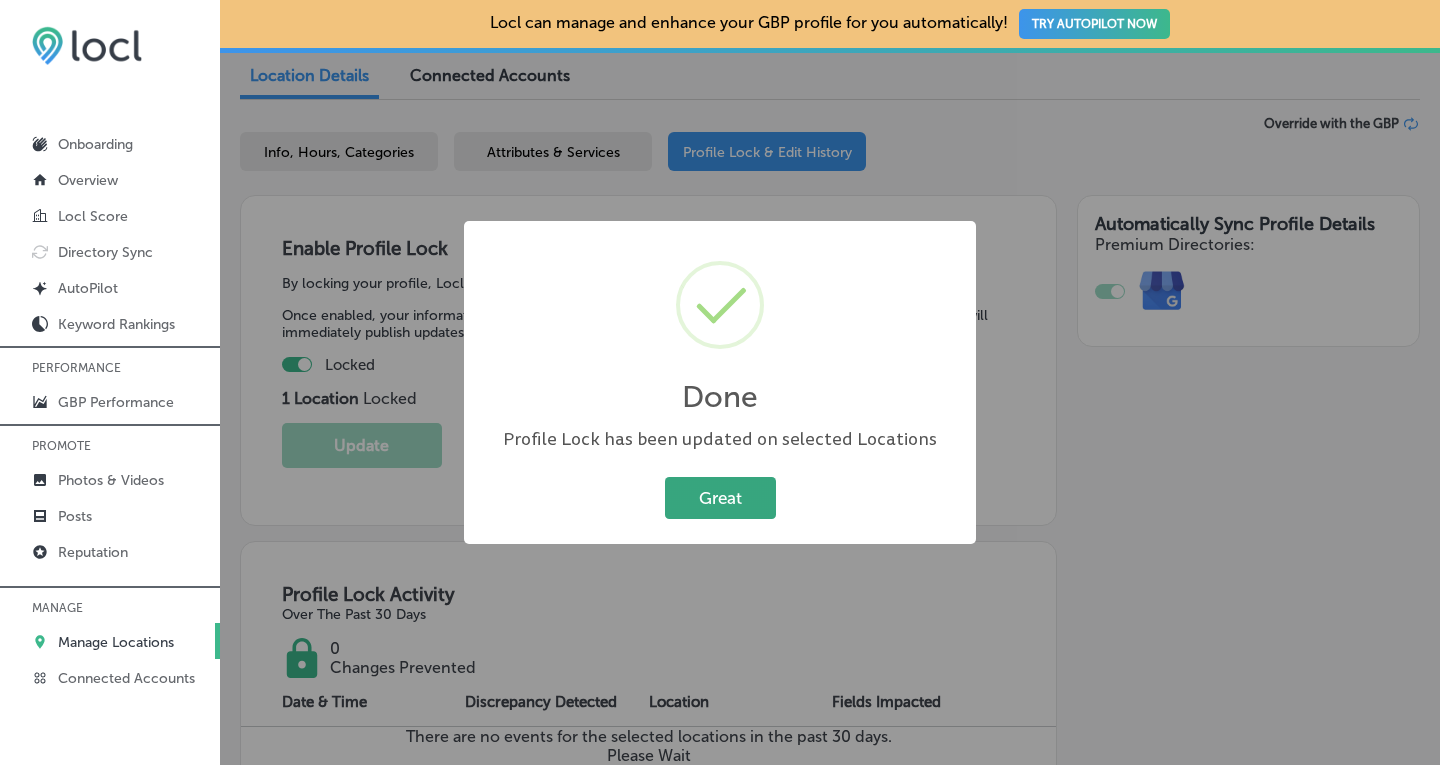 click on "Great" at bounding box center [720, 497] 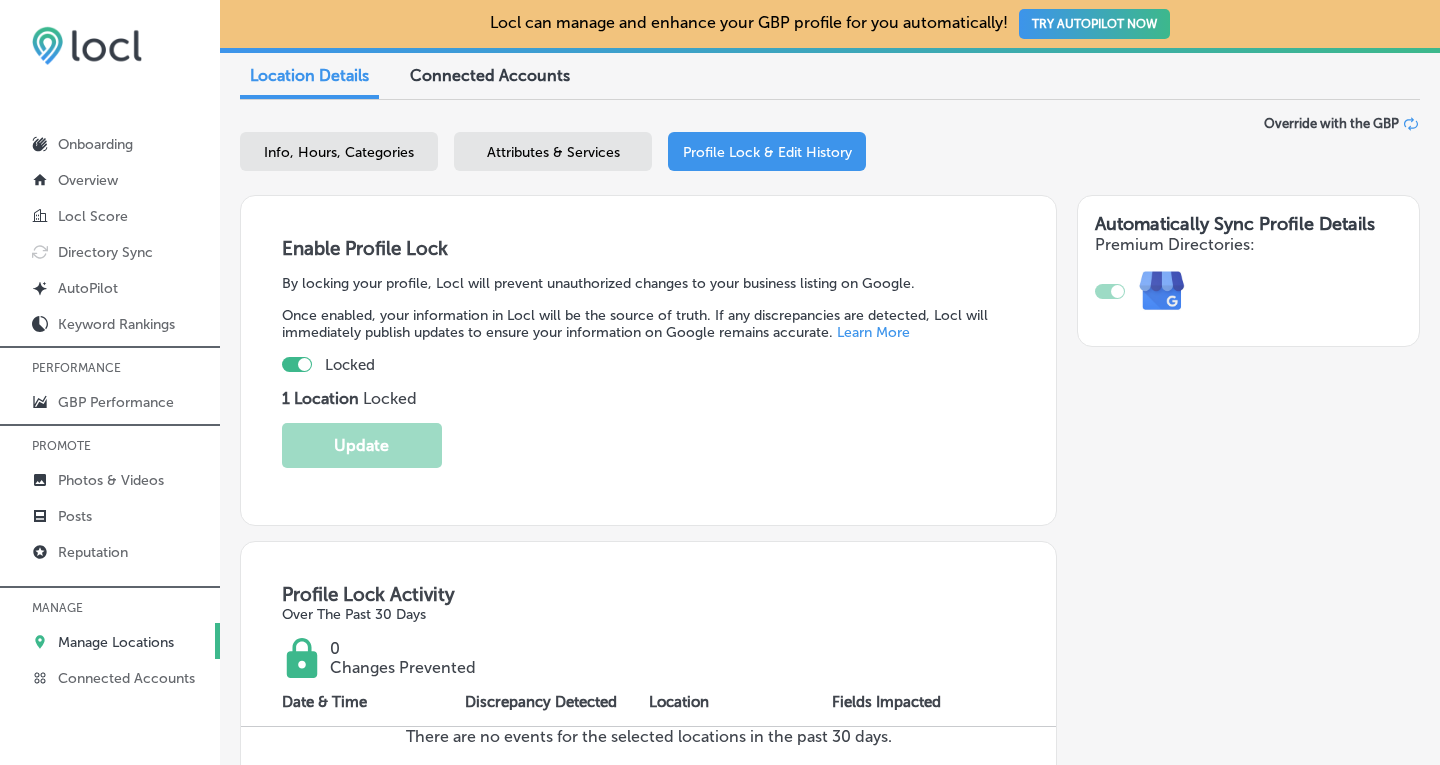 click on "Attributes & Services" at bounding box center (553, 151) 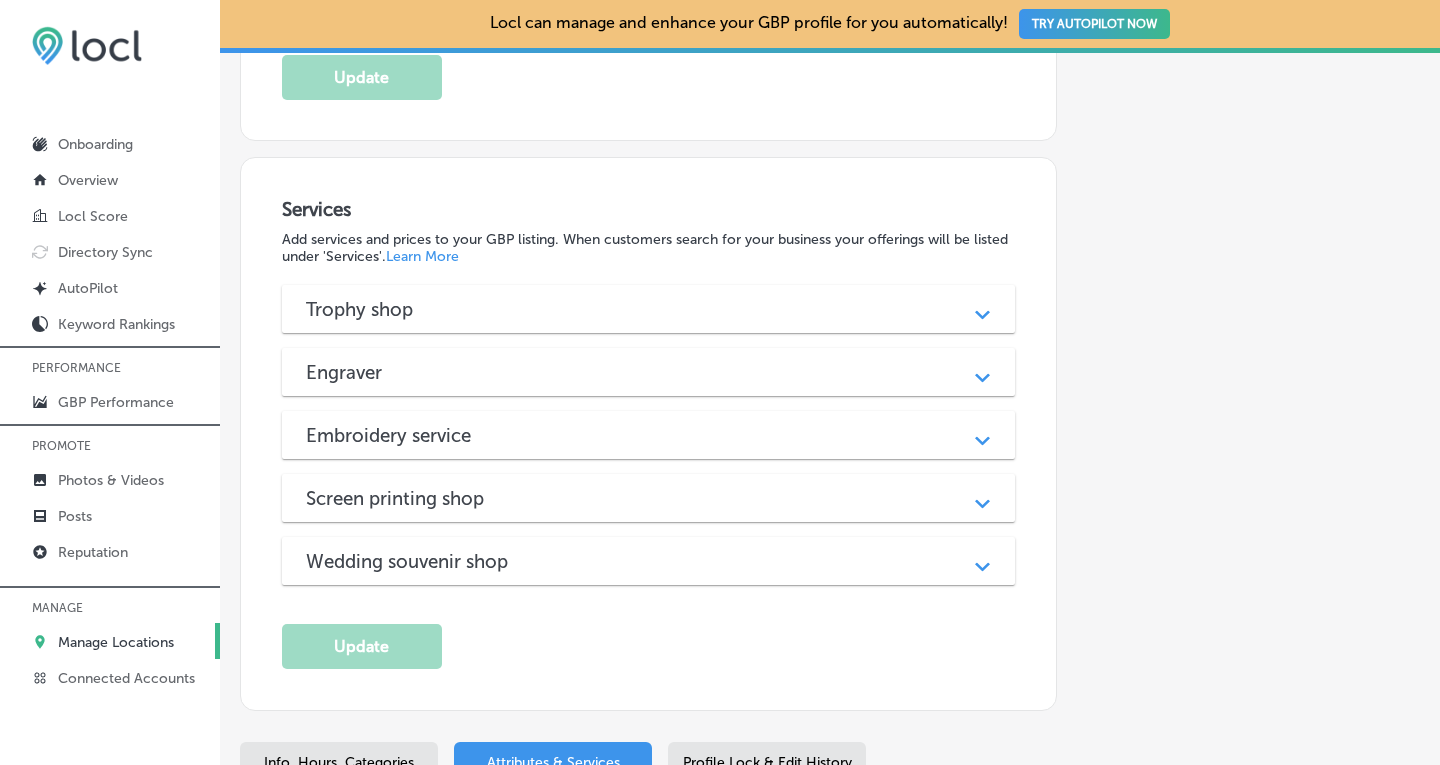 scroll, scrollTop: 1741, scrollLeft: 0, axis: vertical 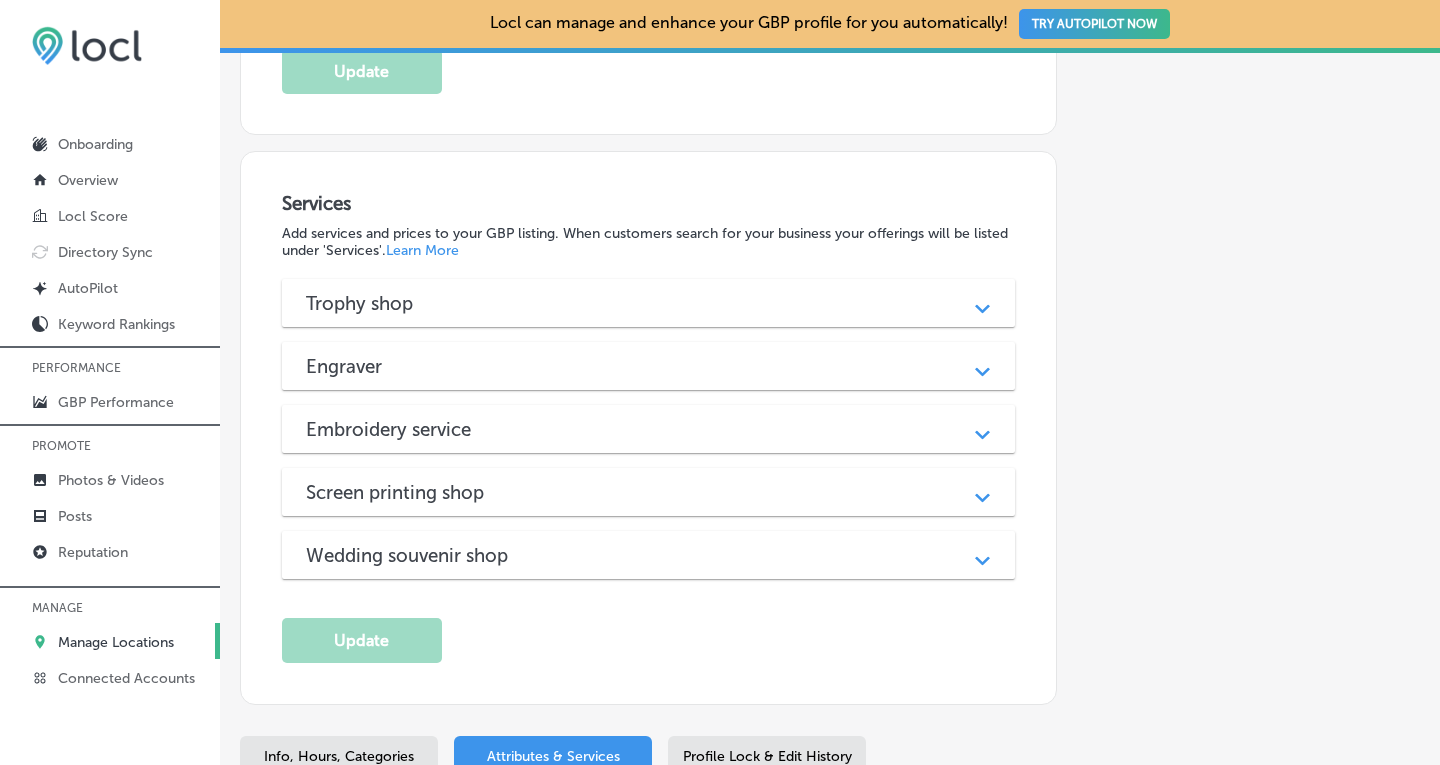 click on "Path
Created with Sketch." at bounding box center (982, 303) 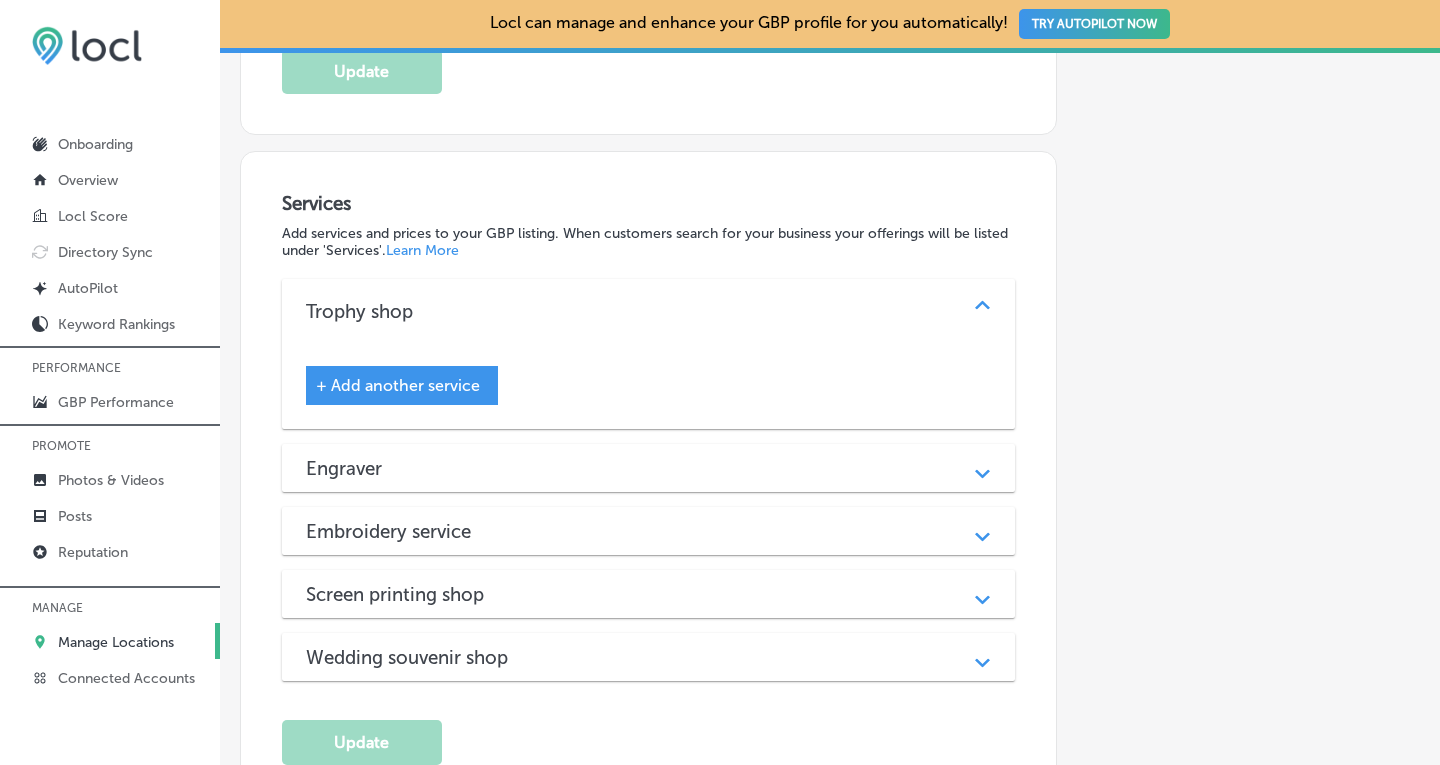 click on "+ Add another service" at bounding box center [398, 385] 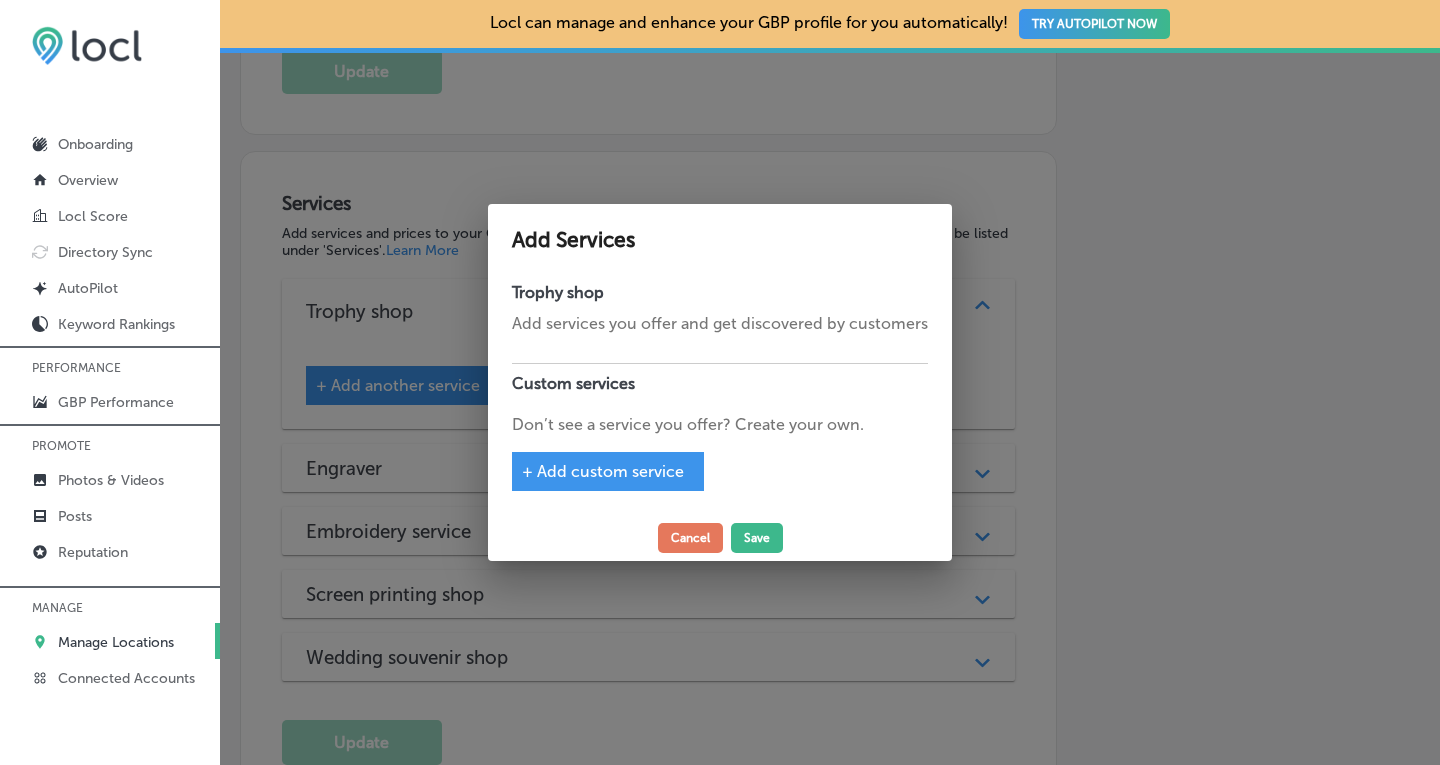 click on "+ Add custom service" at bounding box center (603, 471) 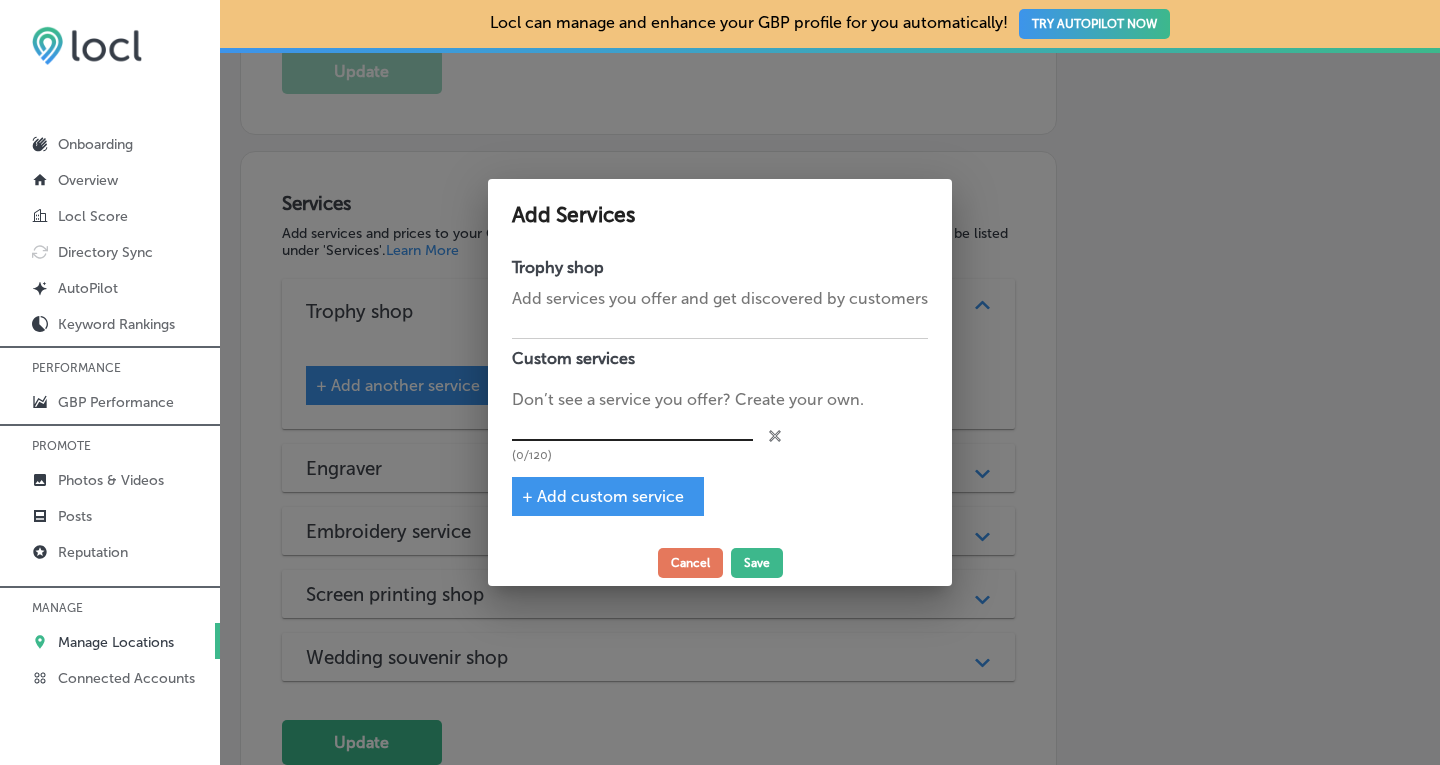 click at bounding box center (632, 426) 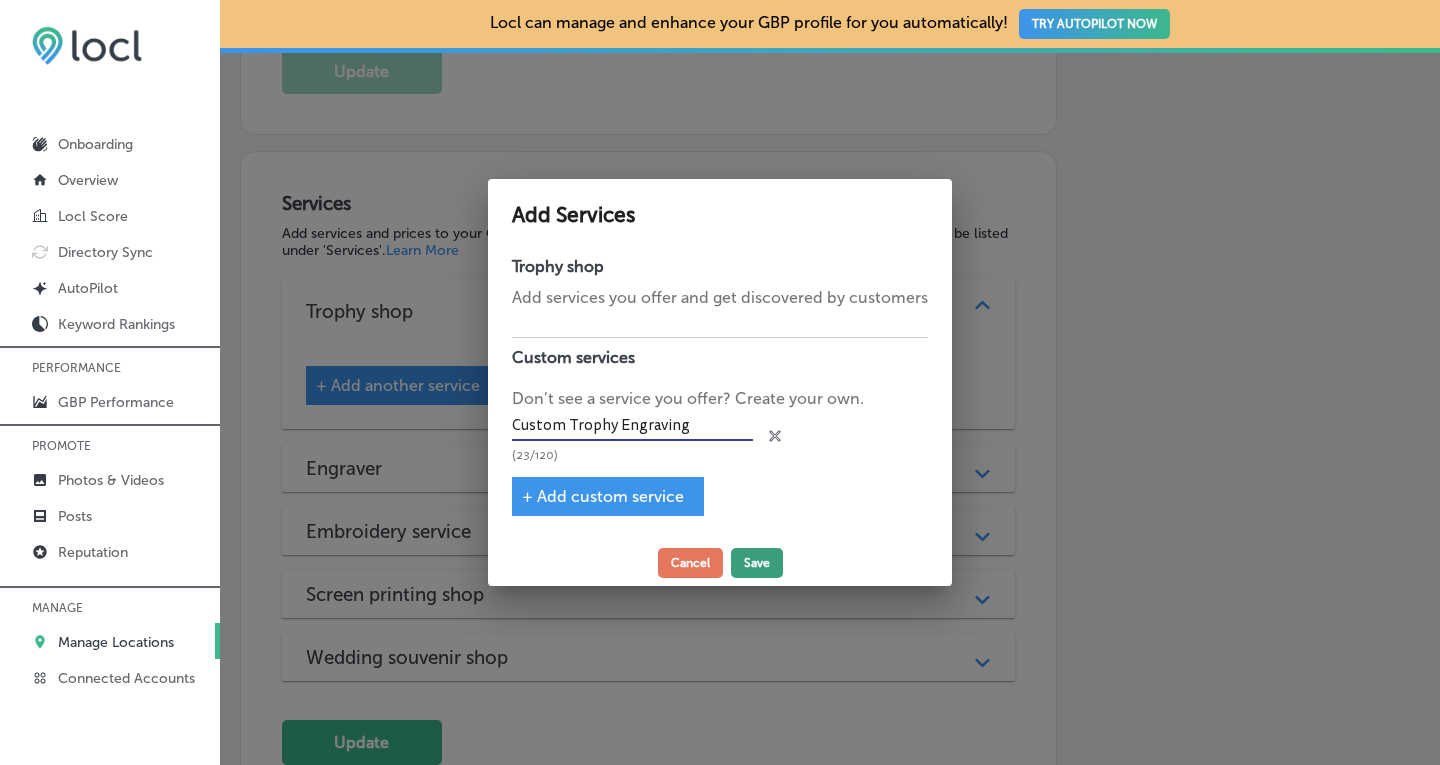 type on "Custom Trophy Engraving" 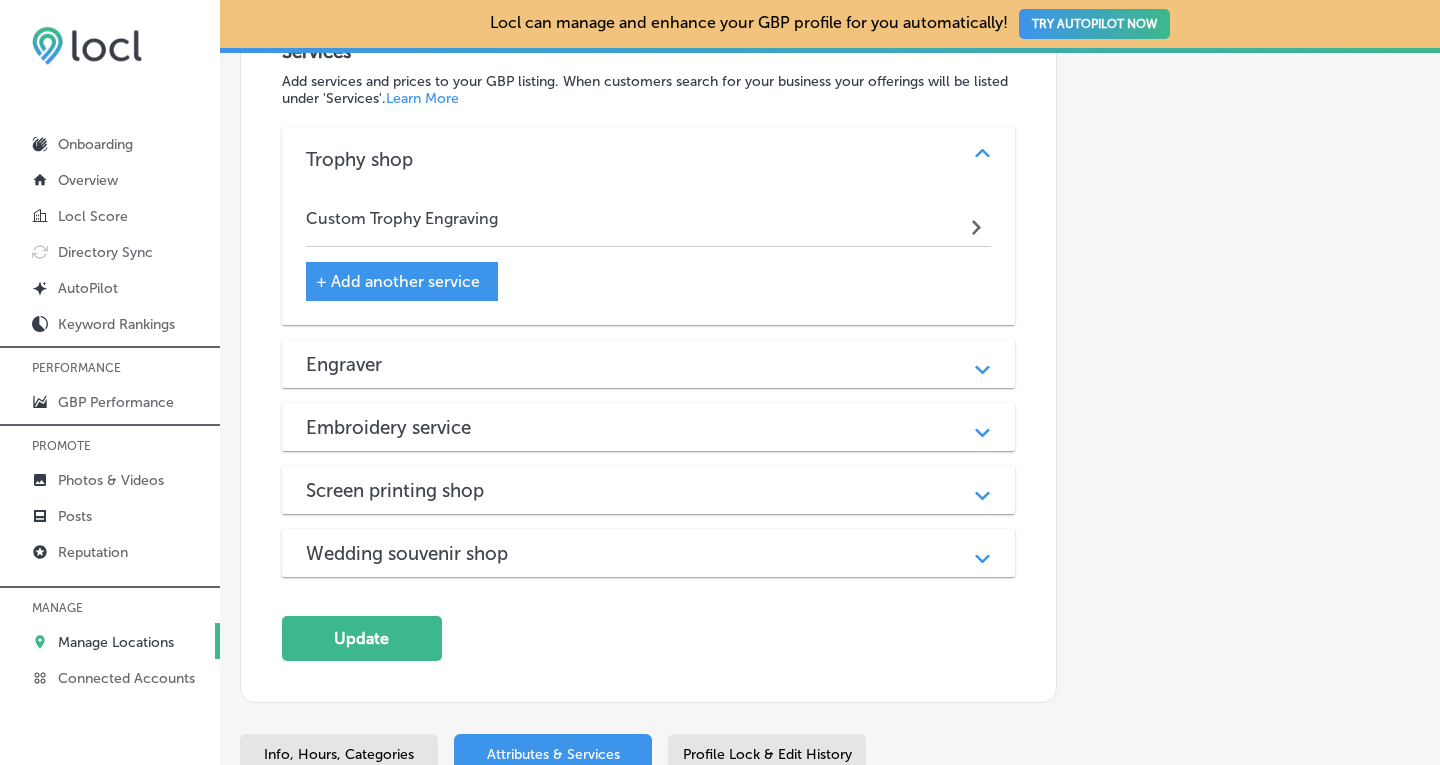 scroll, scrollTop: 1910, scrollLeft: 0, axis: vertical 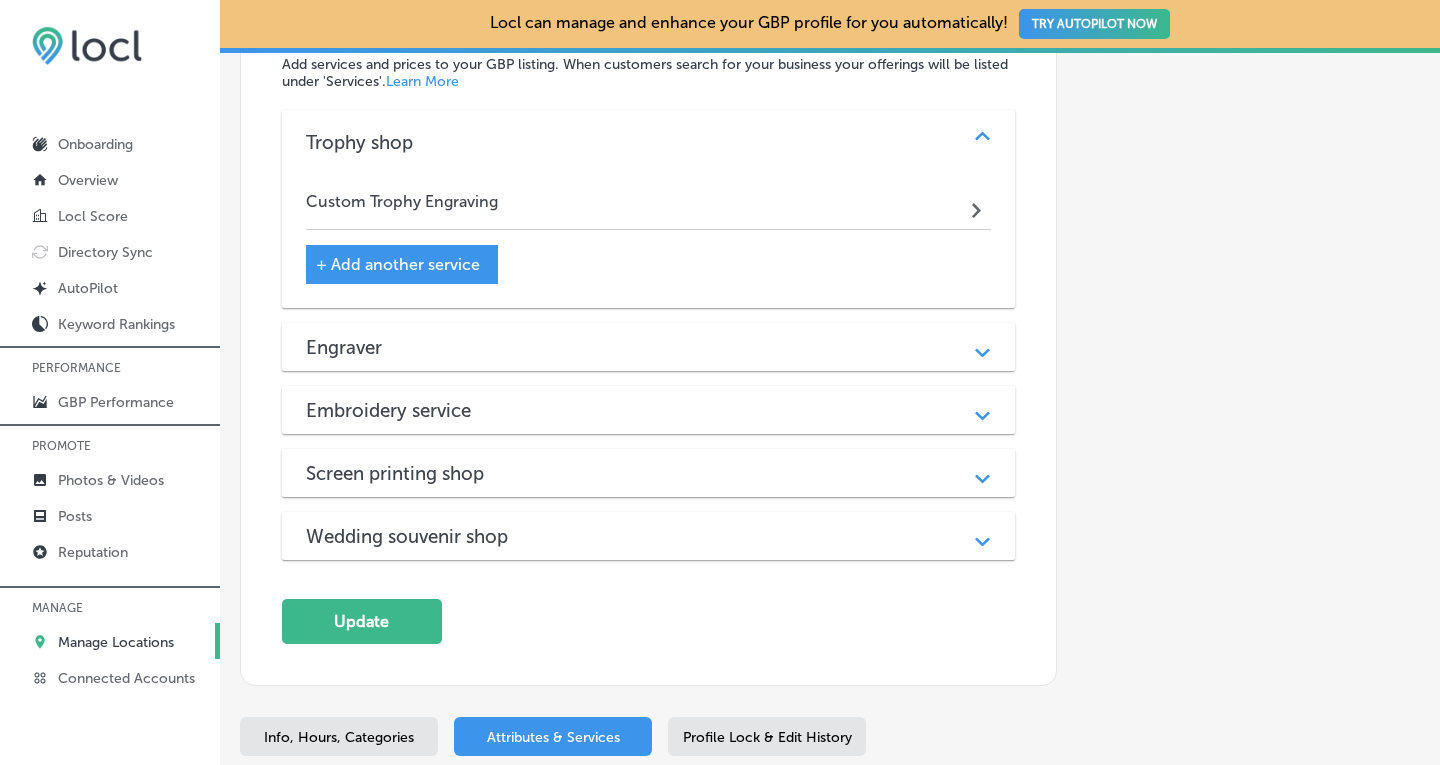 click on "Engraver" at bounding box center [649, 347] 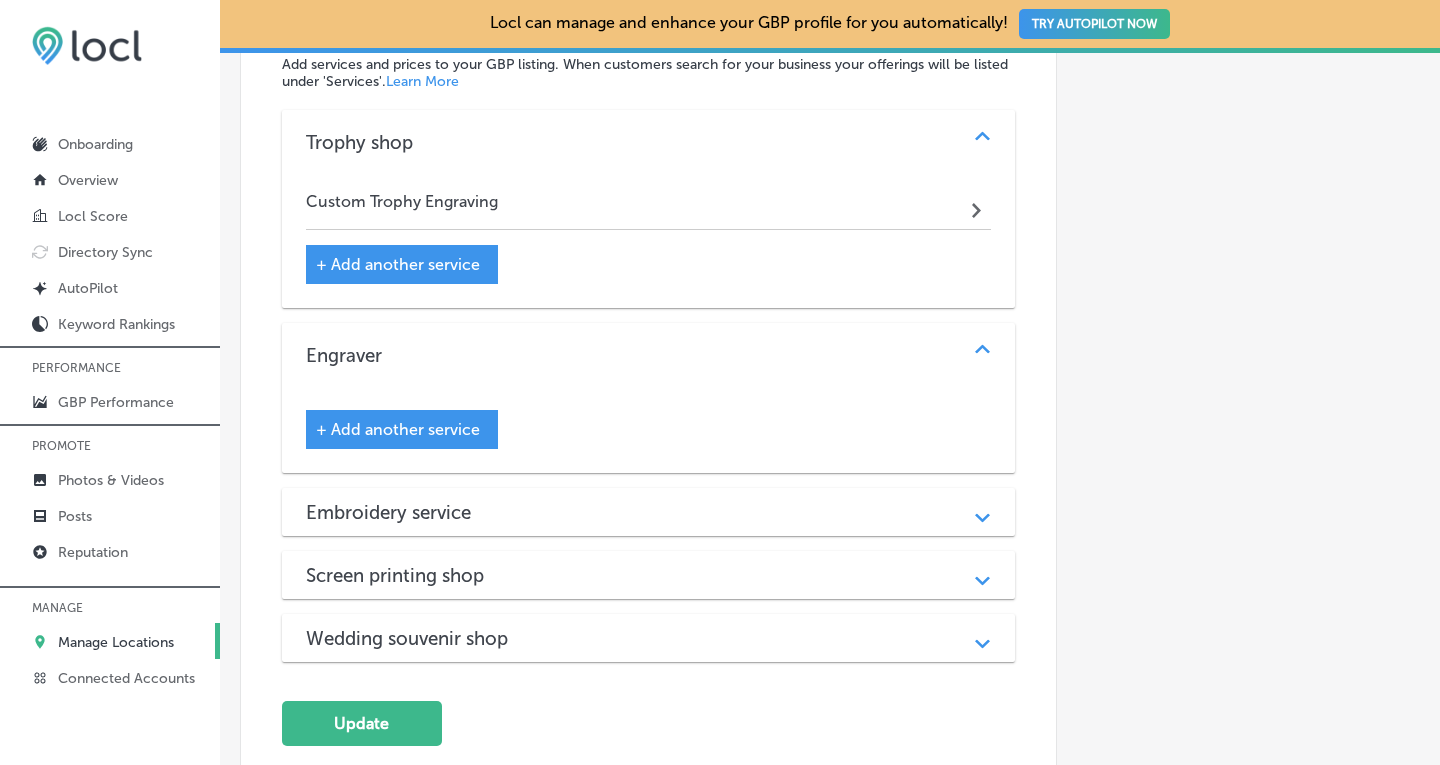 click on "+ Add another service" at bounding box center [398, 429] 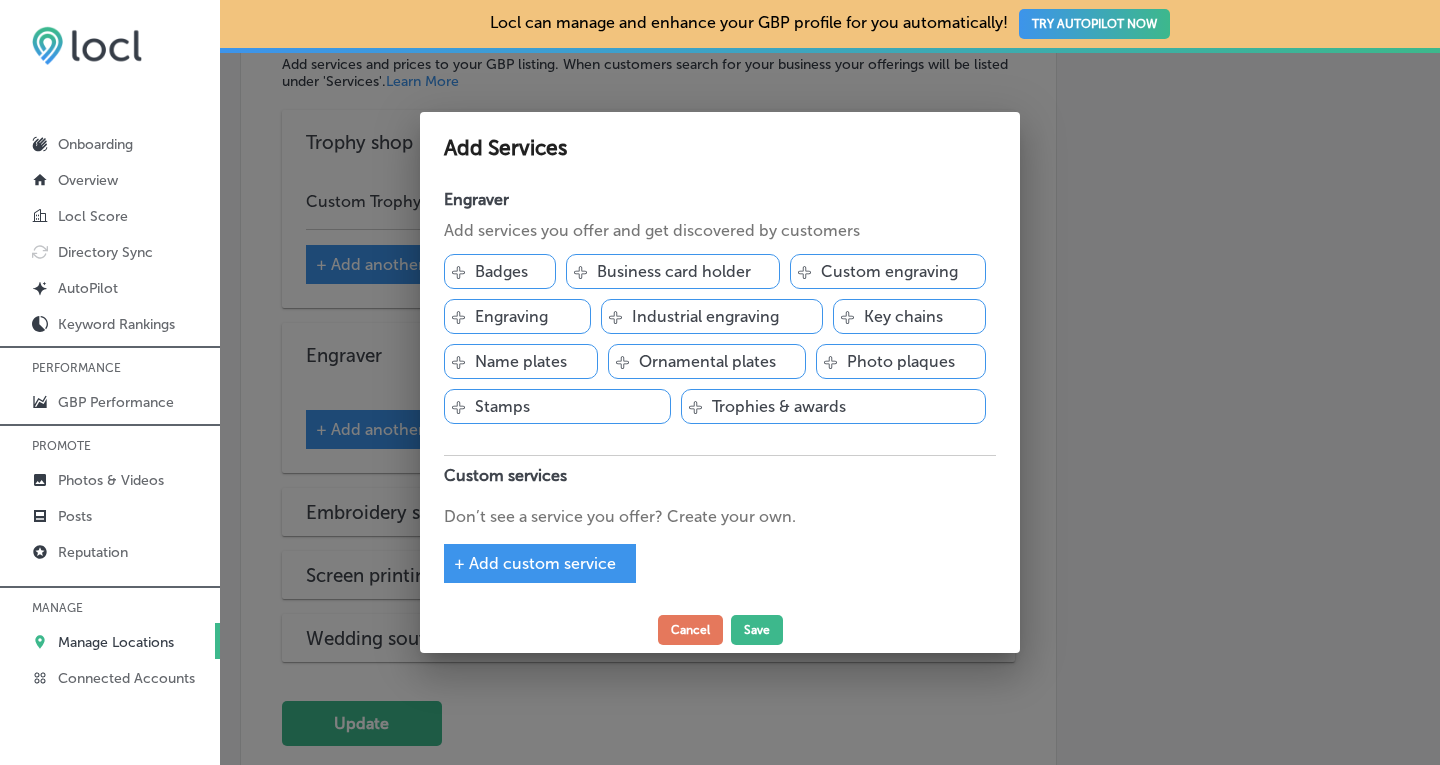 click on "Custom engraving" at bounding box center [889, 271] 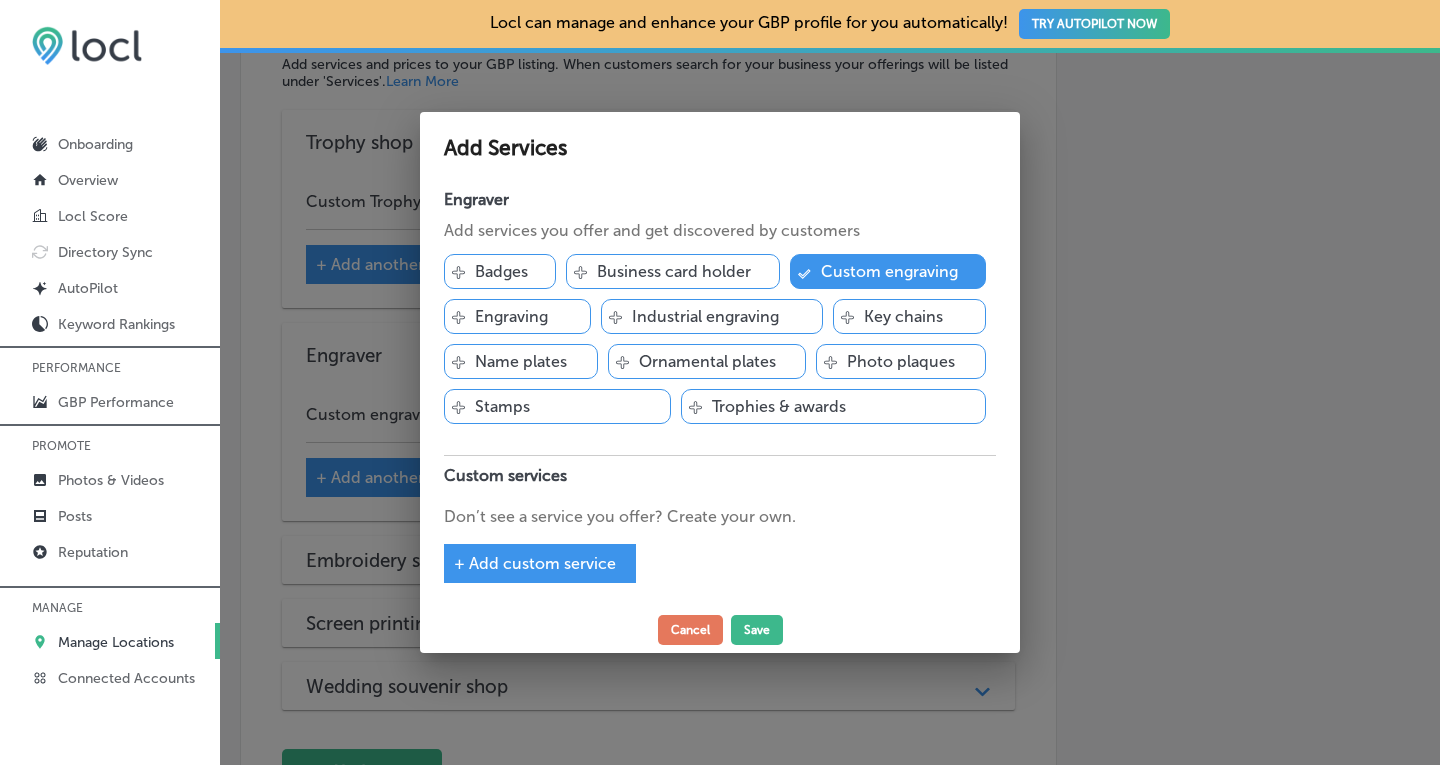 click on "Engraving" at bounding box center (511, 316) 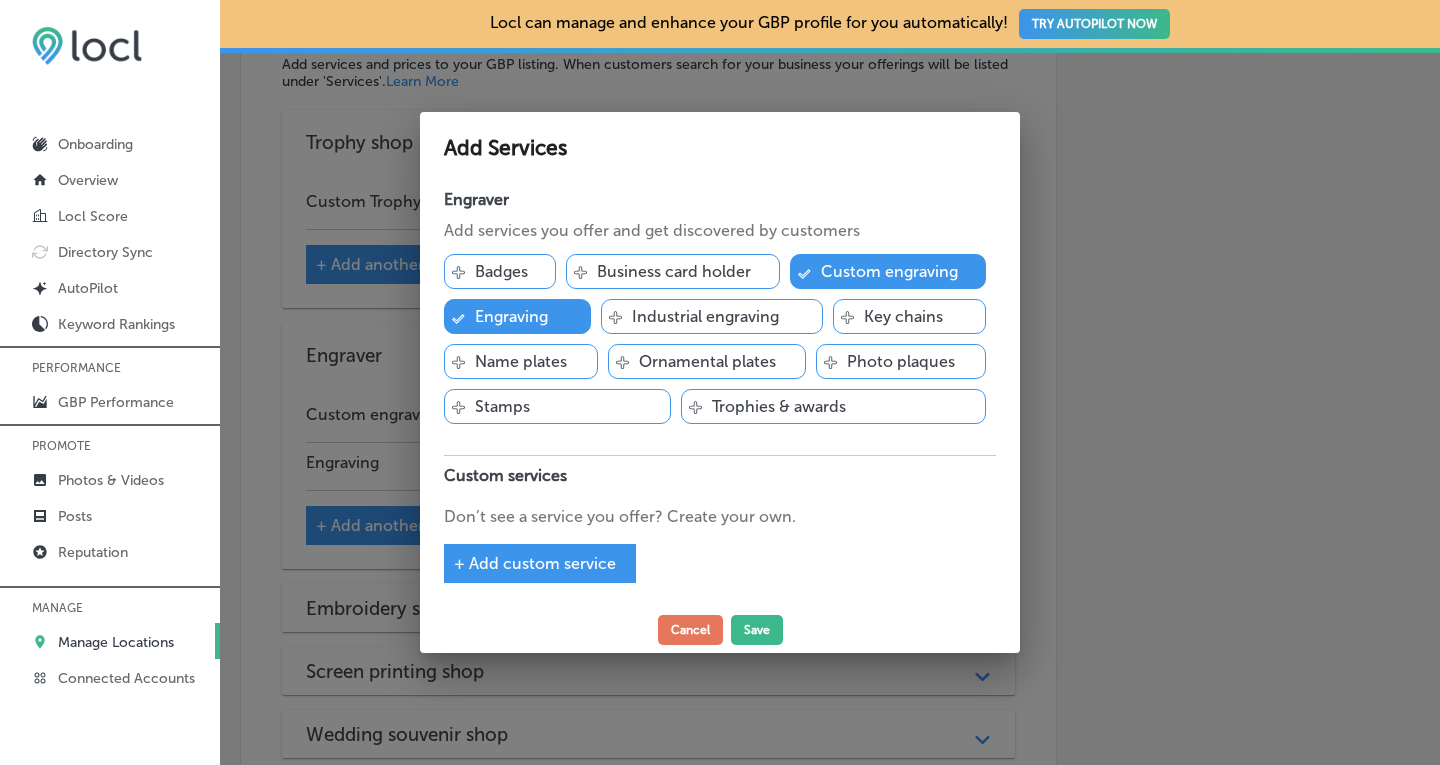 click on "Industrial engraving" at bounding box center (705, 316) 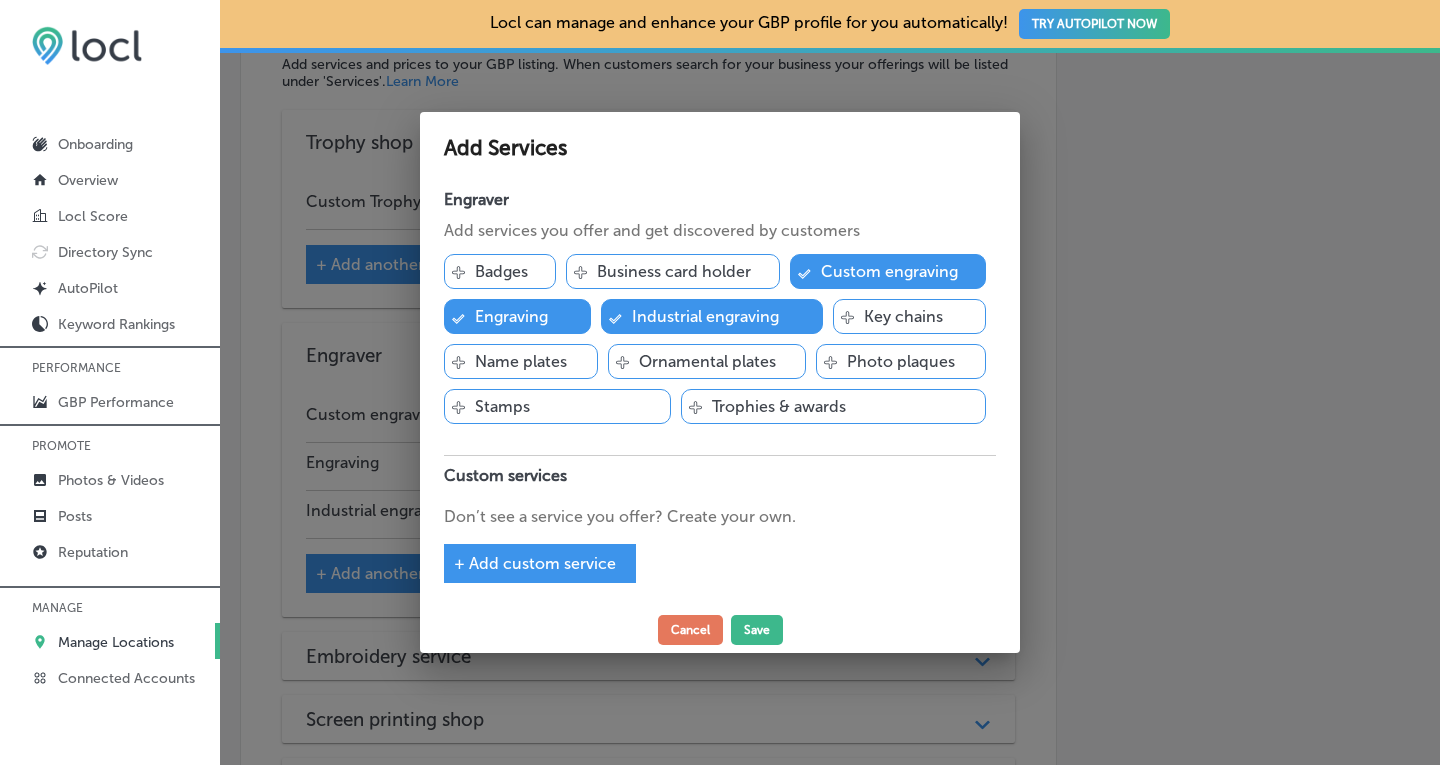 click on "Key chains" at bounding box center [903, 316] 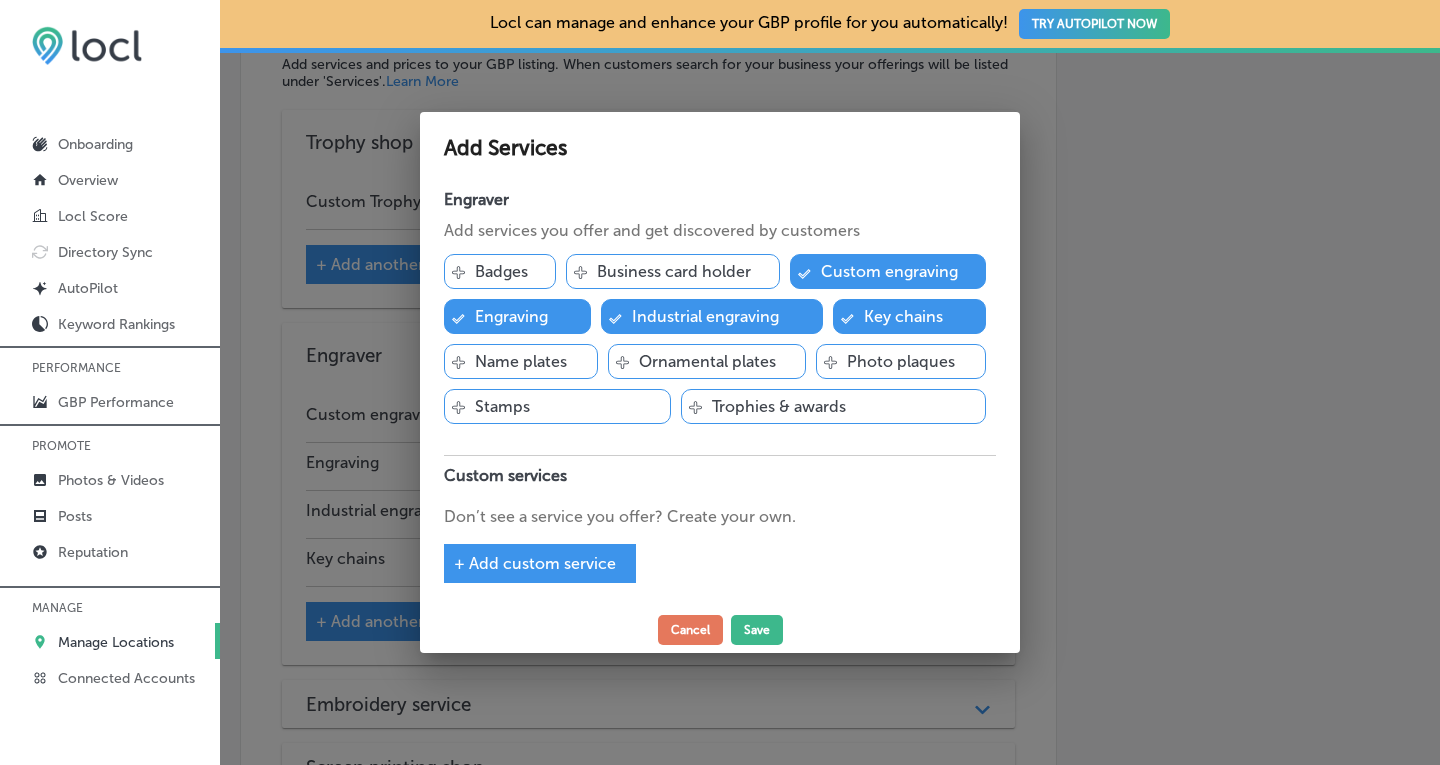 click on "Name plates" at bounding box center (521, 361) 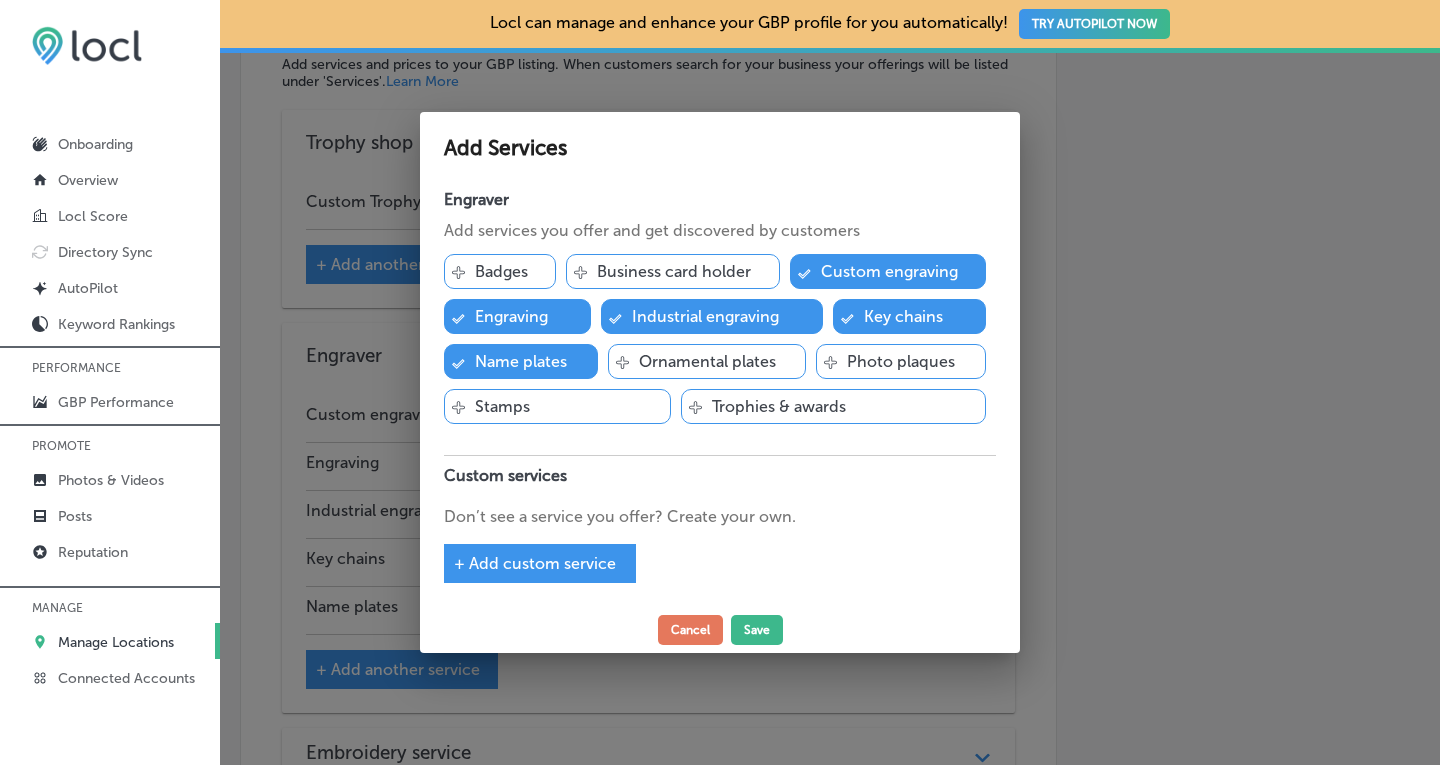 click on "Ornamental plates" at bounding box center [707, 361] 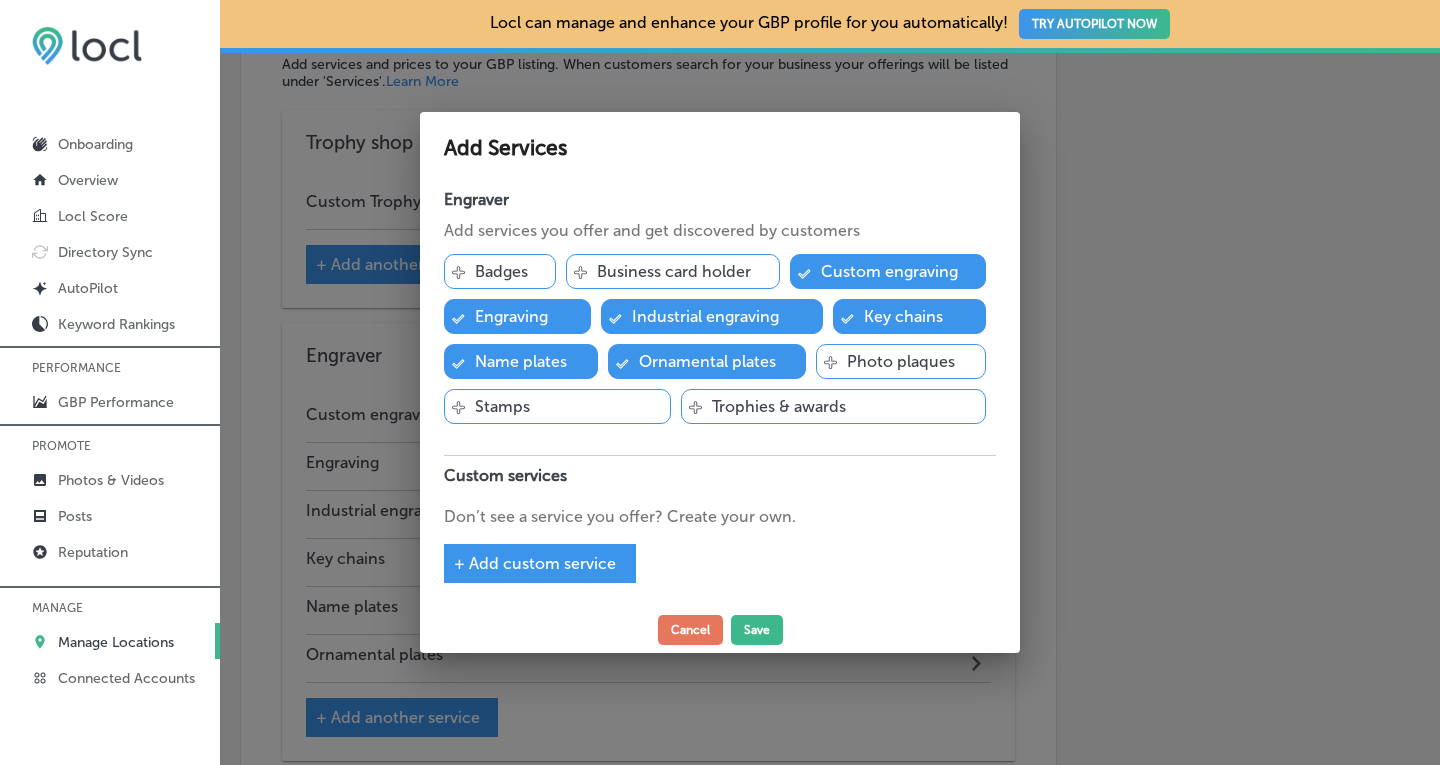 click on "Photo plaques" at bounding box center (901, 361) 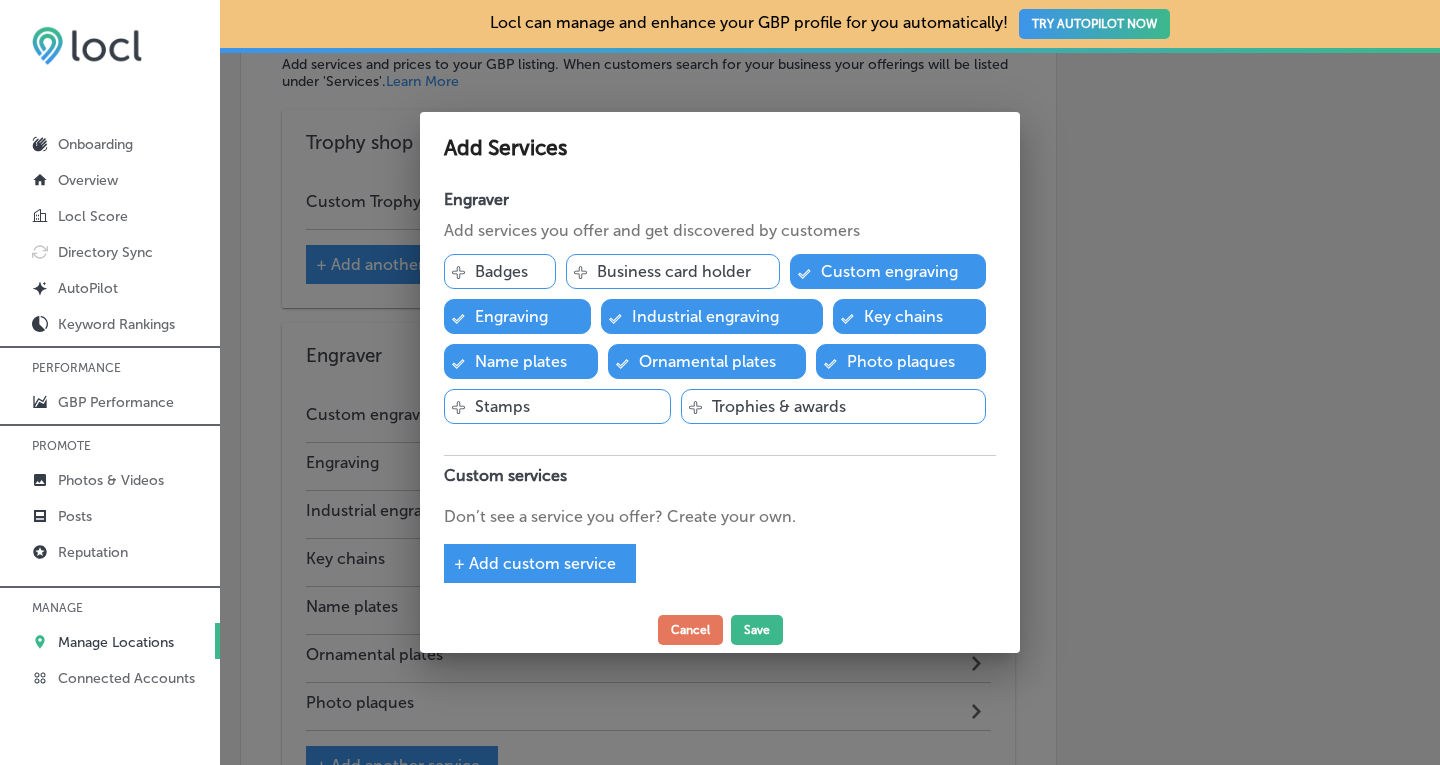 click on "Trophies & awards" at bounding box center [779, 406] 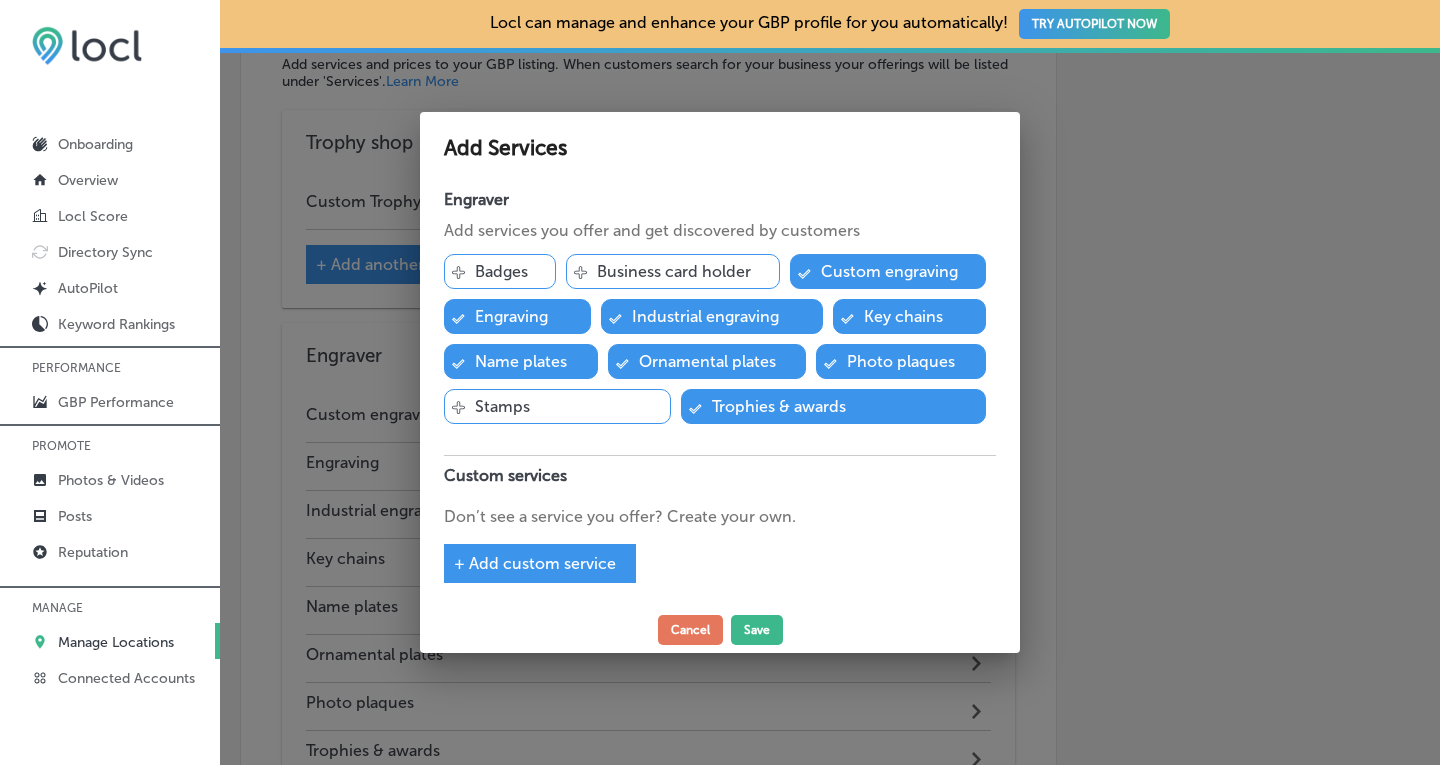 click on "Svg Vector Icons : [URL][DOMAIN_NAME]
Stamps" at bounding box center [557, 406] 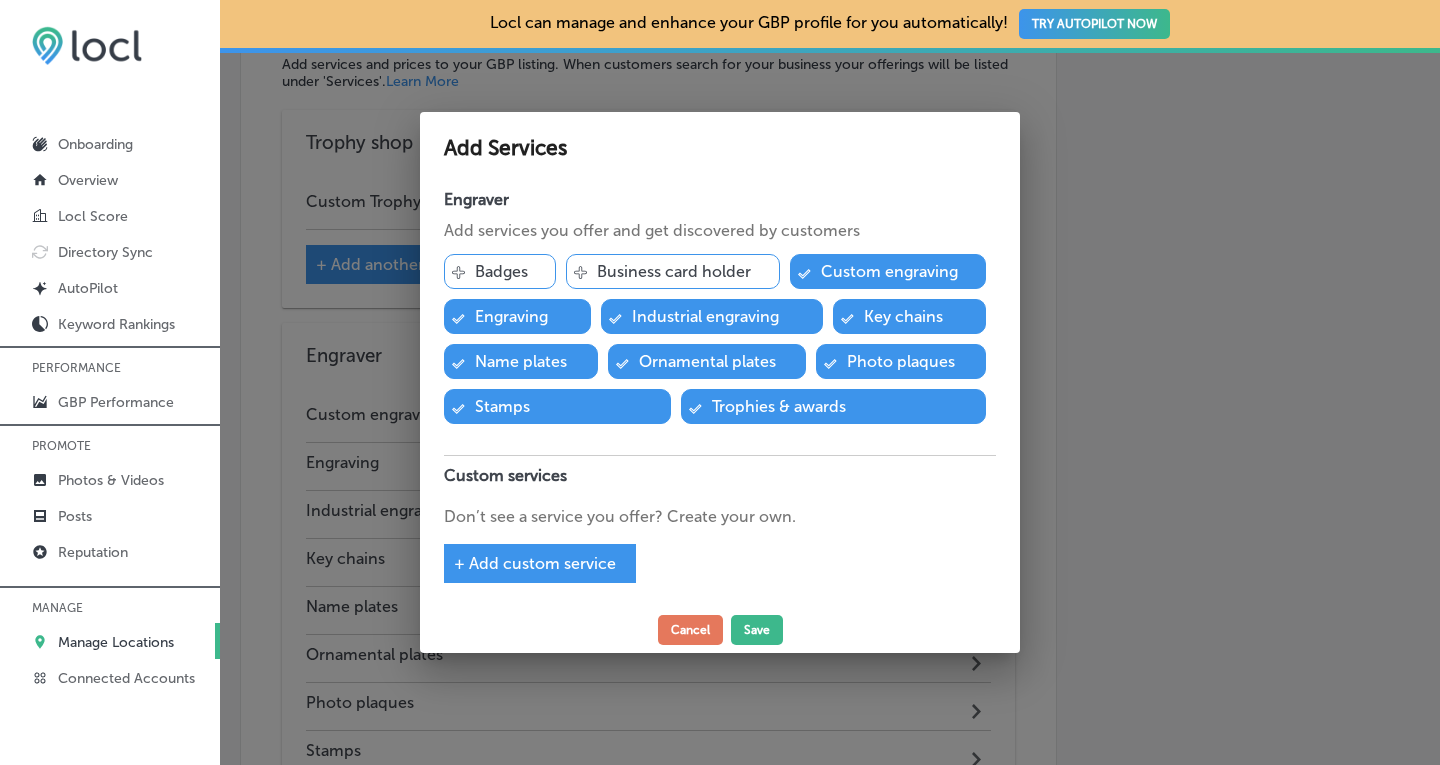 click on "Badges" at bounding box center (501, 271) 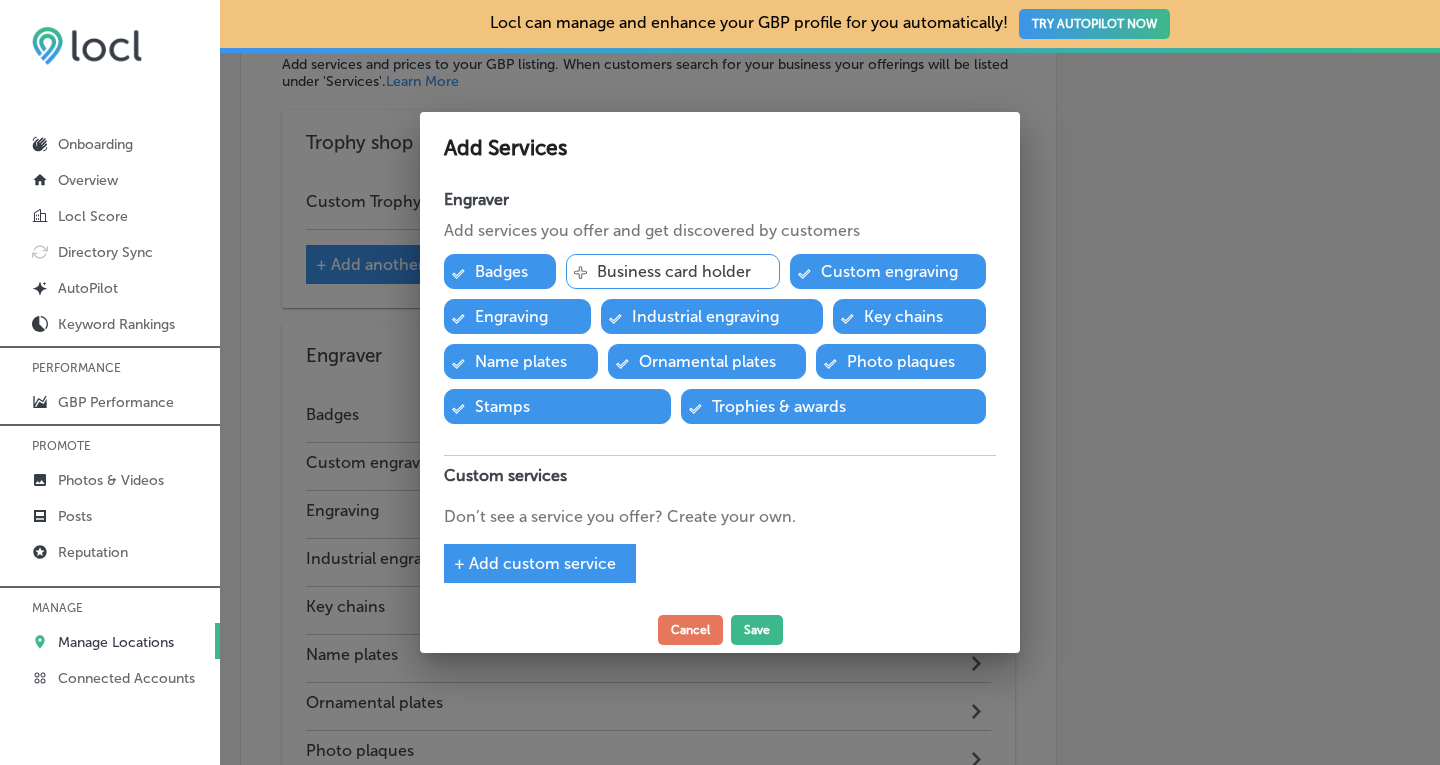 click on "Business card holder" at bounding box center (674, 271) 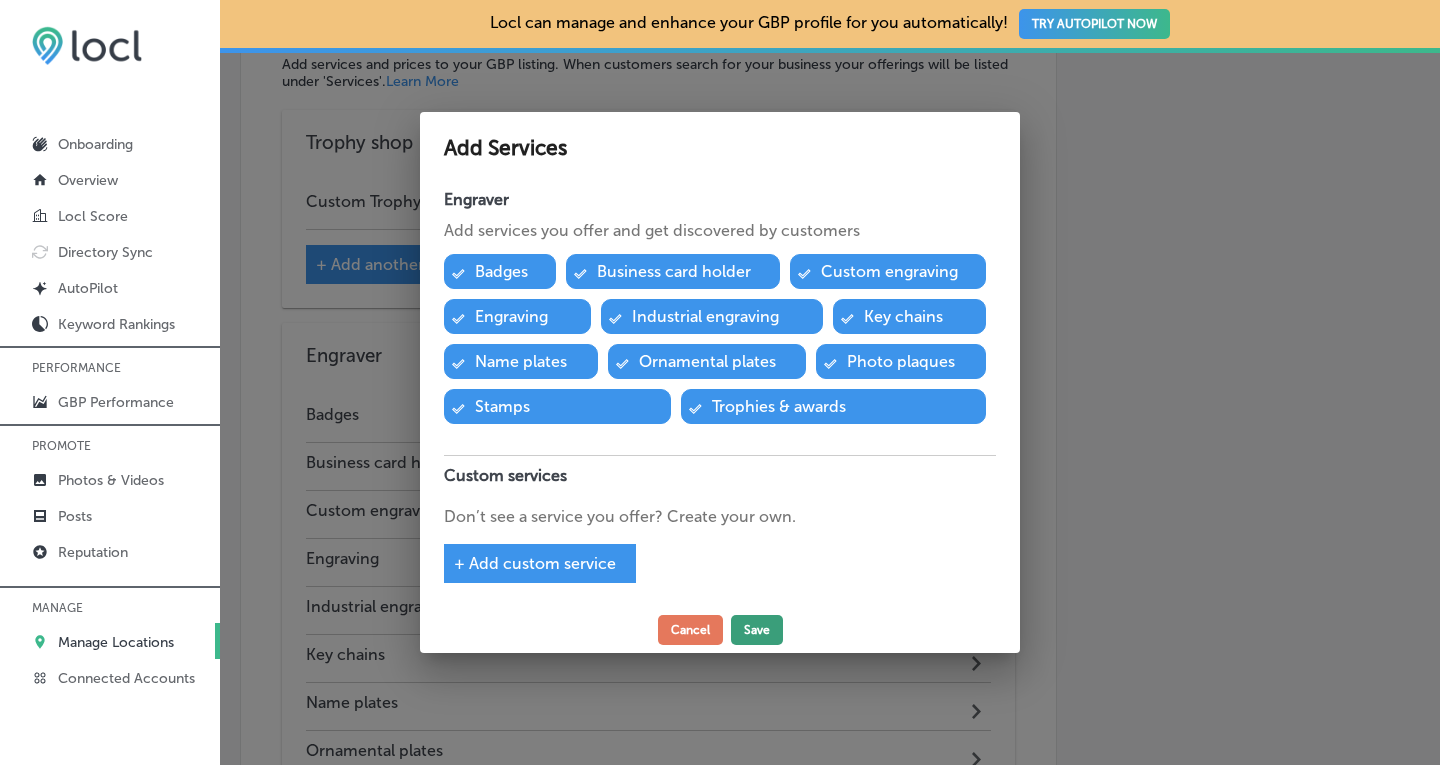 click on "Save" at bounding box center (757, 630) 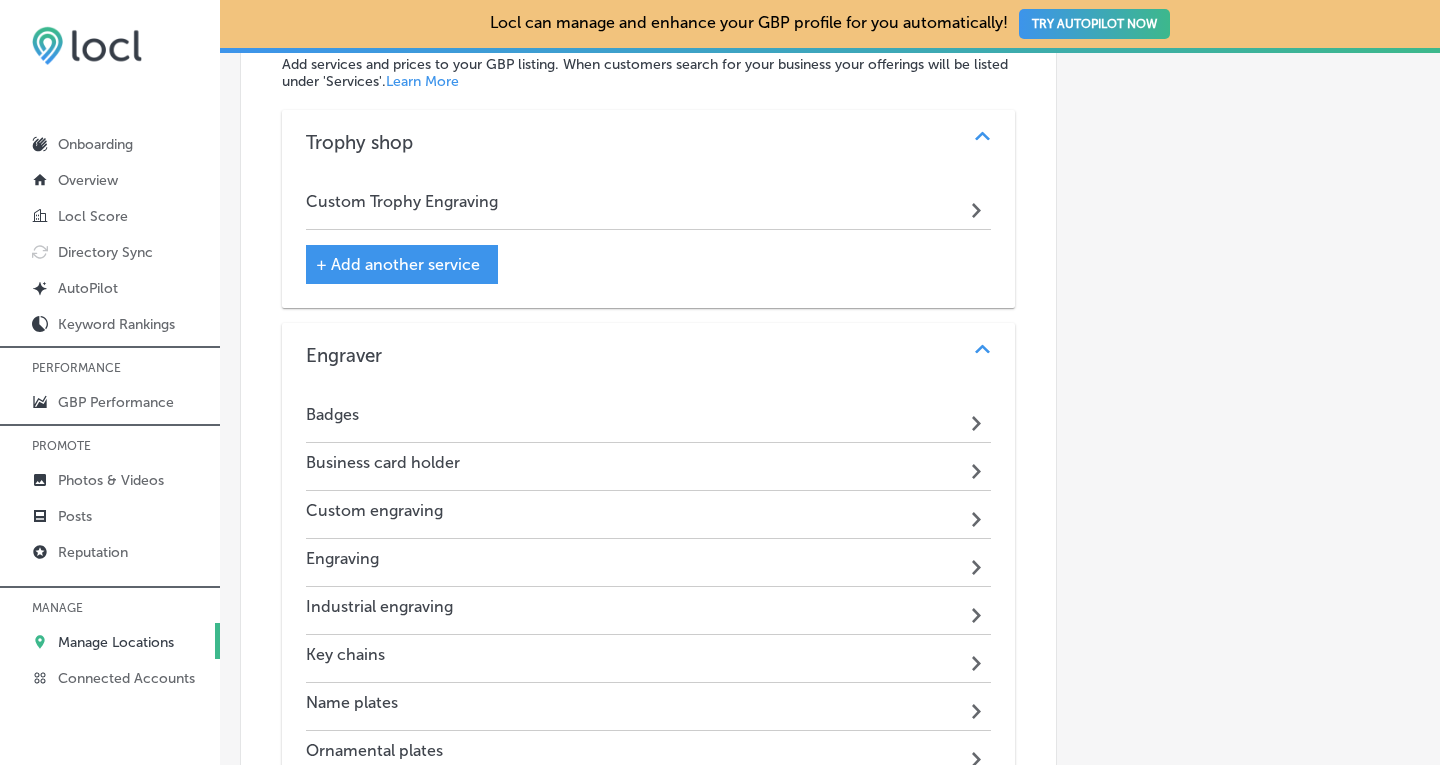 click on "+ Add another service" at bounding box center [398, 264] 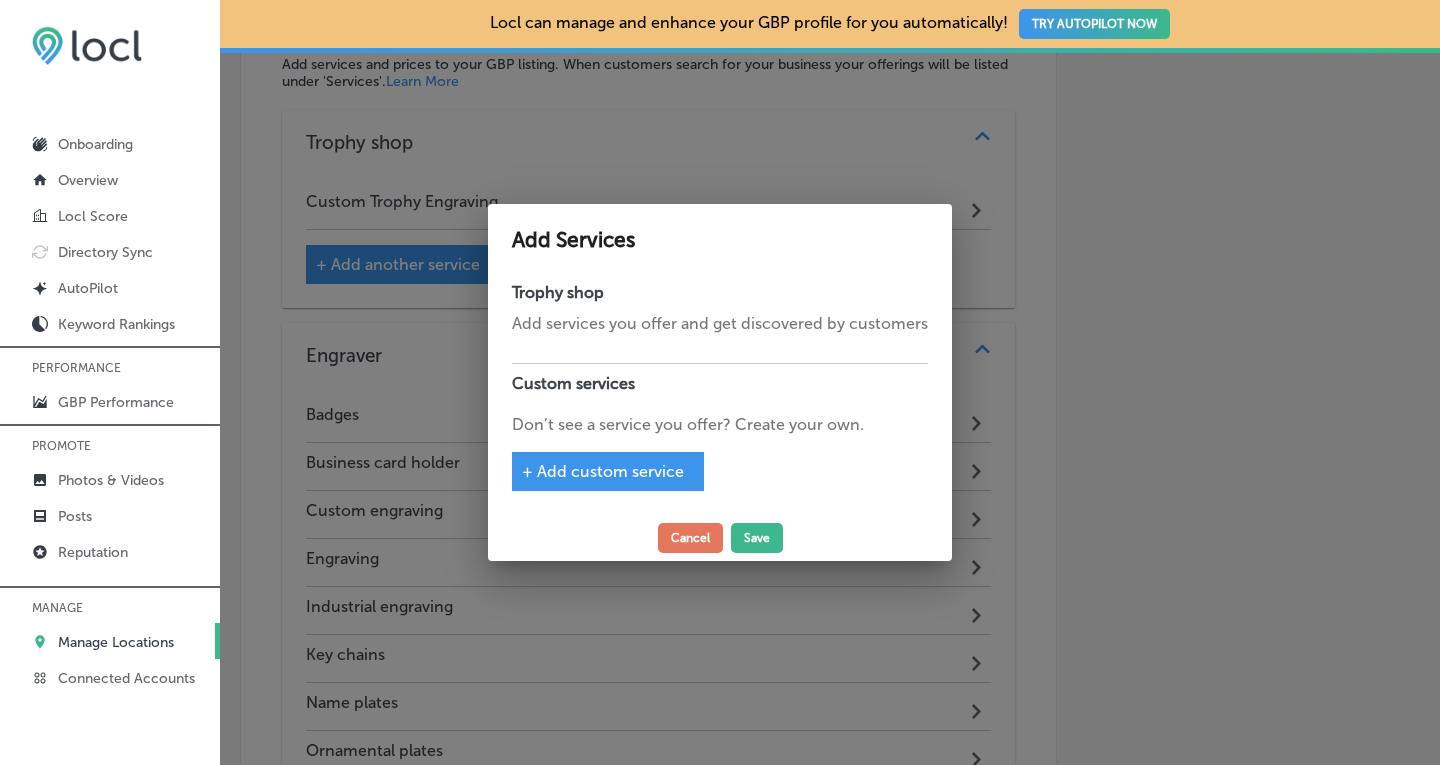 click on "+ Add custom service" at bounding box center (603, 471) 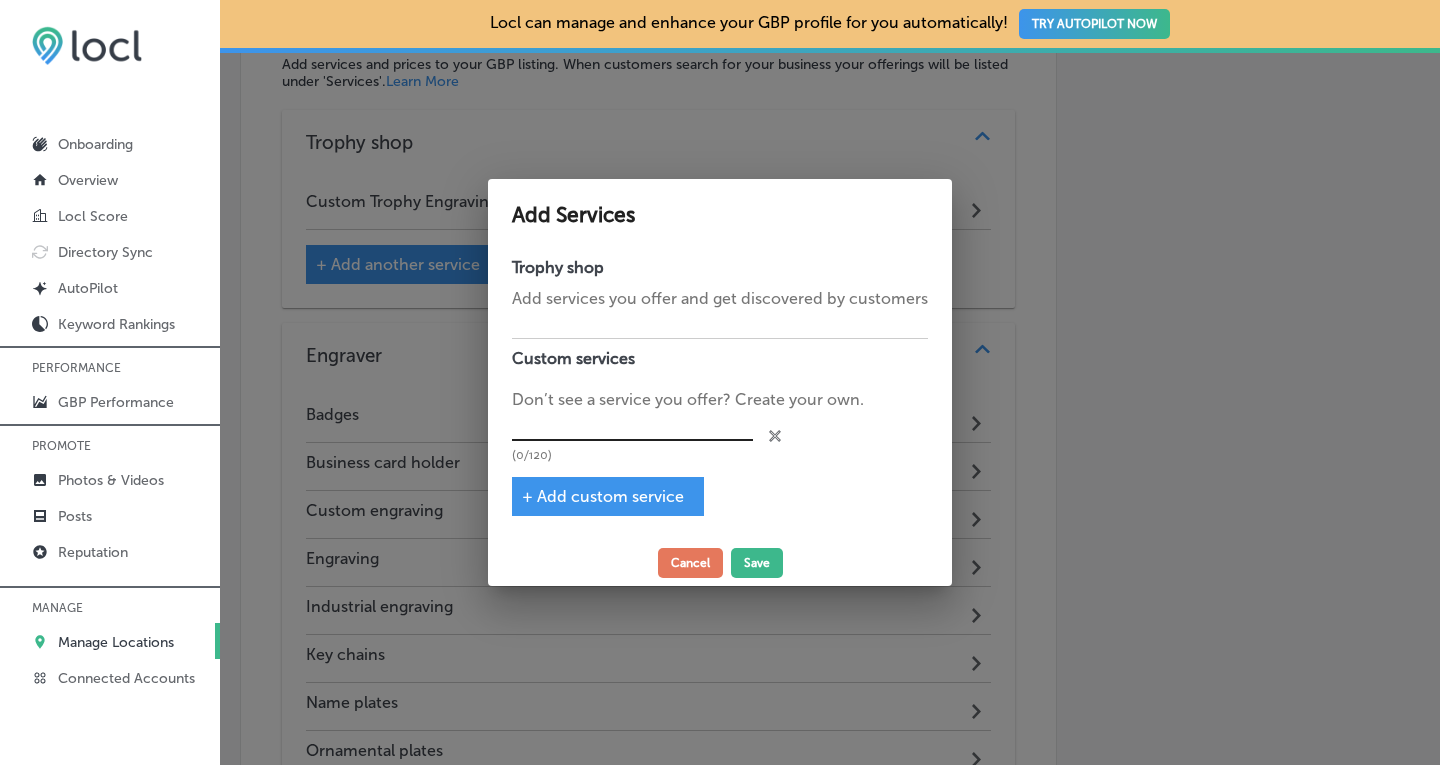 click at bounding box center (632, 426) 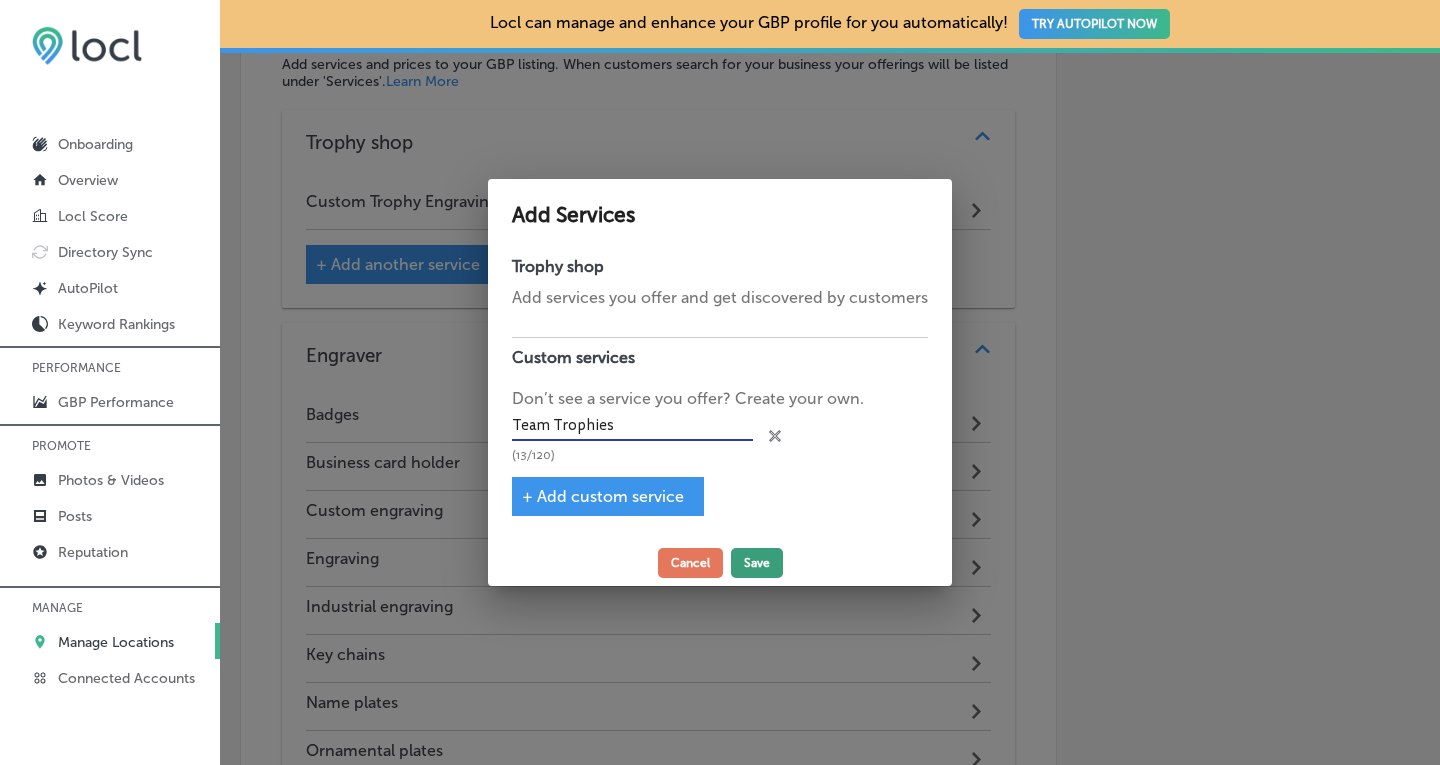type on "Team Trophies" 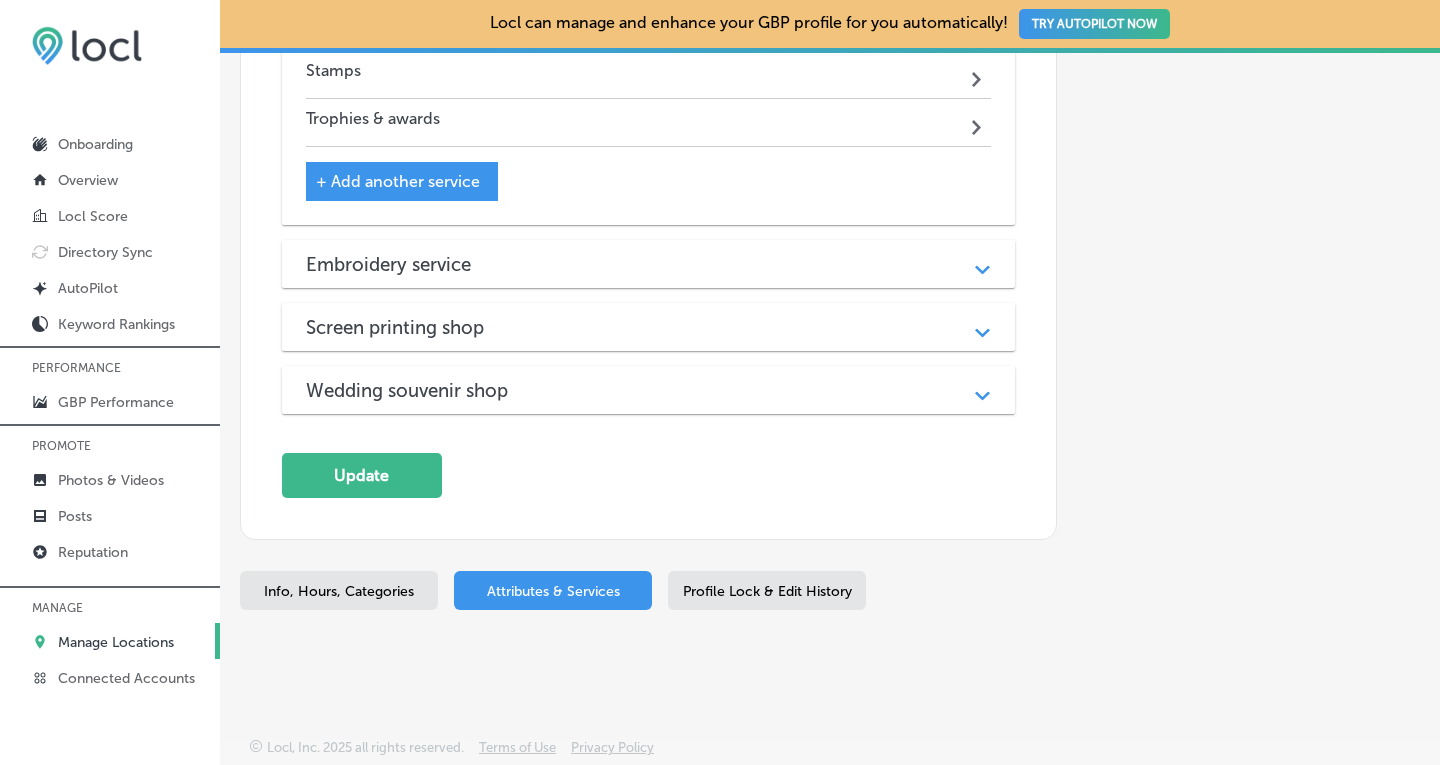 scroll, scrollTop: 2744, scrollLeft: 0, axis: vertical 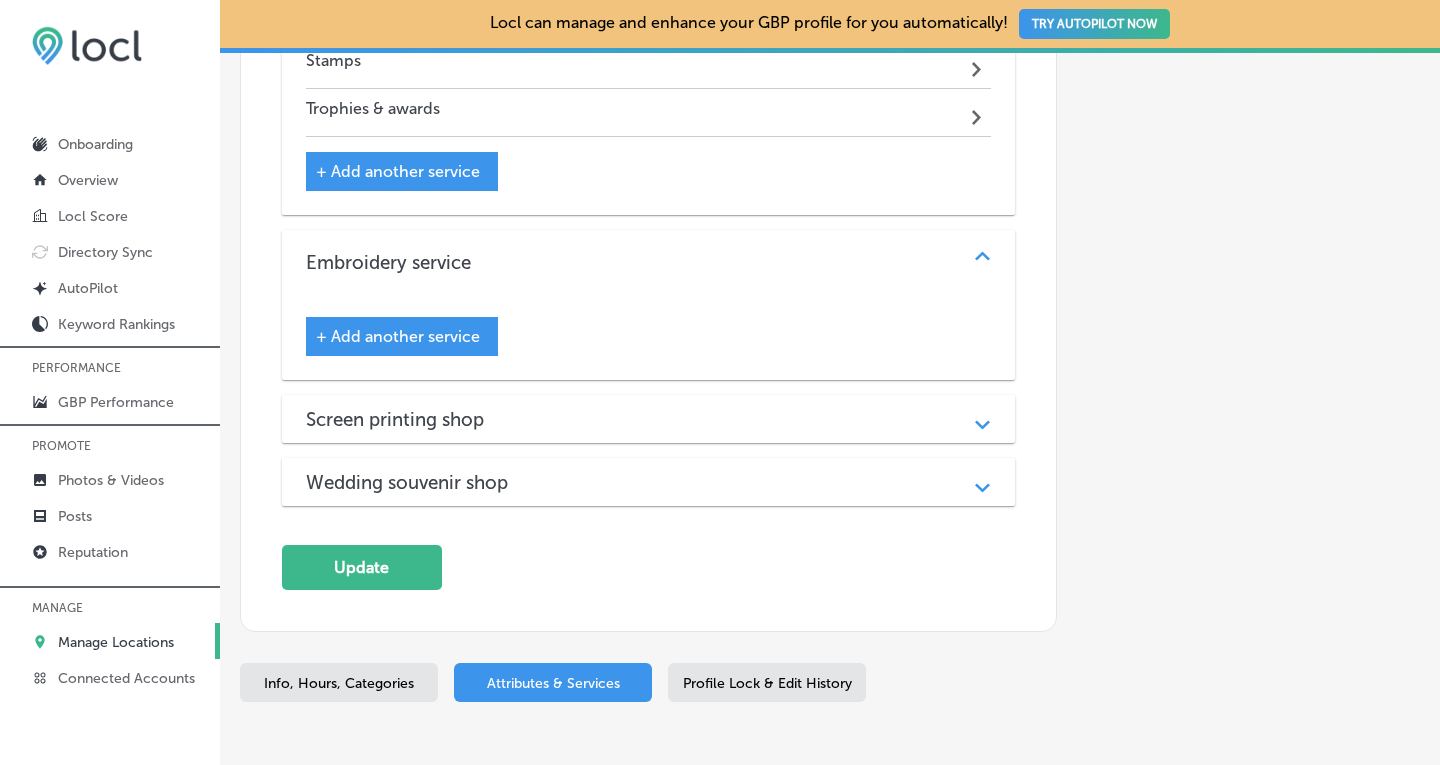 click on "+ Add another service" at bounding box center [398, 336] 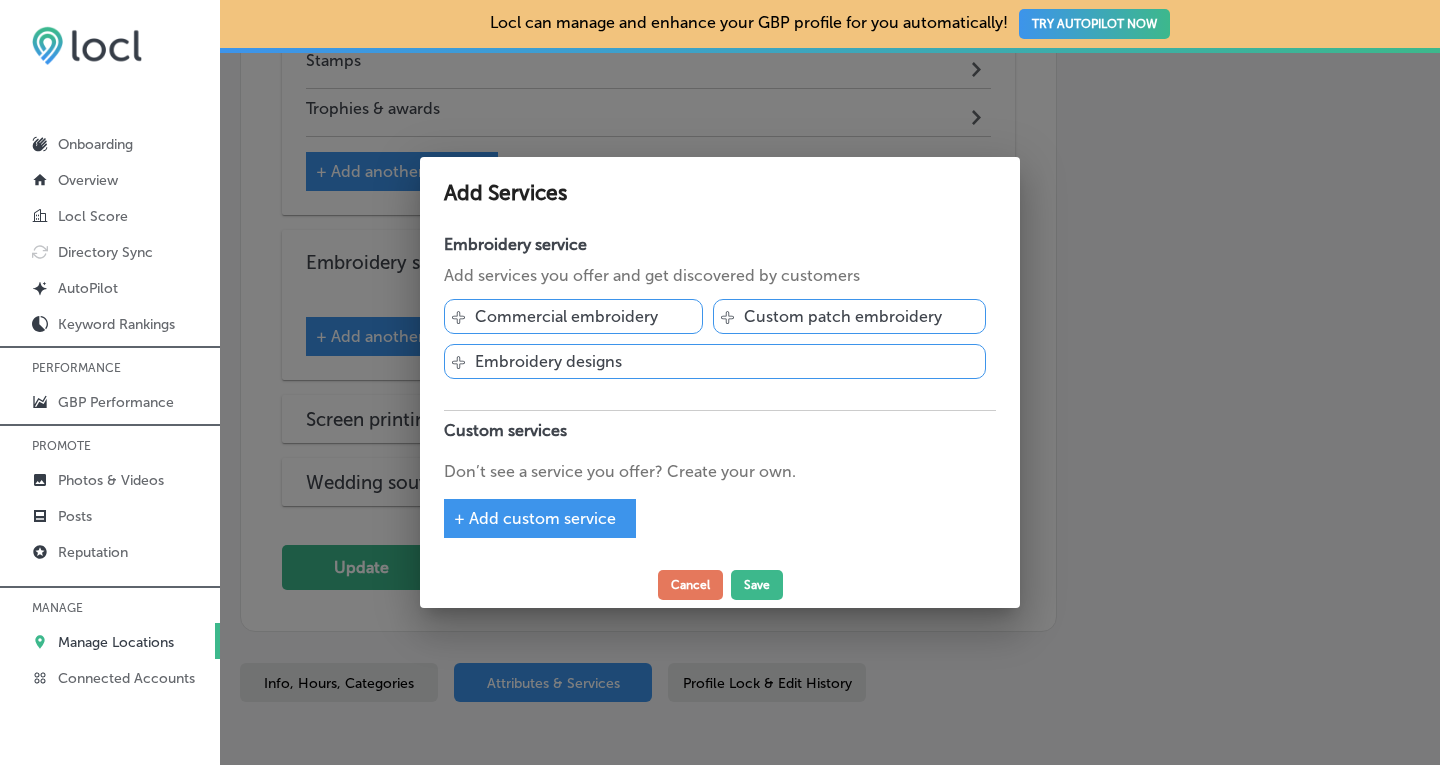 click on "Embroidery designs" at bounding box center (548, 361) 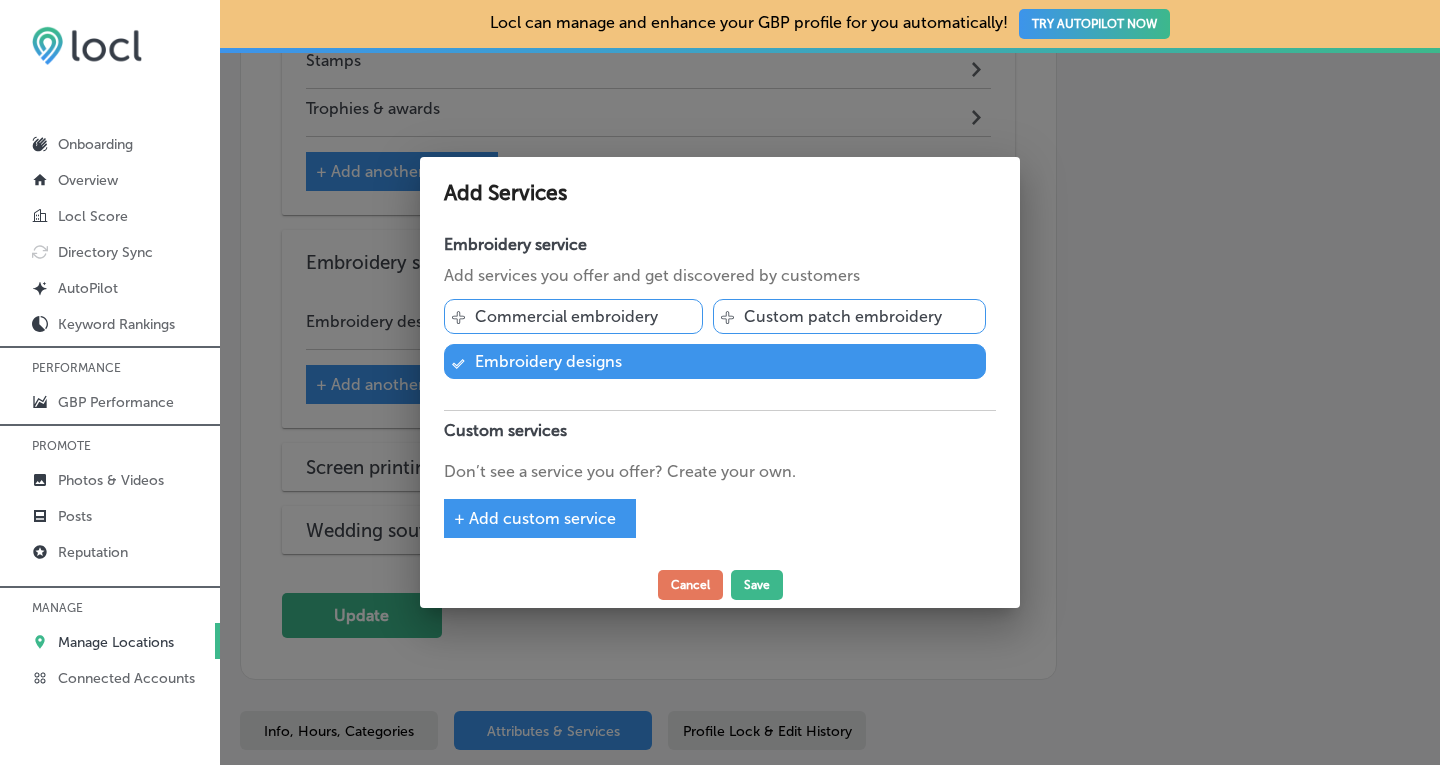click on "Custom patch embroidery" at bounding box center [843, 316] 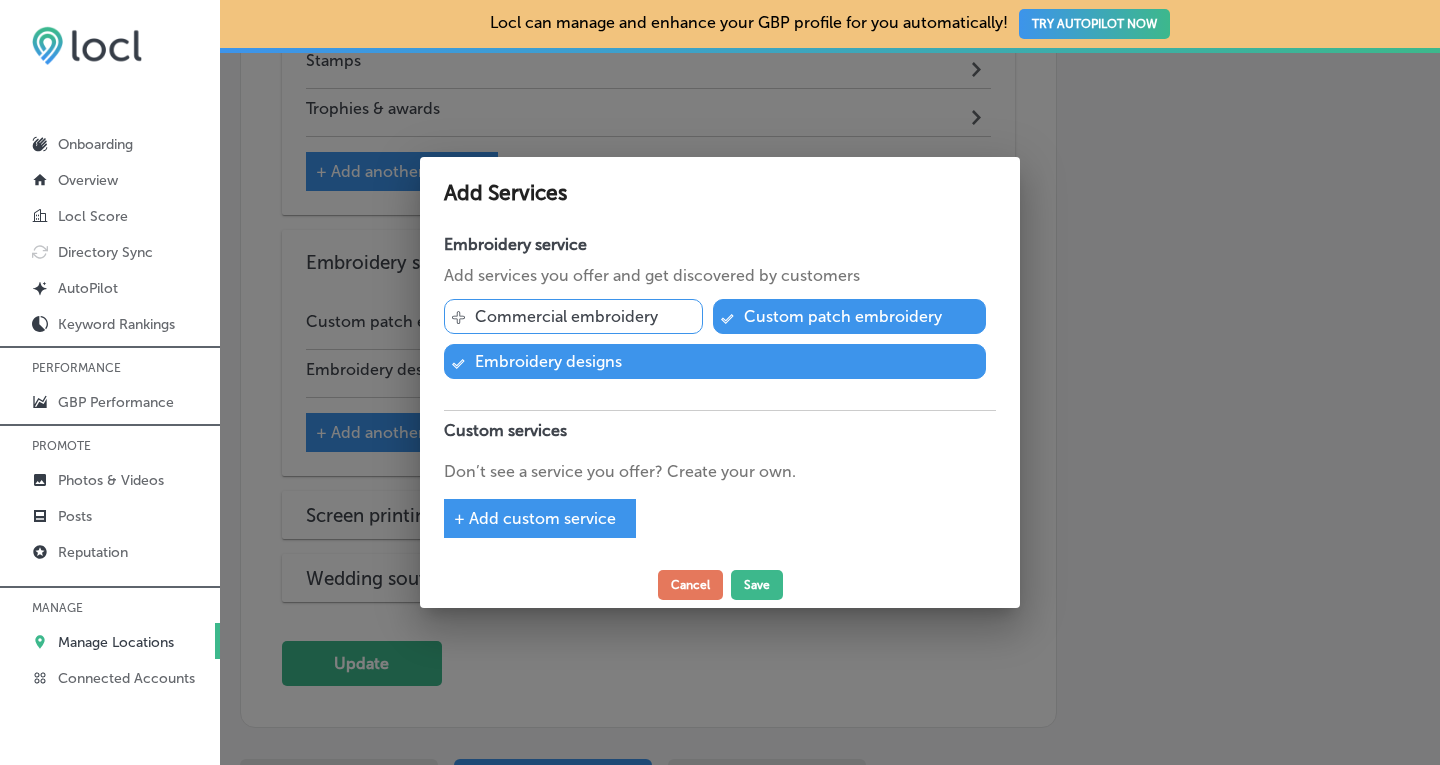 click on "Commercial embroidery" at bounding box center (566, 316) 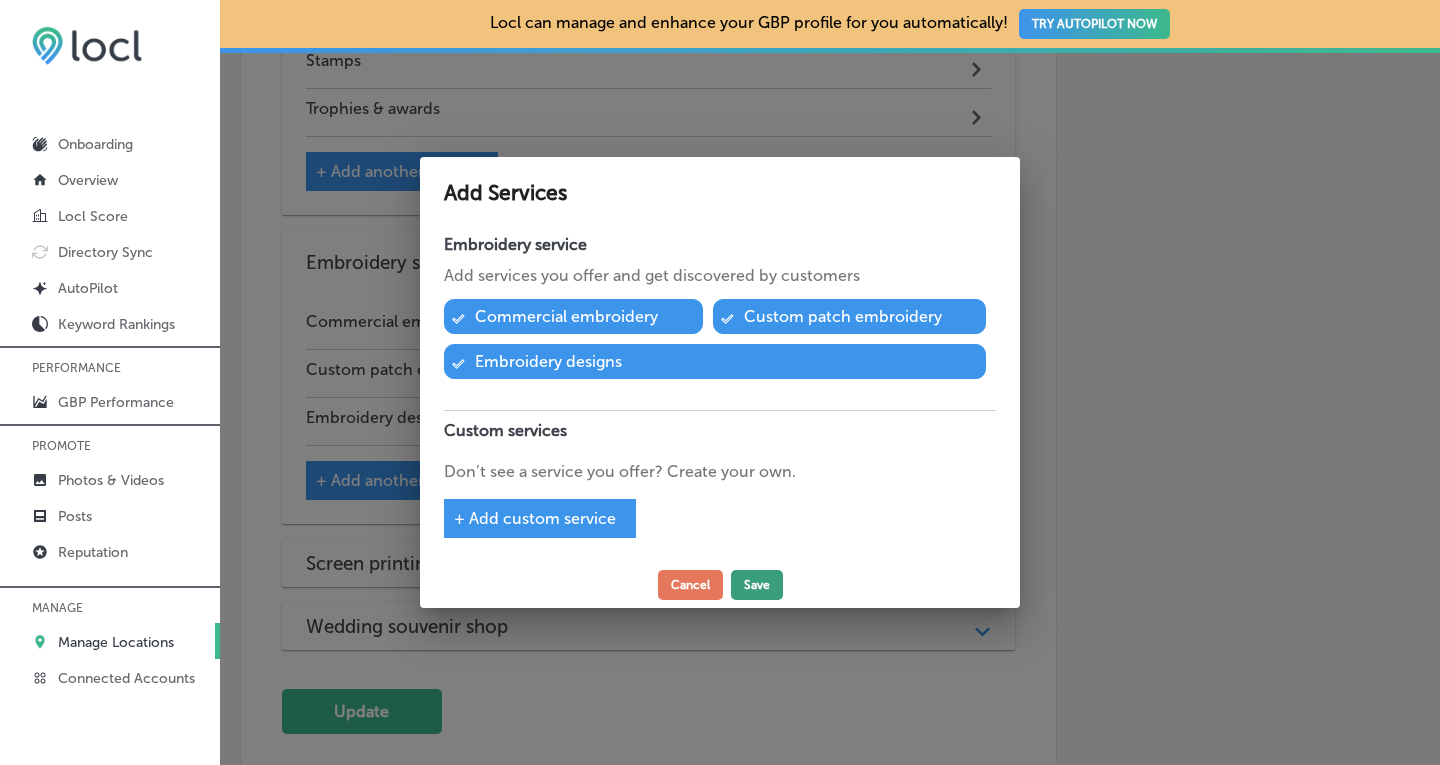 click on "Save" at bounding box center [757, 585] 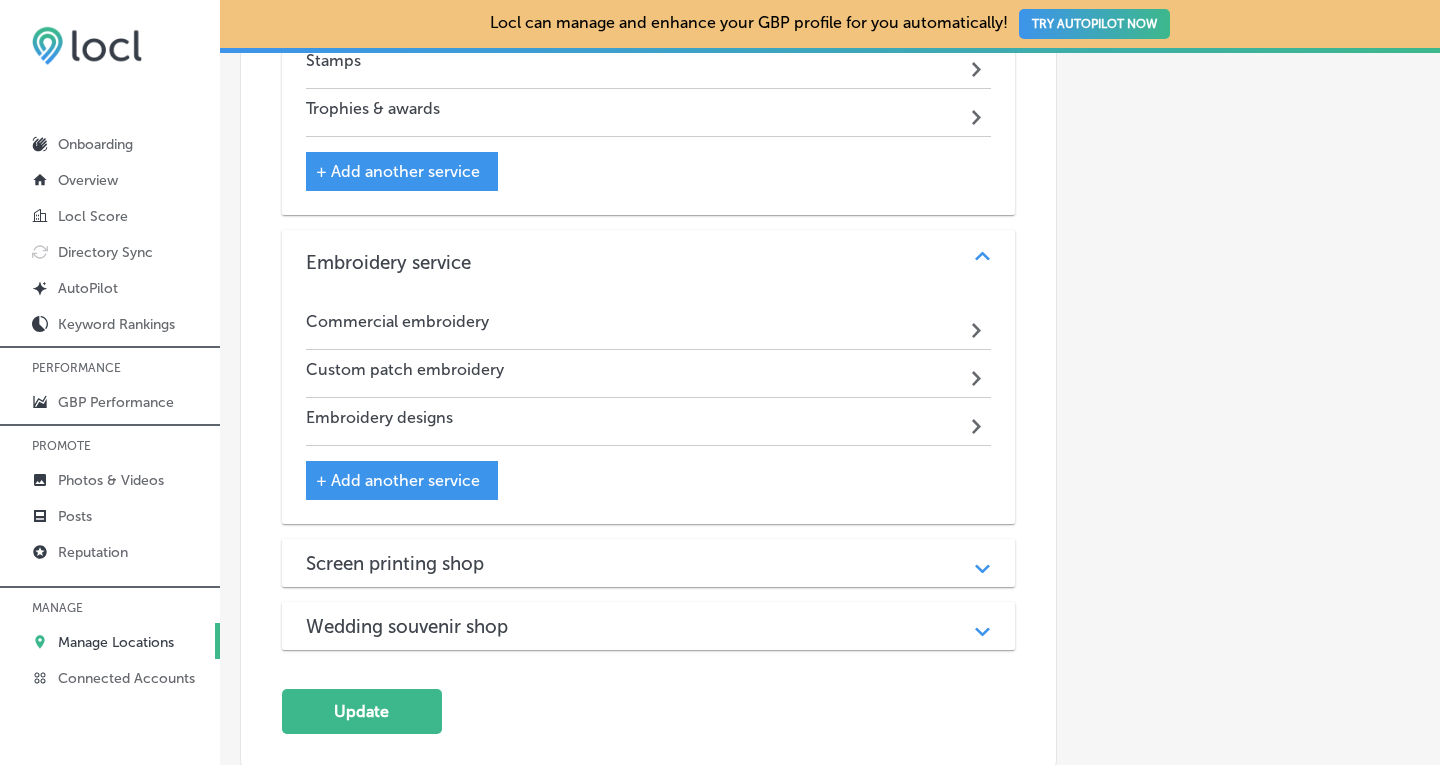 click on "Screen printing shop" at bounding box center (649, 563) 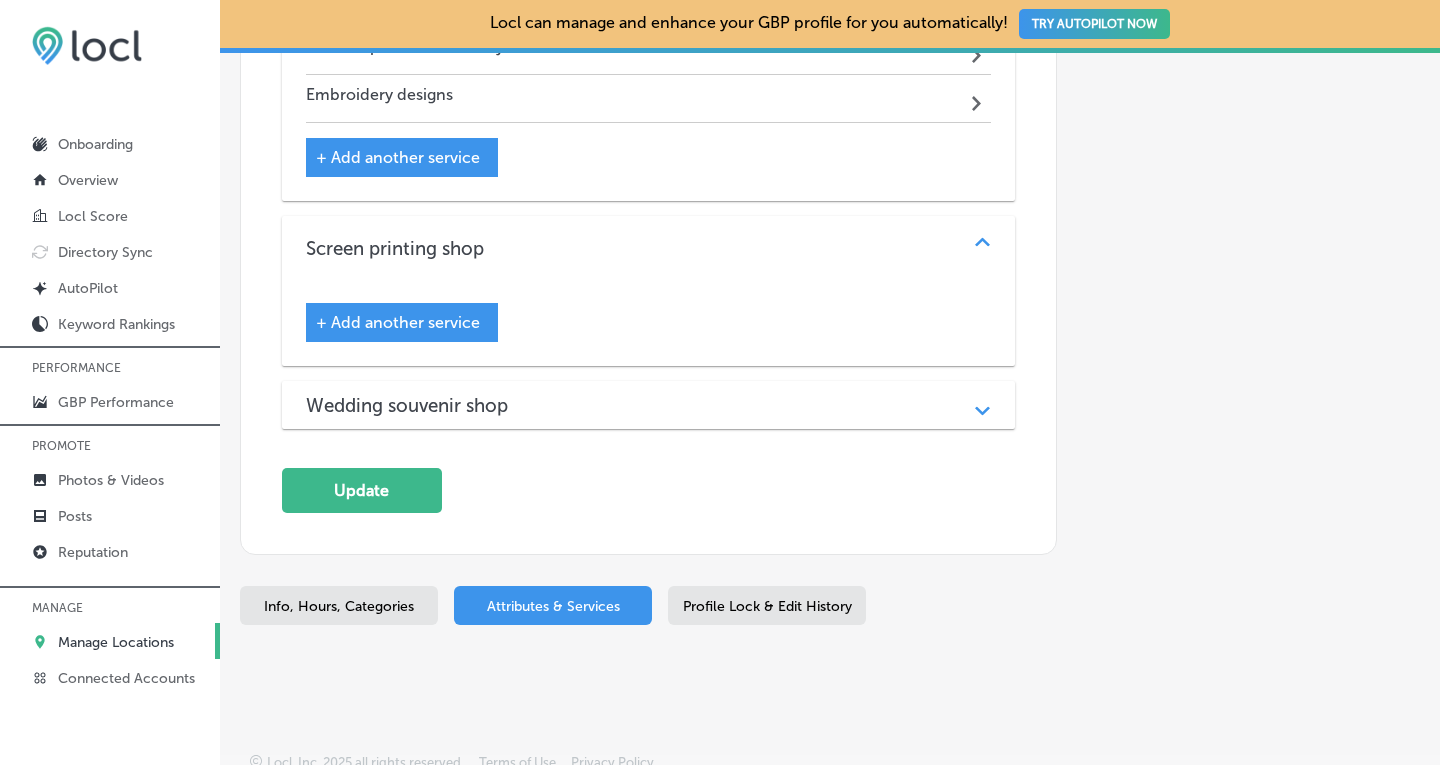 scroll, scrollTop: 3080, scrollLeft: 0, axis: vertical 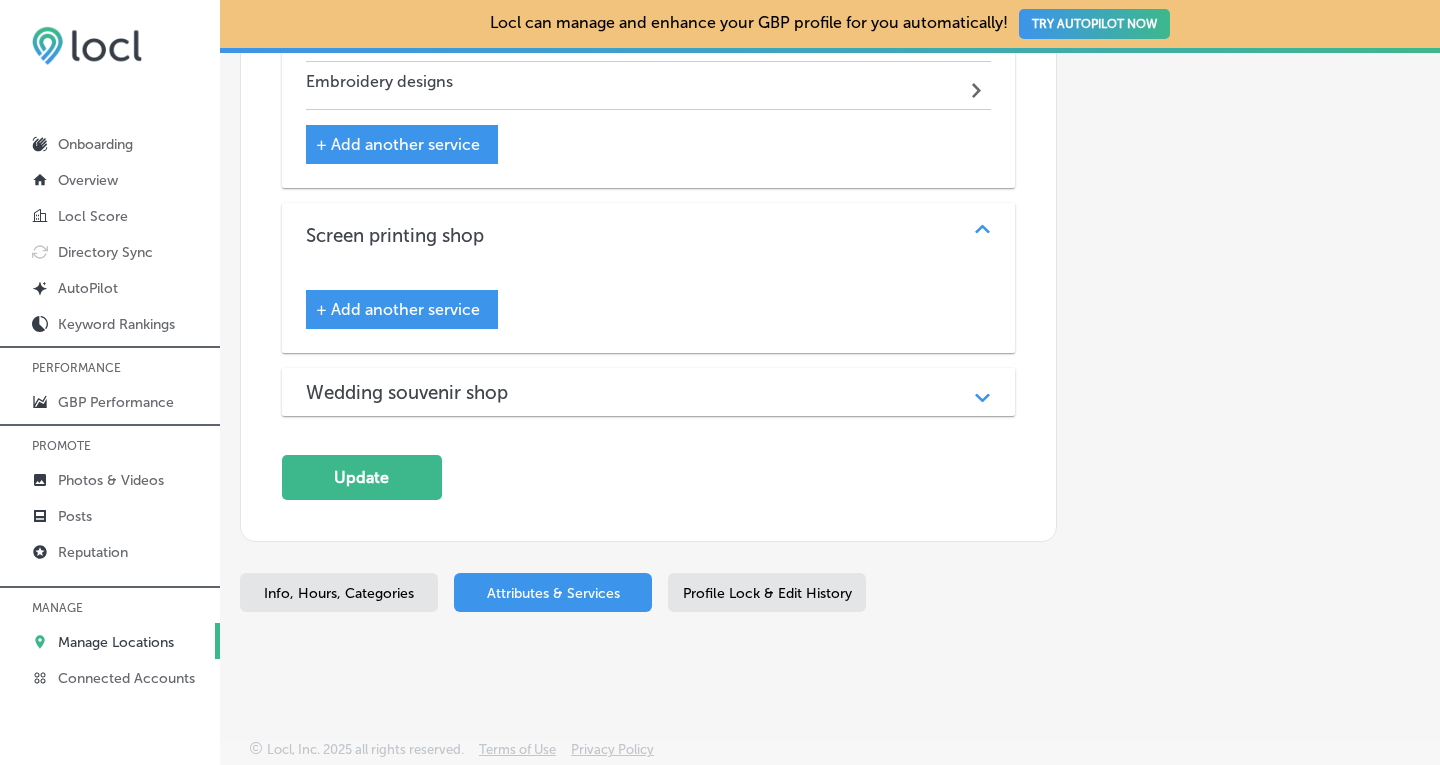 click on "+ Add another service" at bounding box center [649, 302] 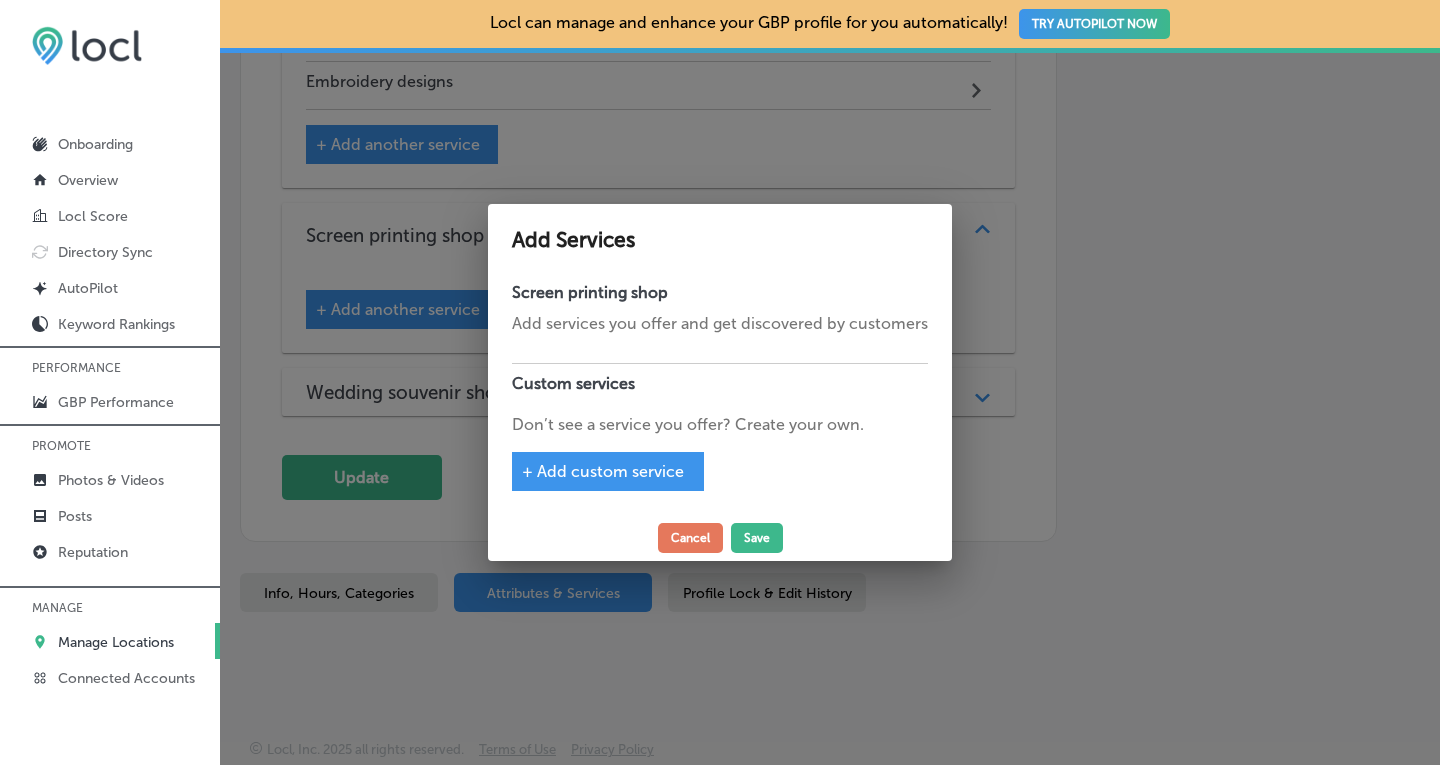 click on "+ Add custom service" at bounding box center (603, 471) 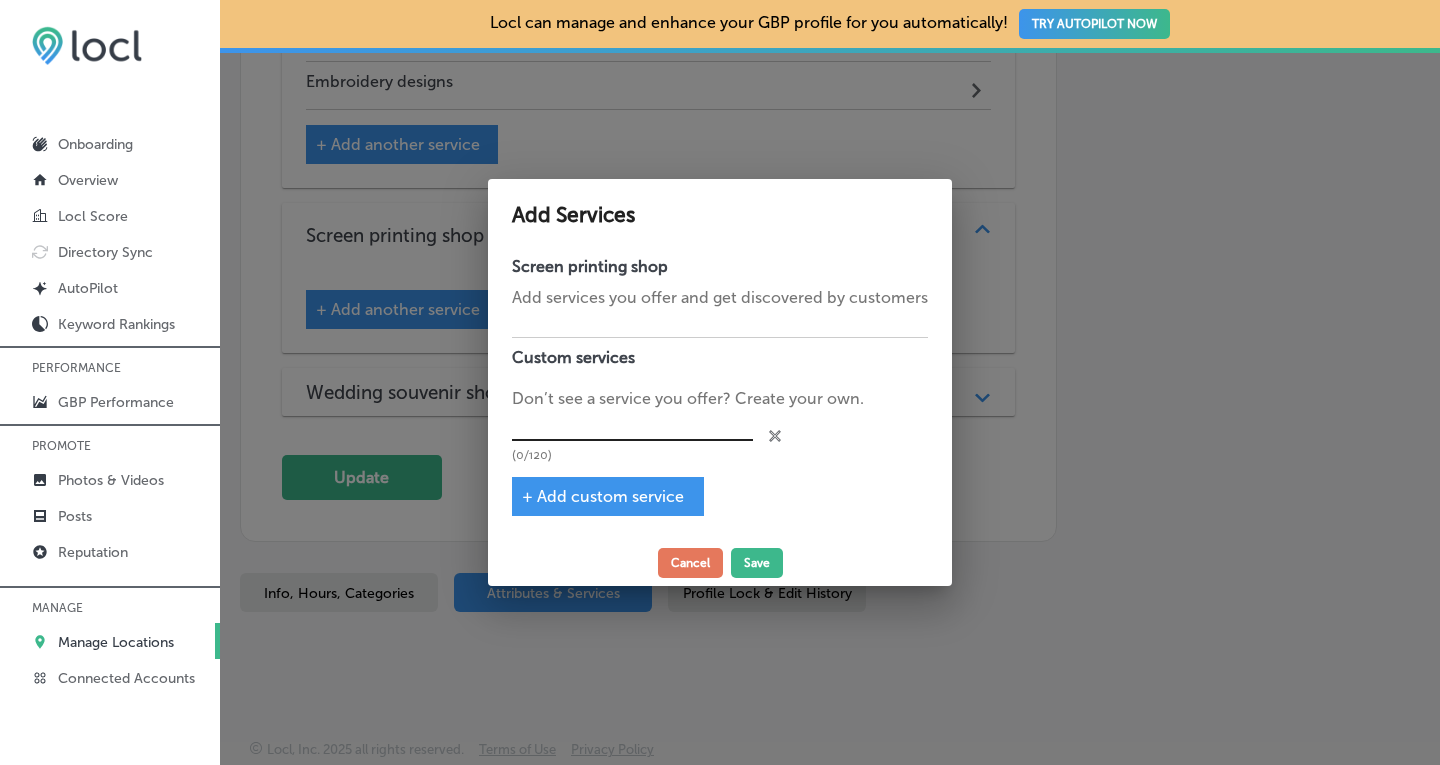 click at bounding box center (632, 426) 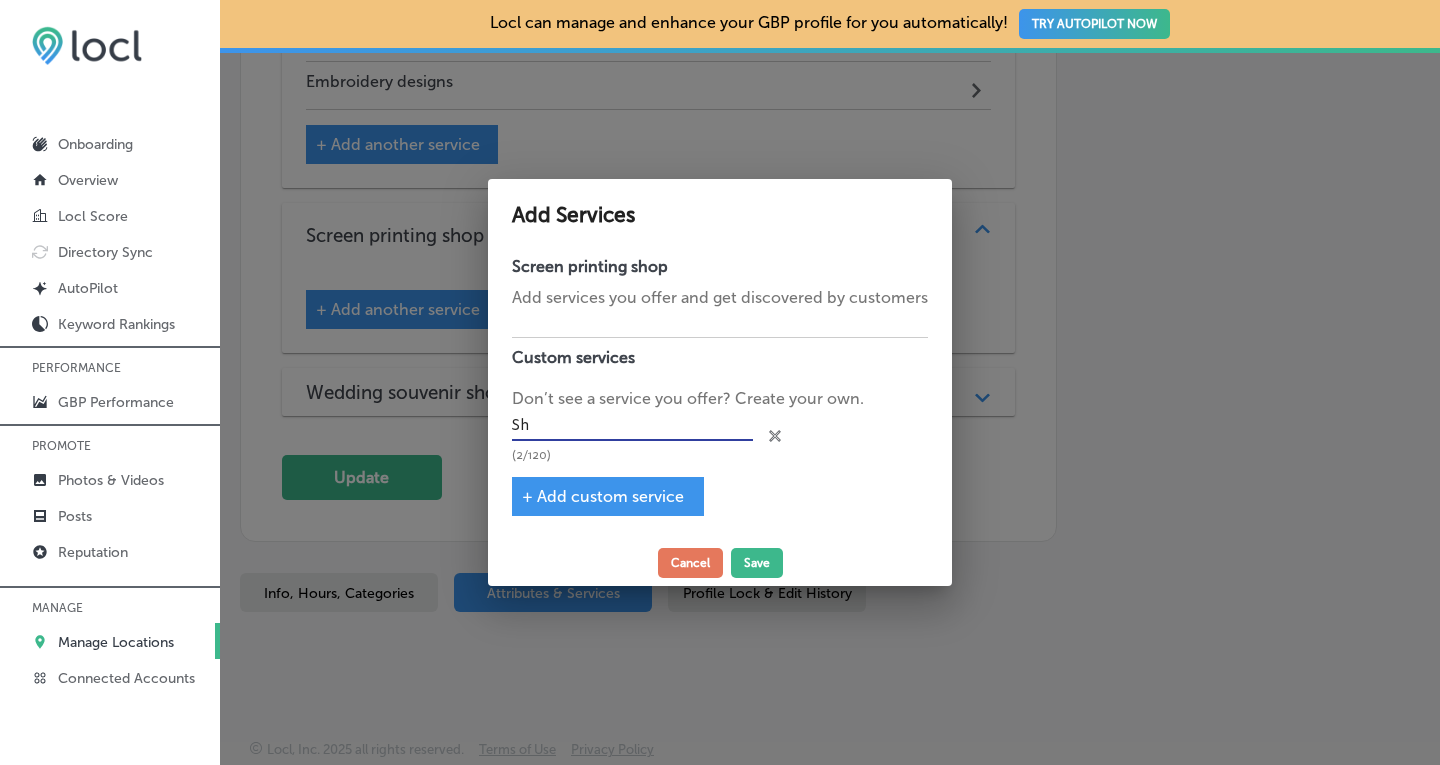 type on "S" 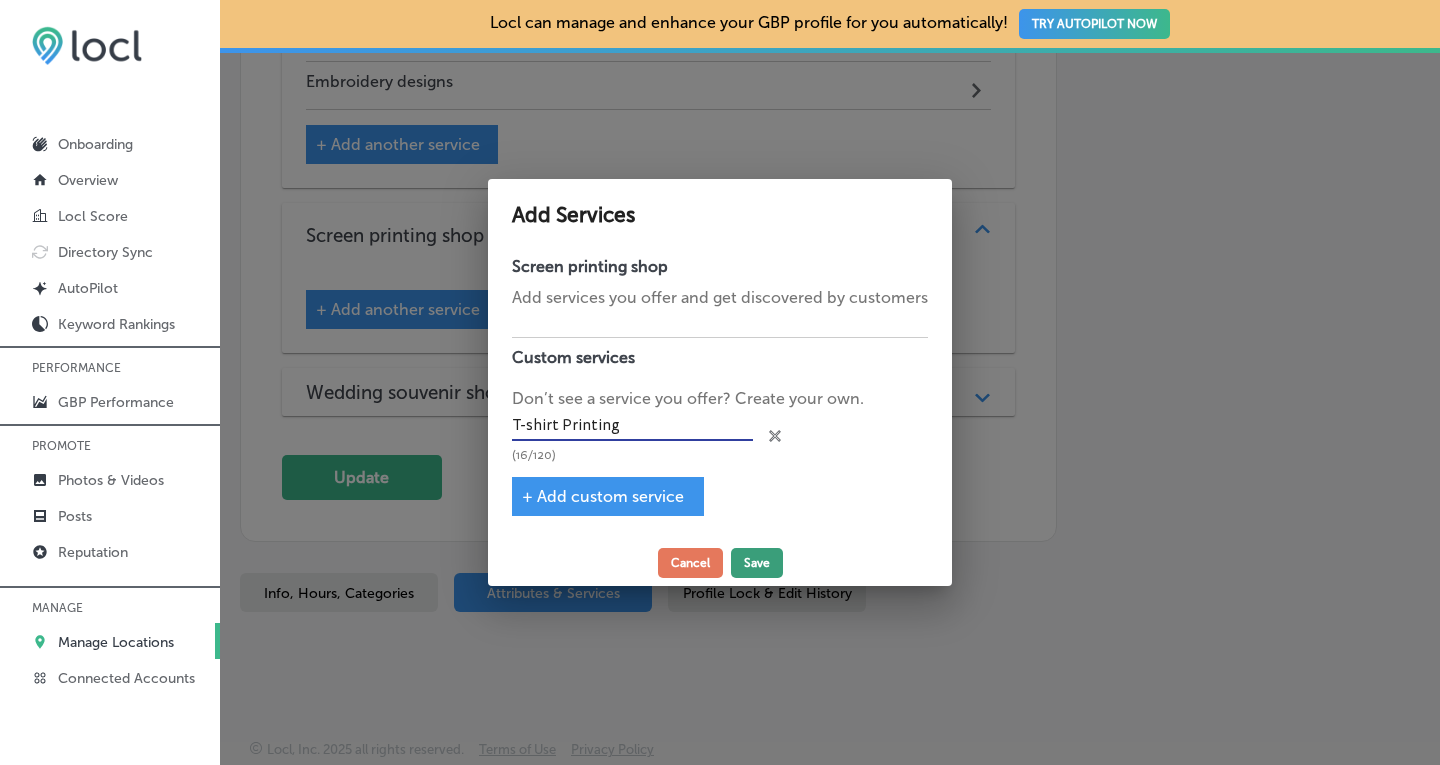 type on "T-shirt Printing" 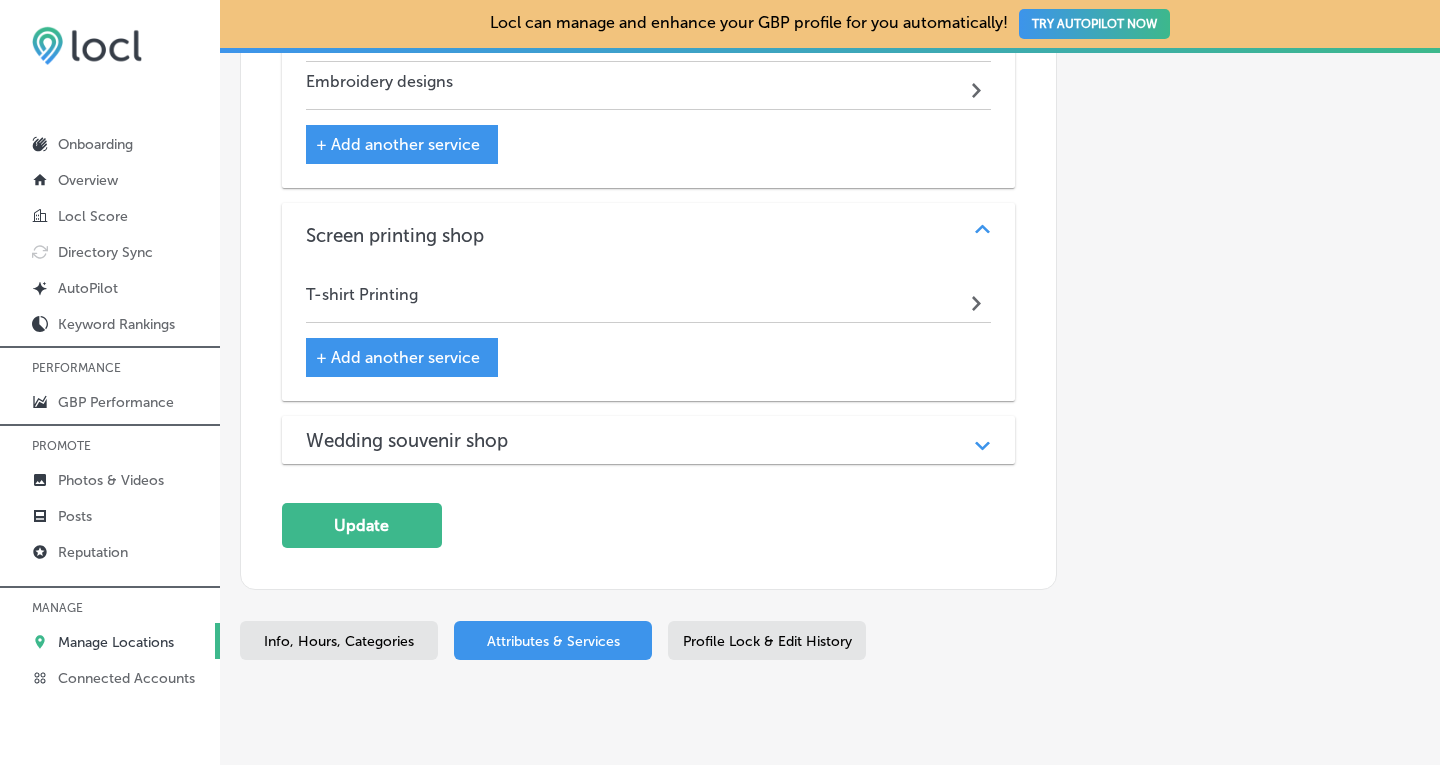 click on "+ Add another service" at bounding box center (398, 357) 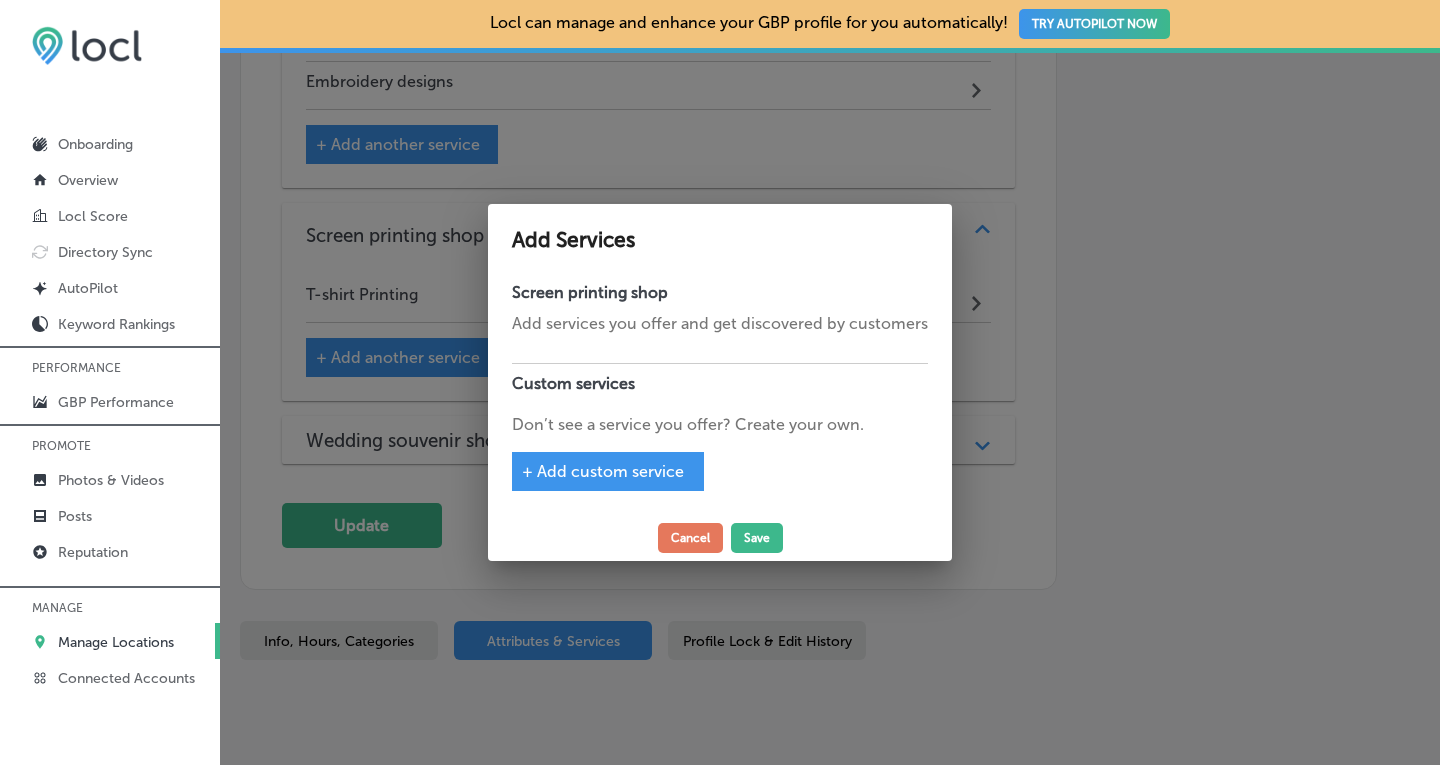 click on "+ Add custom service" at bounding box center [603, 471] 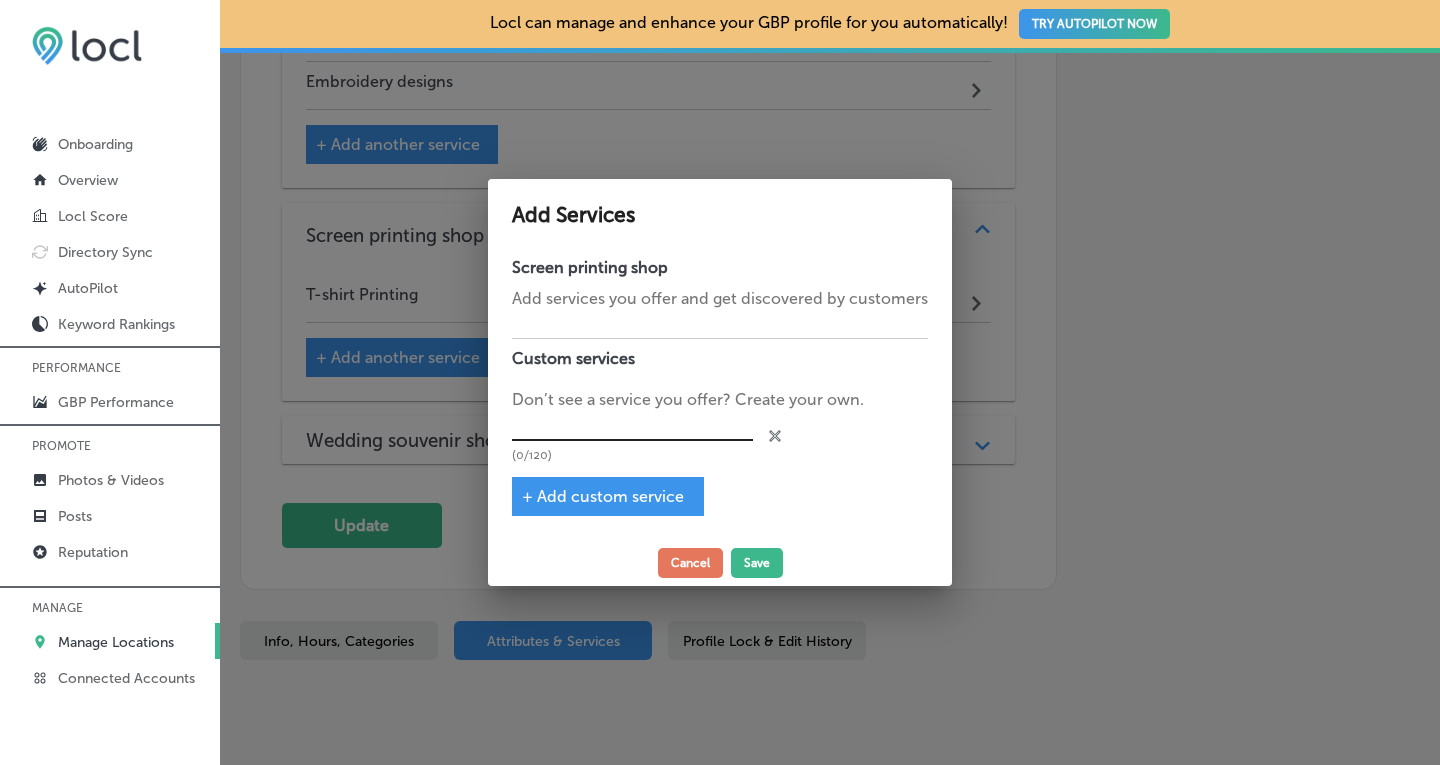 click at bounding box center [632, 426] 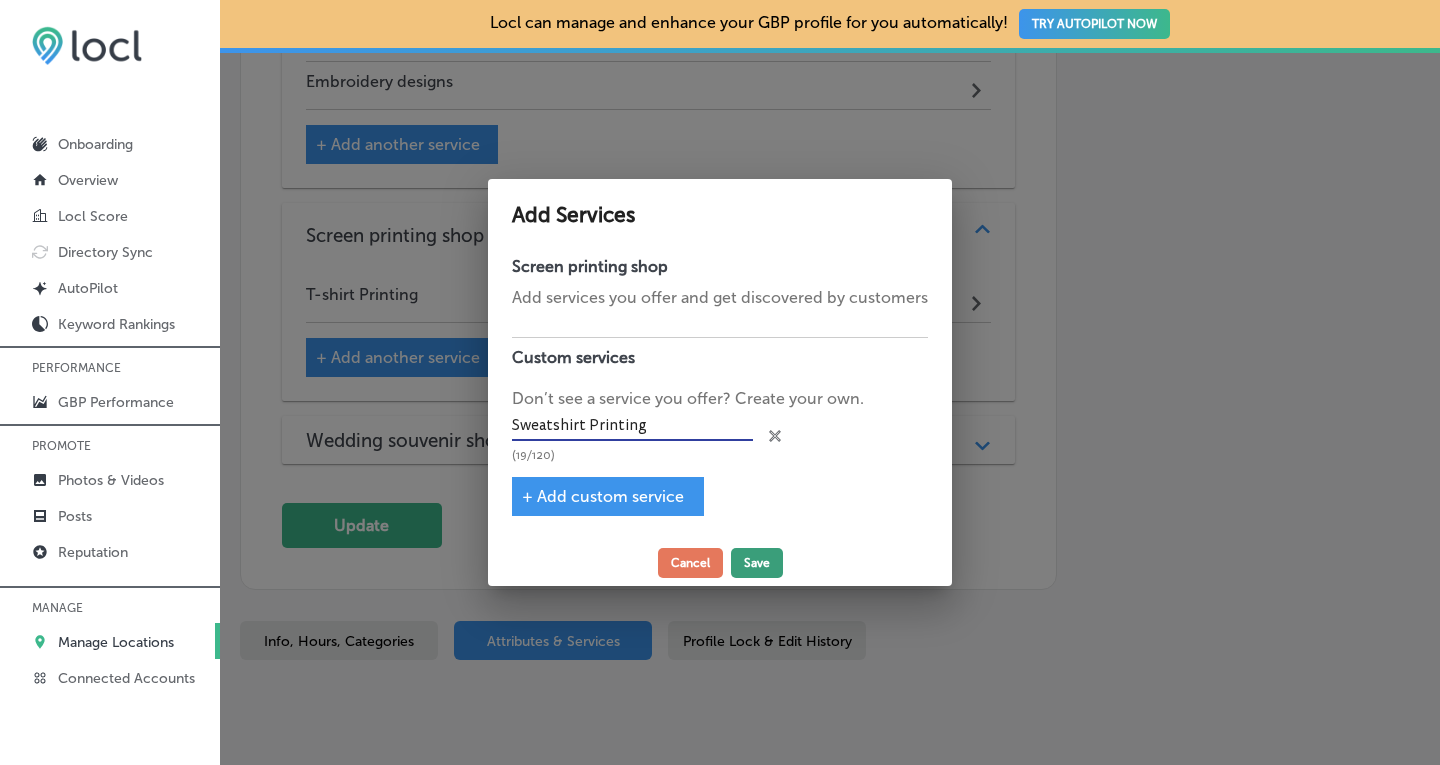 type on "Sweatshirt Printing" 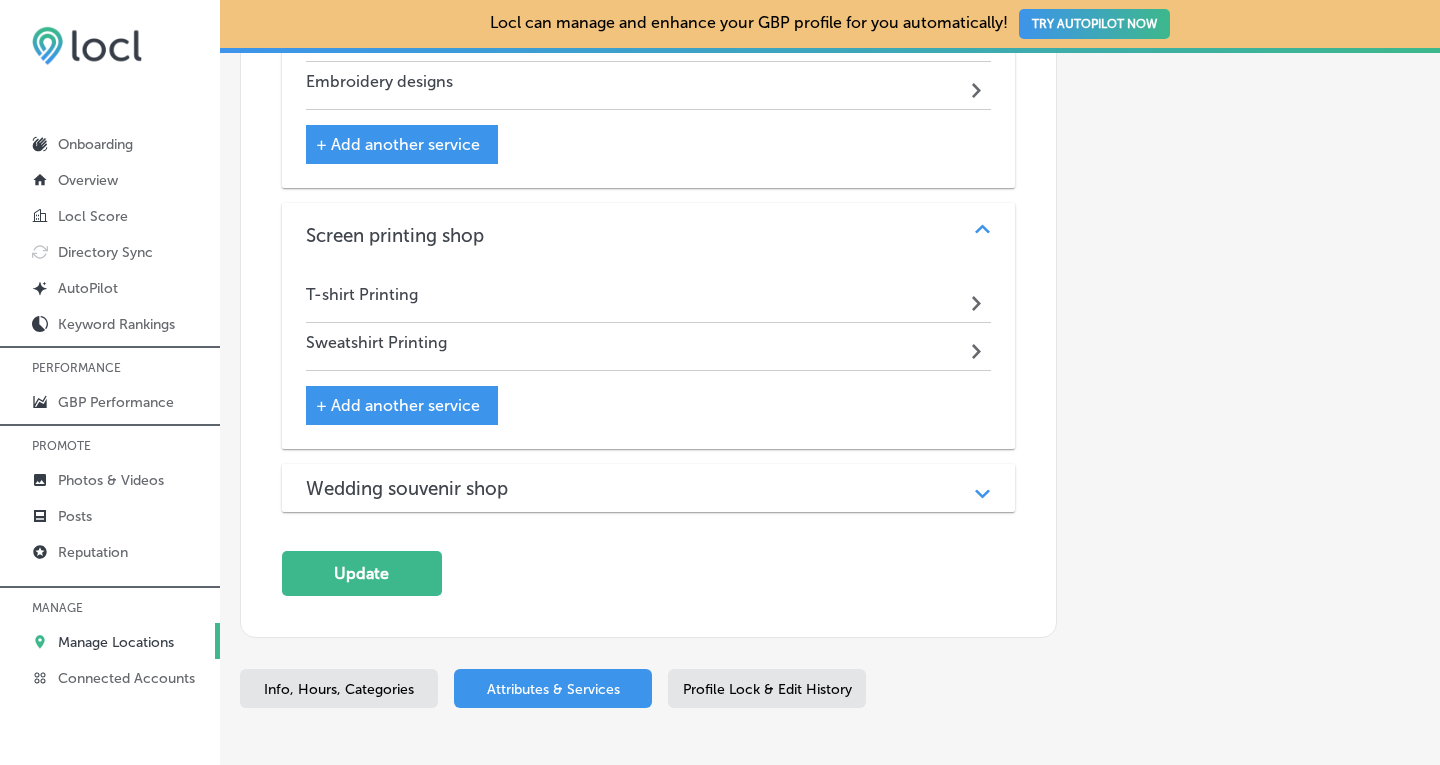 click on "Wedding souvenir shop" at bounding box center (423, 488) 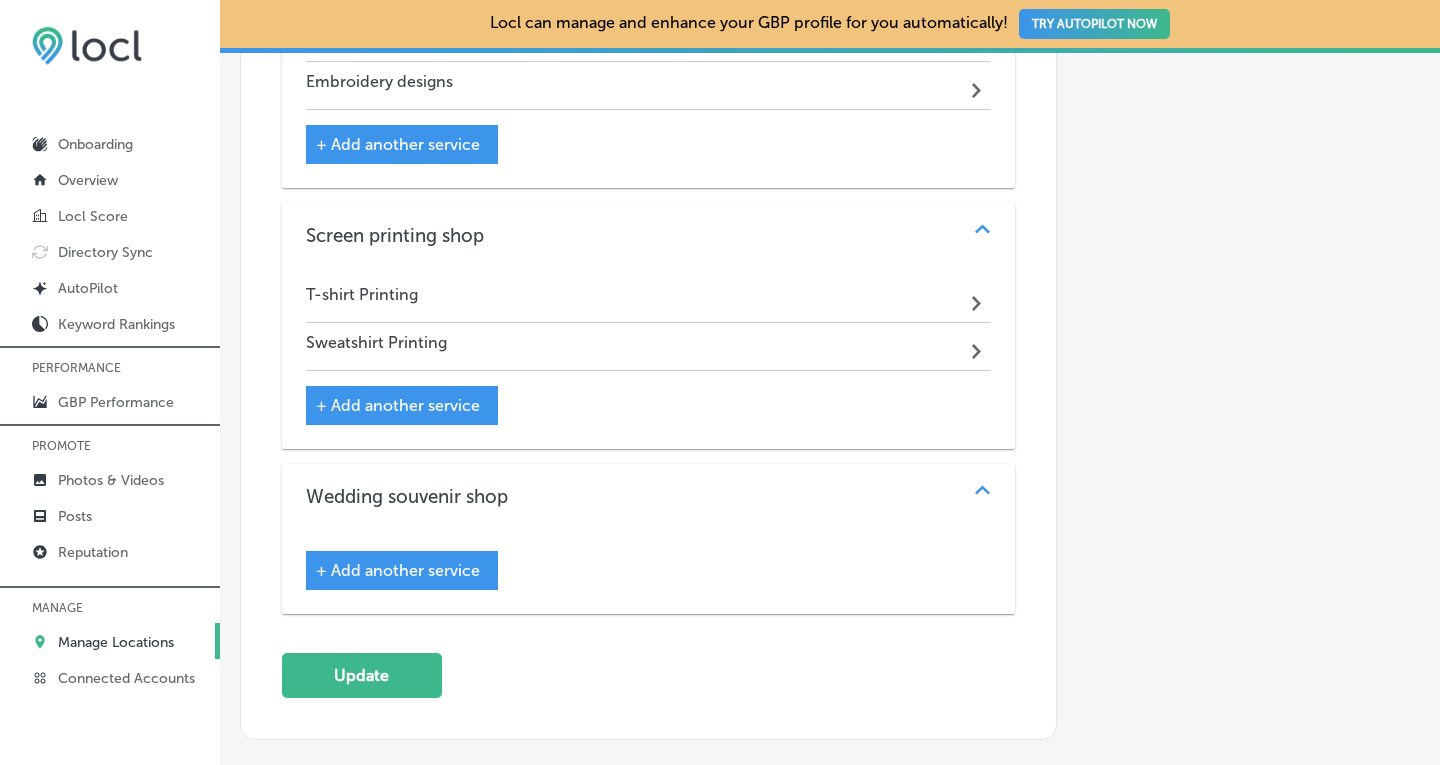 click on "+ Add another service" at bounding box center (398, 570) 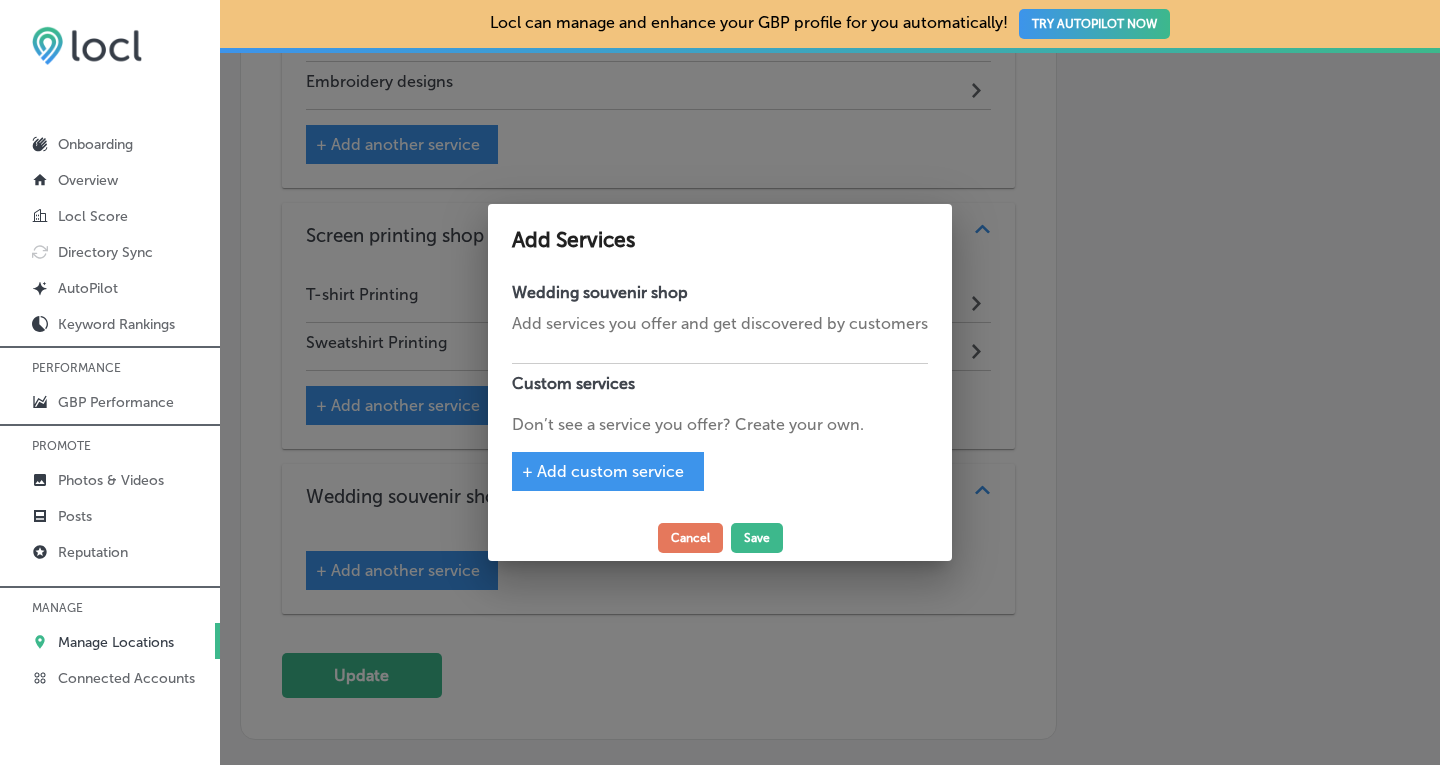 click on "+ Add custom service" at bounding box center [603, 471] 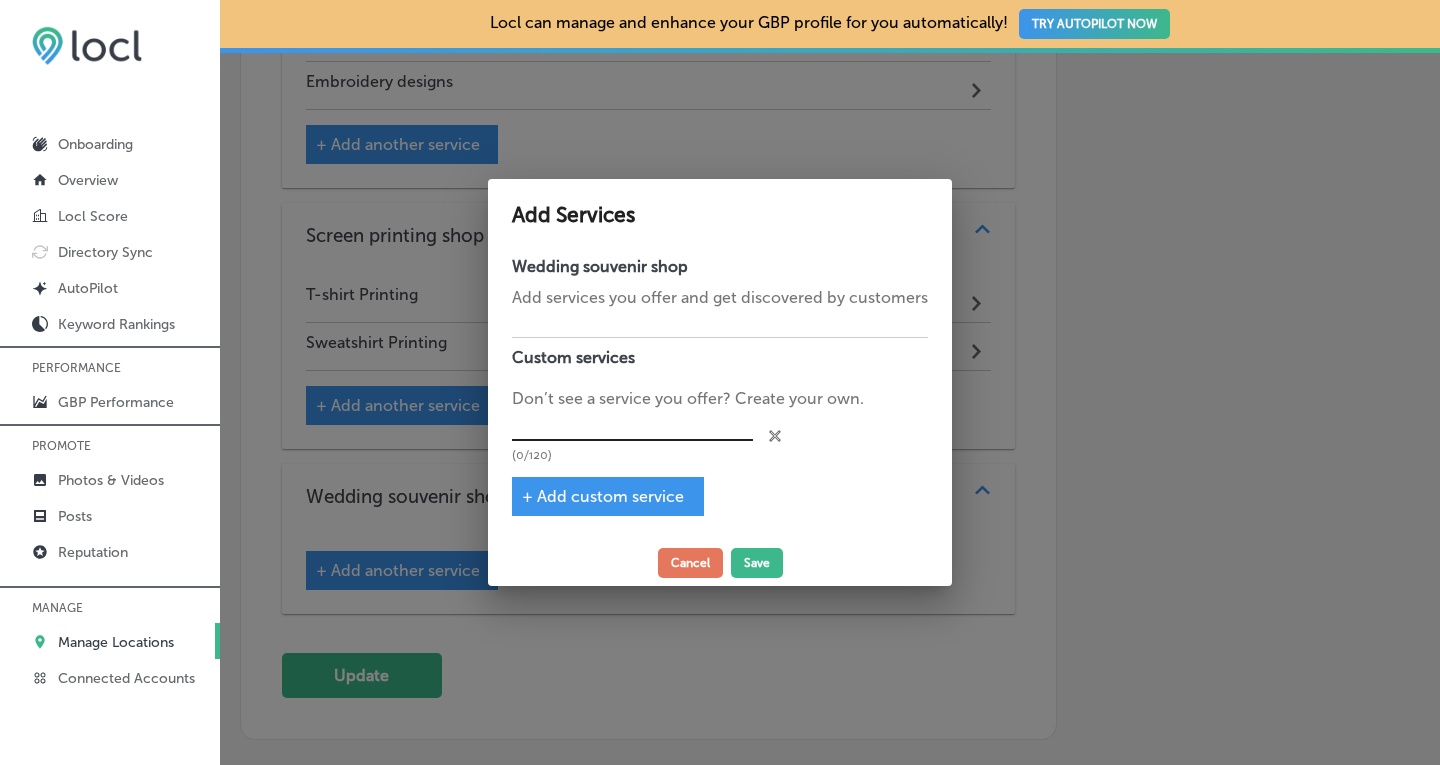 click at bounding box center (632, 426) 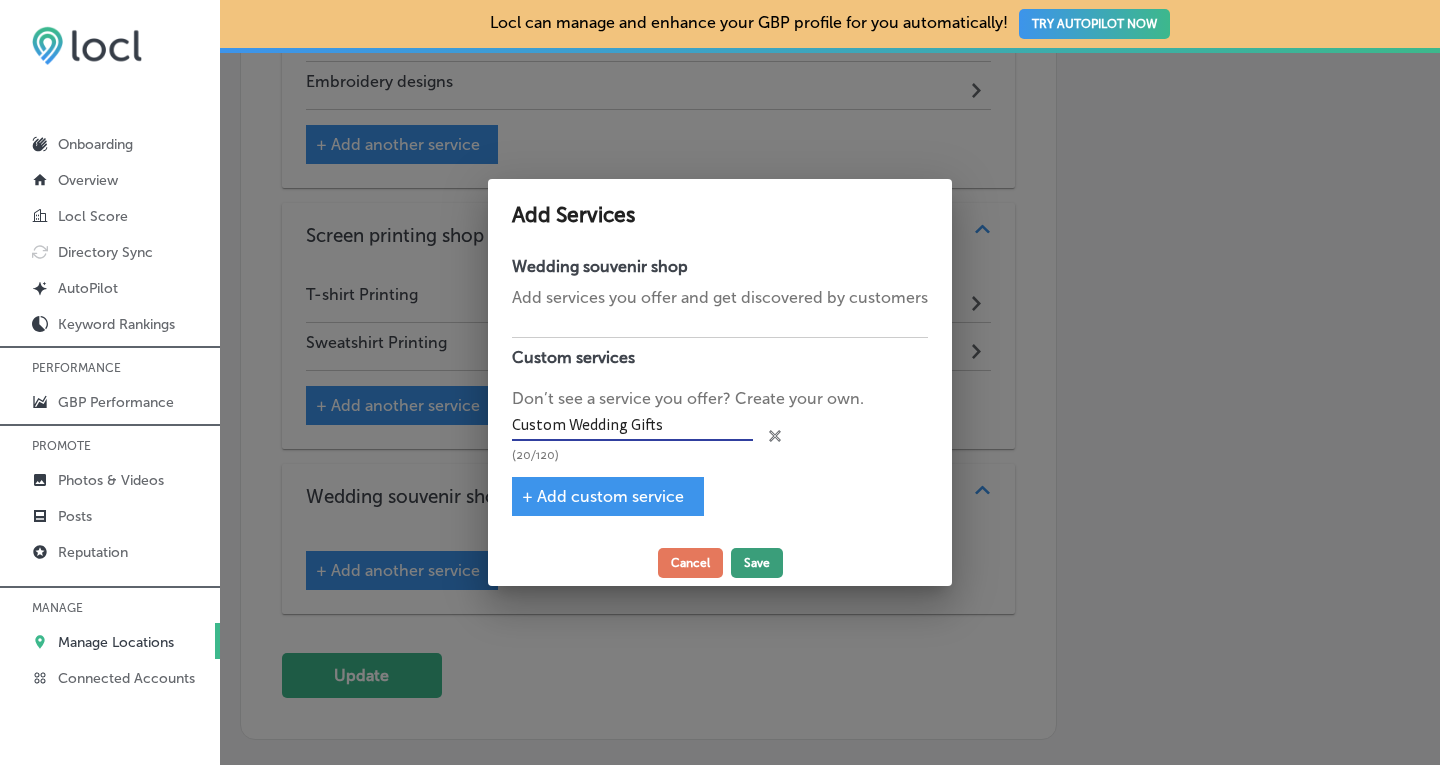 type on "Custom Wedding Gifts" 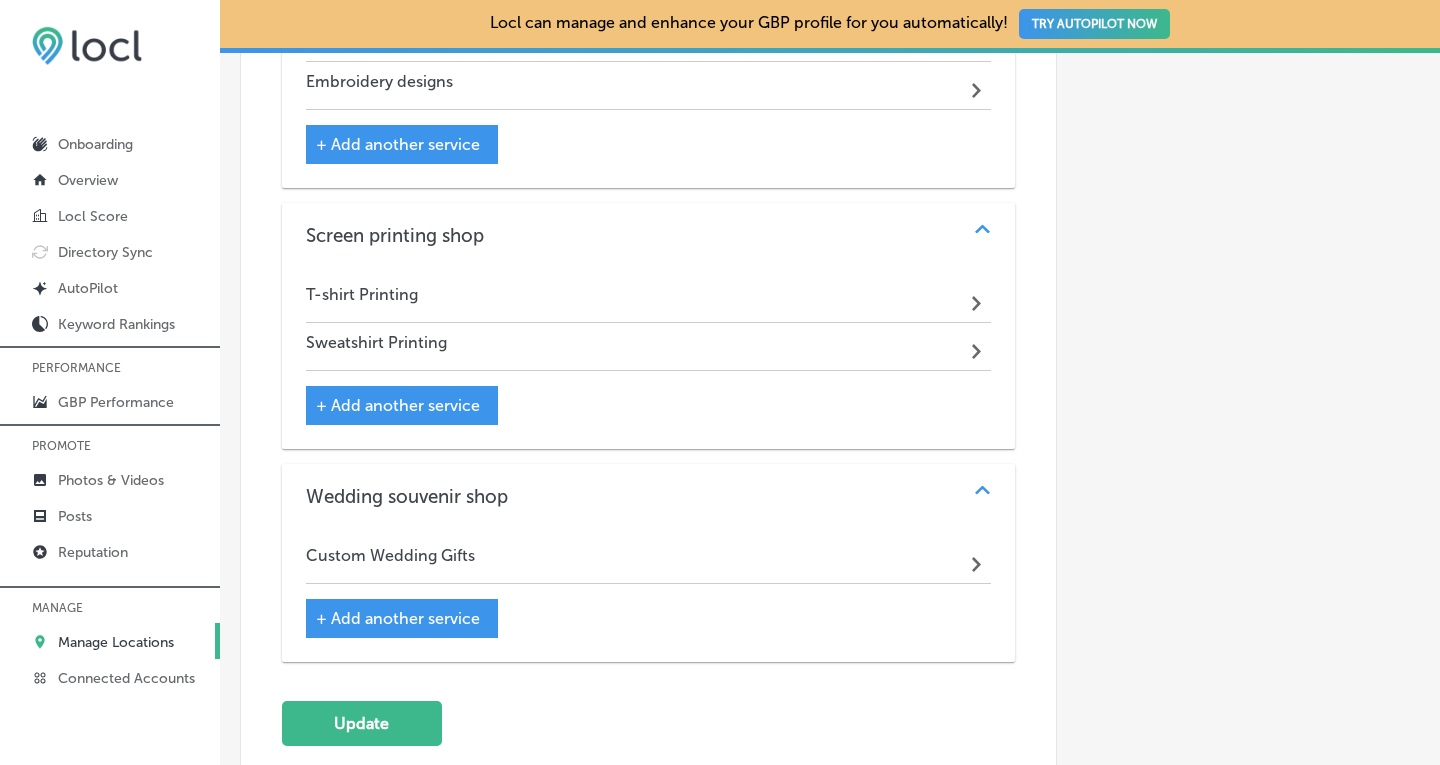 click on "+ Add another service" at bounding box center (398, 618) 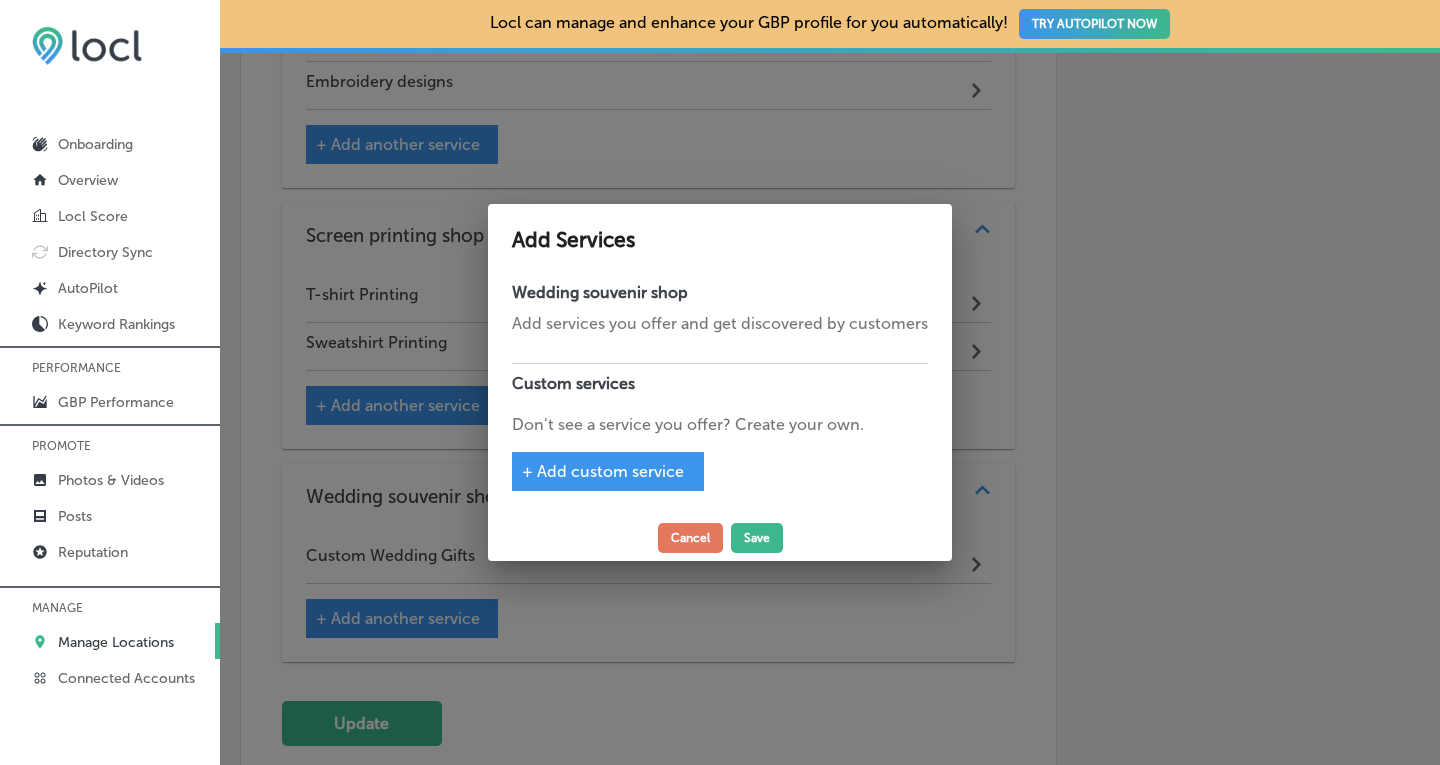 click on "+ Add custom service" at bounding box center (603, 471) 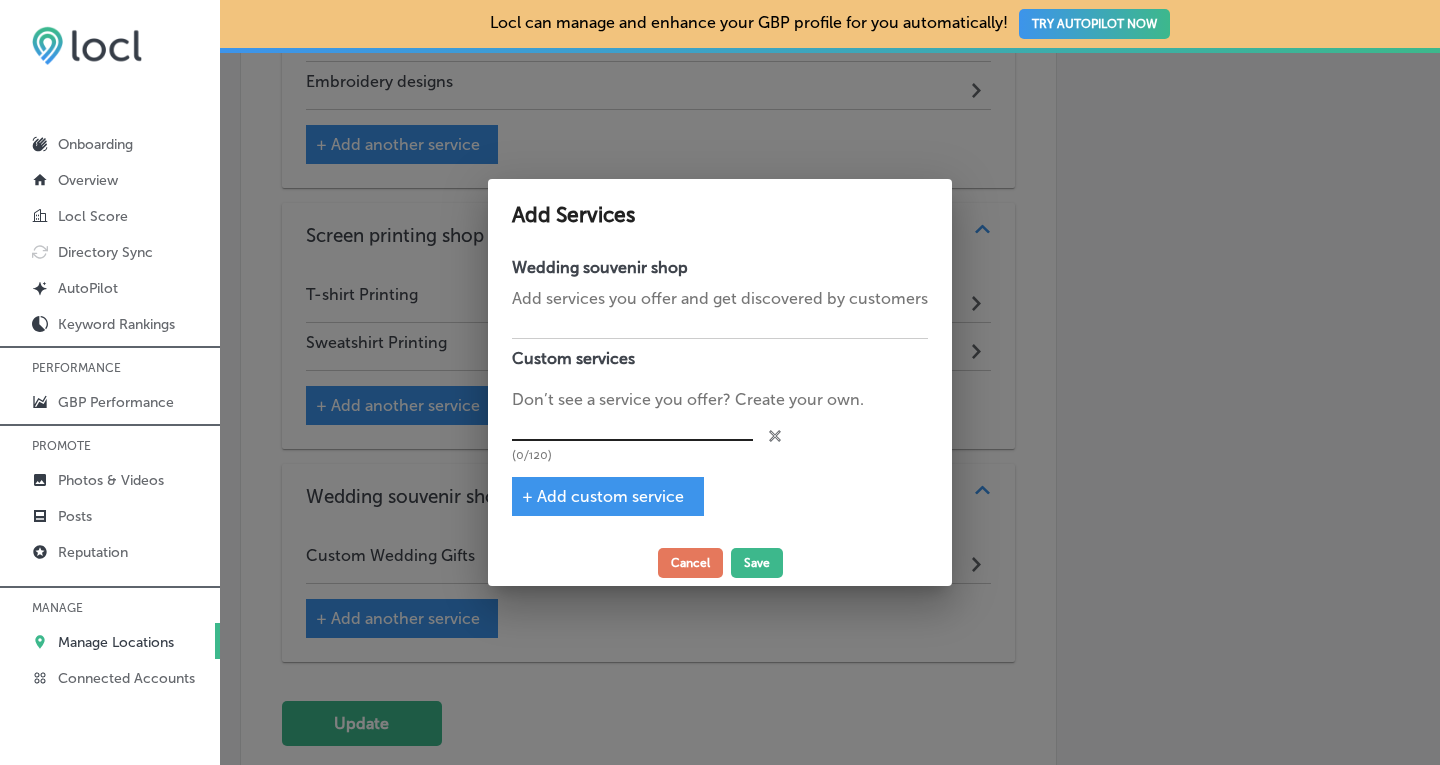click at bounding box center [632, 426] 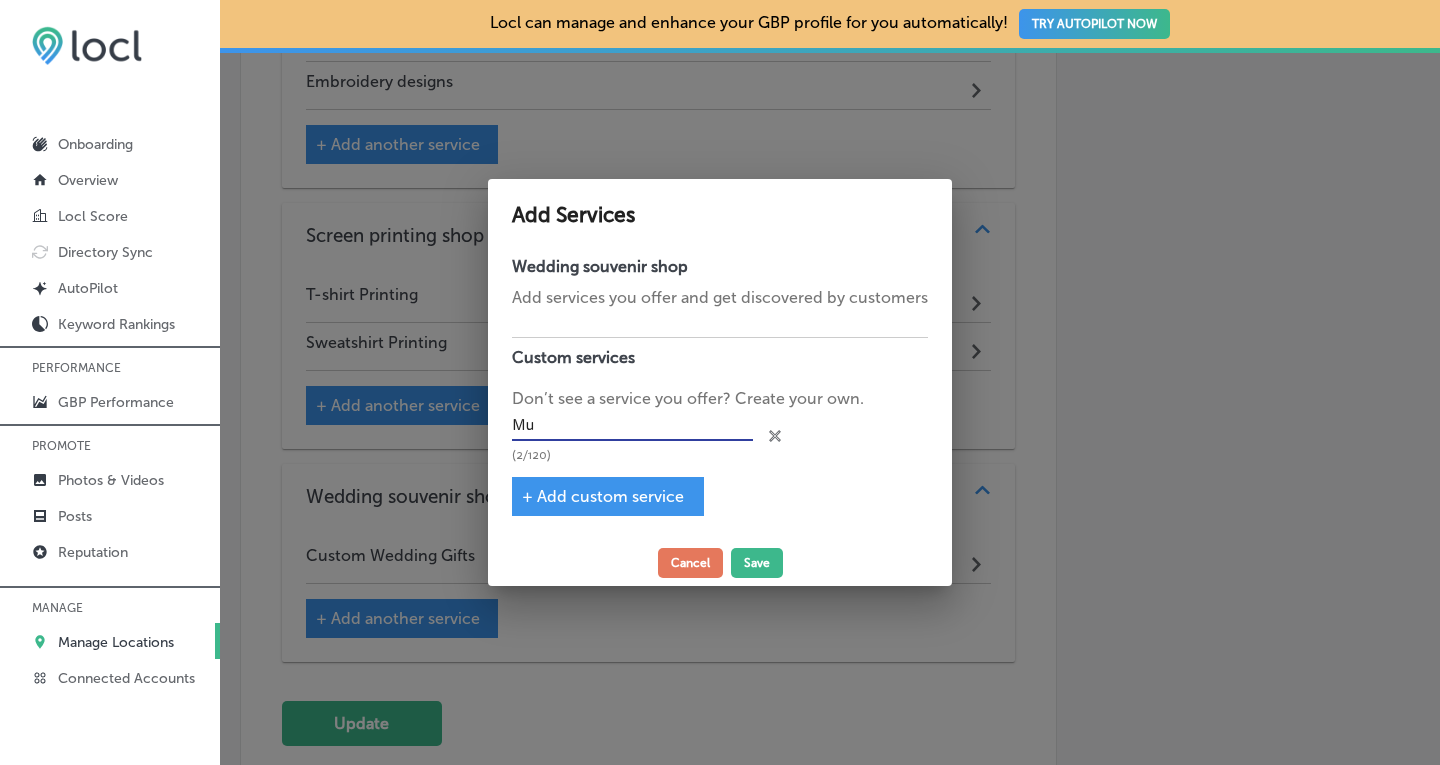type on "M" 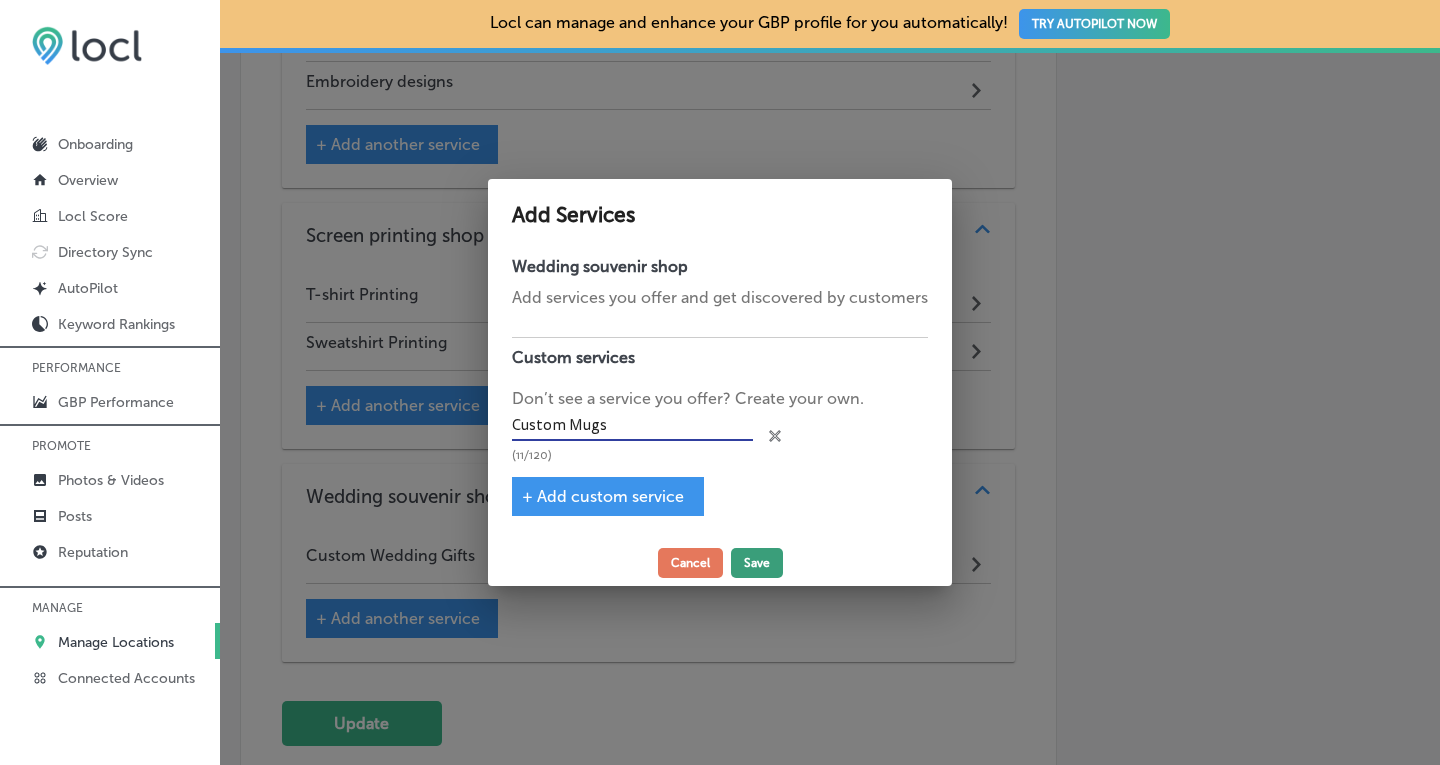 type on "Custom Mugs" 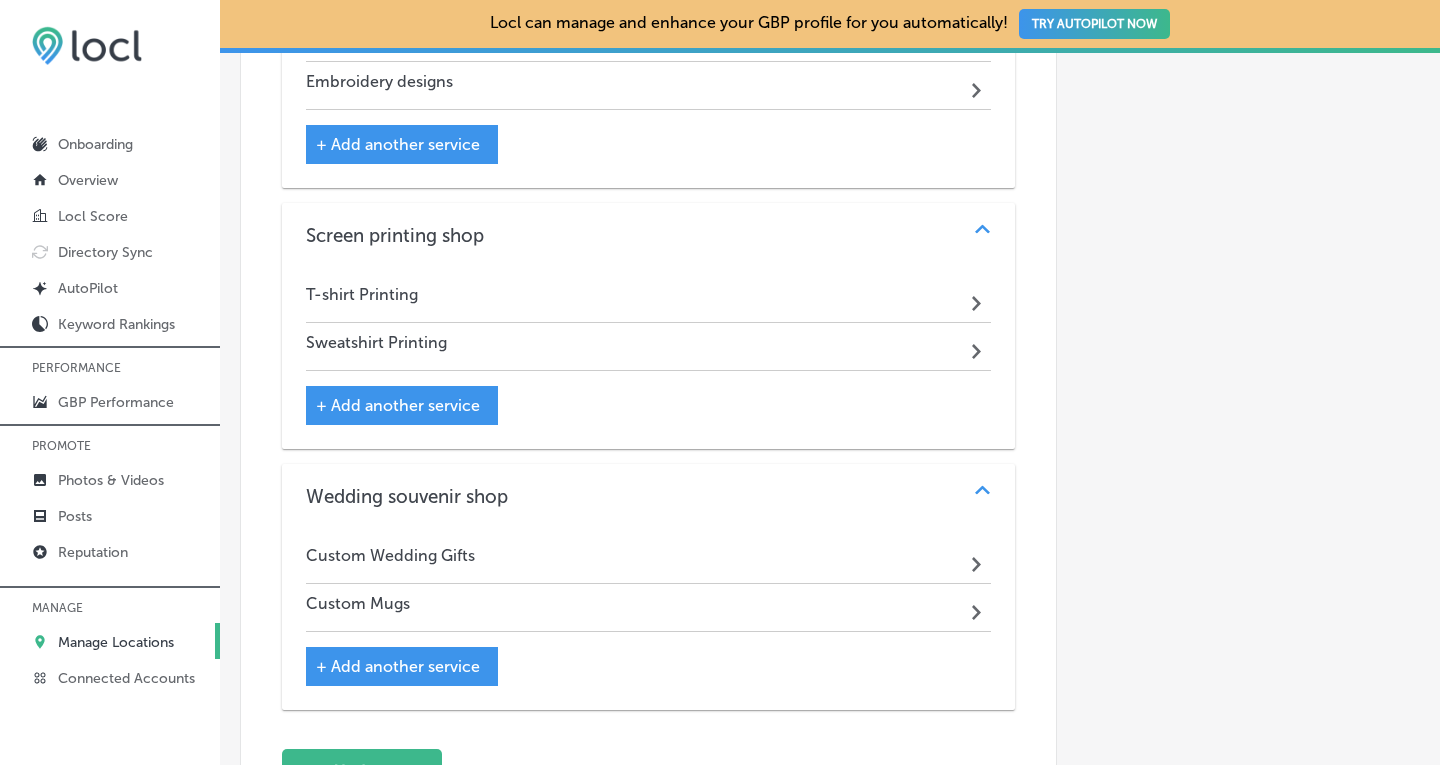 click on "+ Add another service" at bounding box center [398, 666] 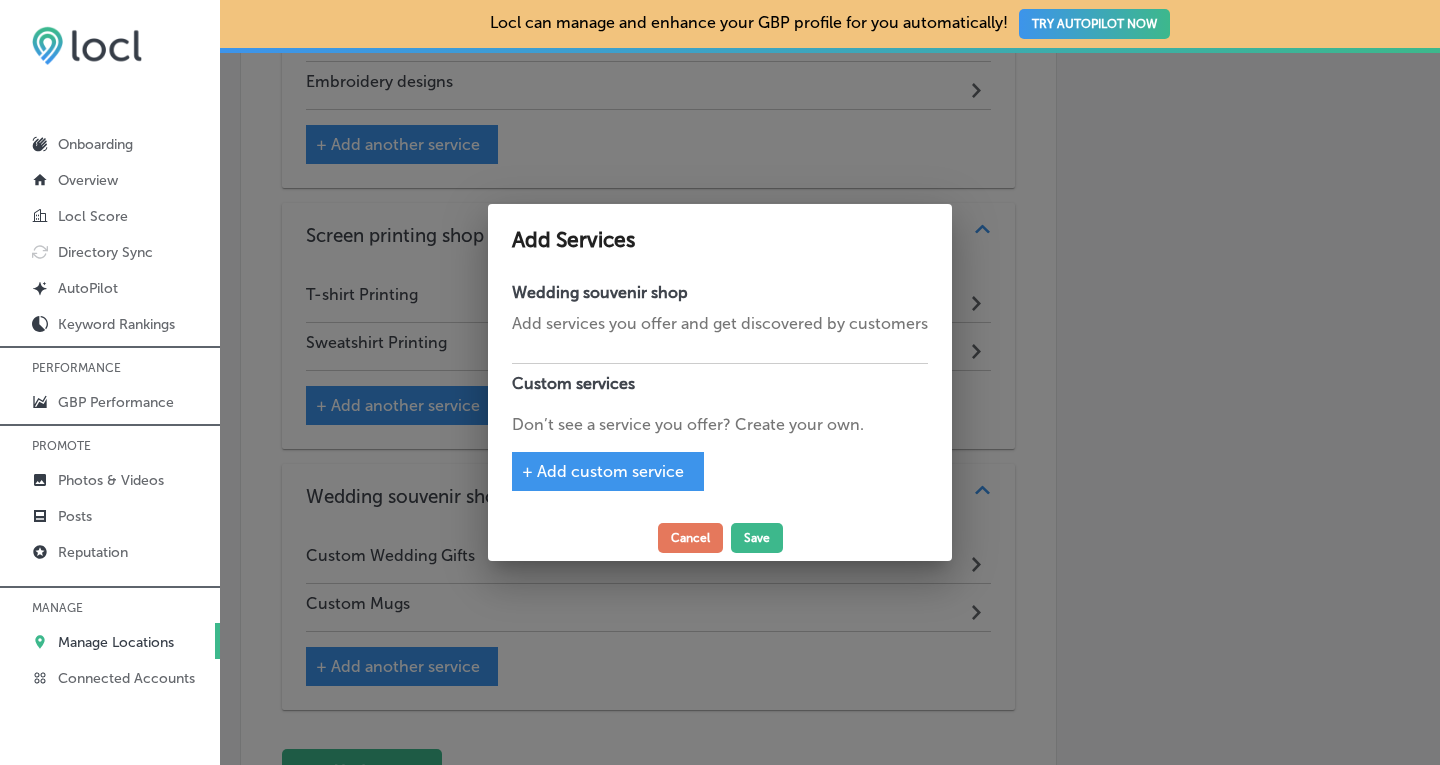 click on "+ Add custom service" at bounding box center [608, 471] 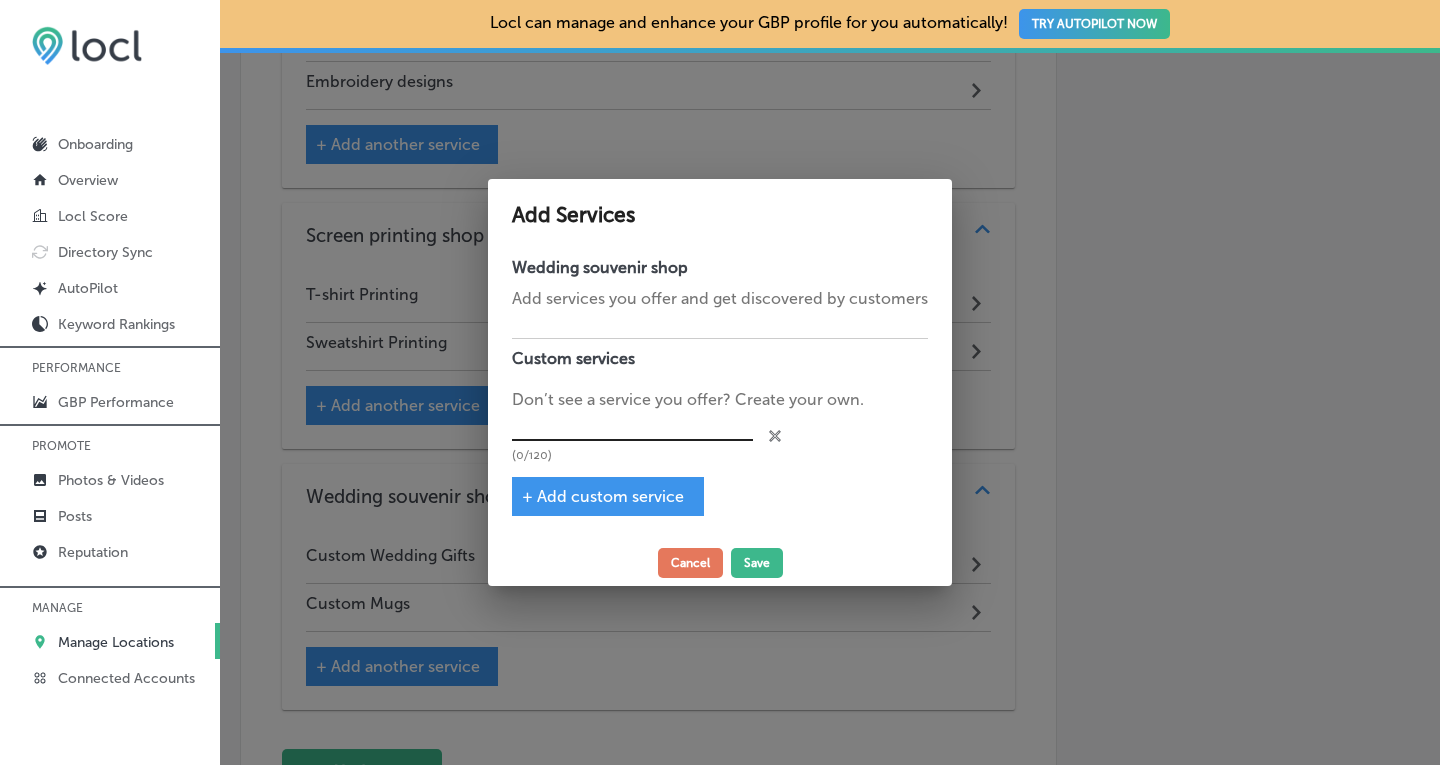 click at bounding box center (632, 426) 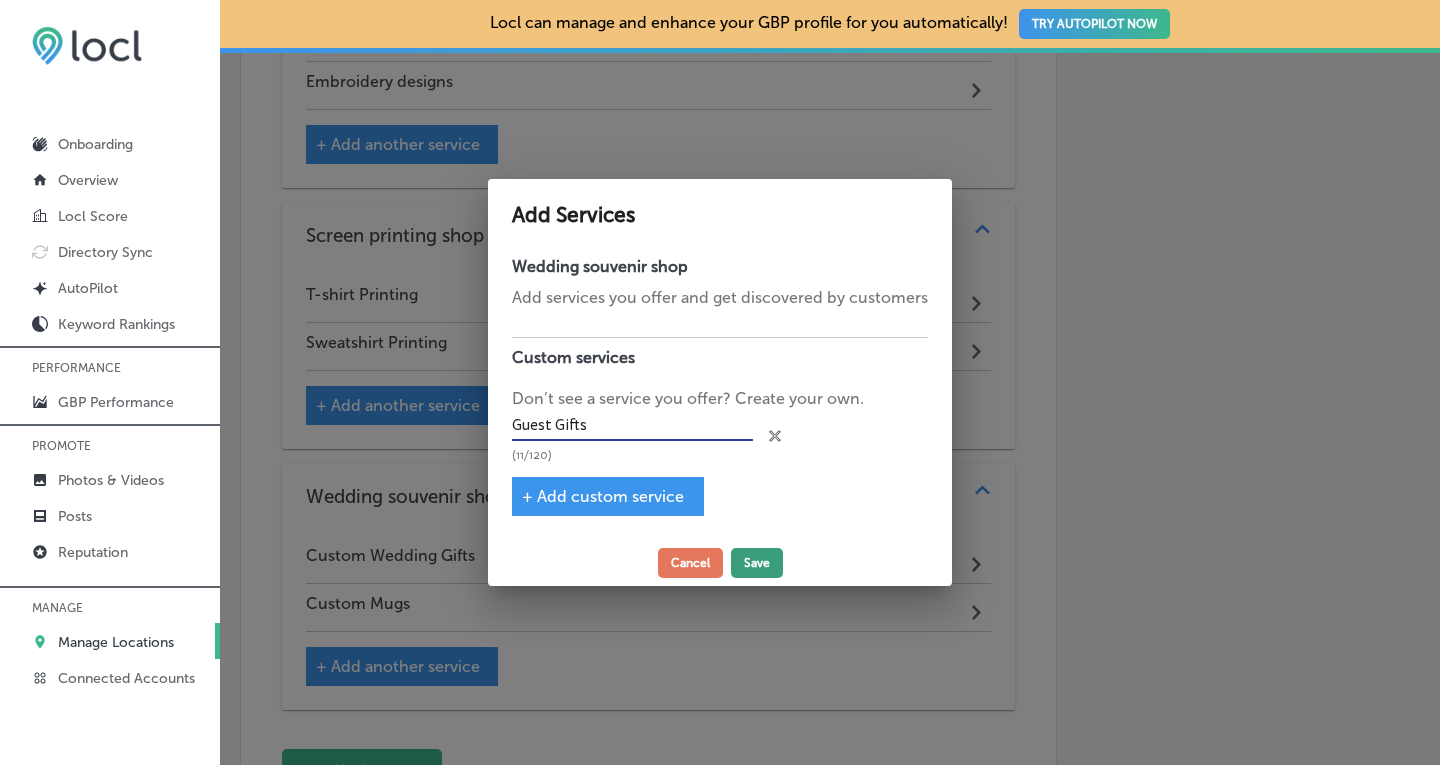 type on "Guest Gifts" 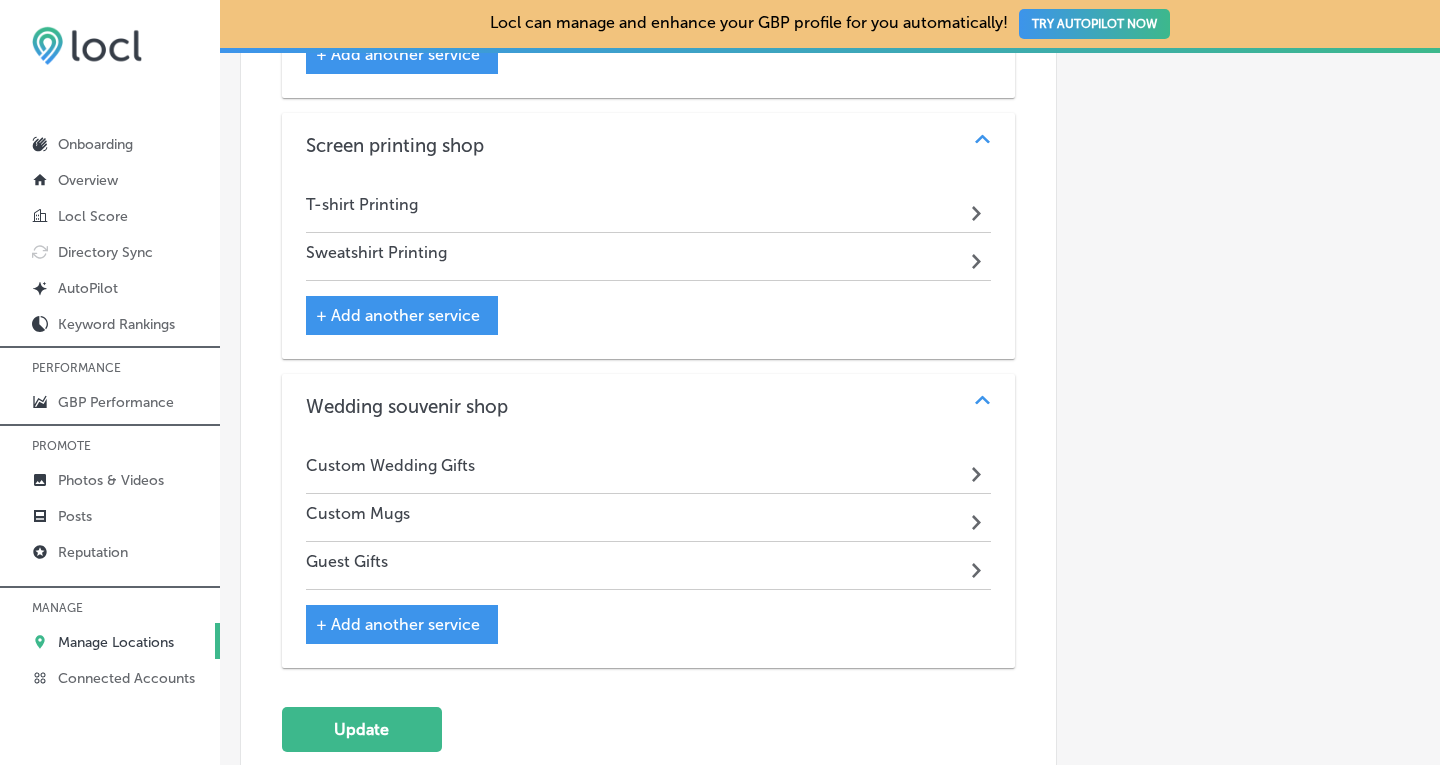 scroll, scrollTop: 3178, scrollLeft: 0, axis: vertical 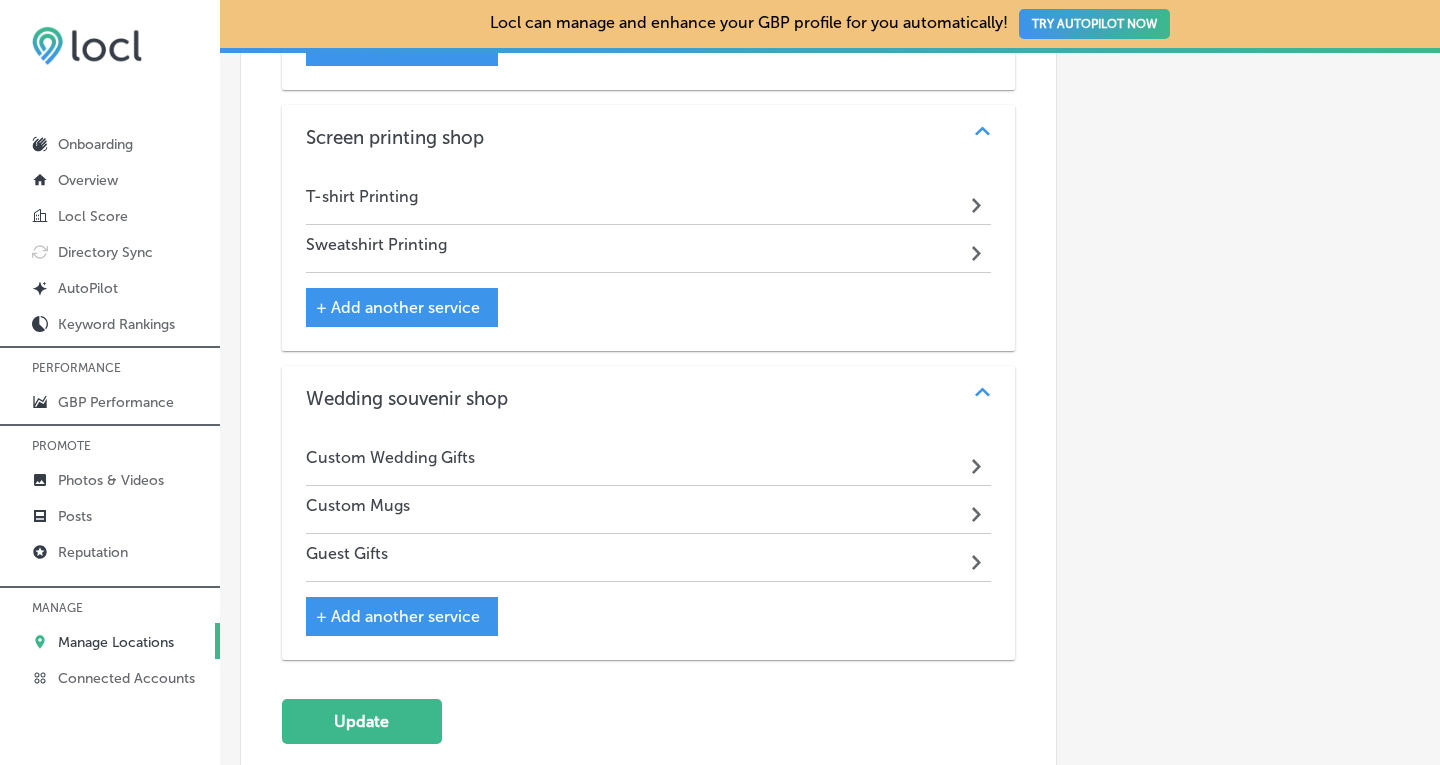 click on "+ Add another service" at bounding box center (398, 616) 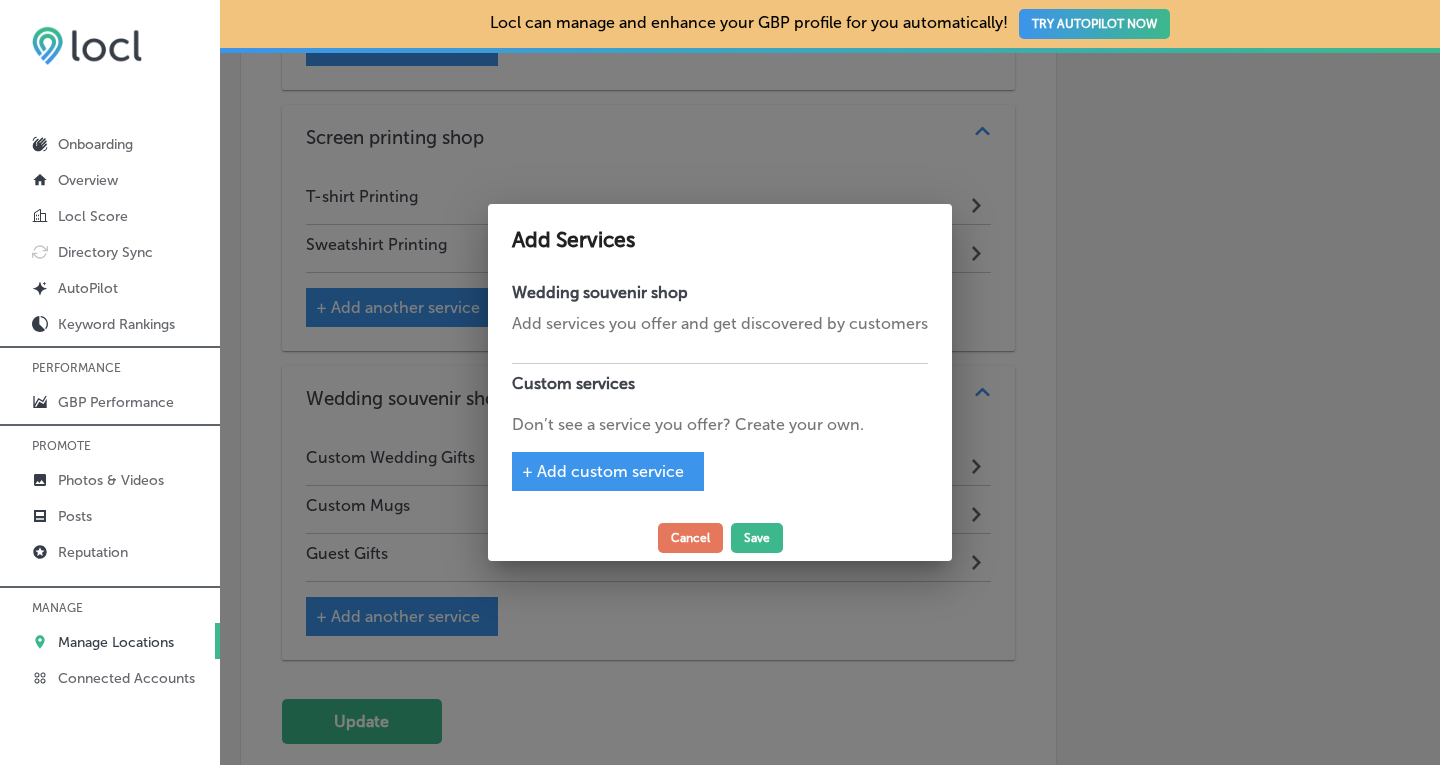 click on "+ Add custom service" at bounding box center [603, 471] 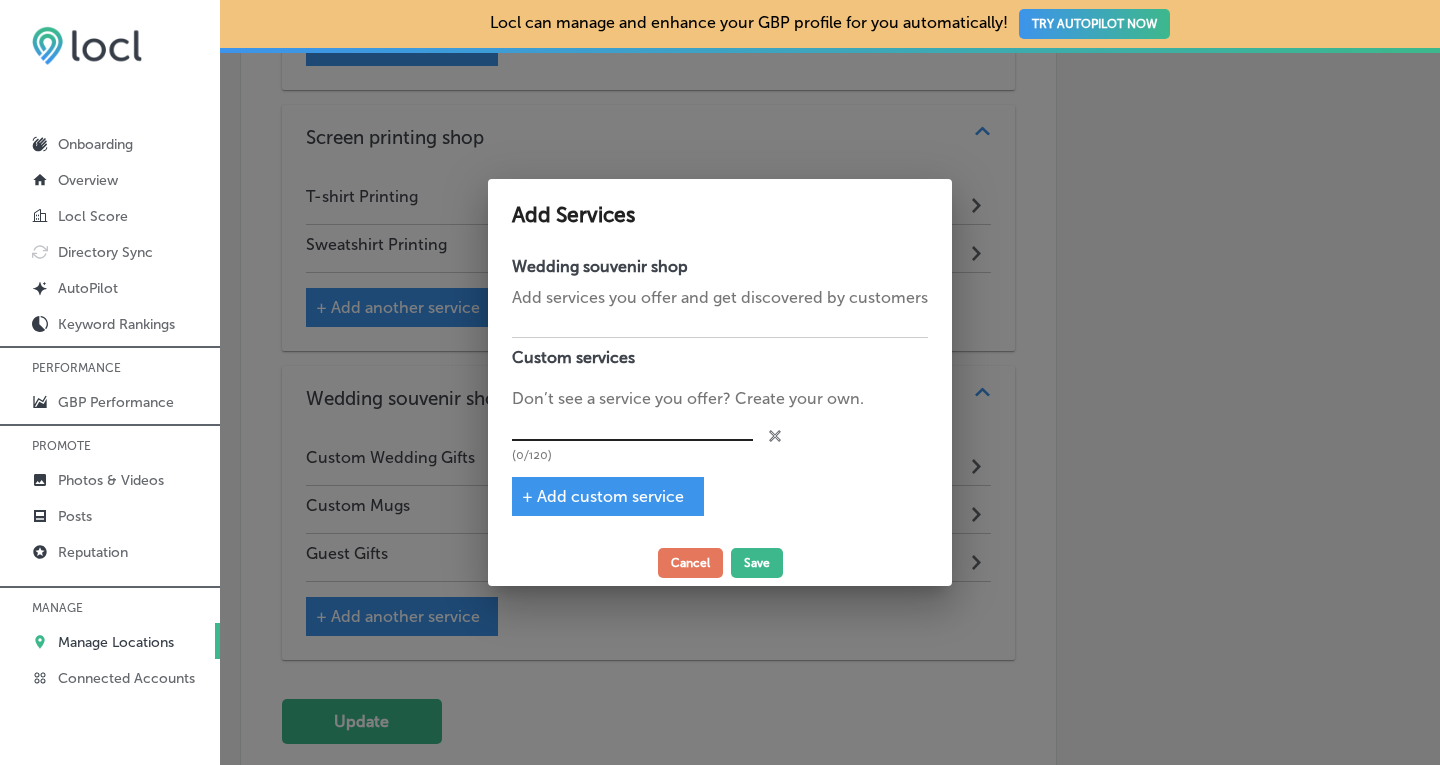 click at bounding box center (632, 426) 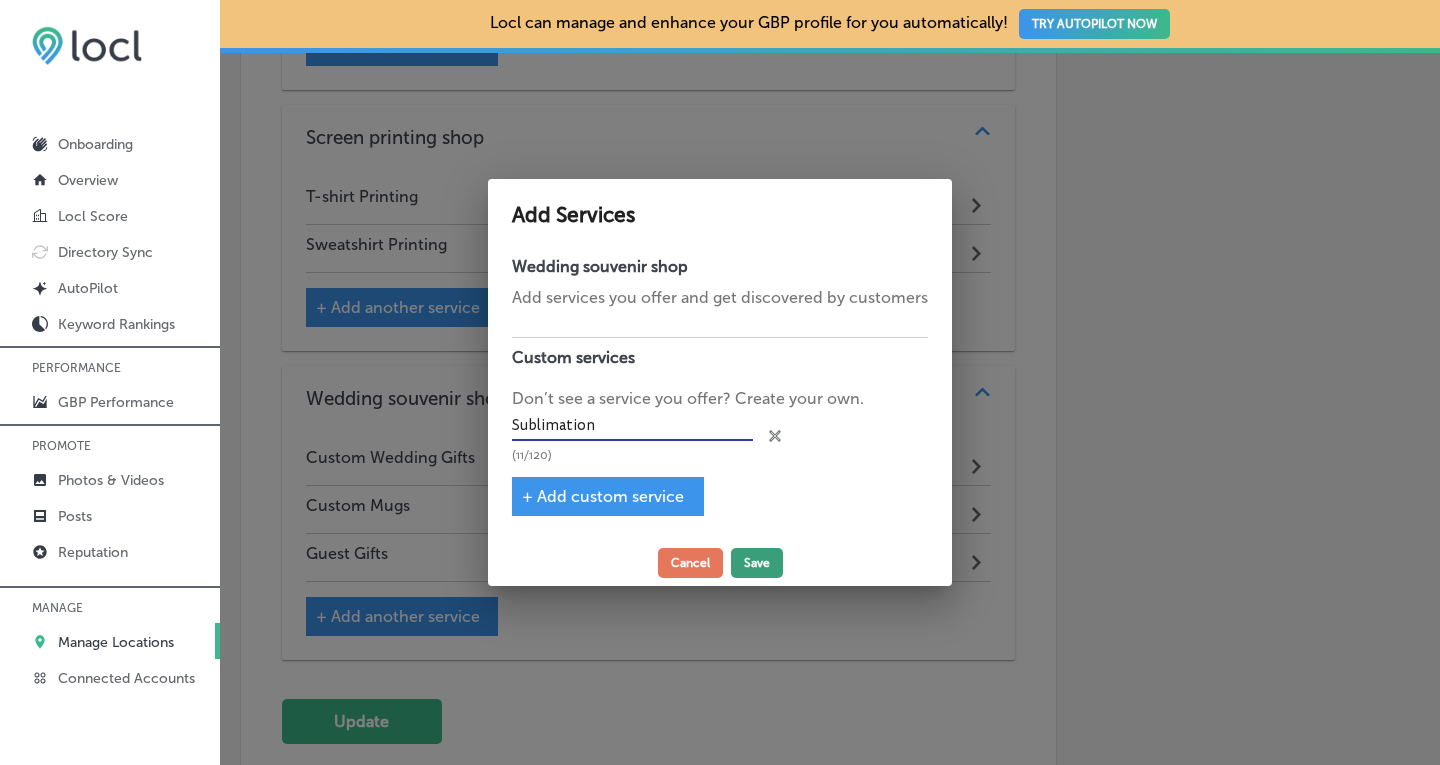 type on "Sublimation" 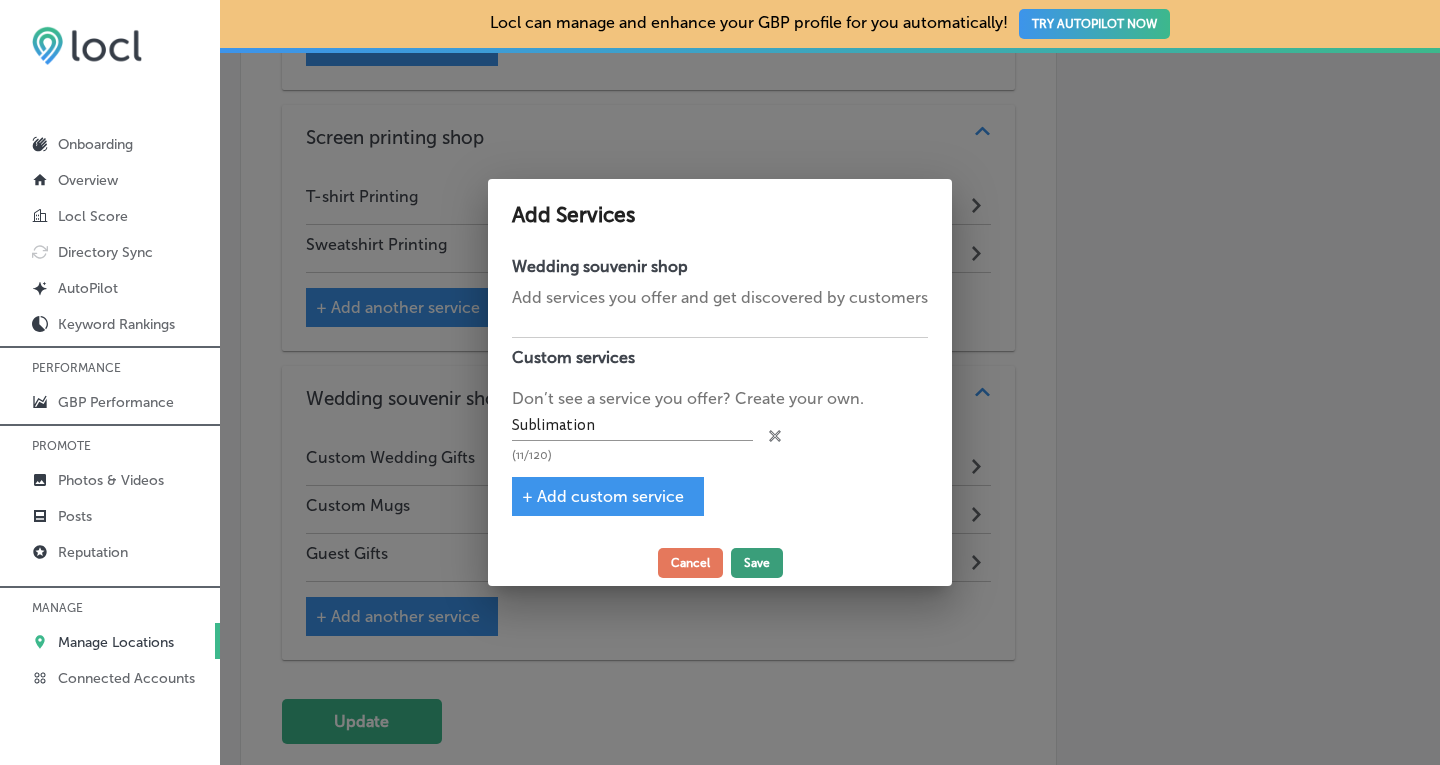 click on "Save" at bounding box center [757, 563] 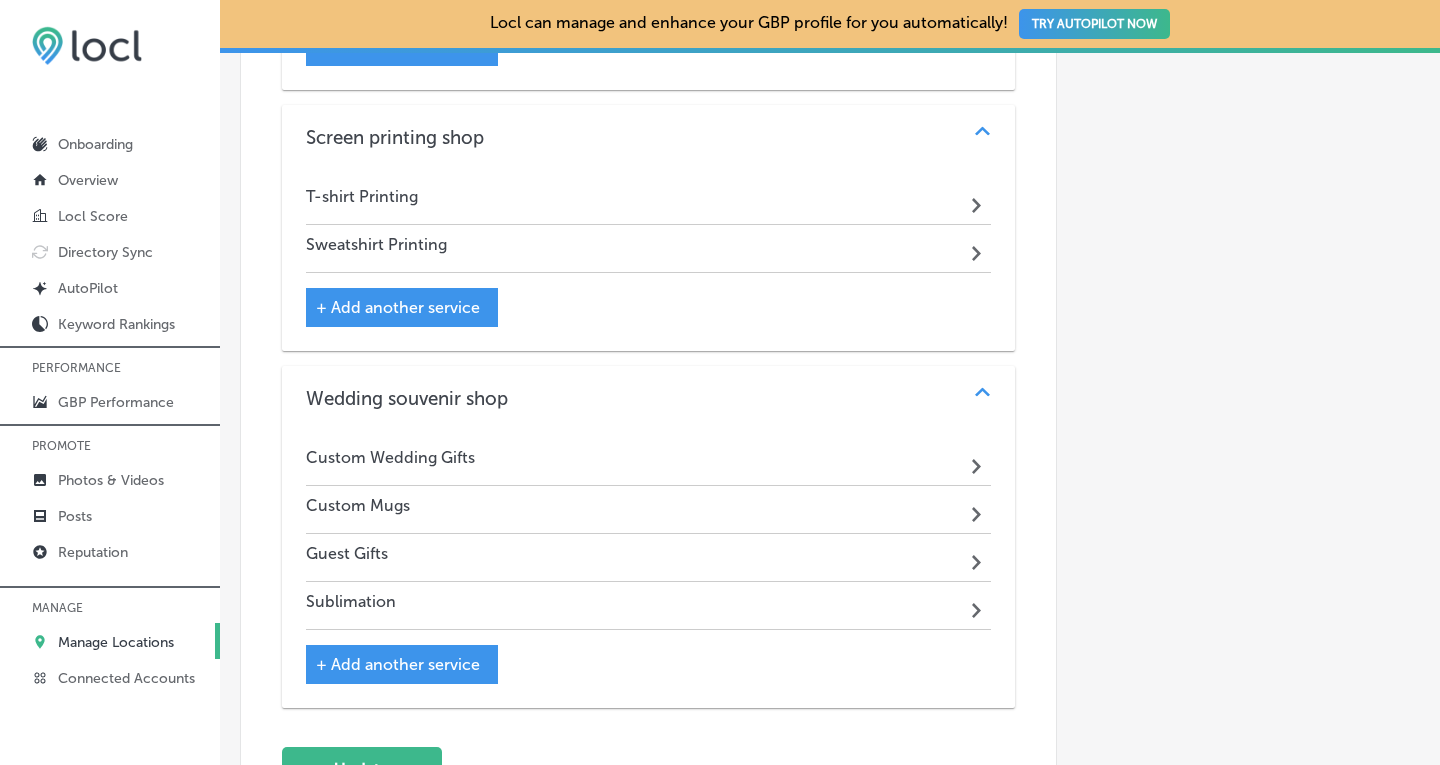 click on "+ Add another service" at bounding box center (398, 664) 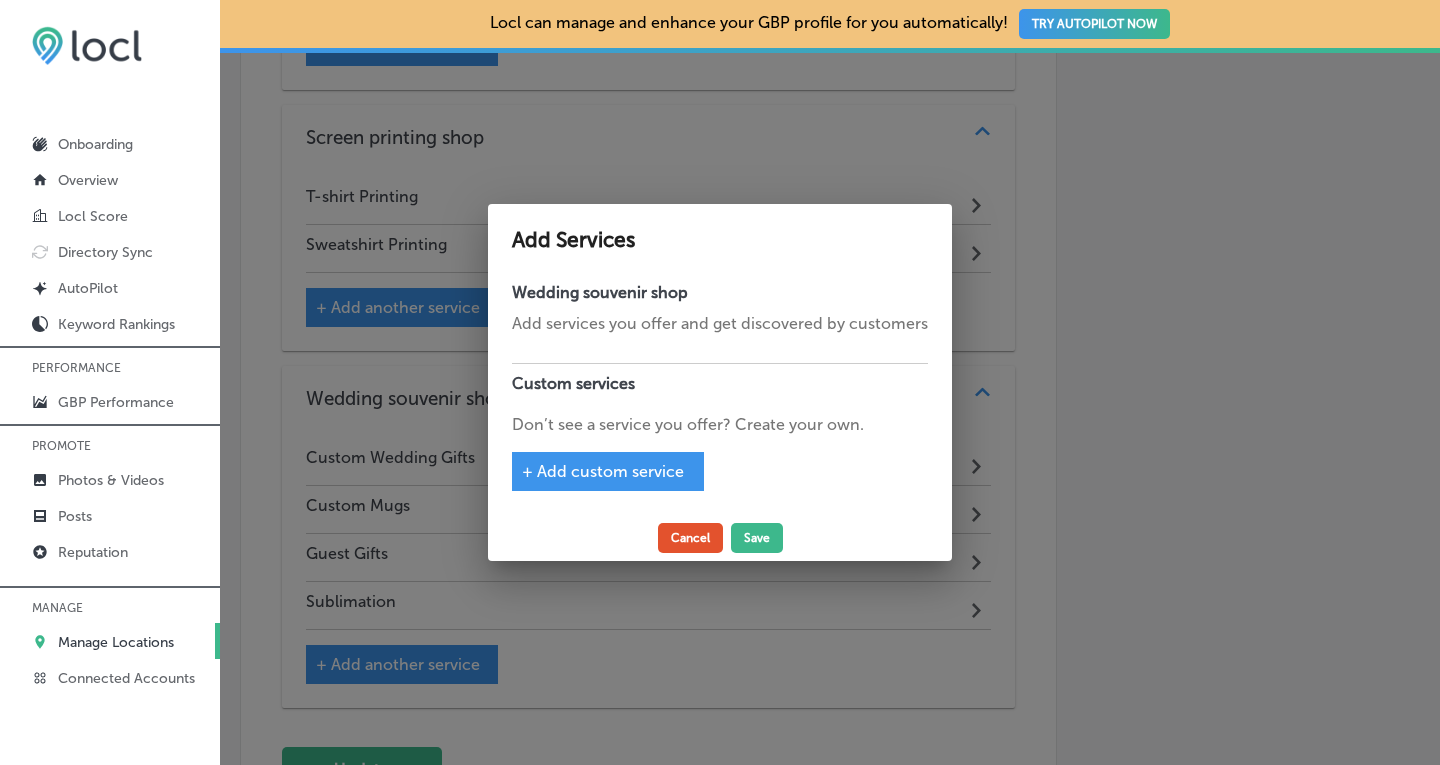 click on "Cancel" at bounding box center [690, 538] 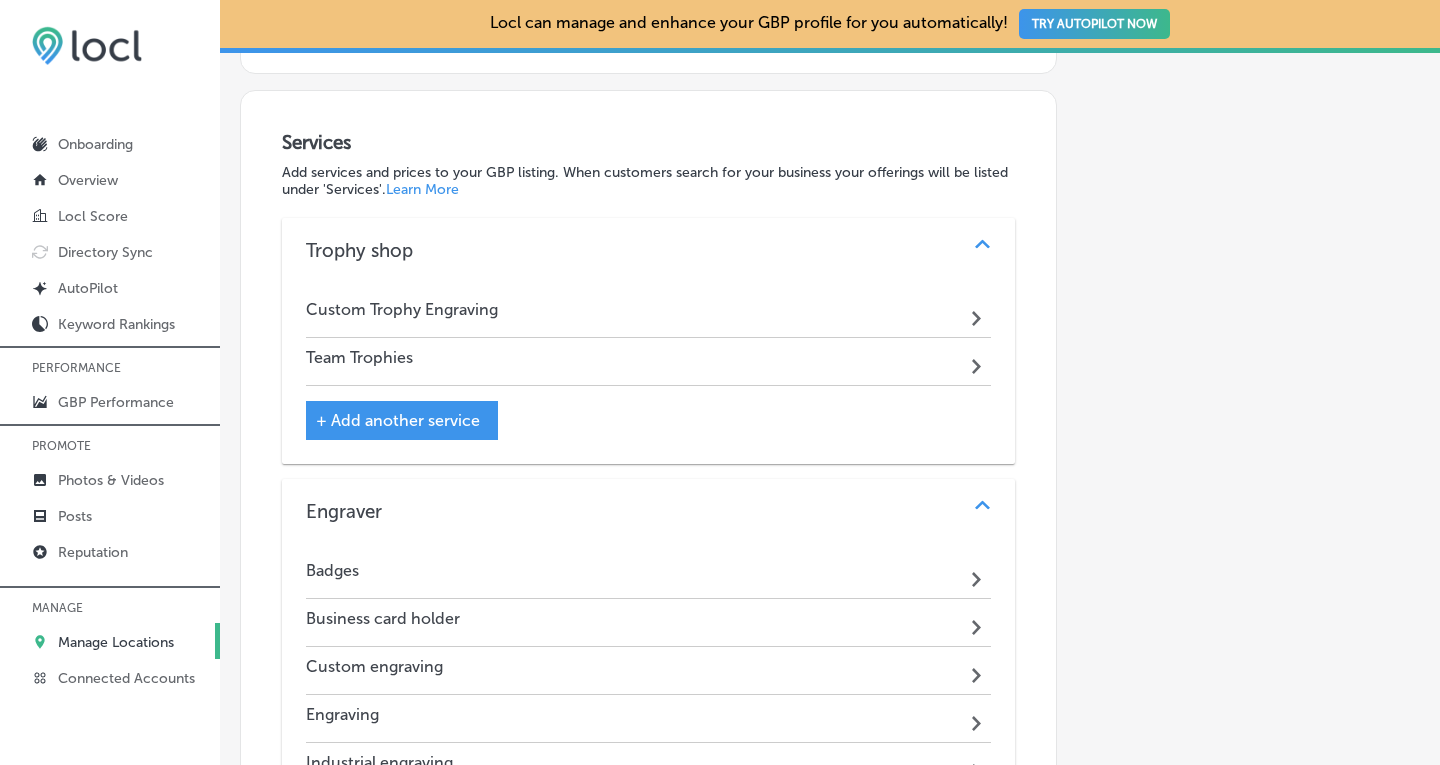 scroll, scrollTop: 1782, scrollLeft: 0, axis: vertical 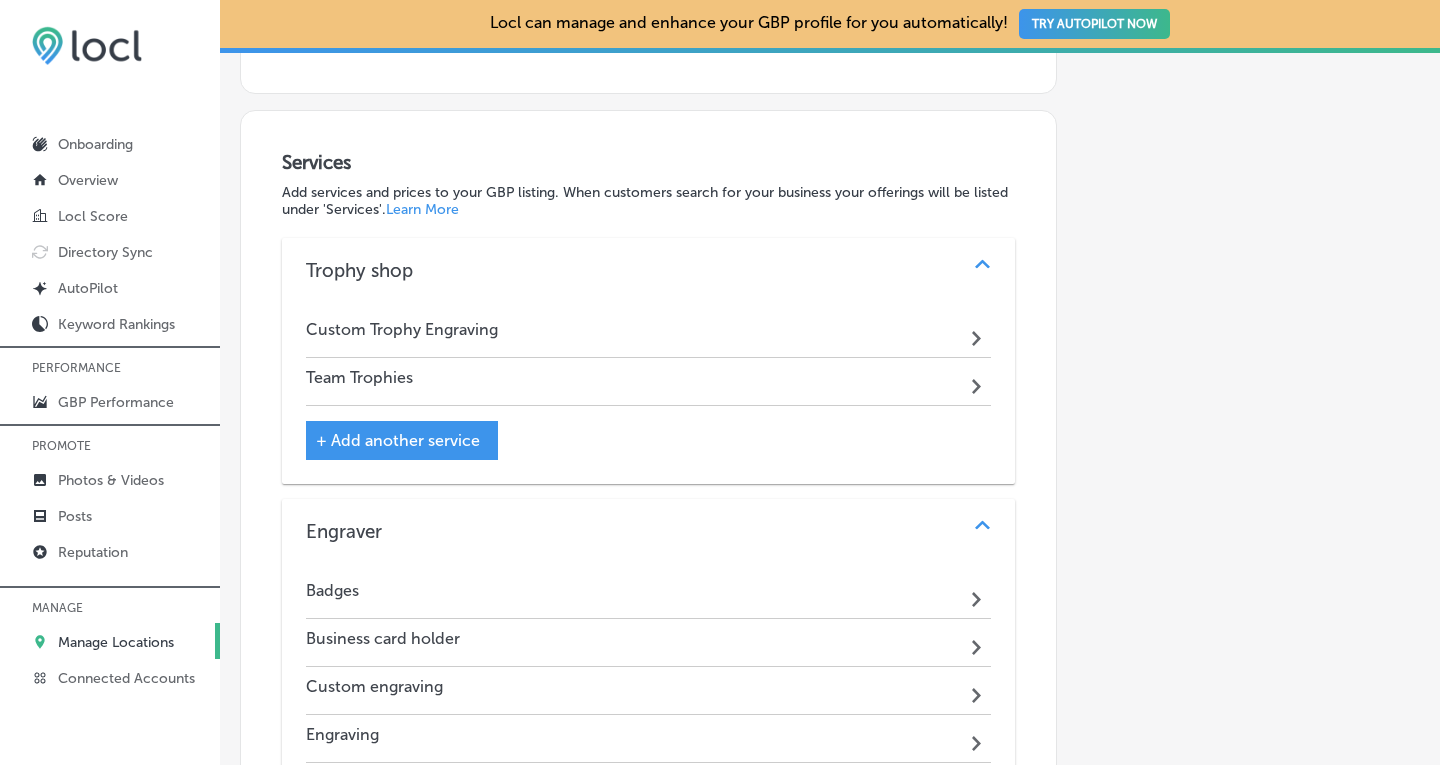 click on "+ Add another service" at bounding box center [398, 440] 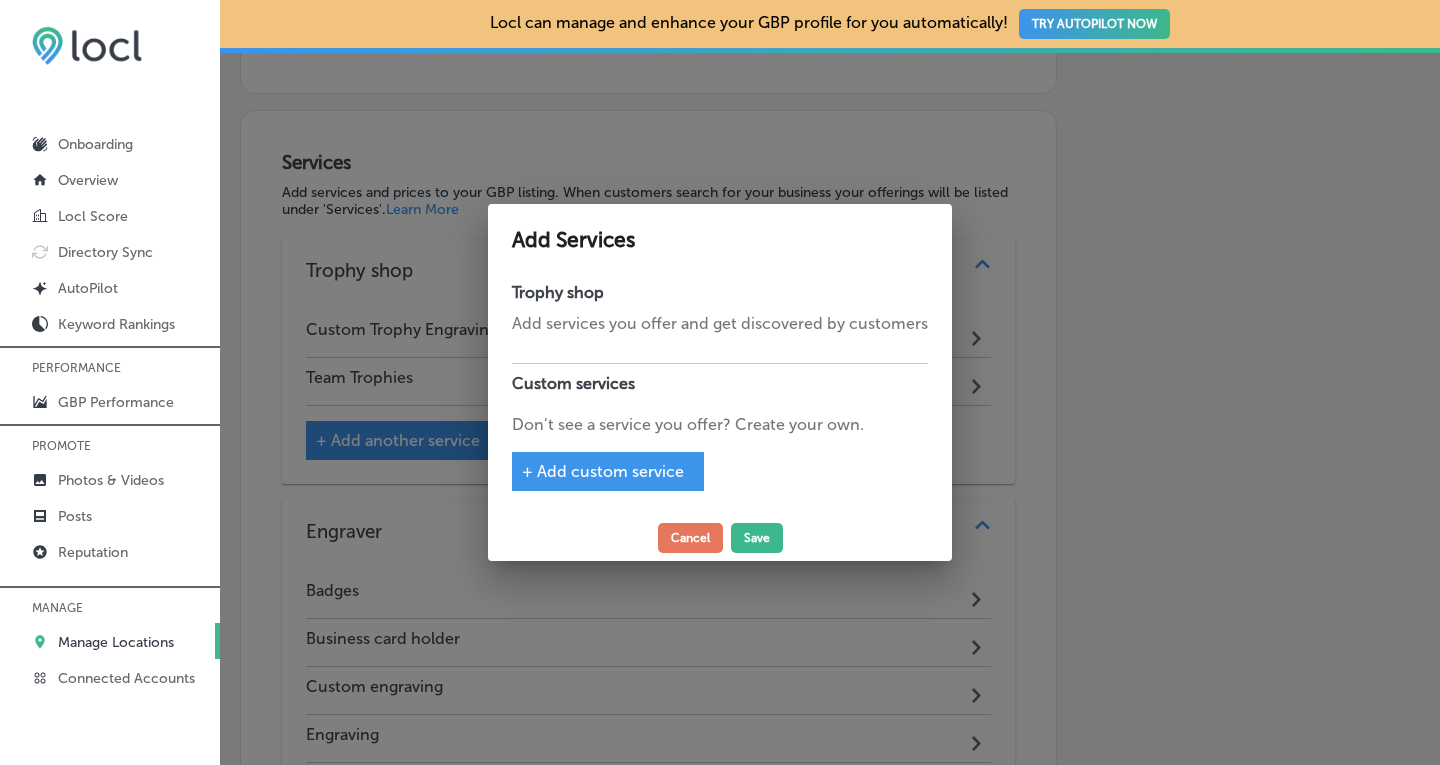 click on "+ Add custom service" at bounding box center (603, 471) 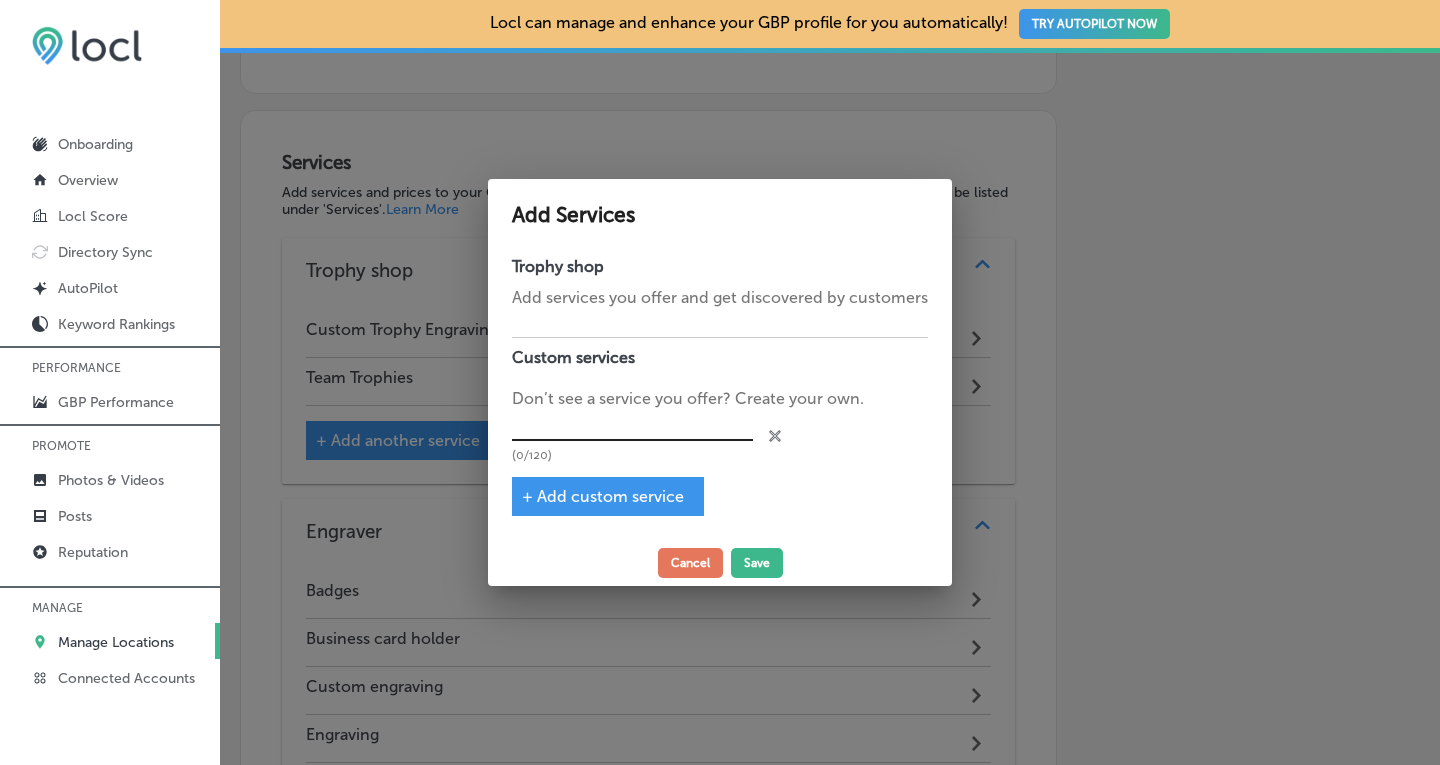 click at bounding box center (632, 426) 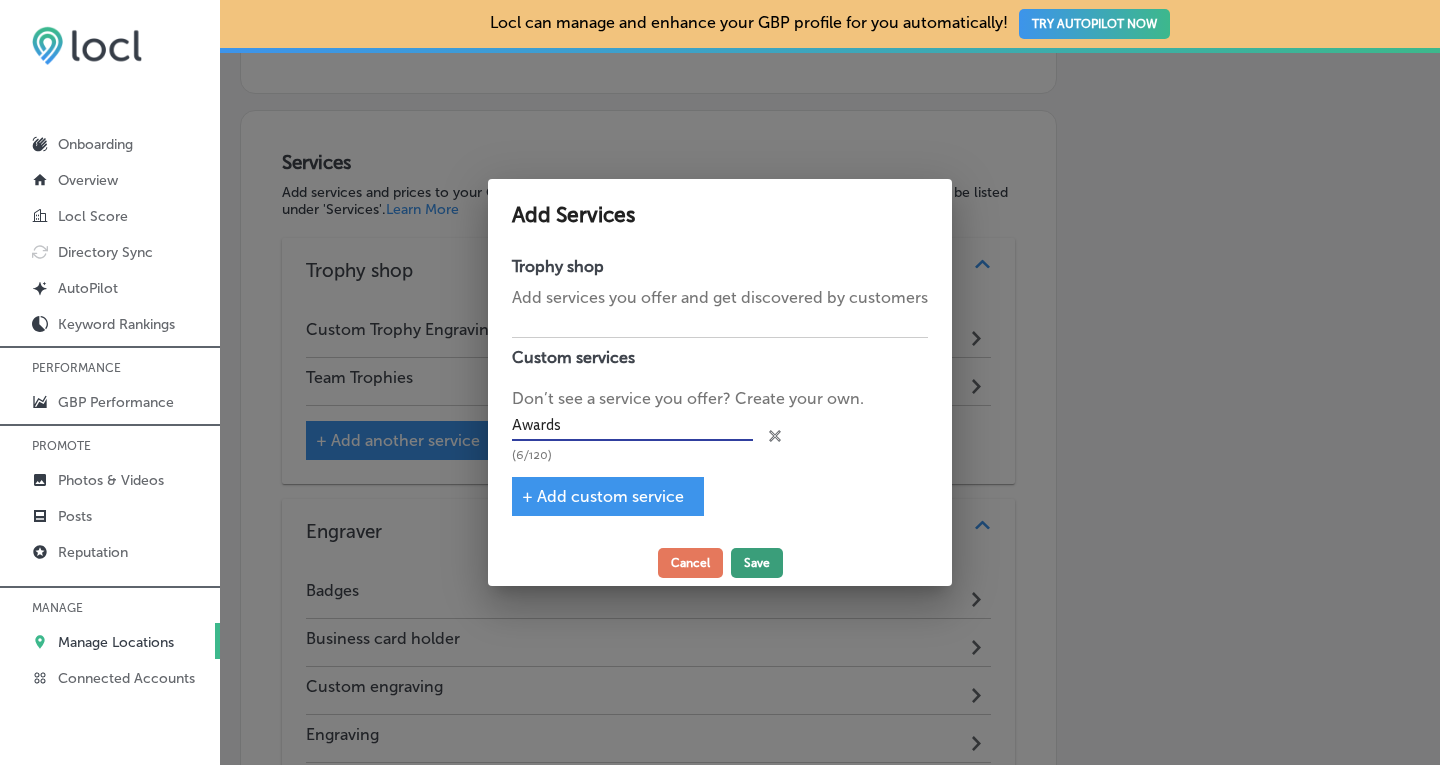 type on "Awards" 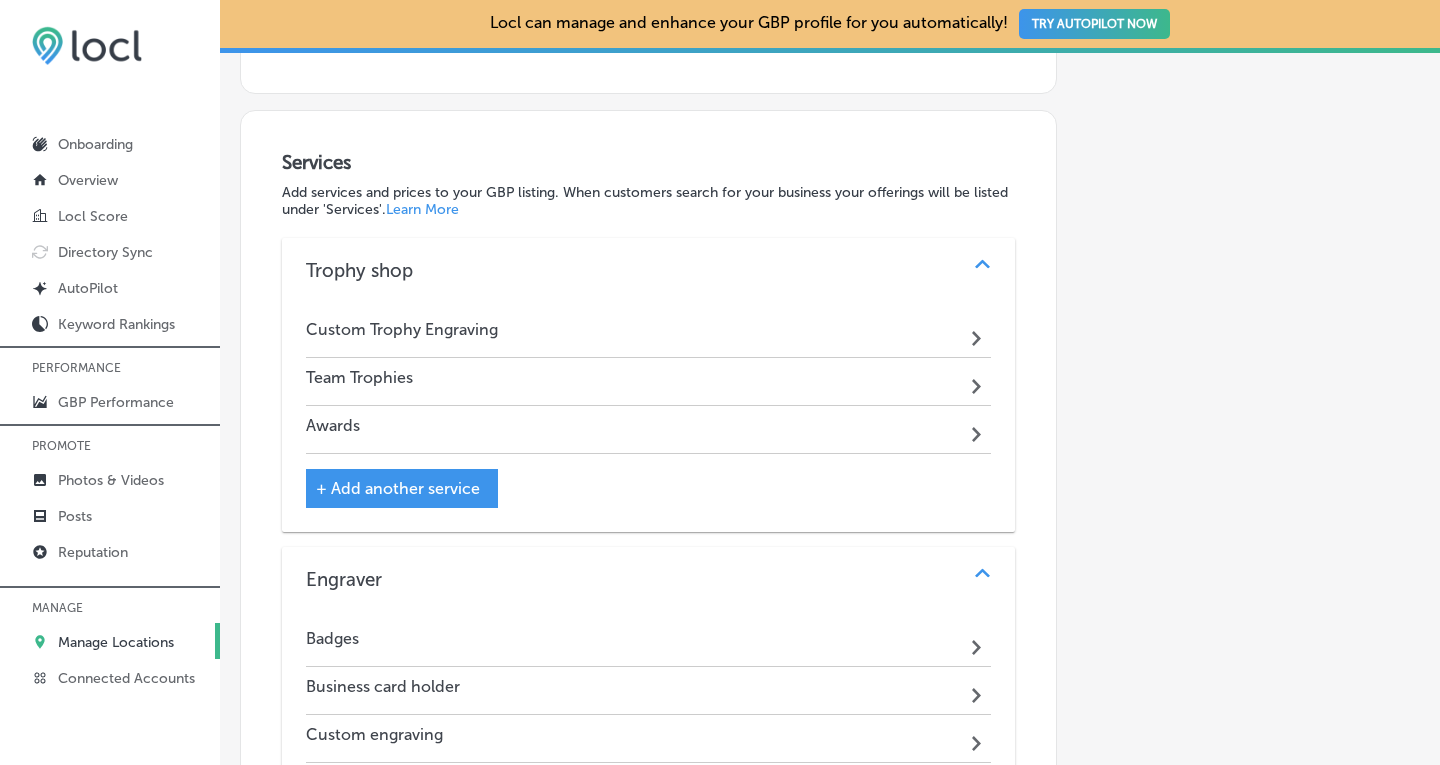 click on "+ Add another service" at bounding box center (398, 488) 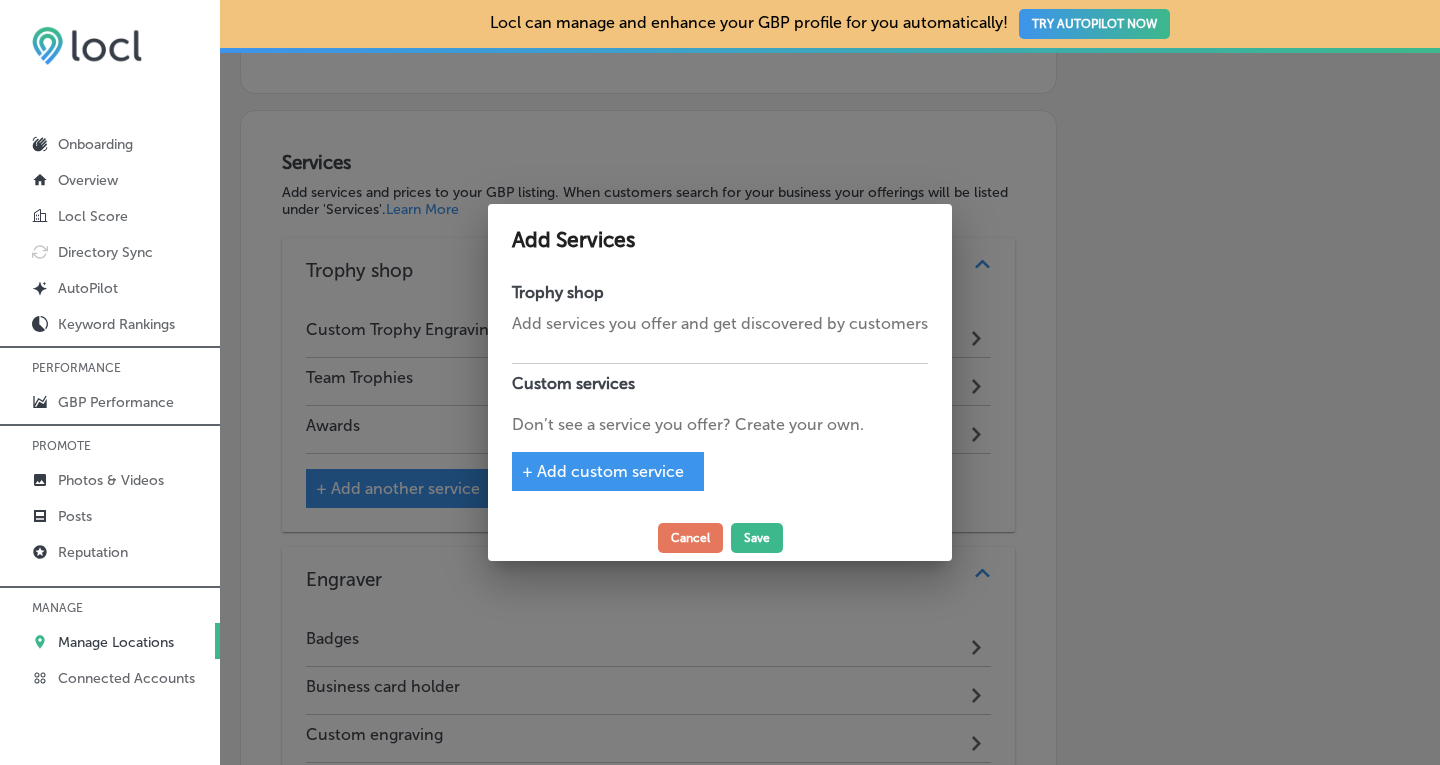 click on "+ Add custom service" at bounding box center [608, 471] 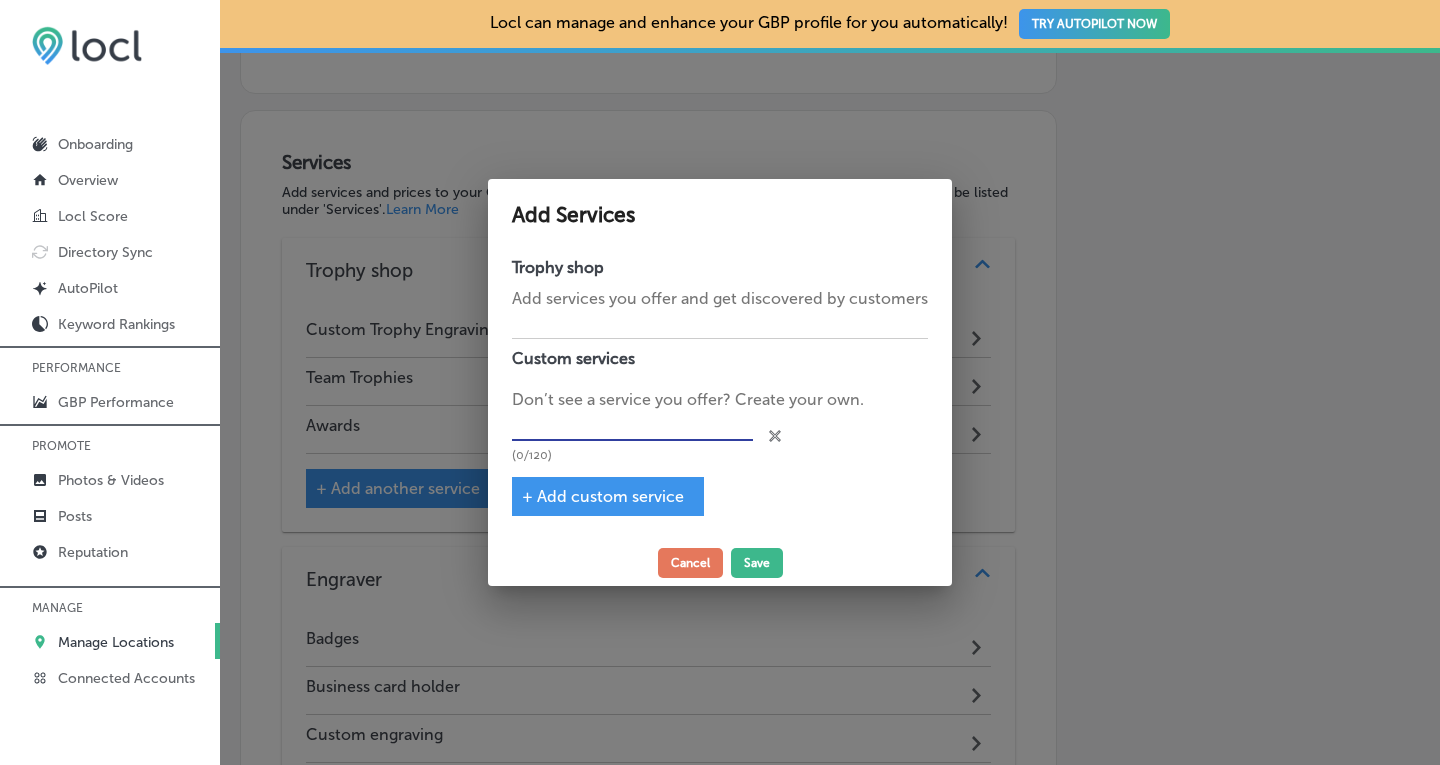 click at bounding box center (632, 426) 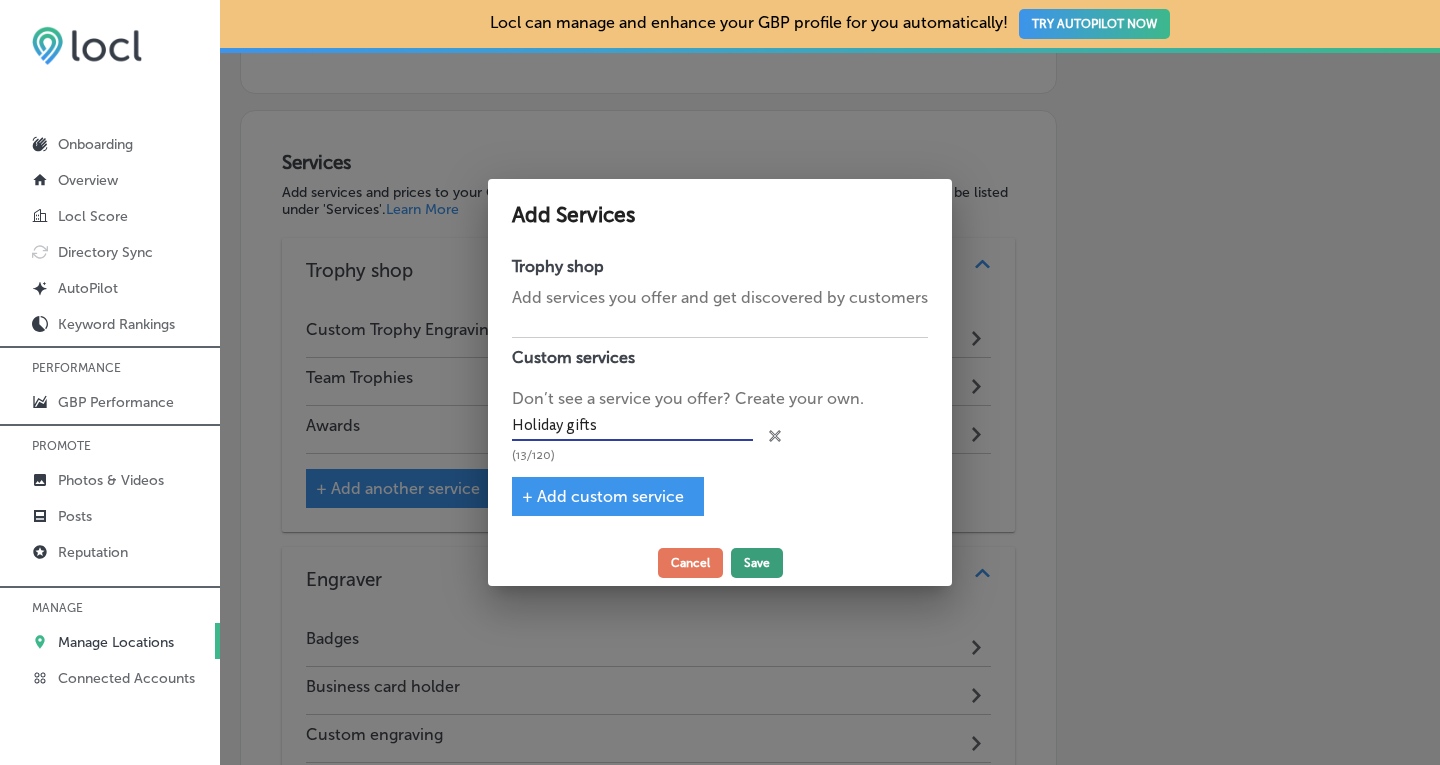 type on "Holiday gifts" 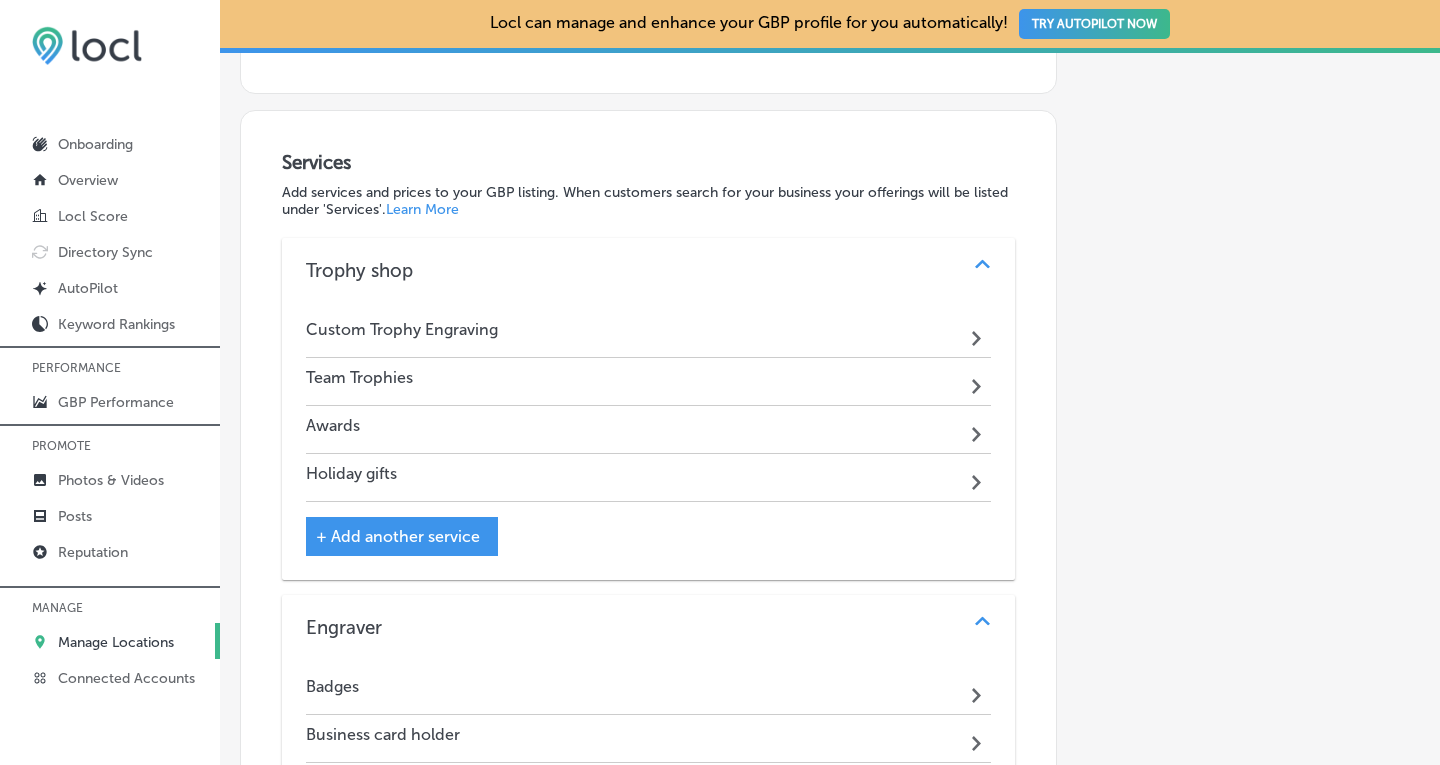 click on "+ Add another service" at bounding box center (398, 536) 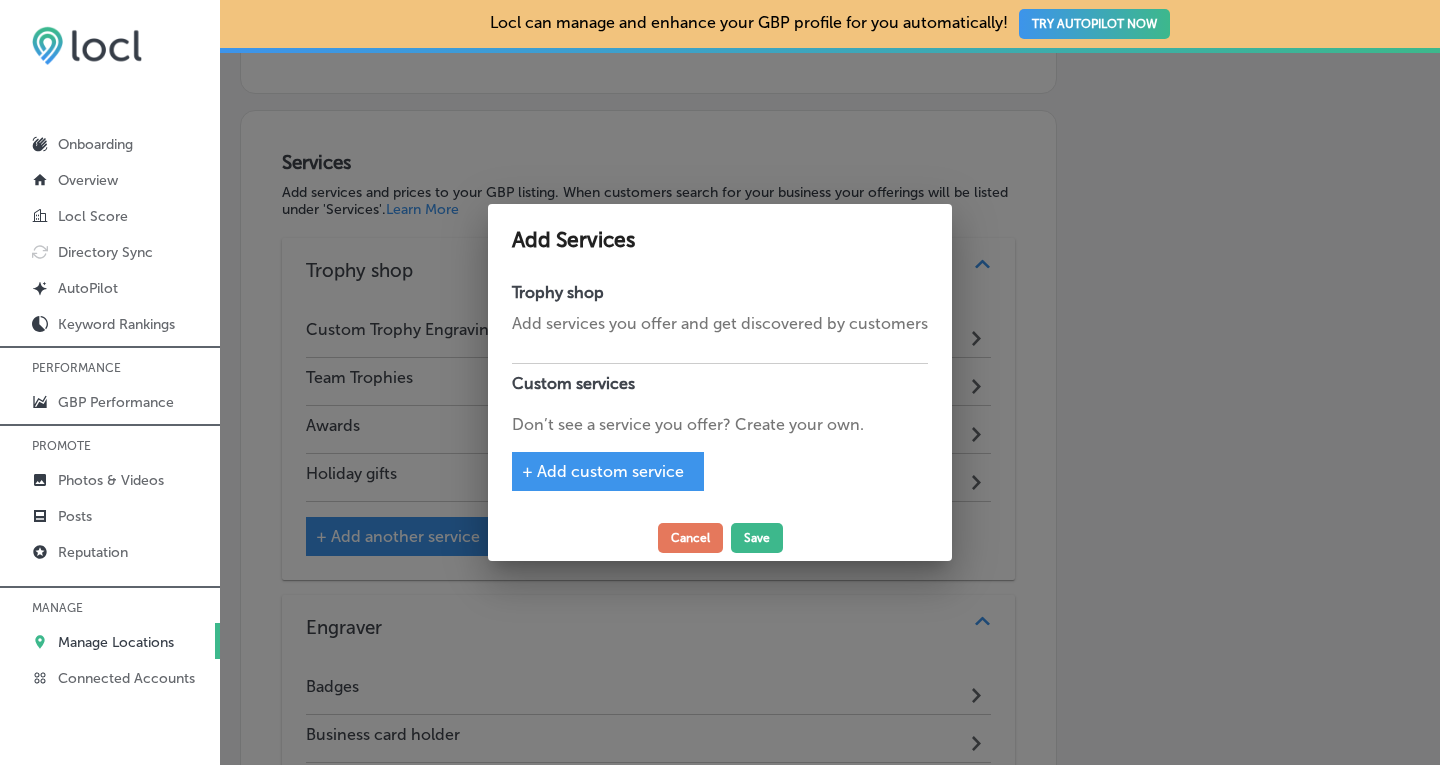 click on "+ Add custom service" at bounding box center [603, 471] 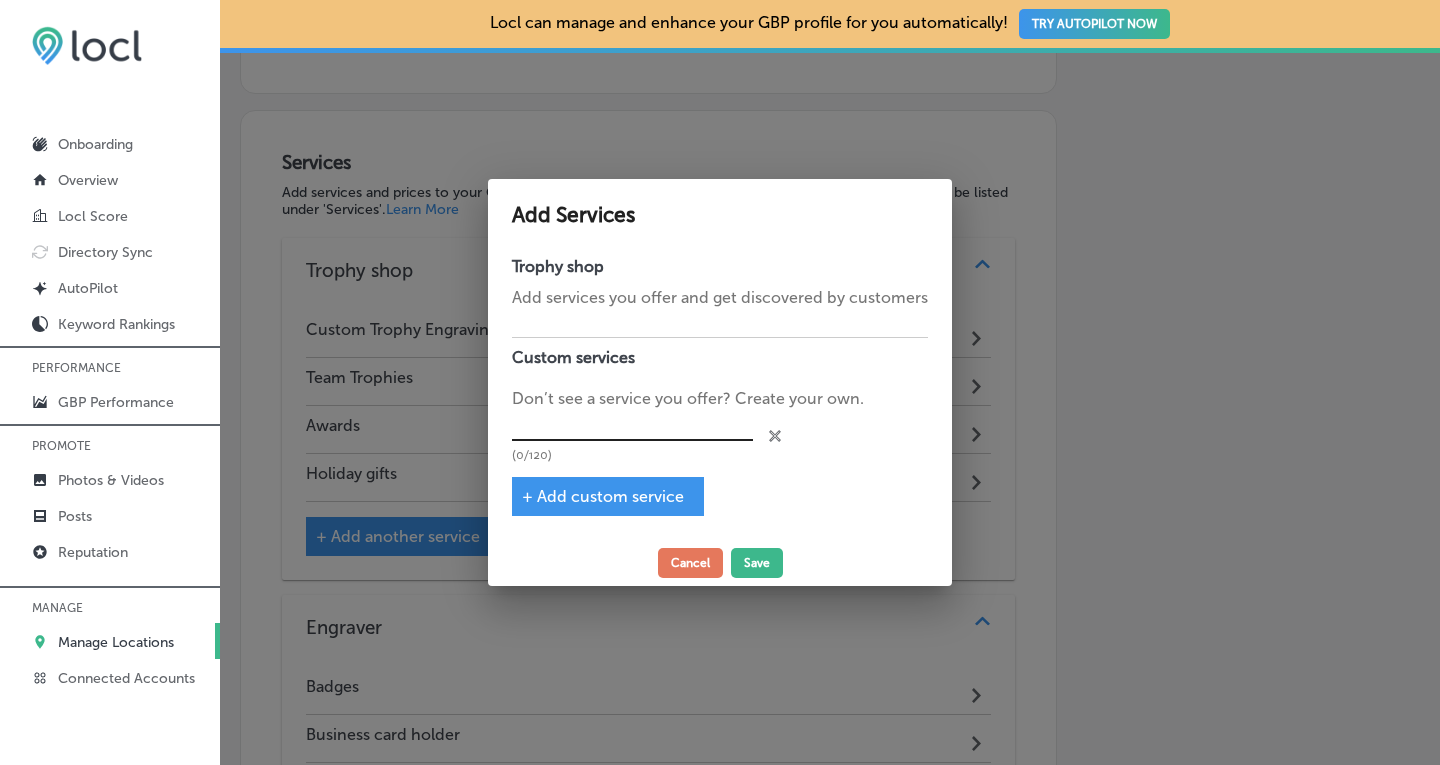 click at bounding box center (632, 426) 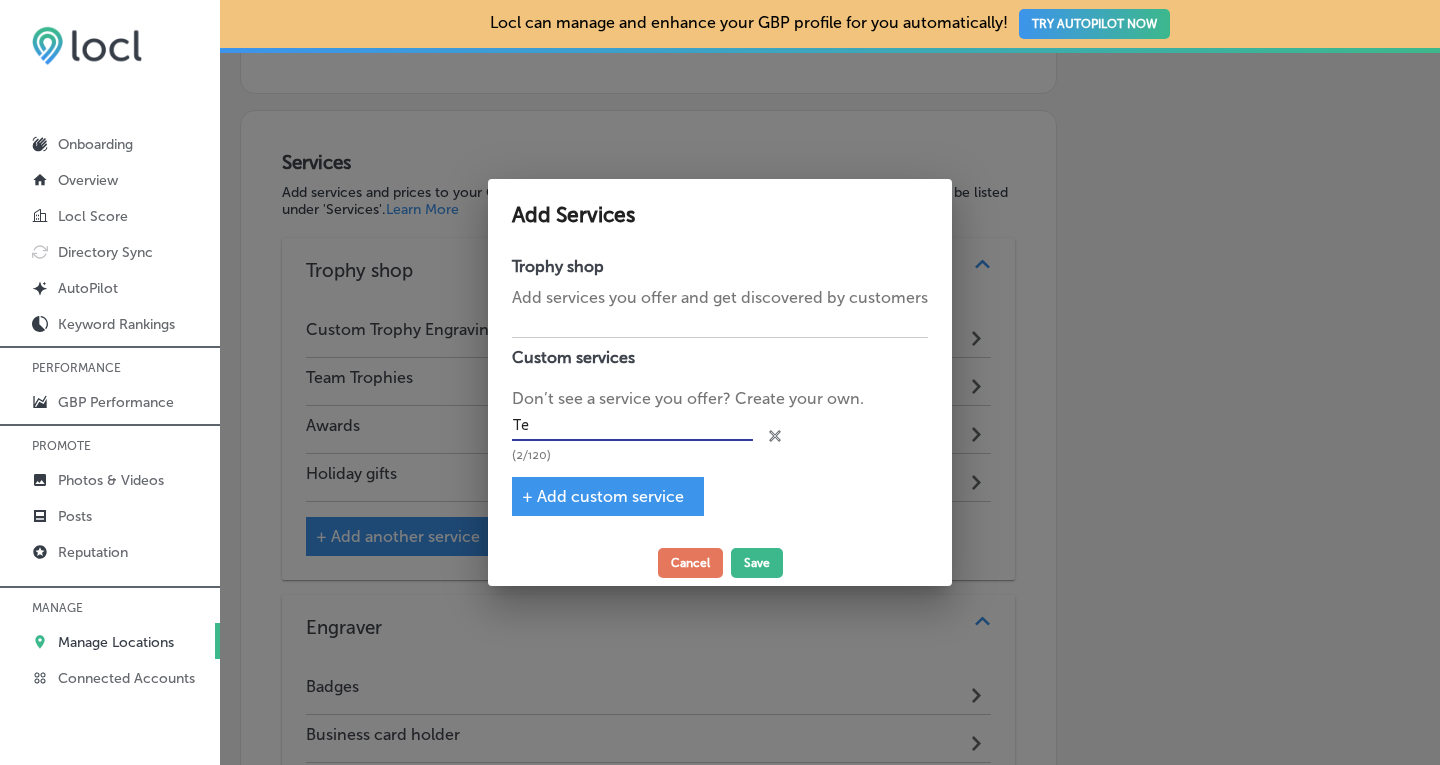 type on "T" 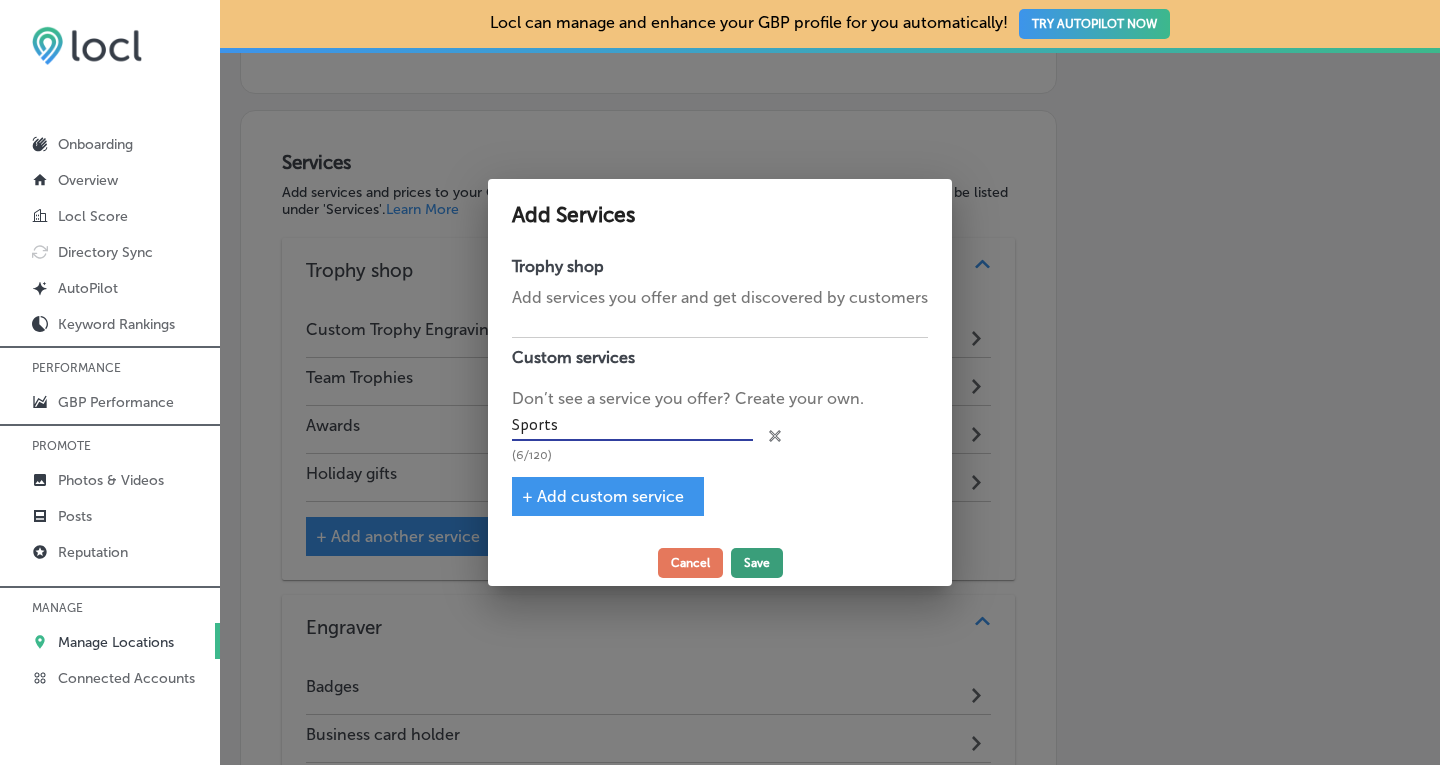 type on "Sports" 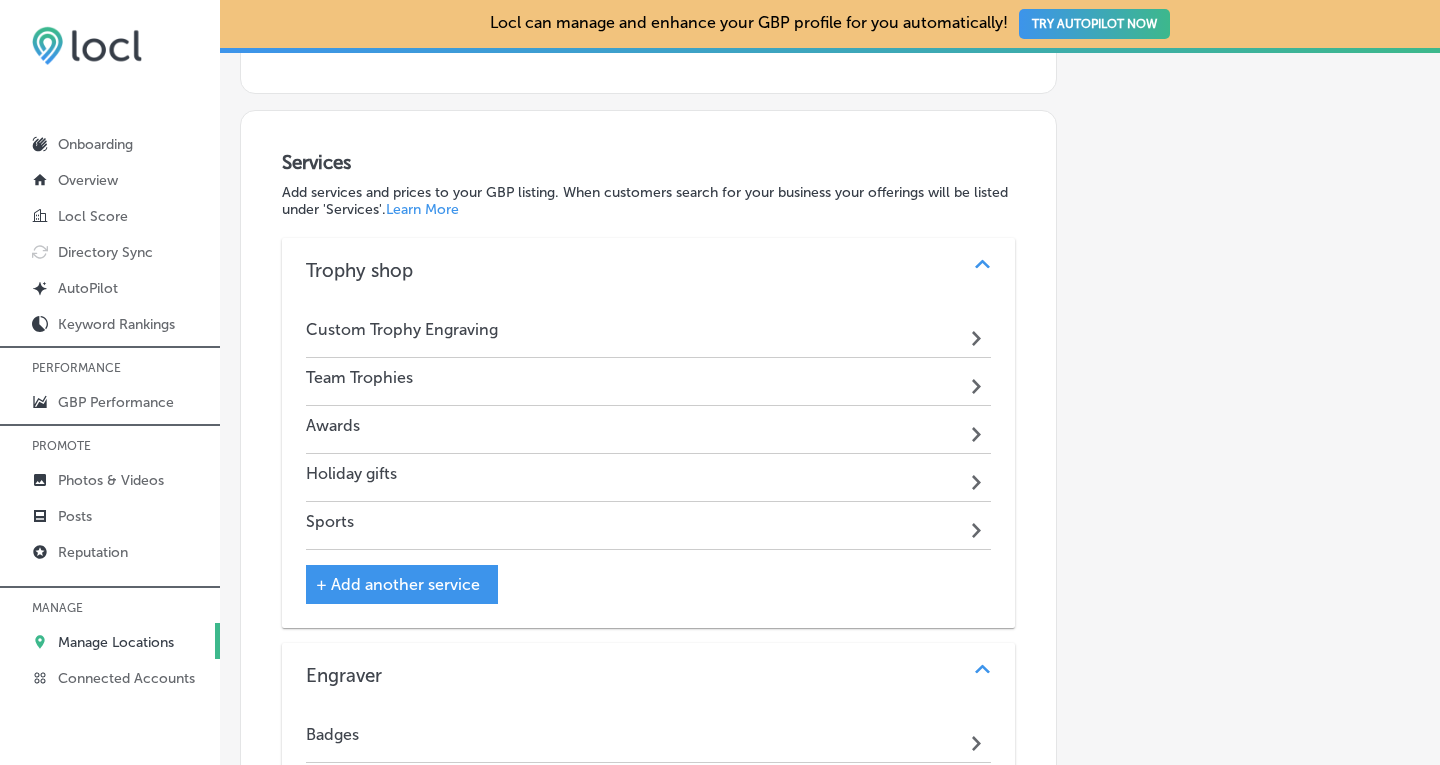 click on "+ Add another service" at bounding box center (402, 584) 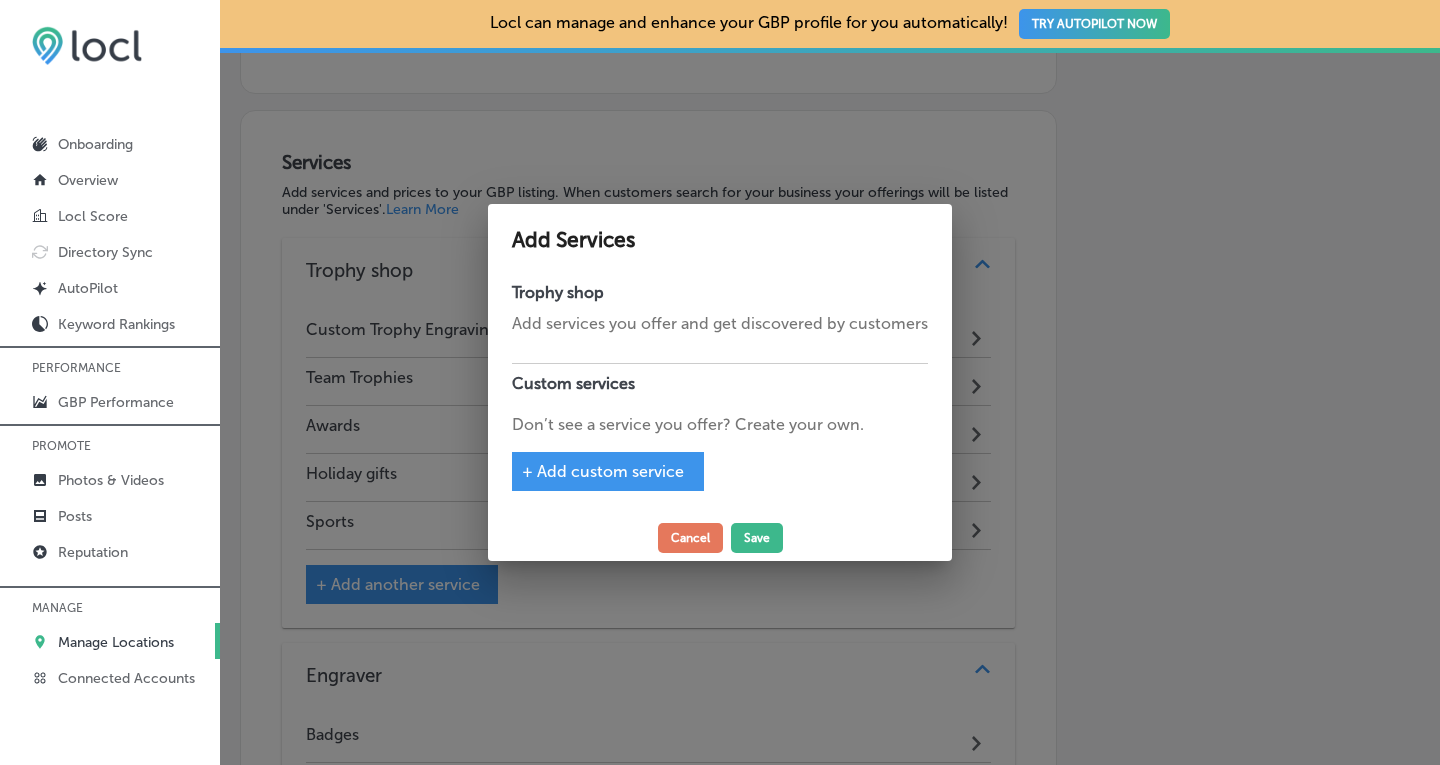 click on "+ Add custom service" at bounding box center (603, 471) 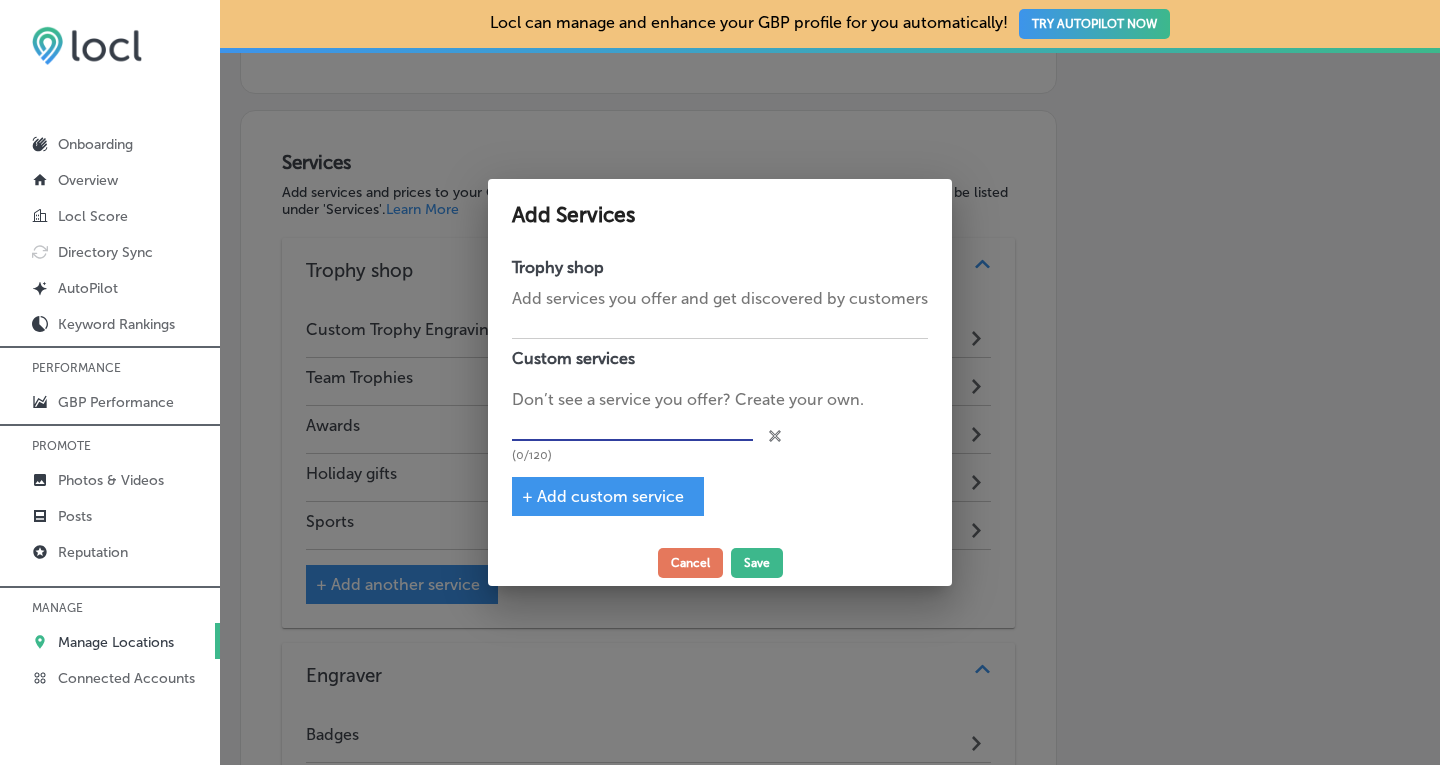 click at bounding box center [632, 426] 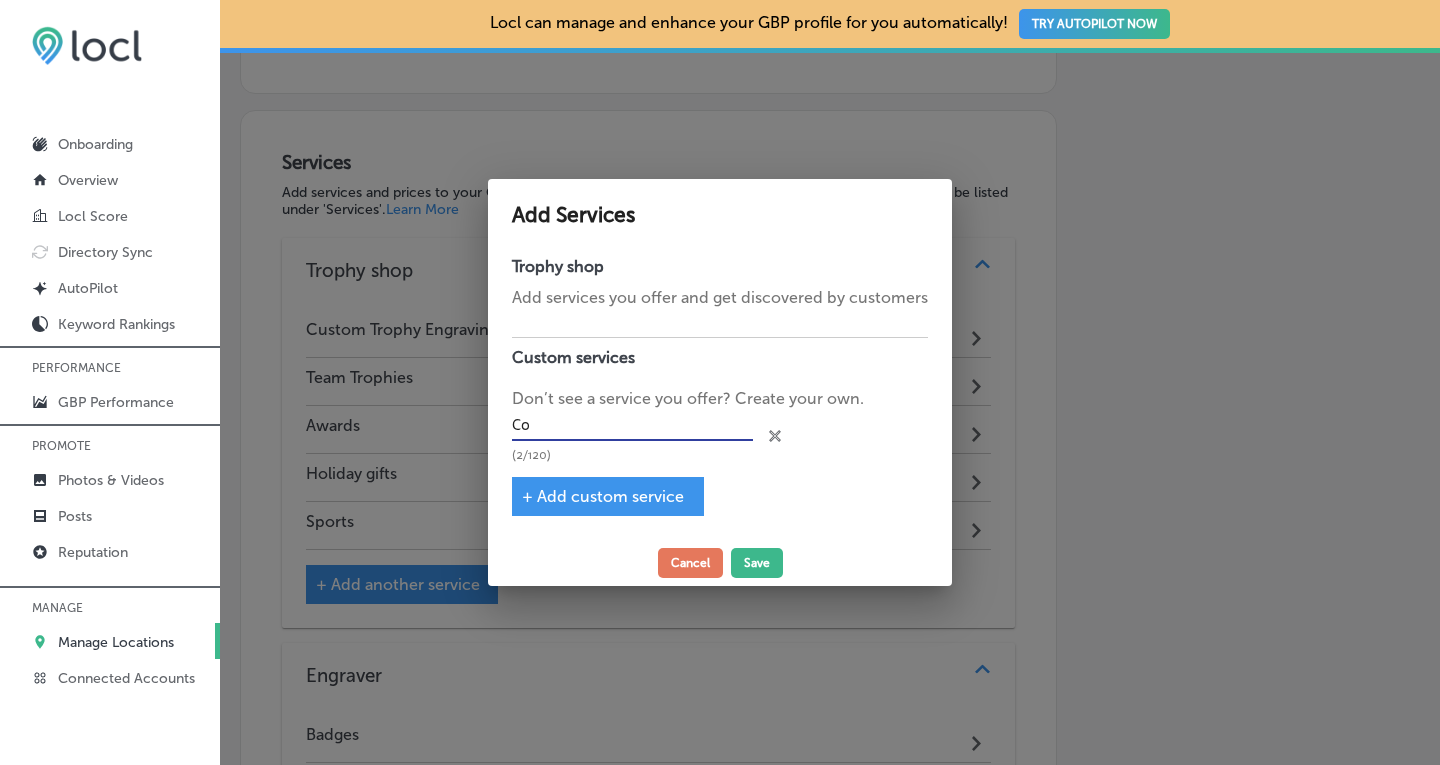 type on "C" 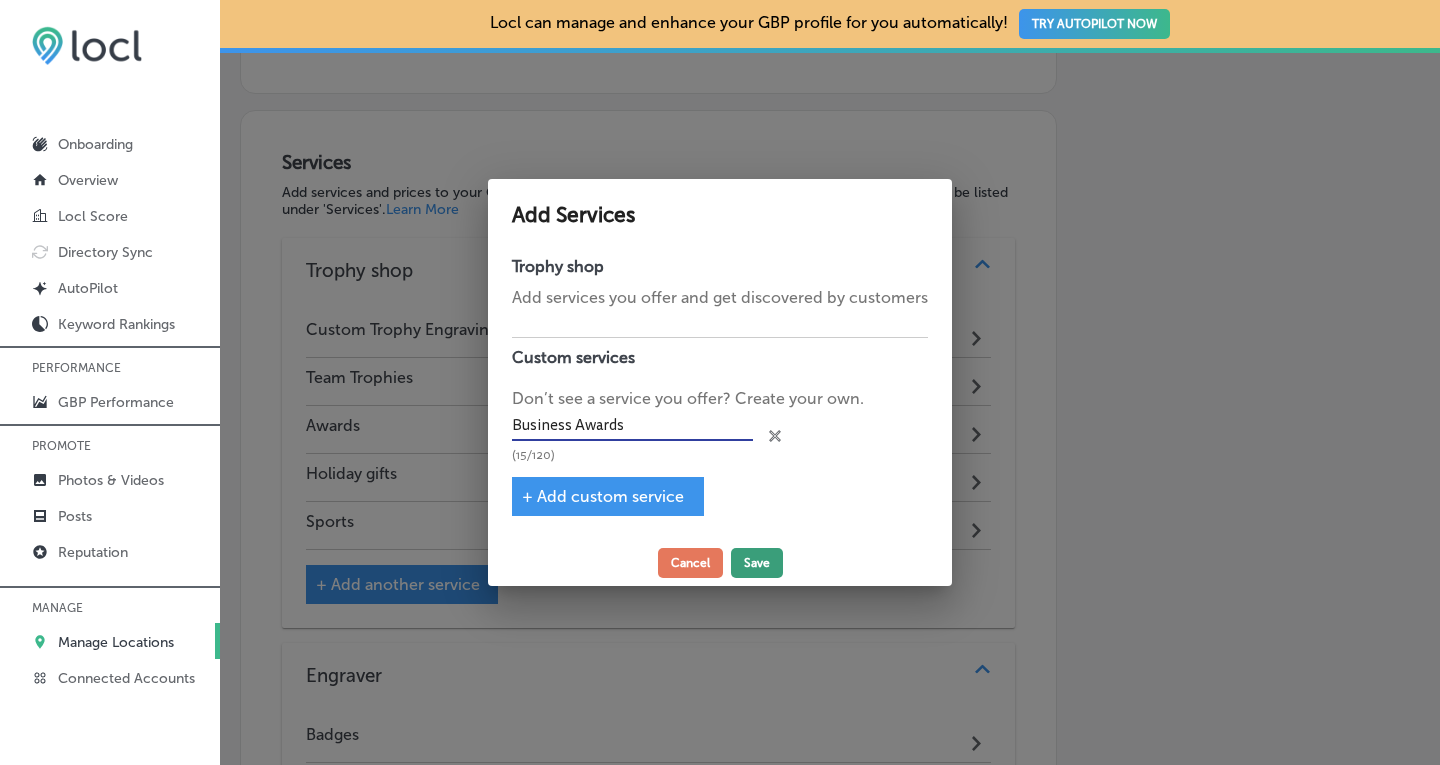 type on "Business Awards" 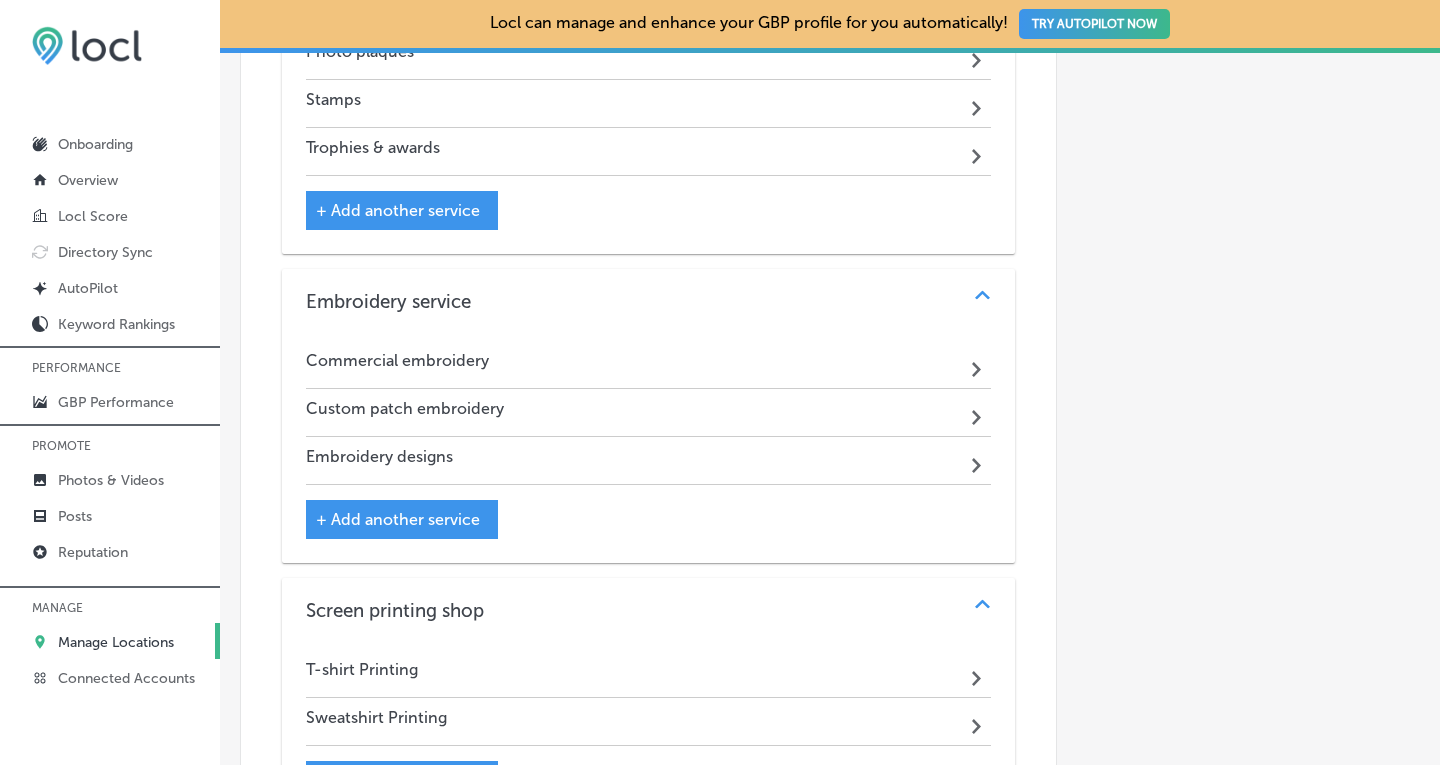 scroll, scrollTop: 2906, scrollLeft: 0, axis: vertical 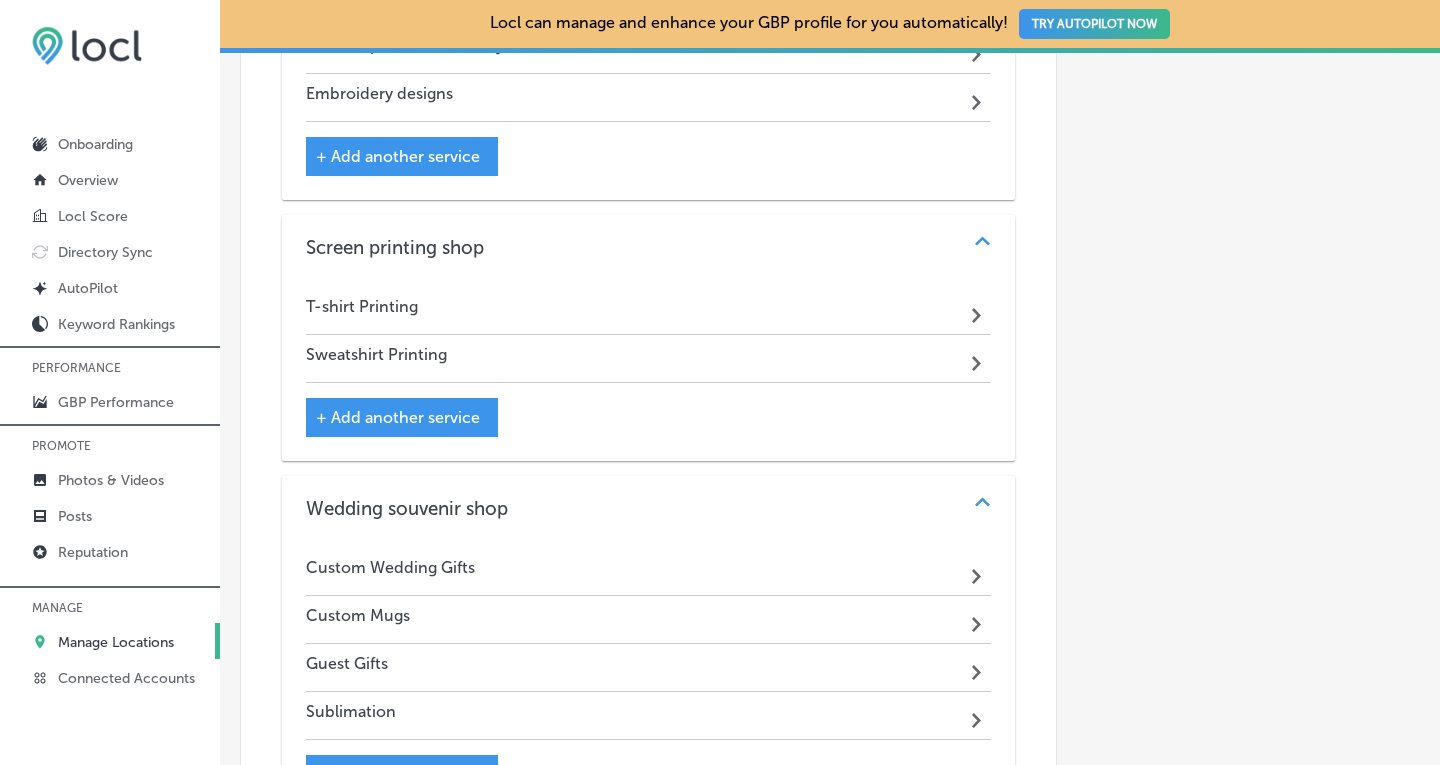 click on "+ Add another service" at bounding box center (398, 417) 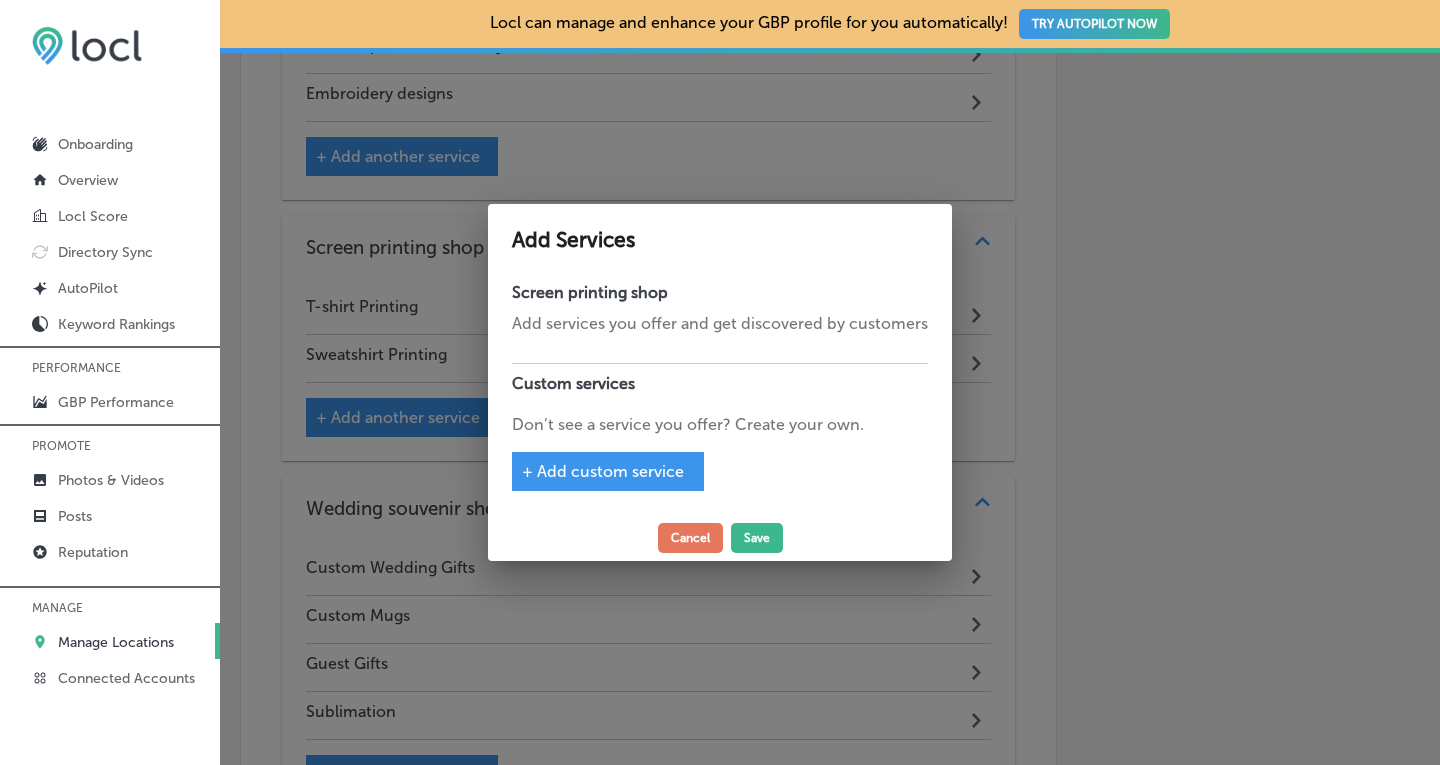 click on "+ Add custom service" at bounding box center [603, 471] 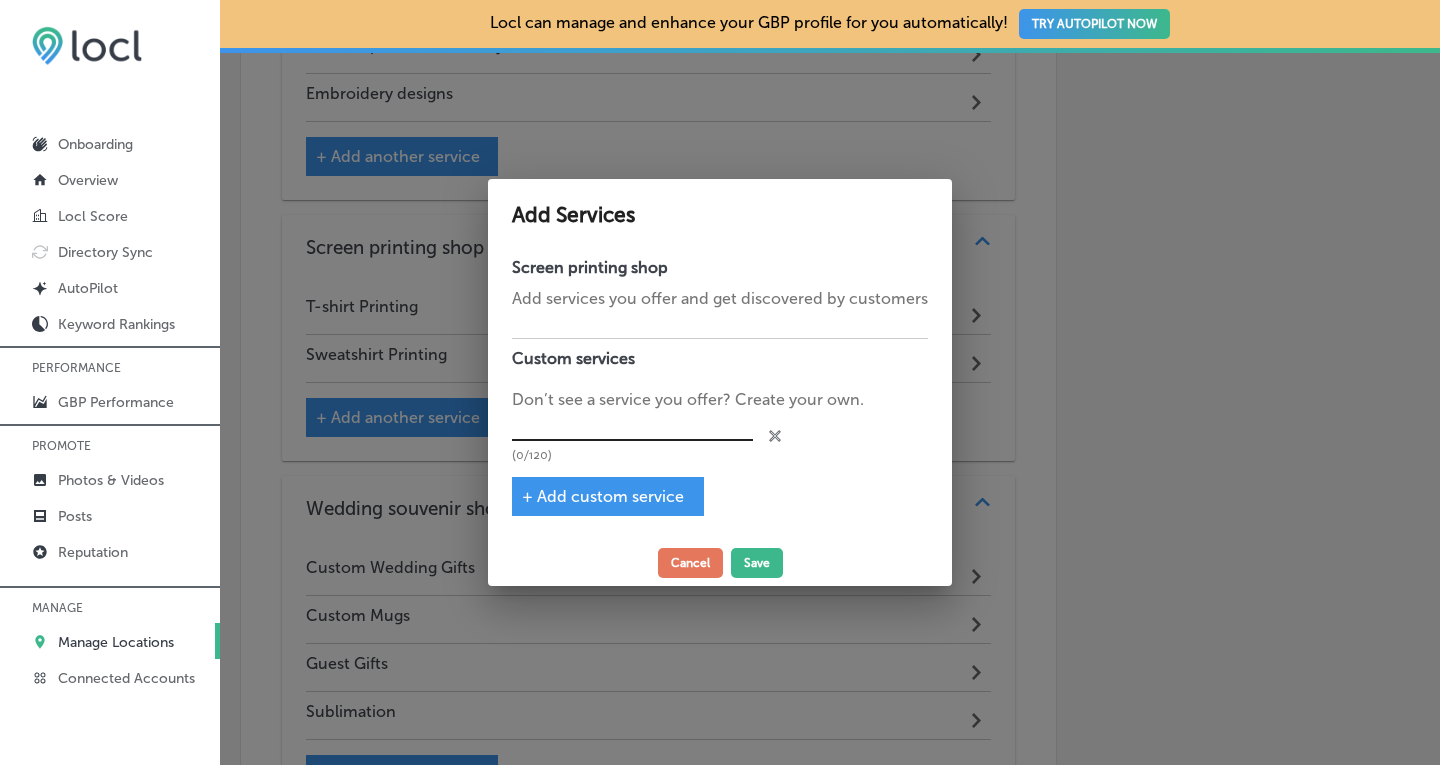 click at bounding box center (632, 426) 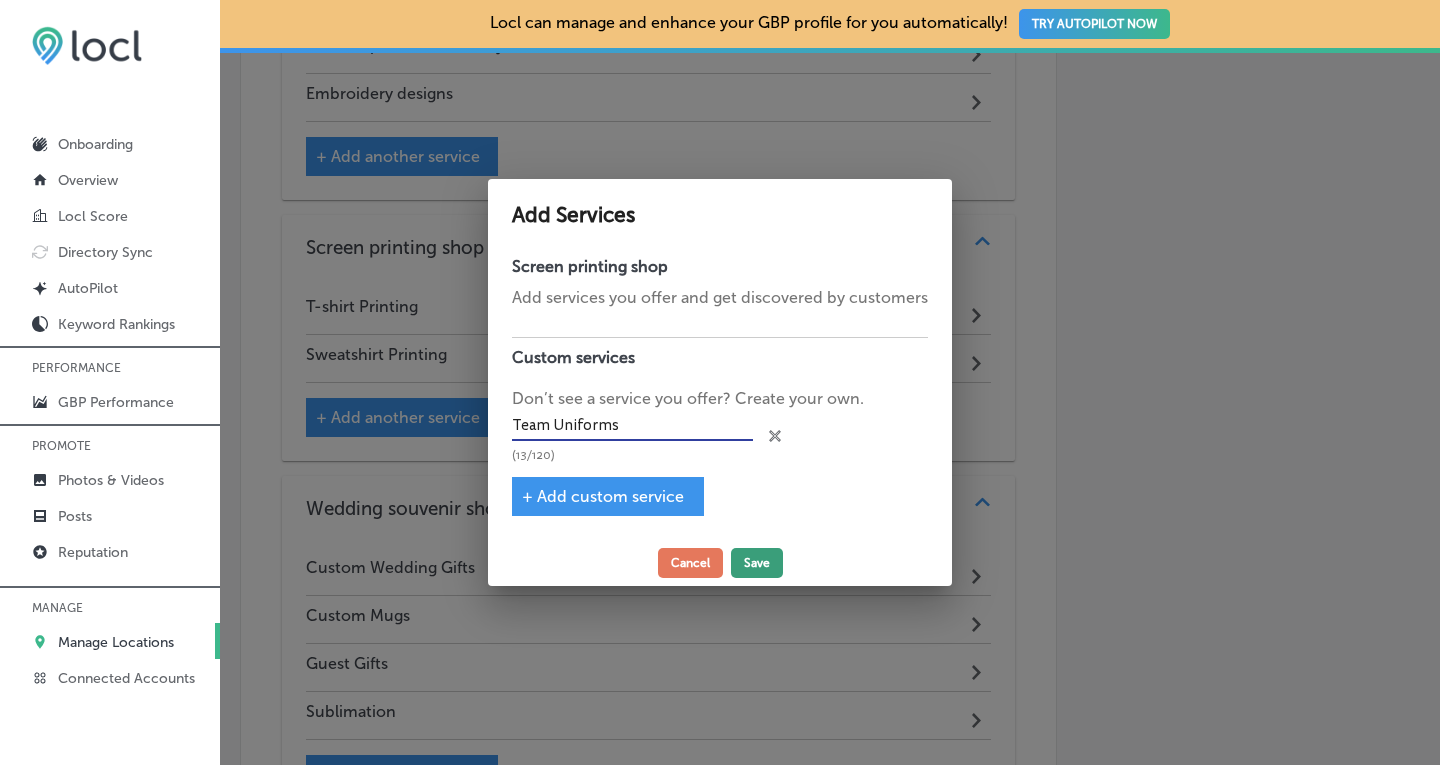 type on "Team Uniforms" 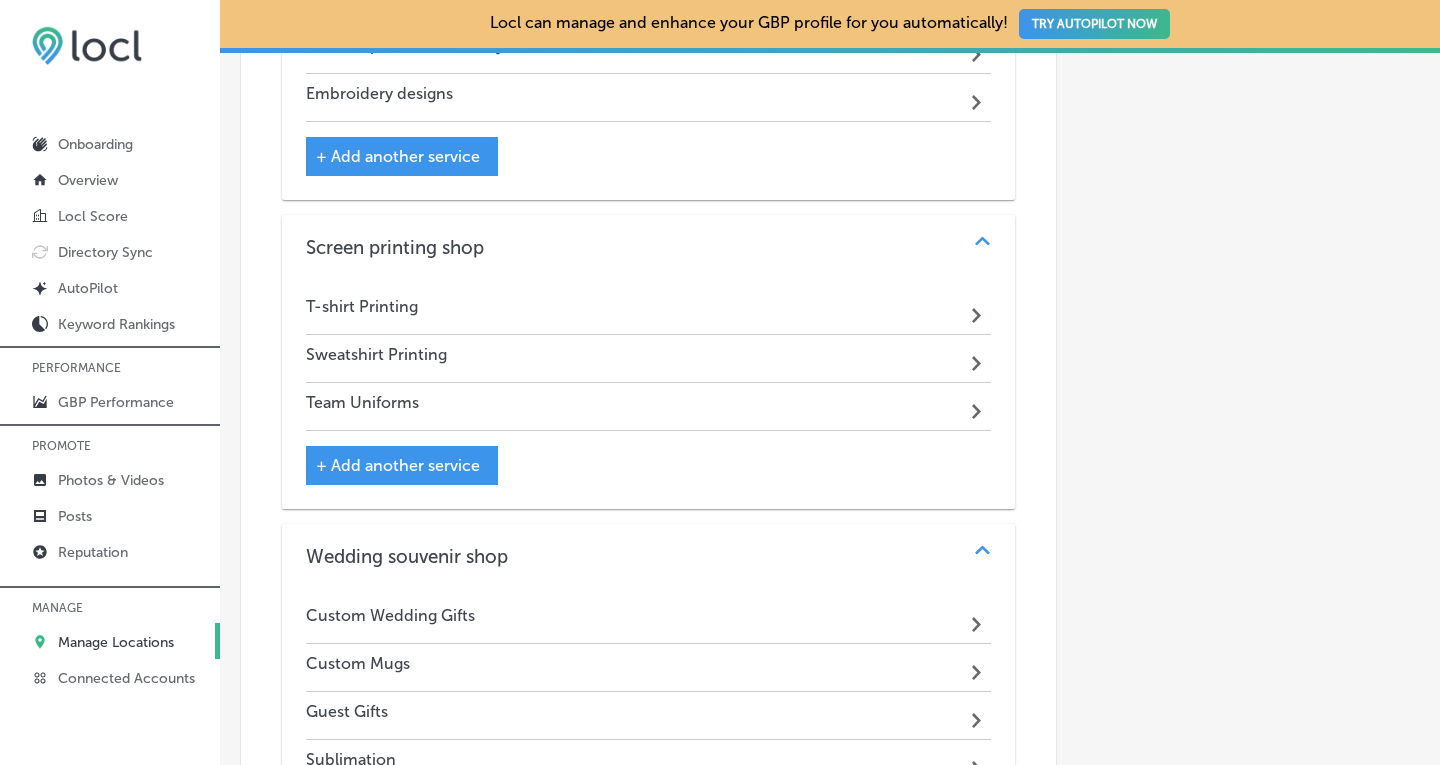 click on "+ Add another service" at bounding box center (398, 465) 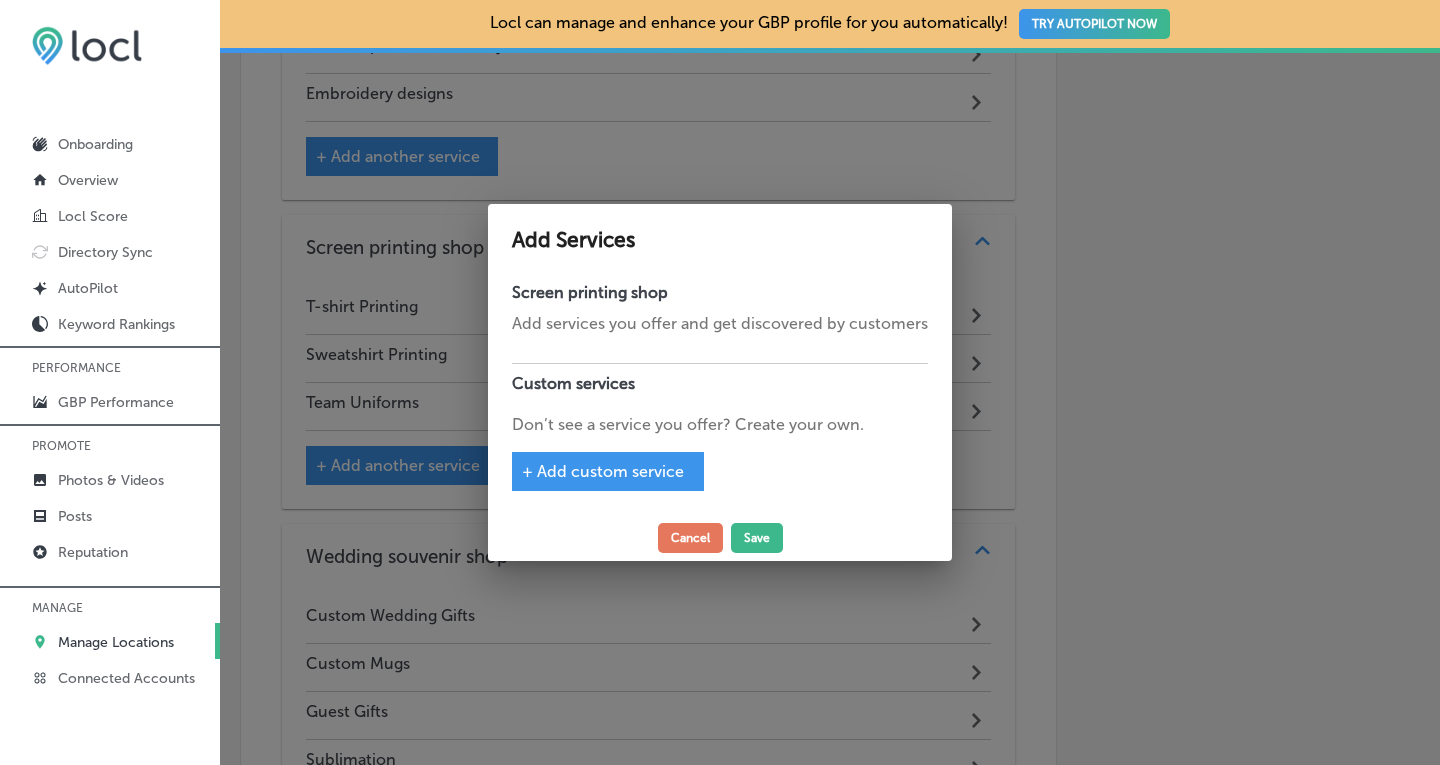 click on "+ Add custom service" at bounding box center [603, 471] 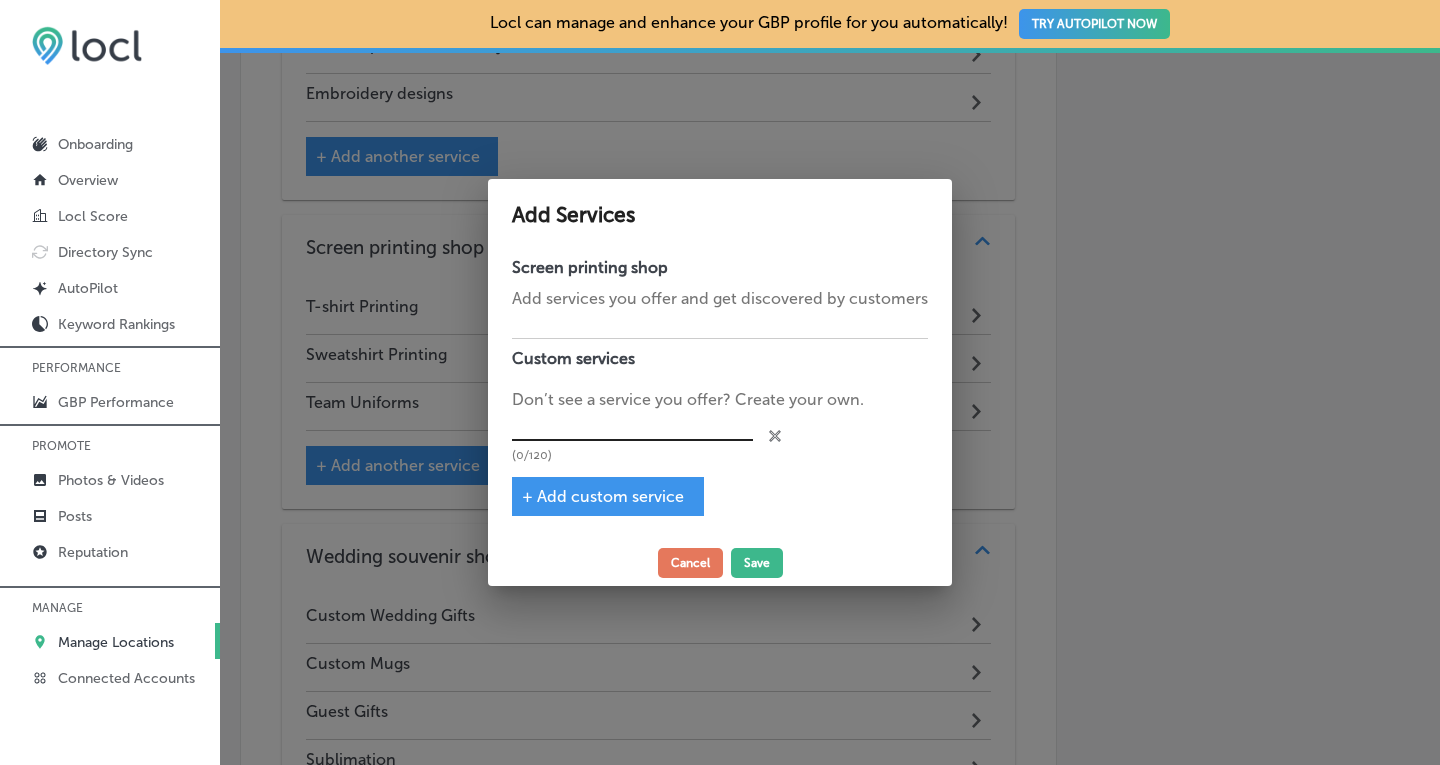 click at bounding box center (632, 426) 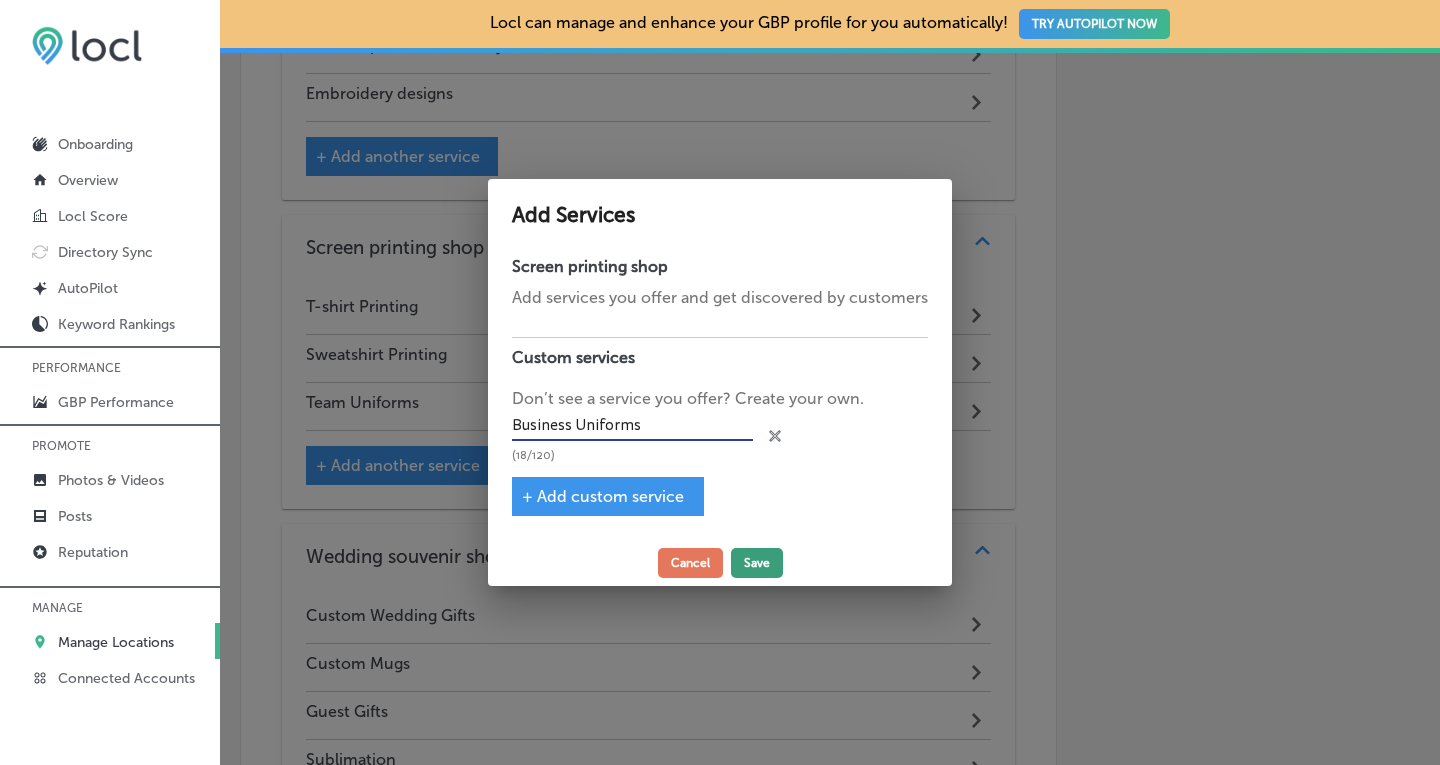 type on "Business Uniforms" 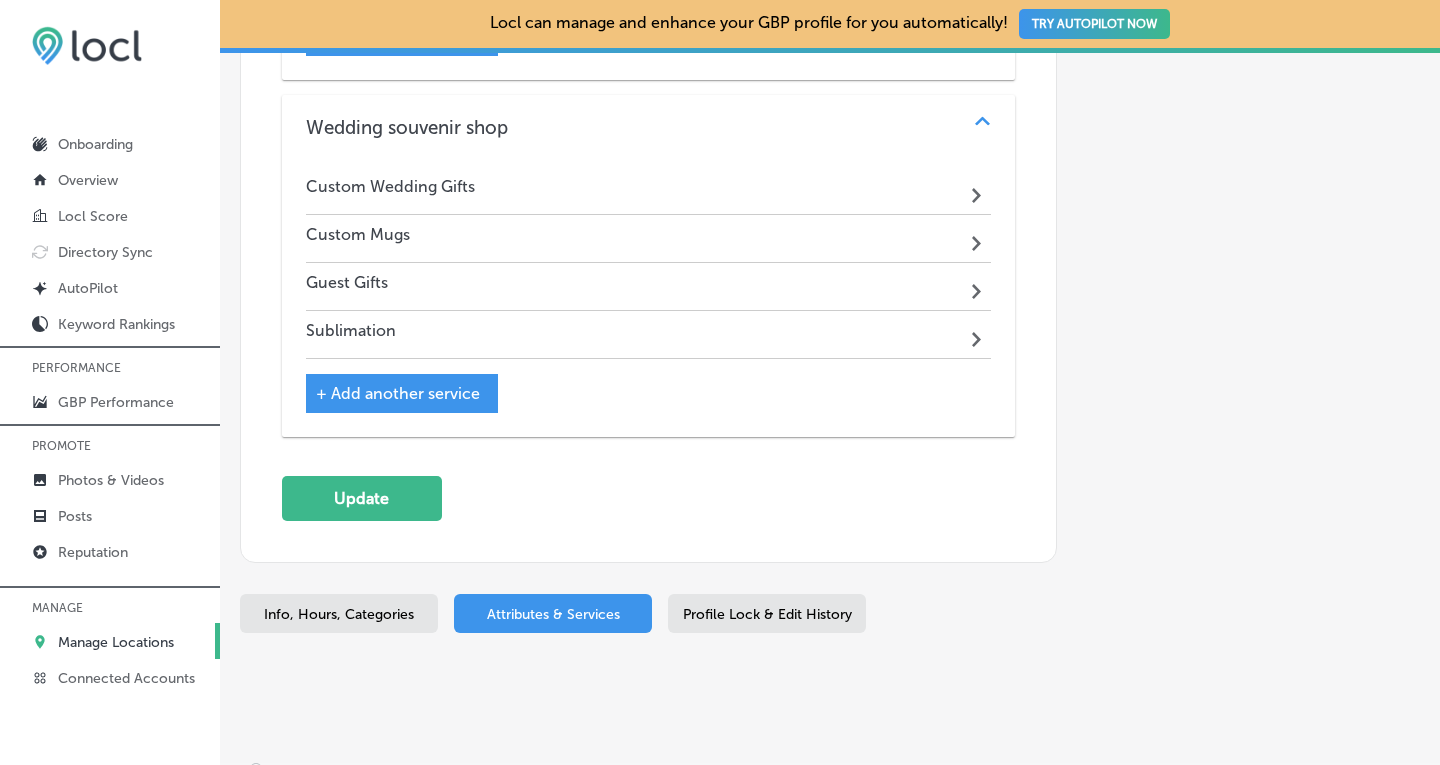 scroll, scrollTop: 3740, scrollLeft: 0, axis: vertical 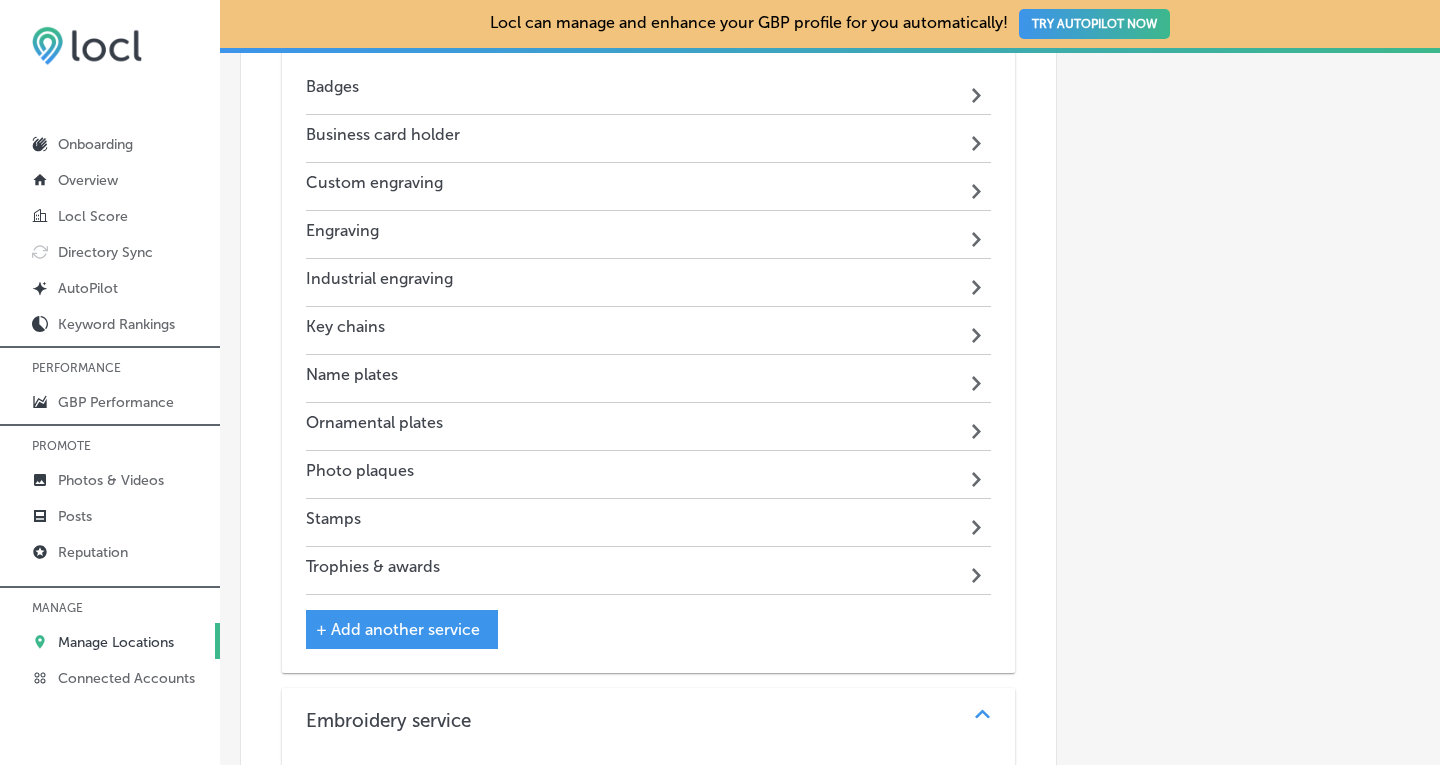 click on "+ Add another service" at bounding box center (398, 629) 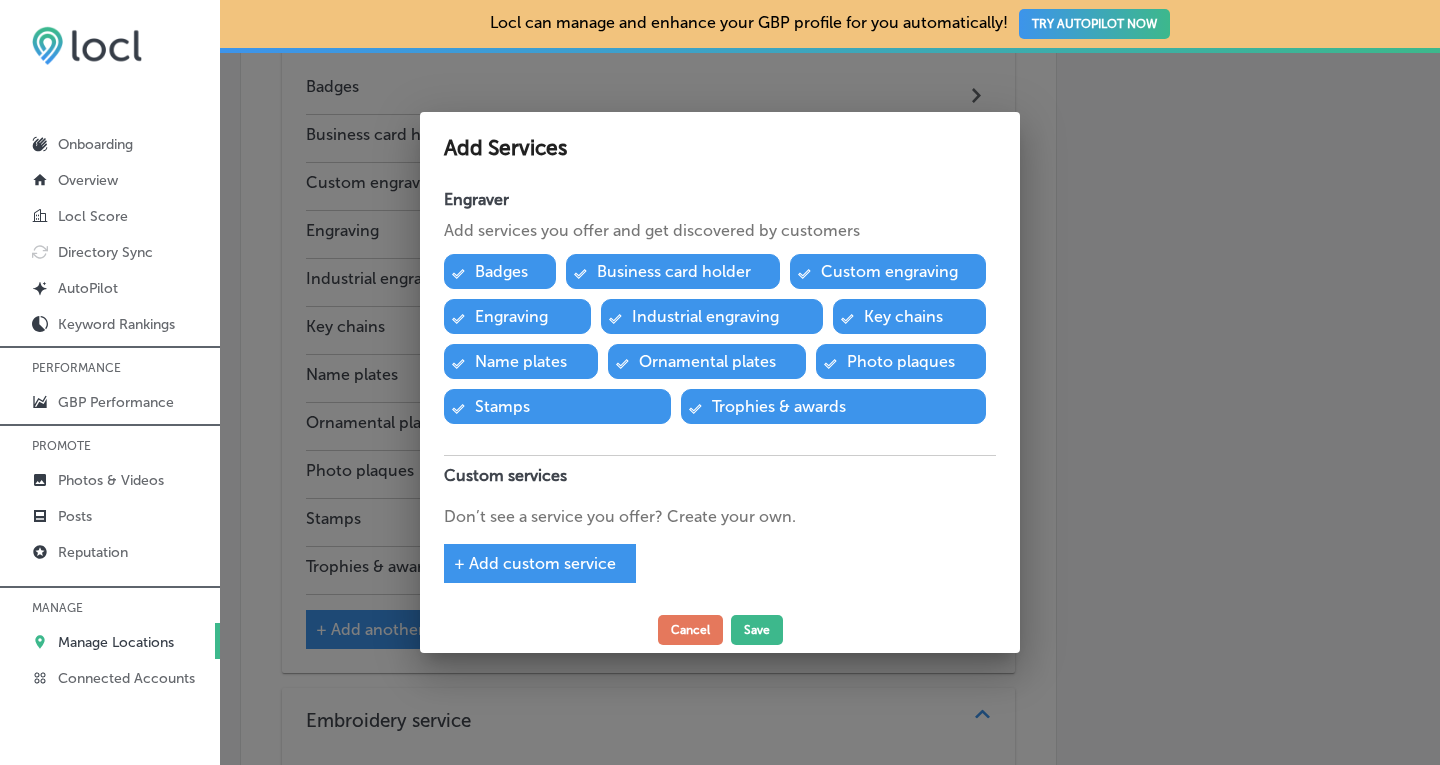 click on "+ Add custom service" at bounding box center [535, 563] 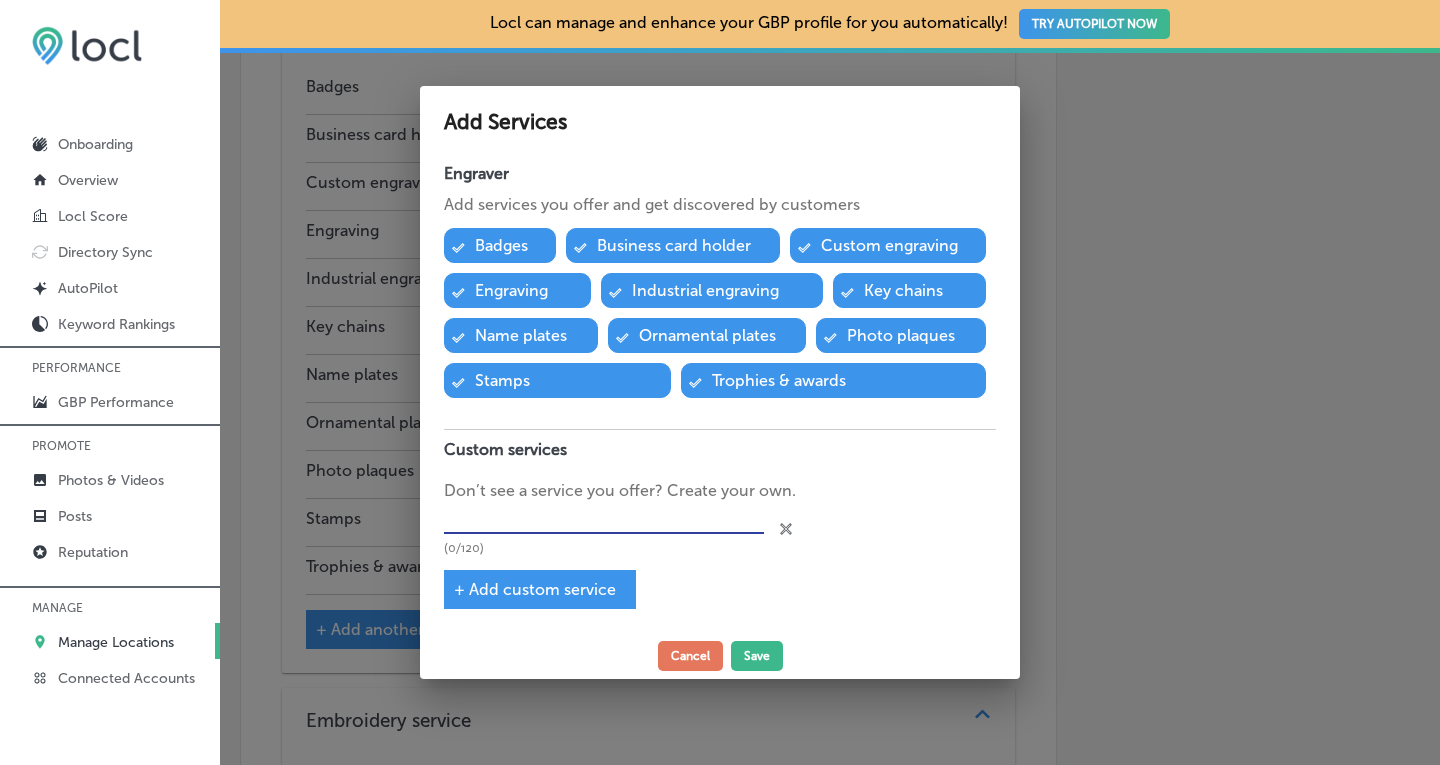 click at bounding box center [604, 518] 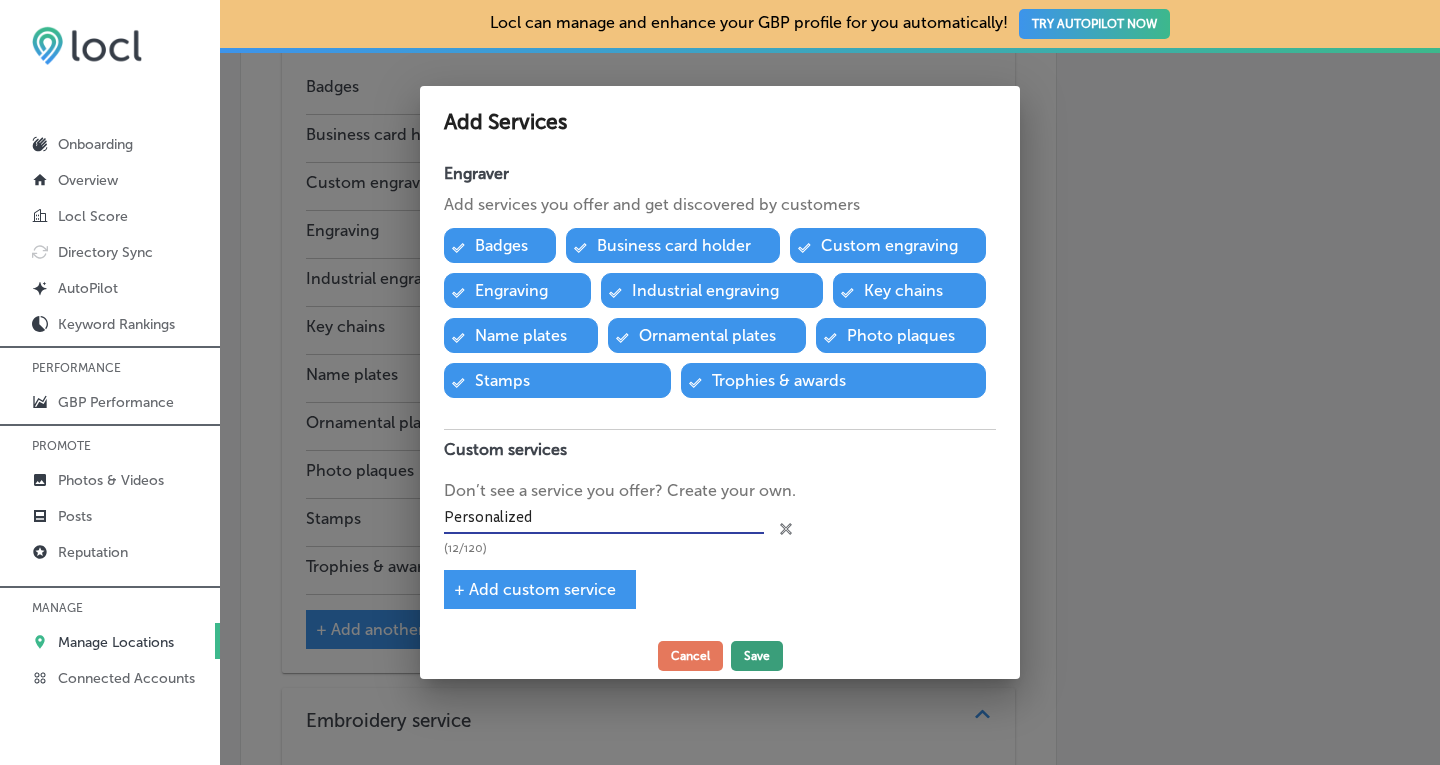 type on "Personalized" 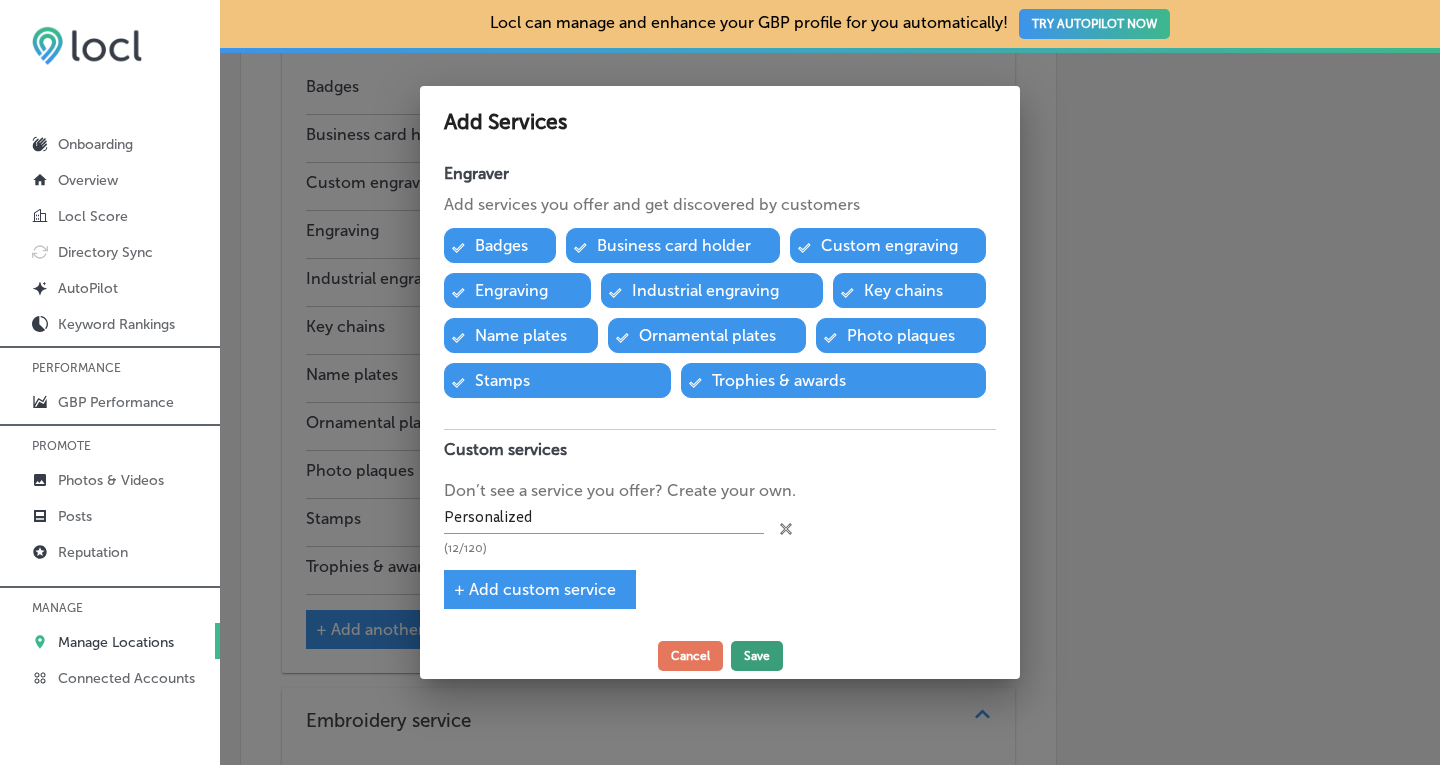 click on "Save" at bounding box center [757, 656] 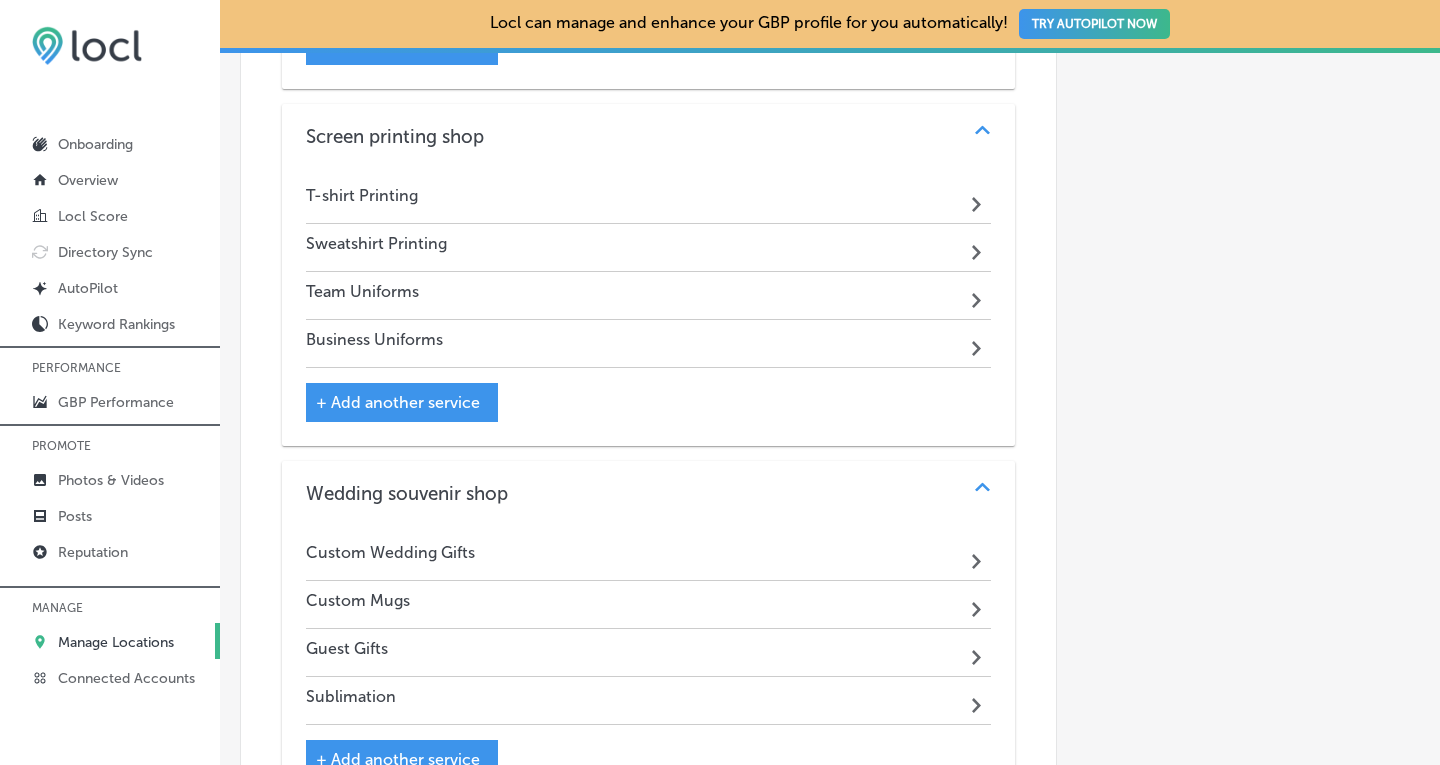 scroll, scrollTop: 3422, scrollLeft: 0, axis: vertical 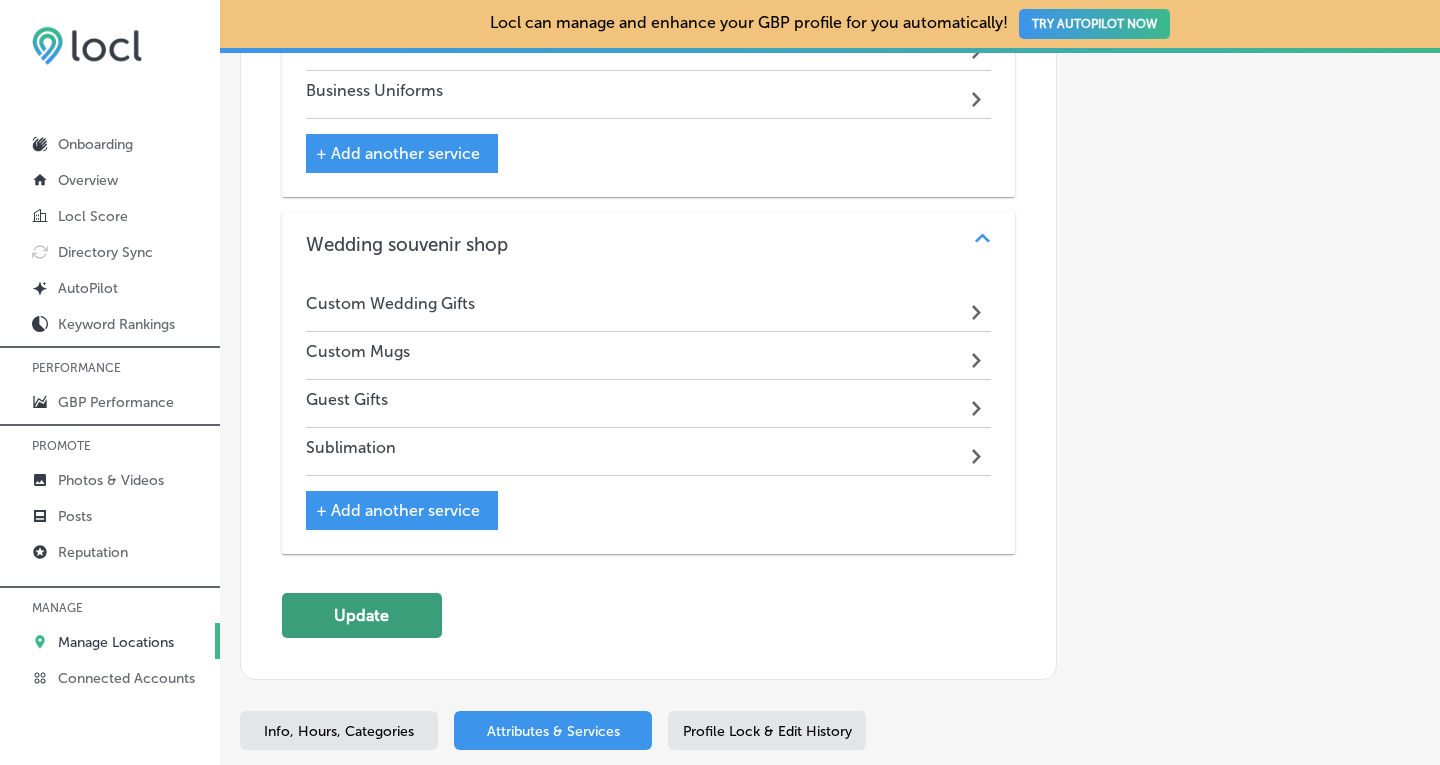click on "Update" 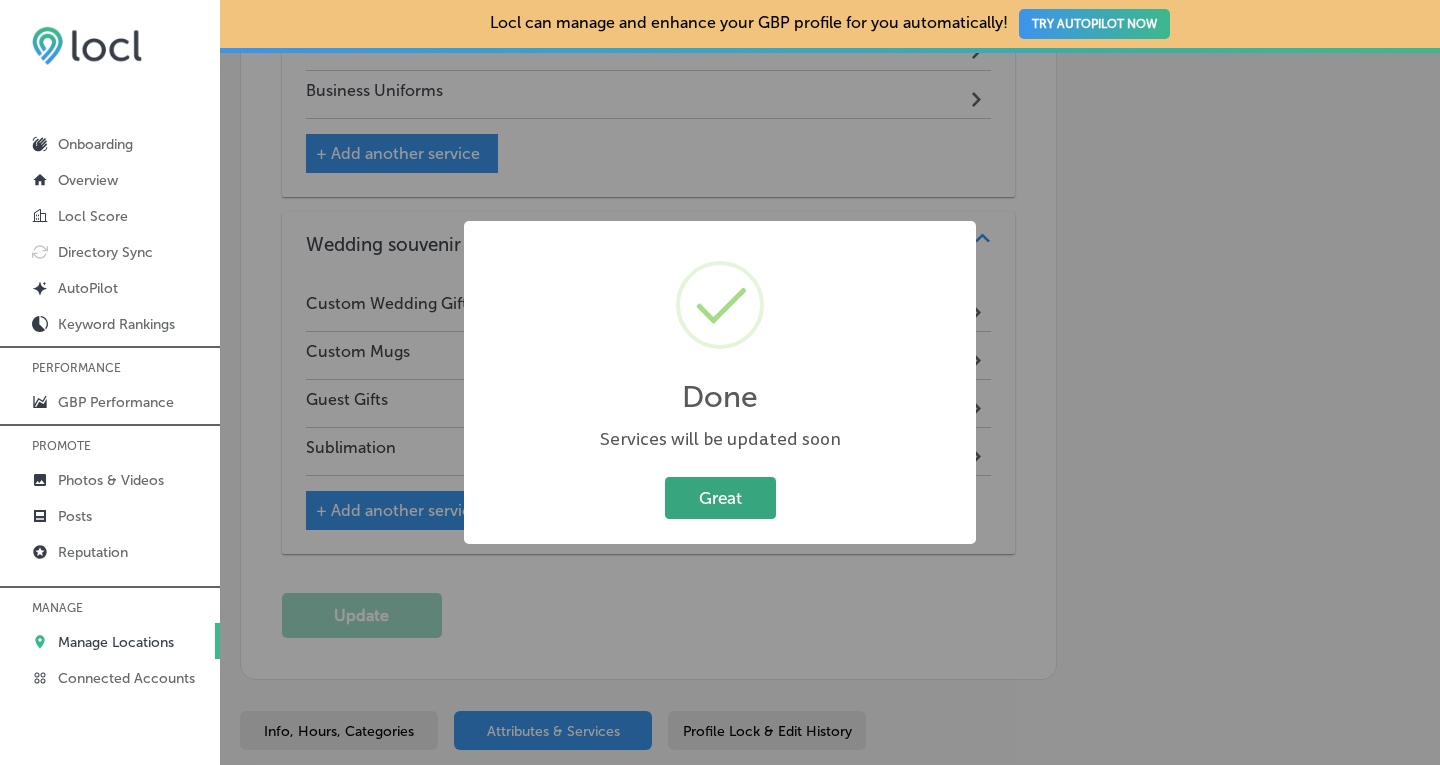 click on "Great" at bounding box center (720, 497) 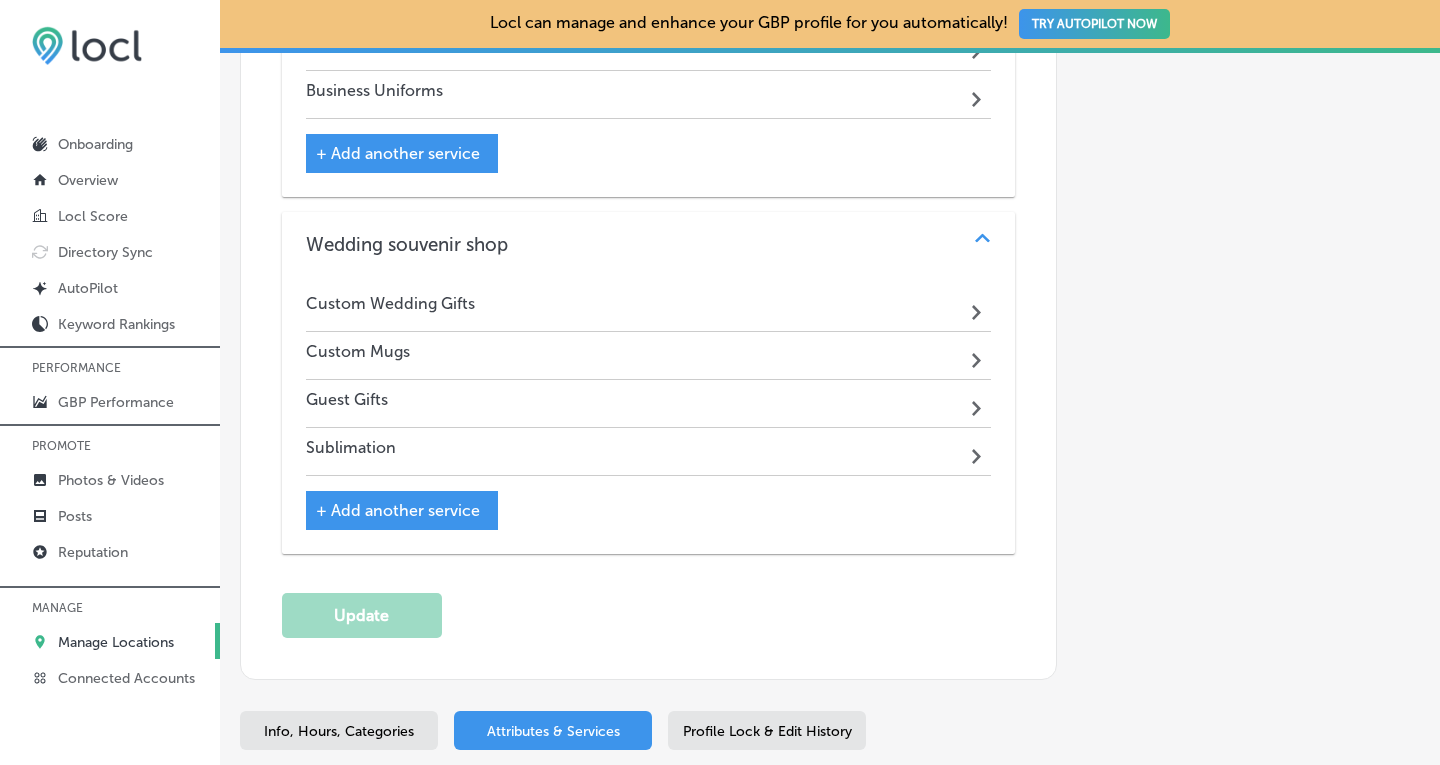 click on "Manage Locations" at bounding box center (116, 642) 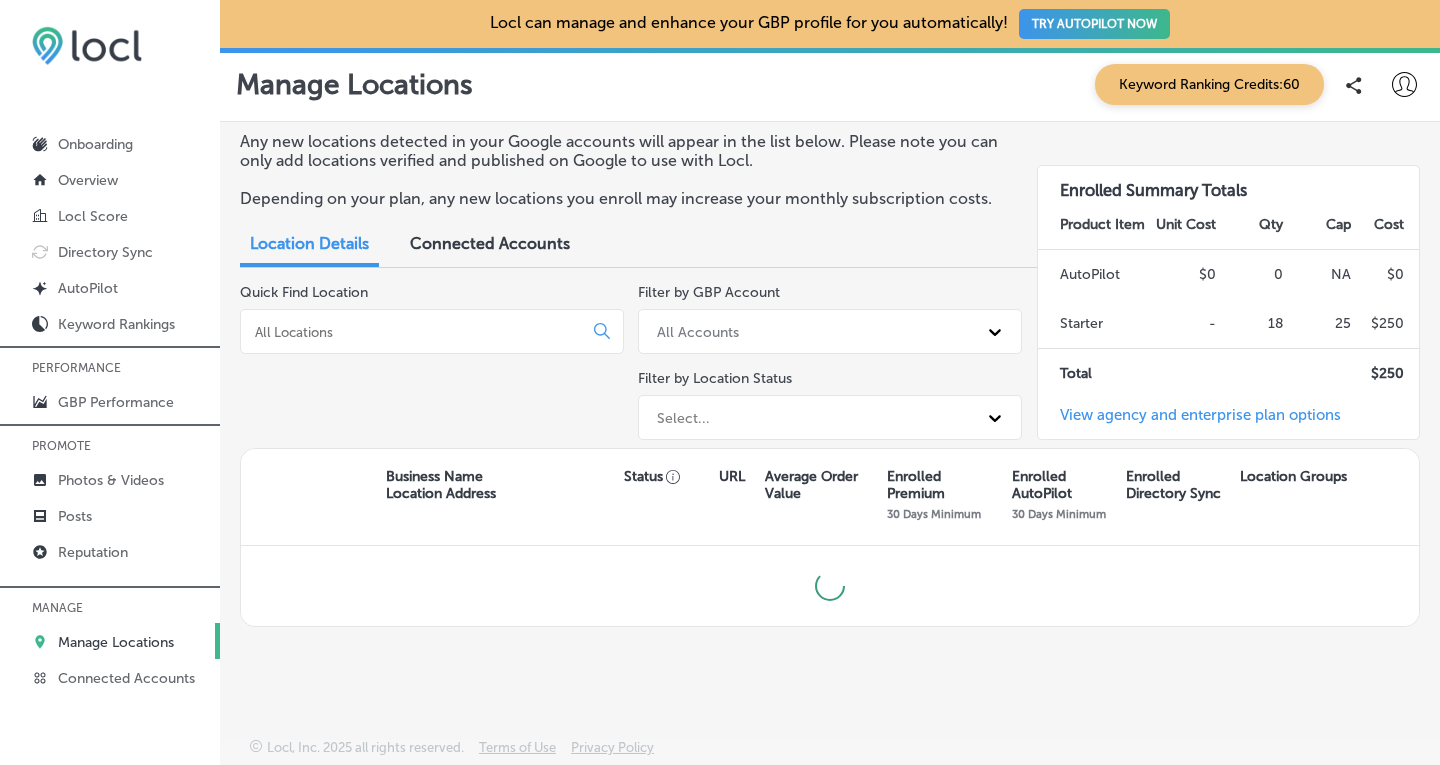 scroll, scrollTop: 0, scrollLeft: 0, axis: both 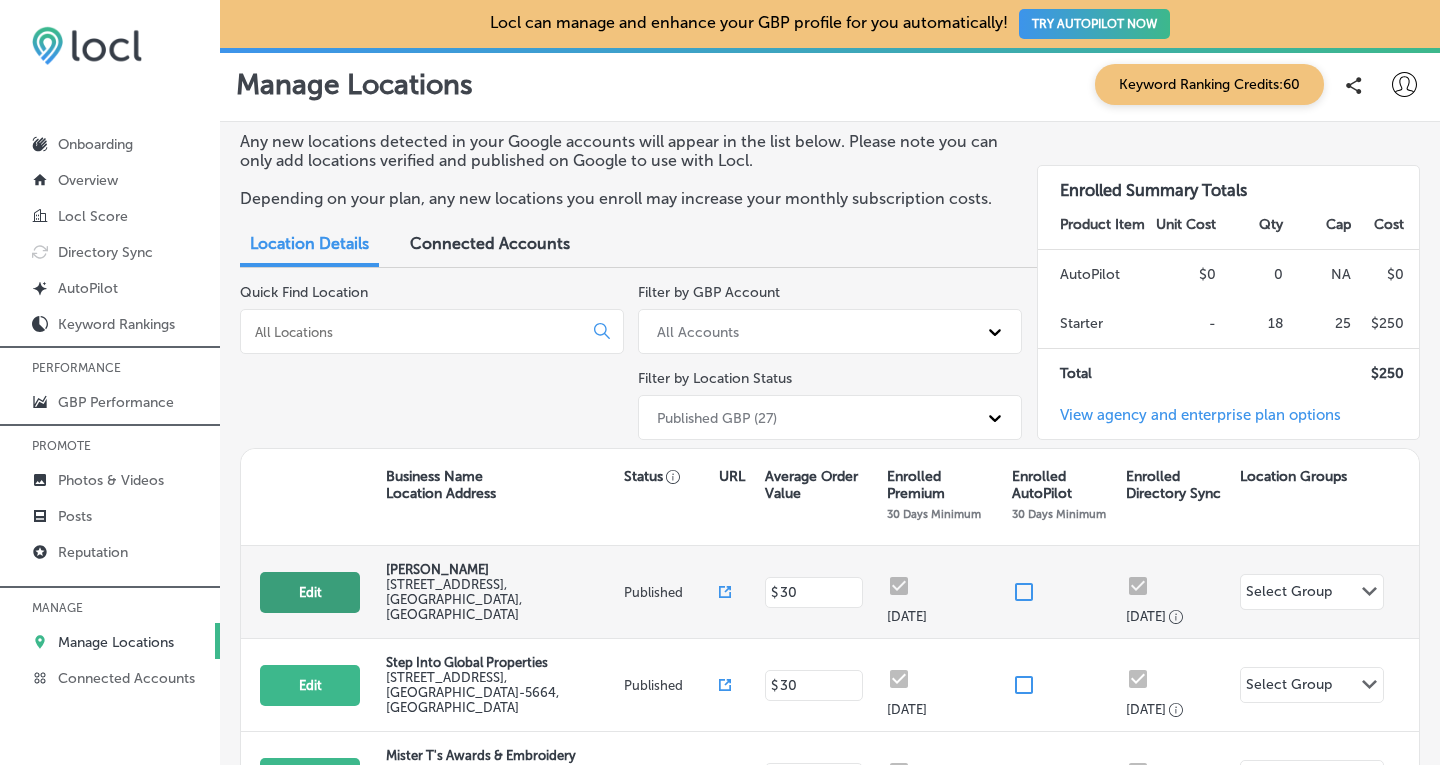 click on "Edit" at bounding box center (310, 592) 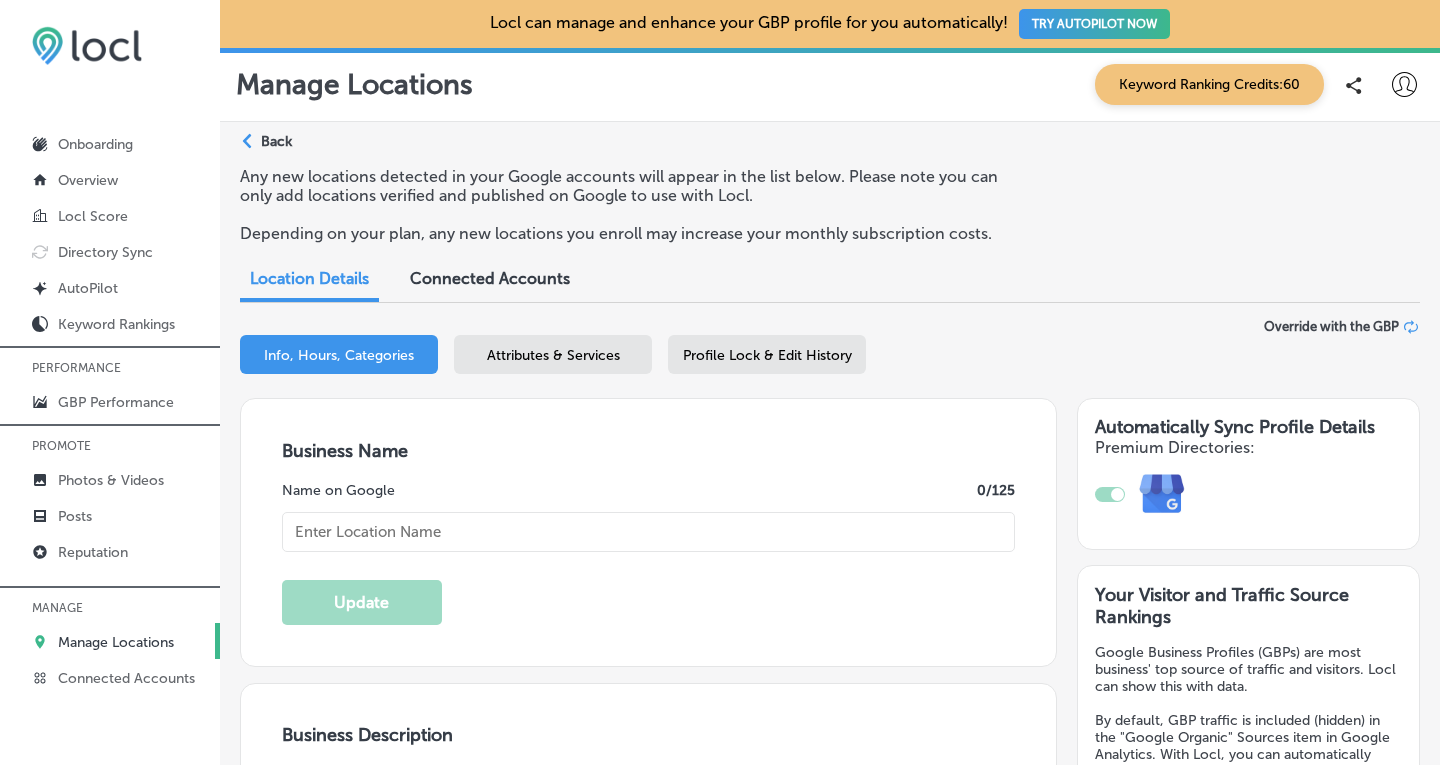 type on "[PERSON_NAME]" 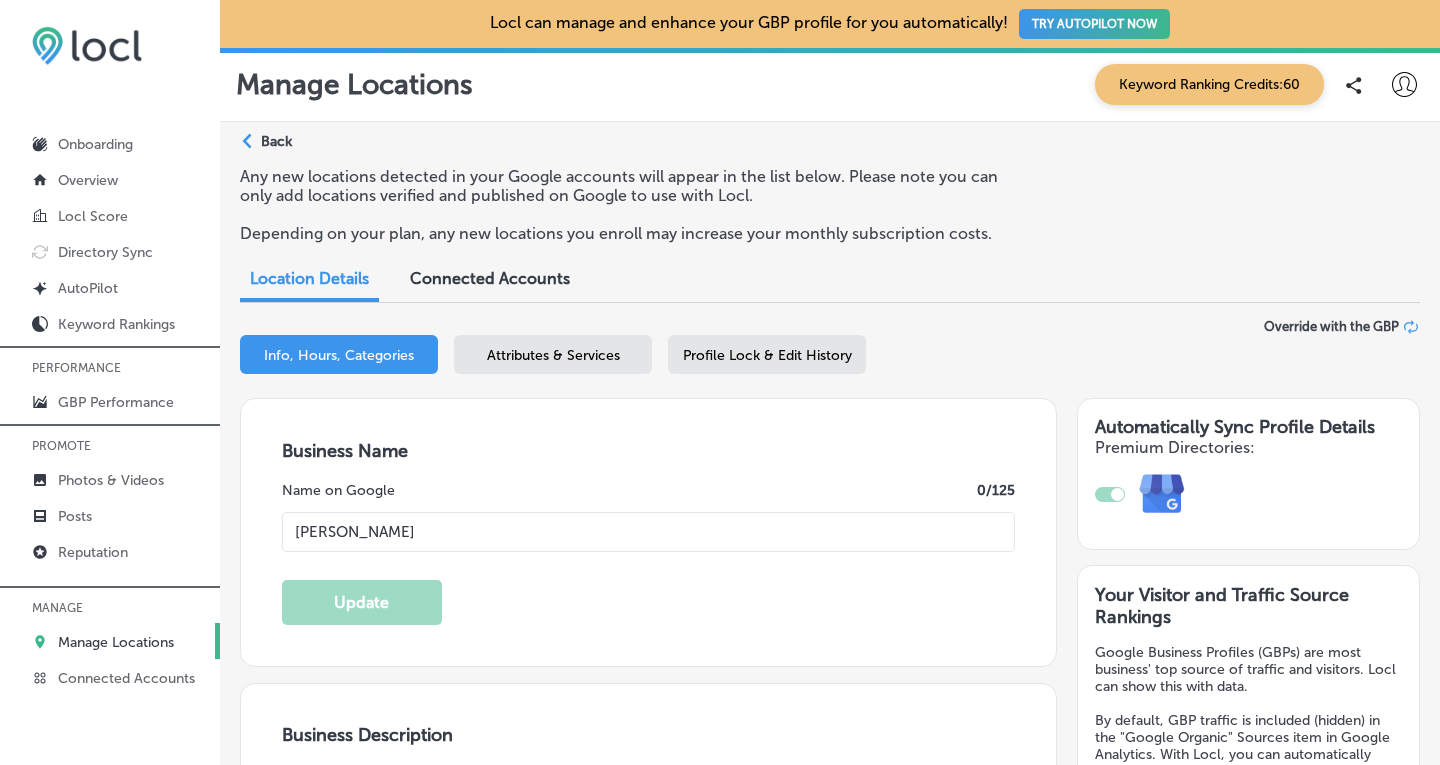type on "[STREET_ADDRESS]" 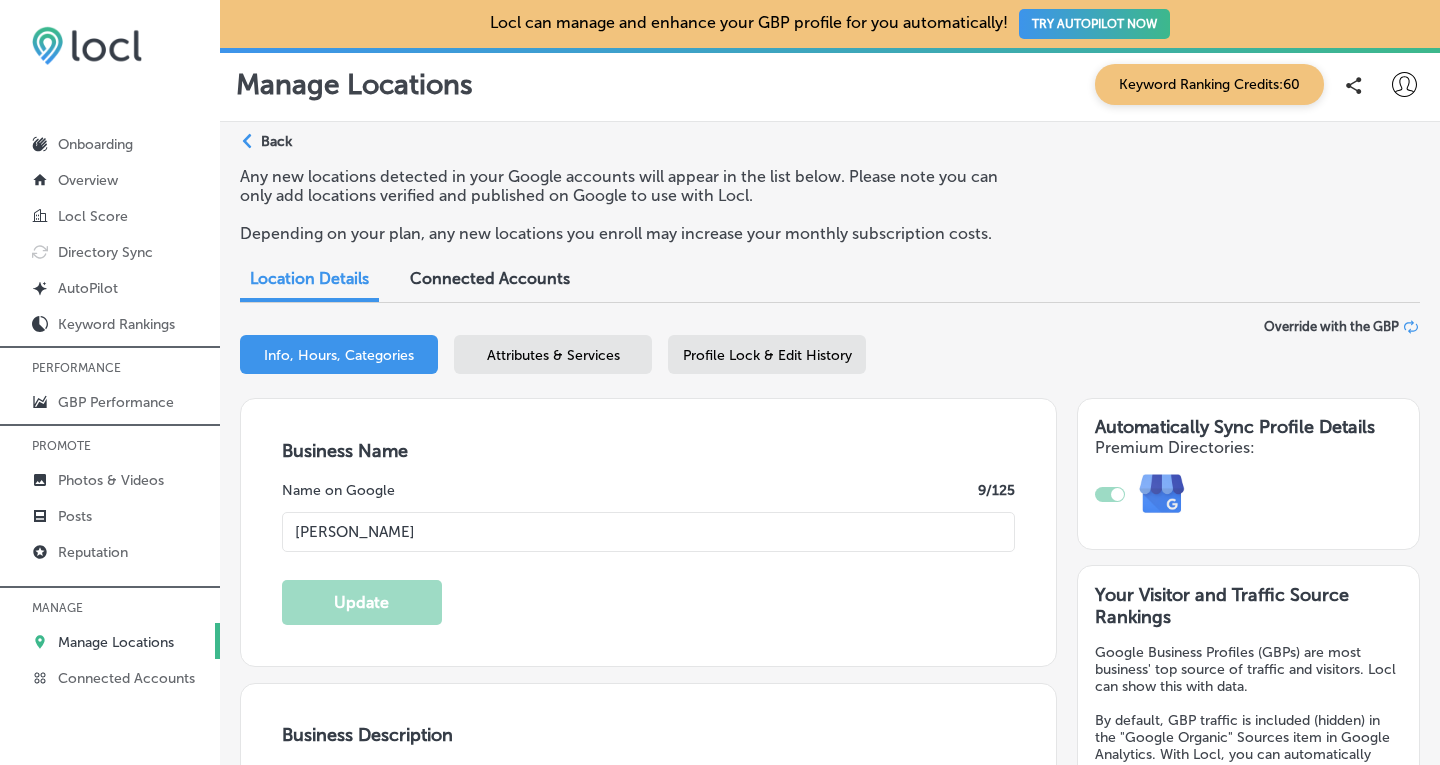 type on "[PHONE_NUMBER]" 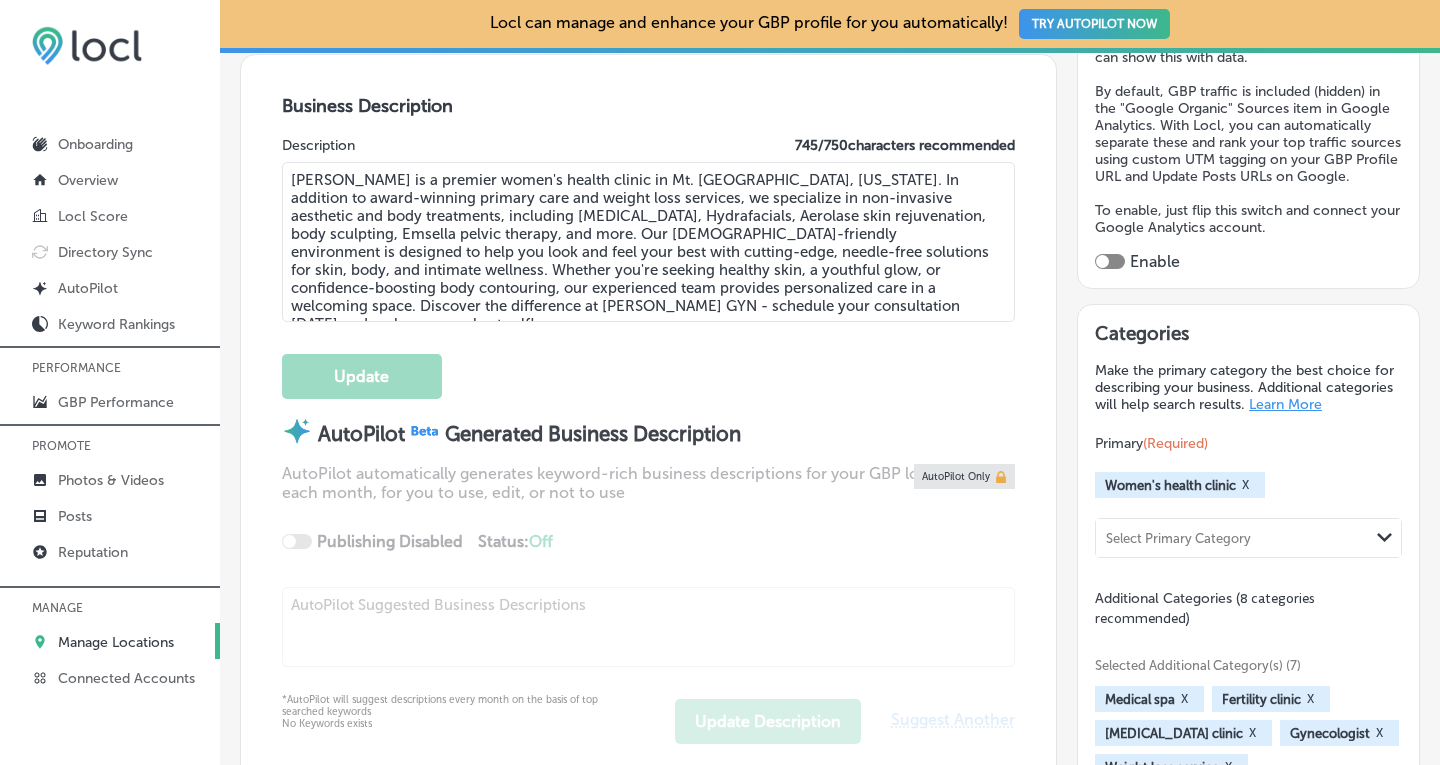 scroll, scrollTop: 626, scrollLeft: 0, axis: vertical 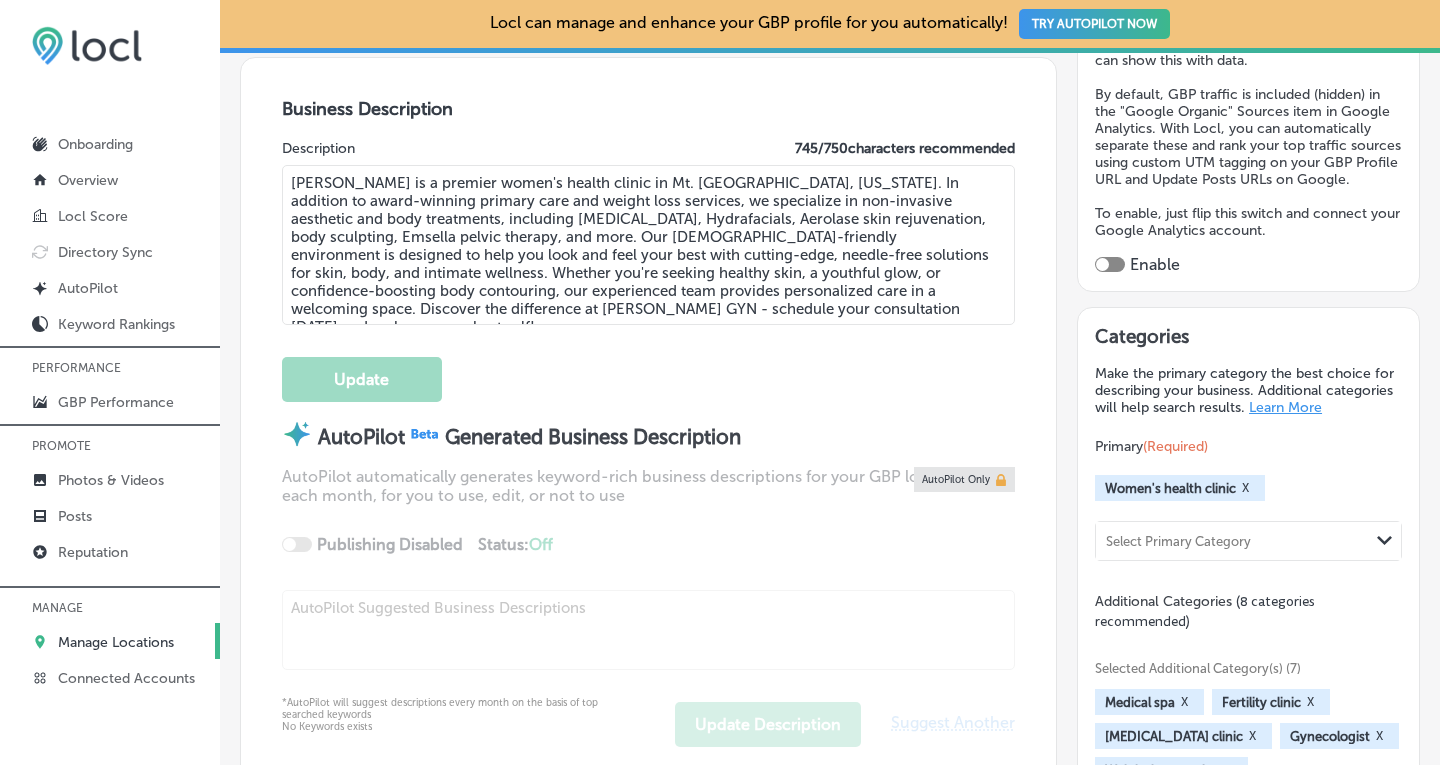 click at bounding box center (1110, 264) 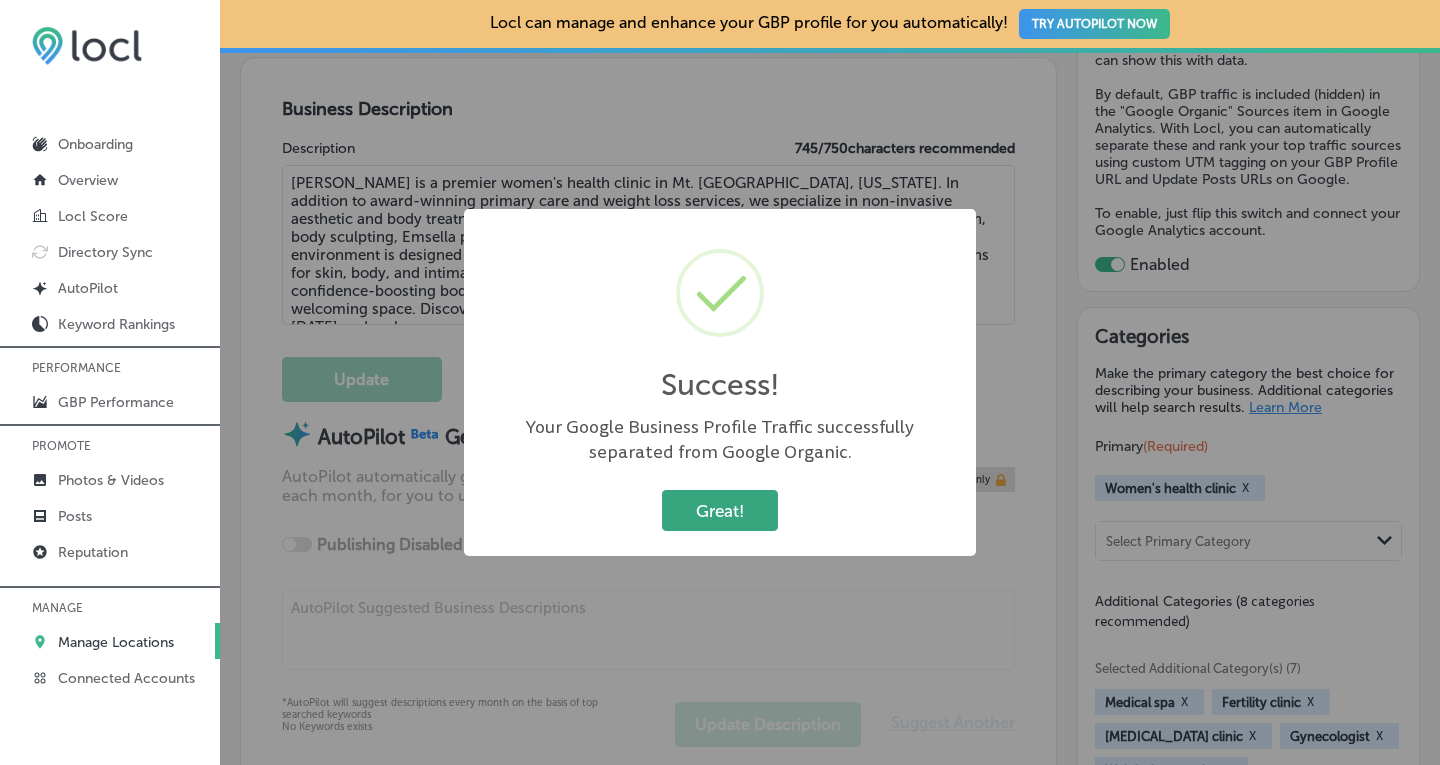 click on "Great!" at bounding box center [720, 510] 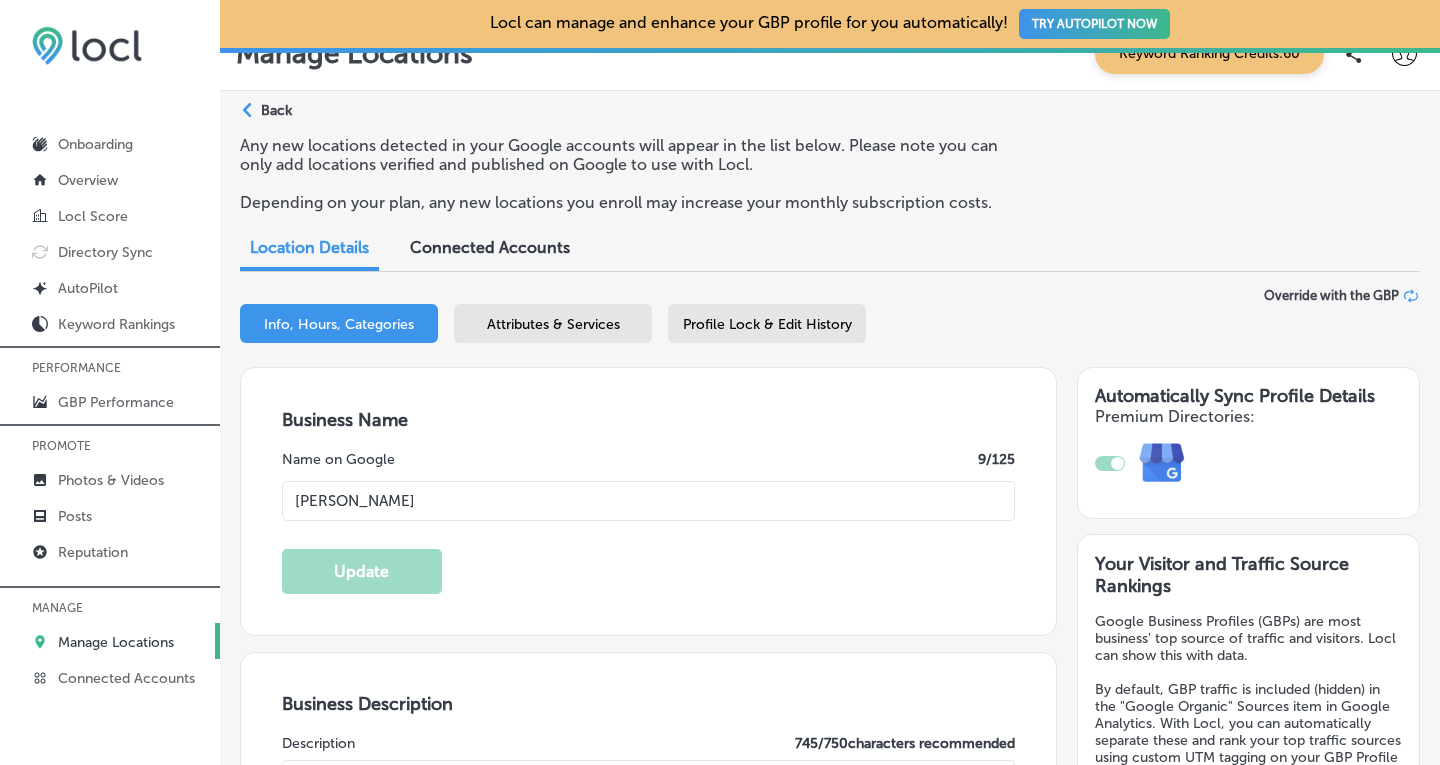 scroll, scrollTop: 24, scrollLeft: 0, axis: vertical 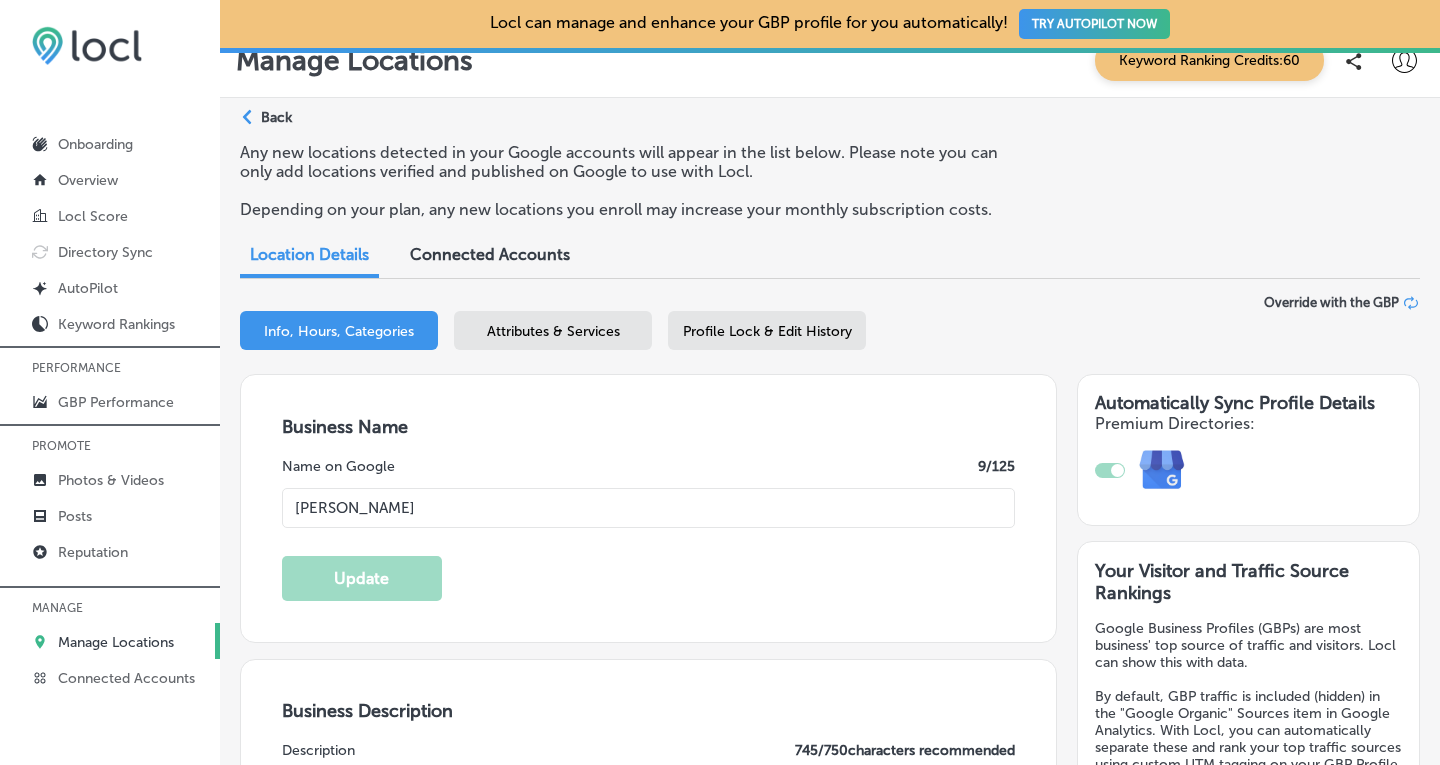 click on "Profile Lock & Edit History" at bounding box center [767, 331] 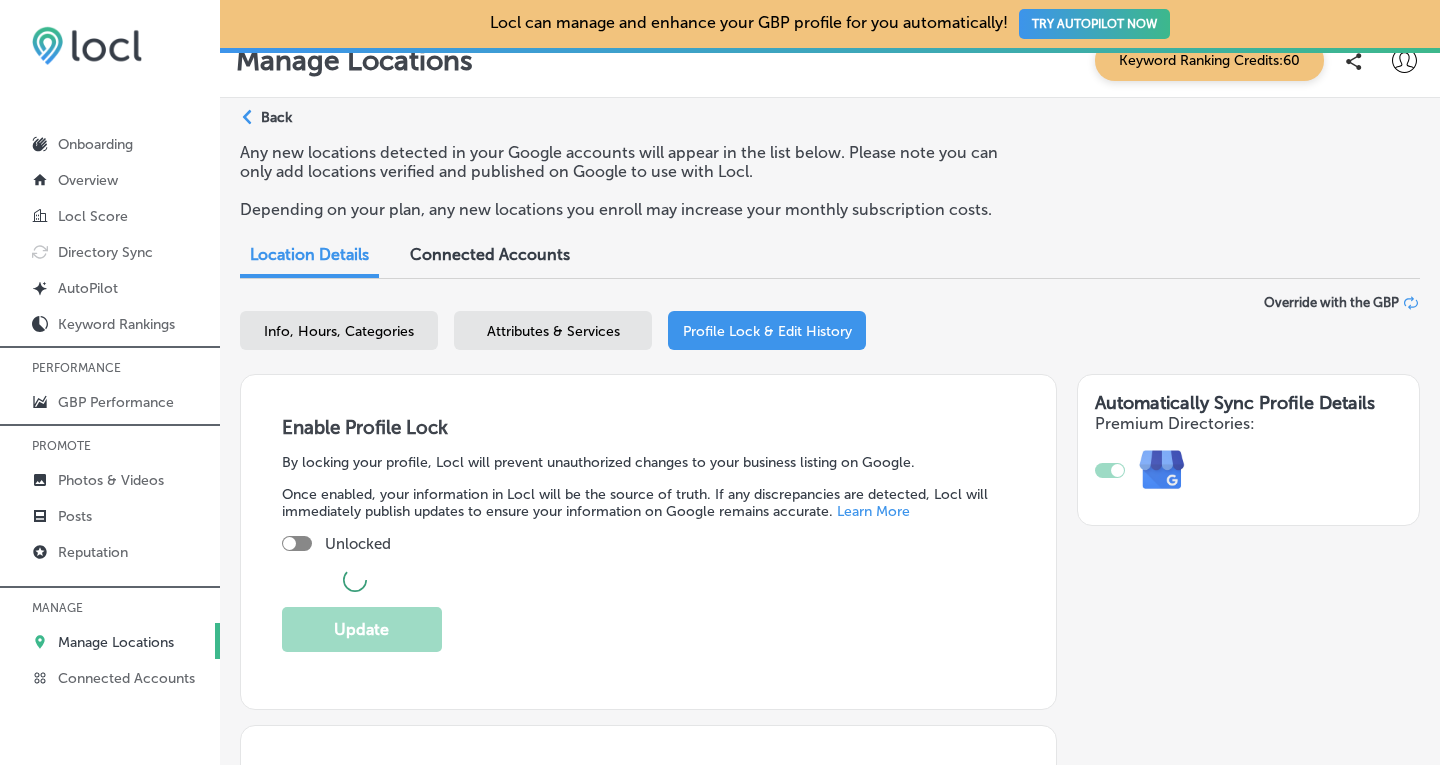 checkbox on "true" 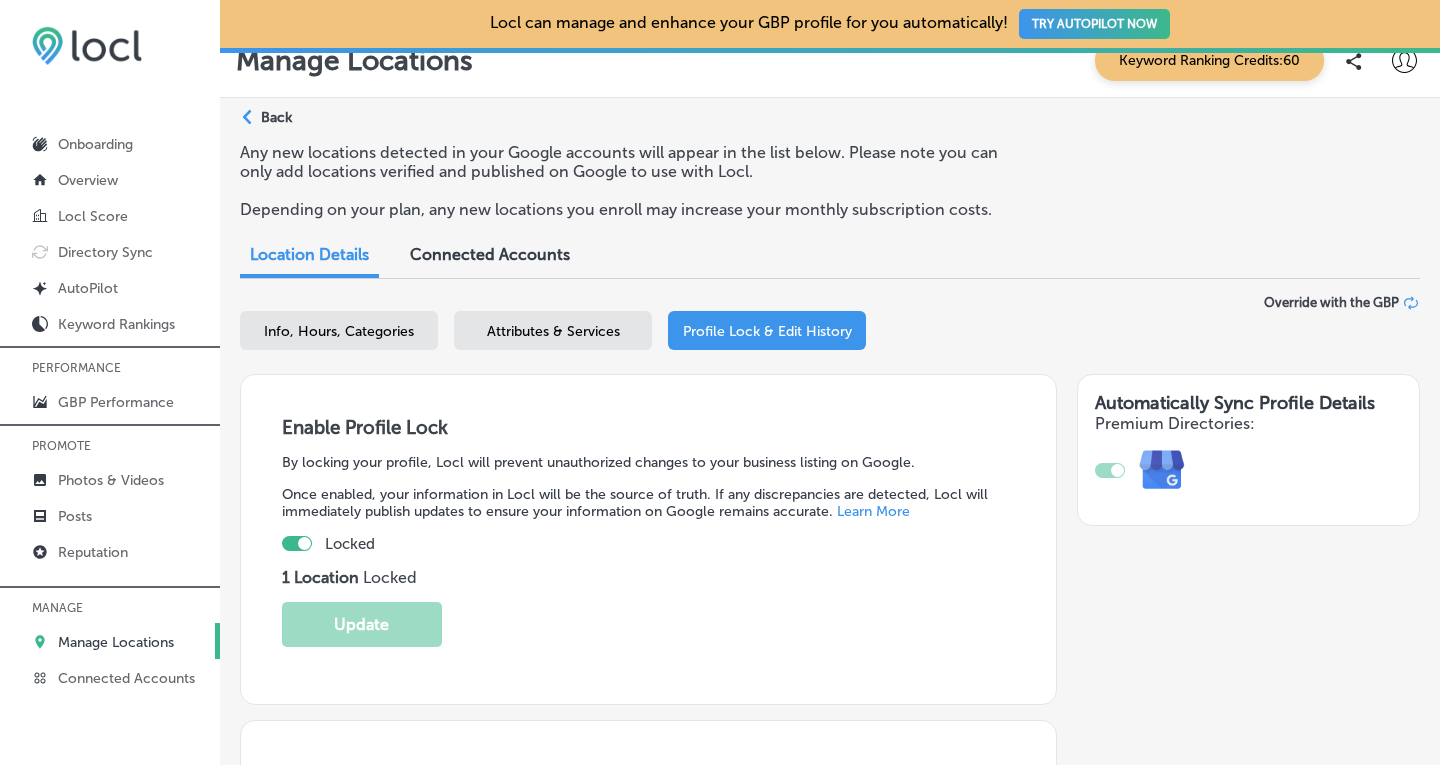 click on "Manage Locations" at bounding box center [116, 642] 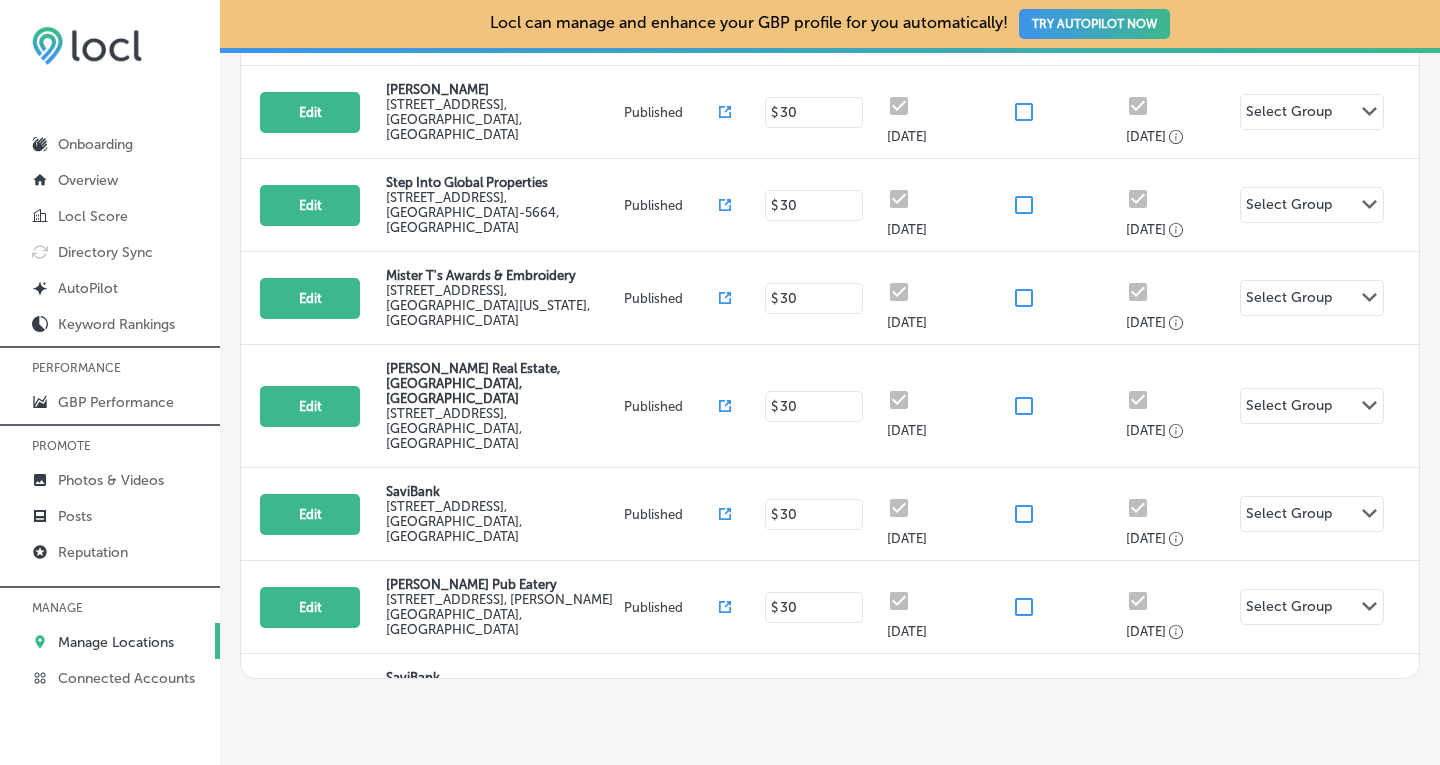 scroll, scrollTop: 483, scrollLeft: 0, axis: vertical 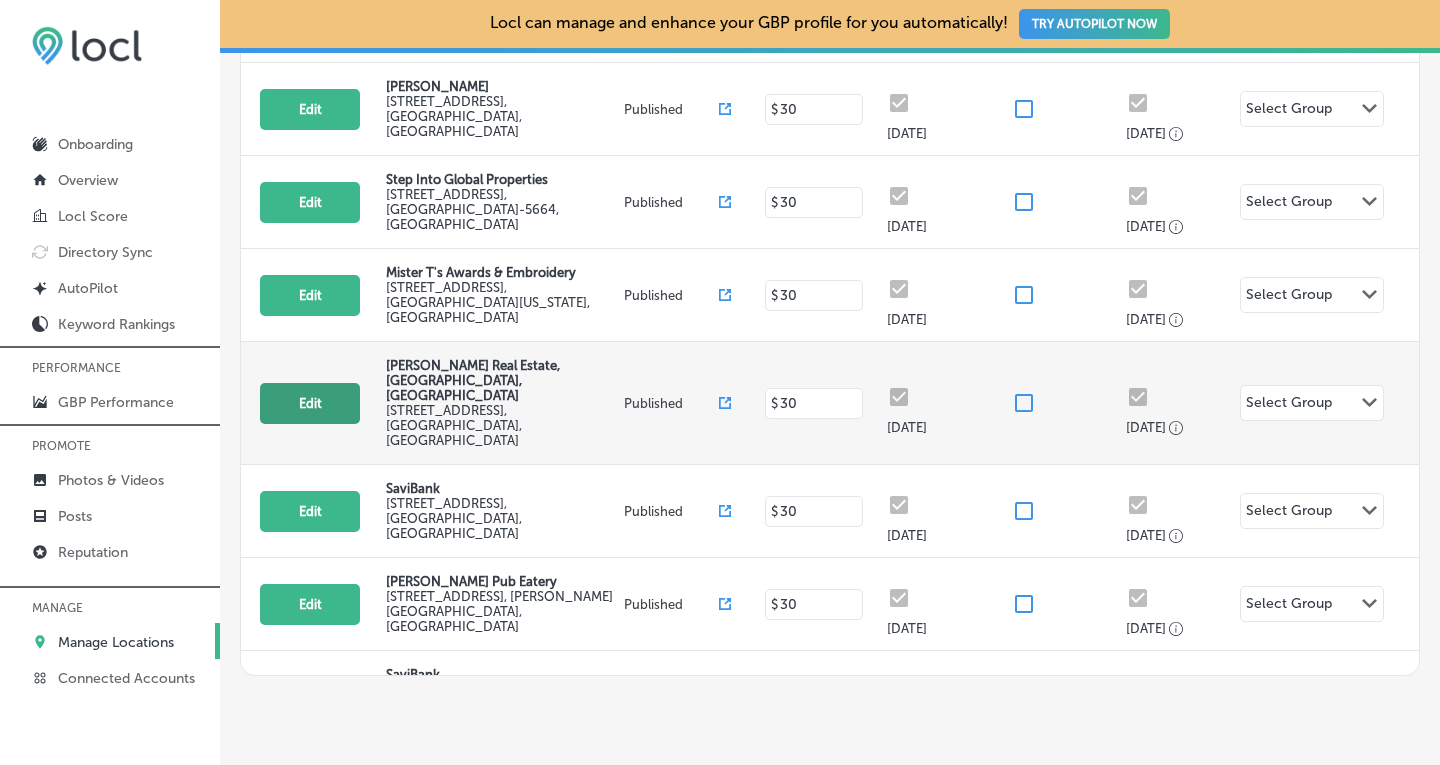 click on "Edit" at bounding box center (310, 403) 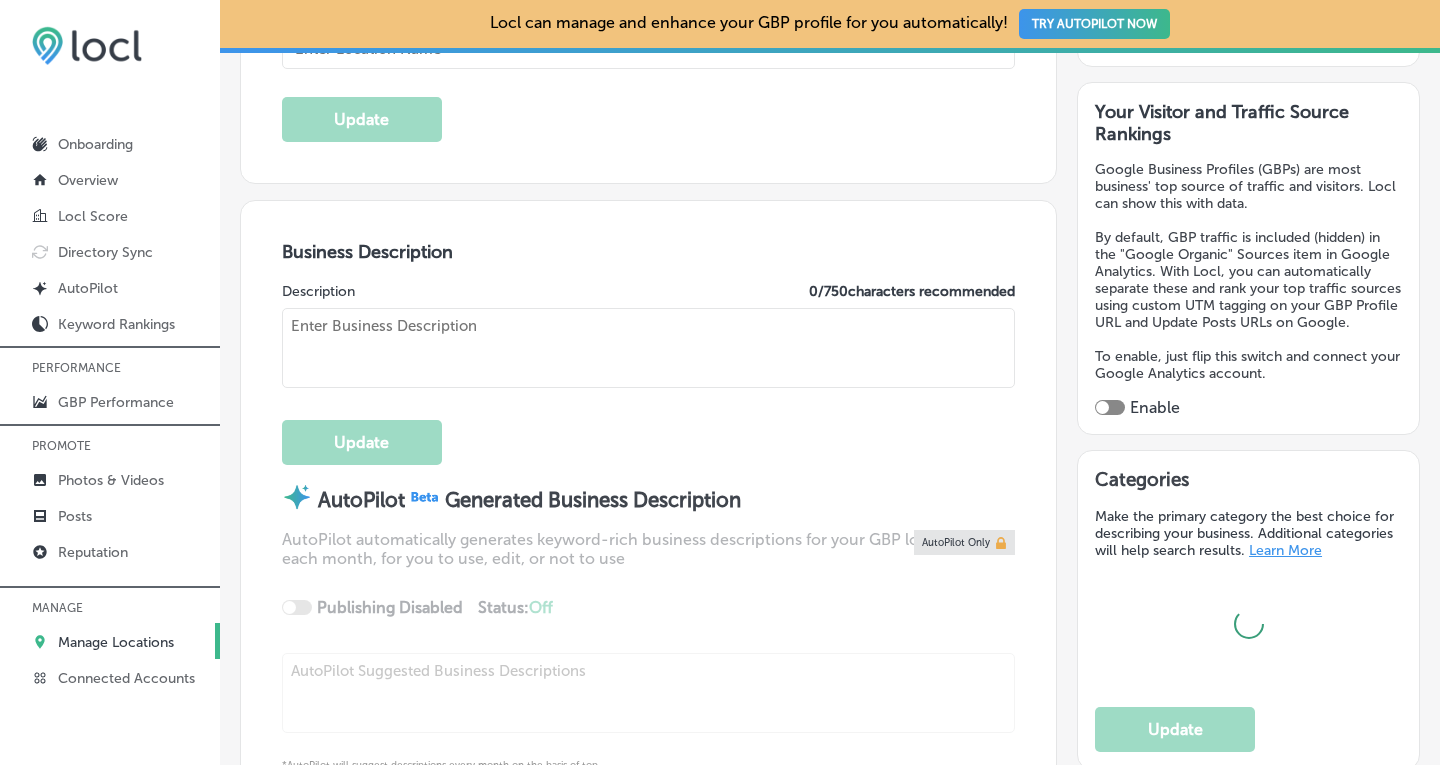 scroll, scrollTop: 518, scrollLeft: 0, axis: vertical 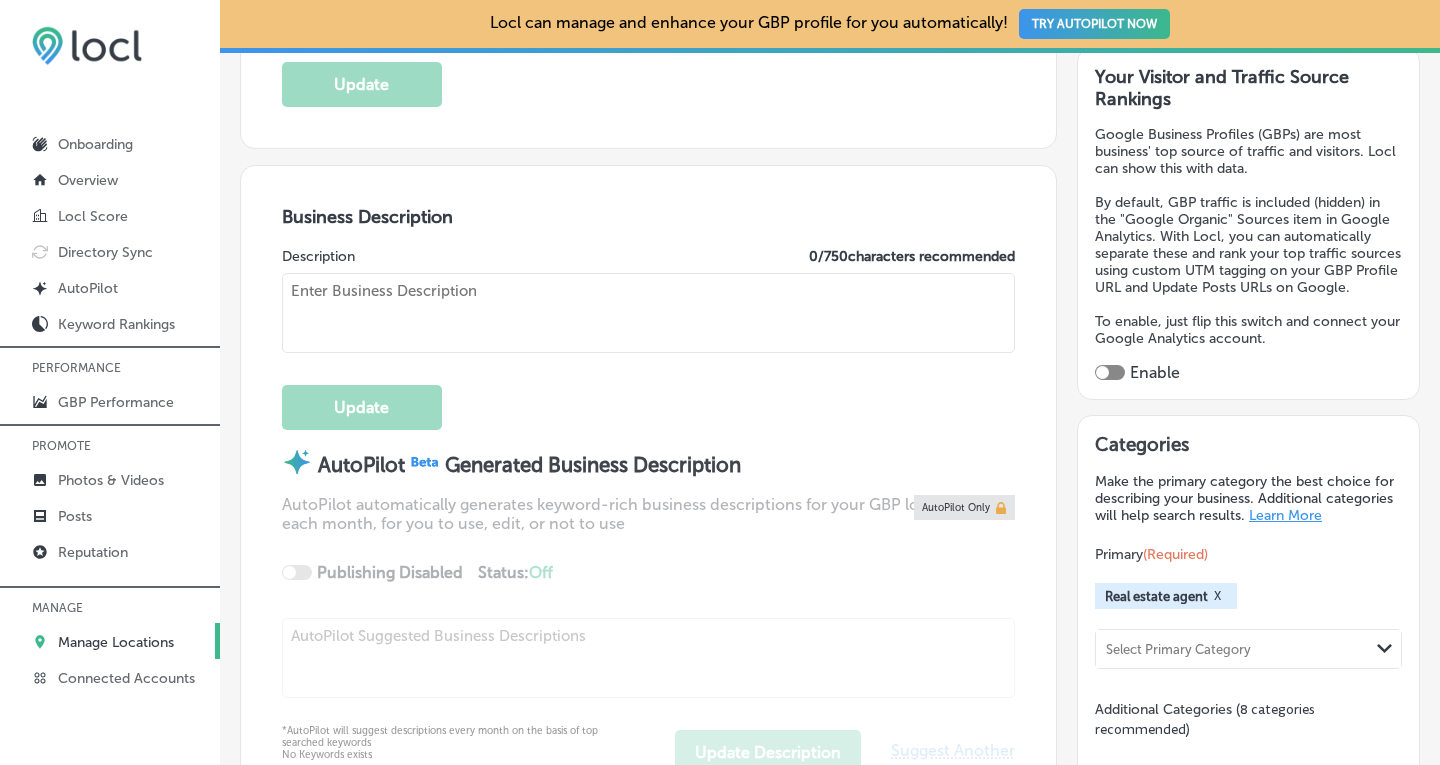 type on "Looking to downsize, relocate, or find your forever home in [GEOGRAPHIC_DATA] or [GEOGRAPHIC_DATA]? [PERSON_NAME] Real Estate offers personalized, full-service support for home buyers and sellers in [GEOGRAPHIC_DATA][PERSON_NAME], [GEOGRAPHIC_DATA], and surrounding communities. [PERSON_NAME] specializes in helping intentional movers—empty nesters, retirees, and families in transition—navigate every step with clarity and care. Known for her proactive communication, deep local knowledge, and stress-reducing approach, [PERSON_NAME] turns real estate into a relationship, not just a transaction. Whether you're selling a long-time home or seeking peaceful, nature-connected living, contact [PERSON_NAME] [DATE] for expert guidance." 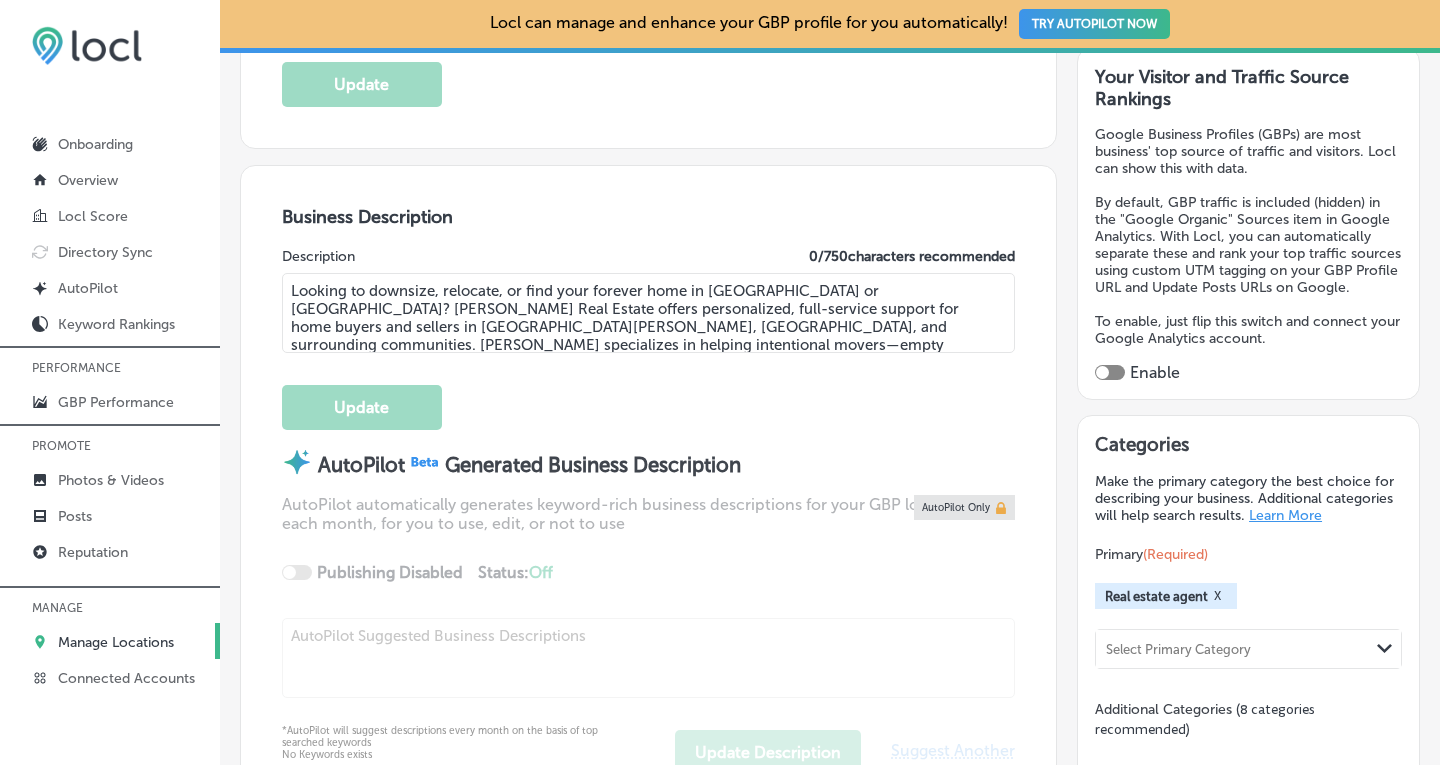 type on "[STREET_ADDRESS]" 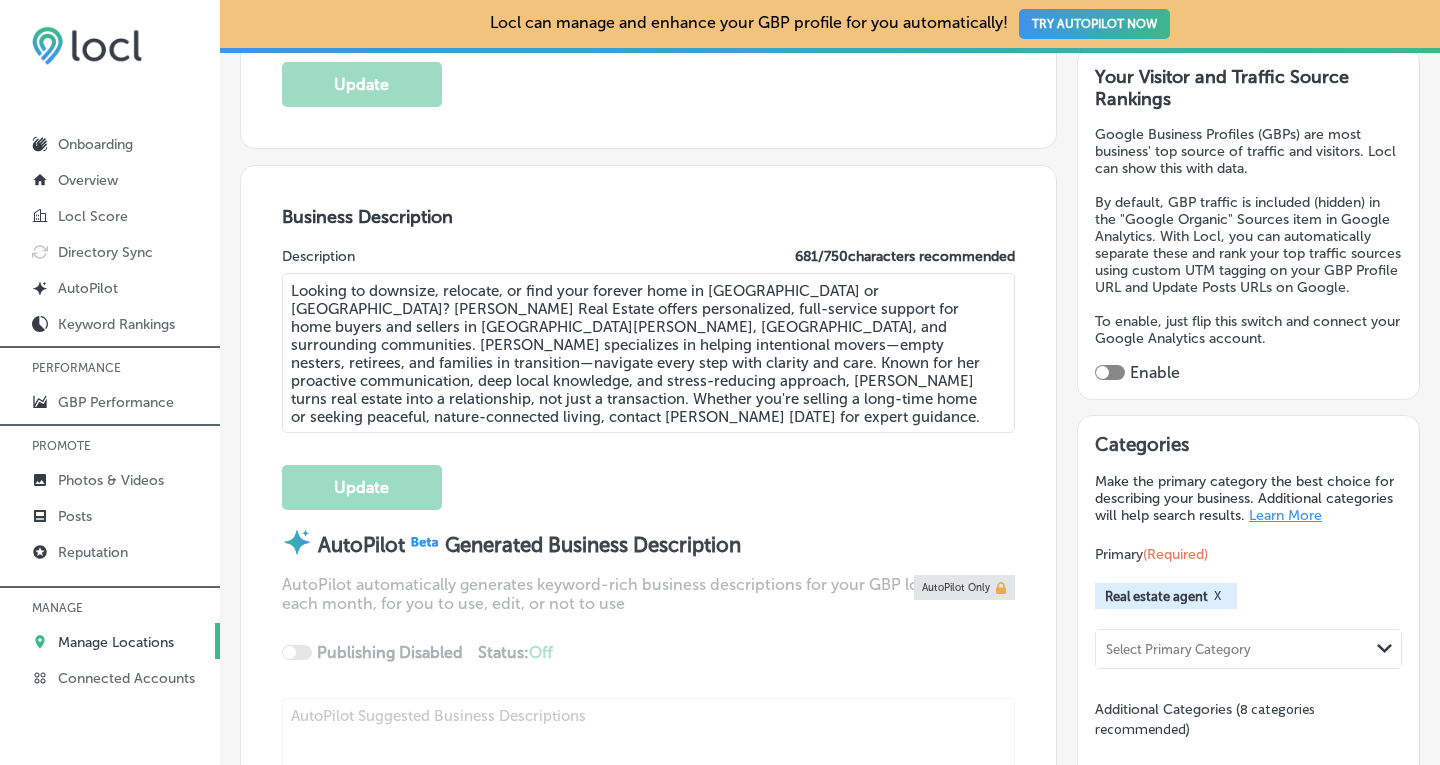 type on "[PERSON_NAME] Real Estate, [GEOGRAPHIC_DATA], [GEOGRAPHIC_DATA]" 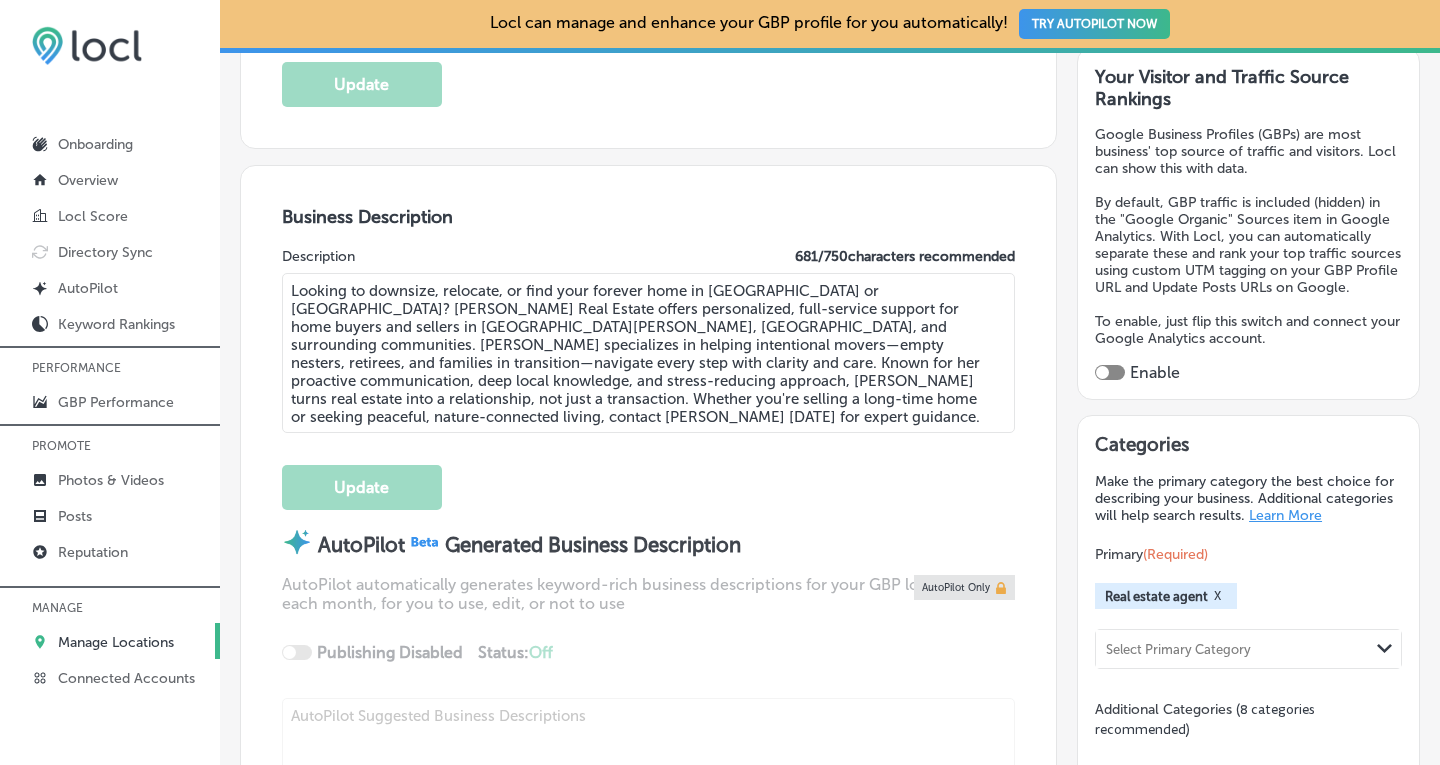 type on "[PHONE_NUMBER]" 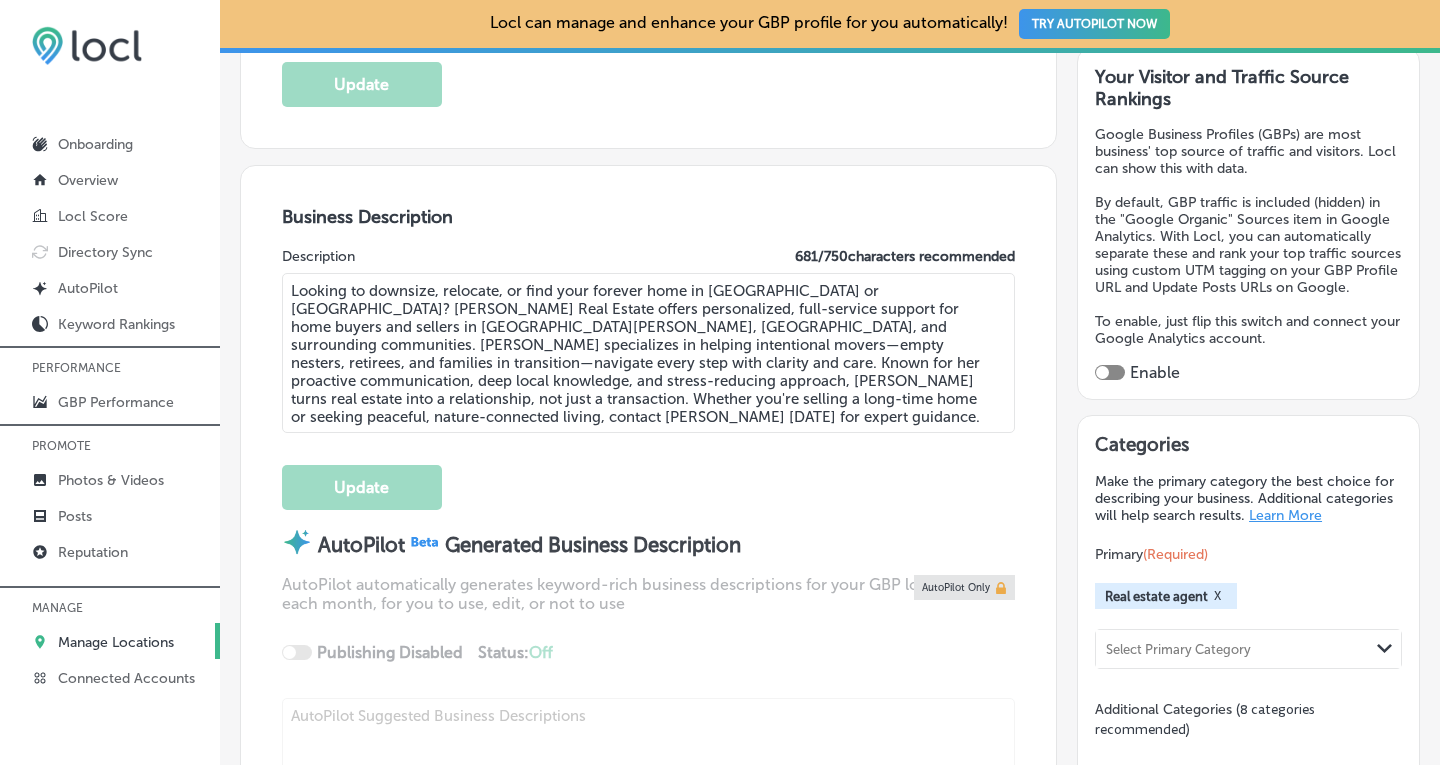 click at bounding box center (1110, 372) 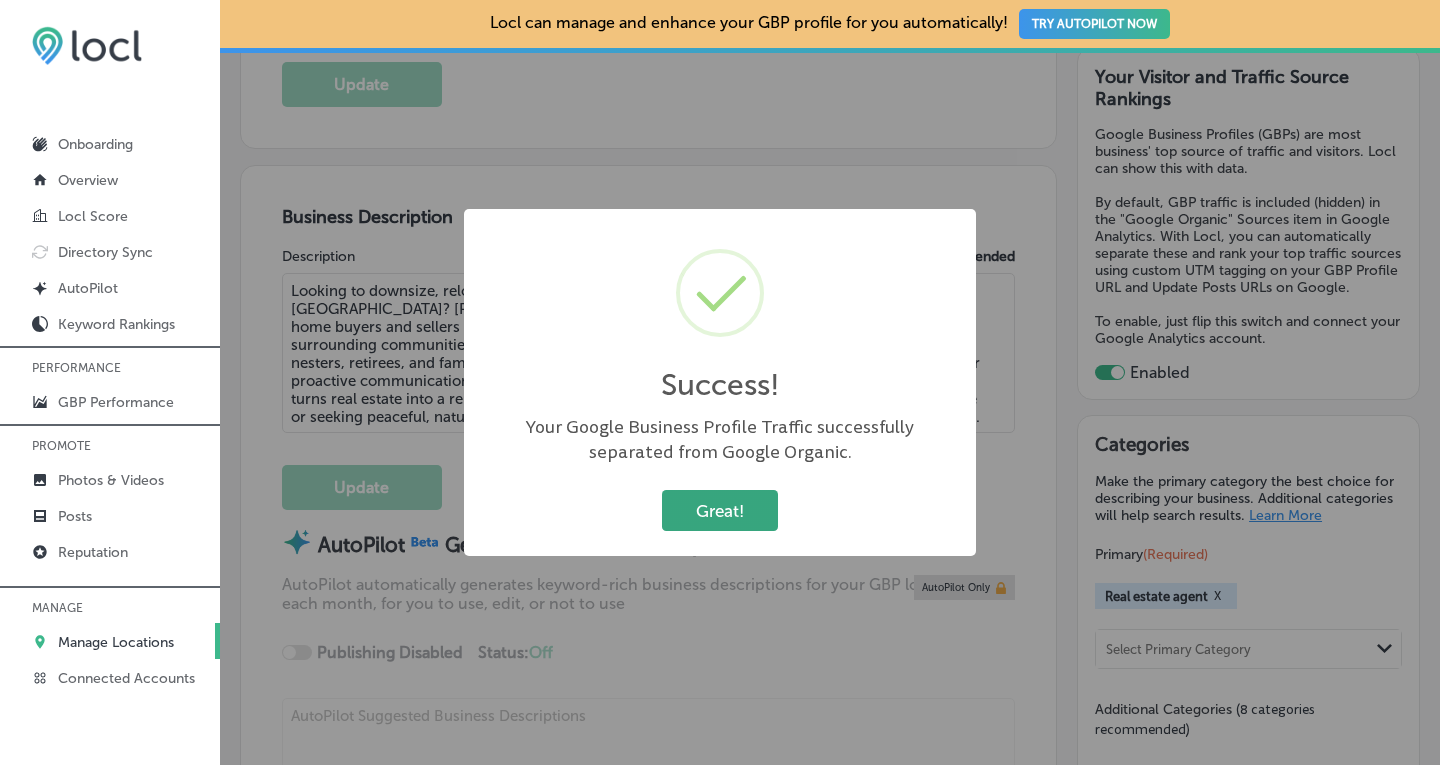 click on "Great!" at bounding box center (720, 510) 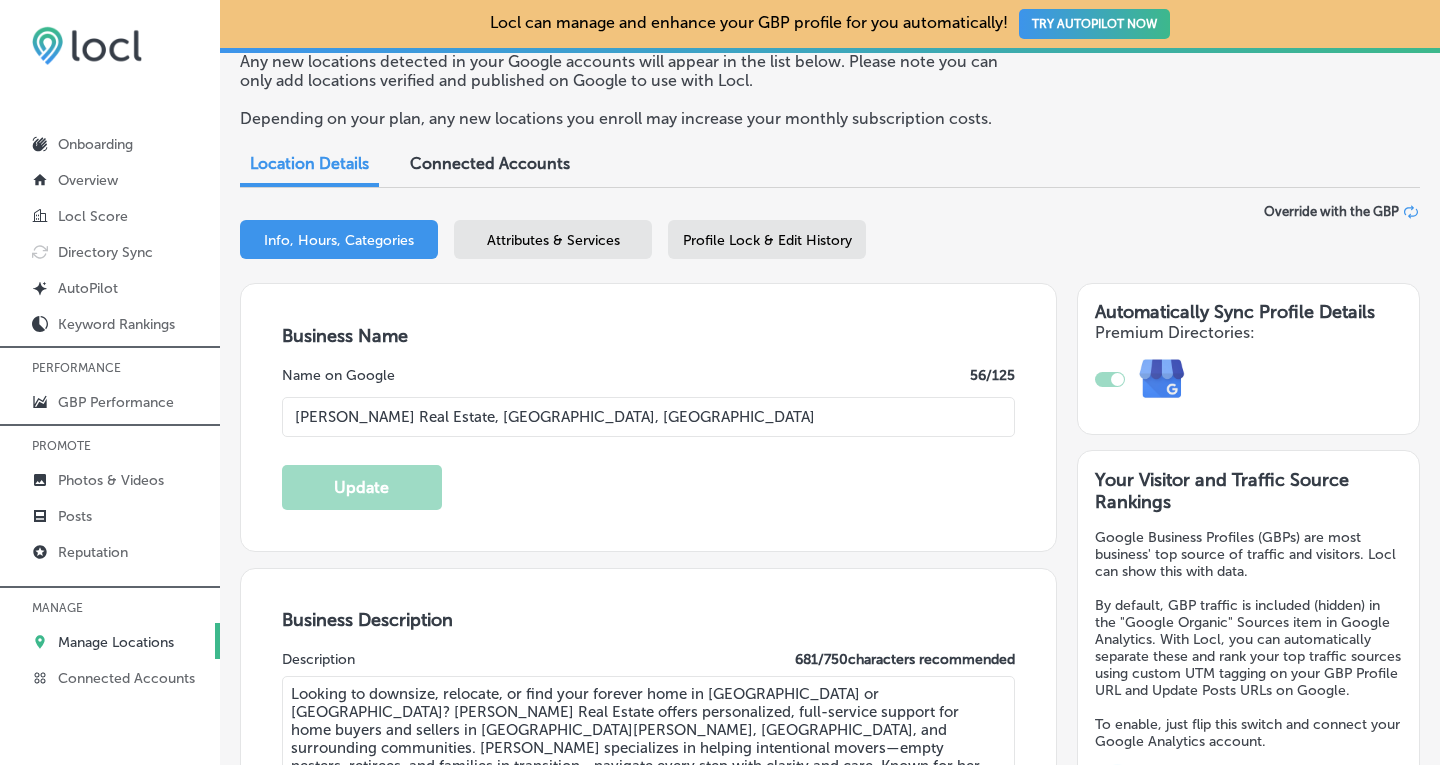 scroll, scrollTop: 96, scrollLeft: 0, axis: vertical 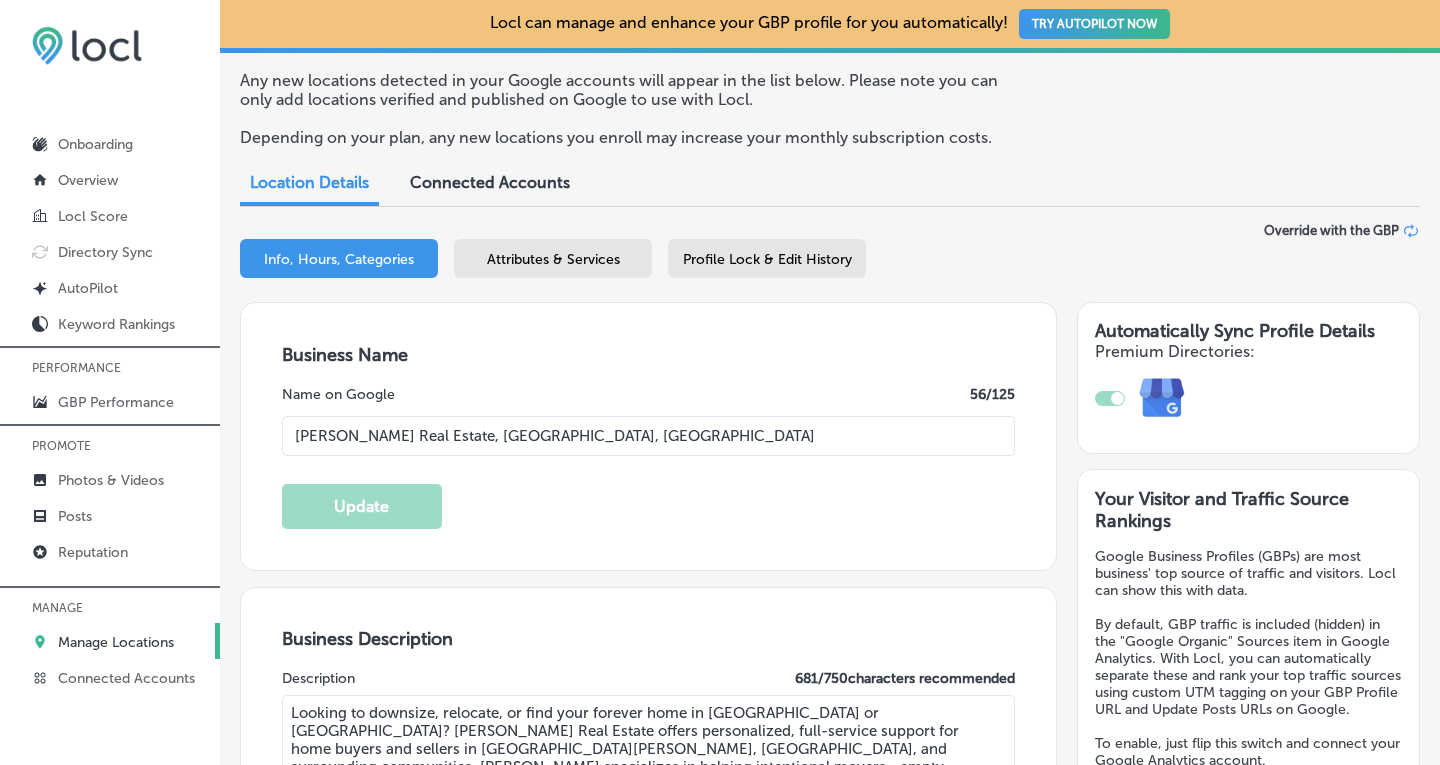 click on "Profile Lock & Edit History" at bounding box center [767, 258] 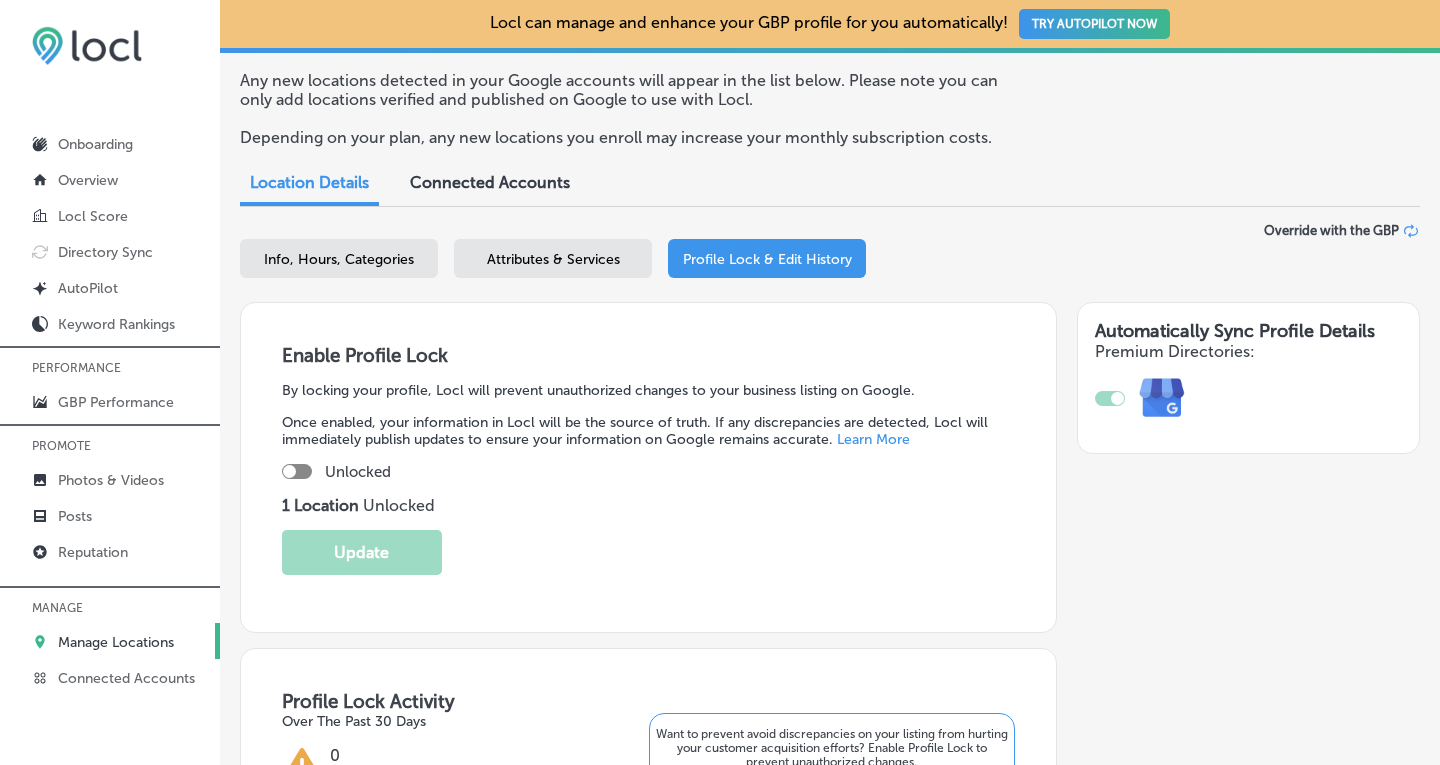click at bounding box center [297, 471] 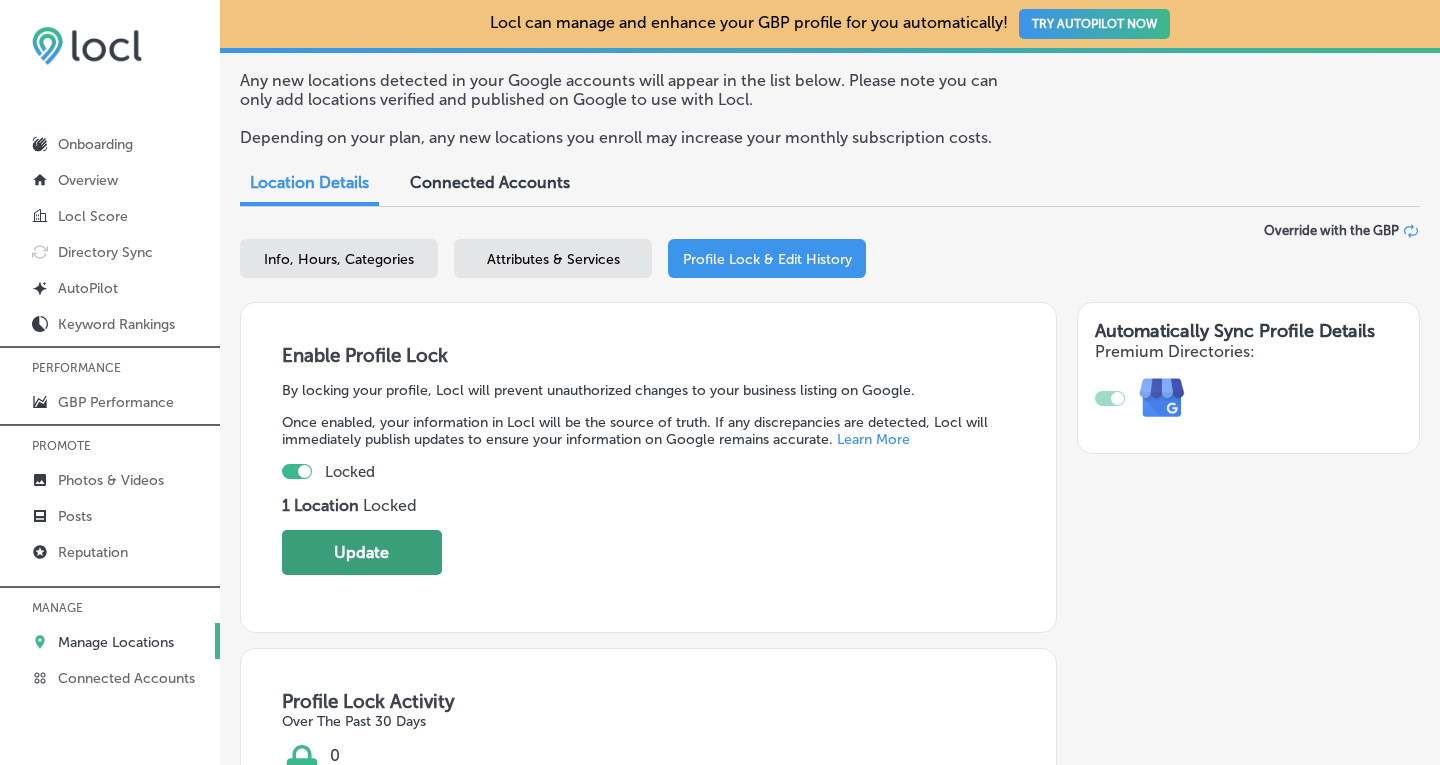 click on "Update" at bounding box center [362, 552] 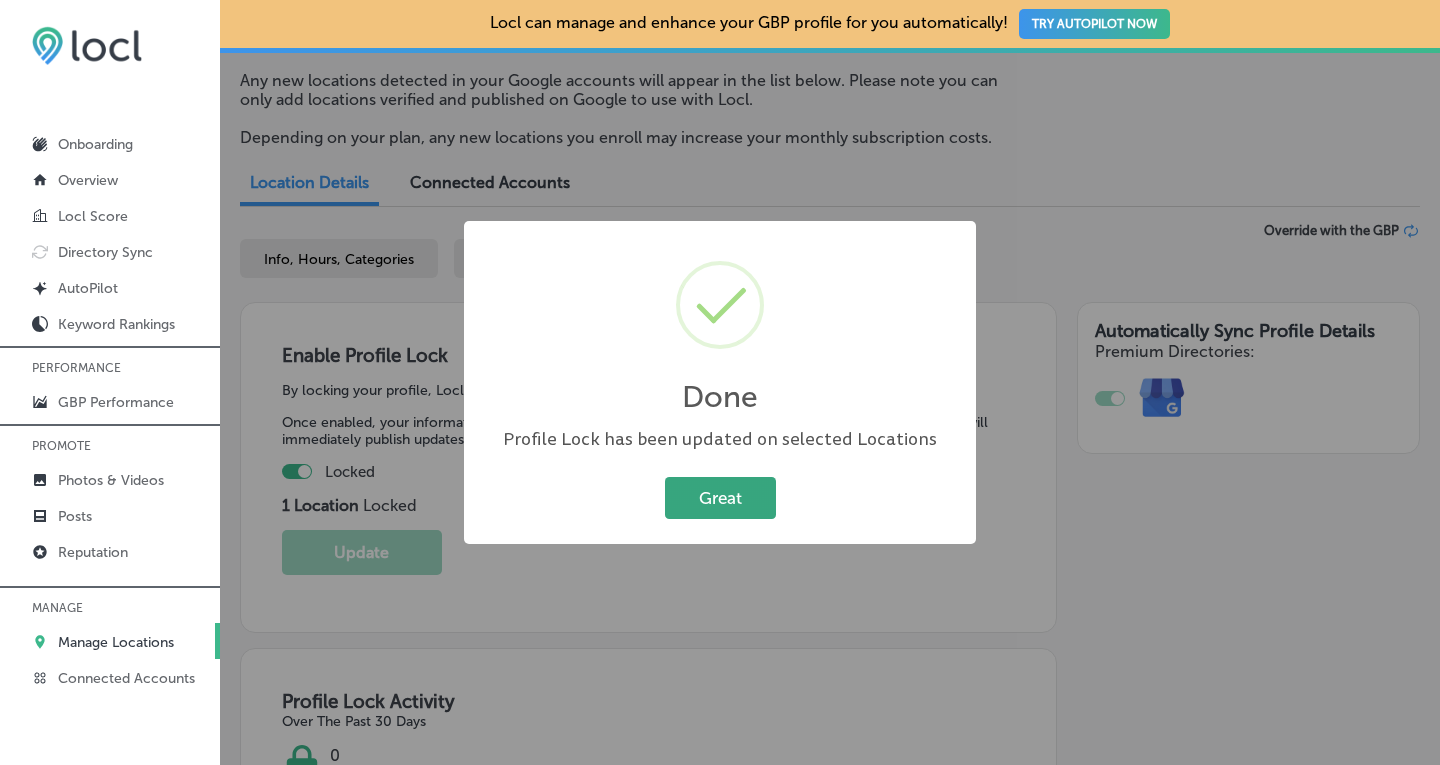 click on "Great" at bounding box center [720, 497] 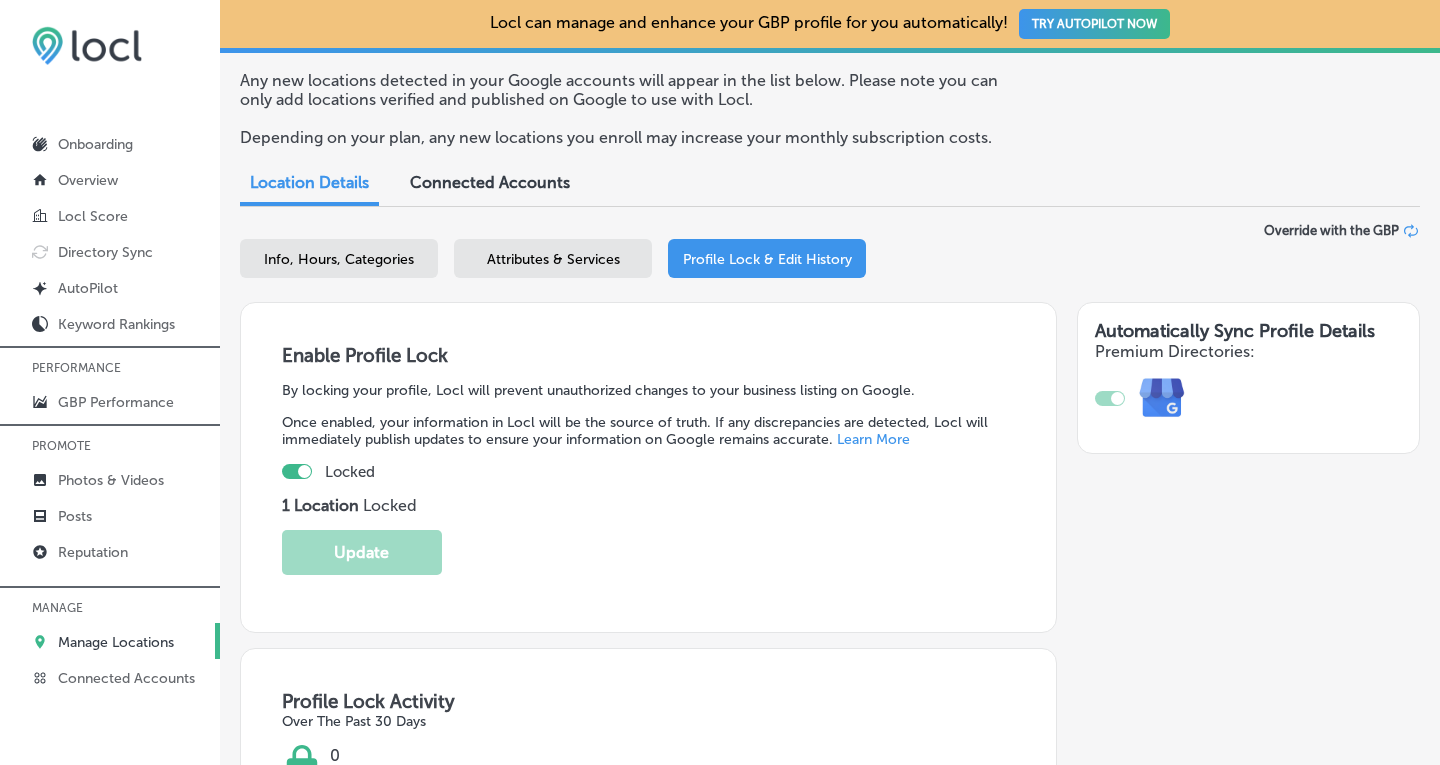 click on "Manage Locations" at bounding box center (116, 642) 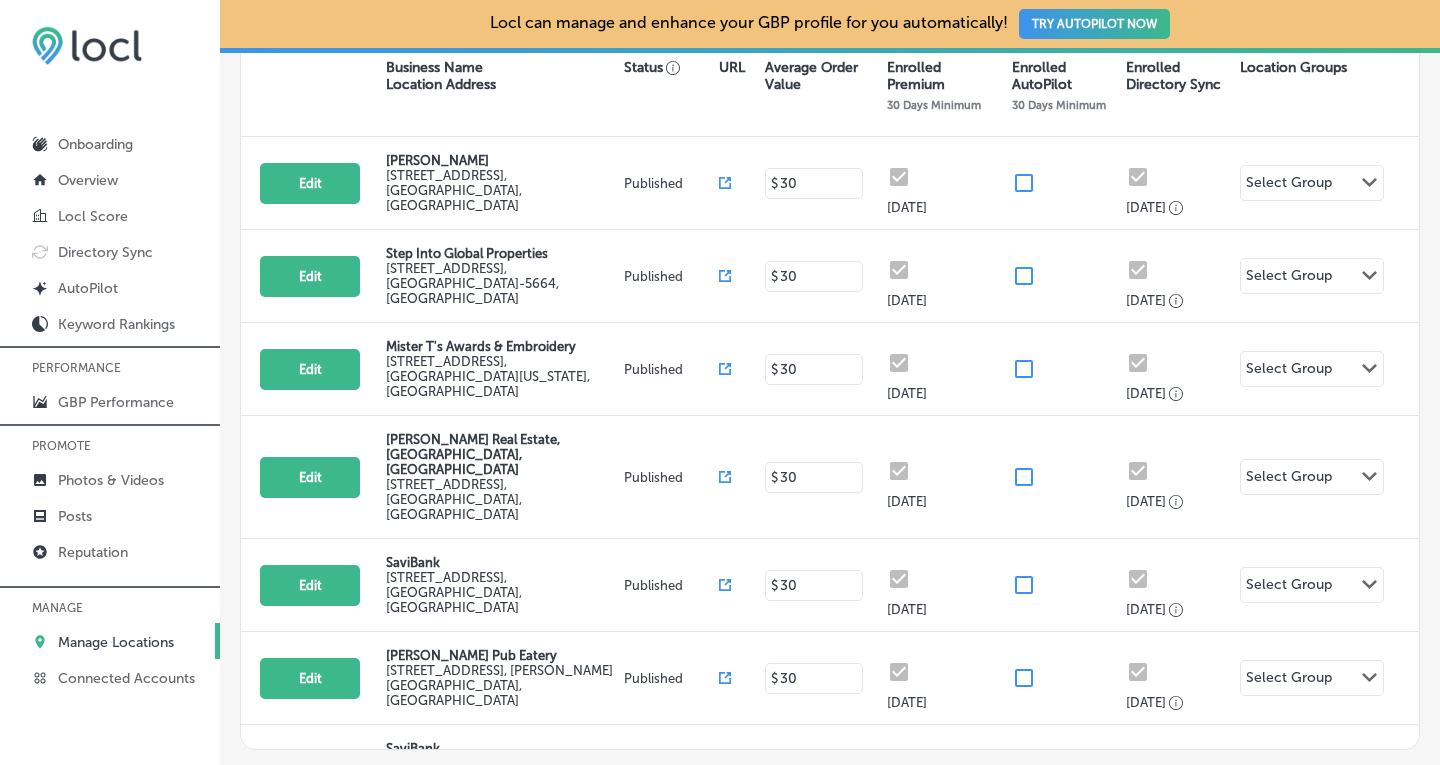 scroll, scrollTop: 416, scrollLeft: 0, axis: vertical 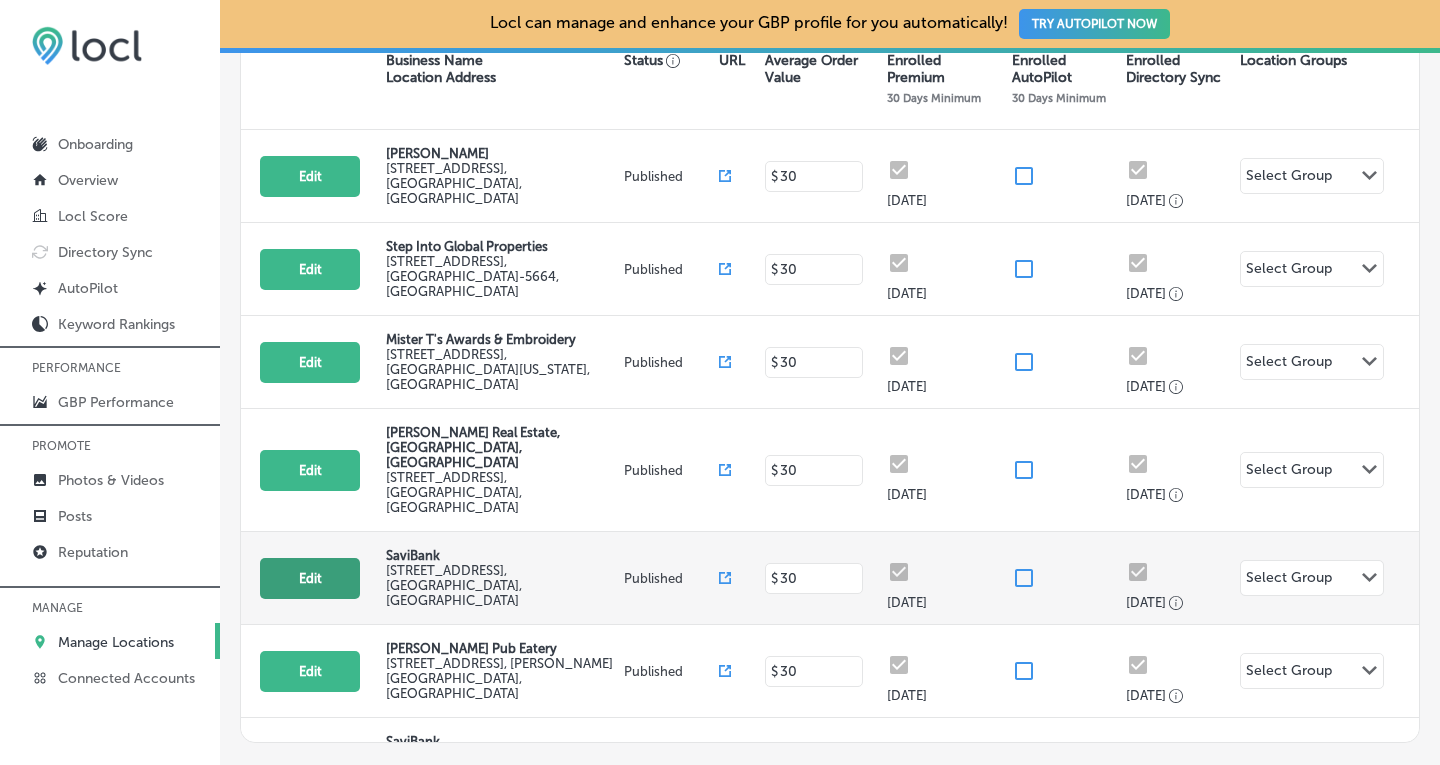 click on "Edit" at bounding box center [310, 578] 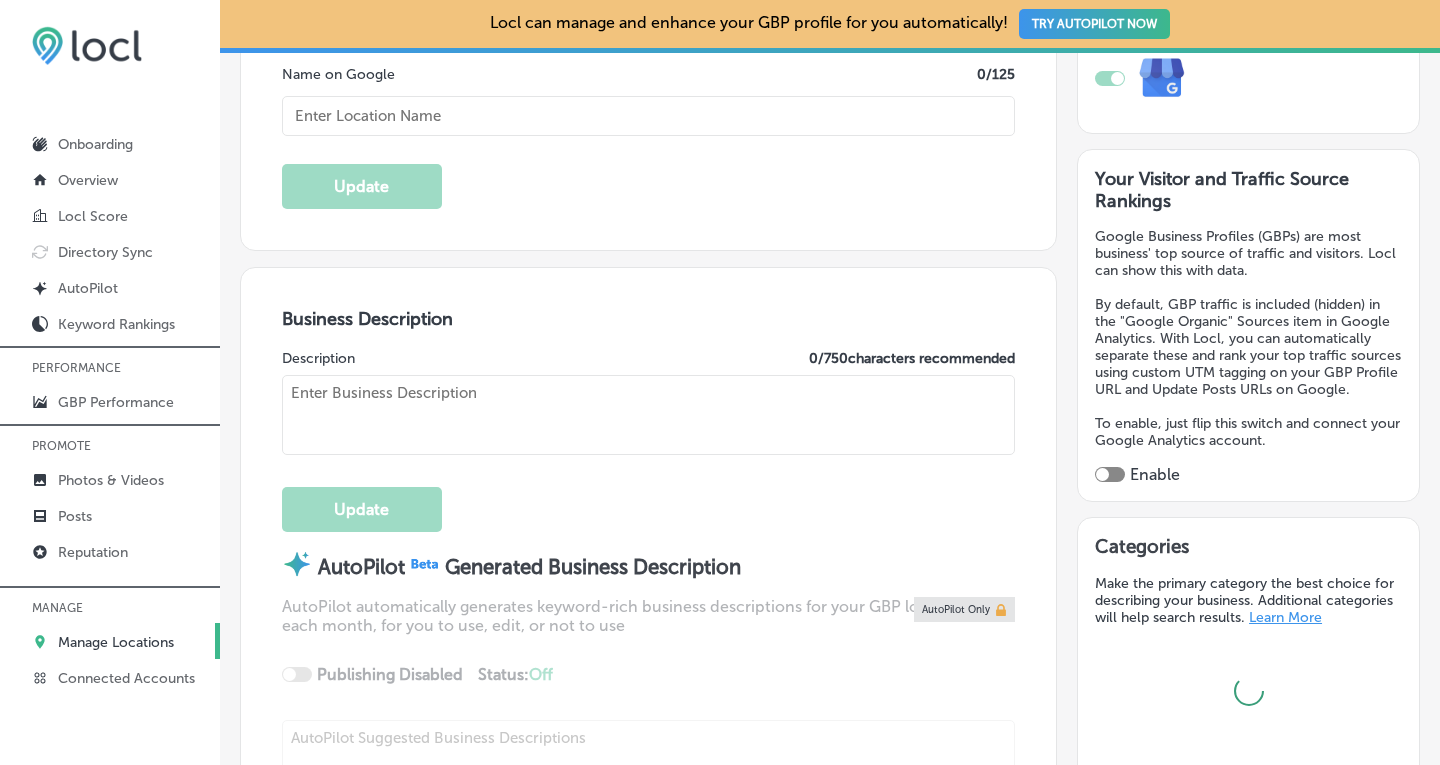scroll, scrollTop: 451, scrollLeft: 0, axis: vertical 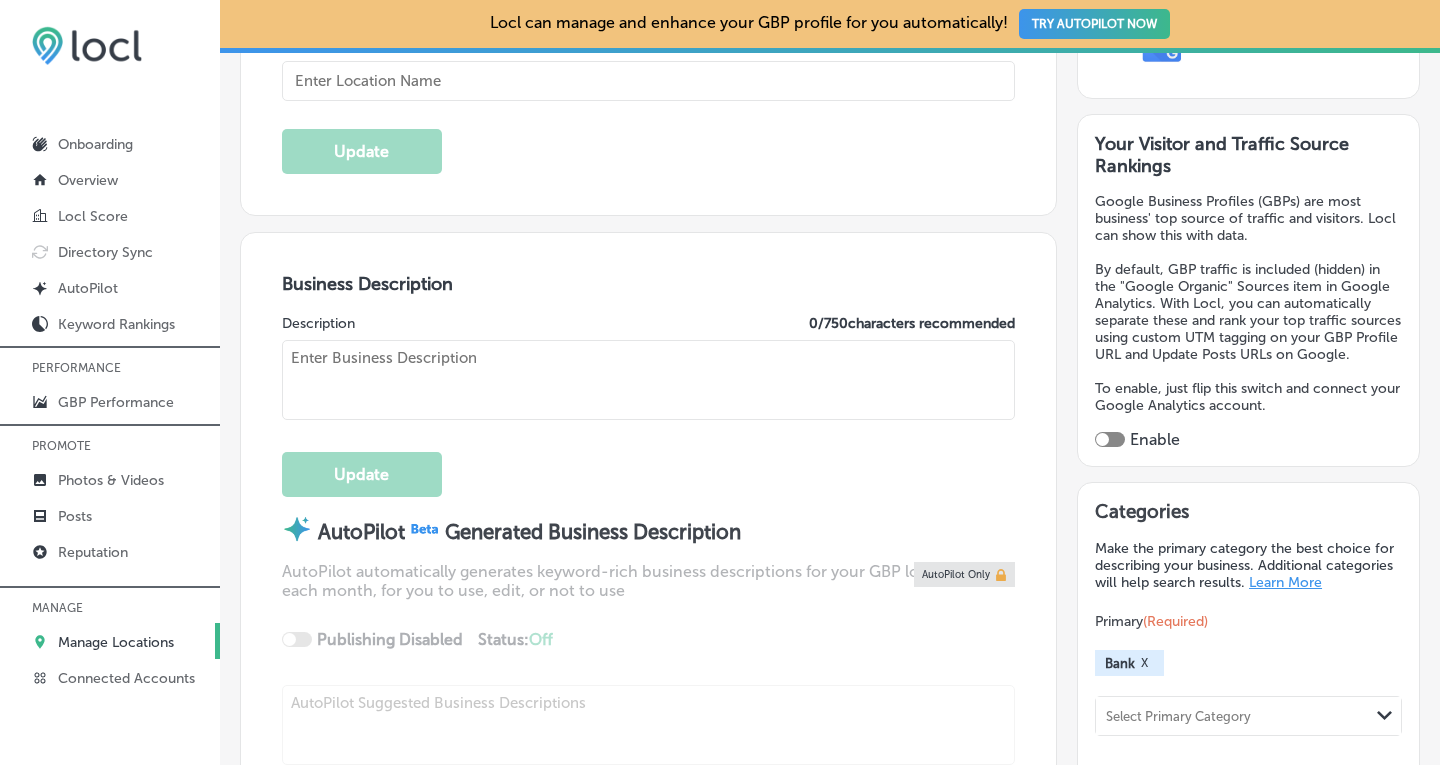type on "SaviBank" 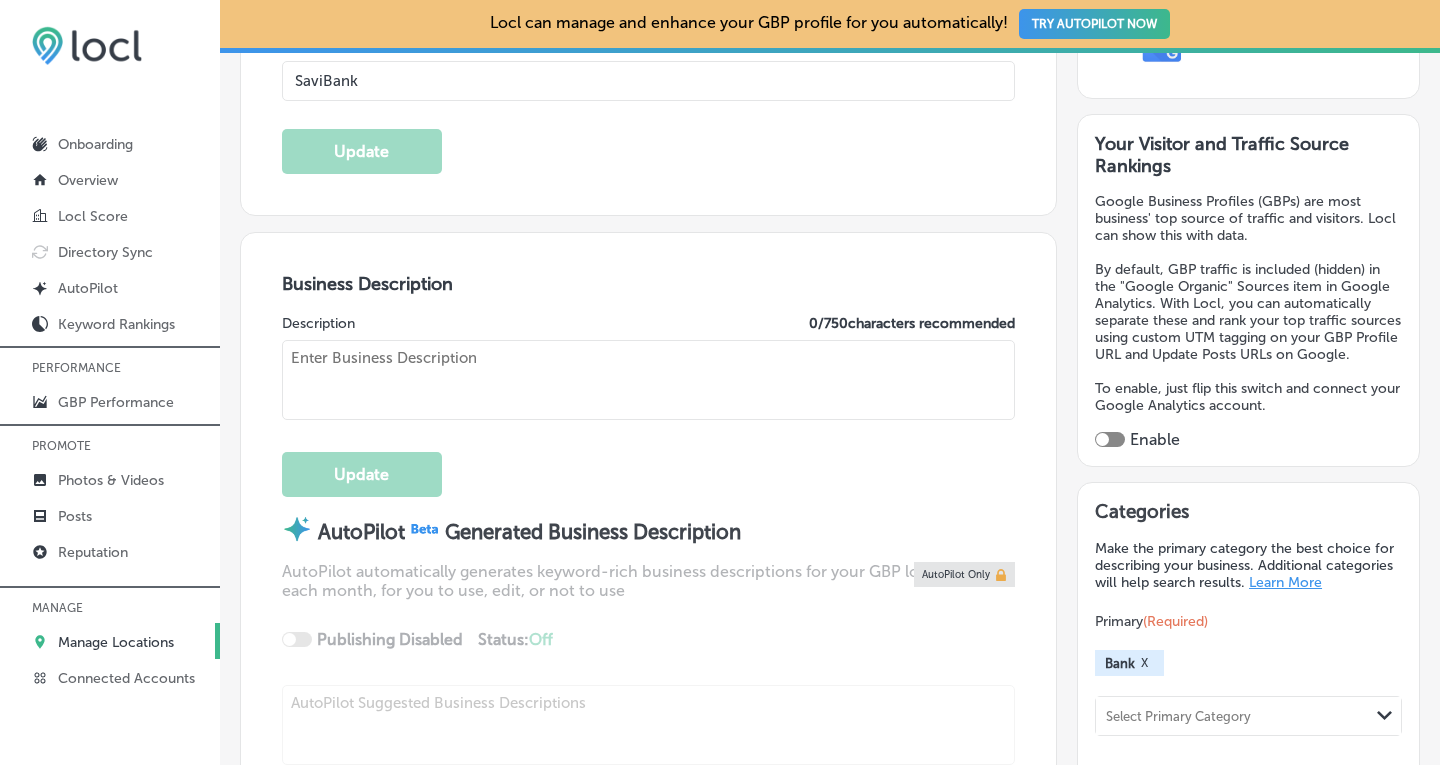 type on "[URL][DOMAIN_NAME]" 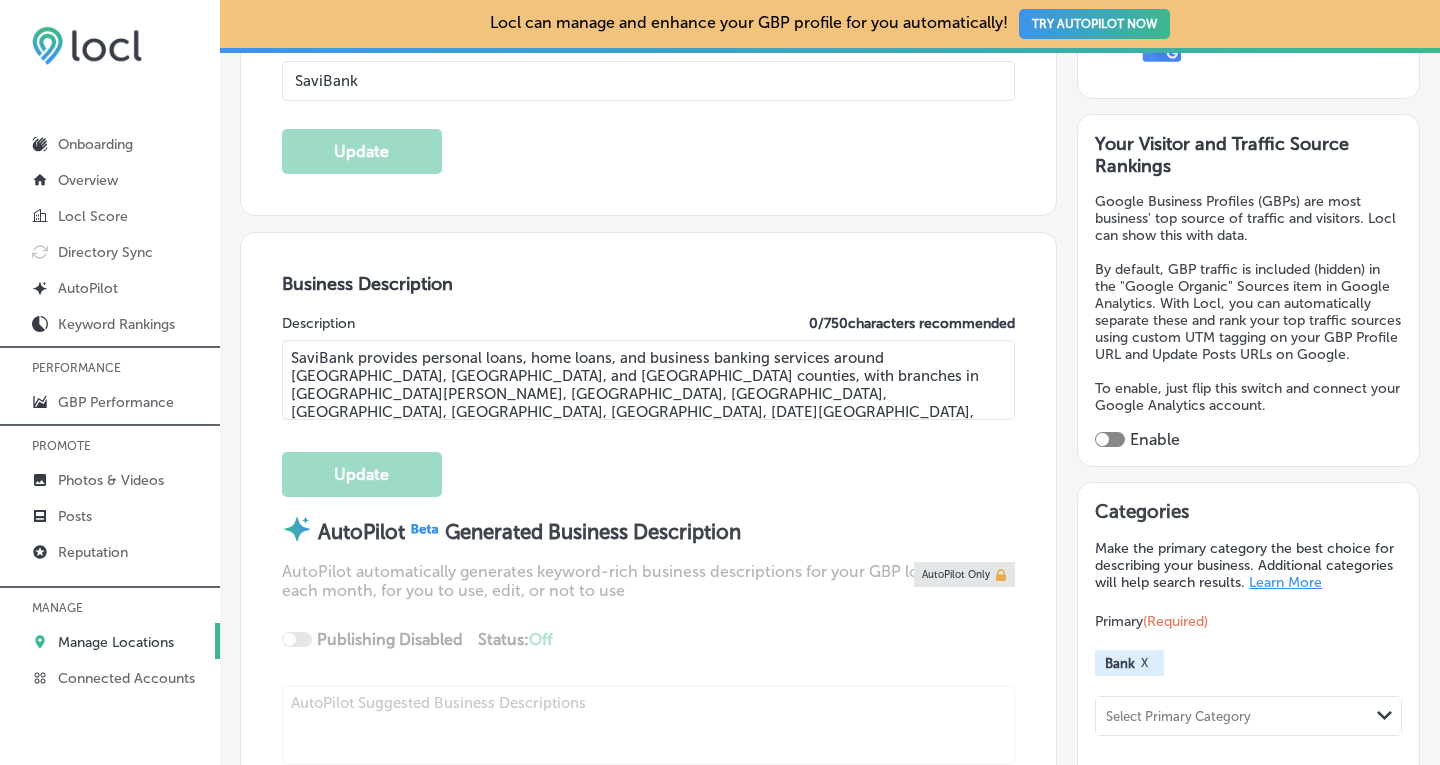 type on "[STREET_ADDRESS]" 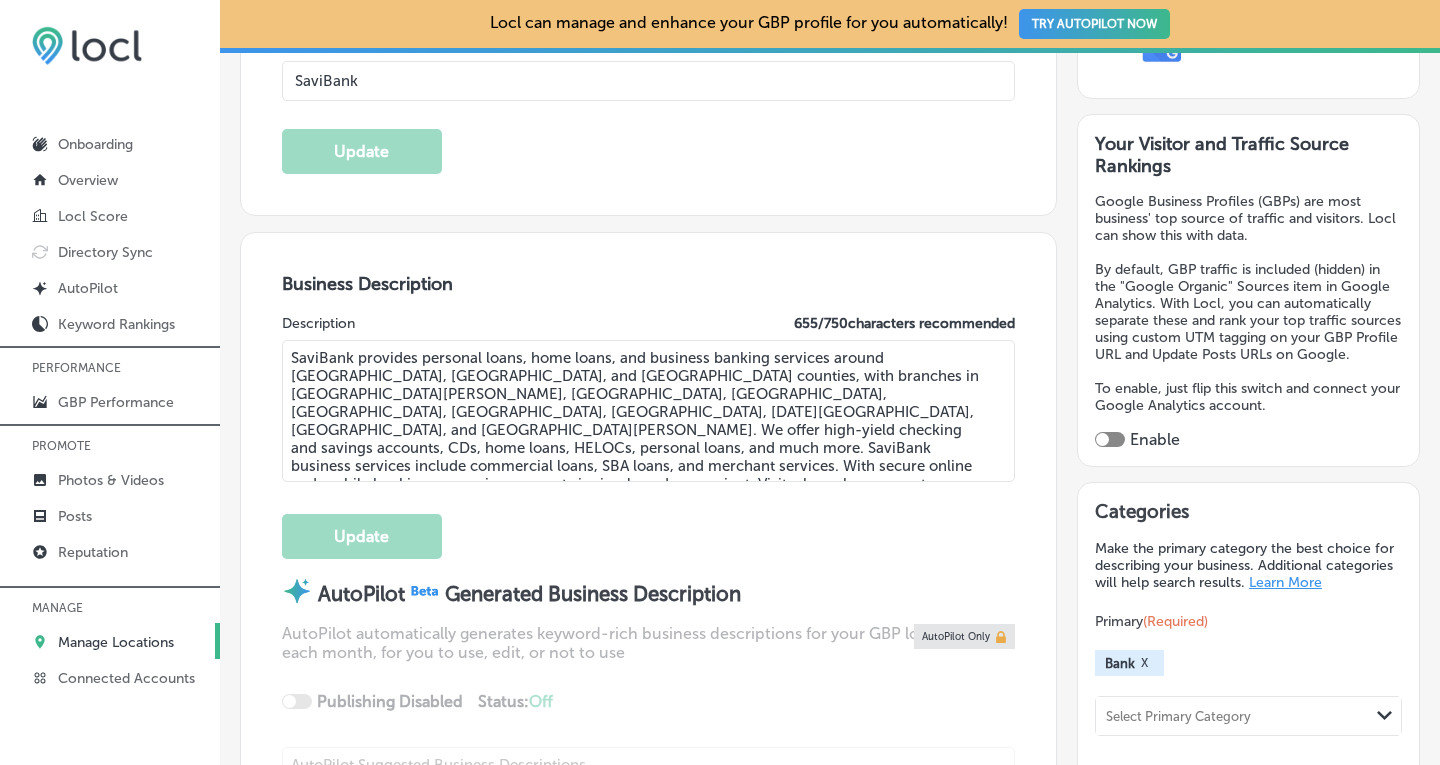 click on "Enable" at bounding box center [1248, 439] 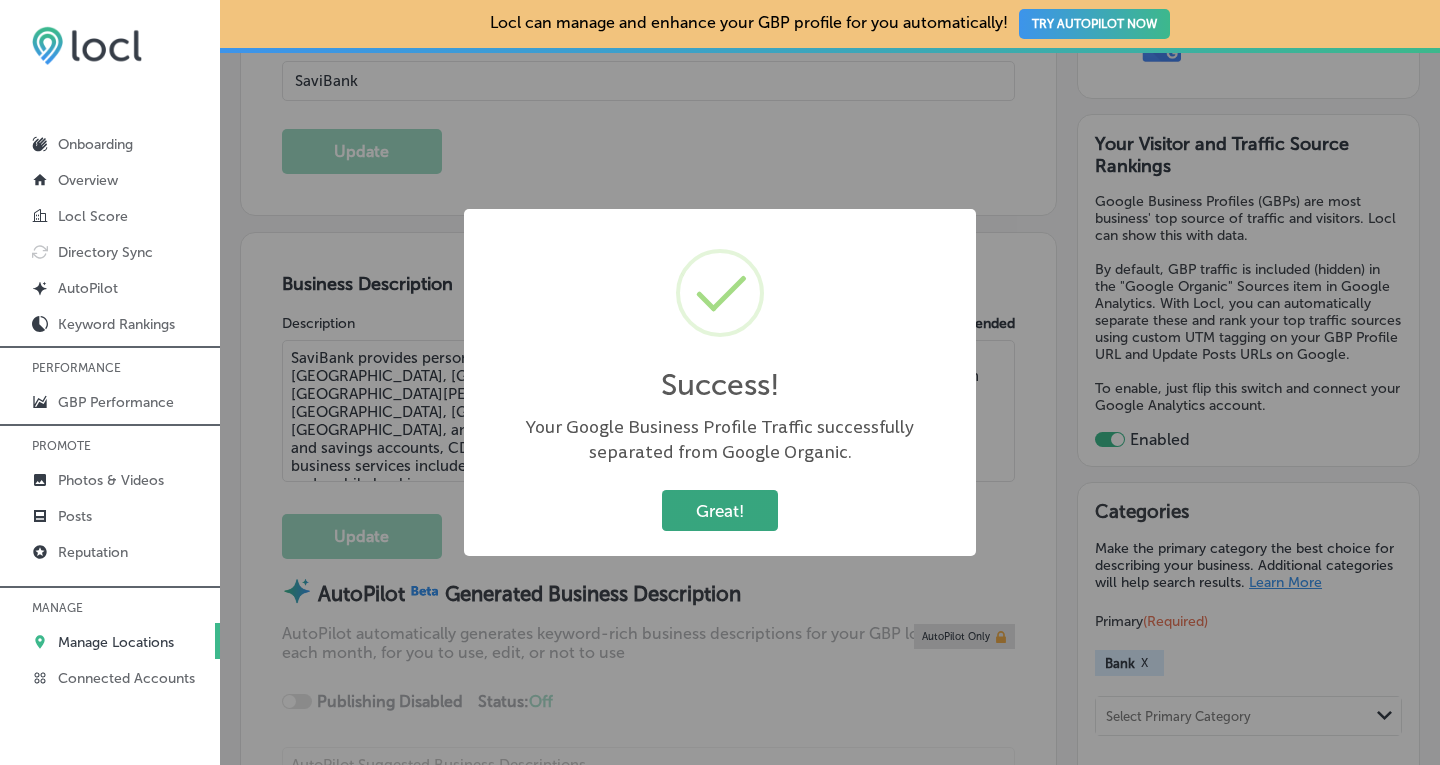 click on "Great!" at bounding box center (720, 510) 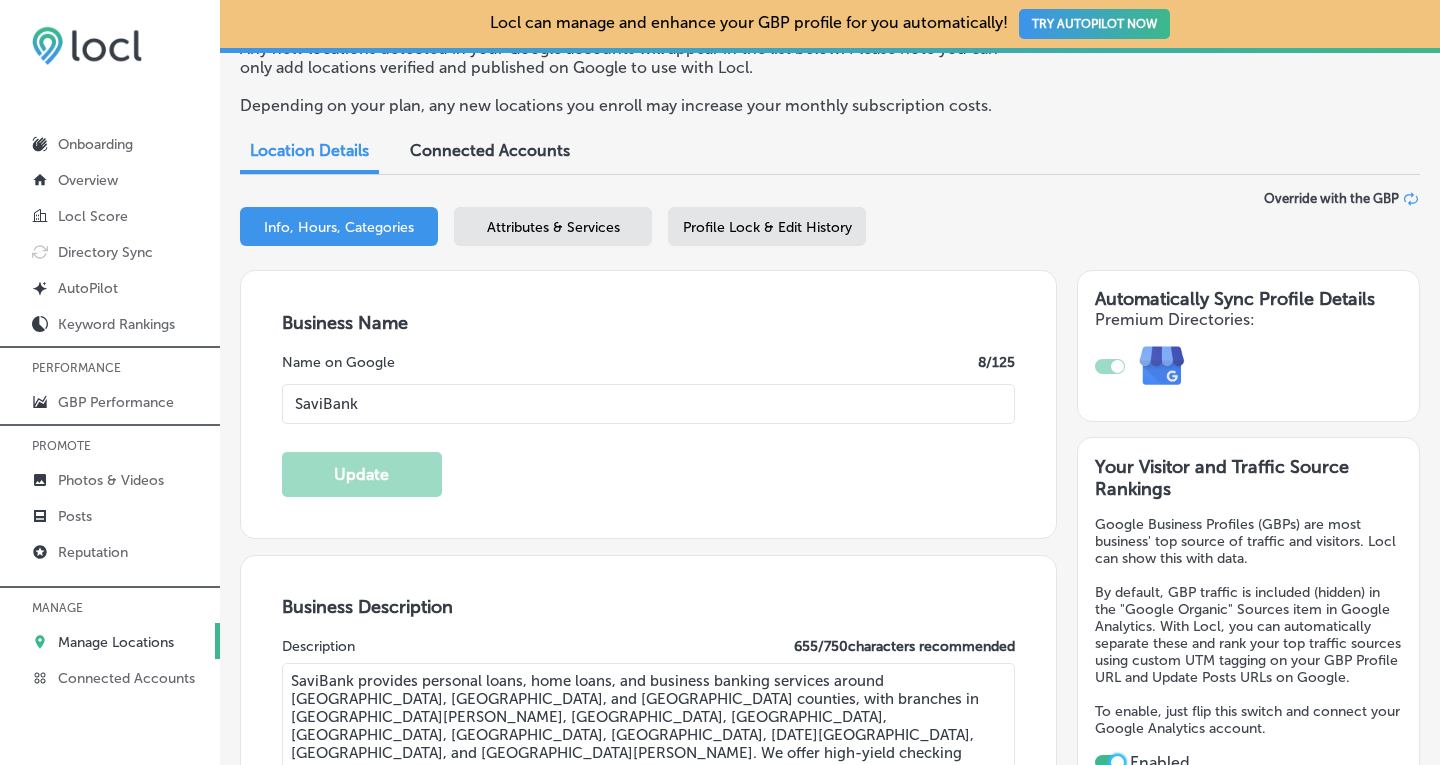 scroll, scrollTop: 113, scrollLeft: 0, axis: vertical 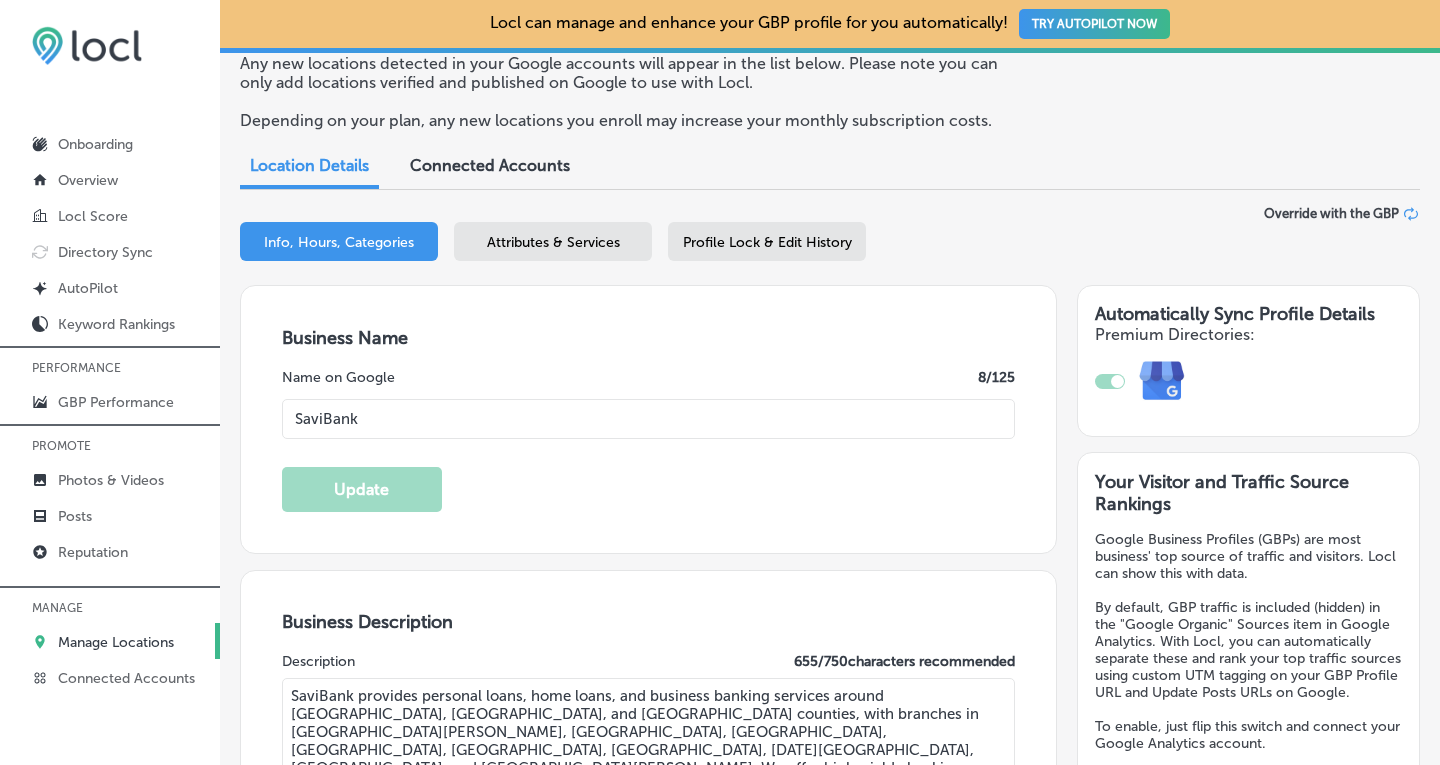click on "Attributes & Services" at bounding box center [553, 242] 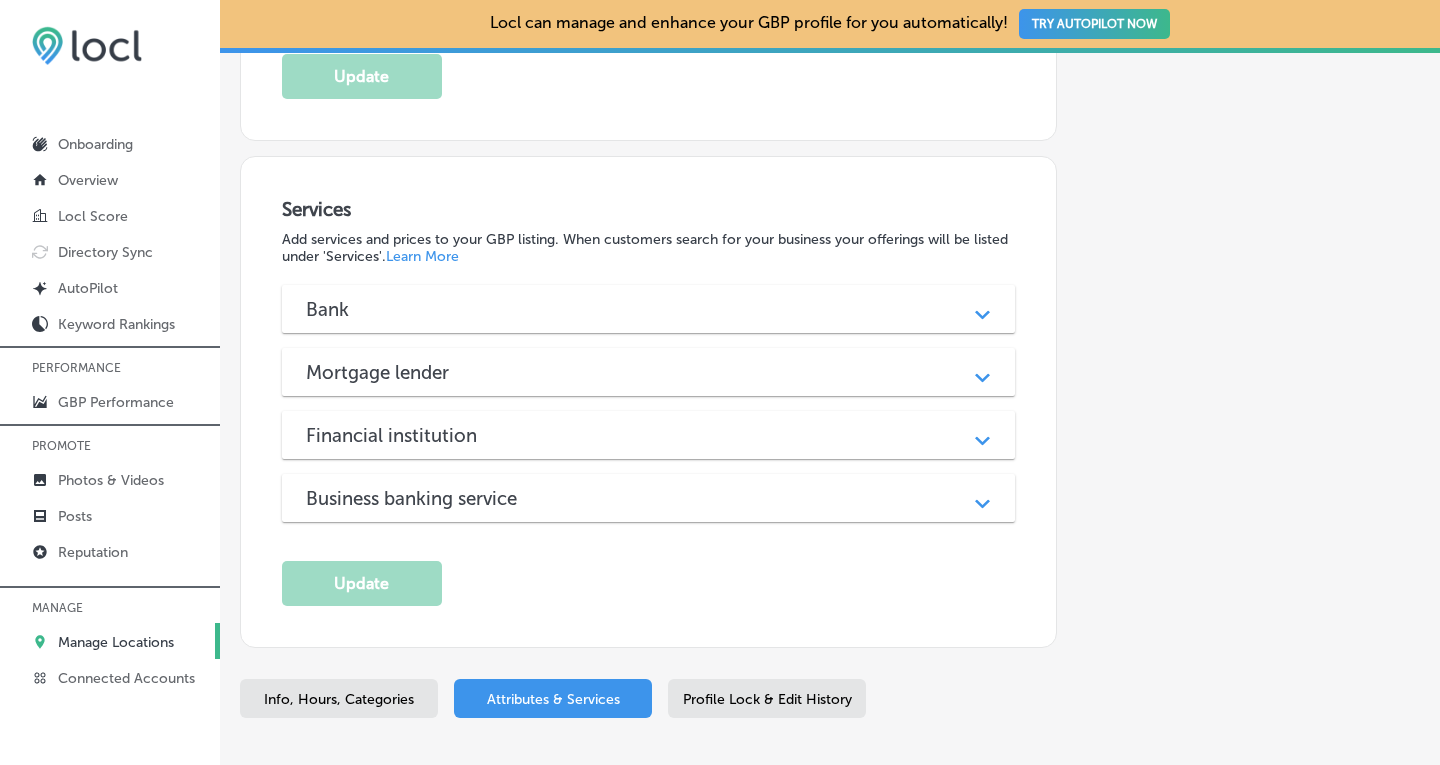 scroll, scrollTop: 1651, scrollLeft: 0, axis: vertical 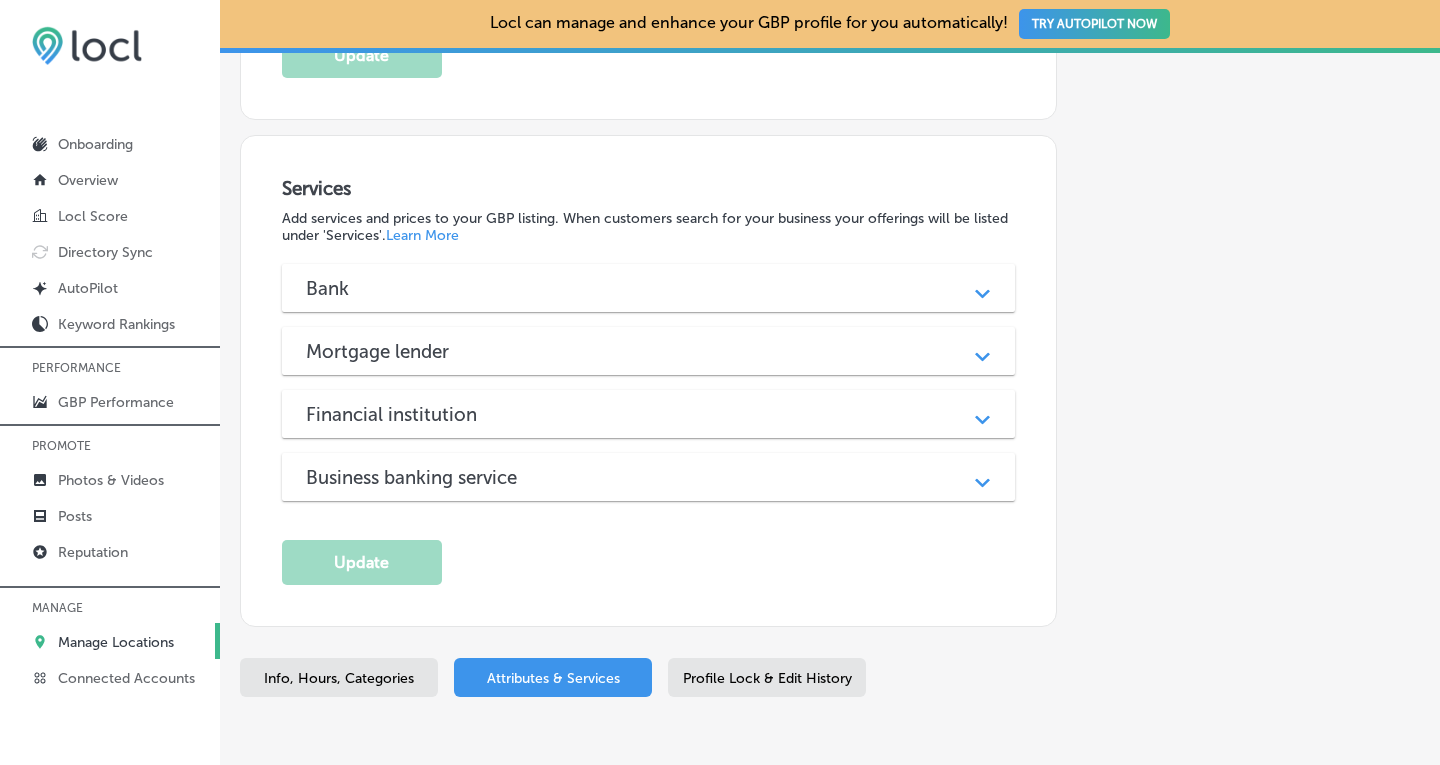 click 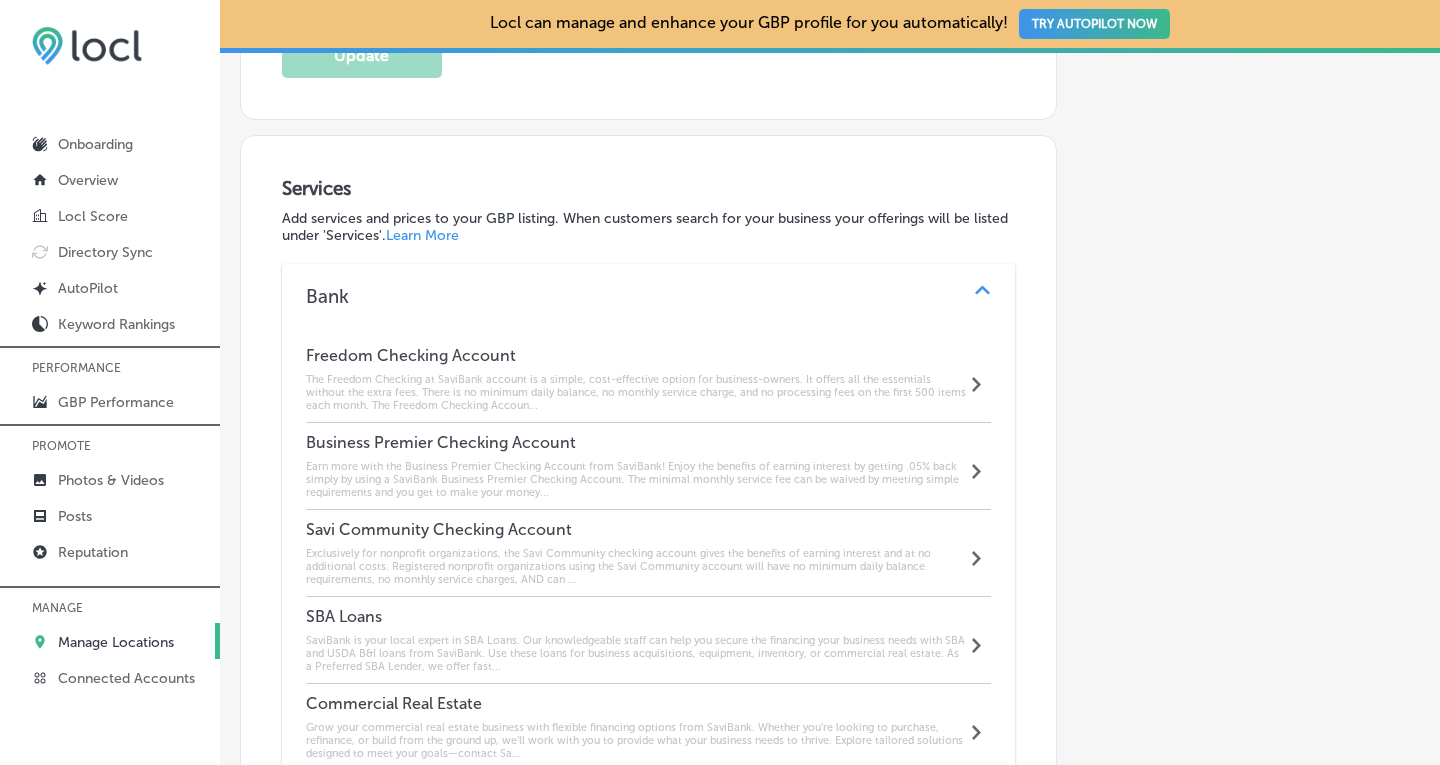 click on "The Freedom Checking at SaviBank account is a simple, cost-effective option for business-owners. It offers all the essentials without the extra fees. There is no minimum daily balance, no monthly service charge, and no processing fees on the first 500 items each month. The Freedom Checking Accoun..." at bounding box center (636, 392) 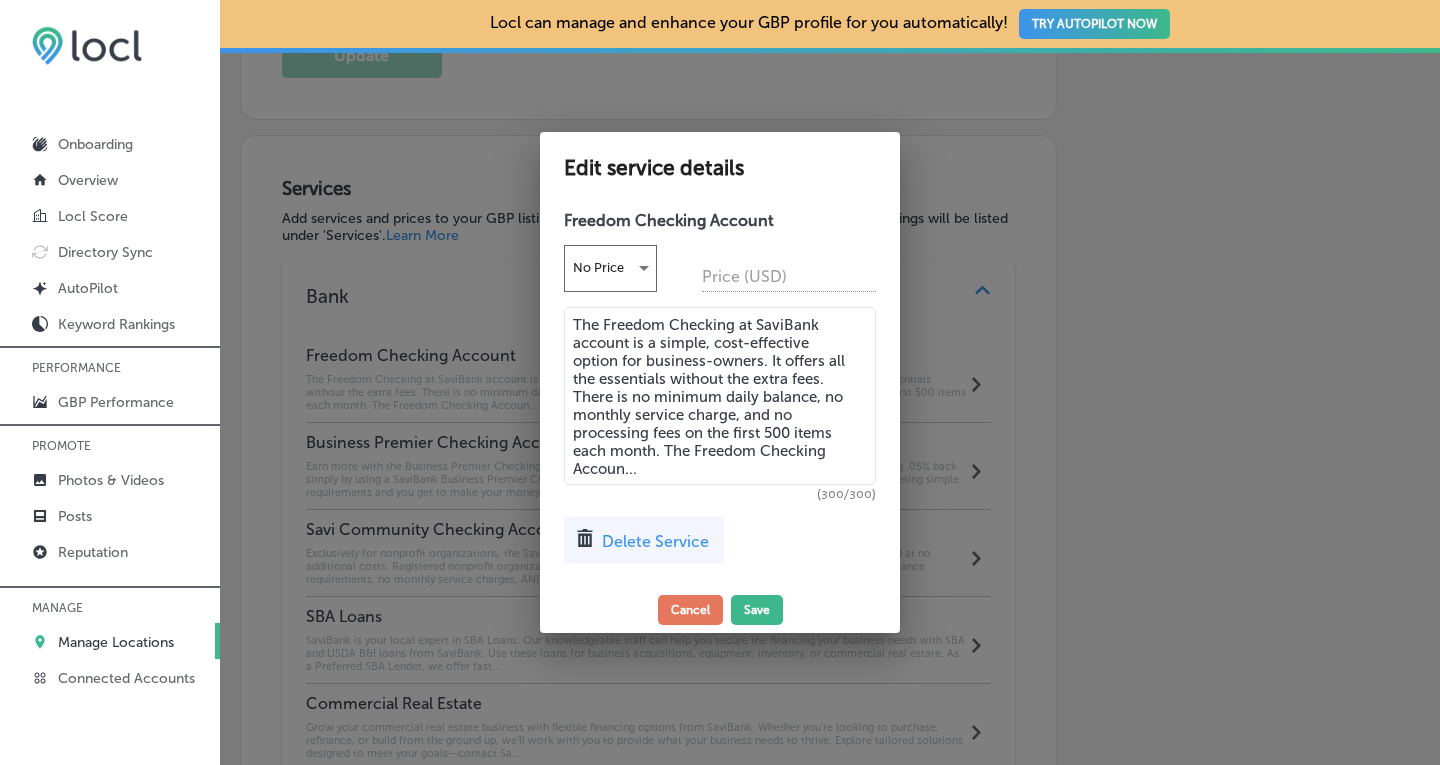 drag, startPoint x: 641, startPoint y: 479, endPoint x: 668, endPoint y: 452, distance: 38.183765 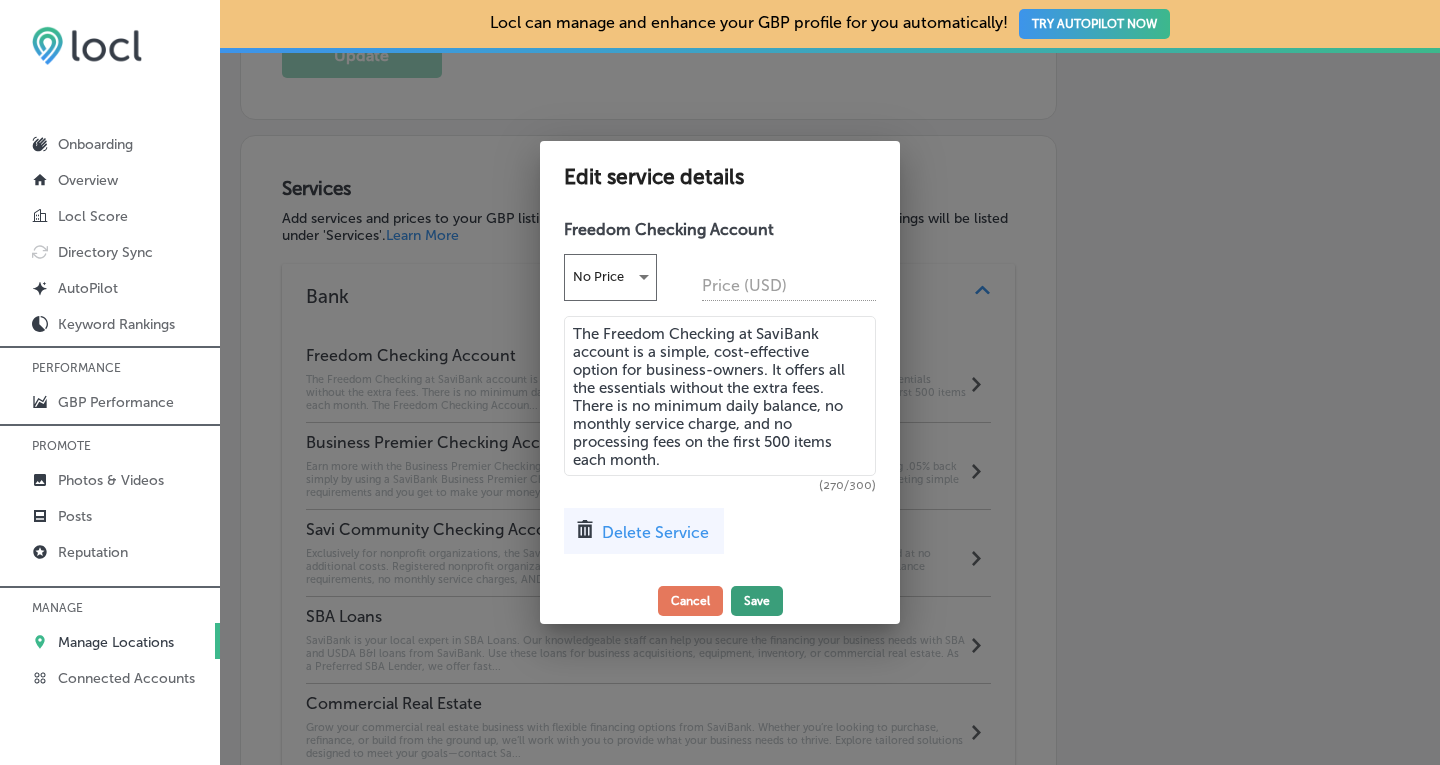 type on "The Freedom Checking at SaviBank account is a simple, cost-effective option for business-owners. It offers all the essentials without the extra fees. There is no minimum daily balance, no monthly service charge, and no processing fees on the first 500 items each month." 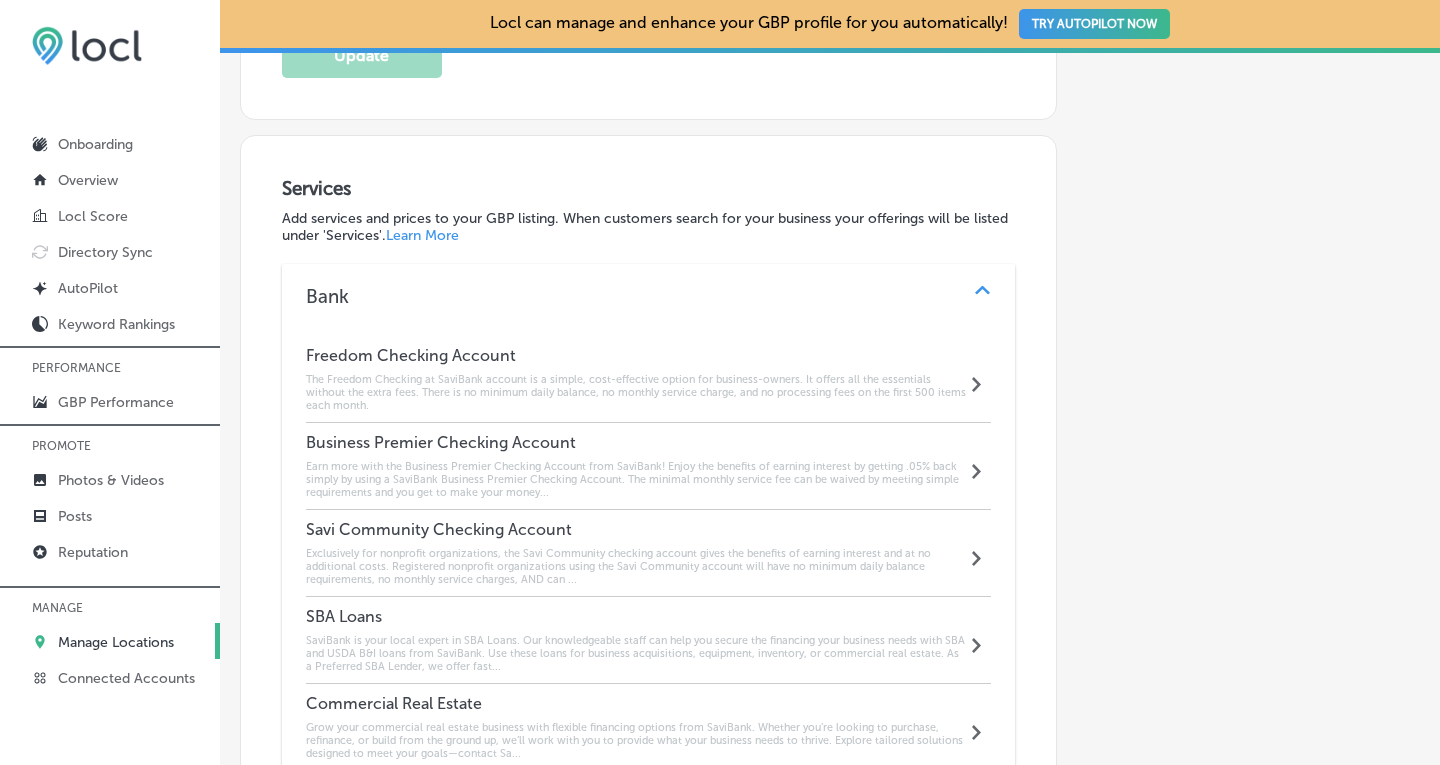 click on "Earn more with the Business Premier Checking Account from SaviBank! Enjoy the benefits of earning interest by getting .05% back simply by using a SaviBank Business Premier Checking Account. The minimal monthly service fee can be waived by meeting simple requirements and you get to make your money..." at bounding box center [636, 479] 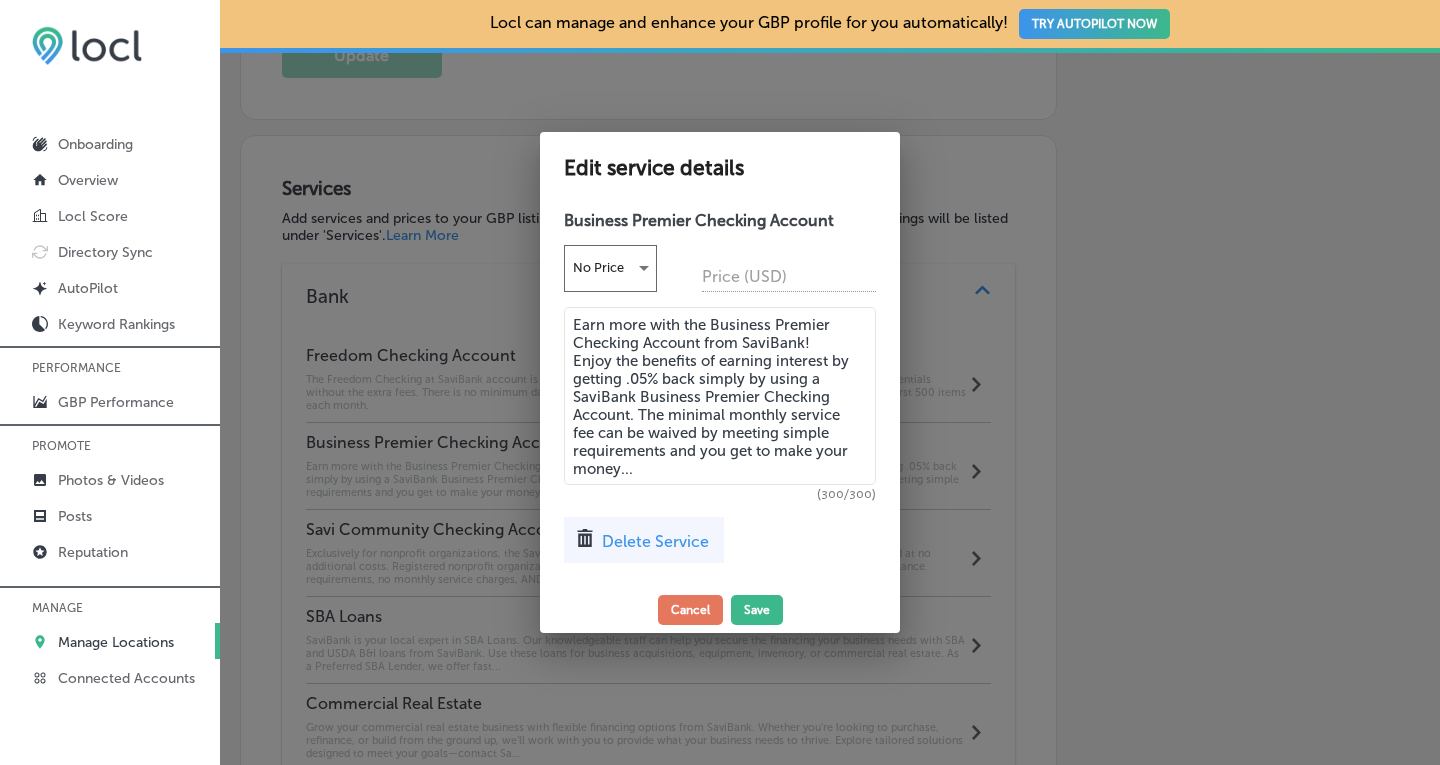 drag, startPoint x: 664, startPoint y: 468, endPoint x: 672, endPoint y: 454, distance: 16.124516 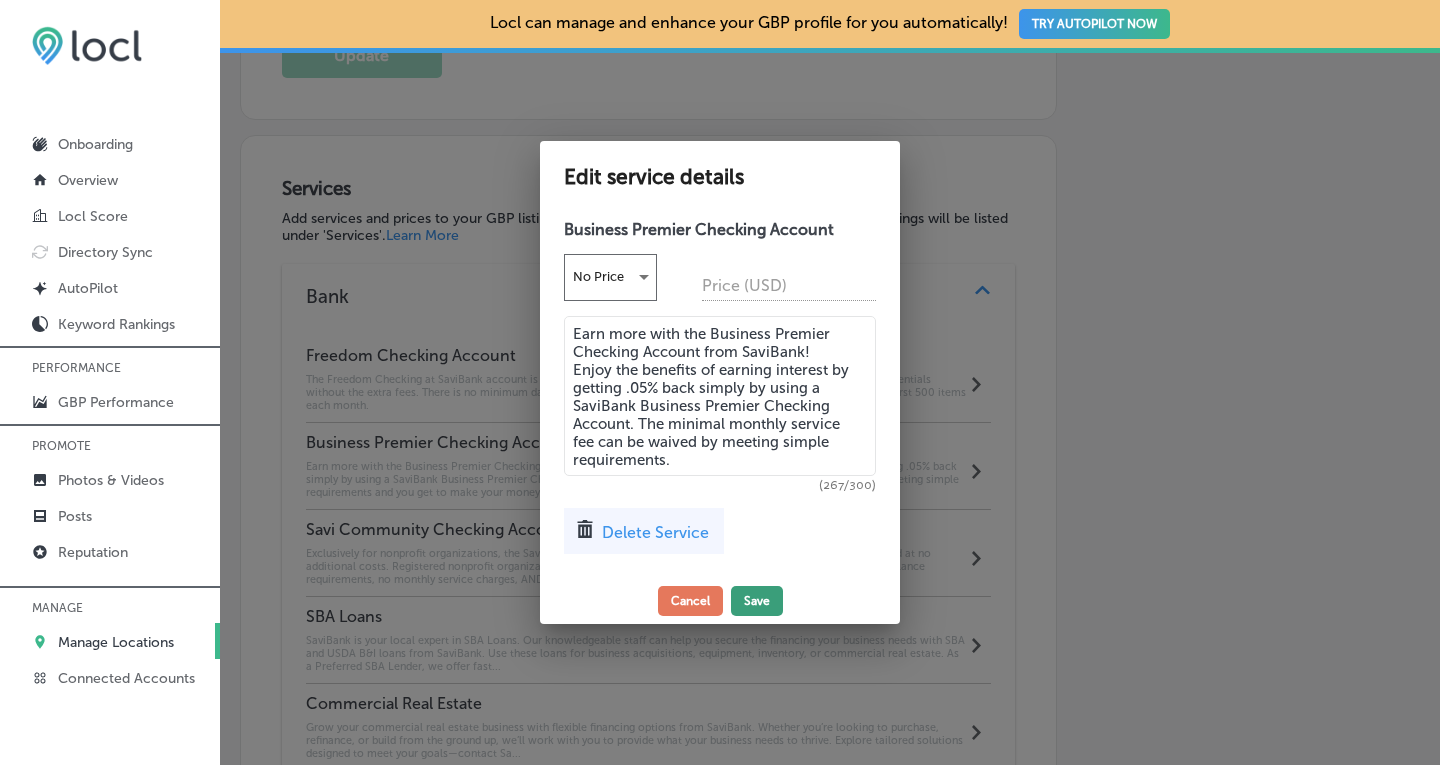 type on "Earn more with the Business Premier Checking Account from SaviBank! Enjoy the benefits of earning interest by getting .05% back simply by using a SaviBank Business Premier Checking Account. The minimal monthly service fee can be waived by meeting simple requirements." 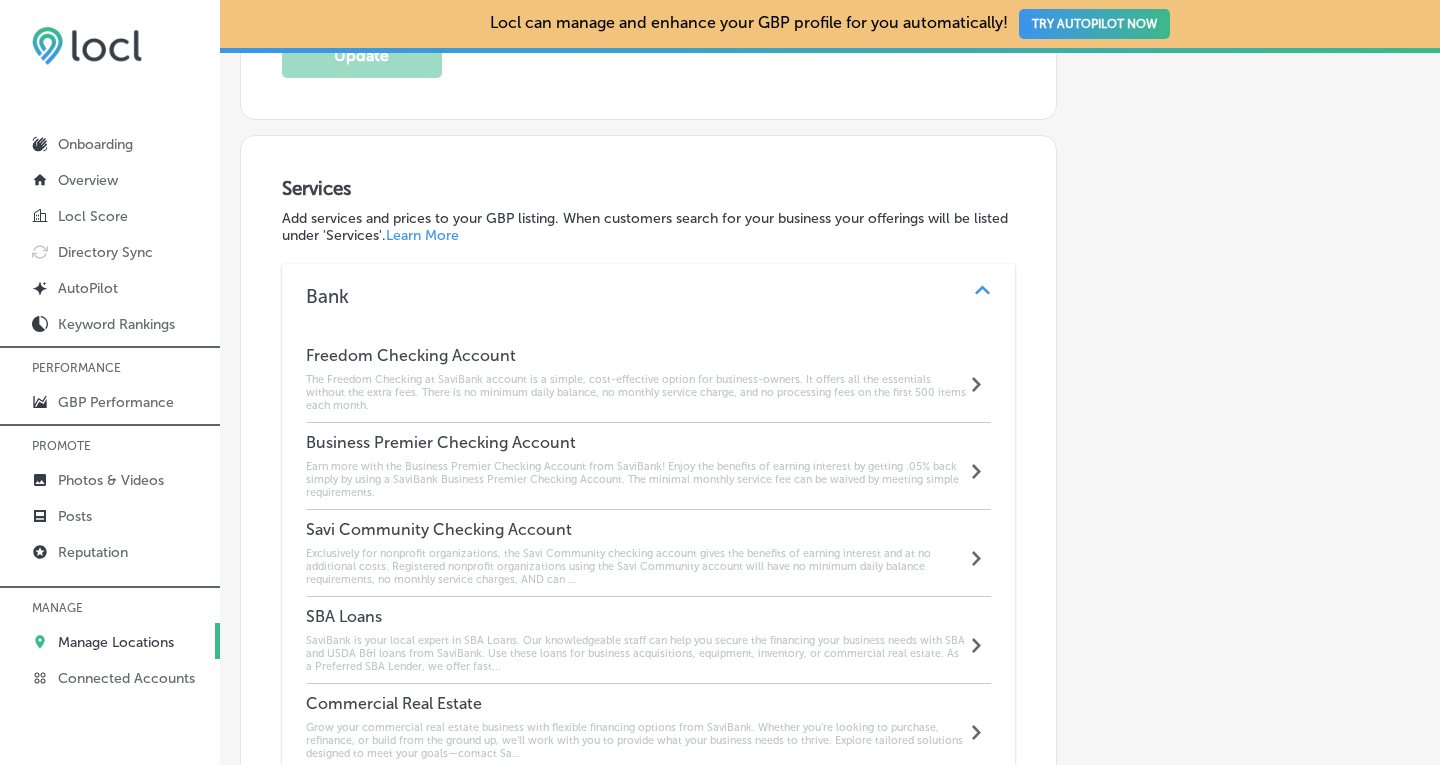 click on "Exclusively for nonprofit organizations, the Savi Community checking account gives the benefits of earning interest and at no additional costs. Registered nonprofit organizations using the Savi Community account will have no minimum daily balance requirements, no monthly service charges, AND can ..." at bounding box center [636, 566] 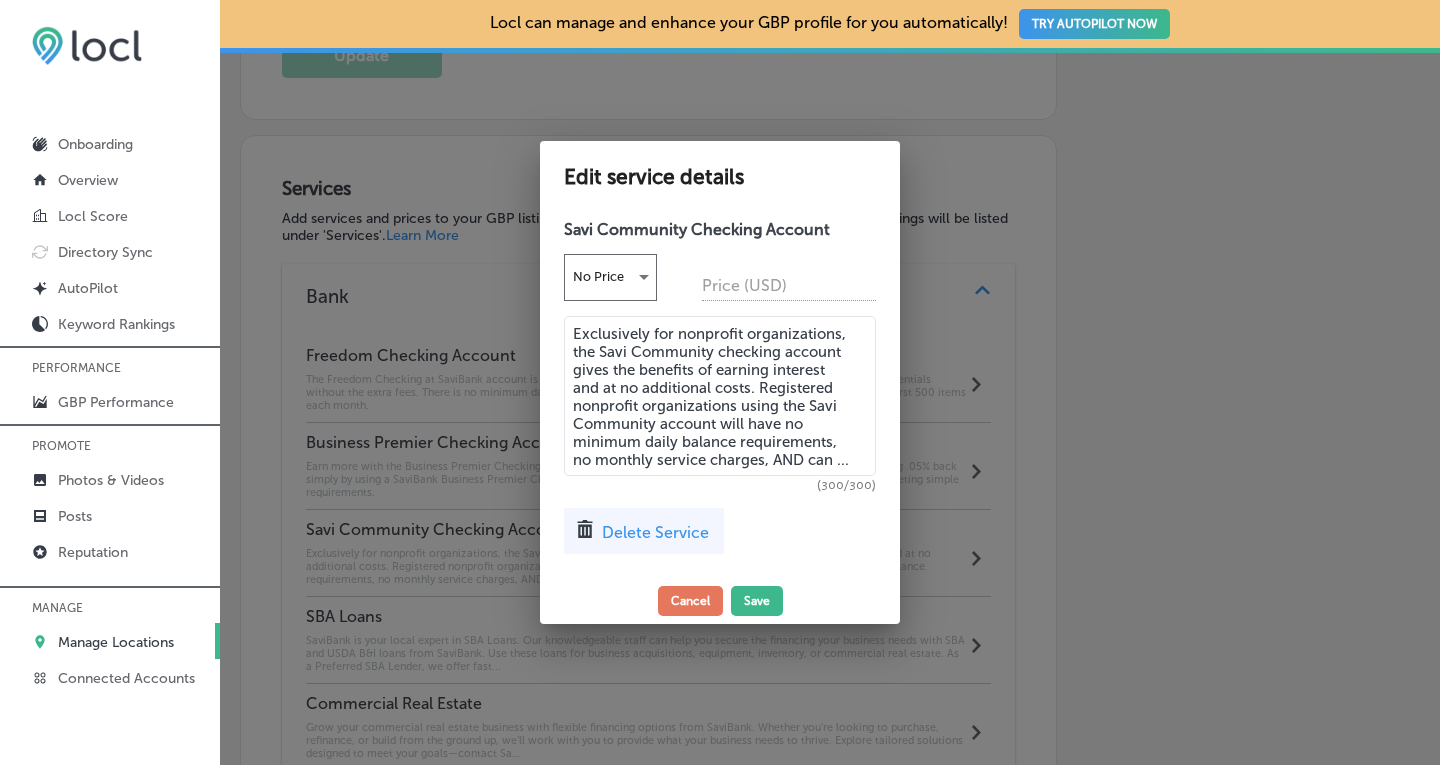 drag, startPoint x: 773, startPoint y: 459, endPoint x: 868, endPoint y: 464, distance: 95.131485 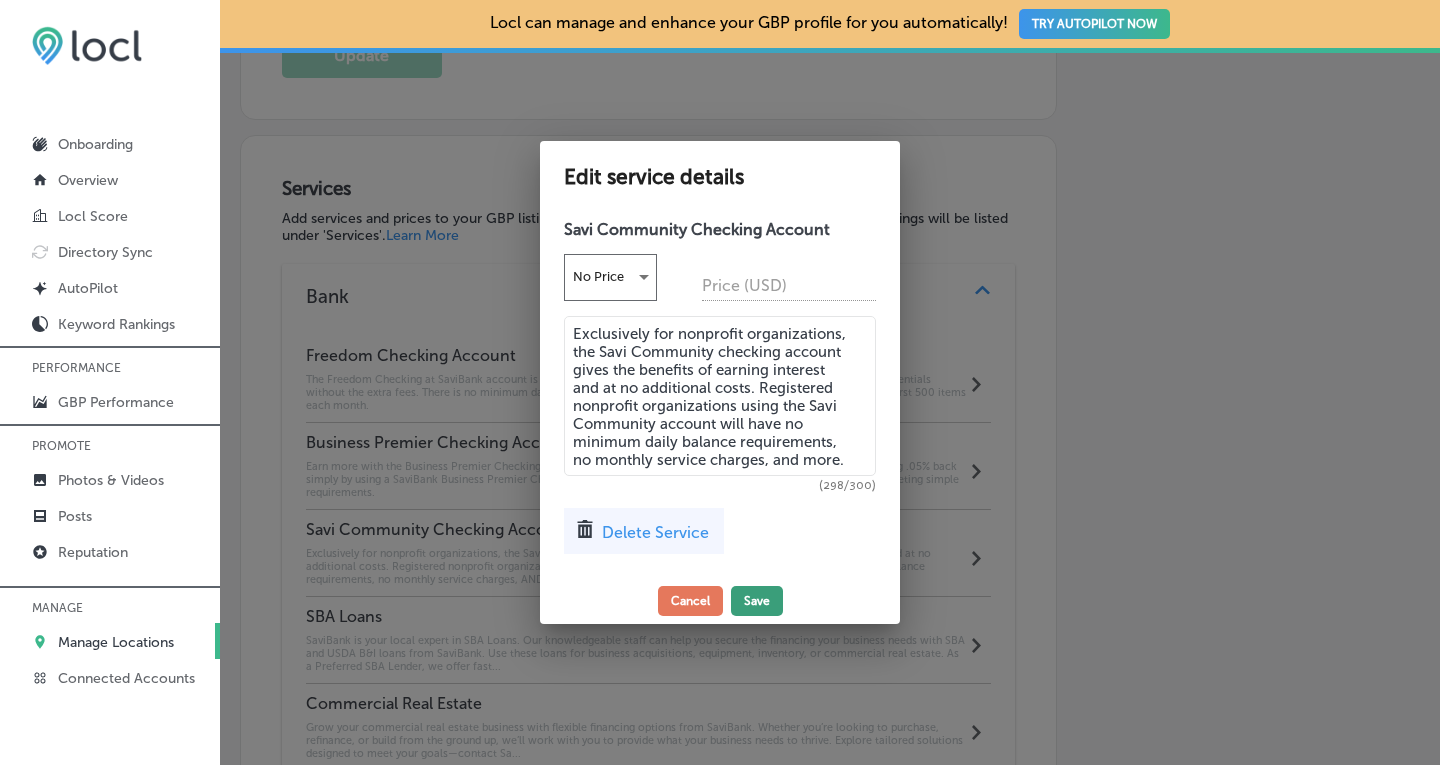type on "Exclusively for nonprofit organizations, the Savi Community checking account gives the benefits of earning interest and at no additional costs. Registered nonprofit organizations using the Savi Community account will have no minimum daily balance requirements, no monthly service charges, and more." 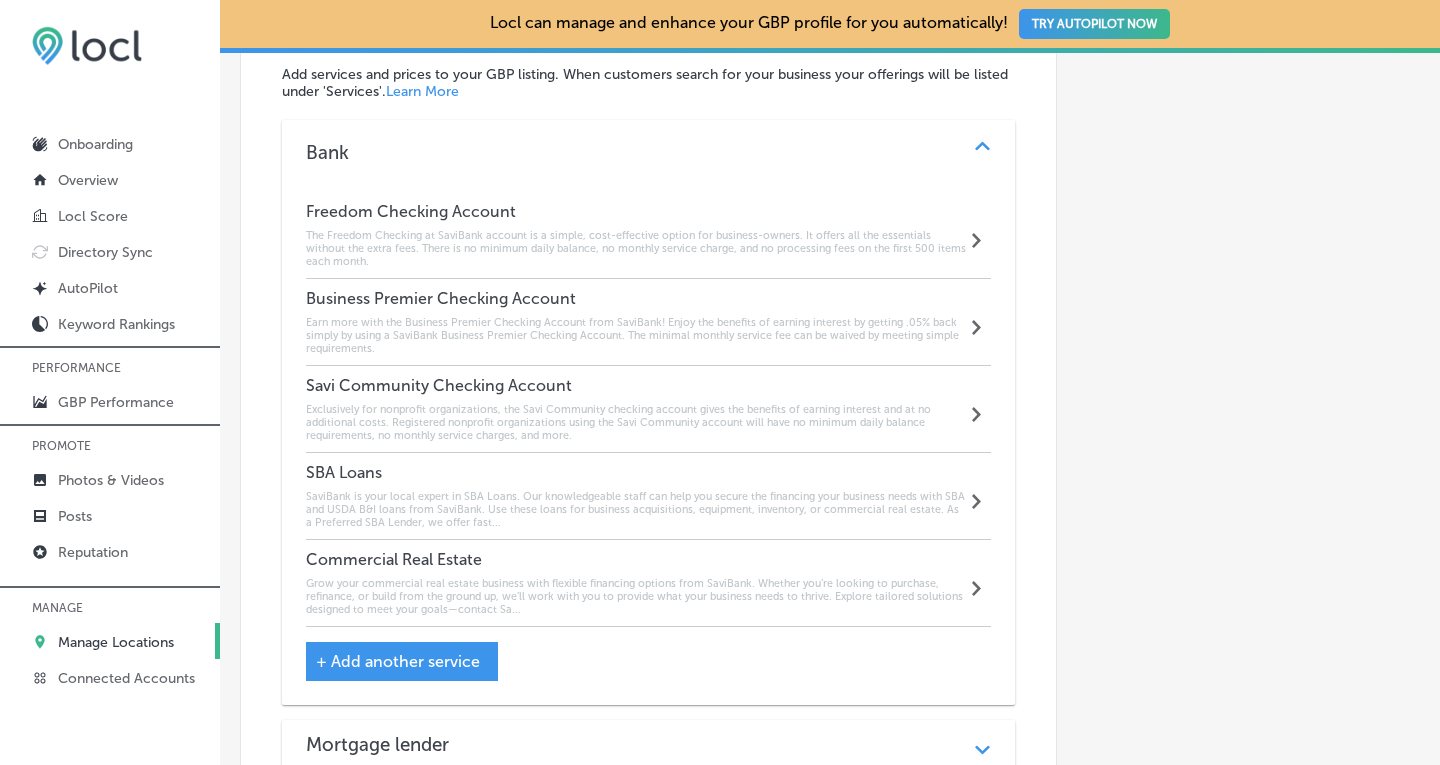 scroll, scrollTop: 1959, scrollLeft: 0, axis: vertical 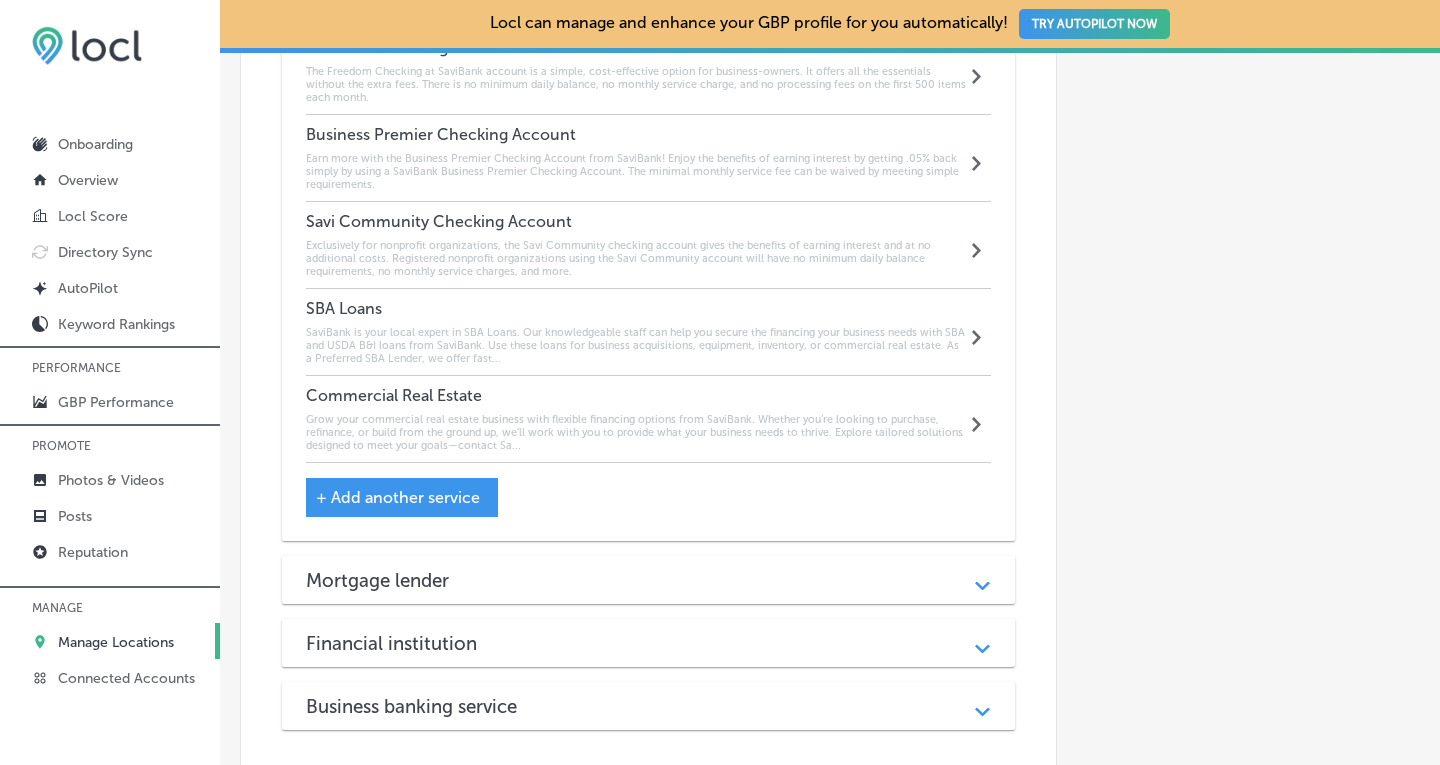 click on "SaviBank is your local expert in SBA Loans. Our knowledgeable staff can help you secure the financing your business needs with SBA and USDA B&I loans from SaviBank. Use these loans for business acquisitions, equipment, inventory, or commercial real estate. As a Preferred SBA Lender, we offer fast..." at bounding box center [636, 345] 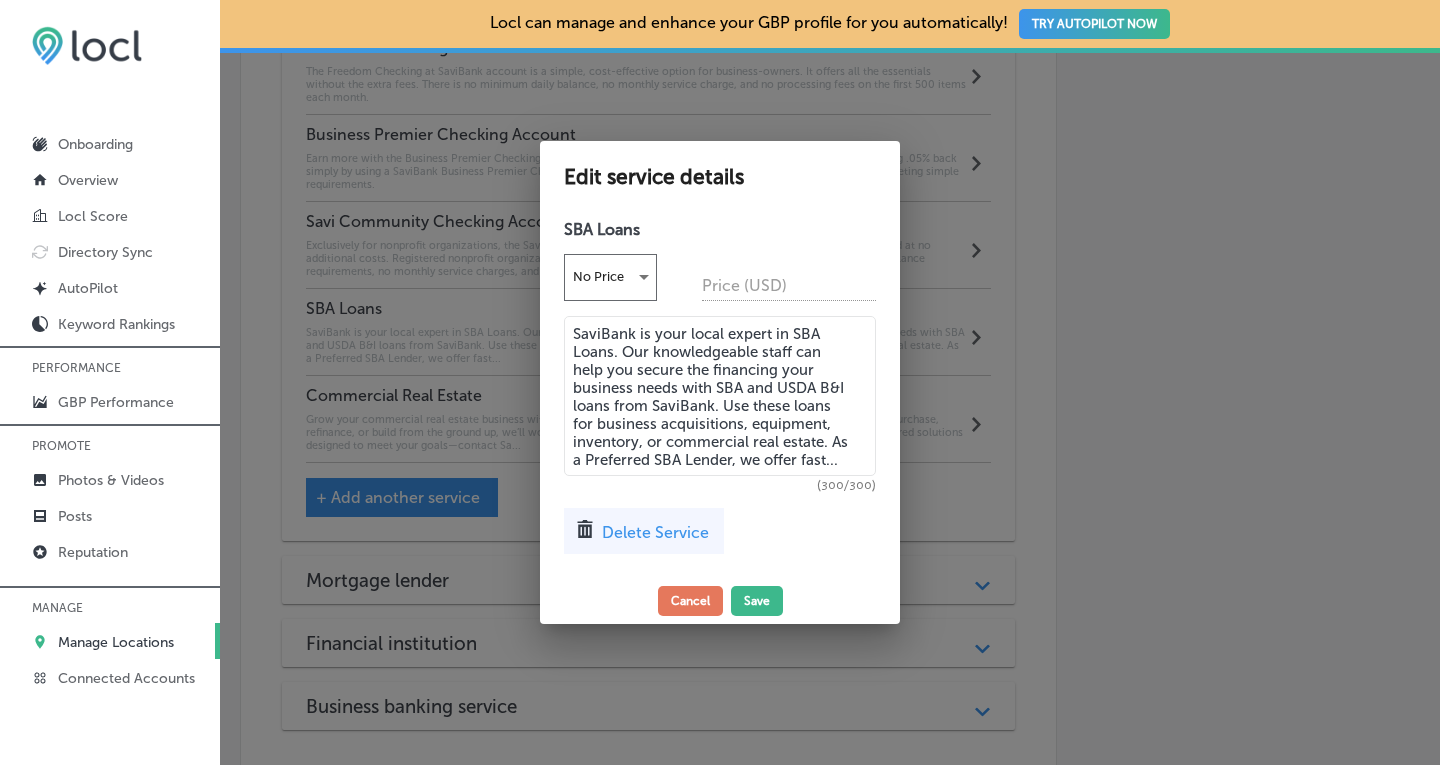 click on "SaviBank is your local expert in SBA Loans. Our knowledgeable staff can help you secure the financing your business needs with SBA and USDA B&I loans from SaviBank. Use these loans for business acquisitions, equipment, inventory, or commercial real estate. As a Preferred SBA Lender, we offer fast..." at bounding box center [720, 396] 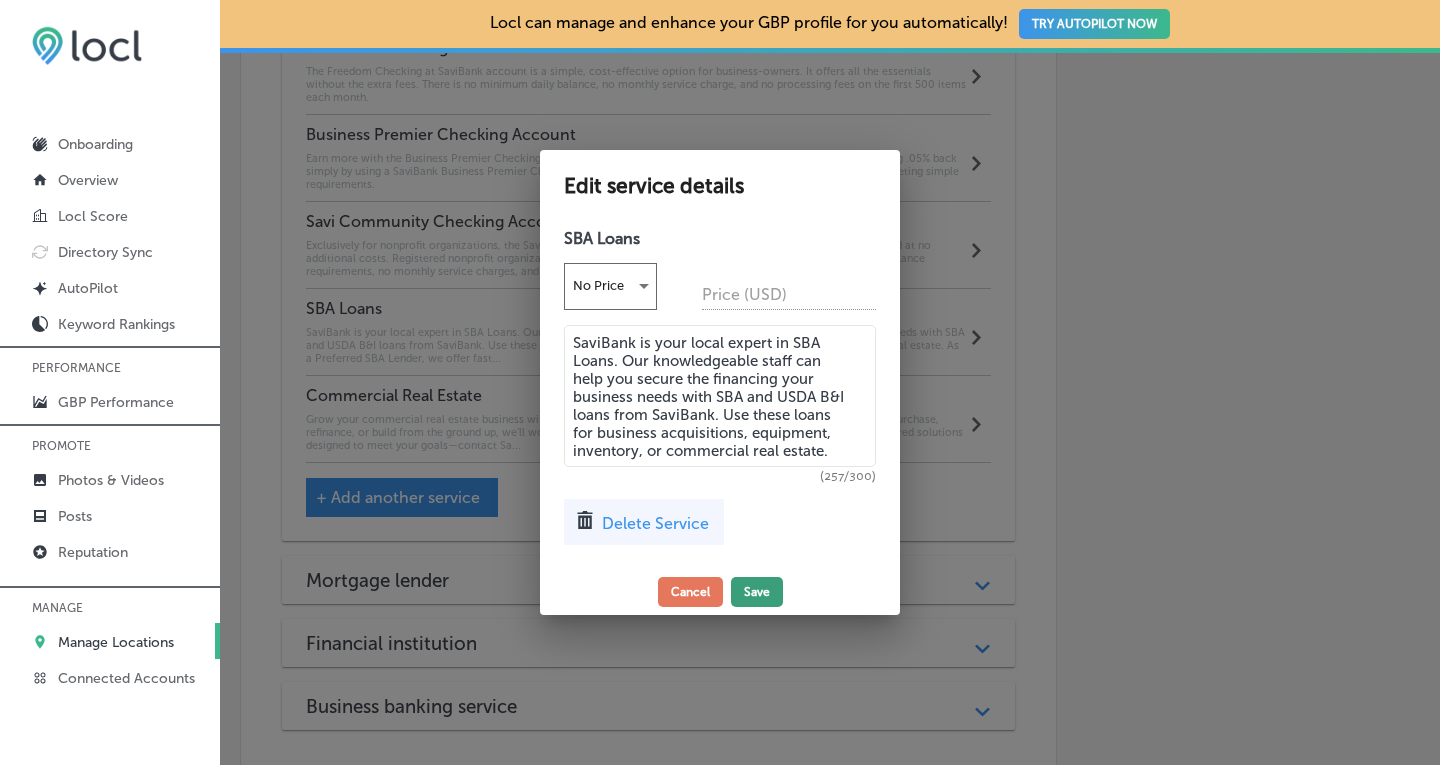 type on "SaviBank is your local expert in SBA Loans. Our knowledgeable staff can help you secure the financing your business needs with SBA and USDA B&I loans from SaviBank. Use these loans for business acquisitions, equipment, inventory, or commercial real estate." 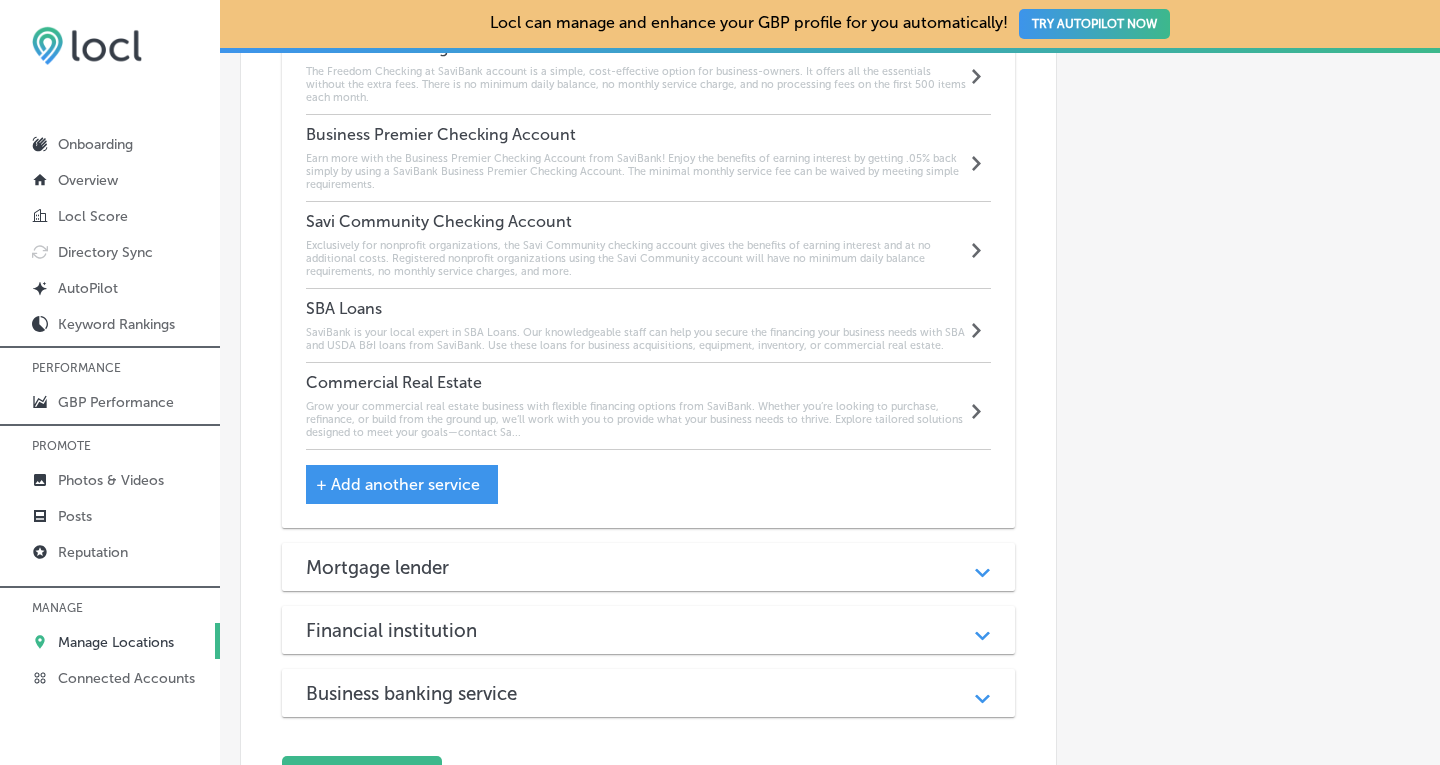 type 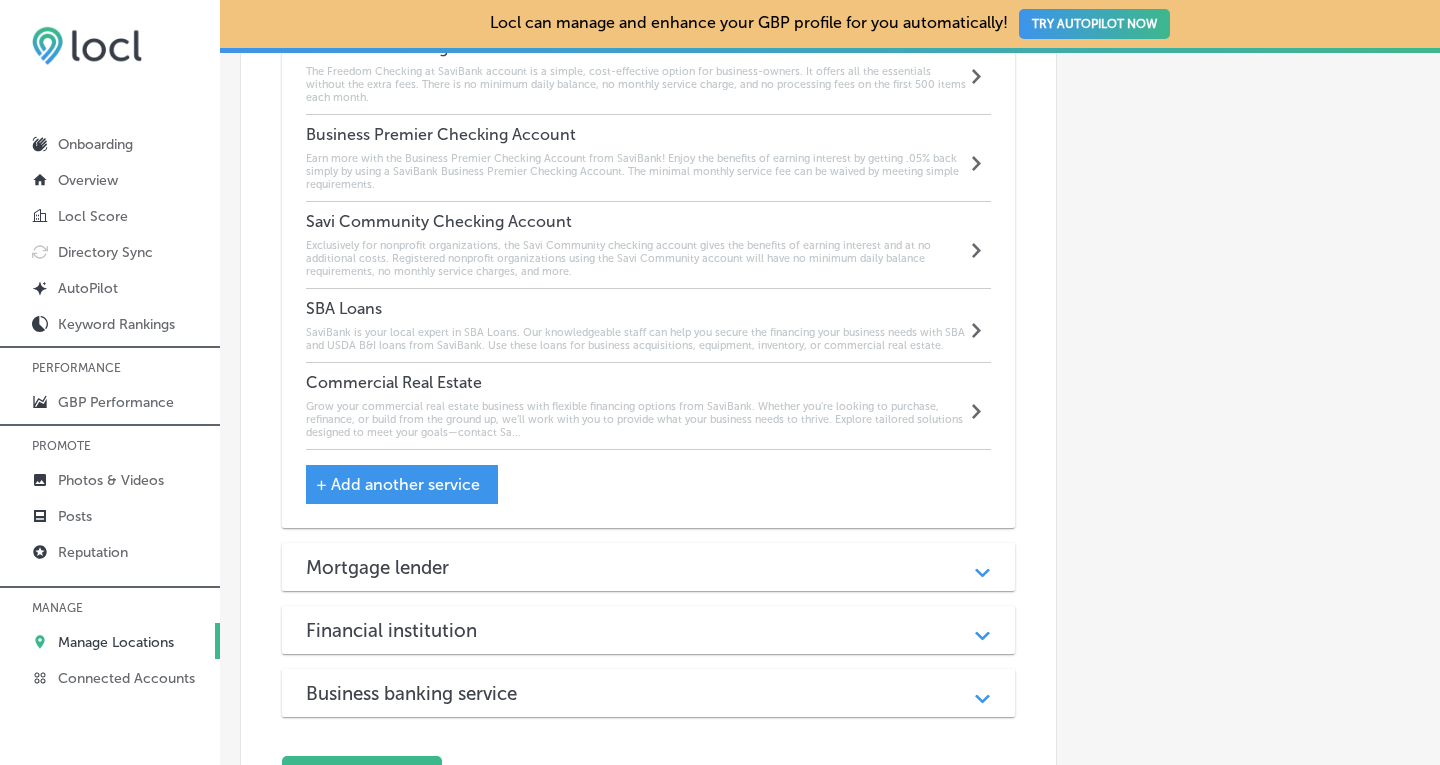 click on "Grow your commercial real estate business with flexible financing options from SaviBank. Whether you’re looking to purchase, refinance, or build from the ground up, we’ll work with you to provide what your business needs to thrive. Explore tailored solutions designed to meet your goals—contact Sa..." at bounding box center [636, 419] 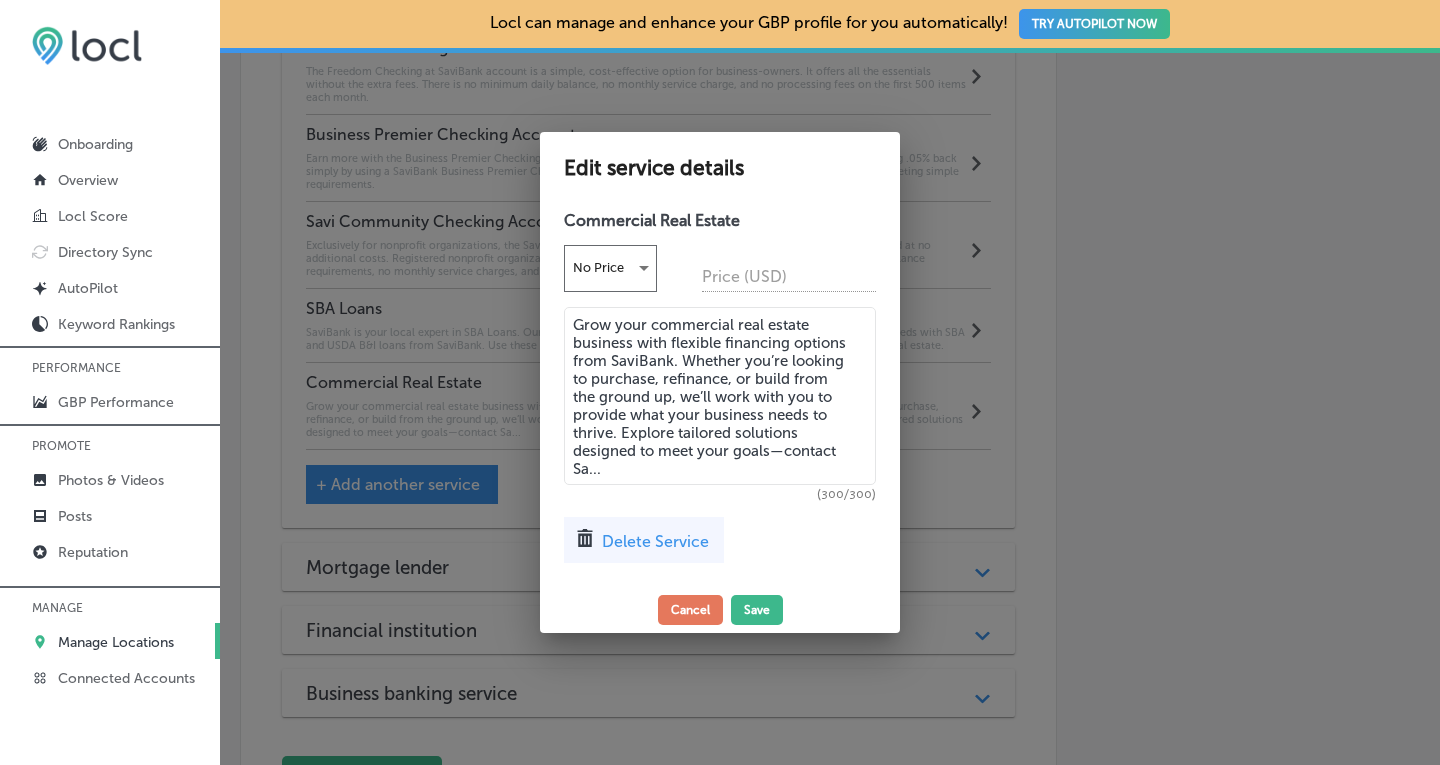 drag, startPoint x: 638, startPoint y: 469, endPoint x: 769, endPoint y: 449, distance: 132.51793 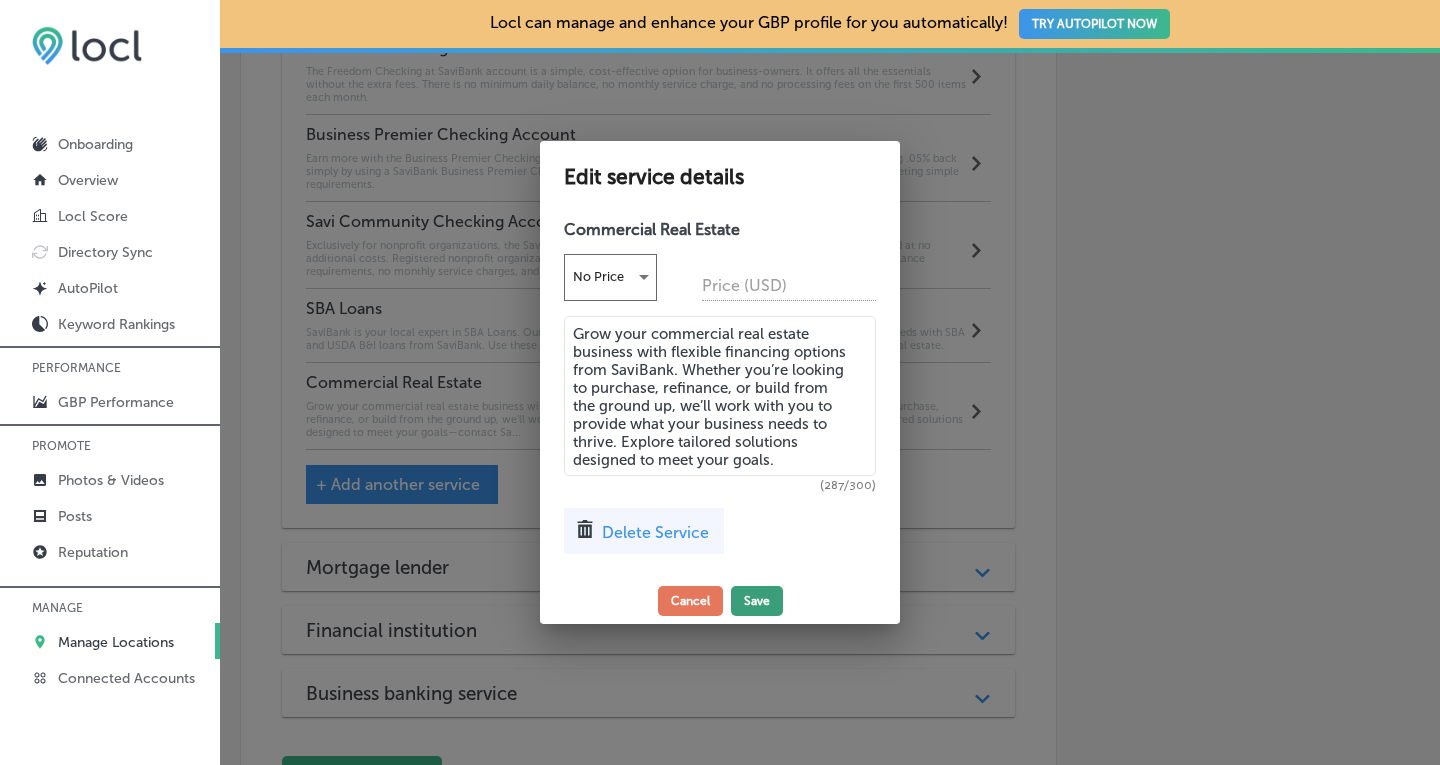 type on "Grow your commercial real estate business with flexible financing options from SaviBank. Whether you’re looking to purchase, refinance, or build from the ground up, we’ll work with you to provide what your business needs to thrive. Explore tailored solutions designed to meet your goals." 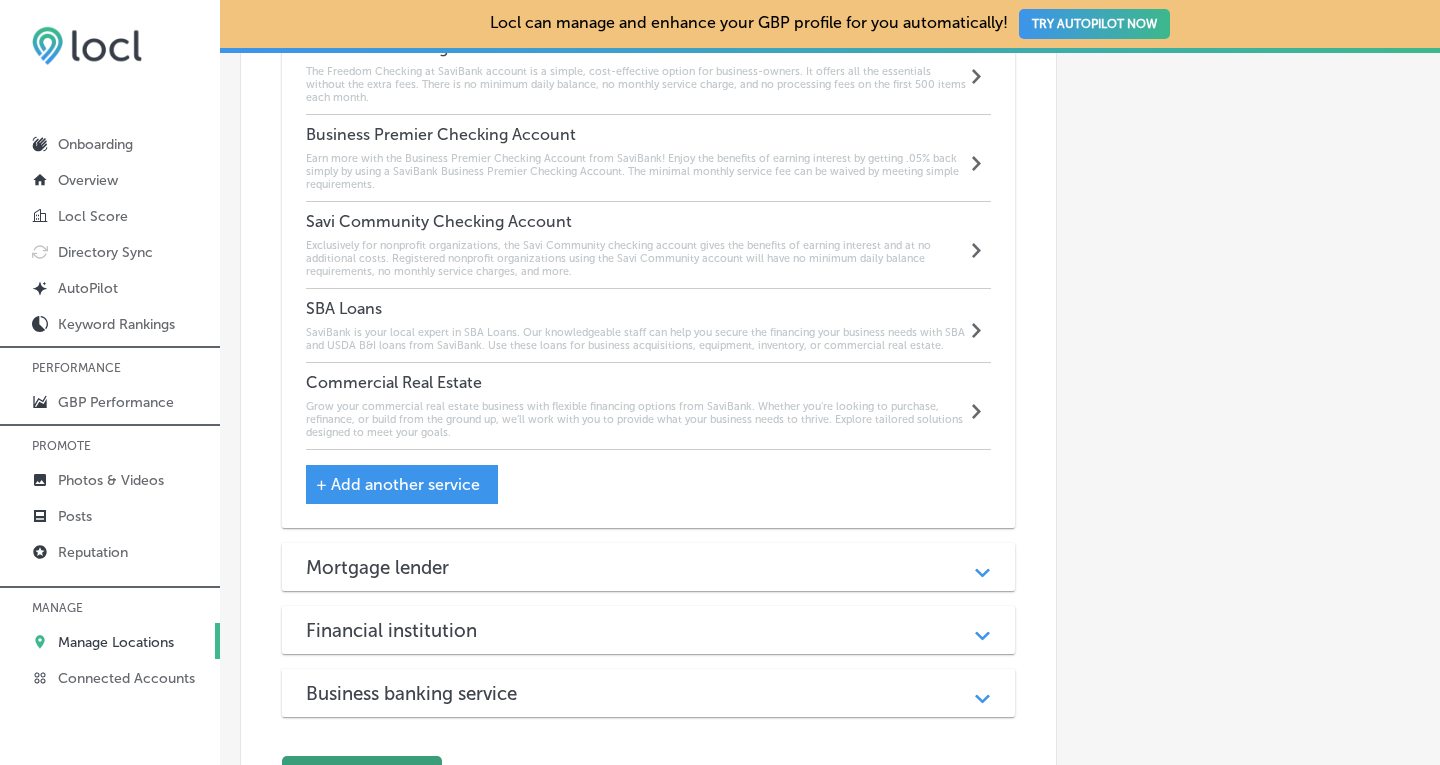 click on "Update" 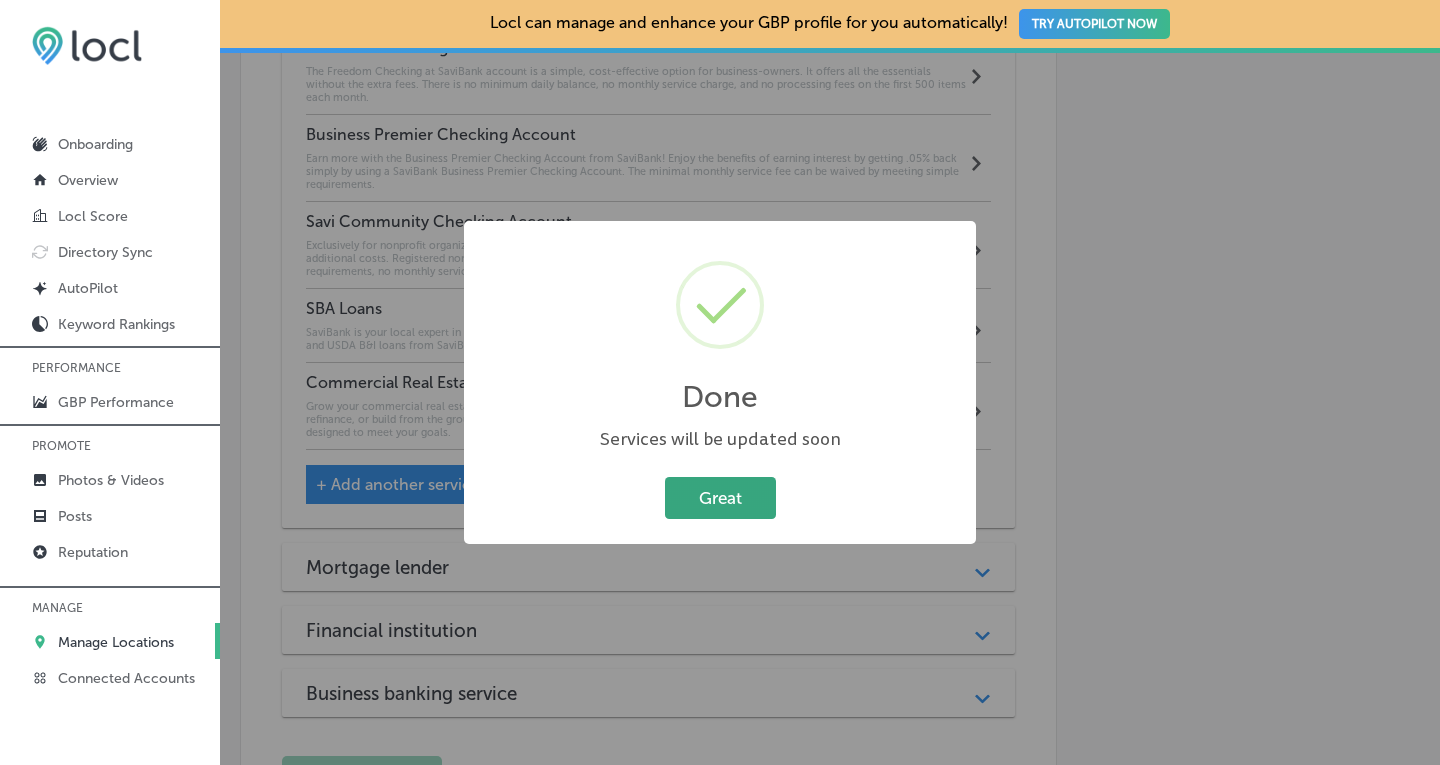 click on "Great" at bounding box center (720, 497) 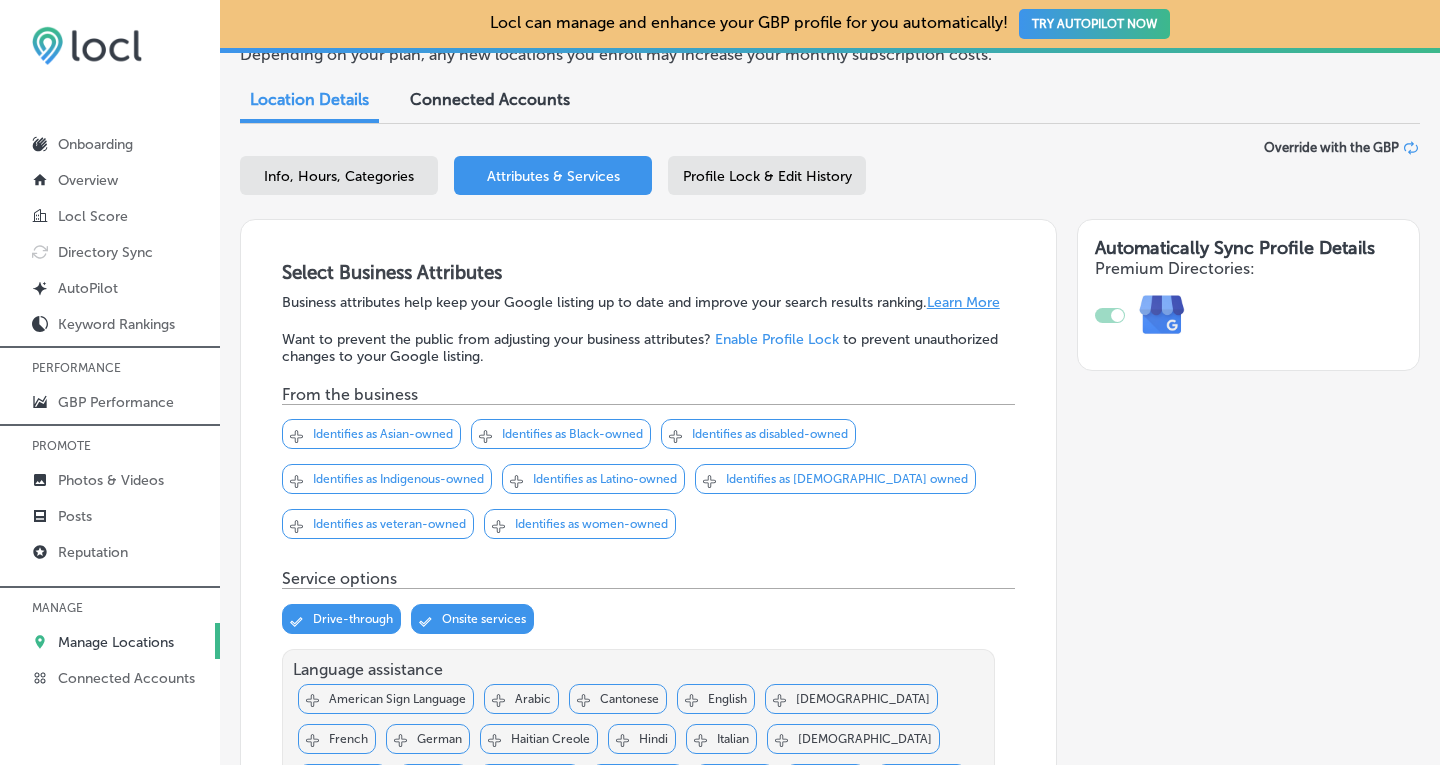 scroll, scrollTop: 183, scrollLeft: 0, axis: vertical 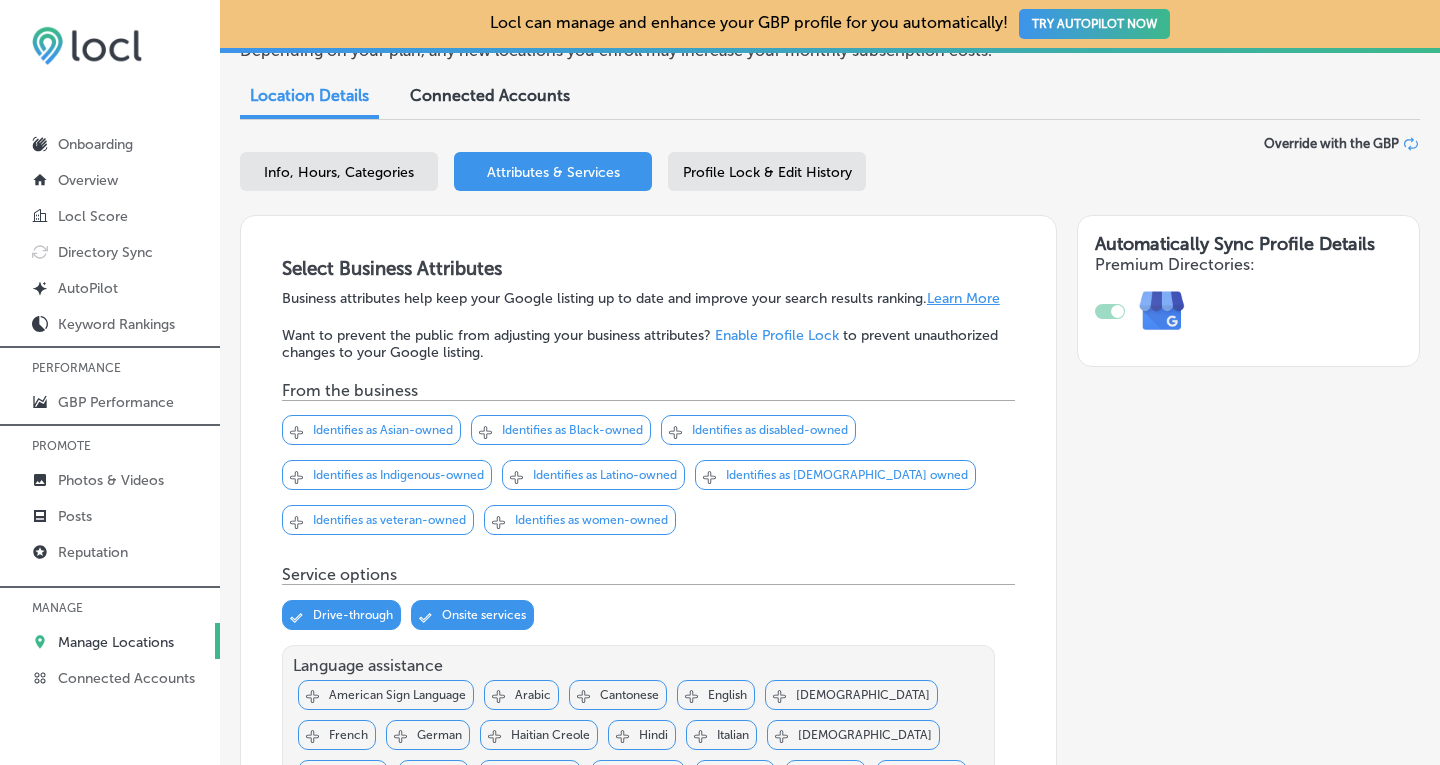 click on "Profile Lock & Edit History" at bounding box center (767, 172) 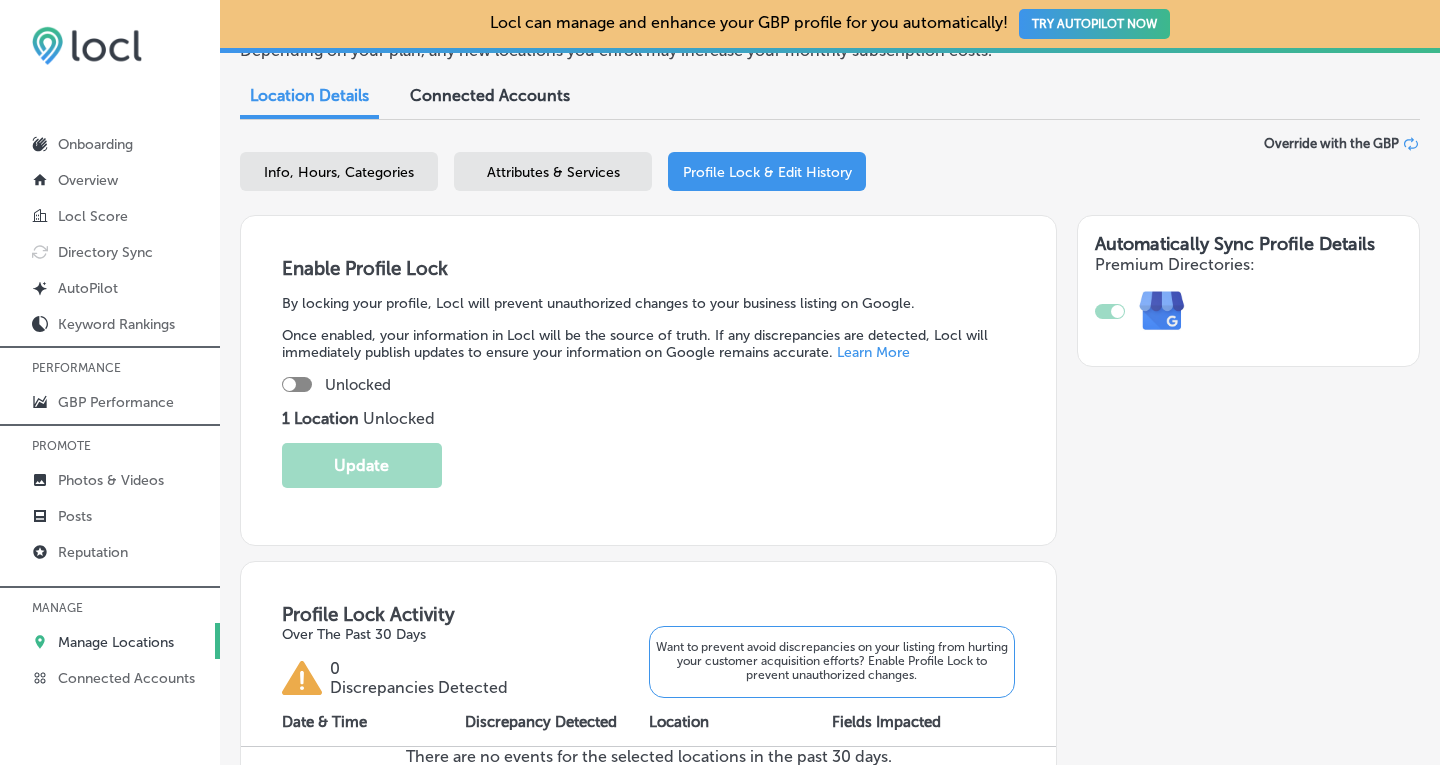 click at bounding box center (297, 384) 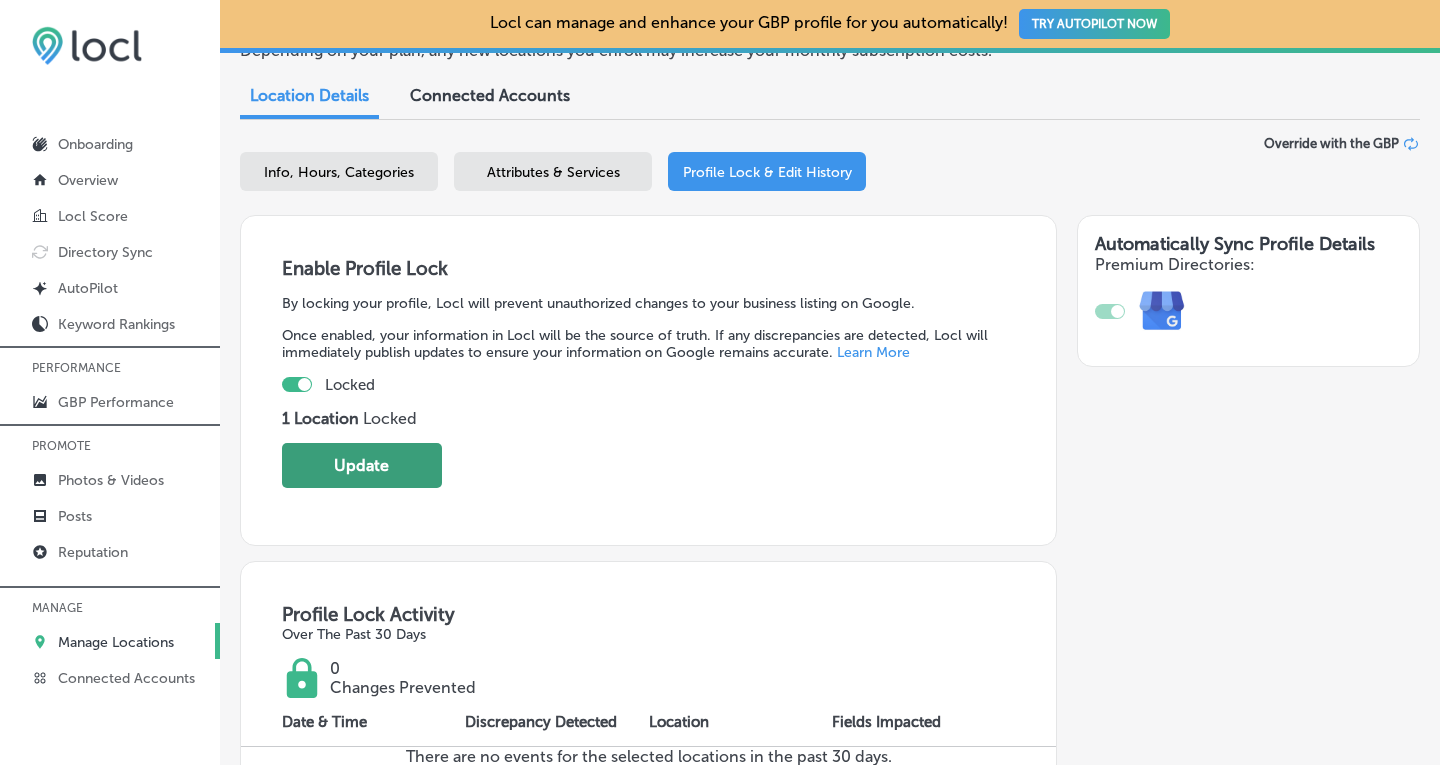 click on "Update" at bounding box center [362, 465] 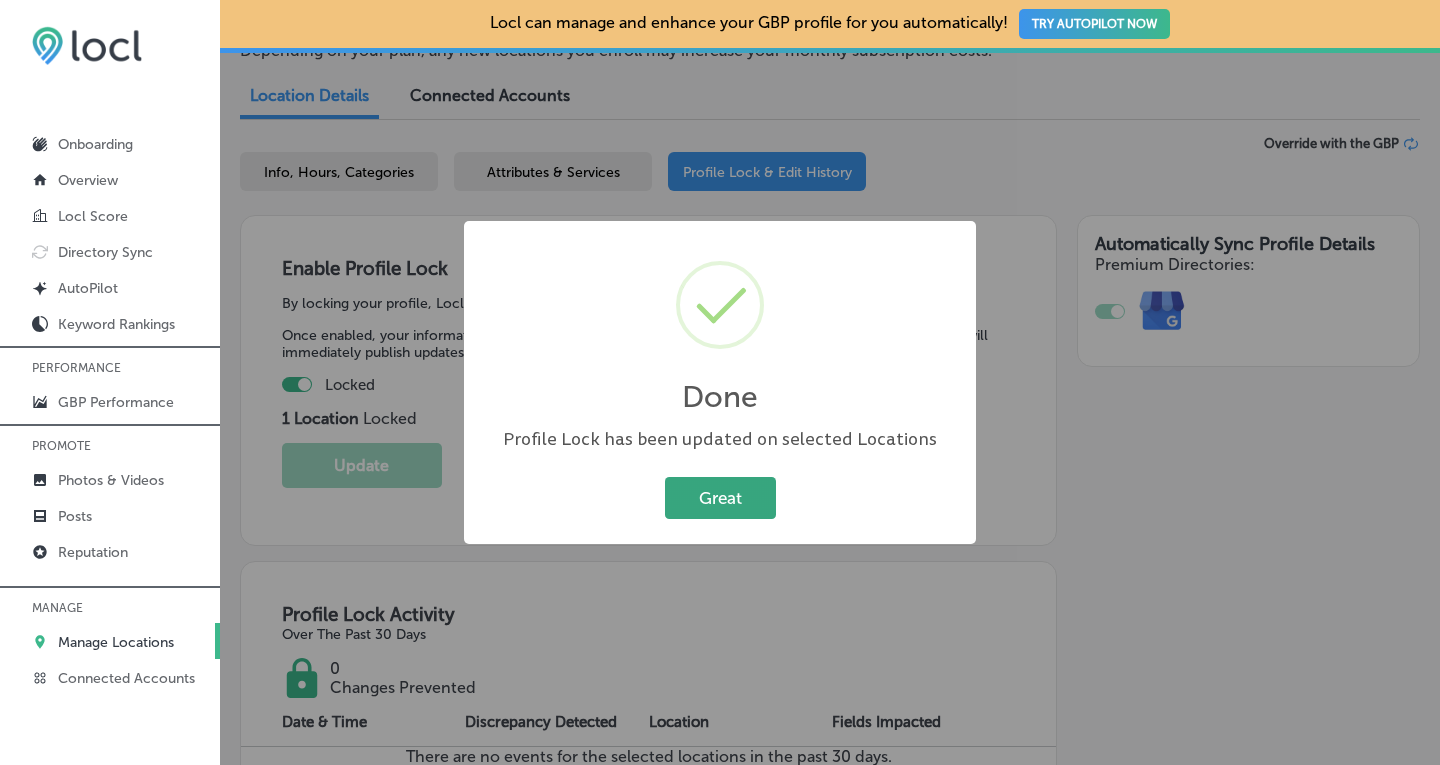 click on "Great" at bounding box center [720, 497] 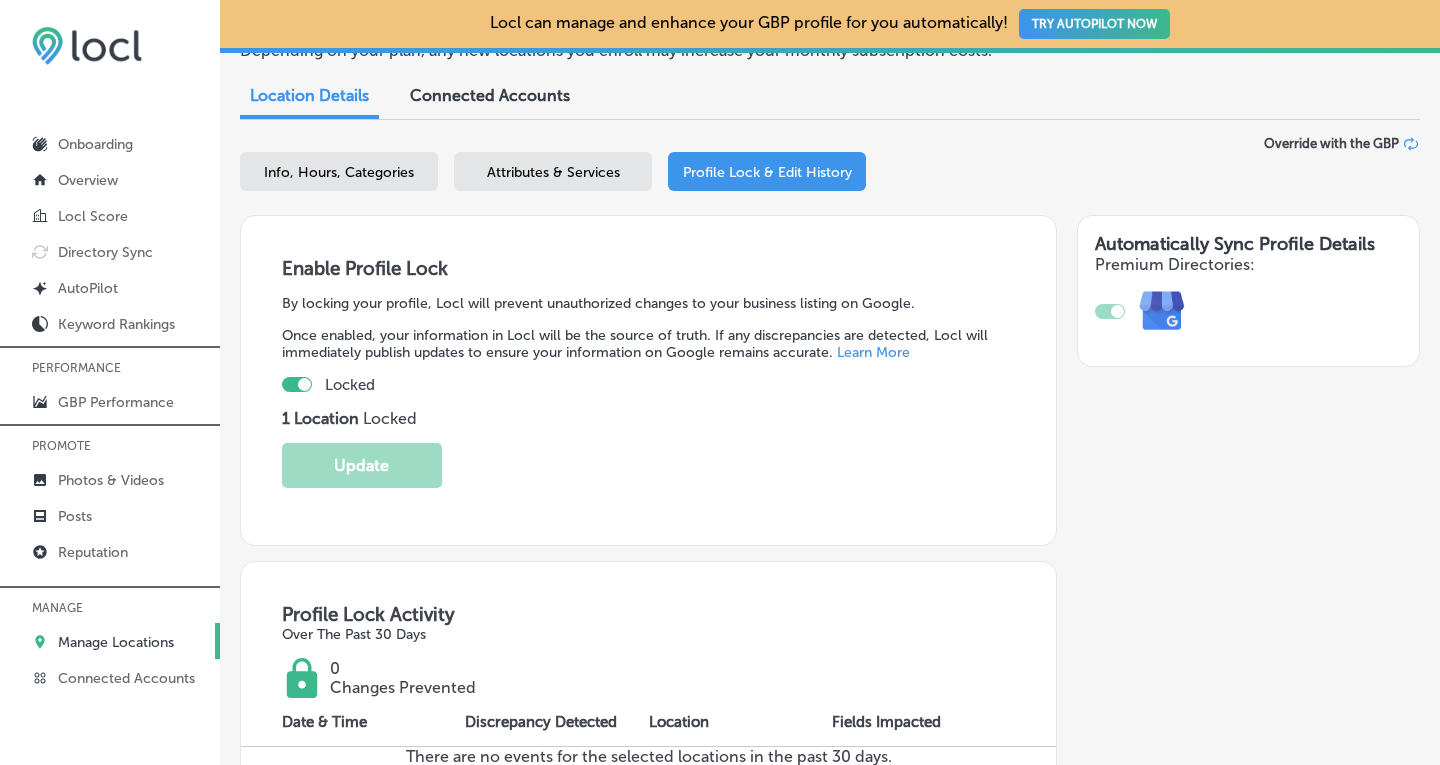 click on "Info, Hours, Categories" at bounding box center [339, 172] 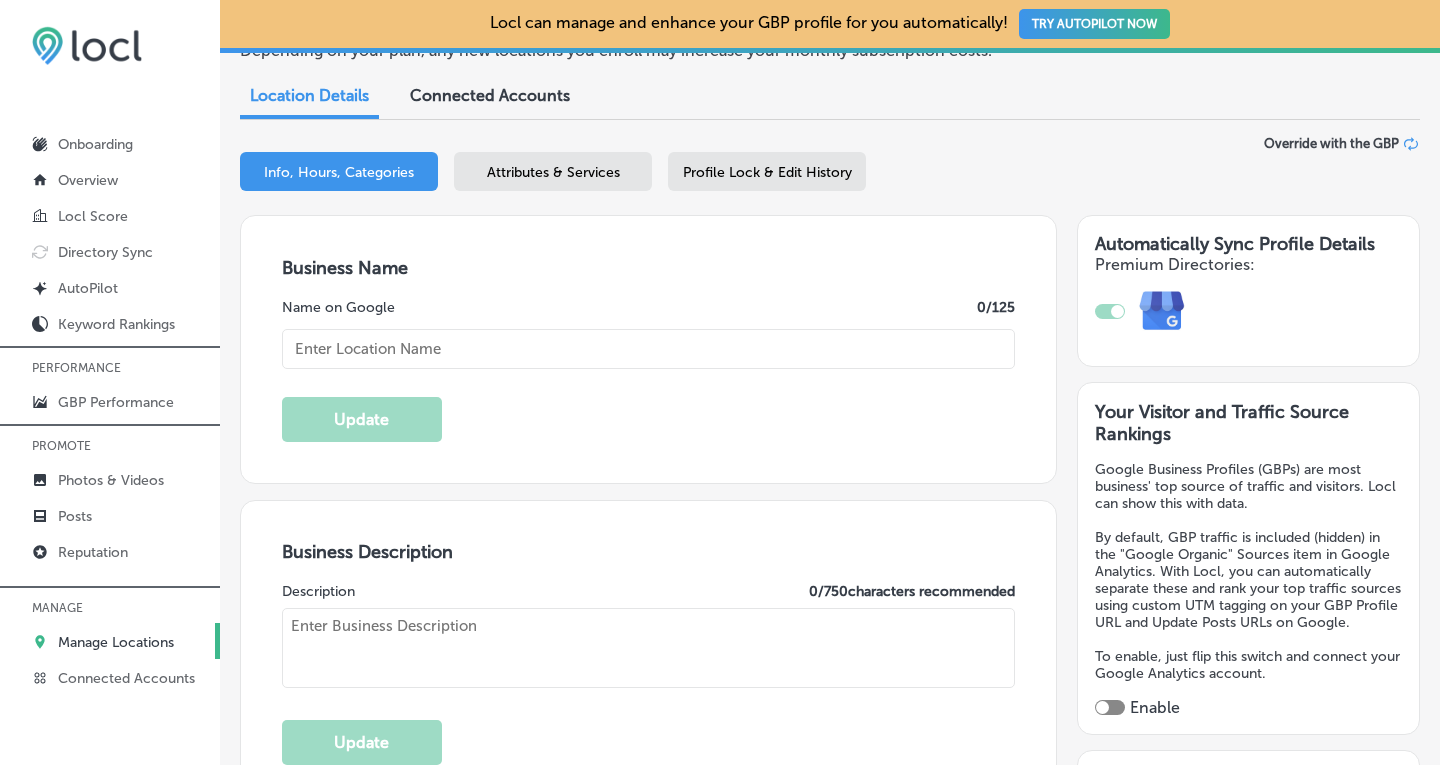 type on "SaviBank" 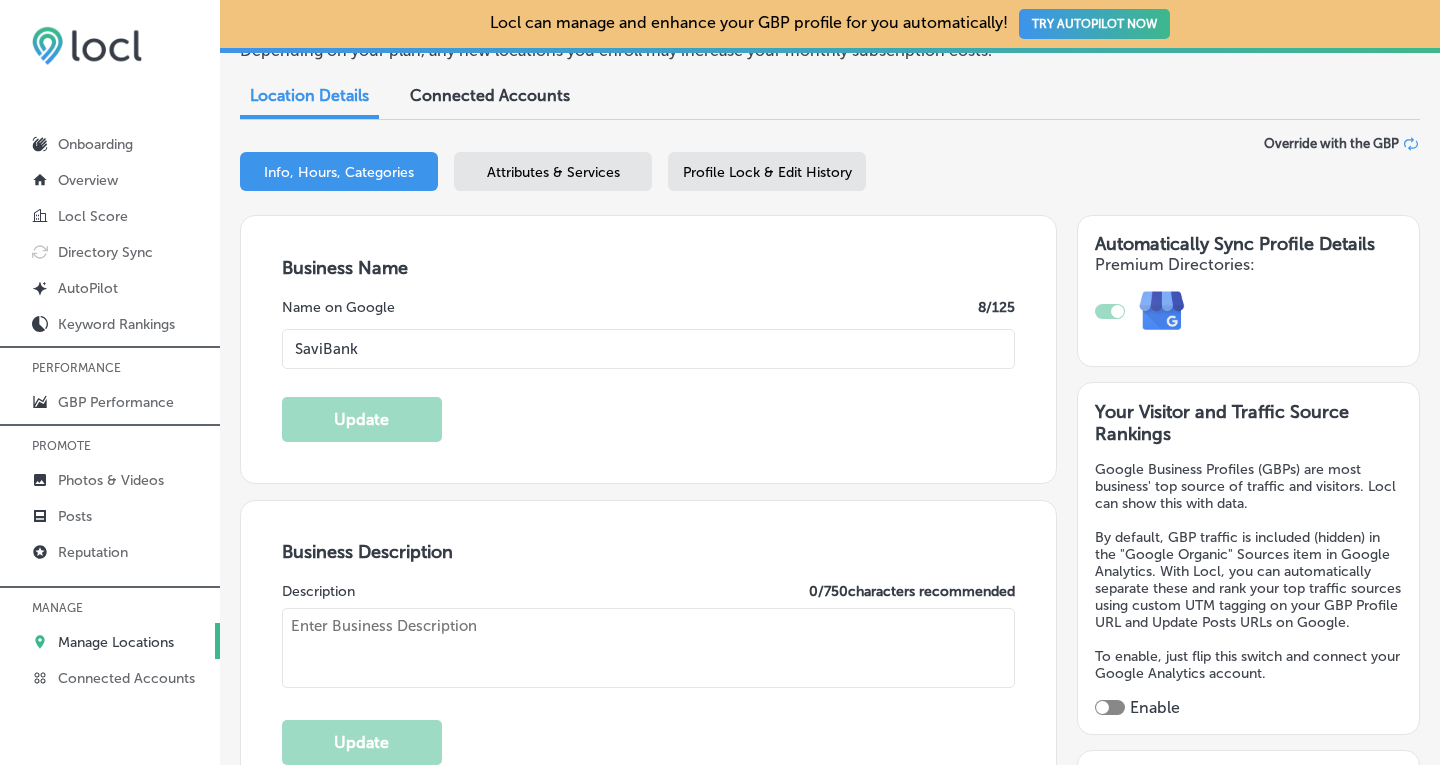 type on "[STREET_ADDRESS]" 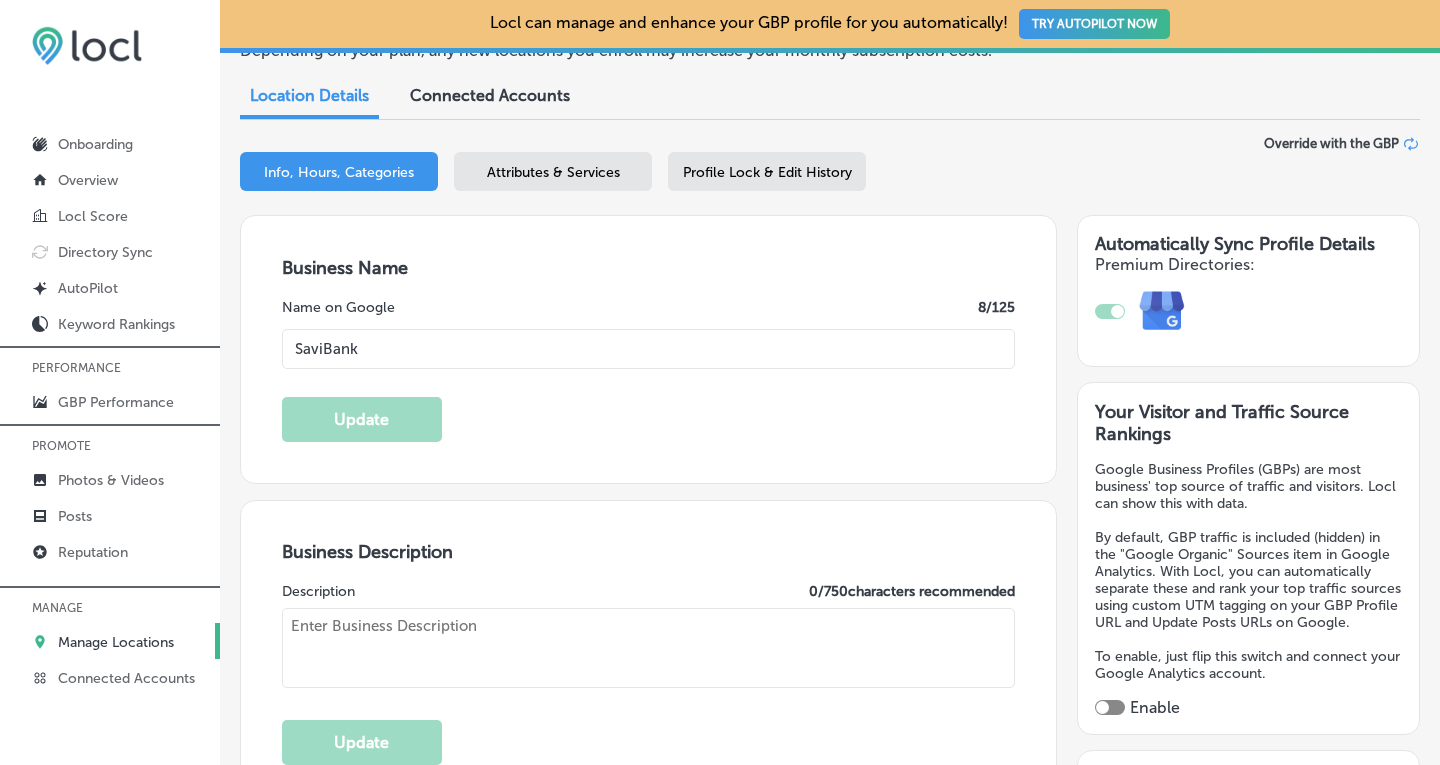 checkbox on "true" 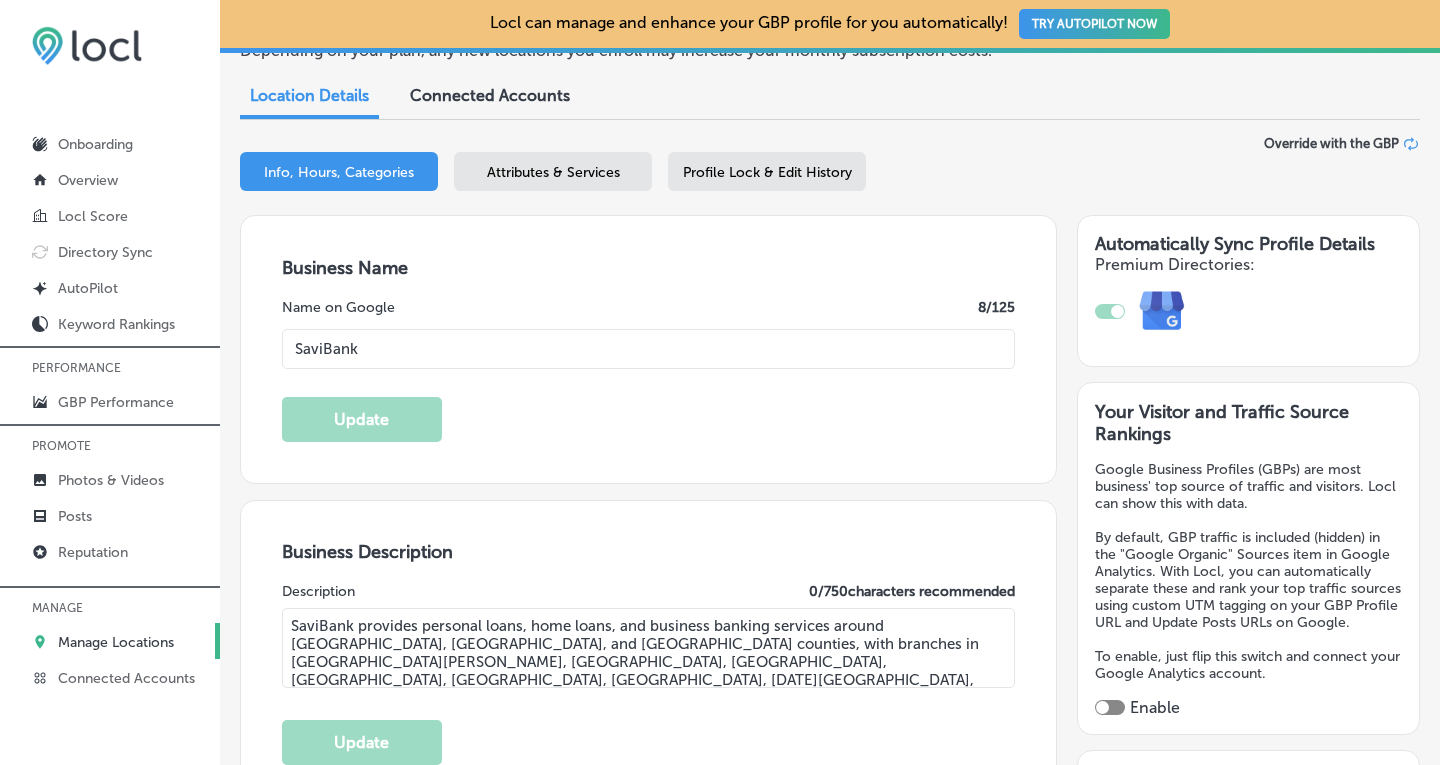 type on "[PHONE_NUMBER]" 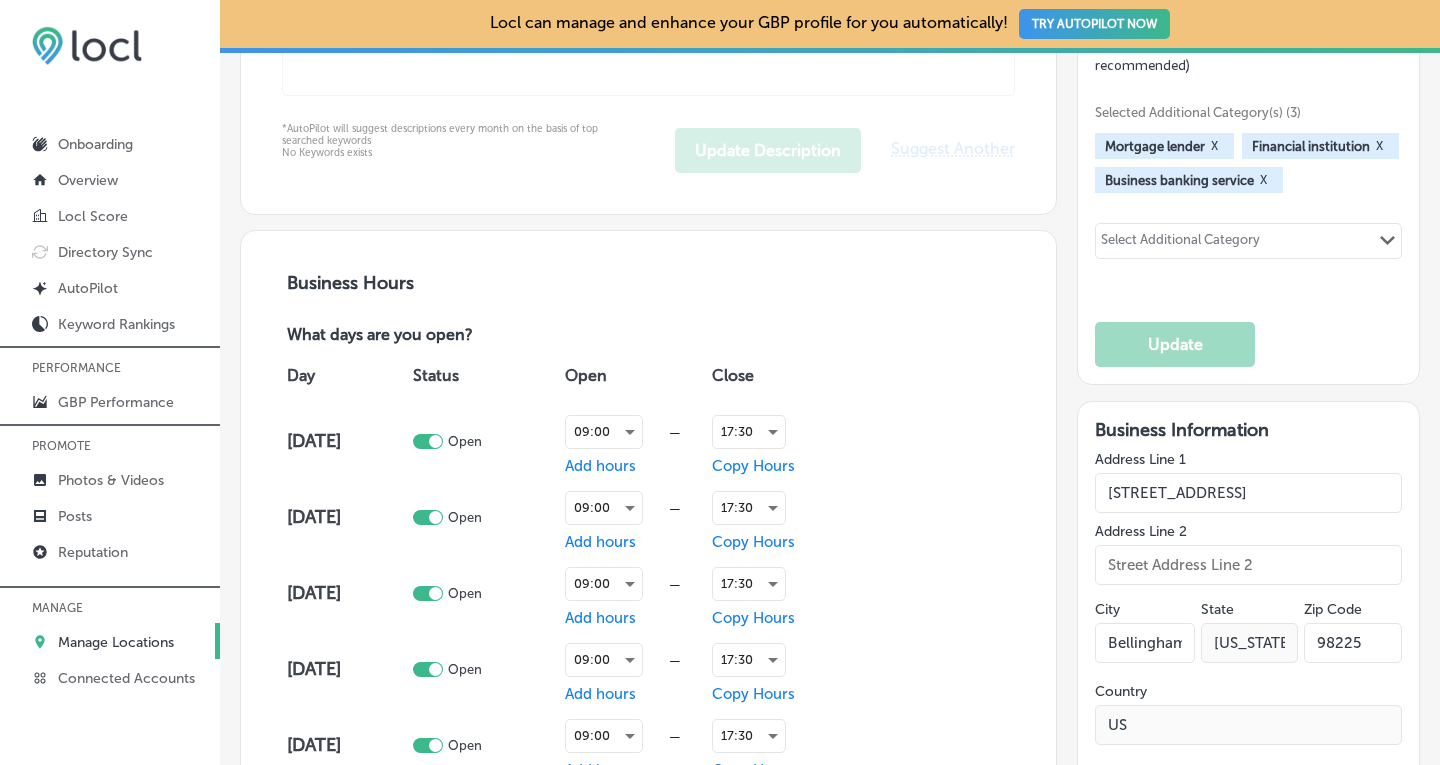 scroll, scrollTop: 1201, scrollLeft: 0, axis: vertical 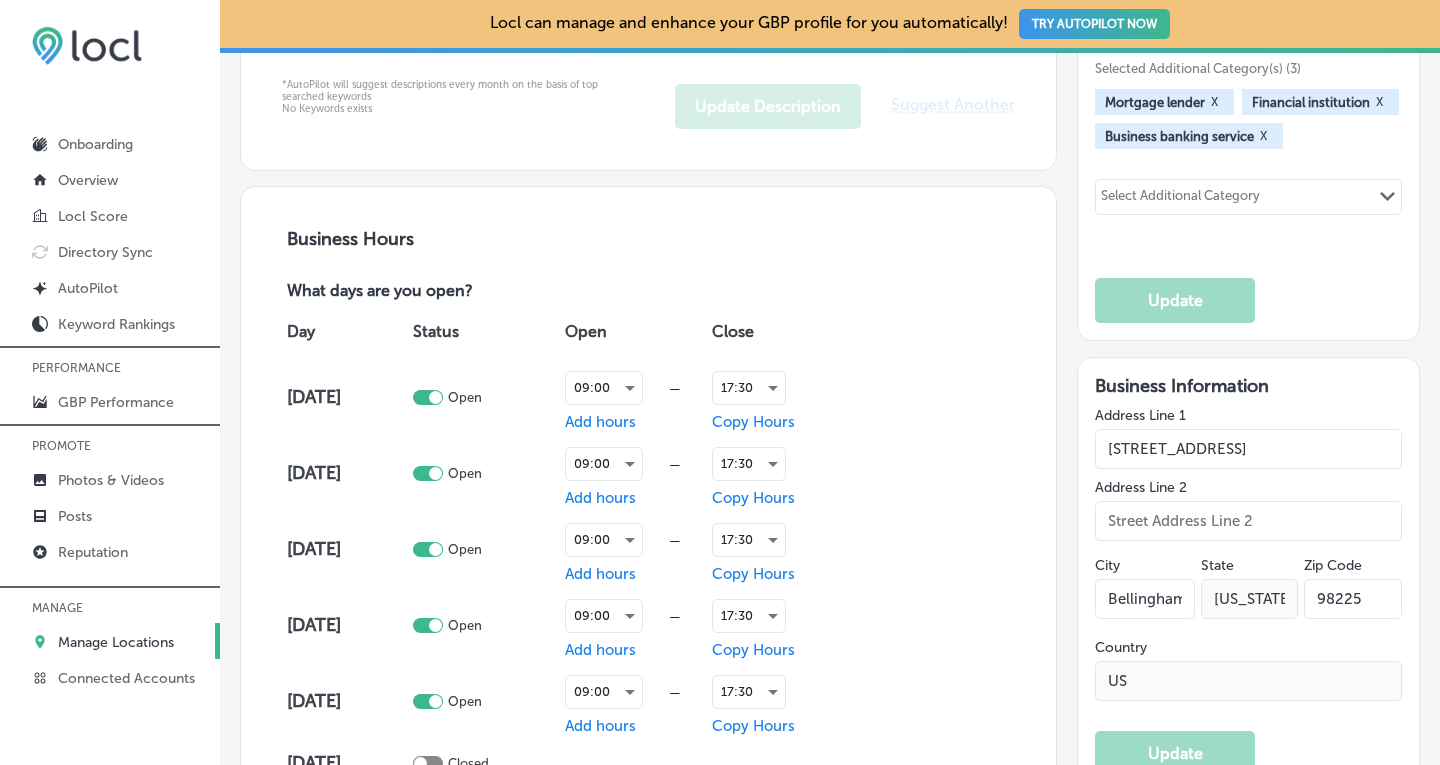 click on "Manage Locations" at bounding box center [116, 642] 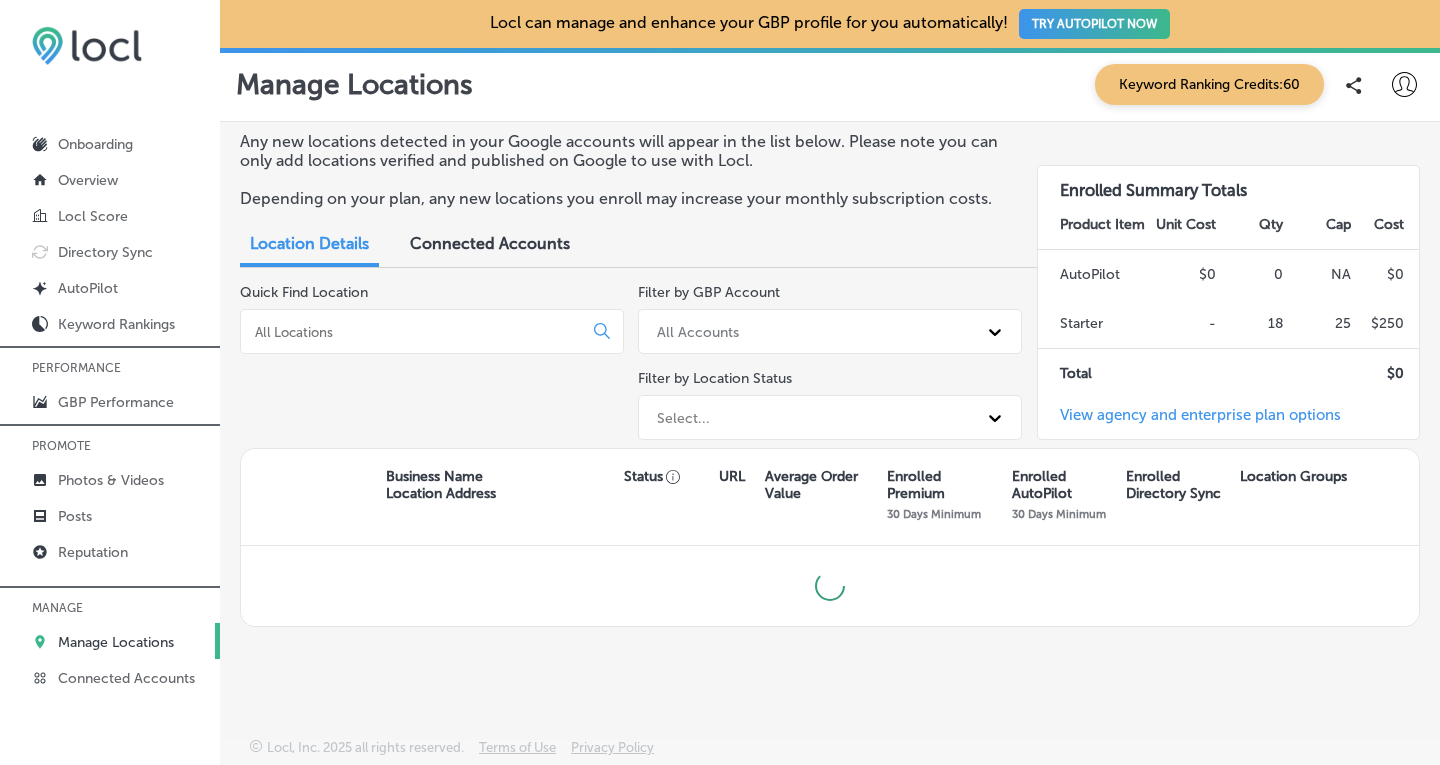scroll, scrollTop: 0, scrollLeft: 0, axis: both 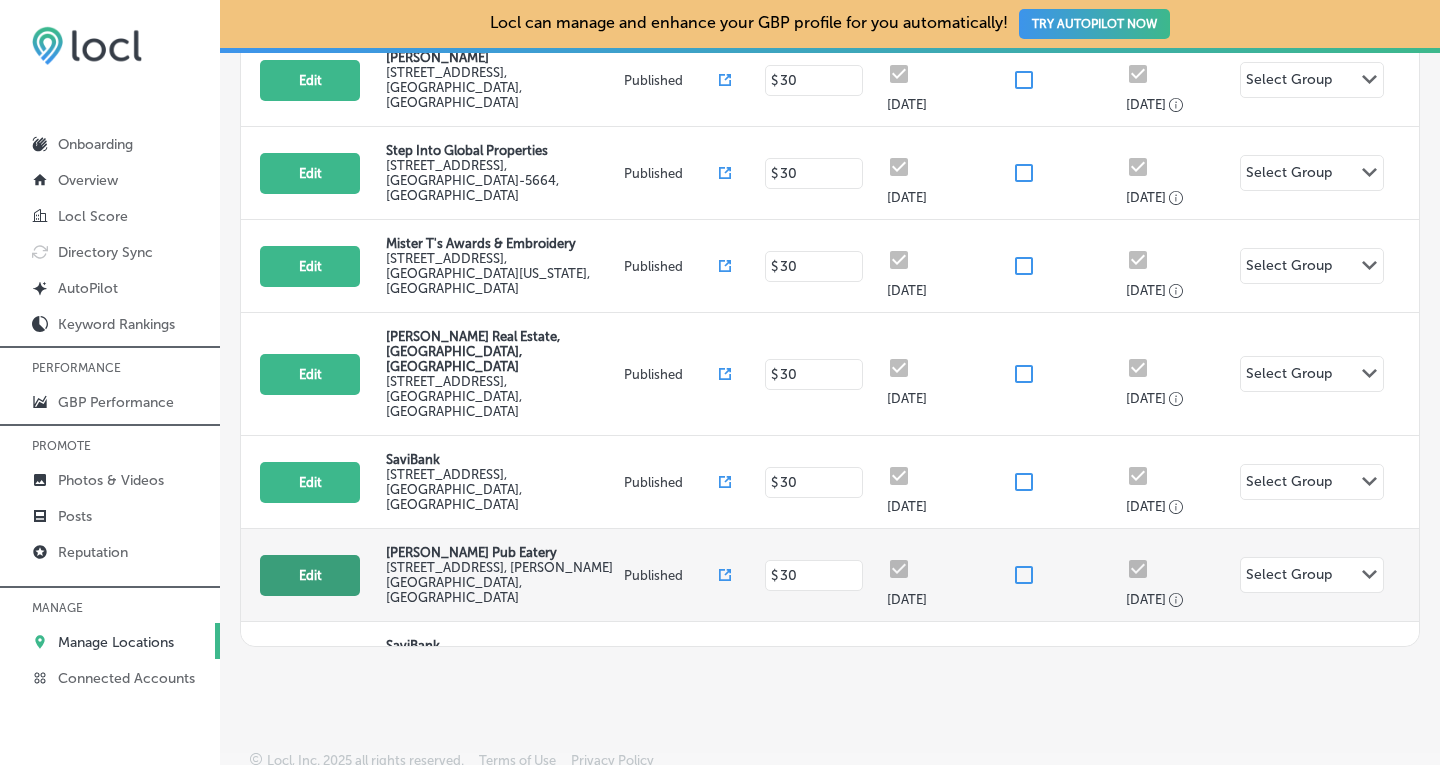 click on "Edit" at bounding box center (310, 575) 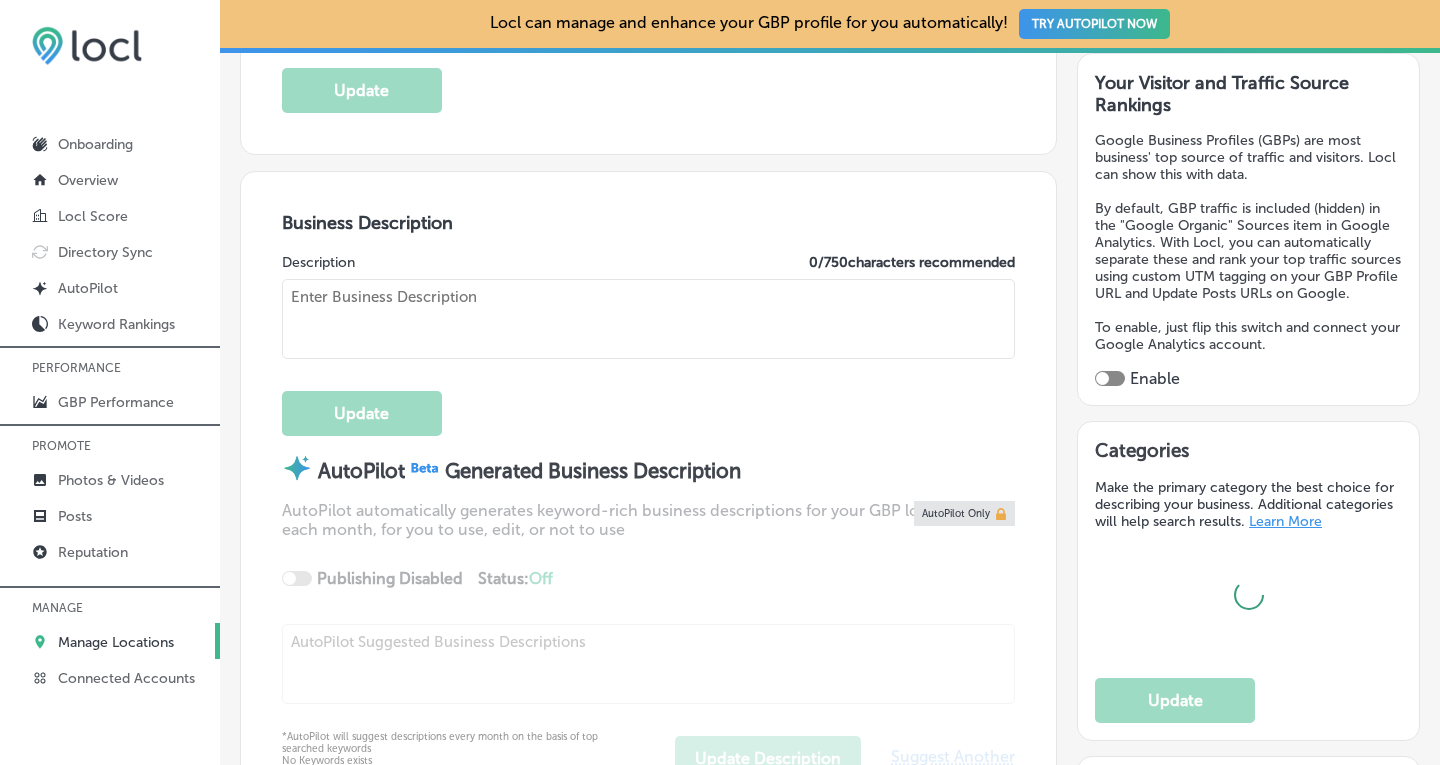 scroll, scrollTop: 547, scrollLeft: 0, axis: vertical 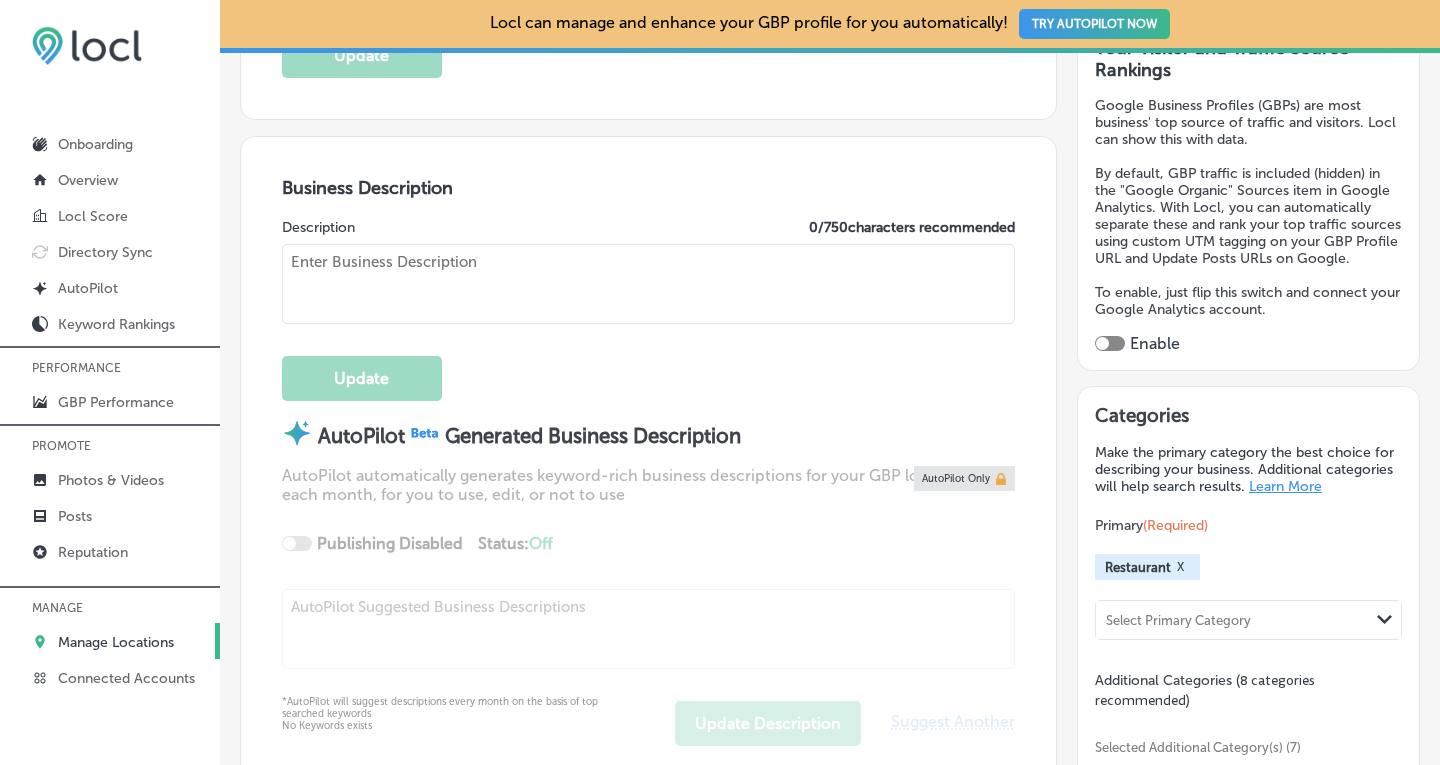 type on "[PERSON_NAME] Pub & Eatery is your local bar and family-friendly restaurant in [GEOGRAPHIC_DATA], [GEOGRAPHIC_DATA], serving [GEOGRAPHIC_DATA] and [GEOGRAPHIC_DATA]. We specialize in fresh oysters, seafood baskets, sizzling steaks, and classic bar food like hot wings, fried pickles, and cheese curds - all served alongside a full bar with craft beer, cocktails, and whiskey selections. Enjoy live music, DJ nights, and a laid-back, local watering hole atmosphere. Whether you're craving comfort food, a cold drink, or a fun night out, we've got you covered. Stop by [DATE] or check out our events and specials! 🍻 #ConwayPub" 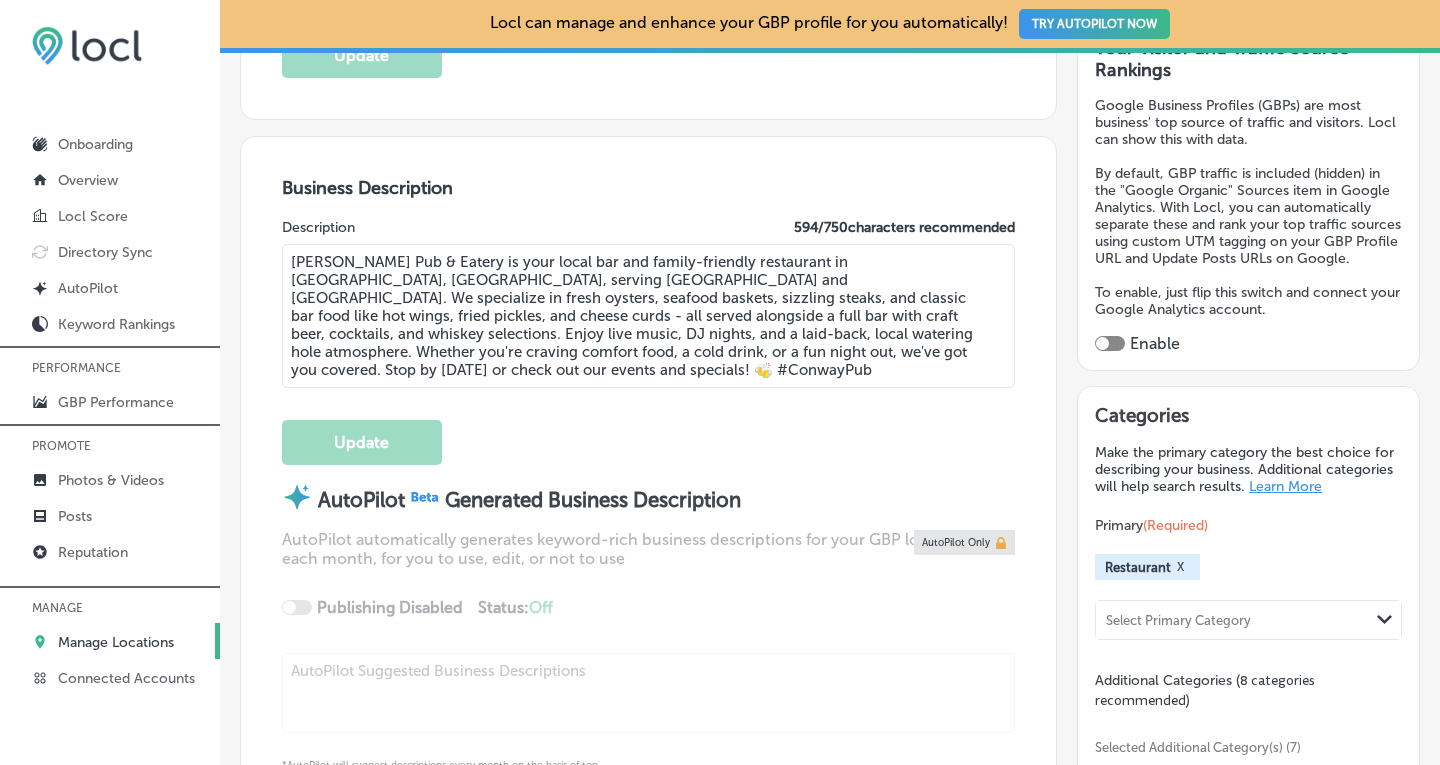 type on "[STREET_ADDRESS]" 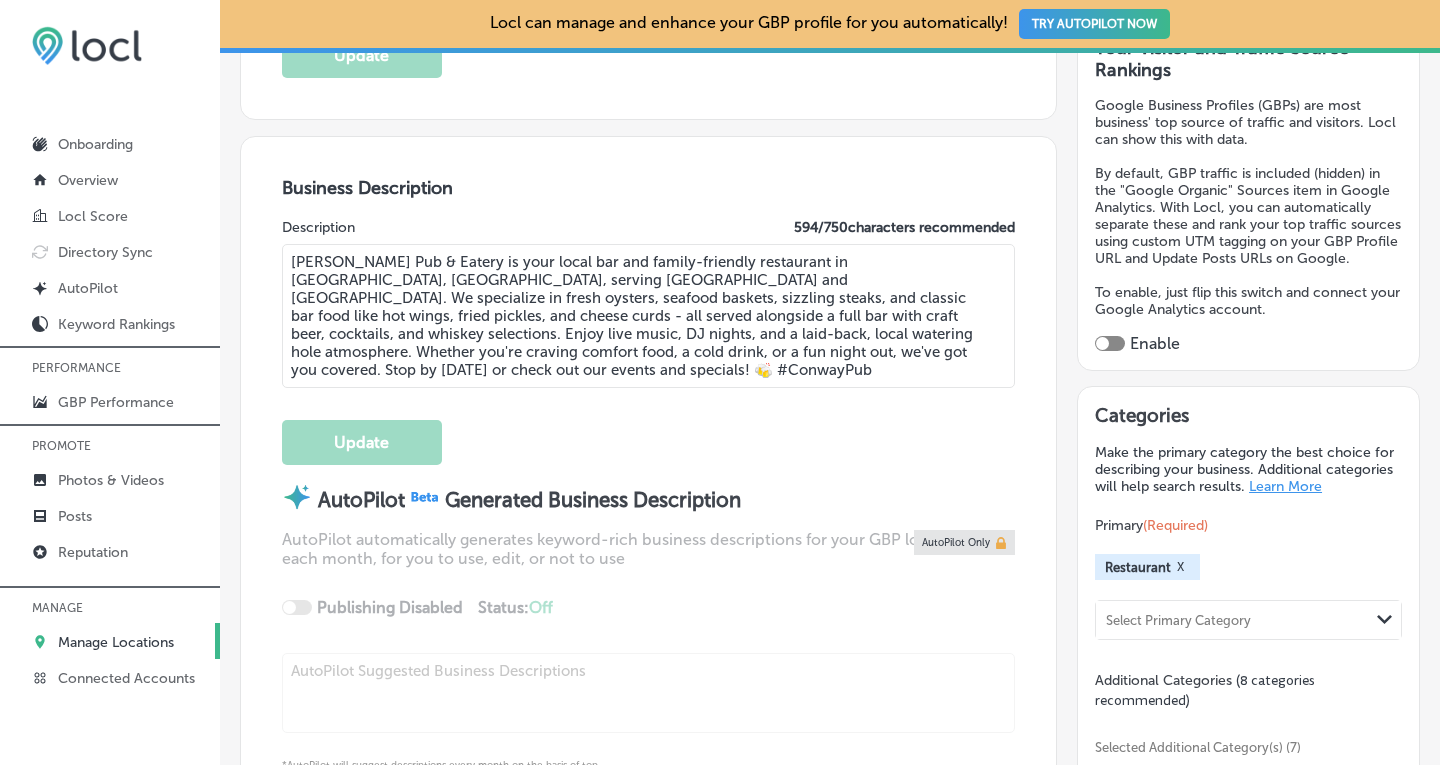 type on "[PHONE_NUMBER]" 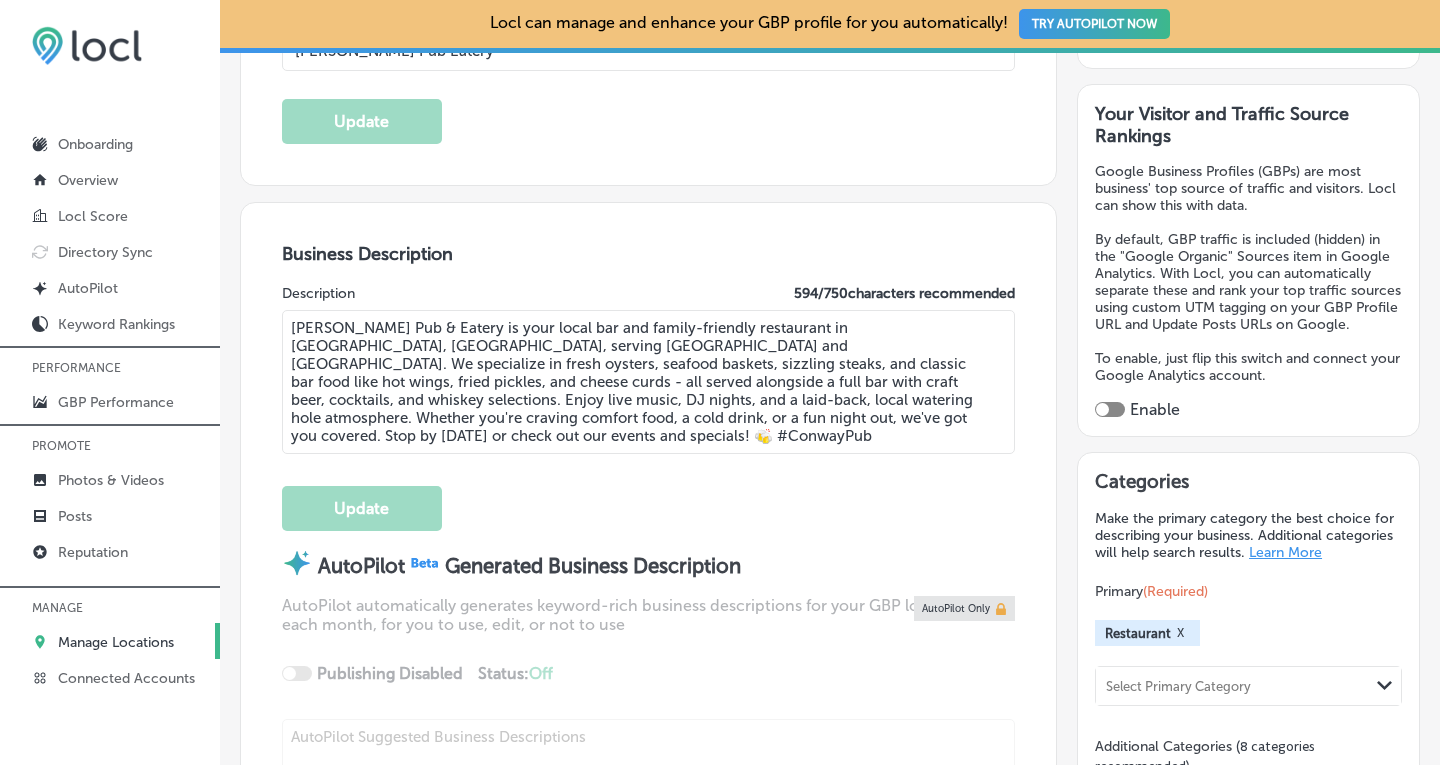 scroll, scrollTop: 425, scrollLeft: 0, axis: vertical 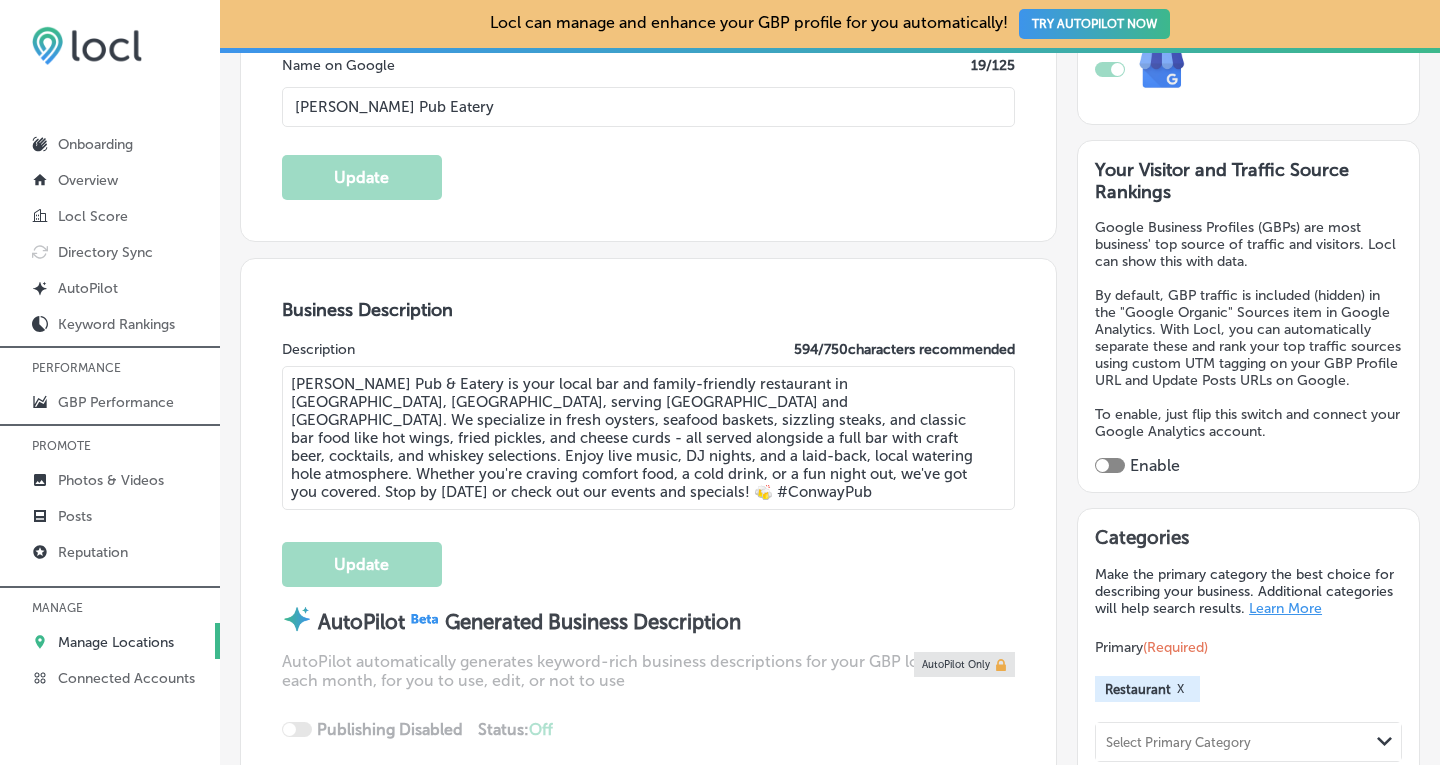 click at bounding box center [1102, 465] 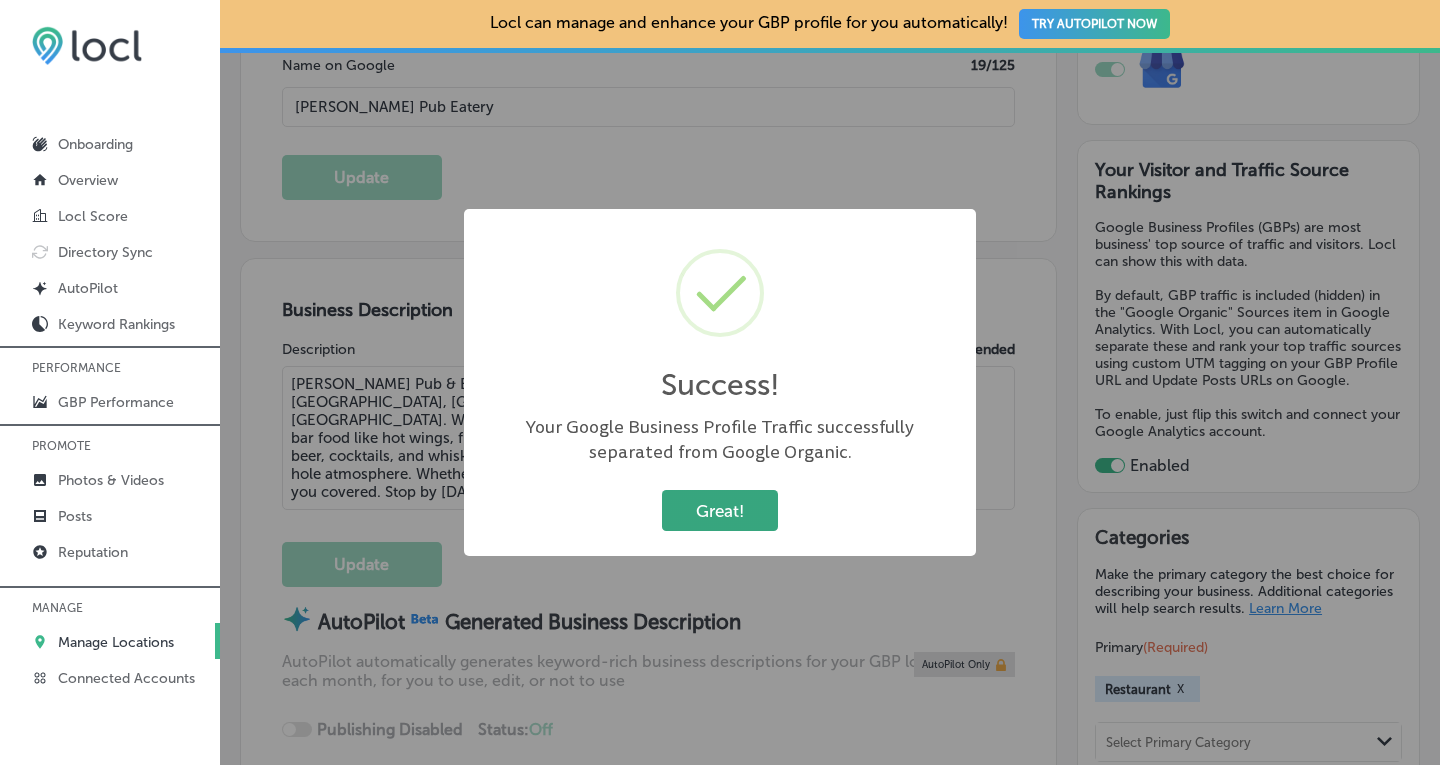 click on "Great!" at bounding box center (720, 510) 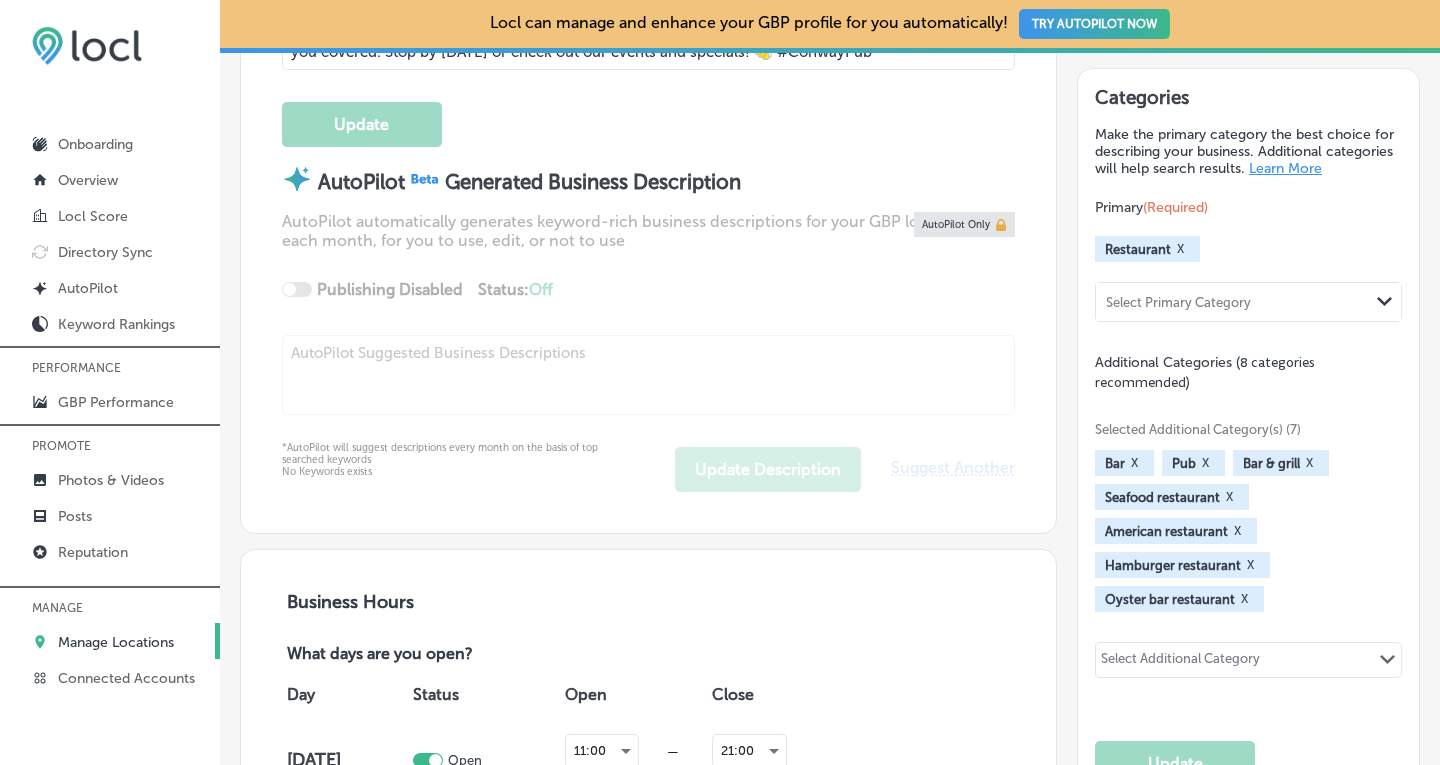 scroll, scrollTop: 879, scrollLeft: 0, axis: vertical 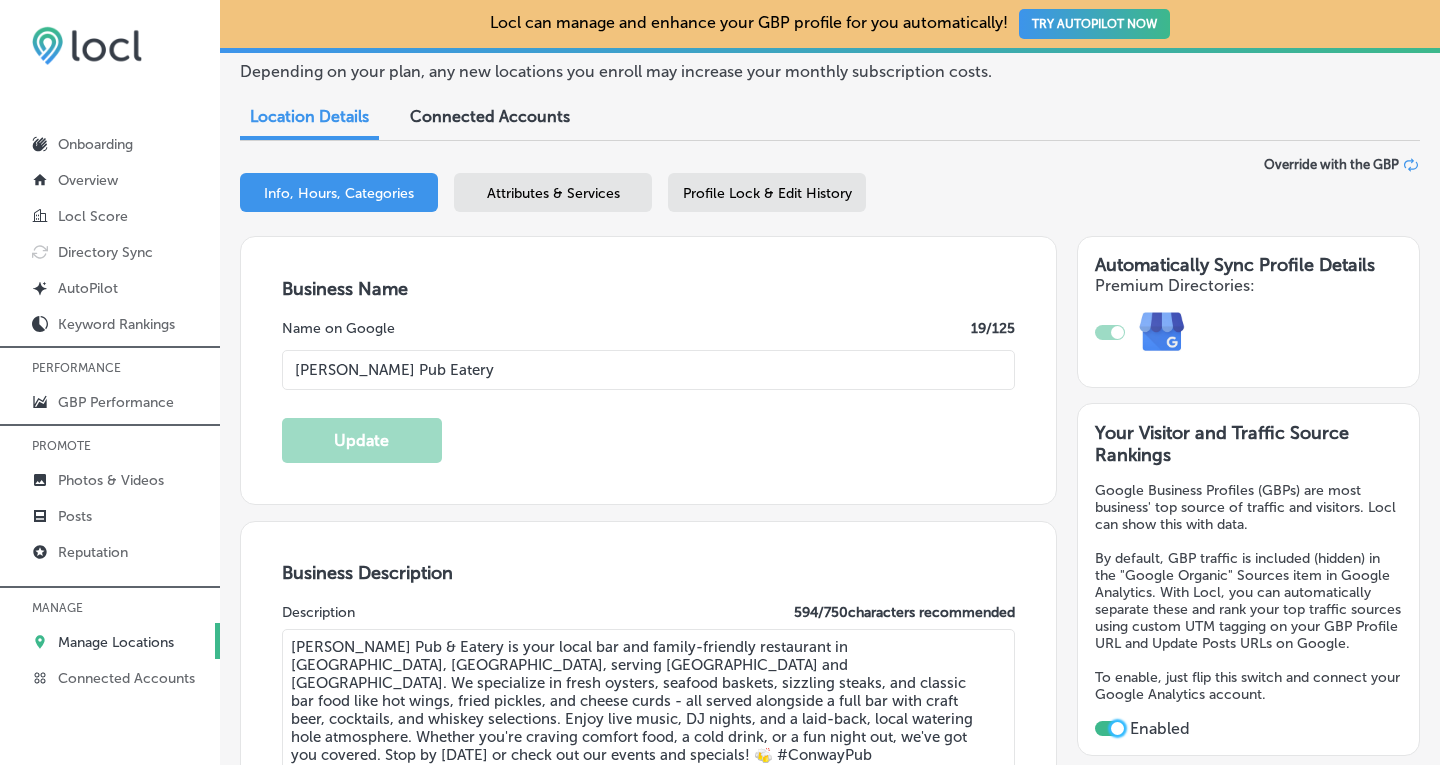 click on "Attributes & Services" at bounding box center [553, 192] 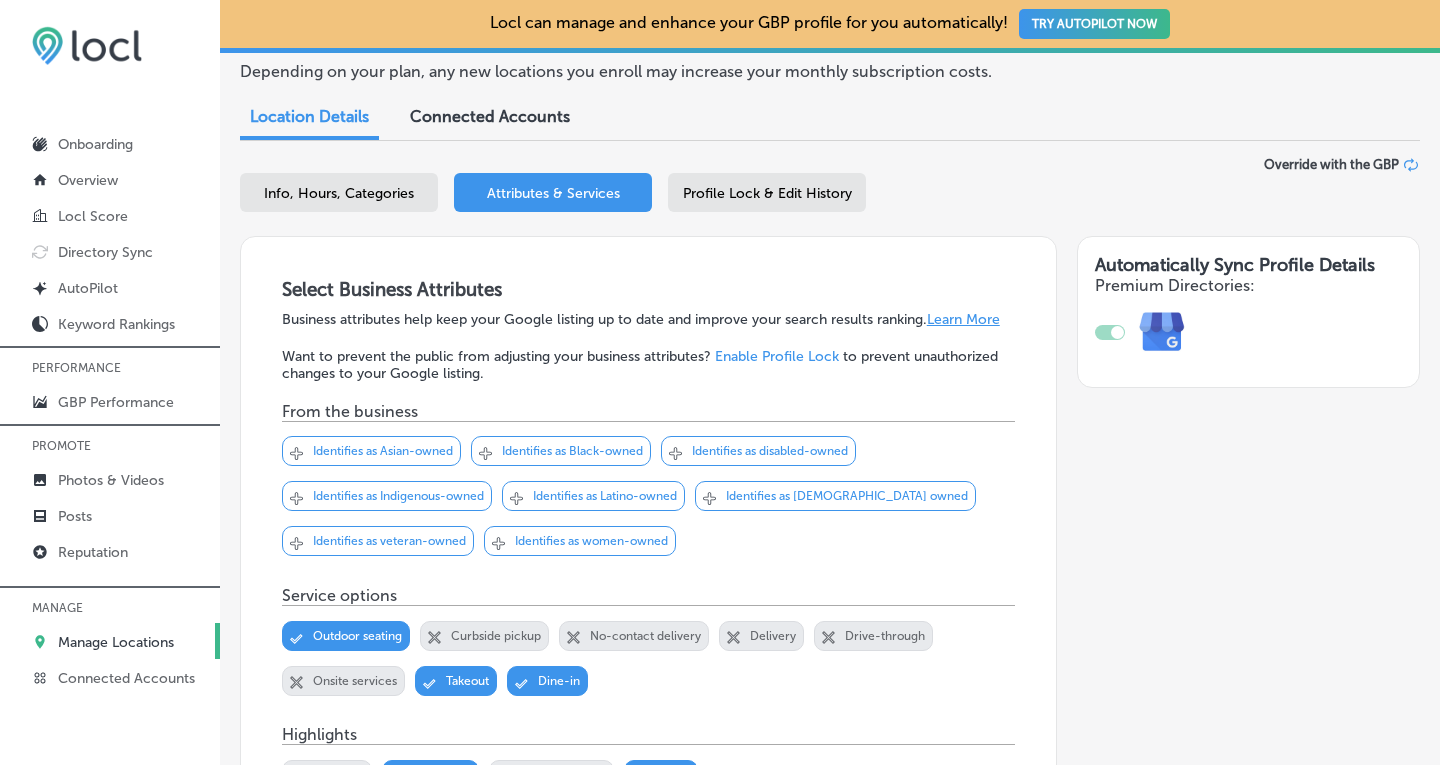 click on "Profile Lock & Edit History" at bounding box center (767, 192) 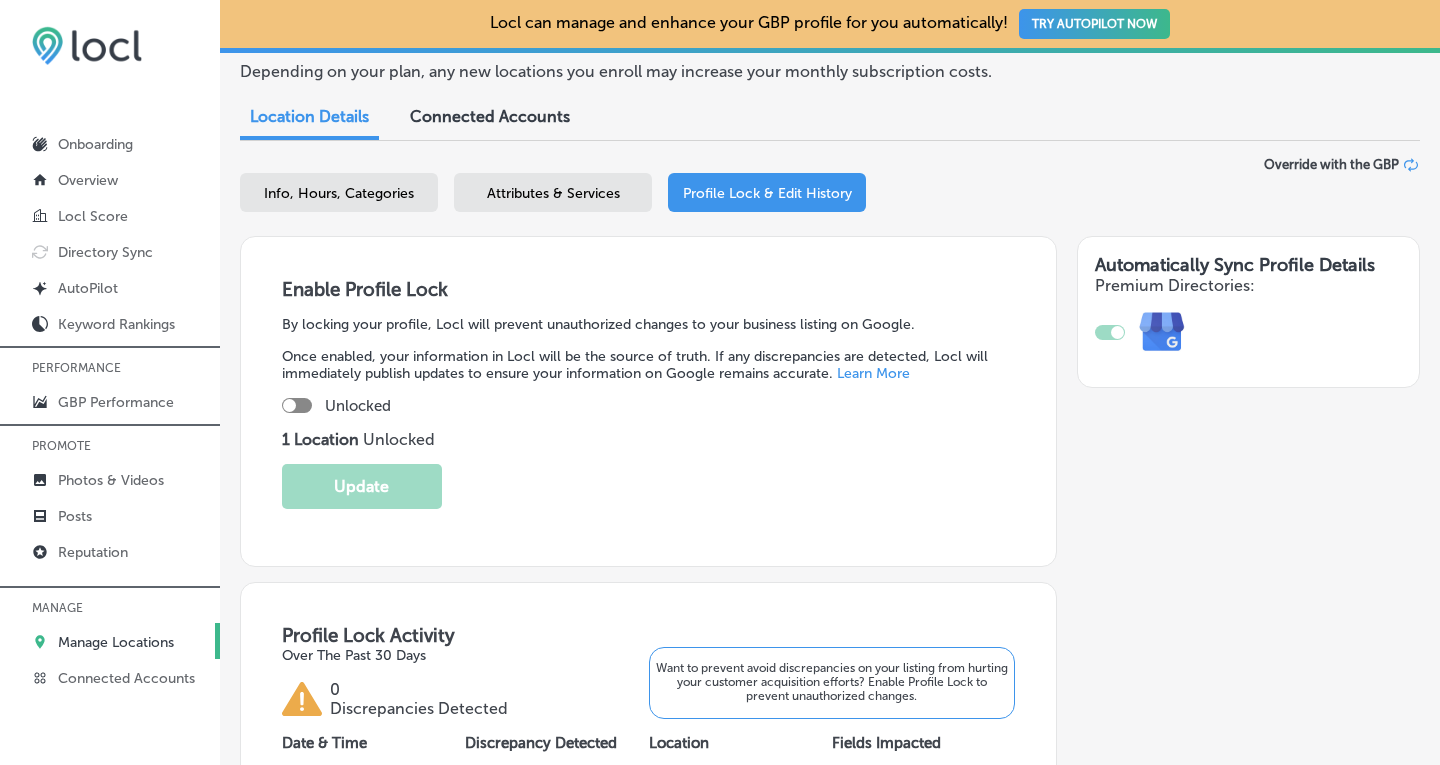 click at bounding box center [297, 405] 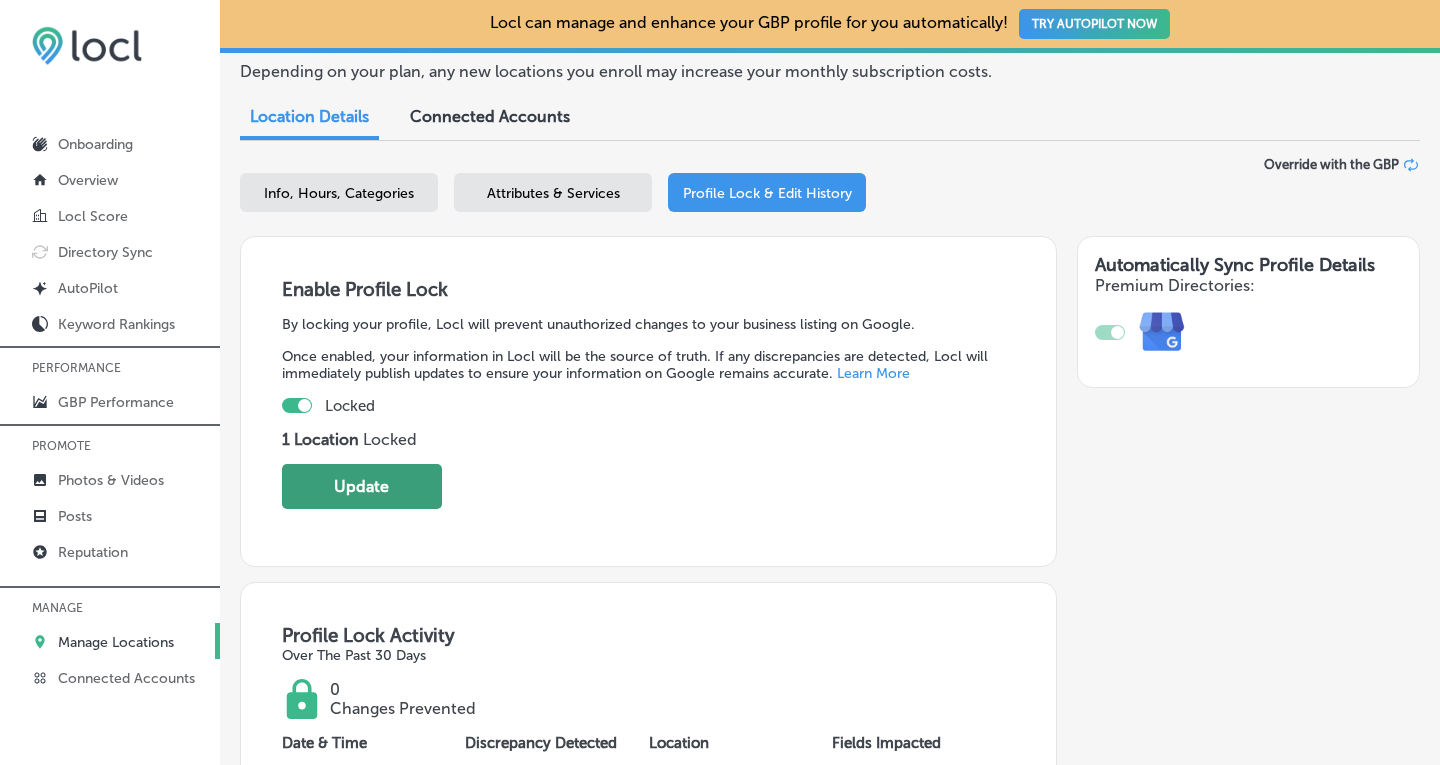 click on "Update" at bounding box center (362, 486) 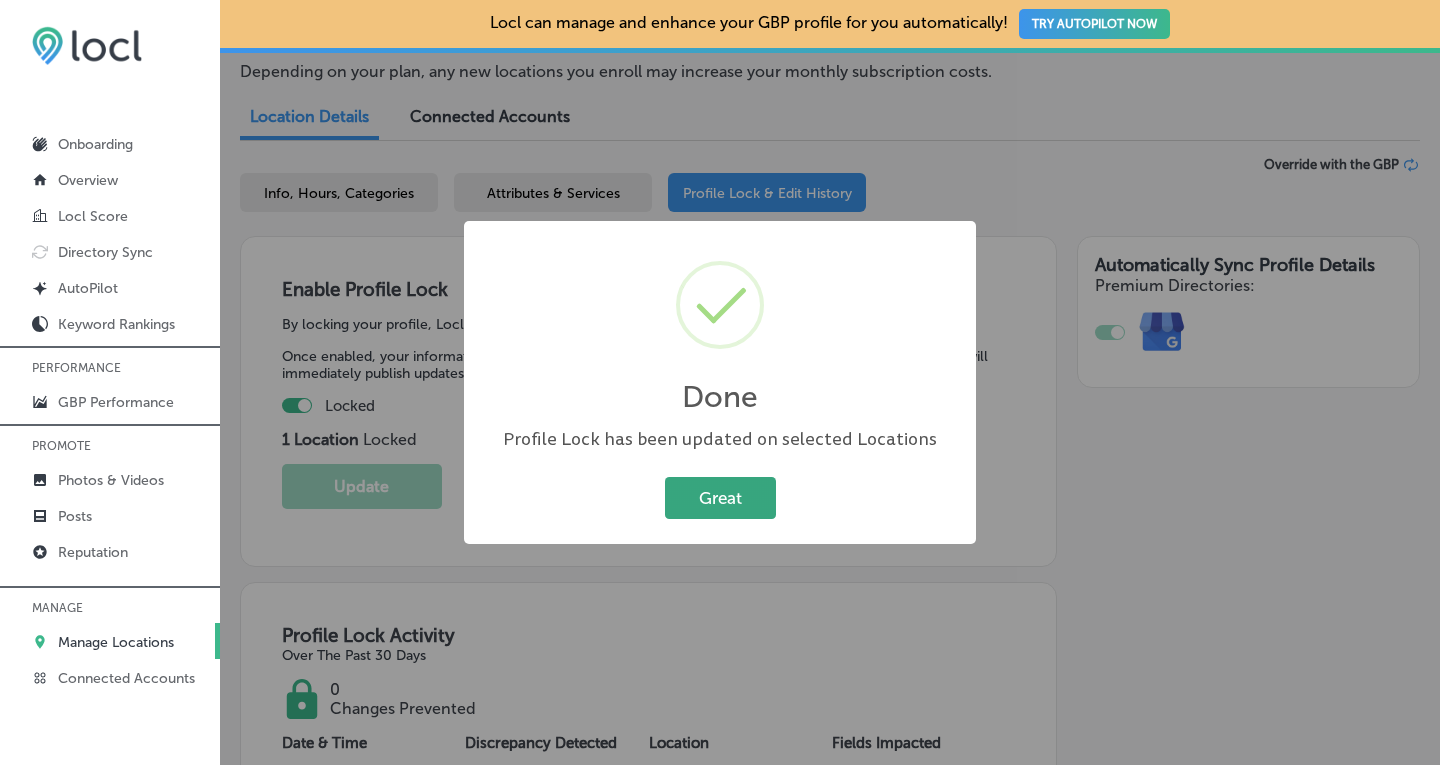 click on "Great" at bounding box center [720, 497] 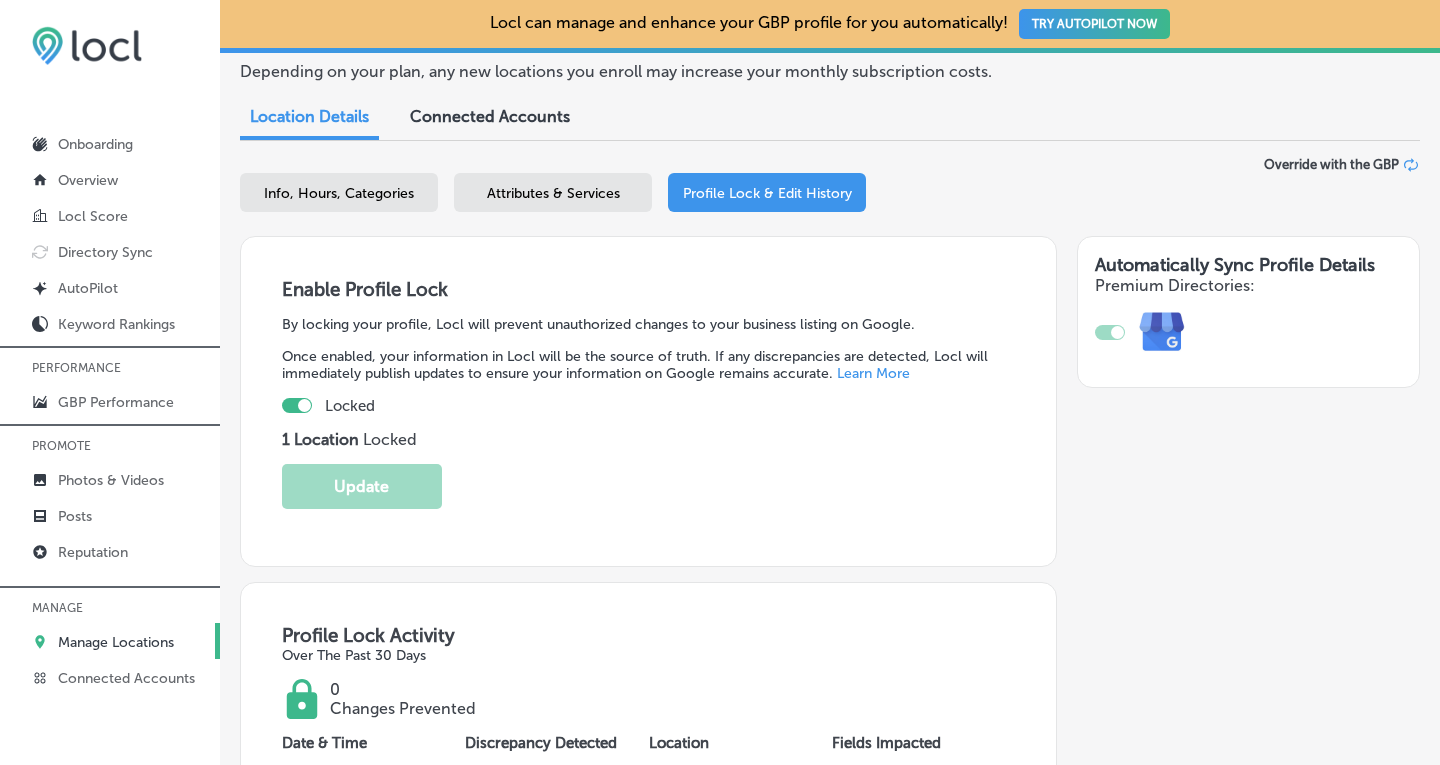click on "Info, Hours, Categories" at bounding box center [339, 193] 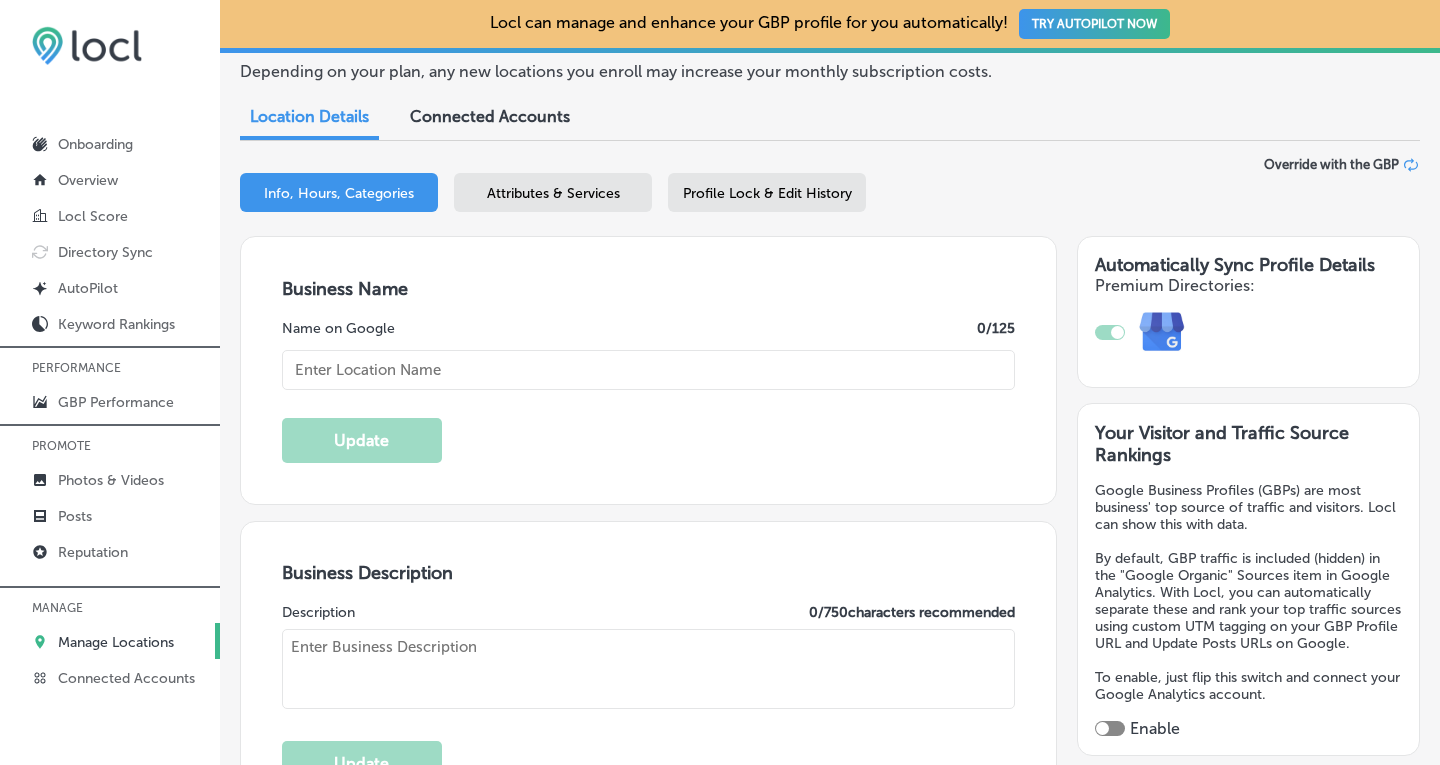 type on "[PERSON_NAME] Pub Eatery" 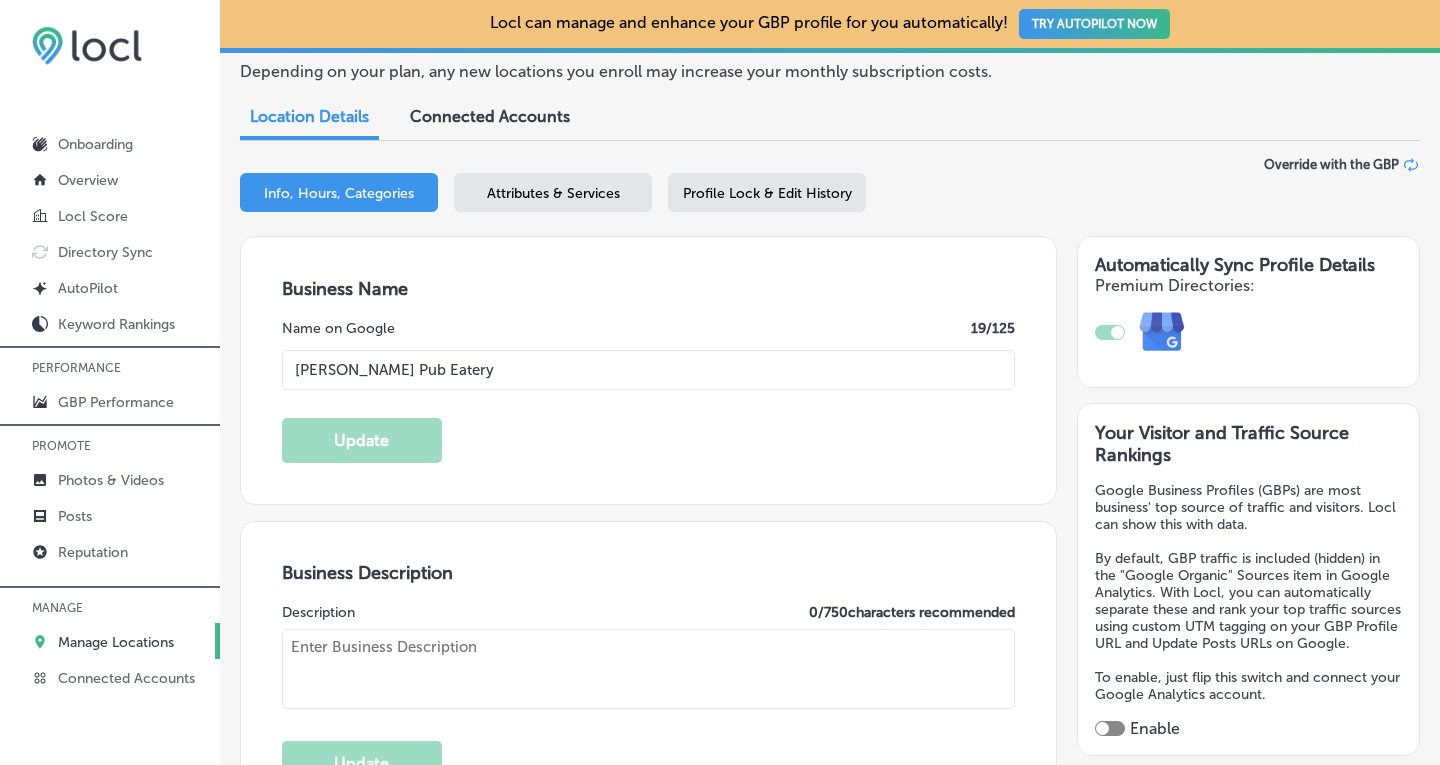 type on "[STREET_ADDRESS]" 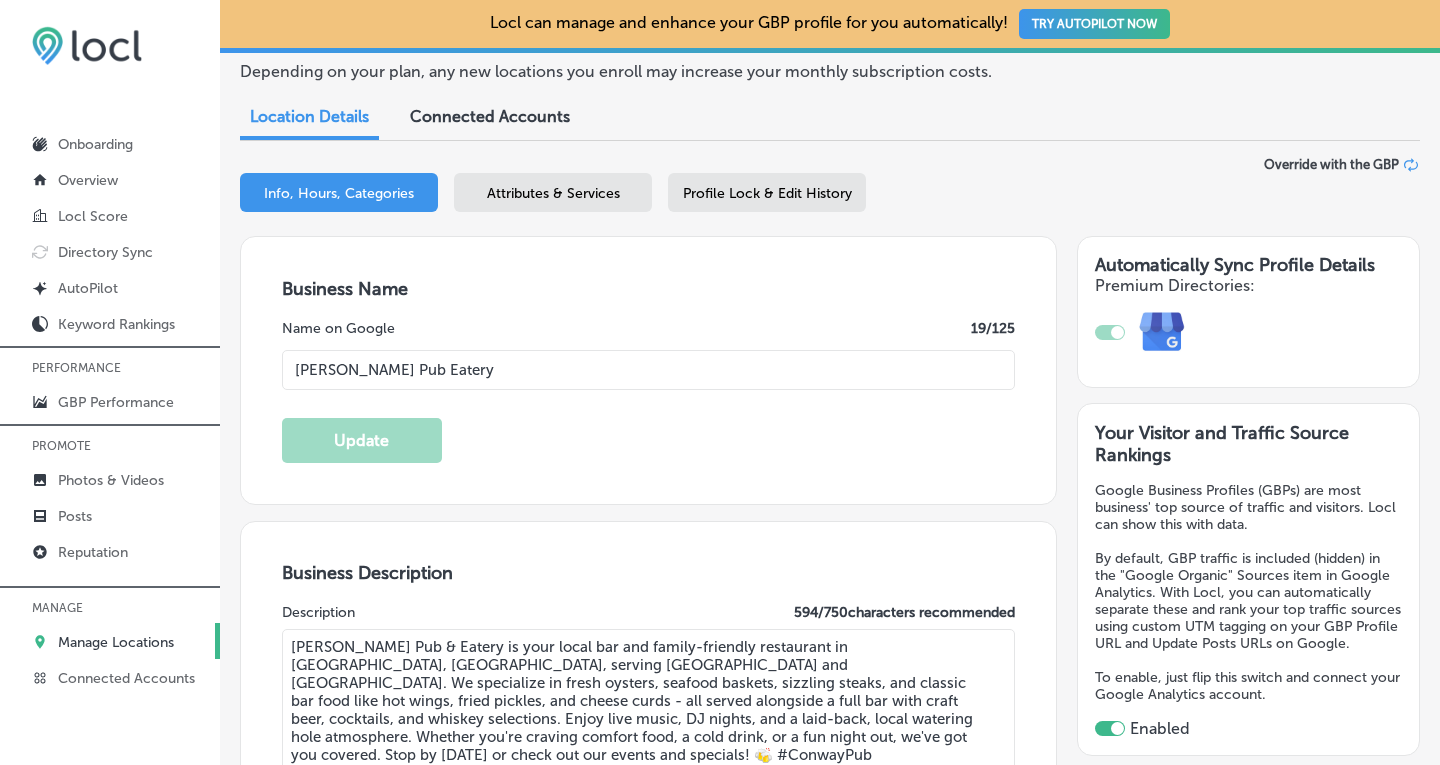 click on "Manage Locations" at bounding box center (116, 642) 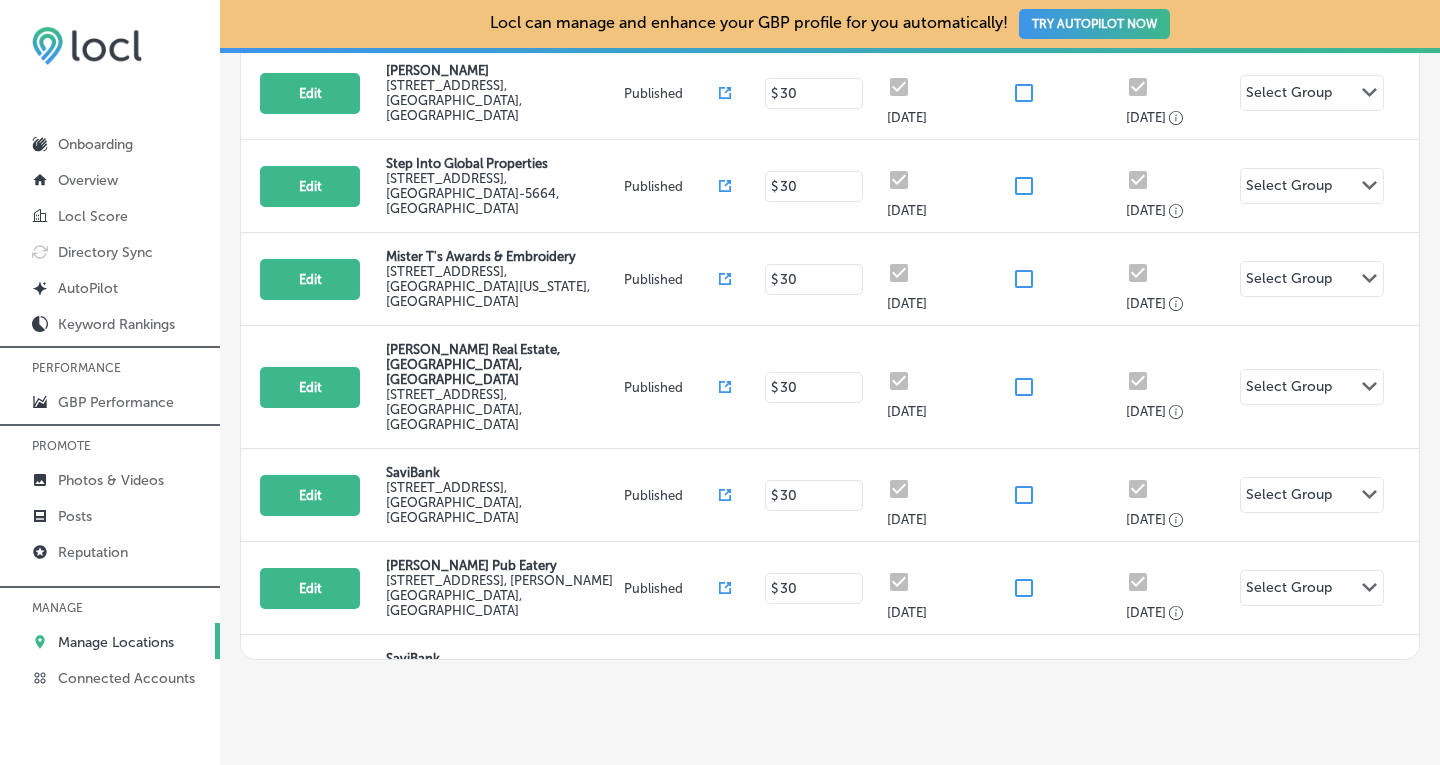 scroll, scrollTop: 507, scrollLeft: 0, axis: vertical 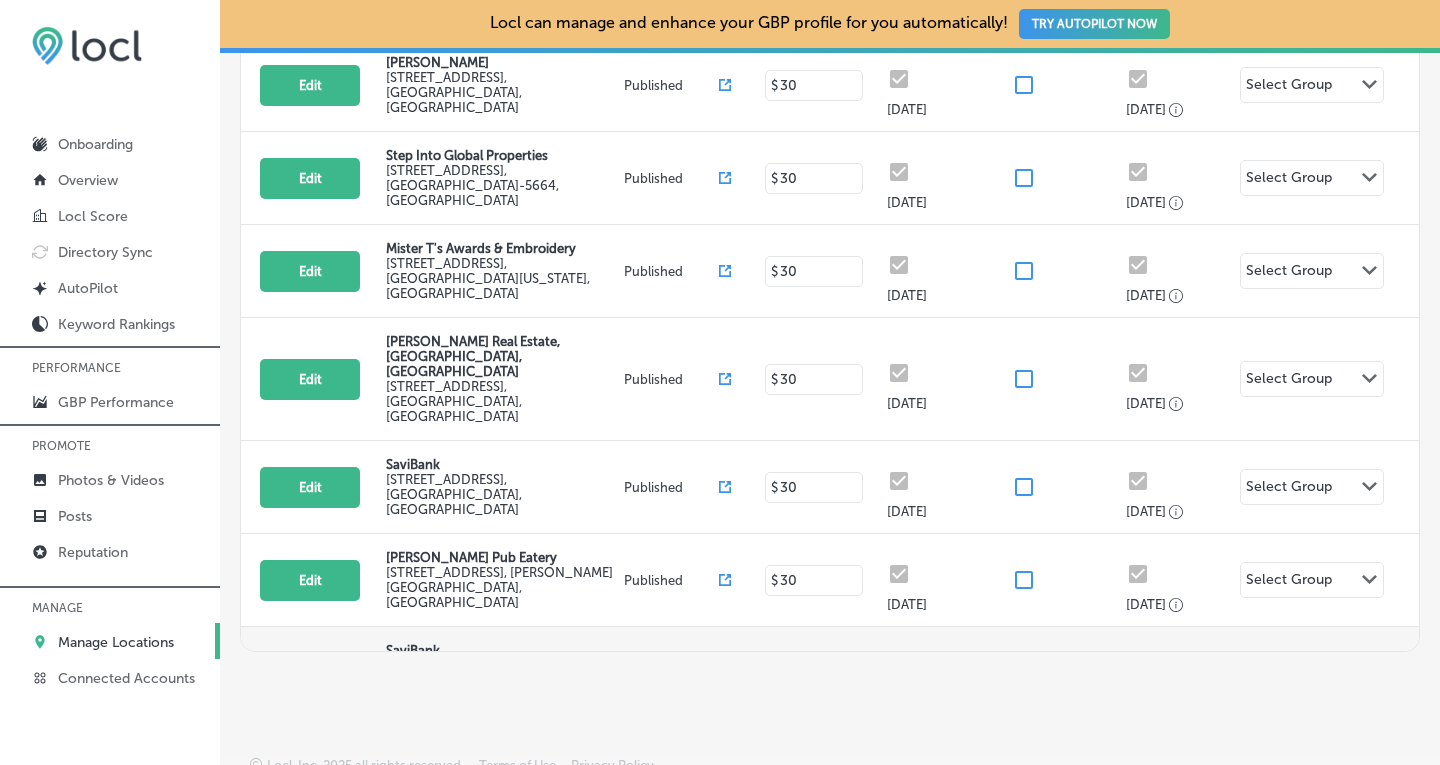 click on "Edit" at bounding box center [310, 673] 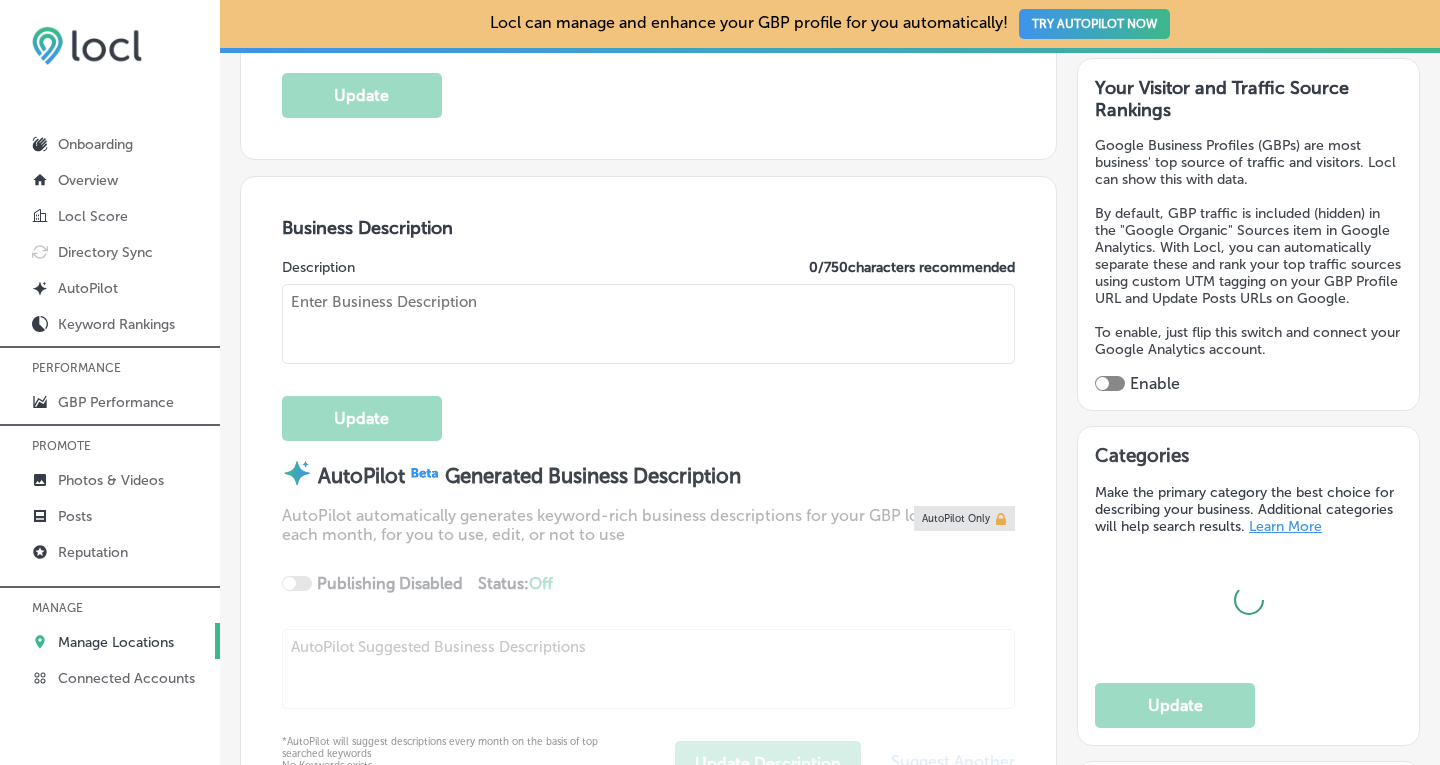 scroll, scrollTop: 542, scrollLeft: 0, axis: vertical 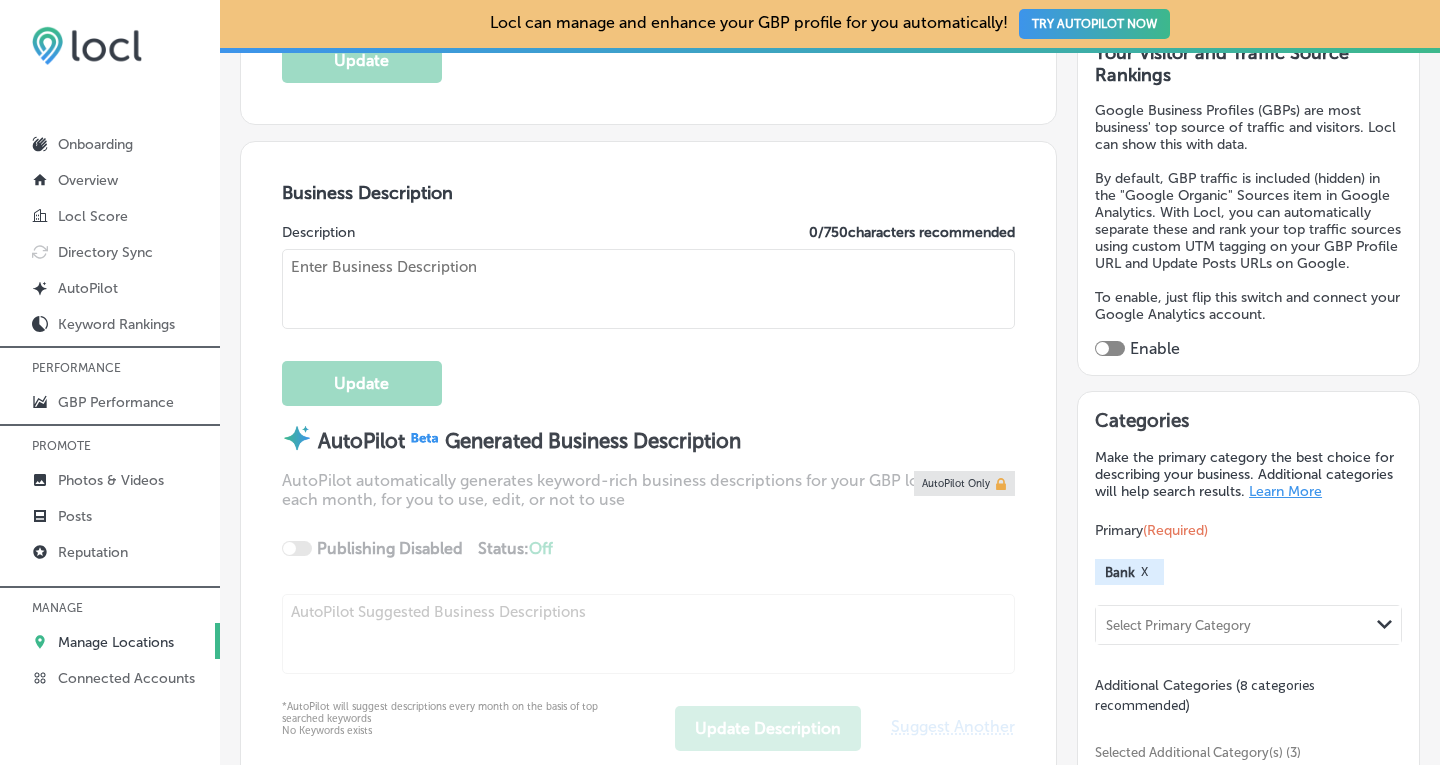 type on "SaviBank" 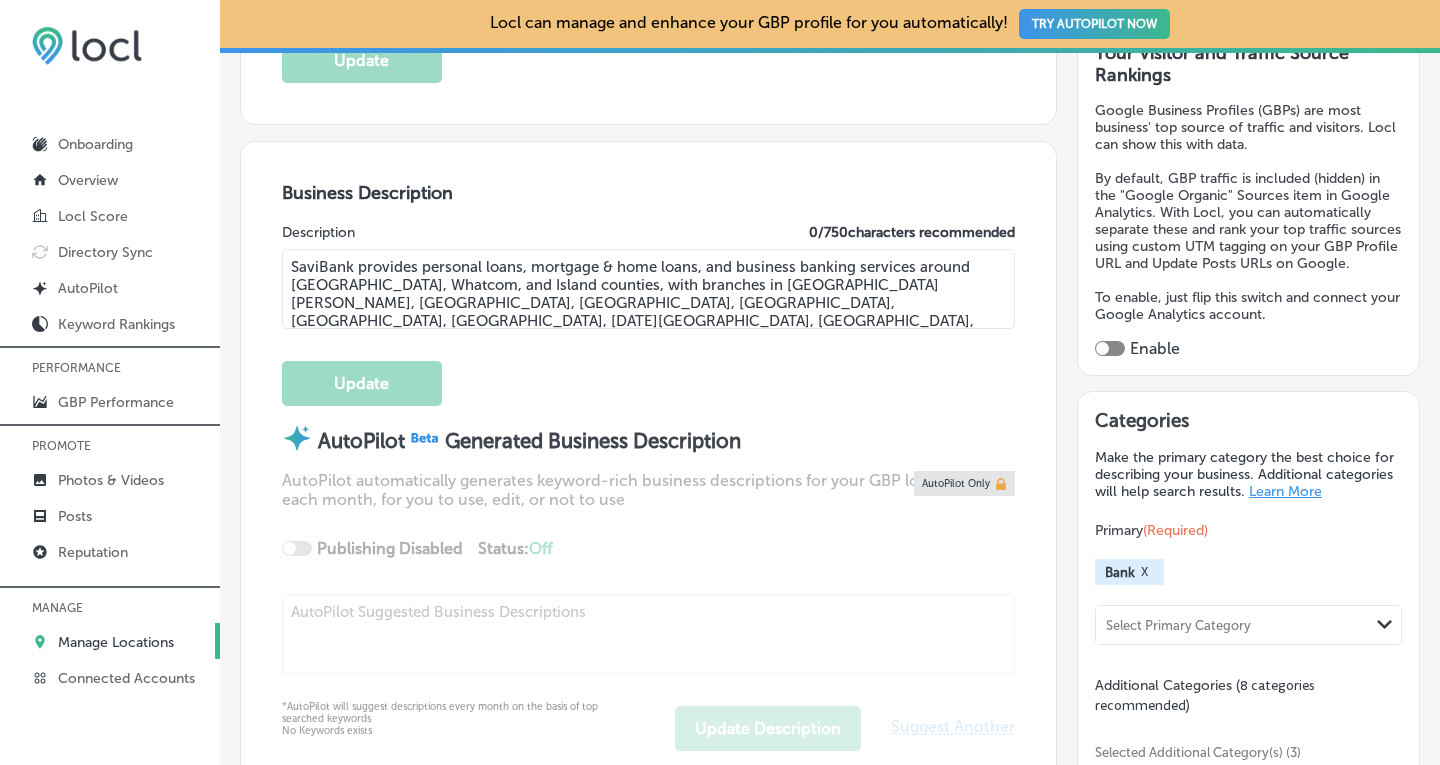 type on "[PHONE_NUMBER]" 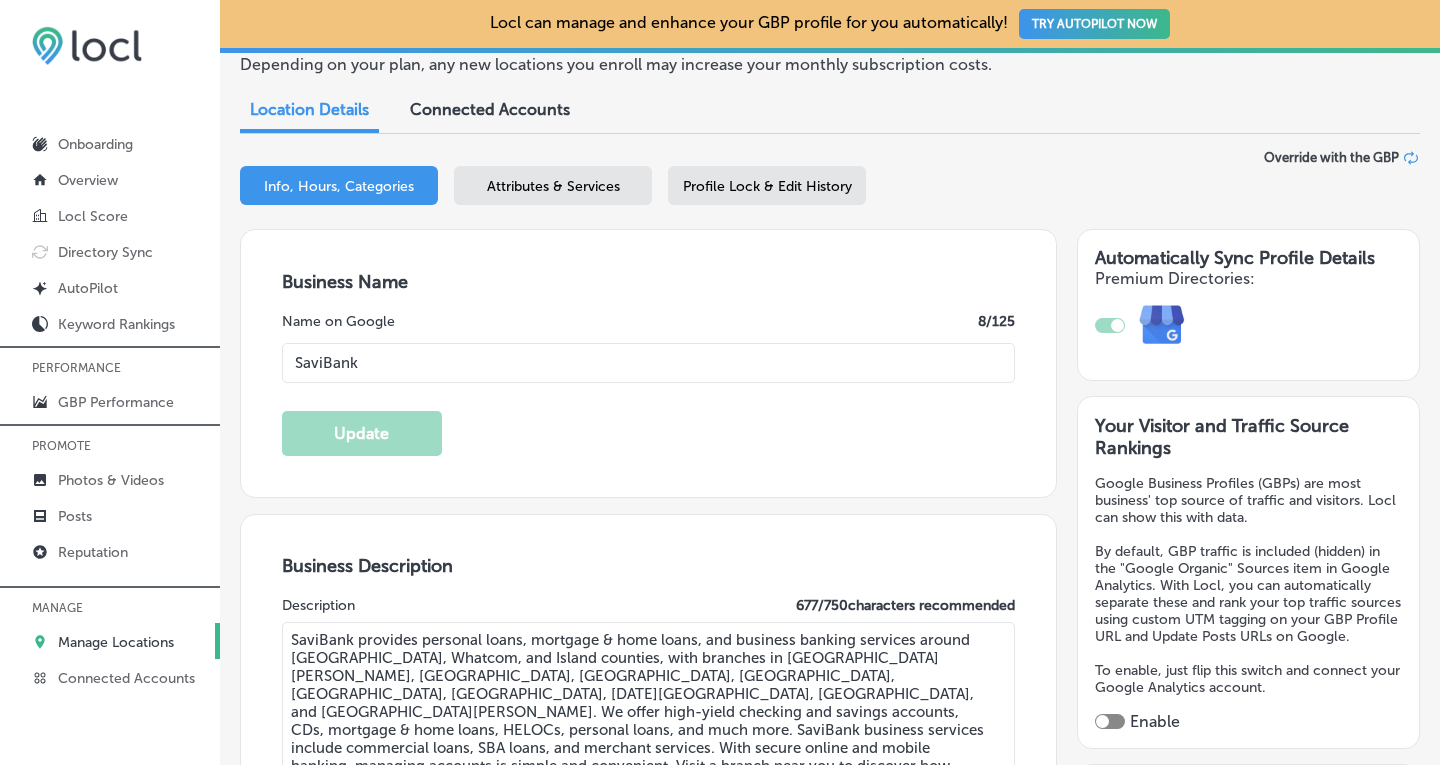 scroll, scrollTop: 160, scrollLeft: 0, axis: vertical 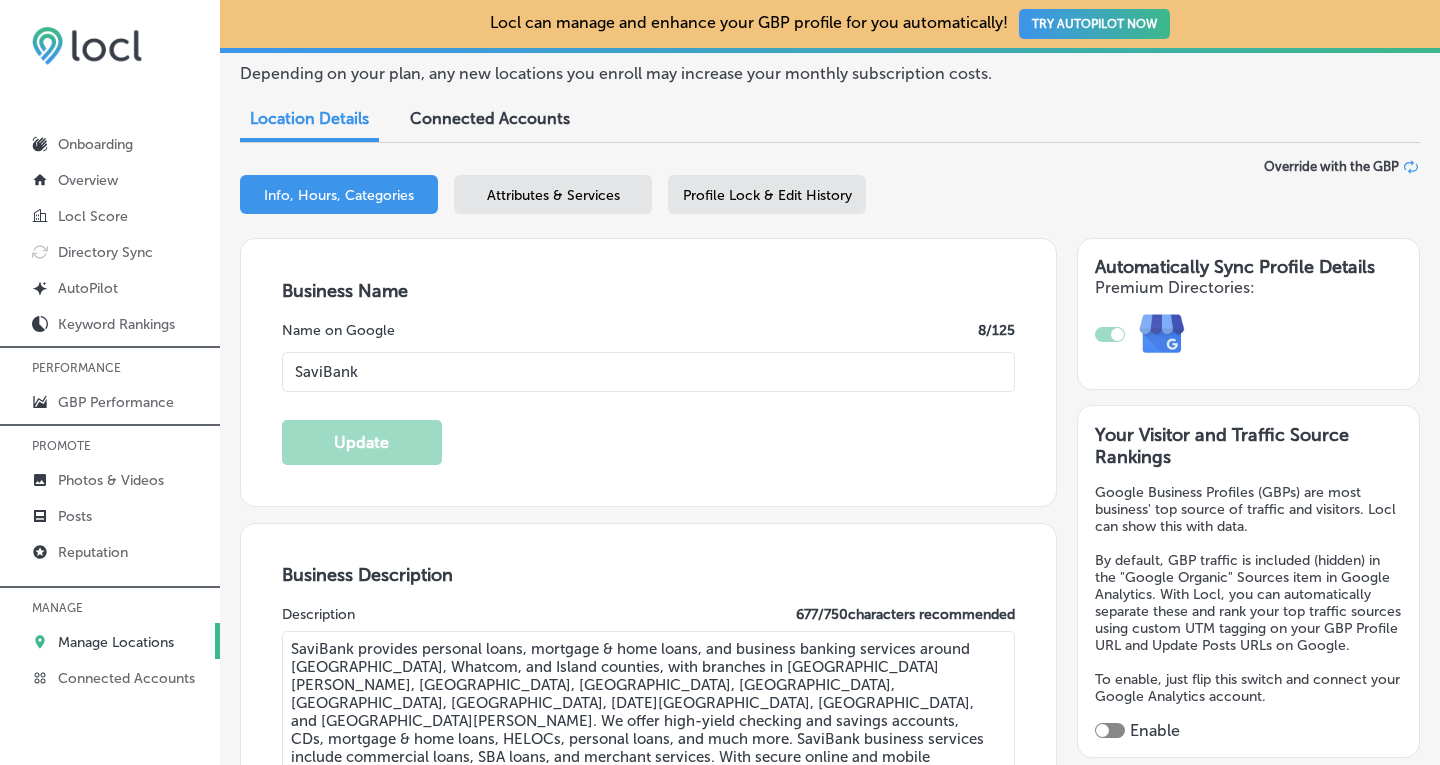 click on "Profile Lock & Edit History" at bounding box center [767, 195] 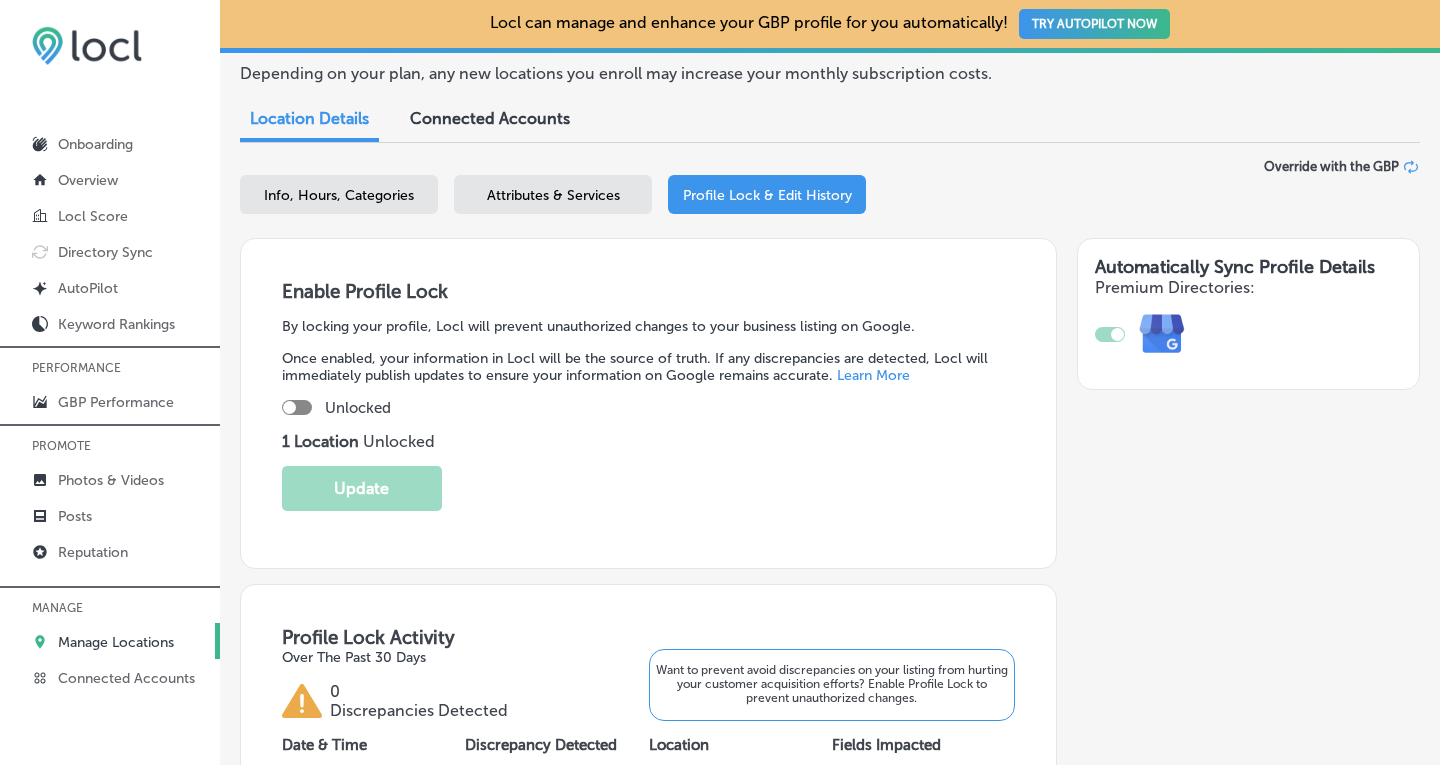 click at bounding box center [297, 407] 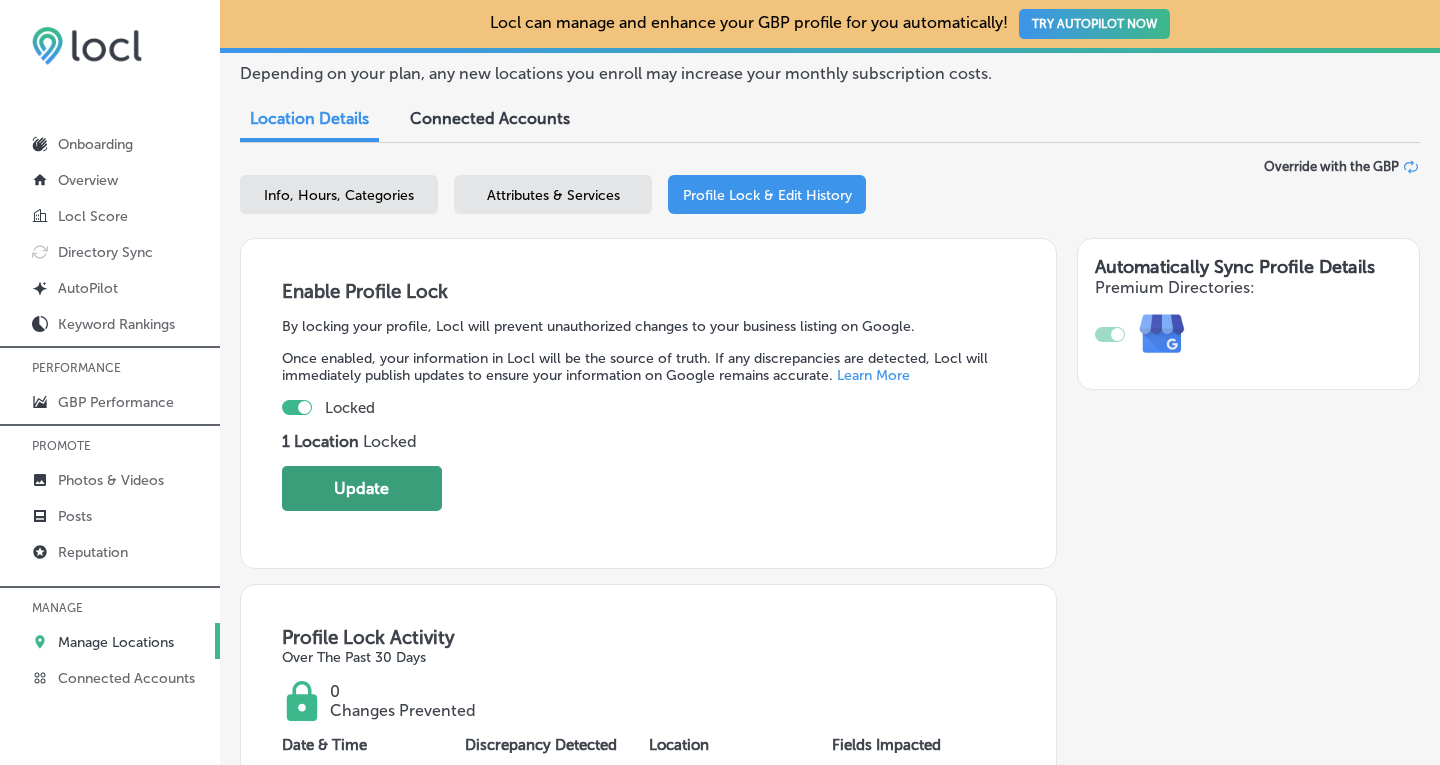 click on "Update" at bounding box center (362, 488) 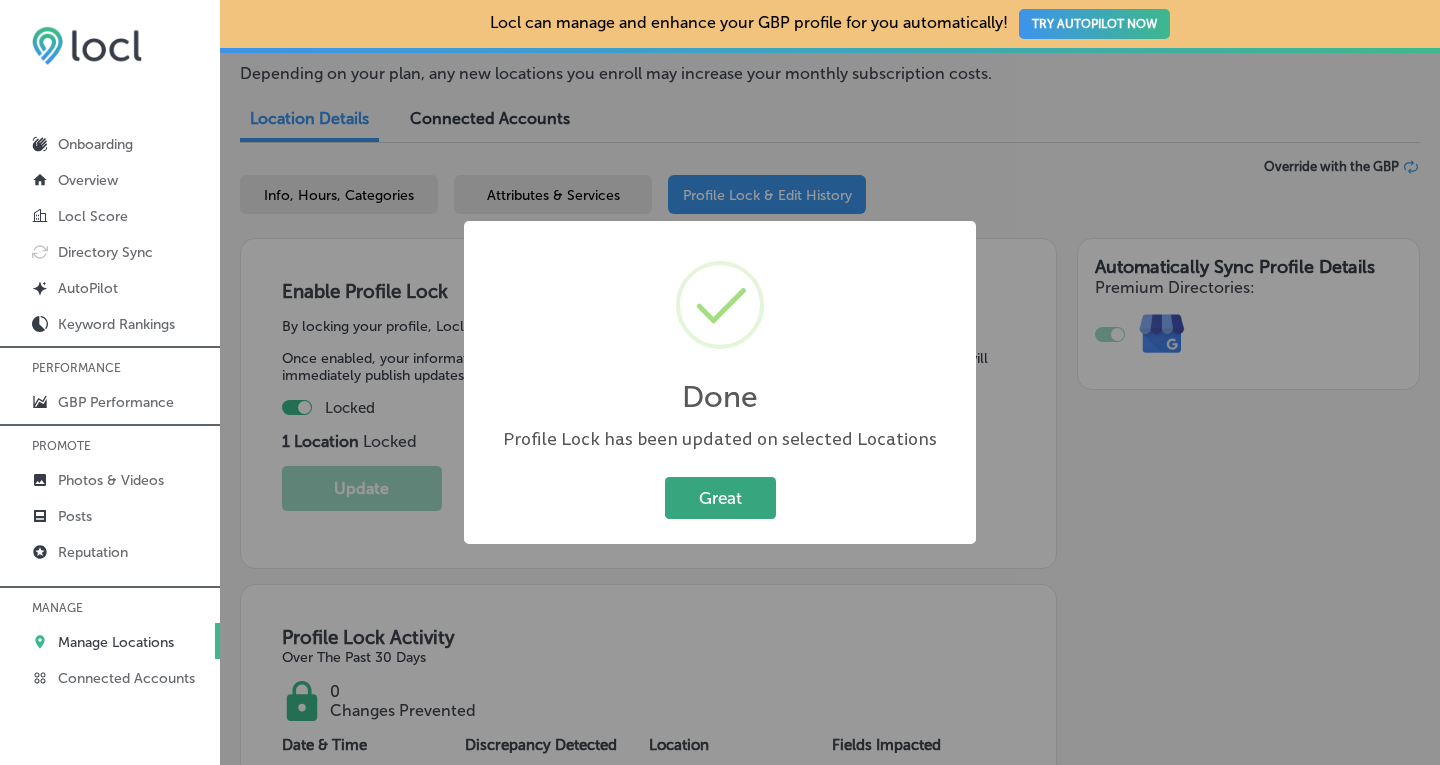 click on "Great" at bounding box center (720, 497) 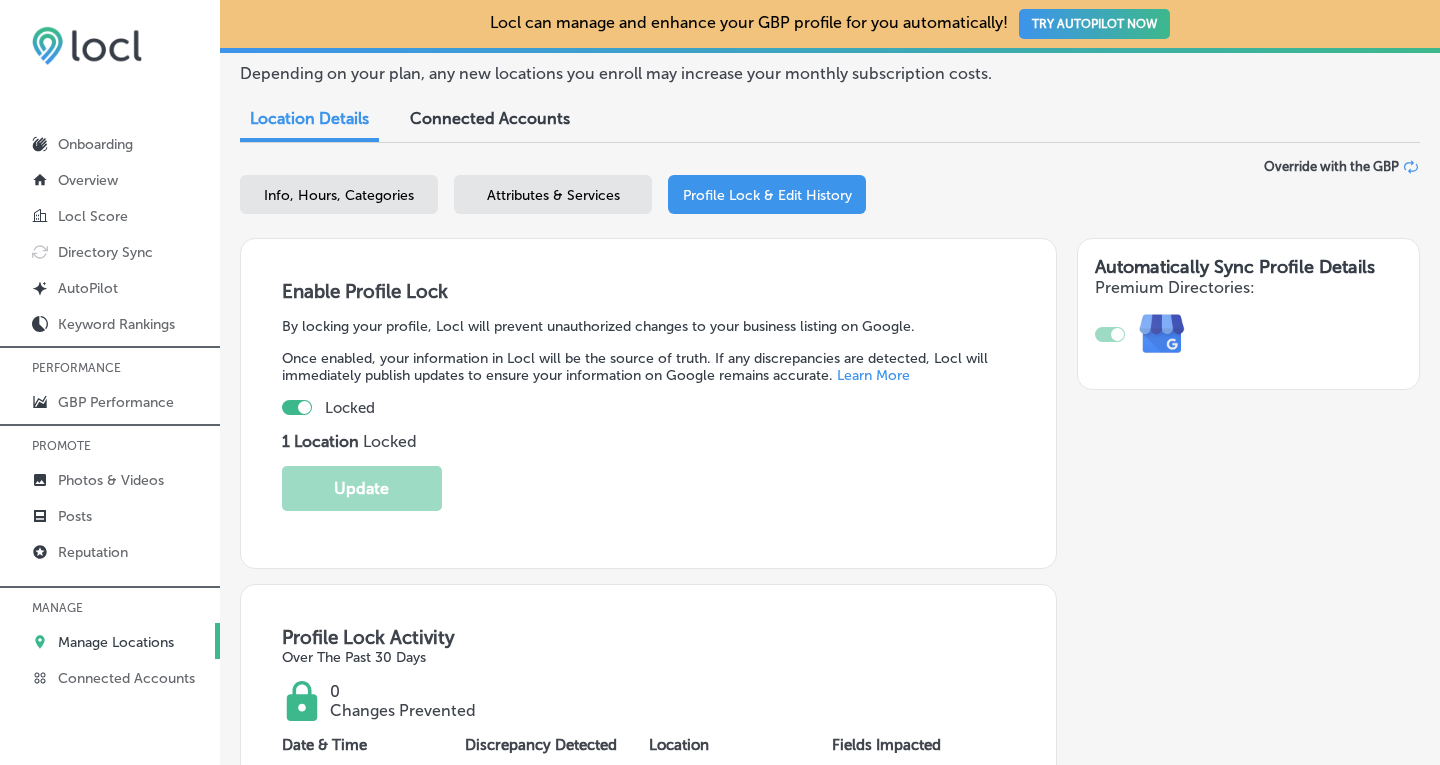 click on "Attributes & Services" at bounding box center (553, 194) 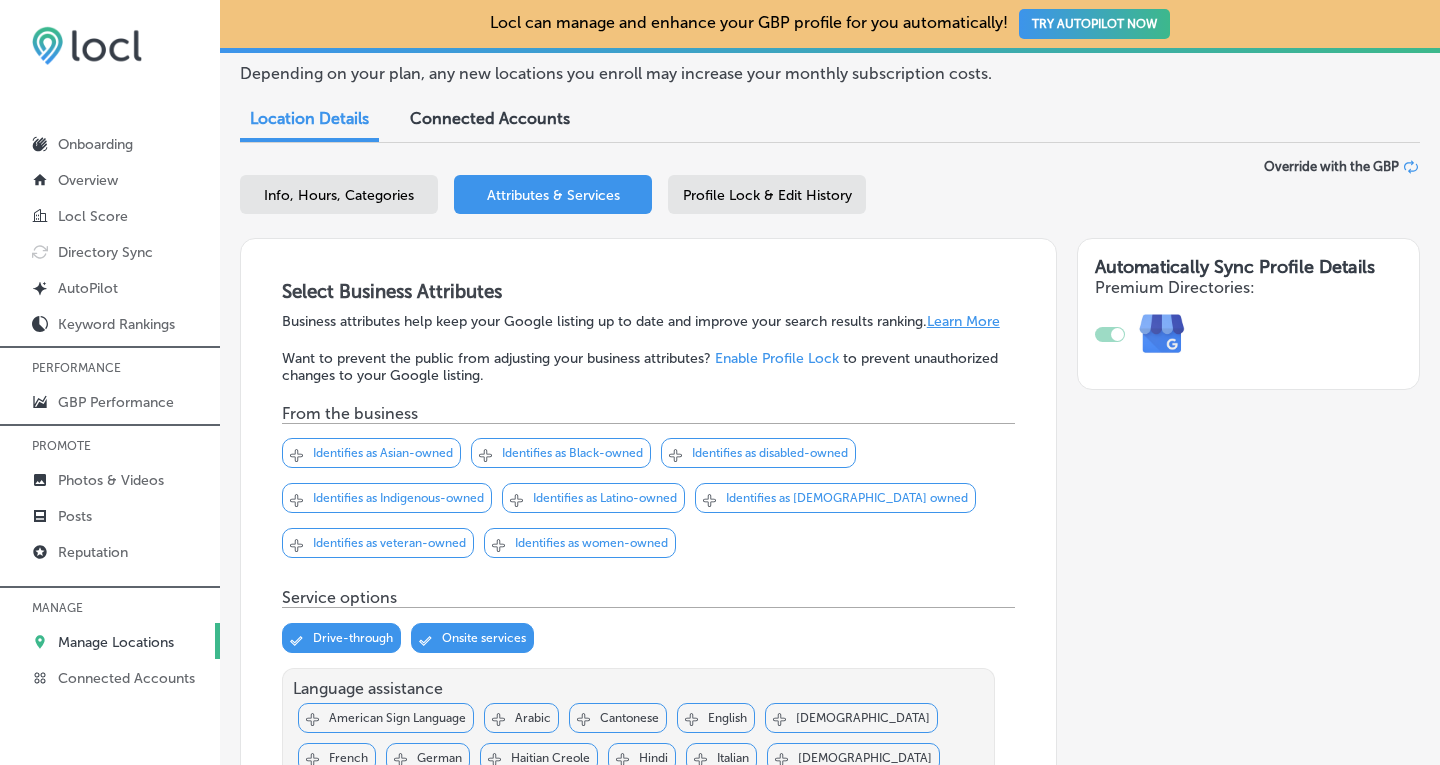 click on "Info, Hours, Categories" at bounding box center (339, 195) 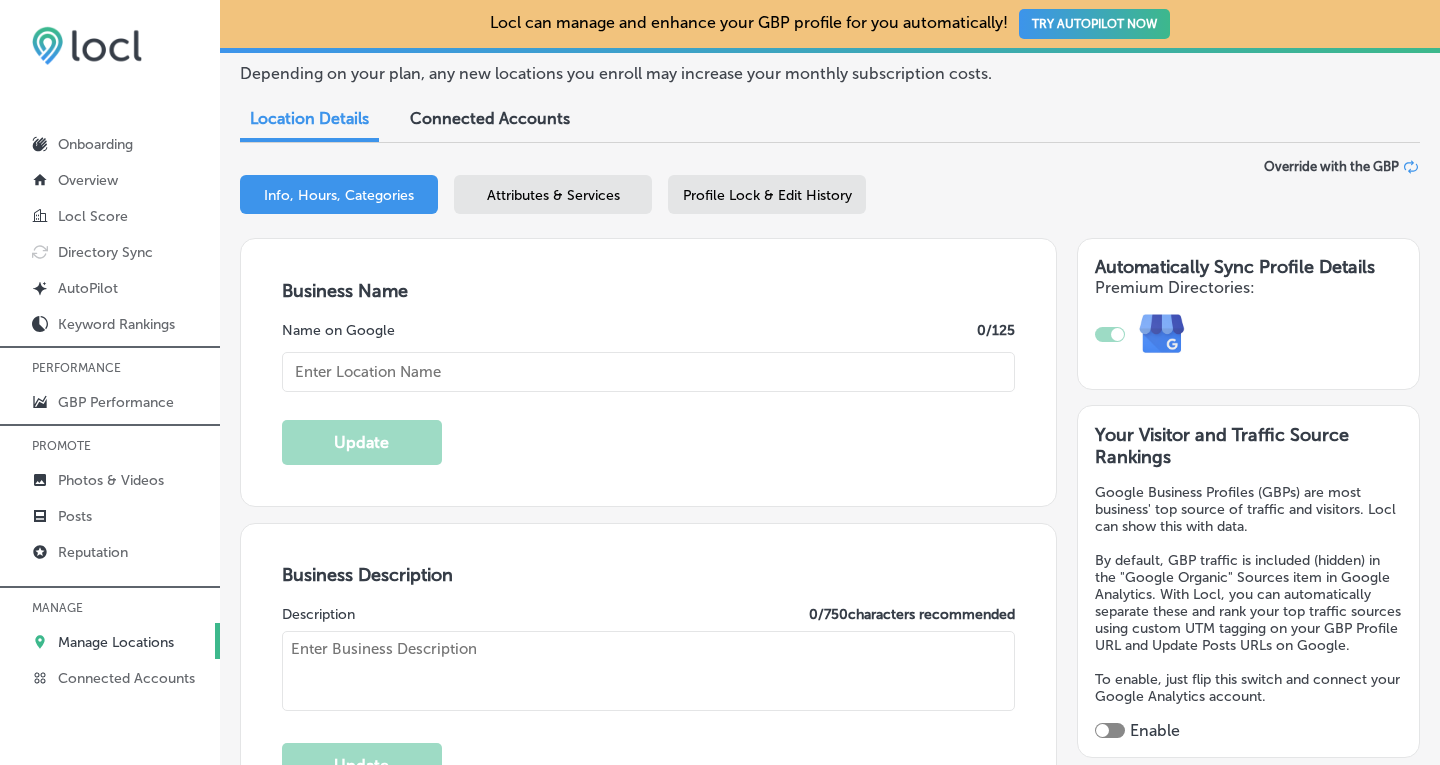 type on "SaviBank" 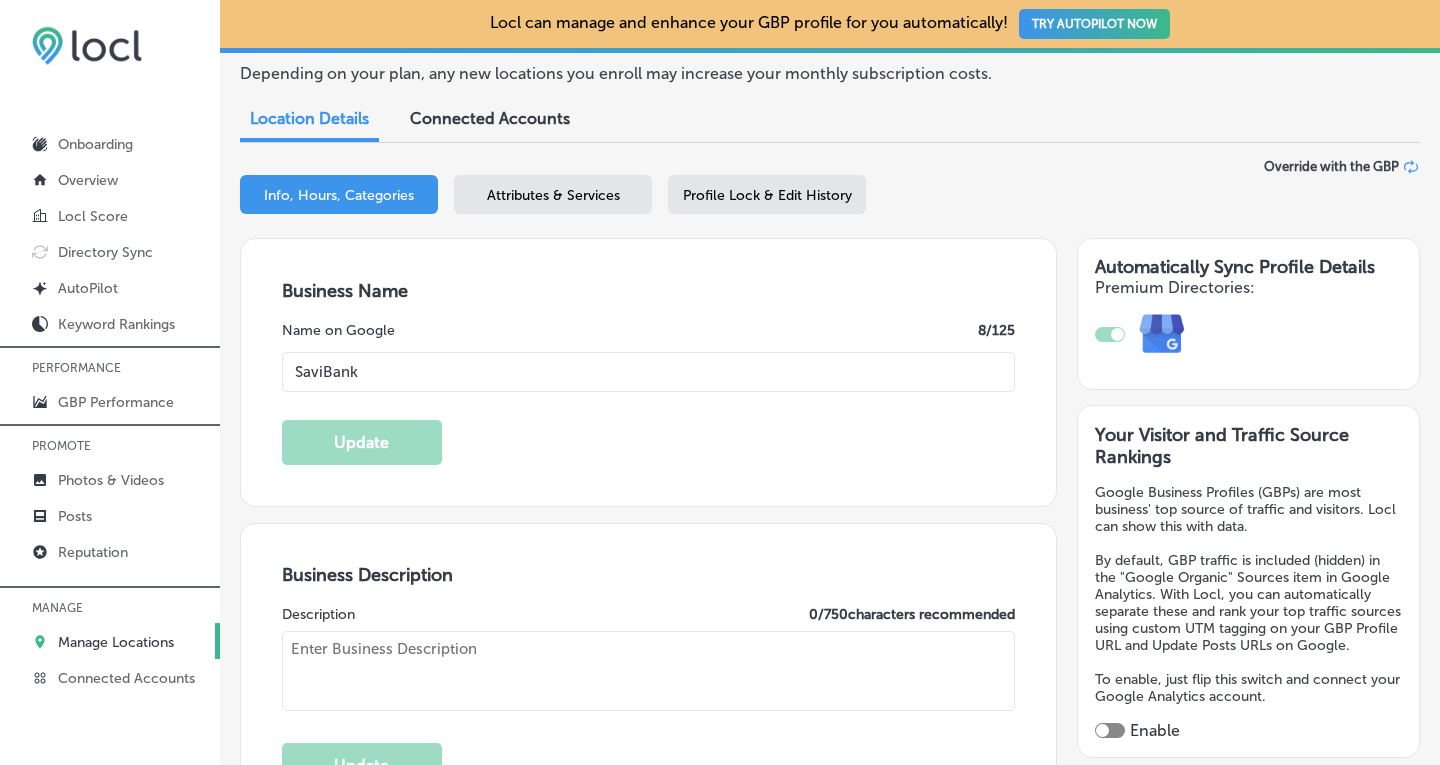 type on "[STREET_ADDRESS]" 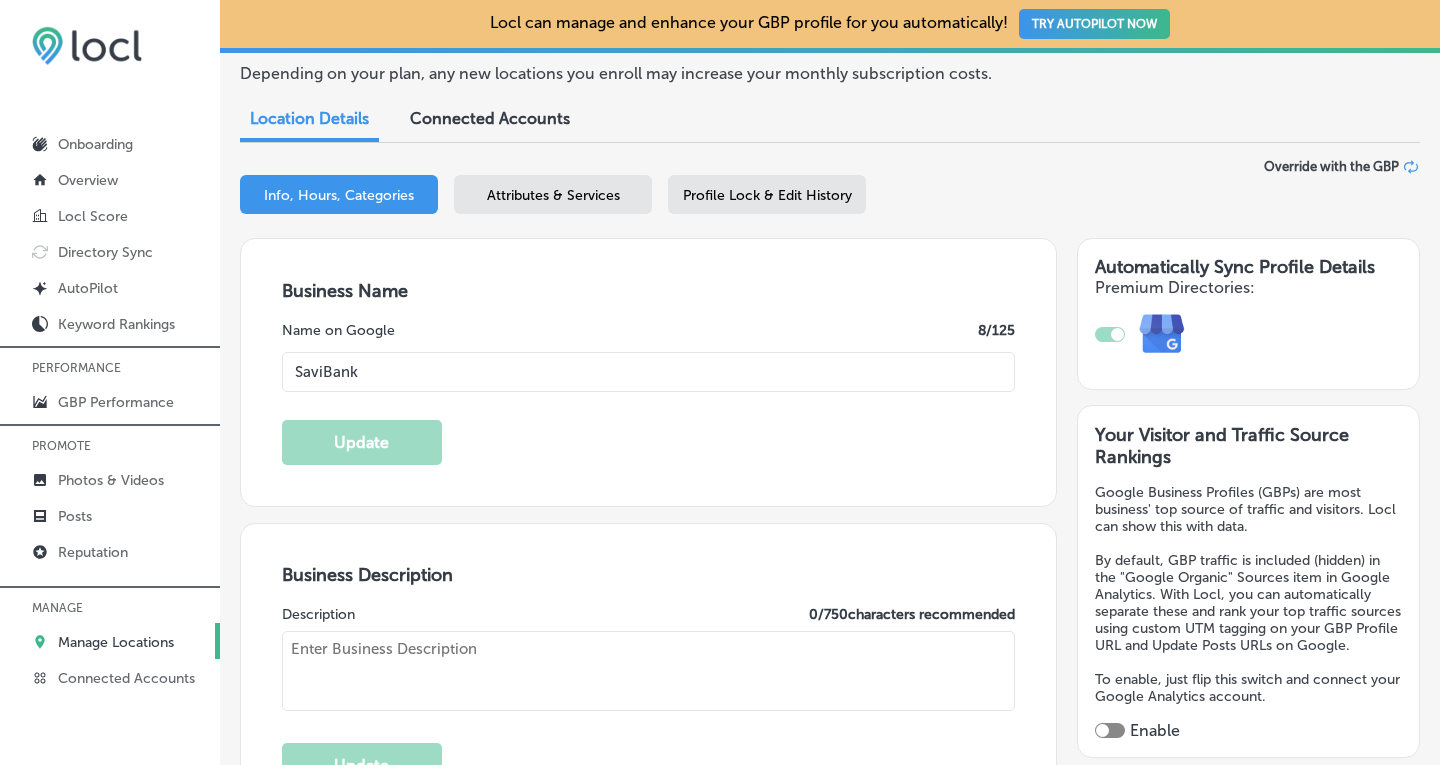 type on "SaviBank provides personal loans, mortgage & home loans, and business banking services around [GEOGRAPHIC_DATA], Whatcom, and Island counties, with branches in [GEOGRAPHIC_DATA][PERSON_NAME], [GEOGRAPHIC_DATA], [GEOGRAPHIC_DATA], [GEOGRAPHIC_DATA], [GEOGRAPHIC_DATA], [GEOGRAPHIC_DATA], [DATE][GEOGRAPHIC_DATA], [GEOGRAPHIC_DATA], and [GEOGRAPHIC_DATA][PERSON_NAME]. We offer high-yield checking and savings accounts, CDs, mortgage & home loans, HELOCs, personal loans, and much more. SaviBank business services include commercial loans, SBA loans, and merchant services. With secure online and mobile banking, managing accounts is simple and convenient. Visit a branch near you to discover how SaviBank supports your financial goals with local expertise and personalized service." 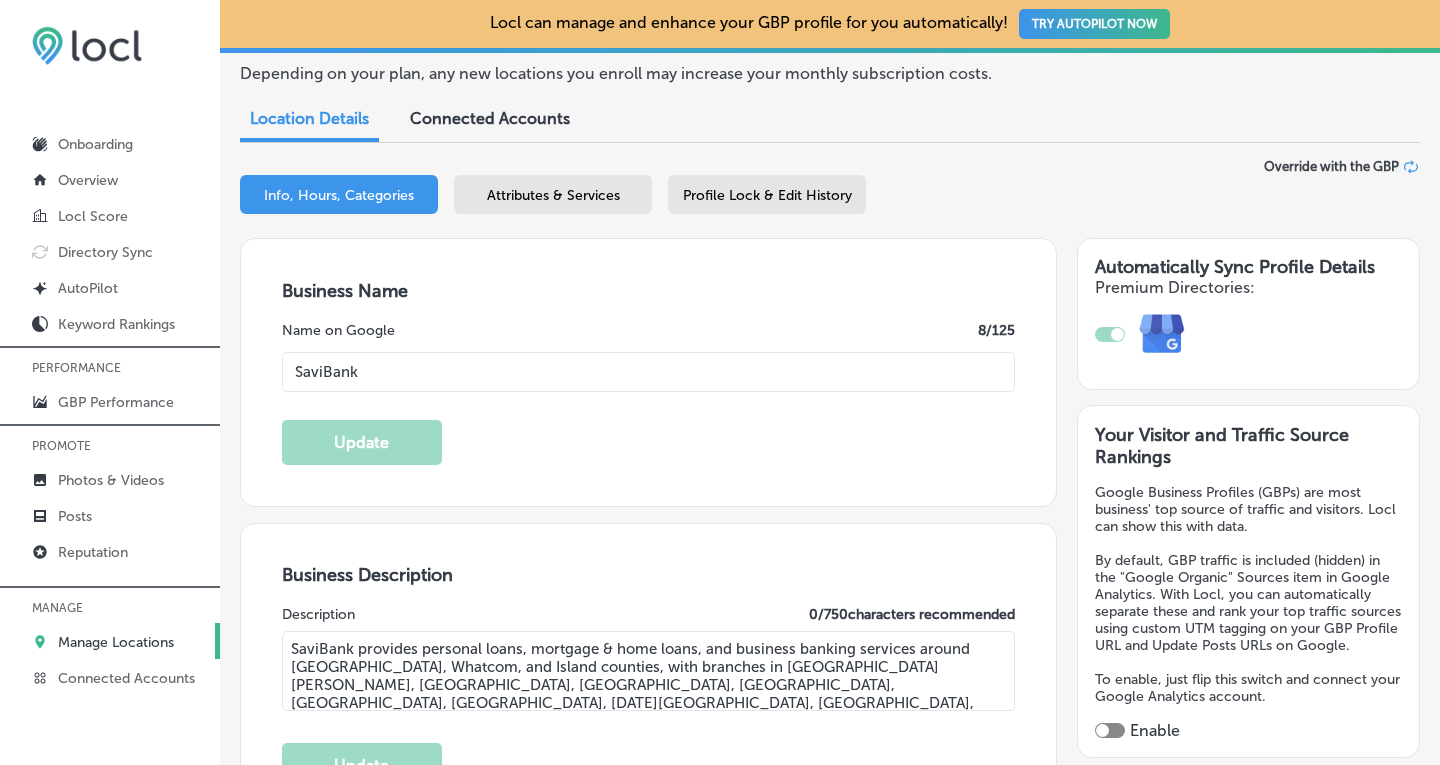 type on "[PHONE_NUMBER]" 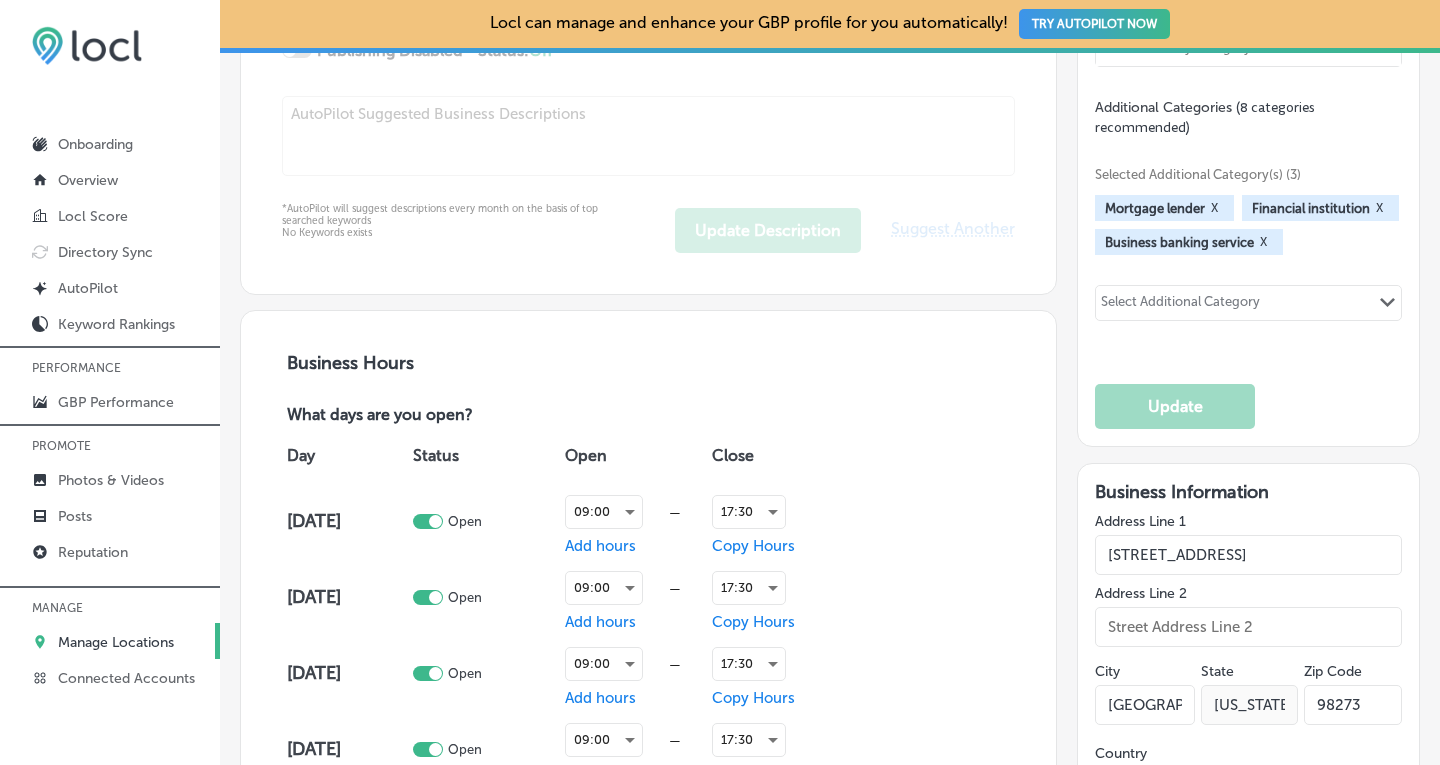 scroll, scrollTop: 1039, scrollLeft: 0, axis: vertical 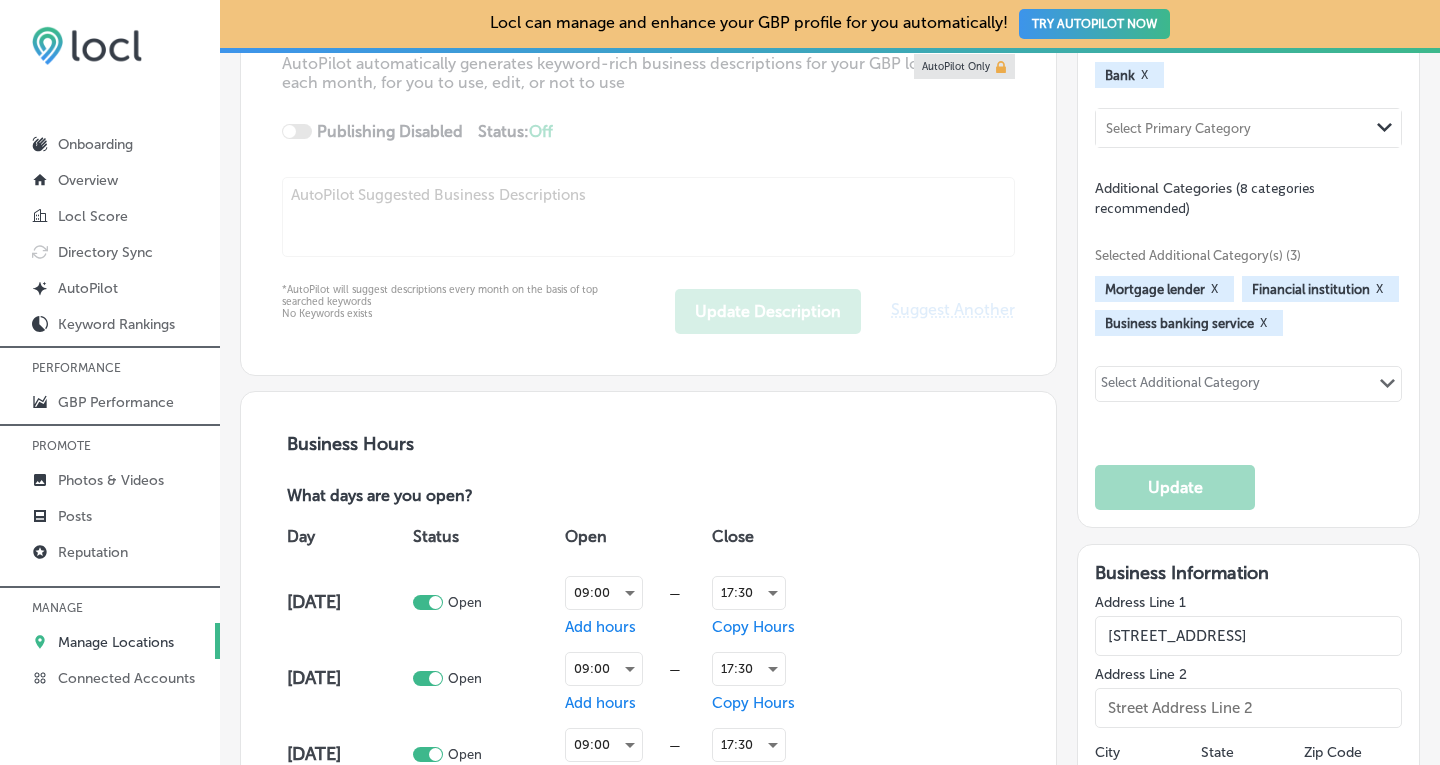 click on "Manage Locations" at bounding box center [116, 642] 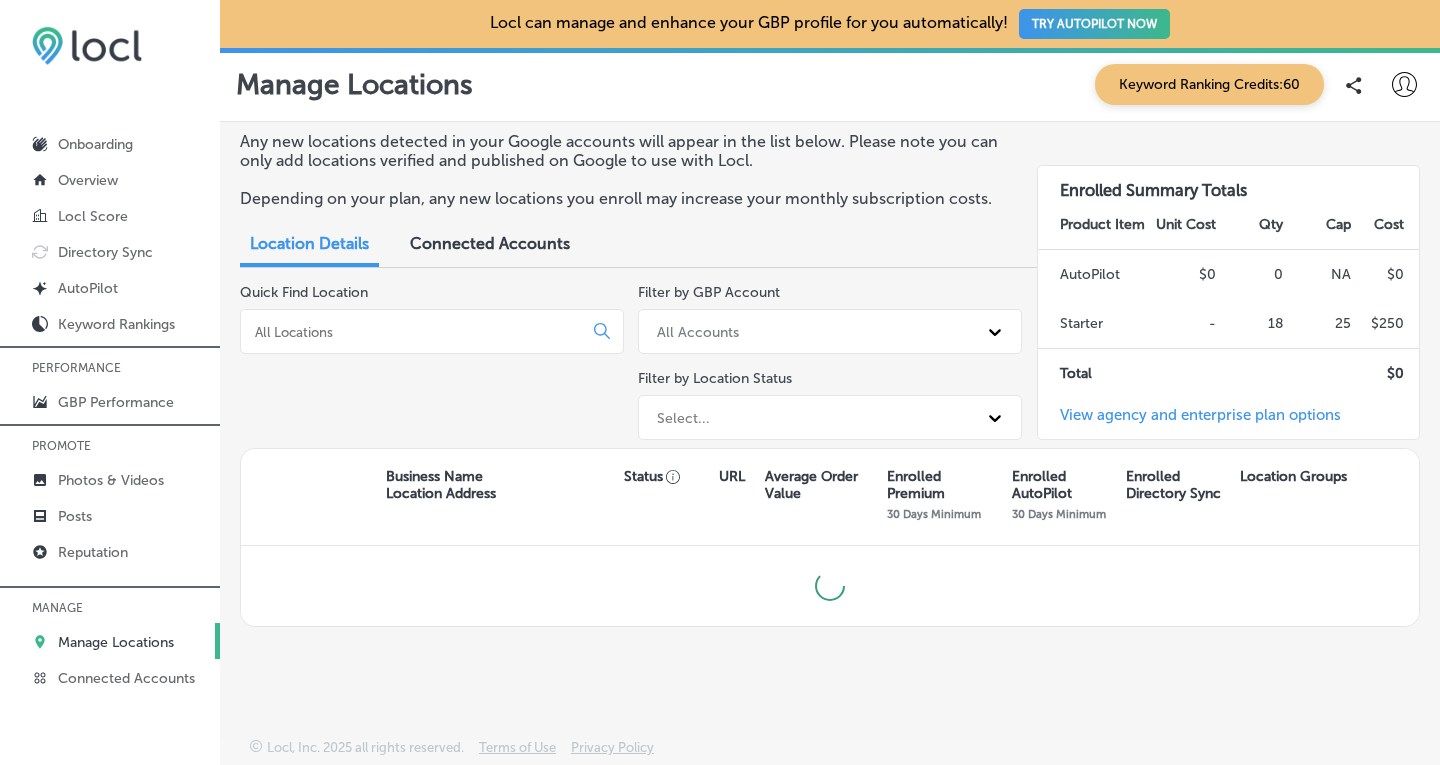 scroll, scrollTop: 0, scrollLeft: 0, axis: both 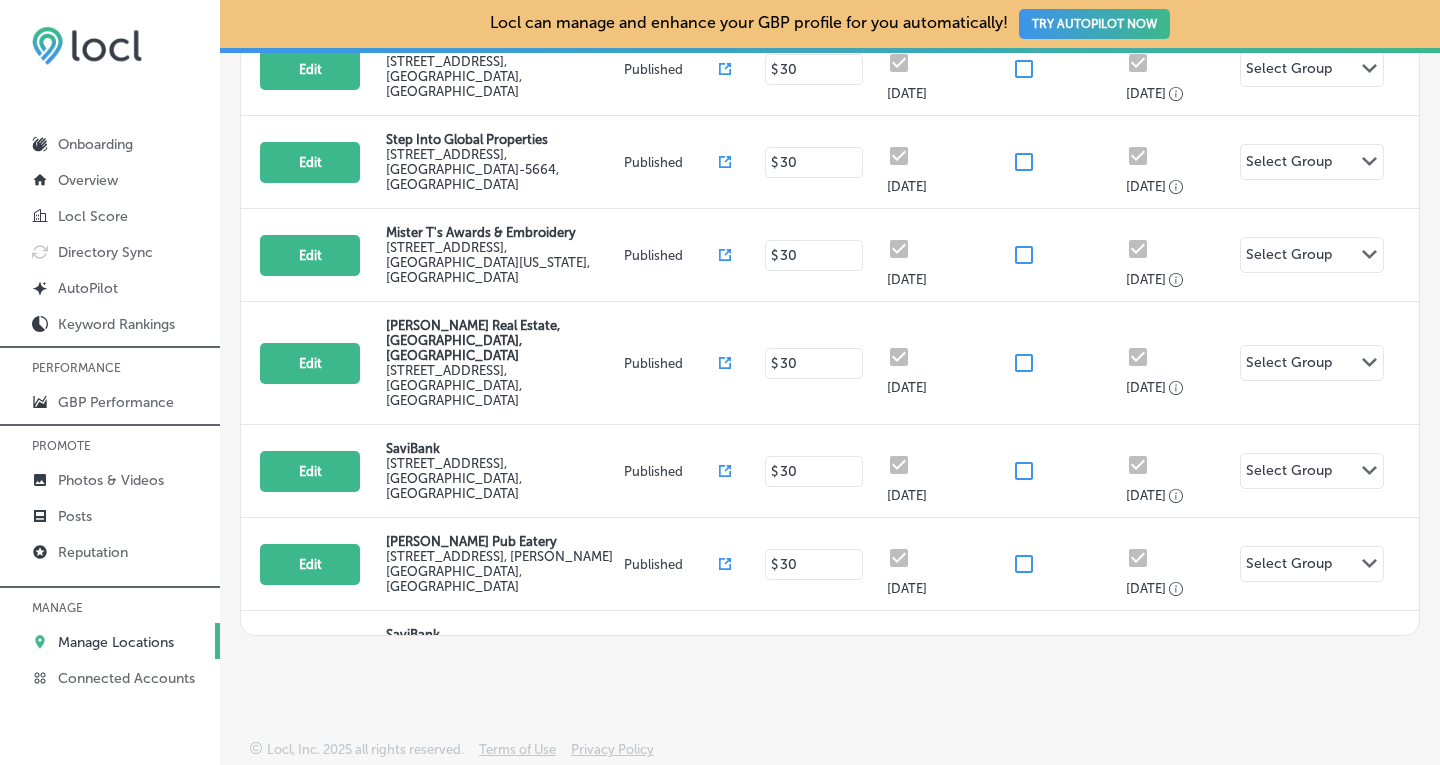 click on "Edit" at bounding box center [310, 750] 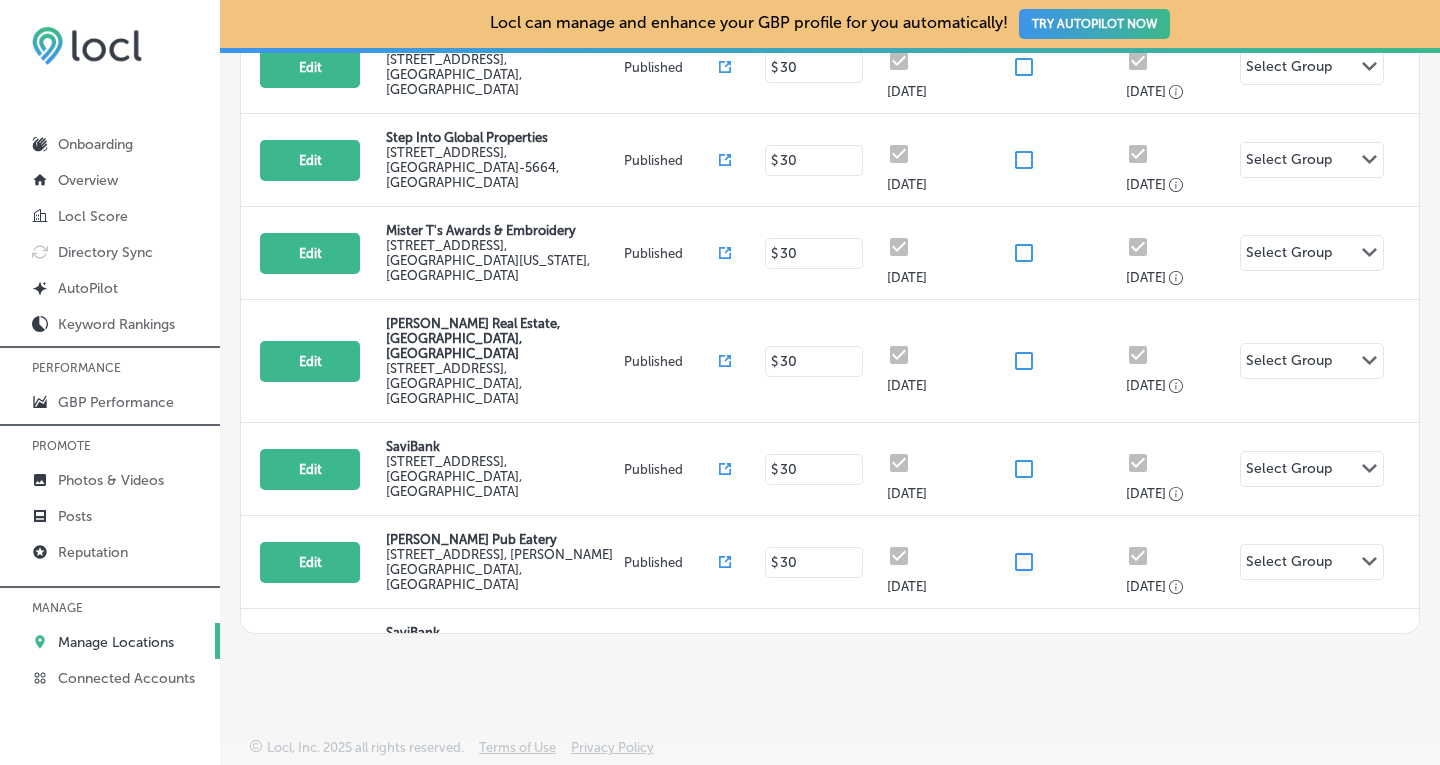 select on "US" 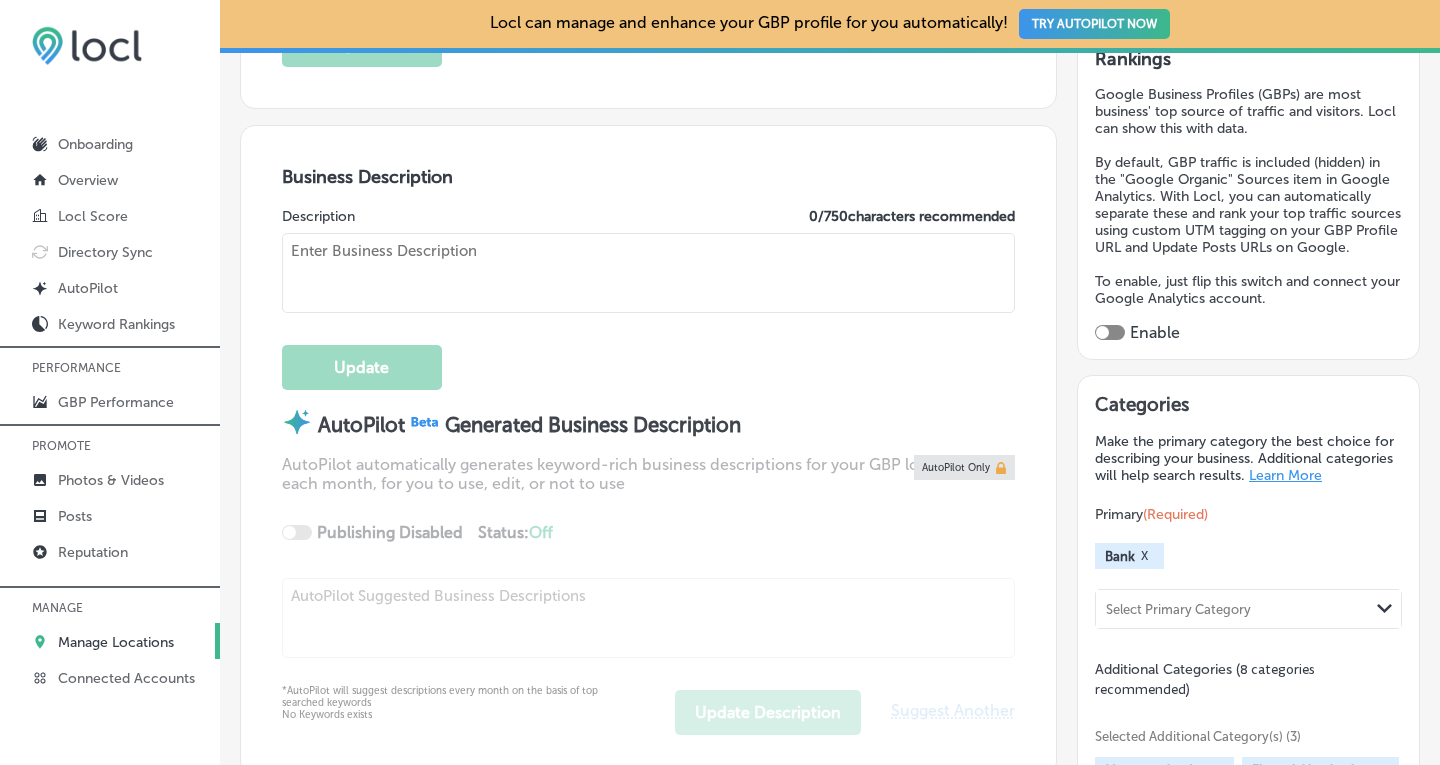 type on "SaviBank" 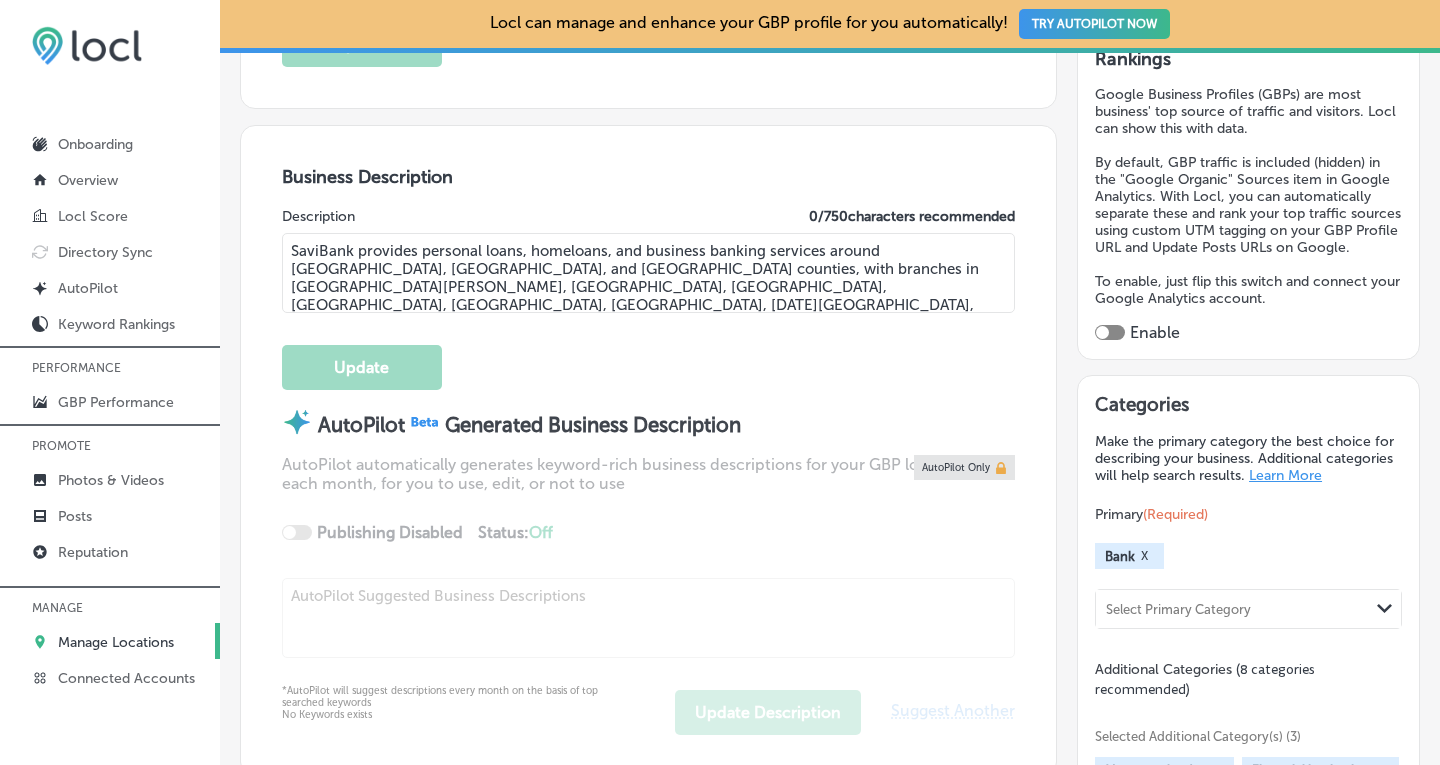 type on "[PHONE_NUMBER]" 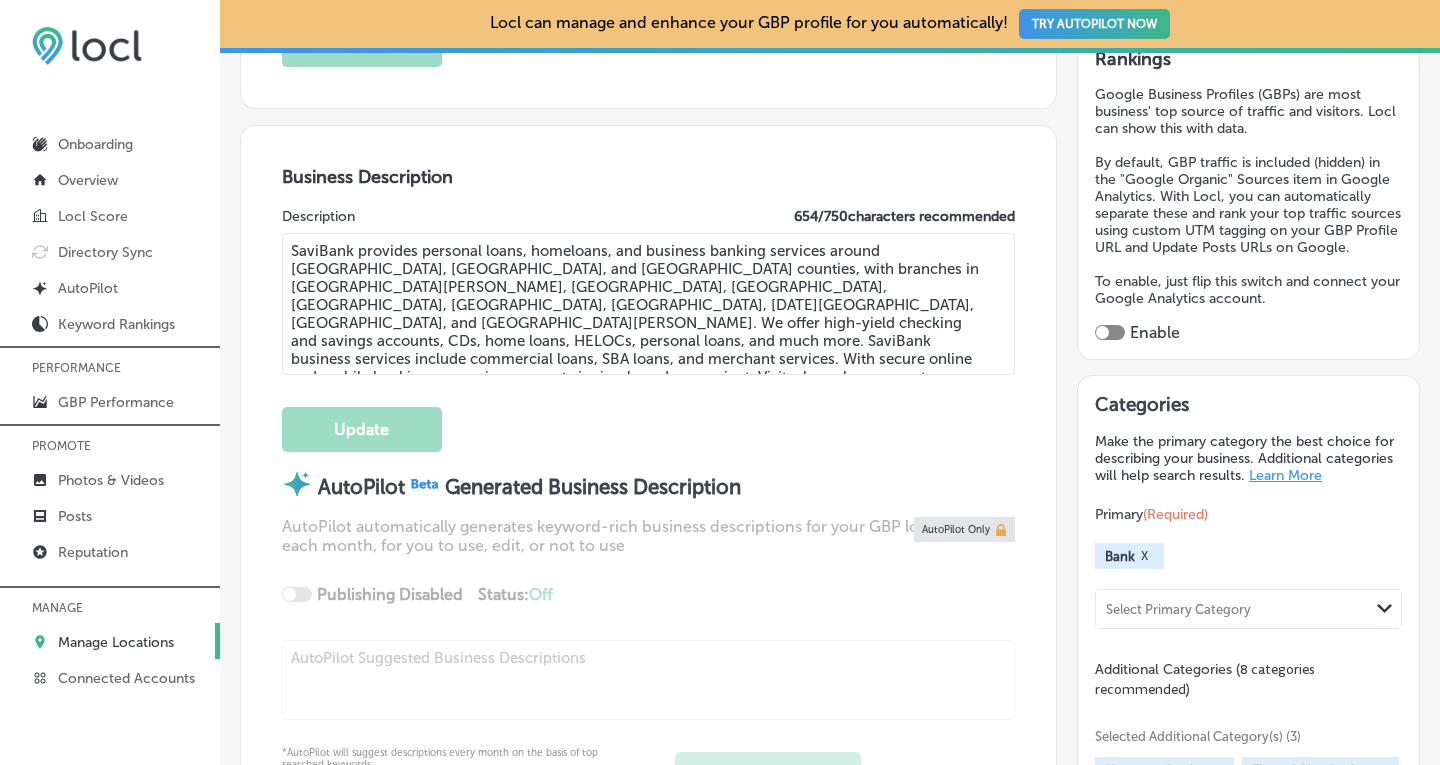 click on "SaviBank provides personal loans, homeloans, and business banking services around [GEOGRAPHIC_DATA], [GEOGRAPHIC_DATA], and [GEOGRAPHIC_DATA] counties, with branches in [GEOGRAPHIC_DATA][PERSON_NAME], [GEOGRAPHIC_DATA], [GEOGRAPHIC_DATA], [GEOGRAPHIC_DATA], [GEOGRAPHIC_DATA], [GEOGRAPHIC_DATA], [DATE][GEOGRAPHIC_DATA], [GEOGRAPHIC_DATA], and [GEOGRAPHIC_DATA][PERSON_NAME]. We offer high-yield checking and savings accounts, CDs, home loans, HELOCs, personal loans, and much more. SaviBank business services include commercial loans, SBA loans, and merchant services. With secure online and mobile banking, managing accounts is simple and convenient. Visit a branch near you to discover how SaviBank supports your financial goals with local expertise and personalized service." at bounding box center [649, 304] 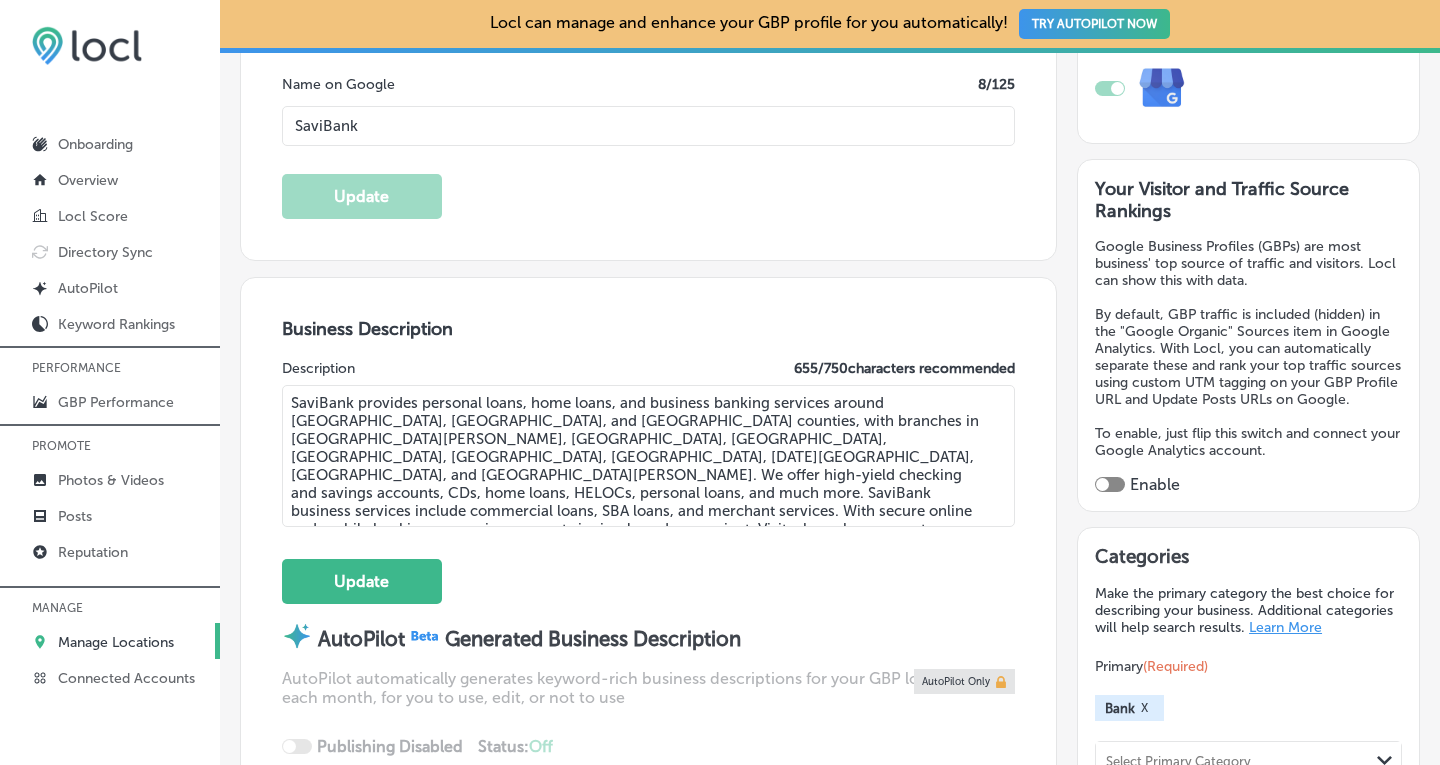scroll, scrollTop: 402, scrollLeft: 0, axis: vertical 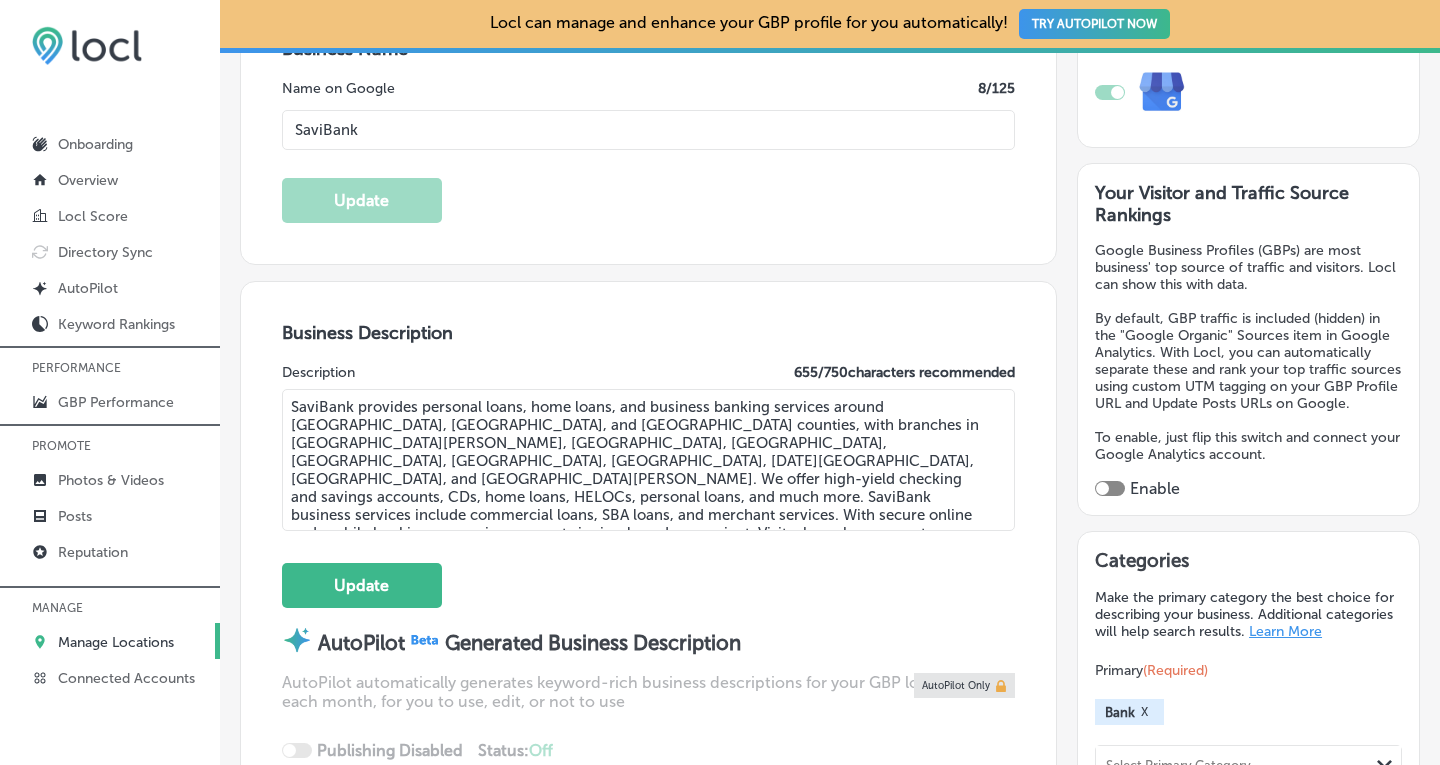 click at bounding box center [1110, 488] 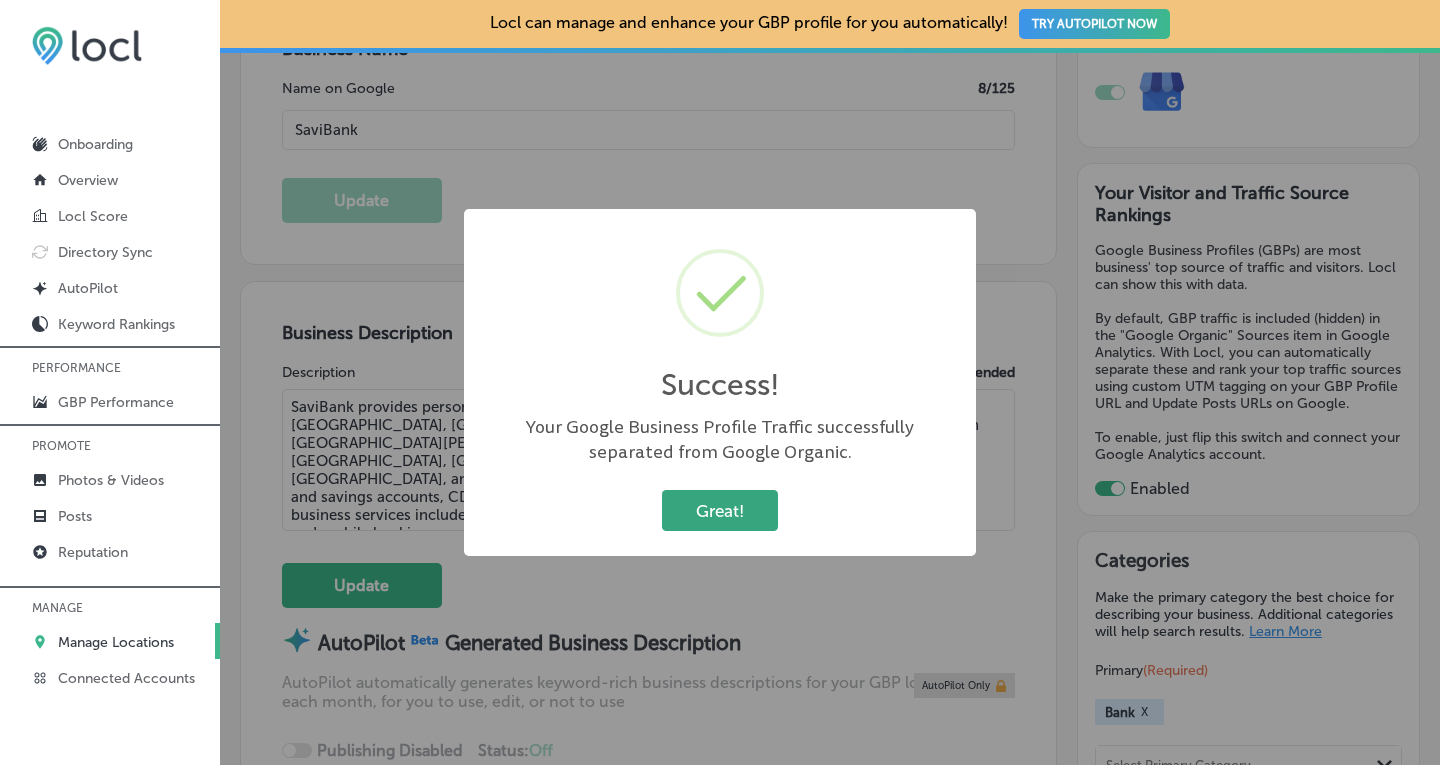 click on "Great!" at bounding box center [720, 510] 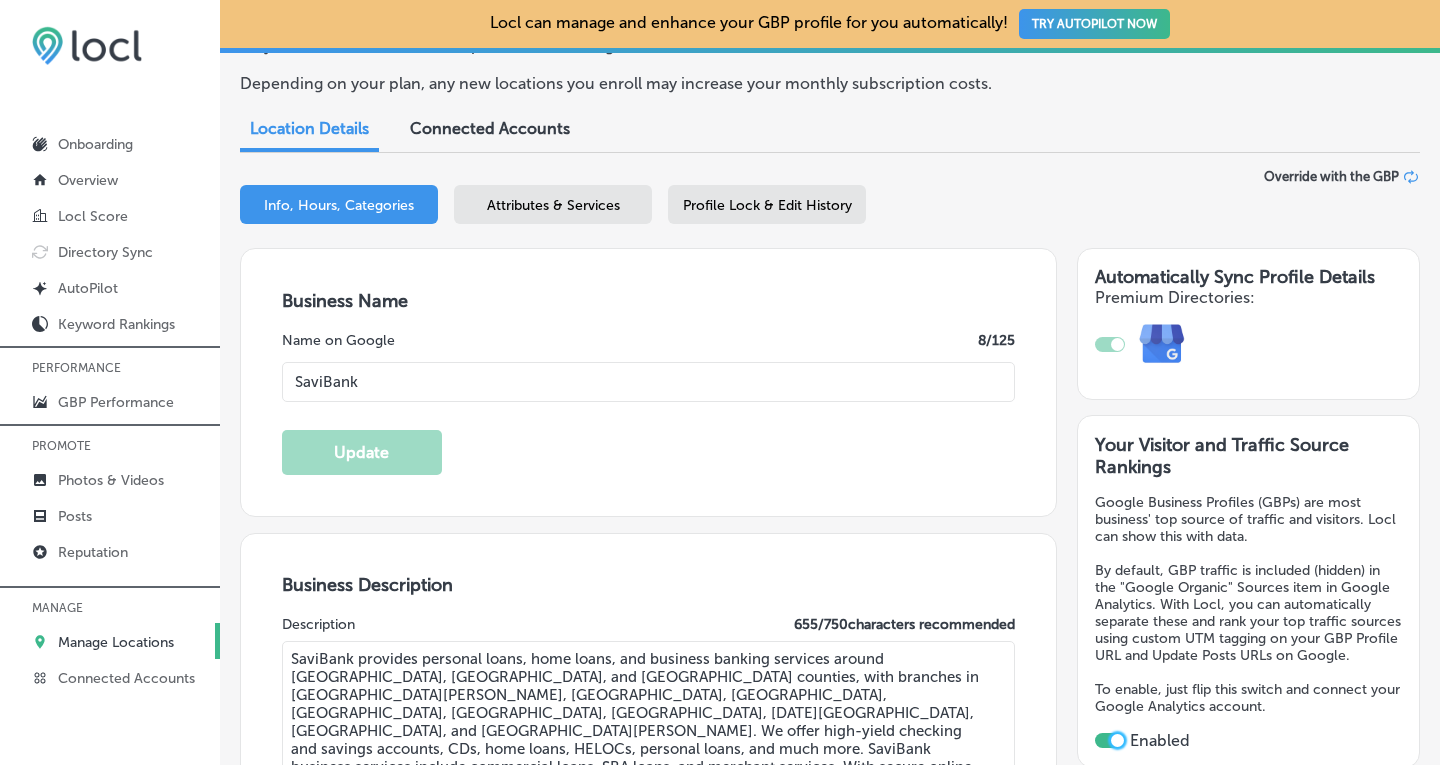 scroll, scrollTop: 143, scrollLeft: 0, axis: vertical 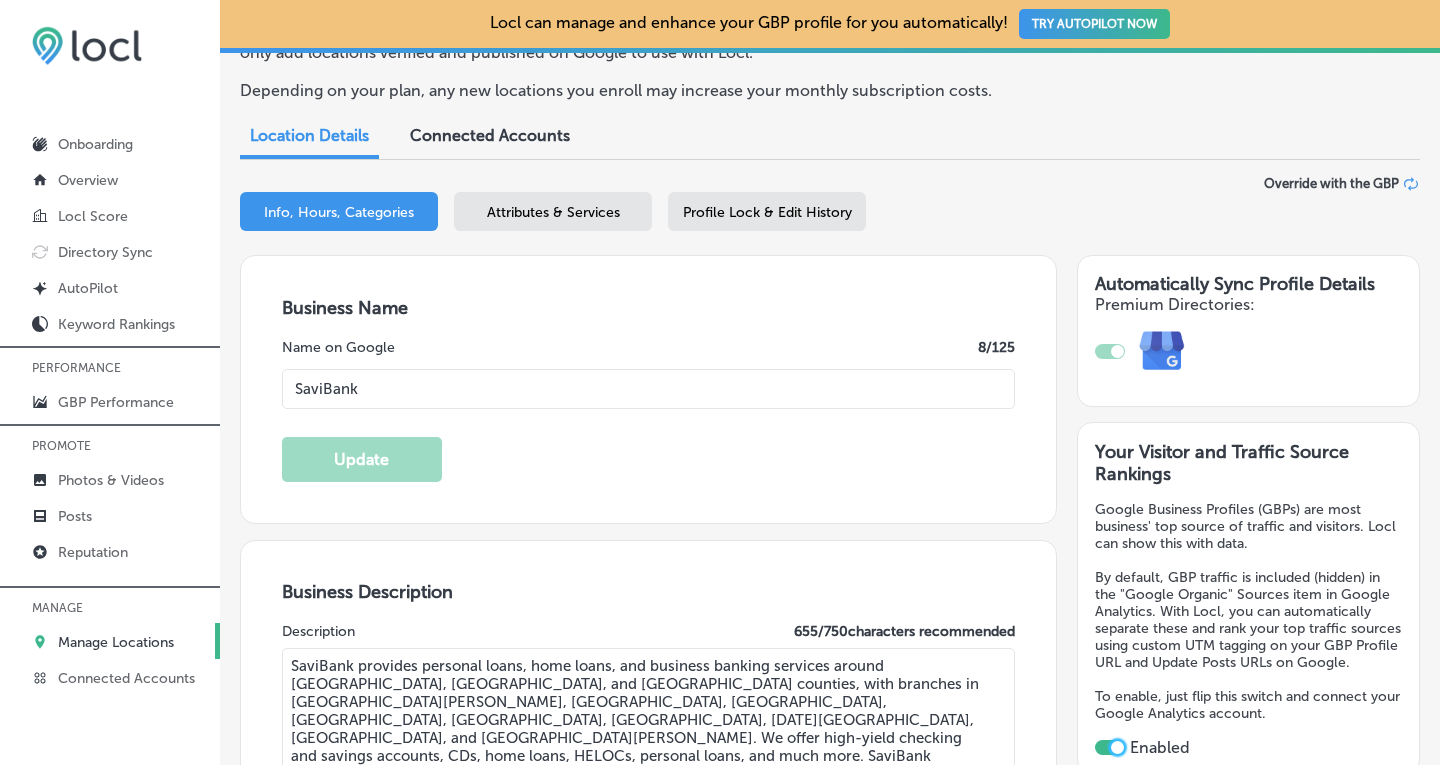 click on "Attributes & Services" at bounding box center [553, 212] 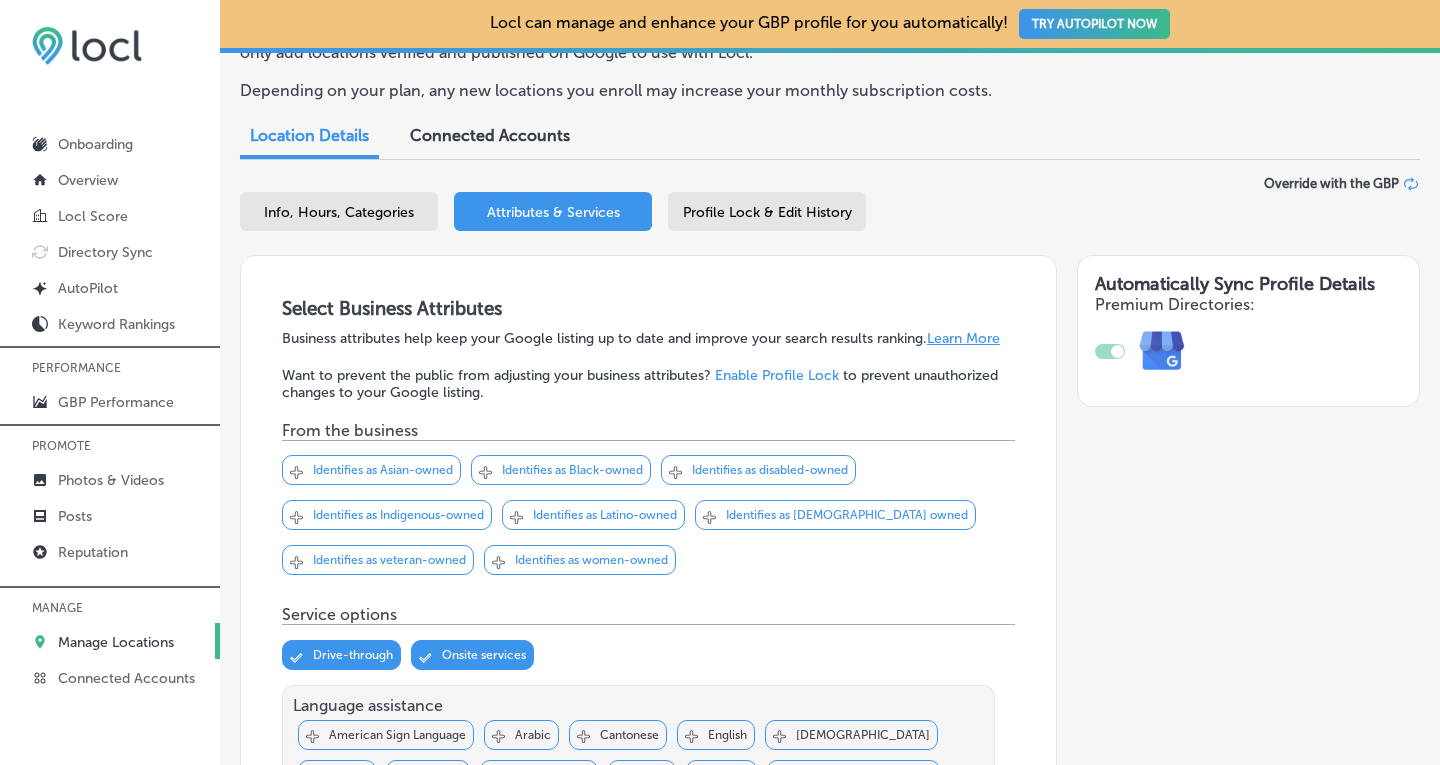 click on "Profile Lock & Edit History" at bounding box center (767, 212) 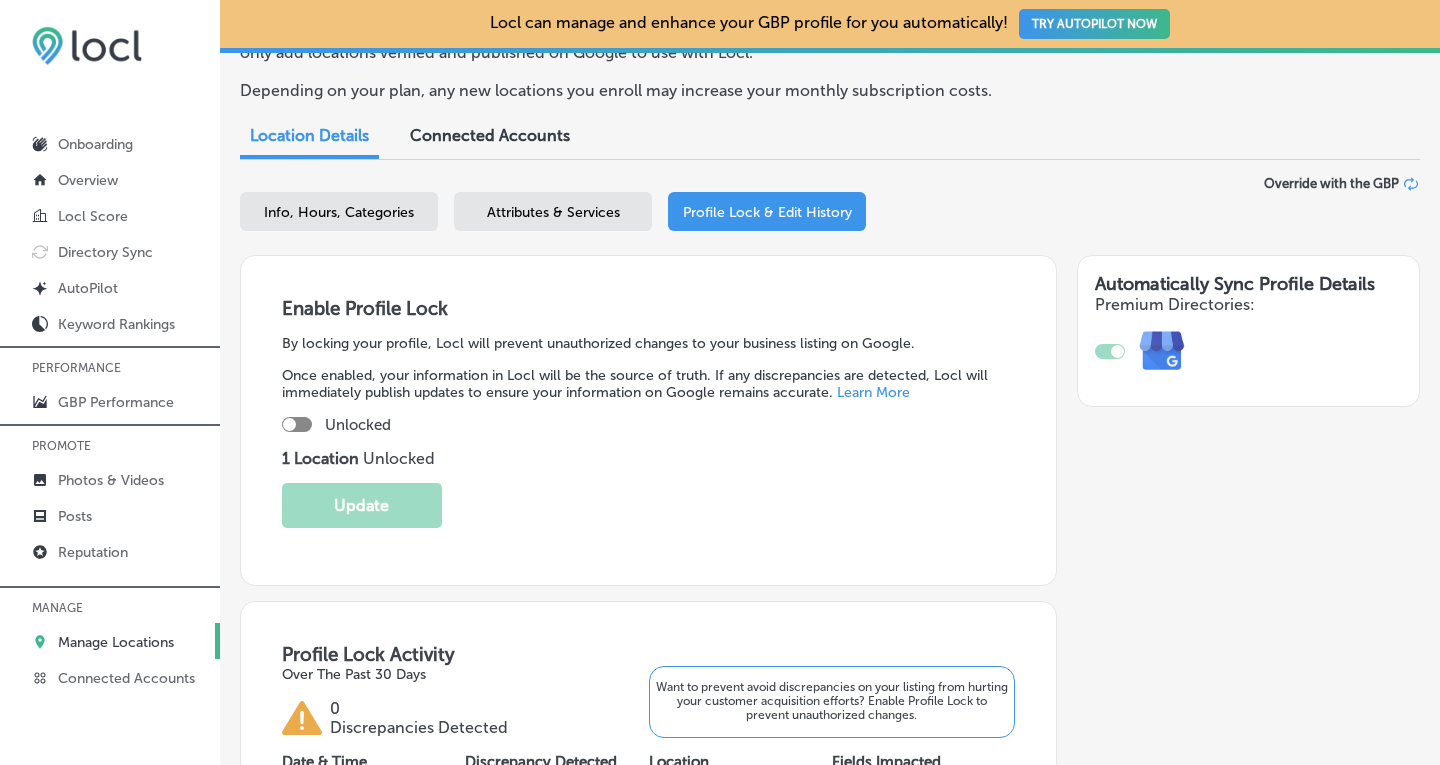 click at bounding box center [297, 424] 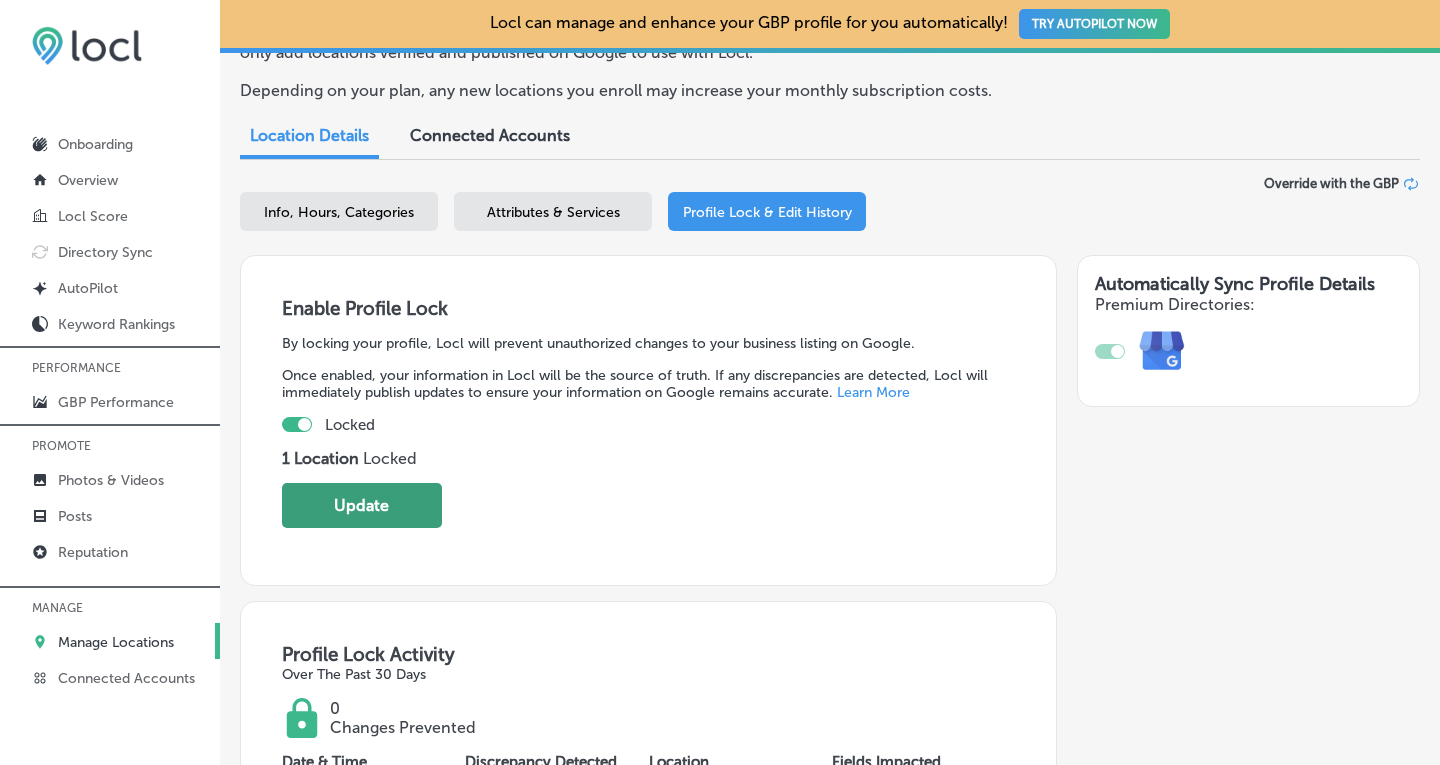 click on "Update" at bounding box center (362, 505) 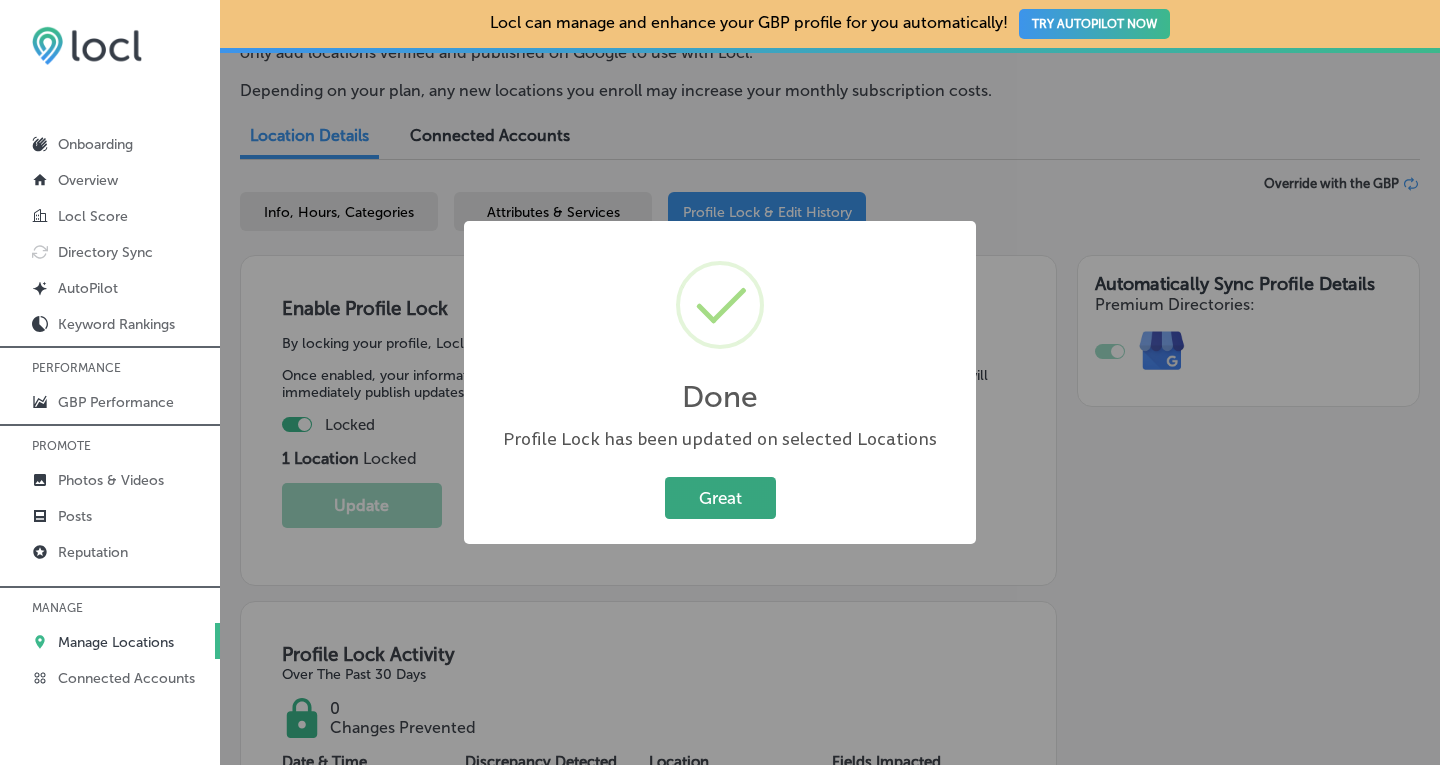 click on "Great" at bounding box center [720, 497] 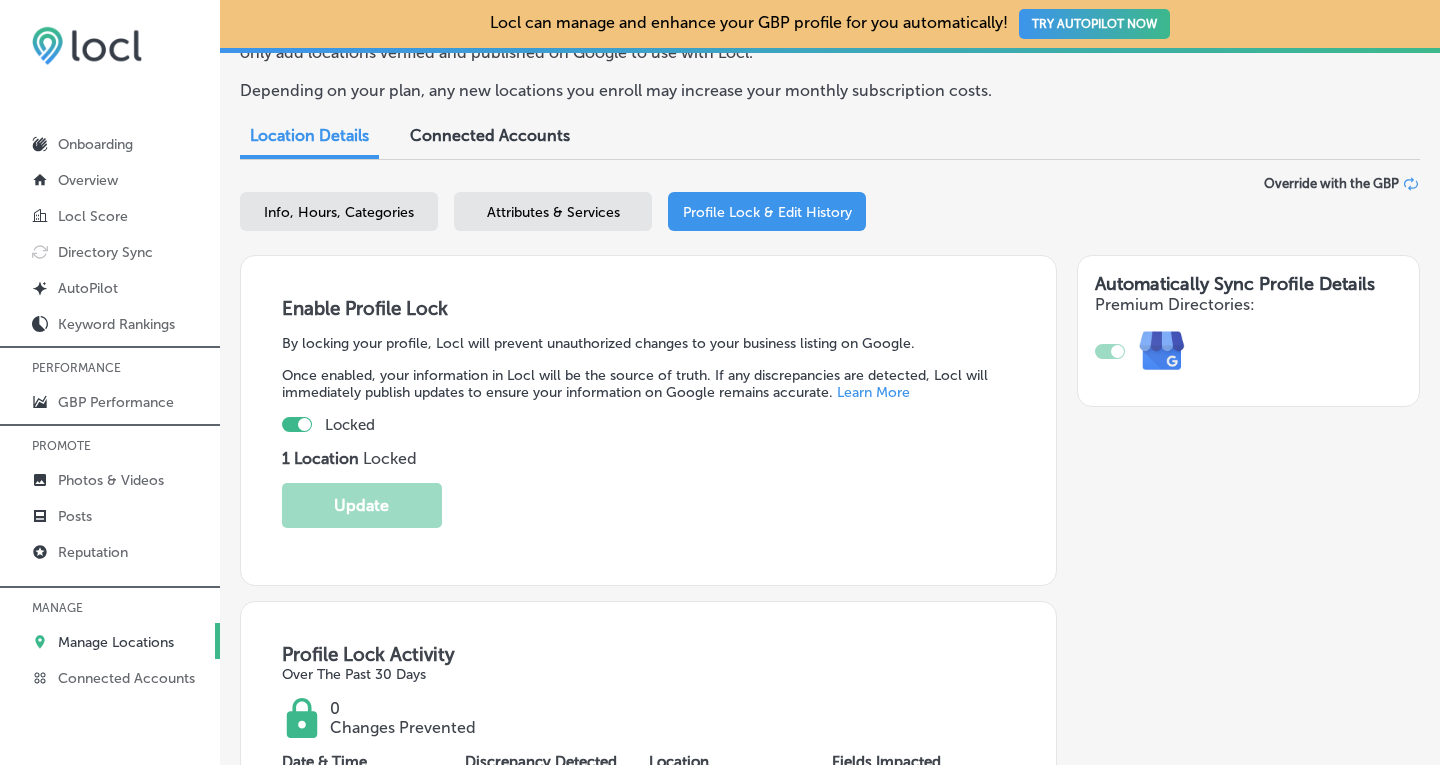 click on "Manage Locations" at bounding box center (116, 642) 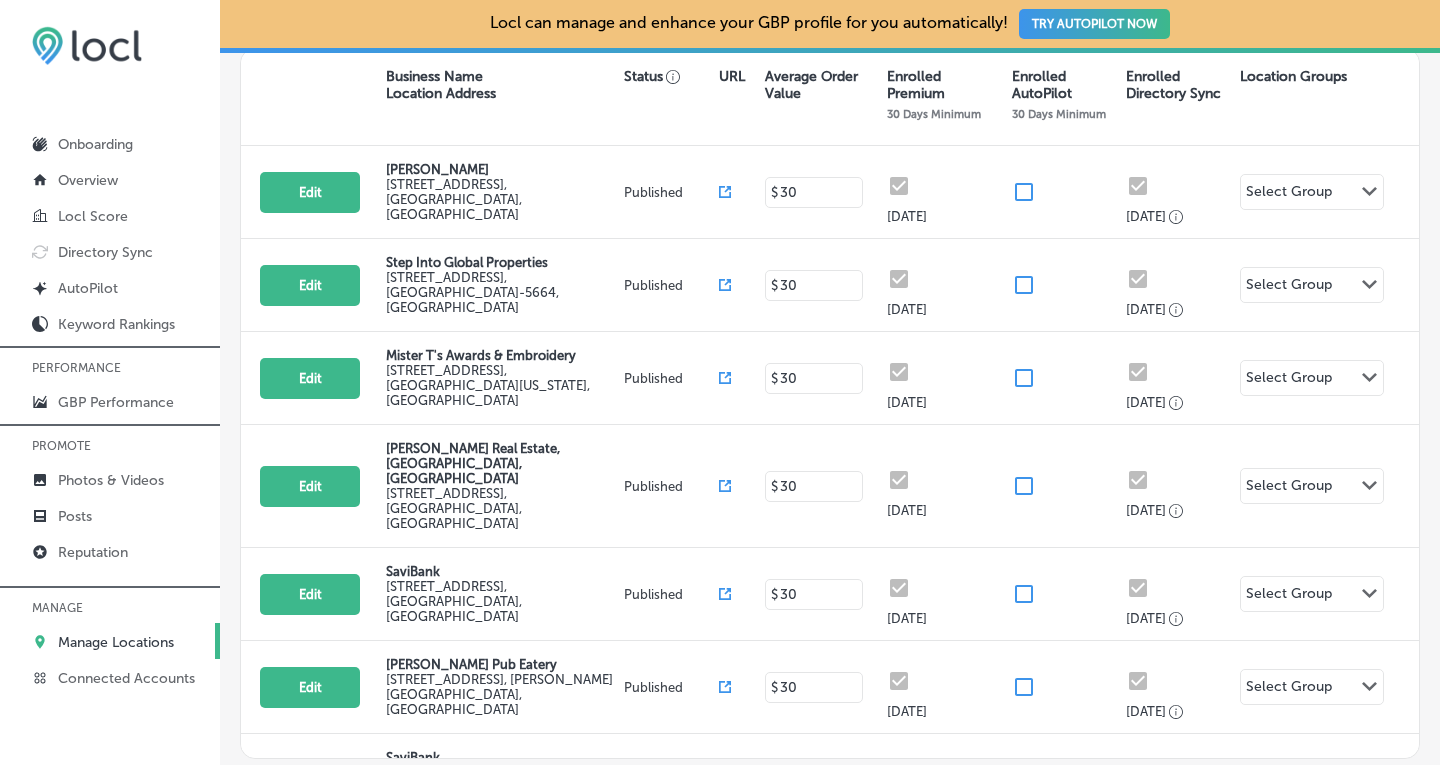 scroll, scrollTop: 405, scrollLeft: 0, axis: vertical 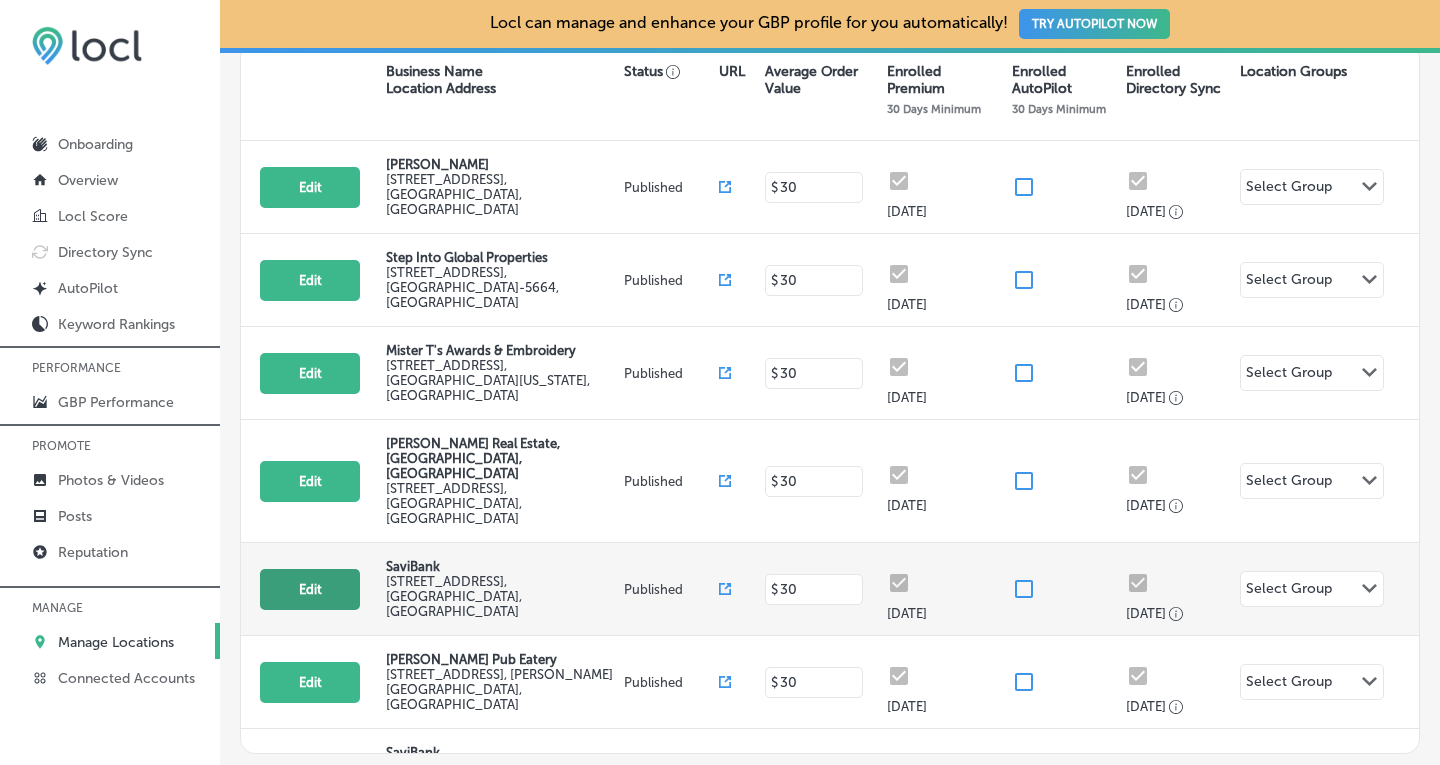 click on "Edit" at bounding box center (310, 589) 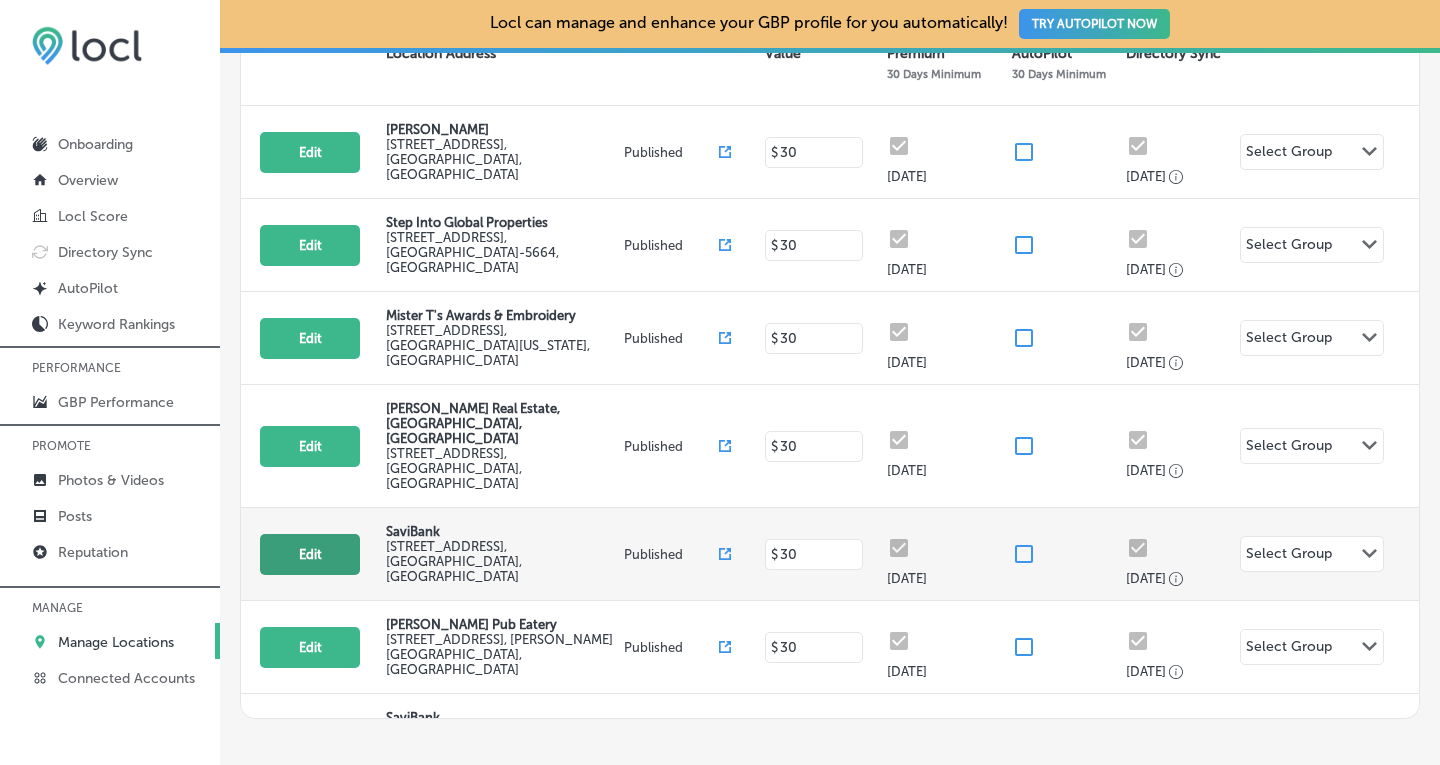 select on "US" 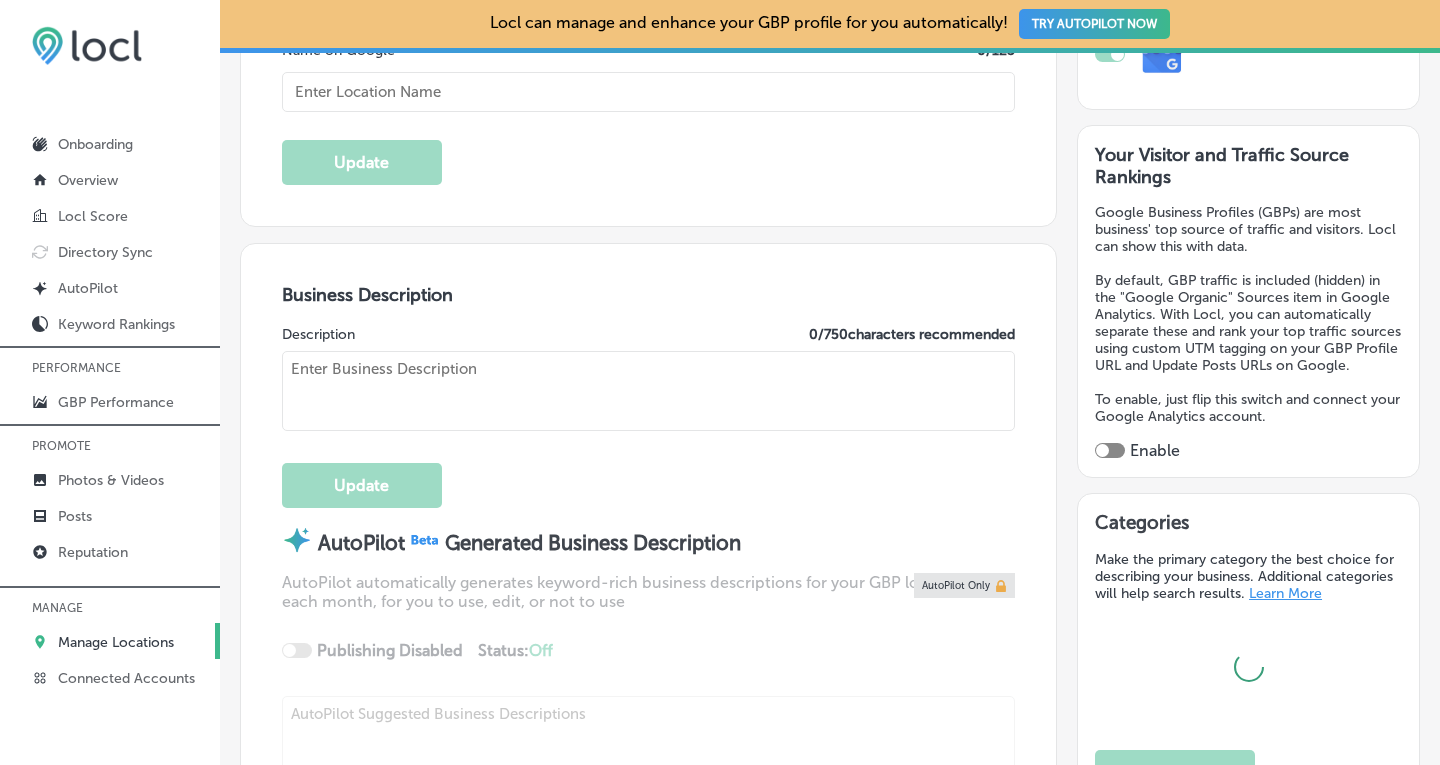 type on "SaviBank provides personal loans, home loans, and business banking services around [GEOGRAPHIC_DATA], [GEOGRAPHIC_DATA], and [GEOGRAPHIC_DATA] counties, with branches in [GEOGRAPHIC_DATA][PERSON_NAME], [GEOGRAPHIC_DATA], [GEOGRAPHIC_DATA], [GEOGRAPHIC_DATA], [GEOGRAPHIC_DATA], [GEOGRAPHIC_DATA], [DATE][GEOGRAPHIC_DATA], [GEOGRAPHIC_DATA], and [GEOGRAPHIC_DATA][PERSON_NAME]. We offer high-yield checking and savings accounts, CDs, home loans, HELOCs, personal loans, and much more. SaviBank business services include commercial loans, SBA loans, and merchant services. With secure online and mobile banking, managing accounts is simple and convenient. Visit a branch near you to discover how SaviBank supports your financial goals with local expertise and personalized service." 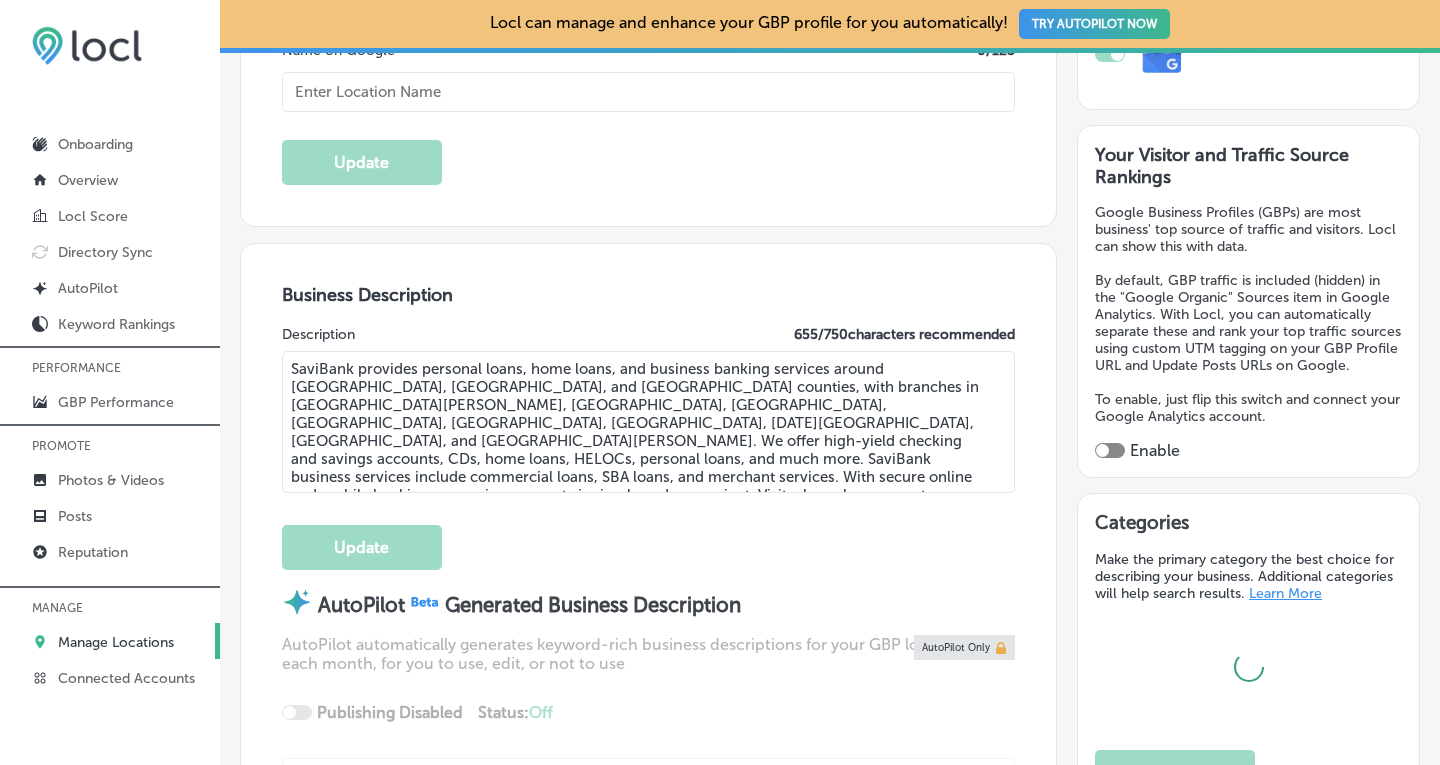 type on "[STREET_ADDRESS]" 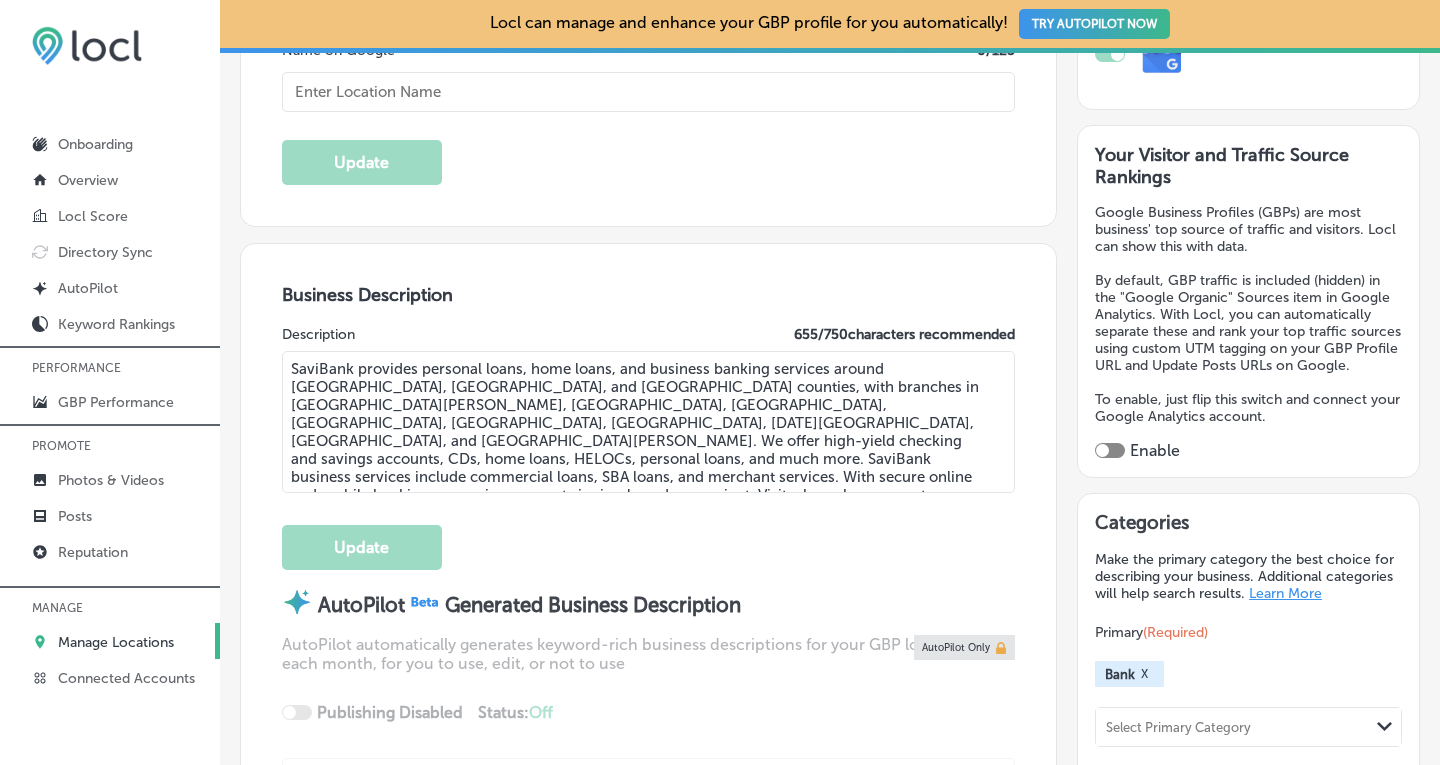 checkbox on "true" 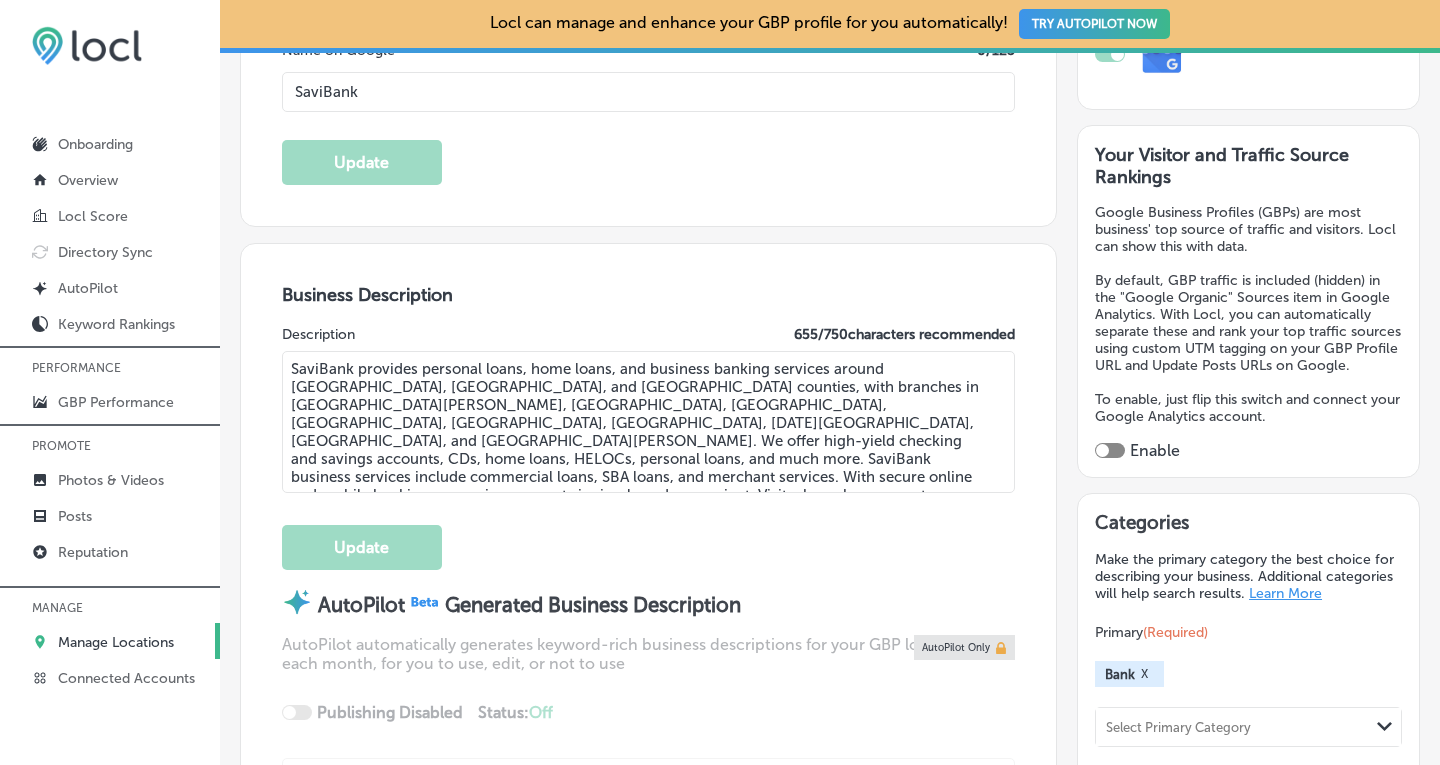 type on "[PHONE_NUMBER]" 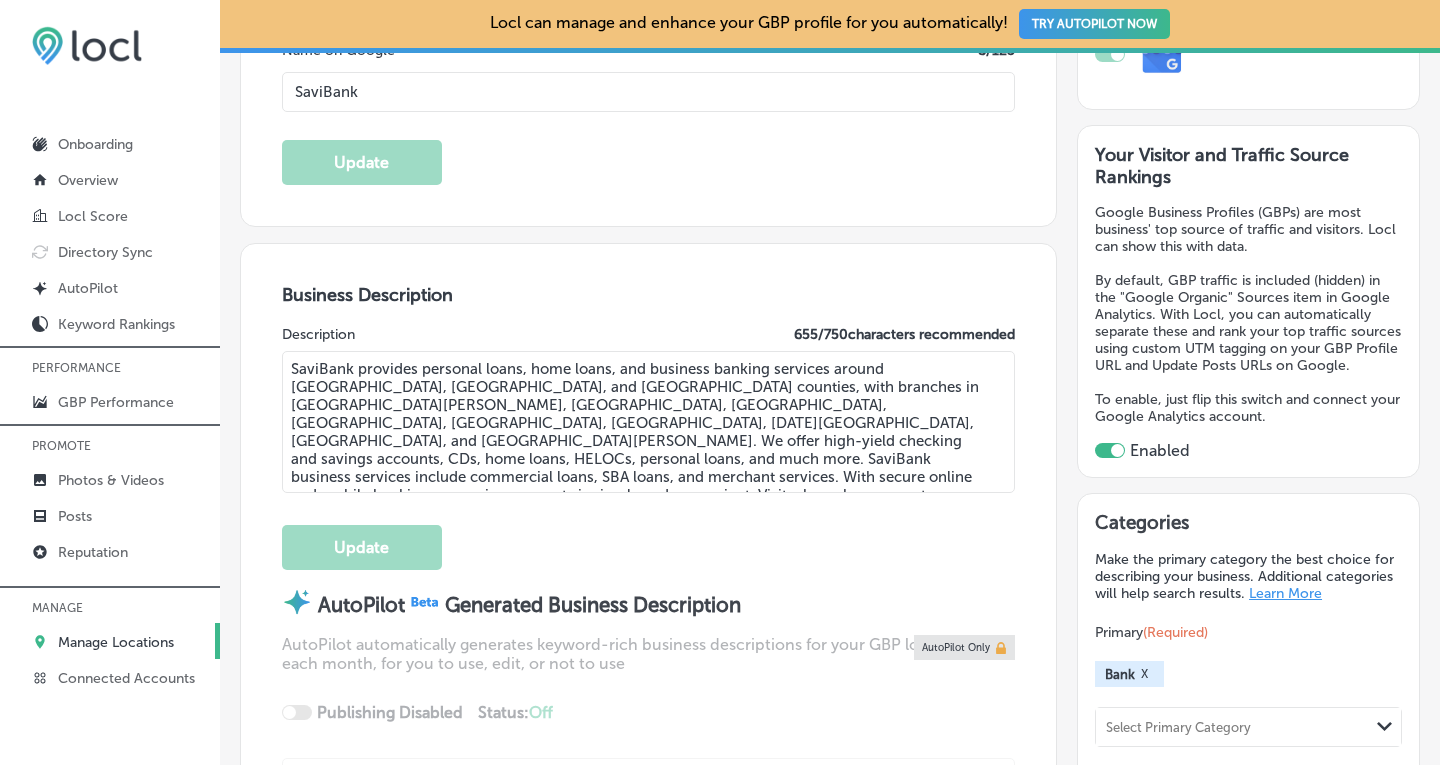 click on "Manage Locations" at bounding box center (116, 642) 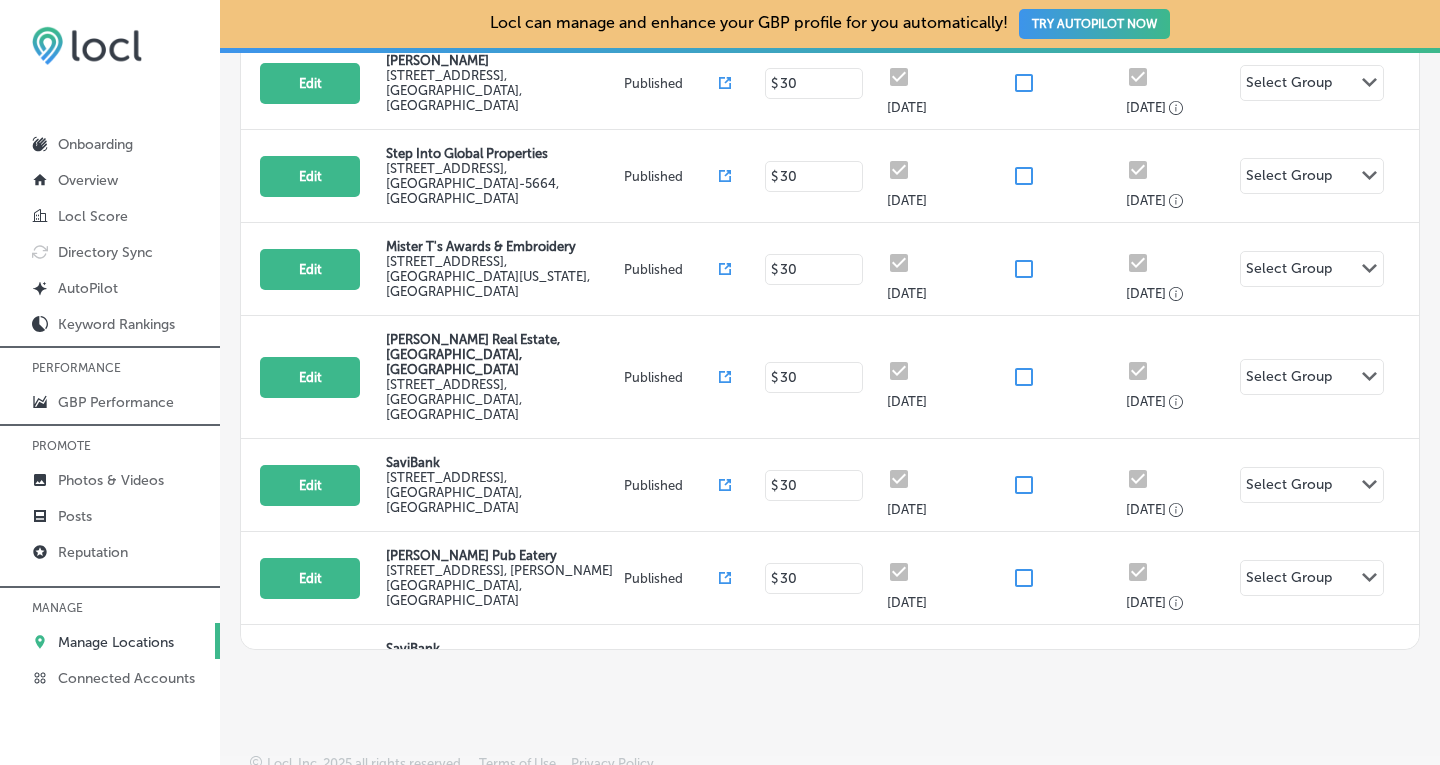 scroll, scrollTop: 510, scrollLeft: 0, axis: vertical 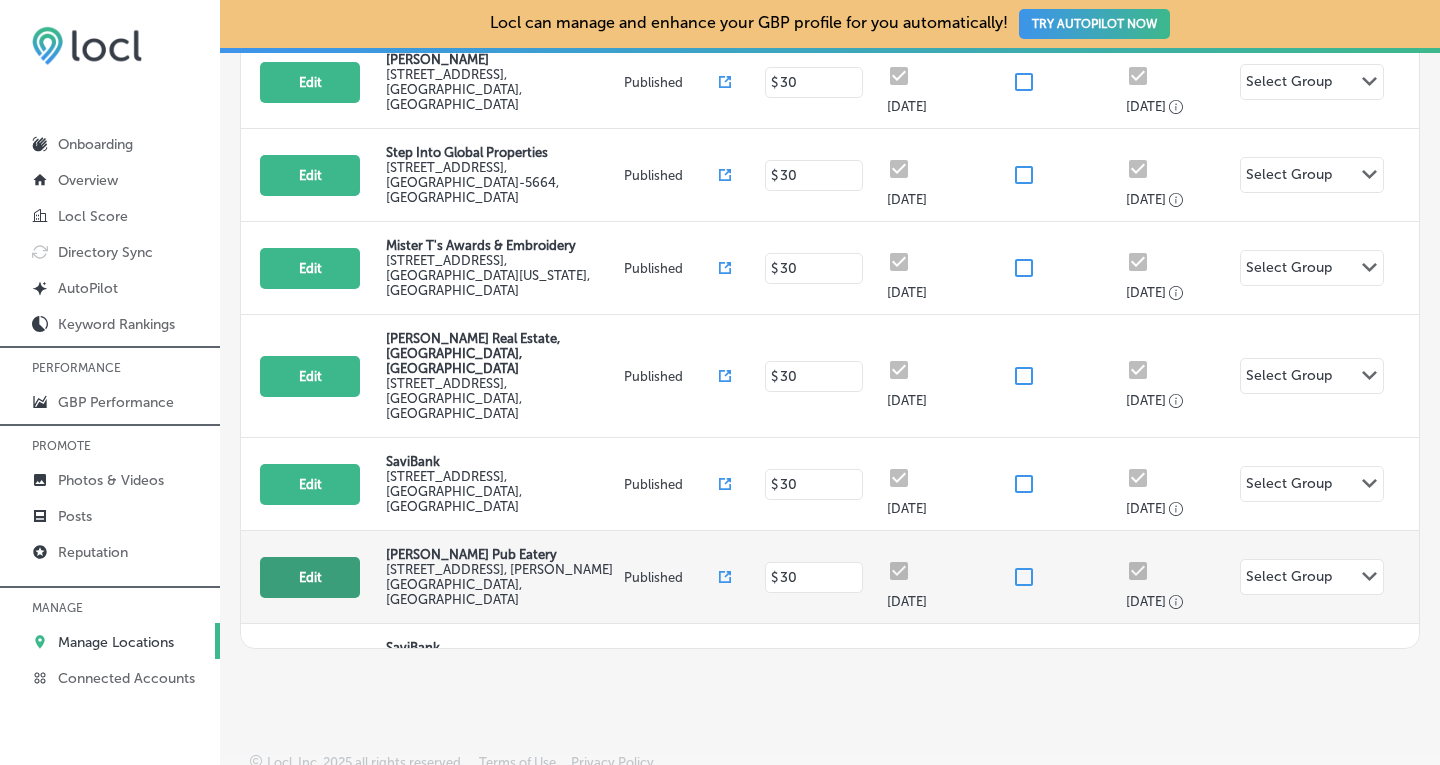 click on "Edit" at bounding box center [310, 577] 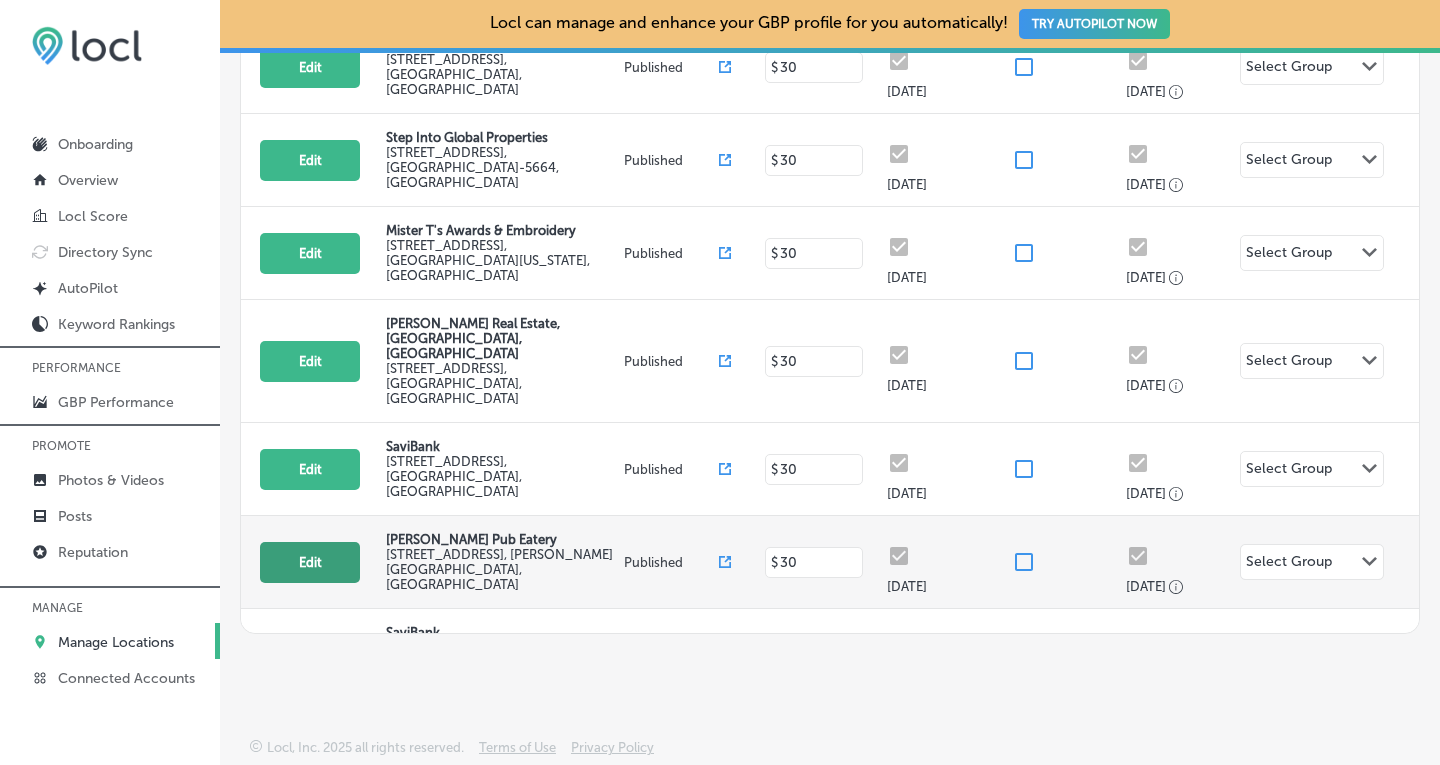 select on "US" 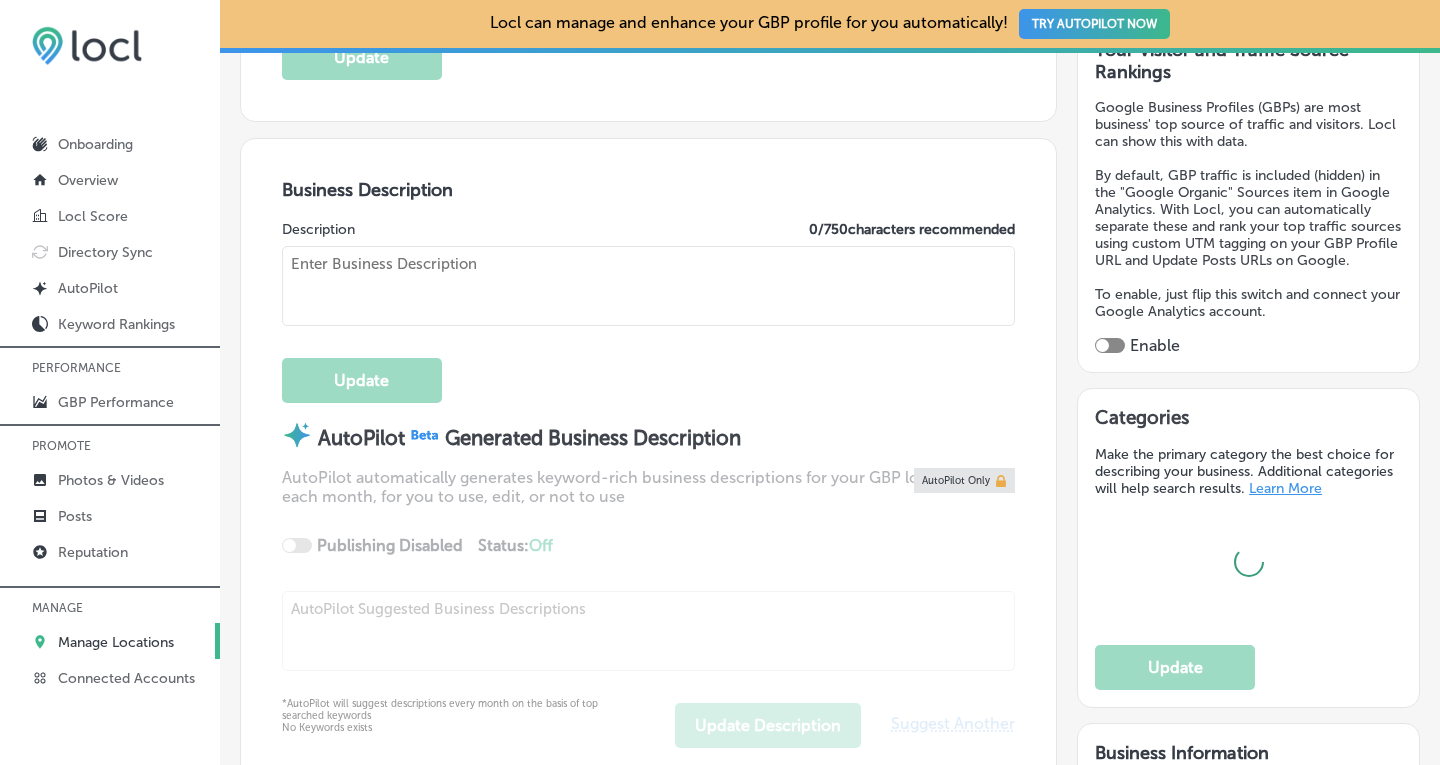 type on "[PERSON_NAME] Pub Eatery" 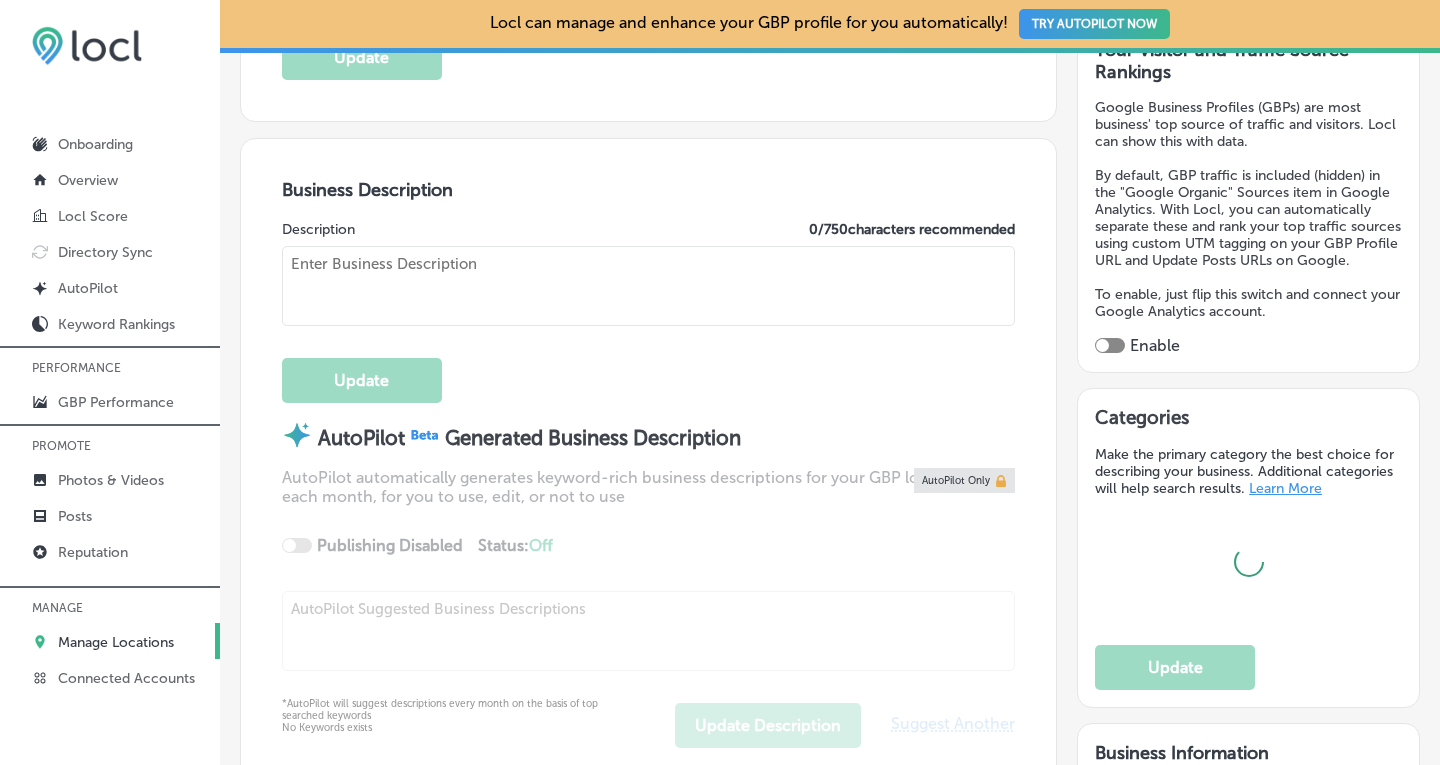 type on "[STREET_ADDRESS]" 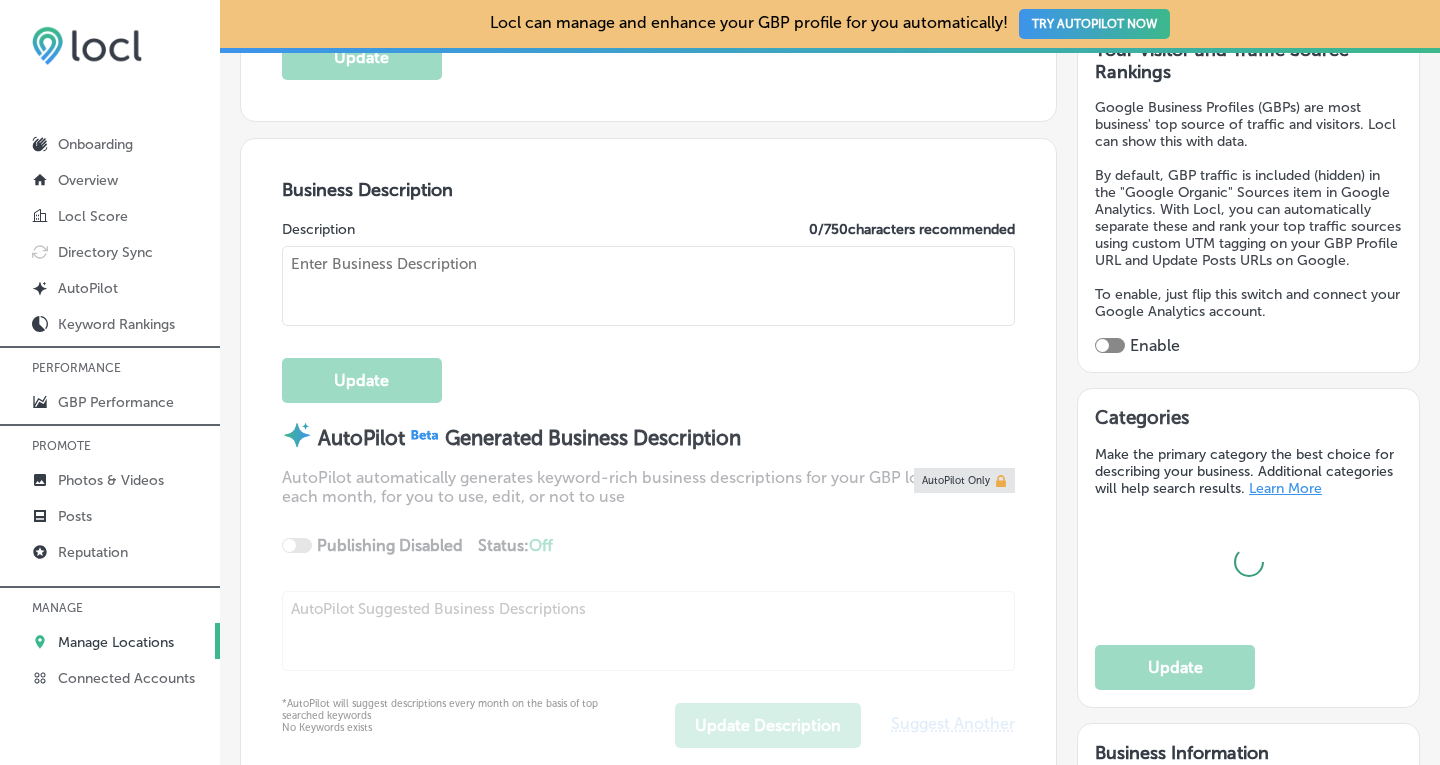 type on "[PERSON_NAME]" 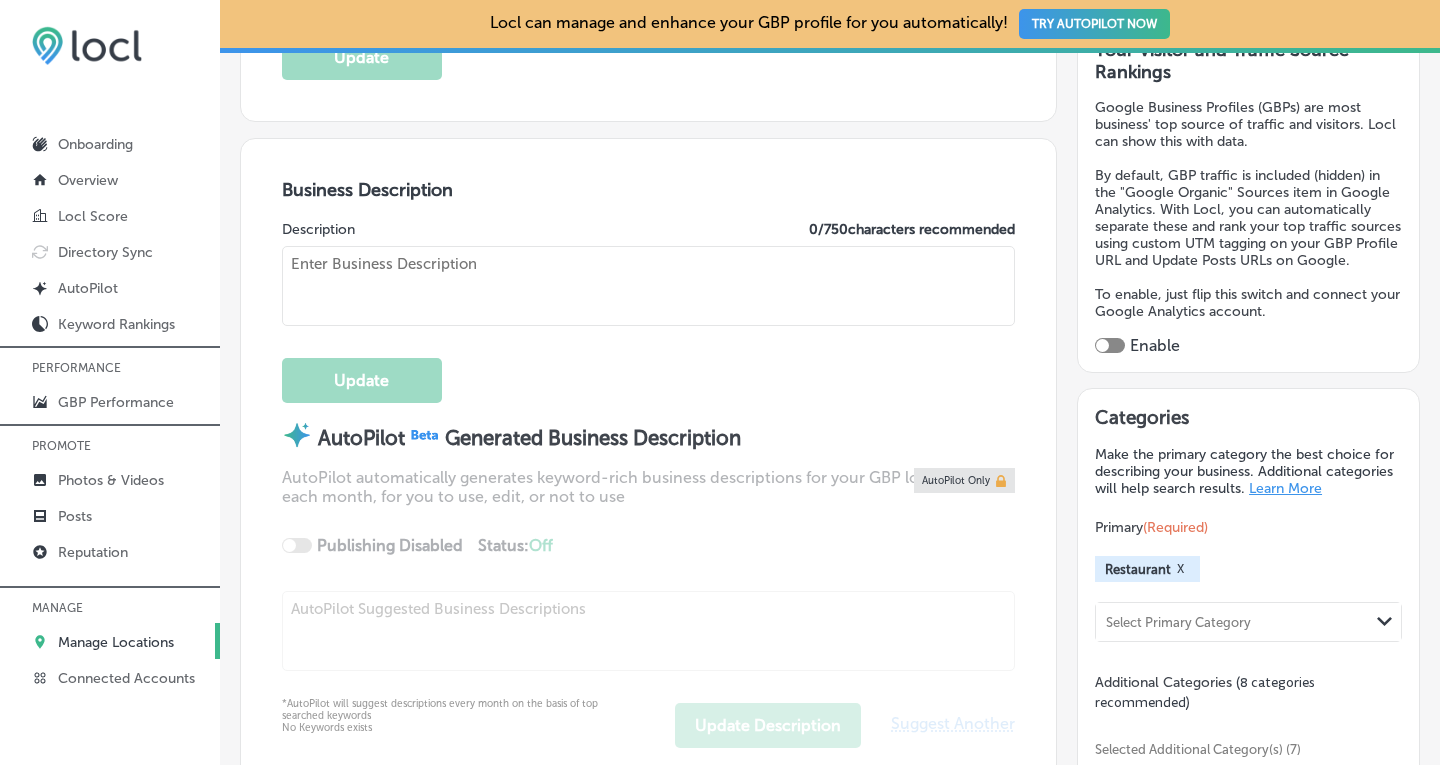 type on "[URL][DOMAIN_NAME]" 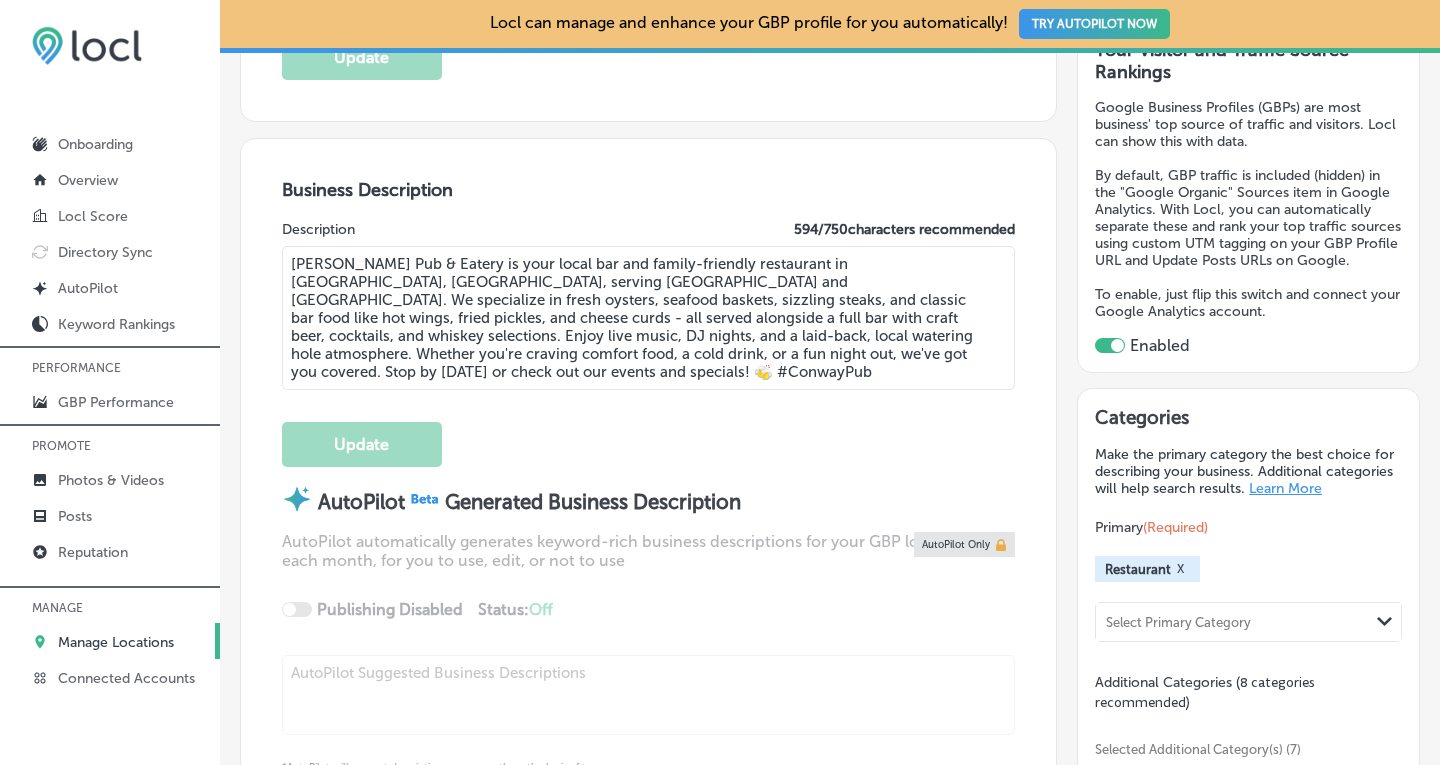 type on "[PHONE_NUMBER]" 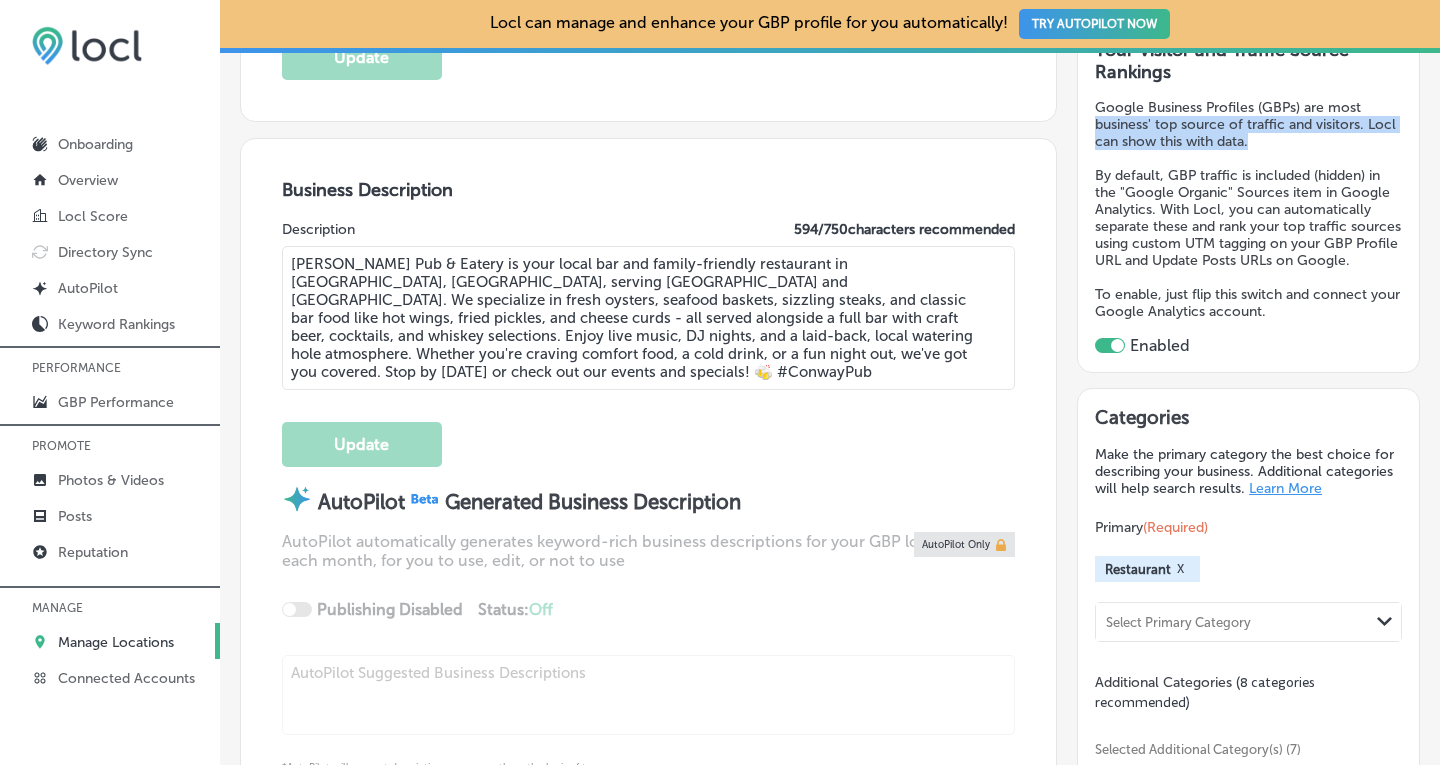 drag, startPoint x: 1424, startPoint y: 142, endPoint x: 1425, endPoint y: 100, distance: 42.0119 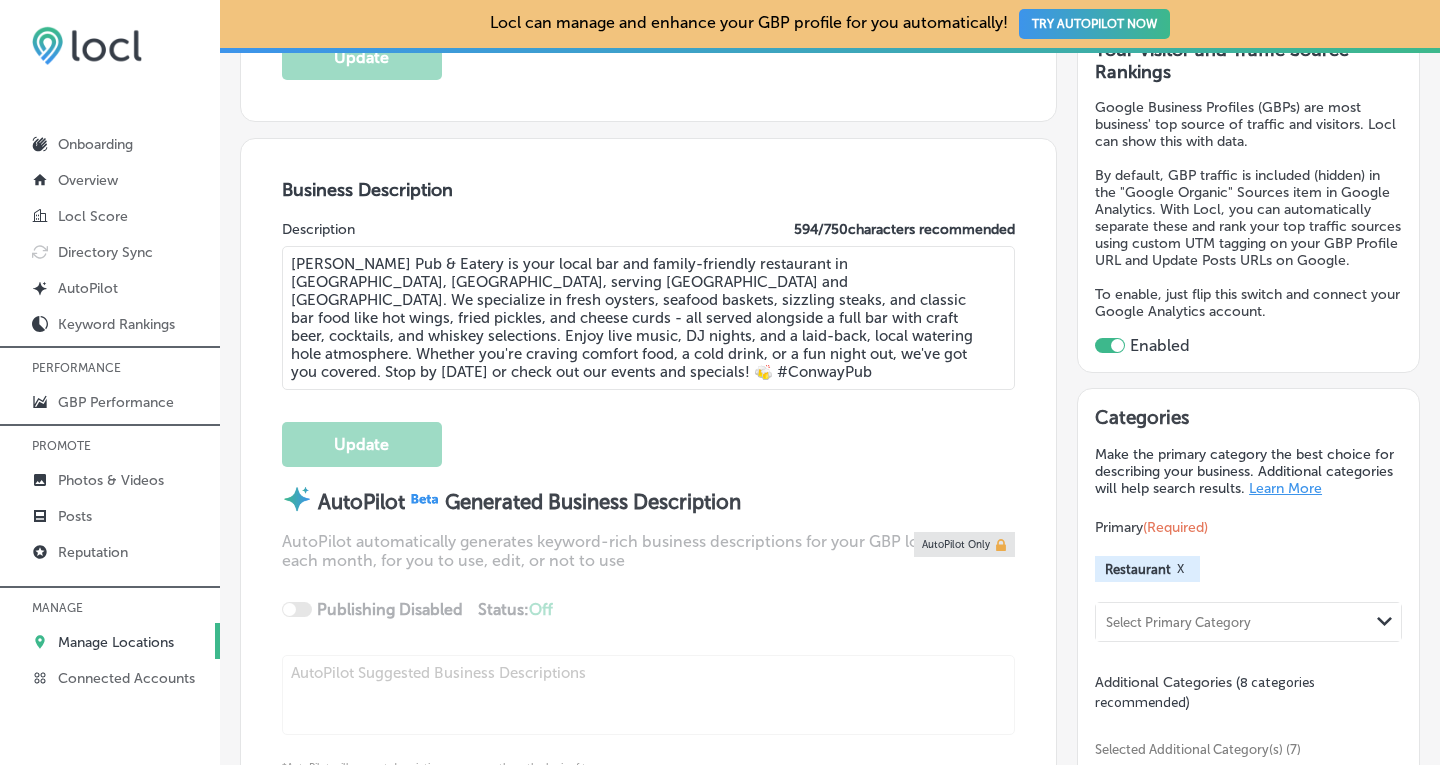 click on "By default, GBP traffic is included (hidden) in the "Google Organic" Sources item in Google Analytics. With Locl, you can automatically separate these and rank your top traffic sources using custom UTM tagging on your GBP Profile URL and Update Posts URLs on Google." at bounding box center (1248, 218) 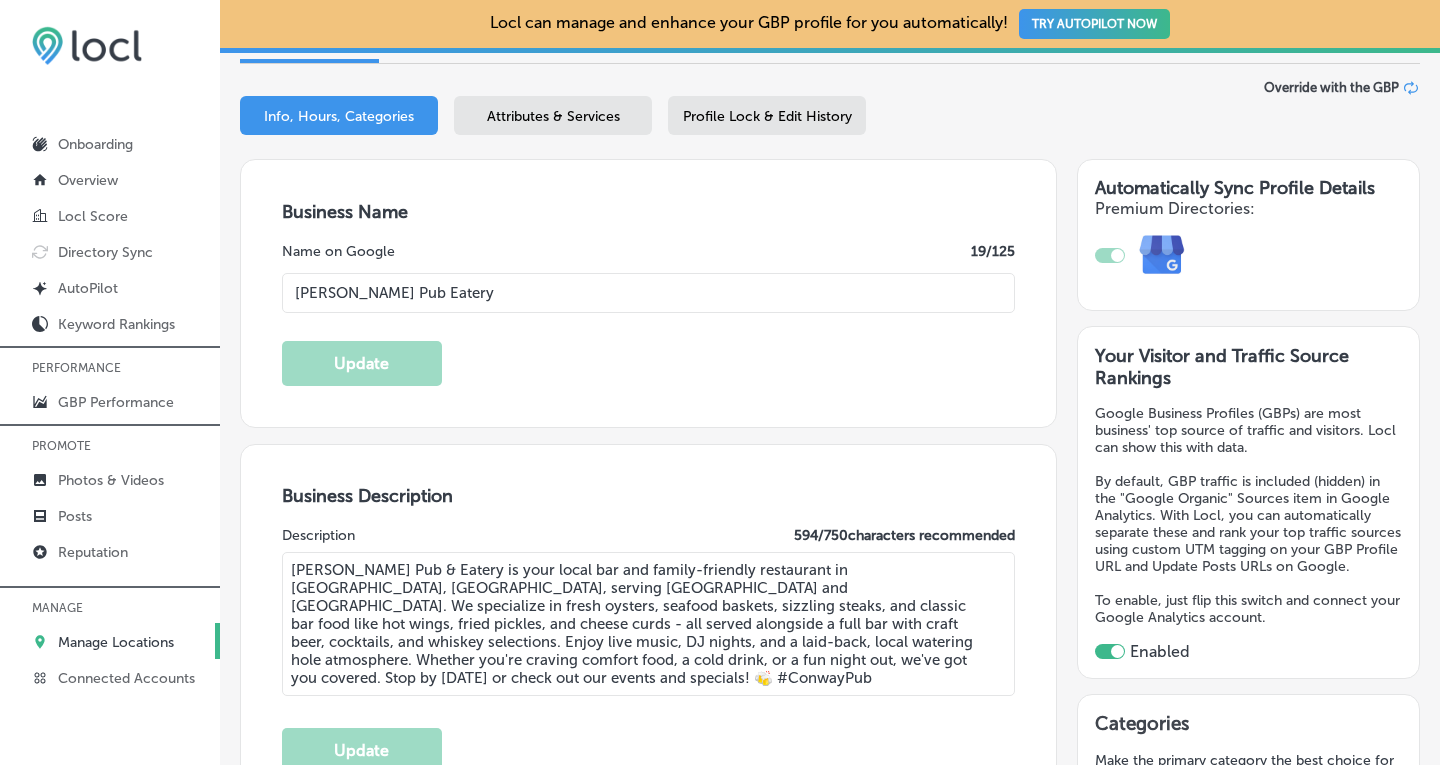 scroll, scrollTop: 226, scrollLeft: 0, axis: vertical 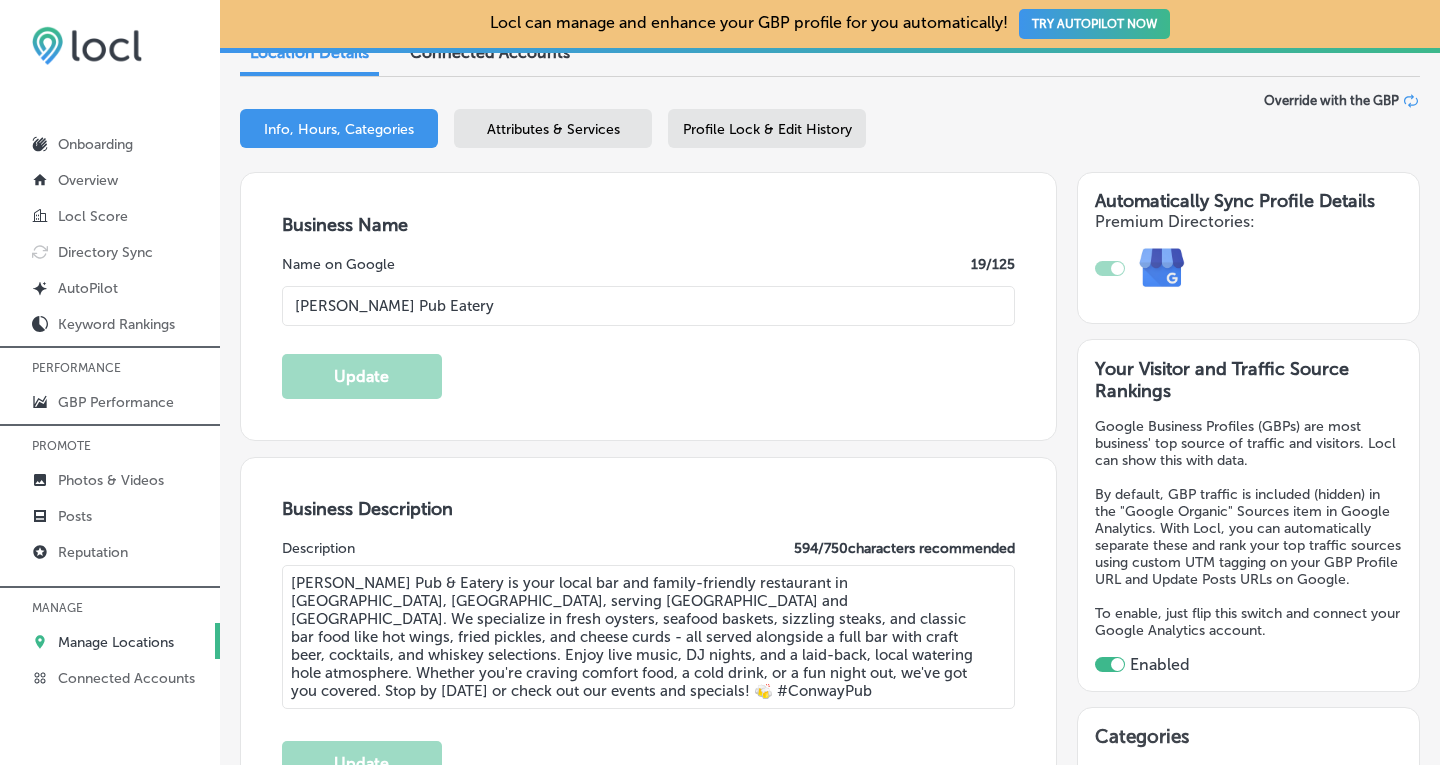 click on "Profile Lock & Edit History" at bounding box center [767, 128] 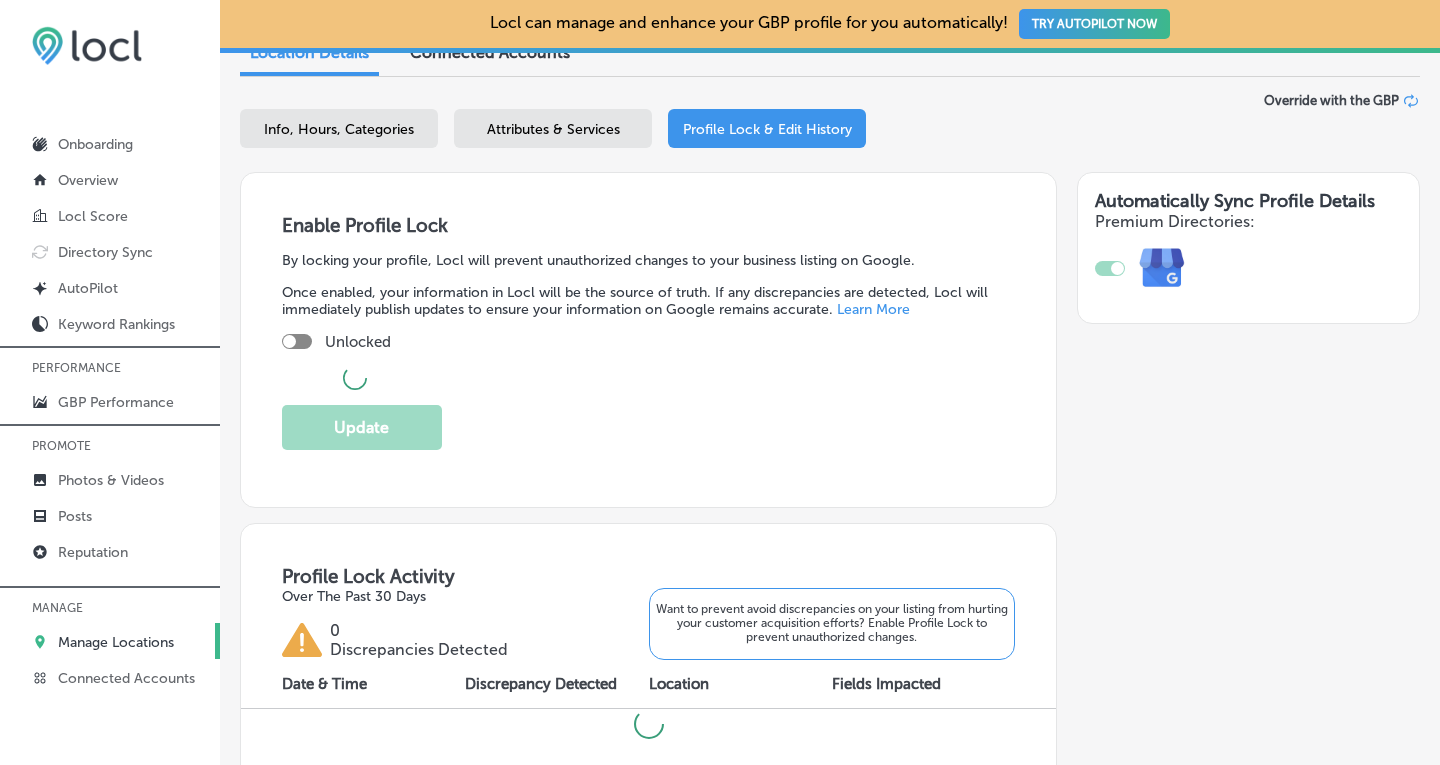checkbox on "true" 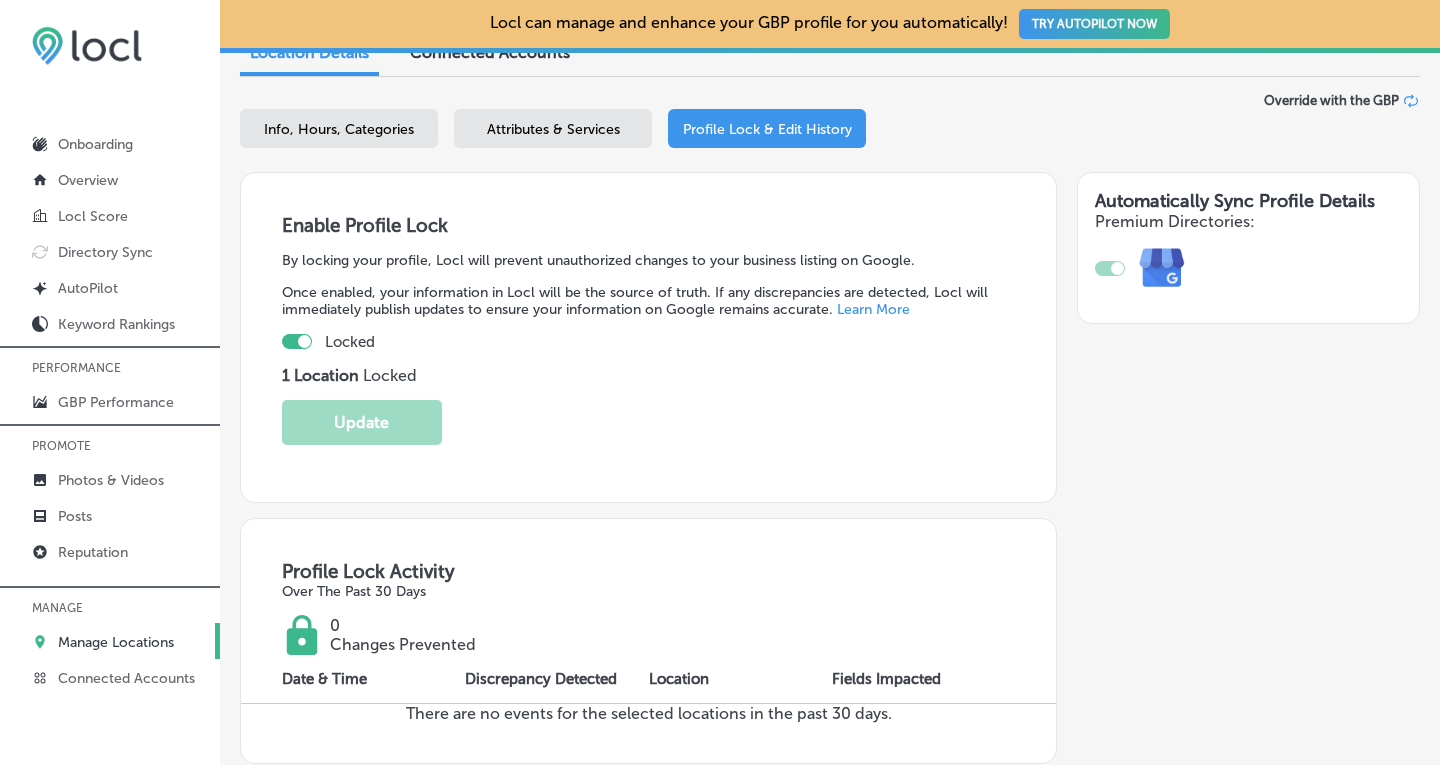 click on "Manage Locations" at bounding box center [116, 642] 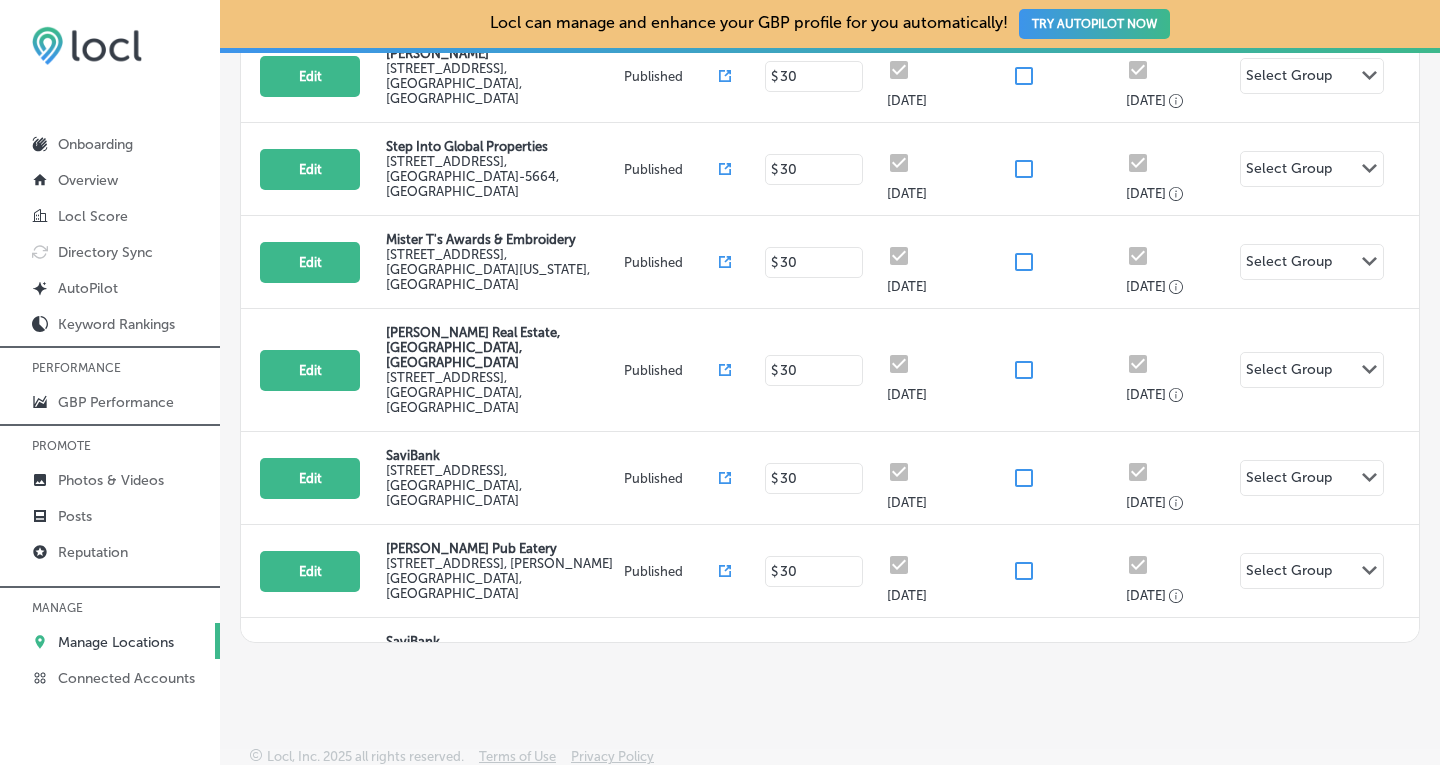 scroll, scrollTop: 523, scrollLeft: 0, axis: vertical 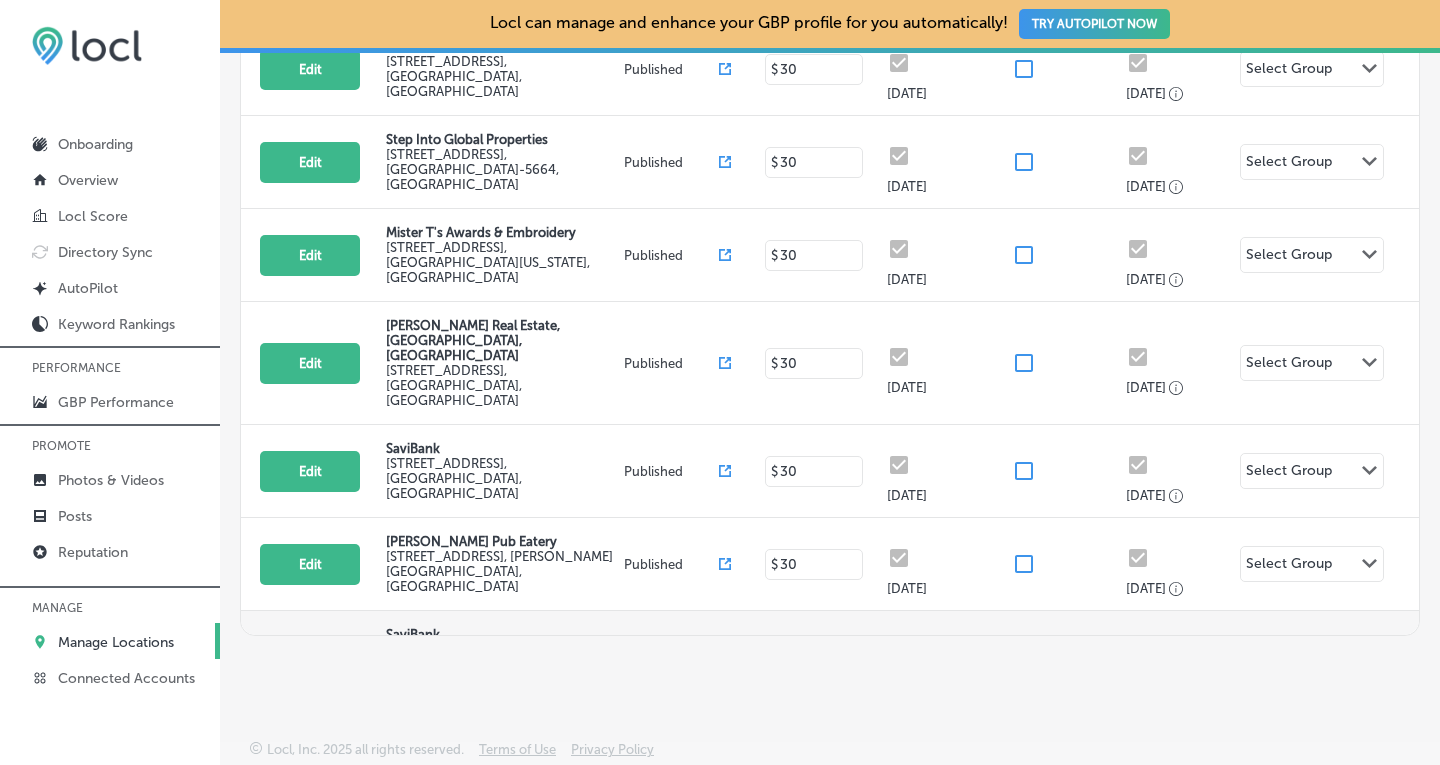 click on "Edit" at bounding box center (310, 657) 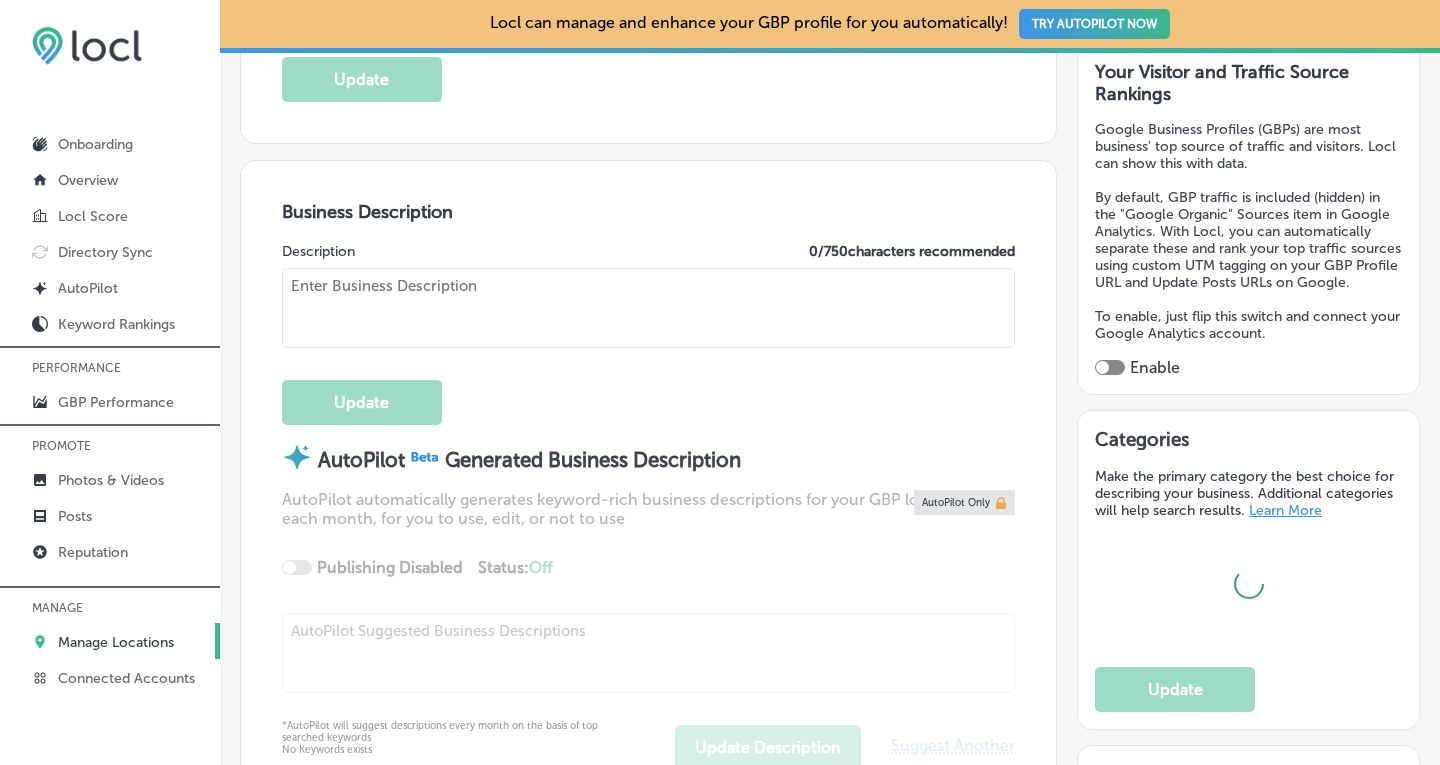 scroll, scrollTop: 558, scrollLeft: 0, axis: vertical 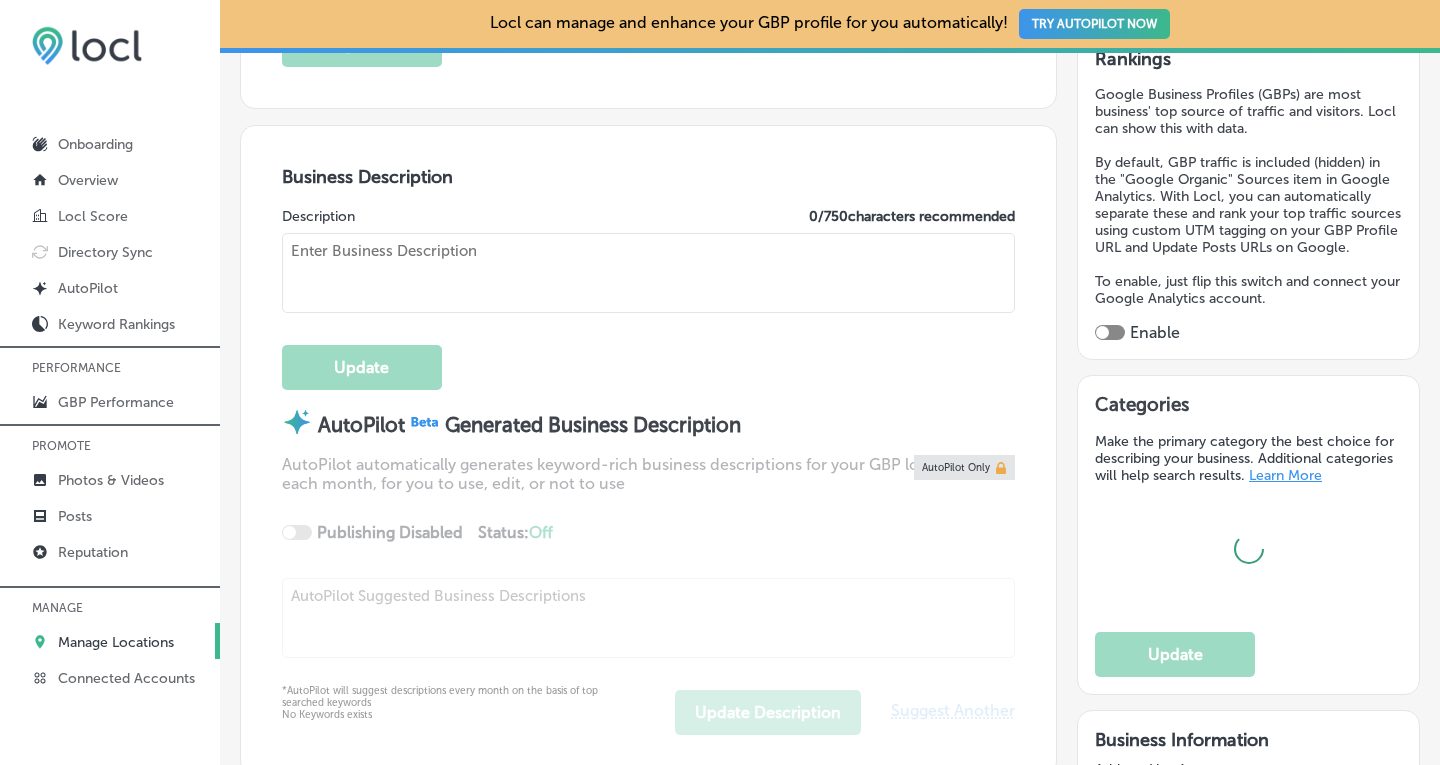 type 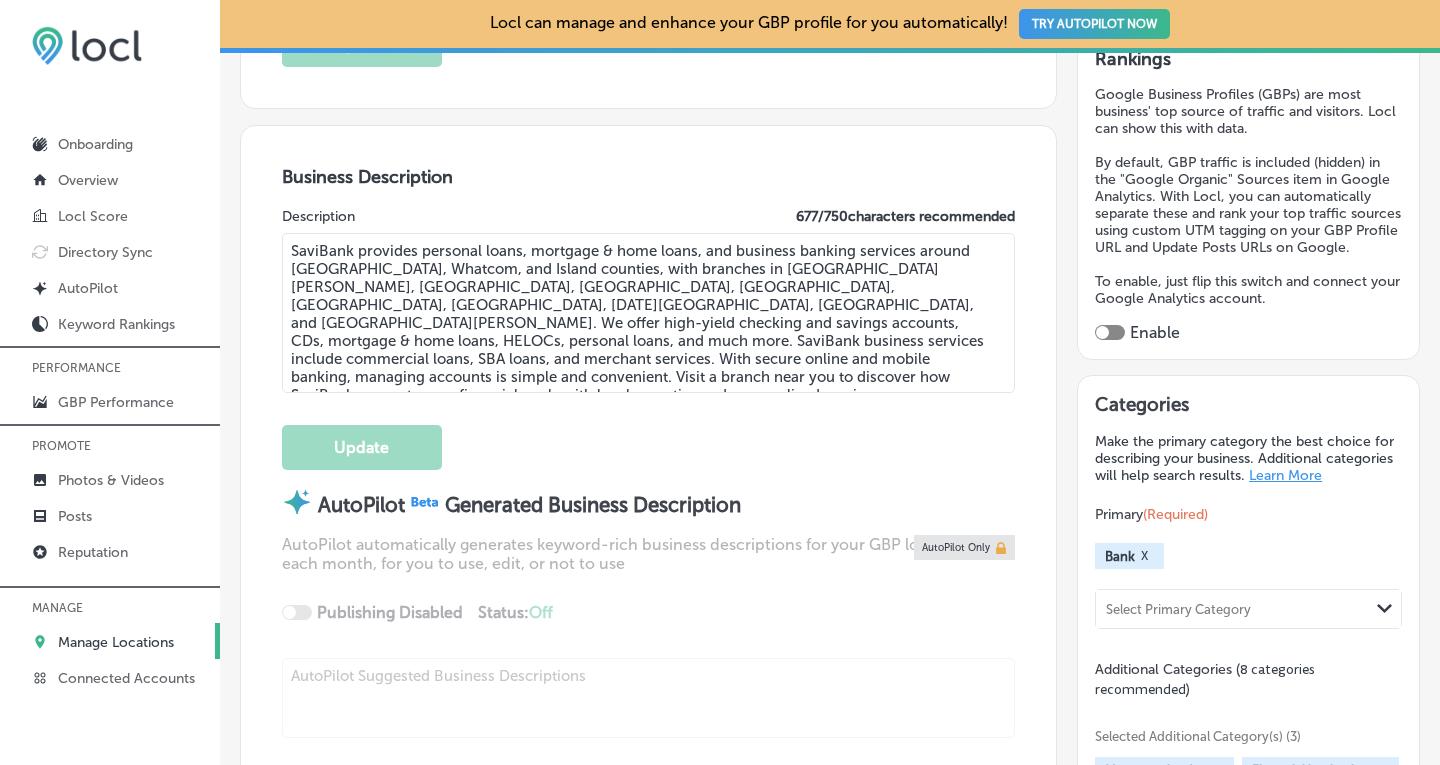 click at bounding box center [1110, 332] 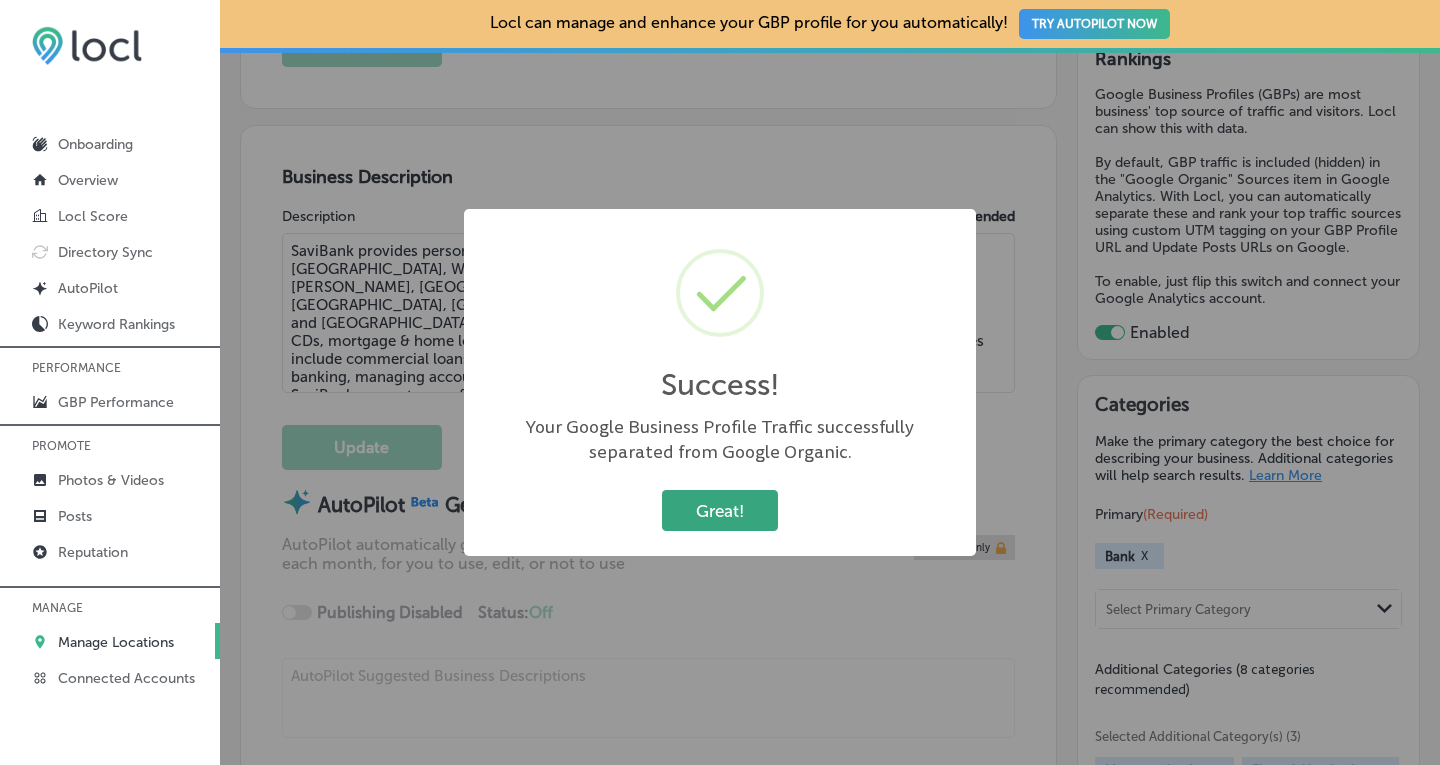 click on "Great!" at bounding box center (720, 510) 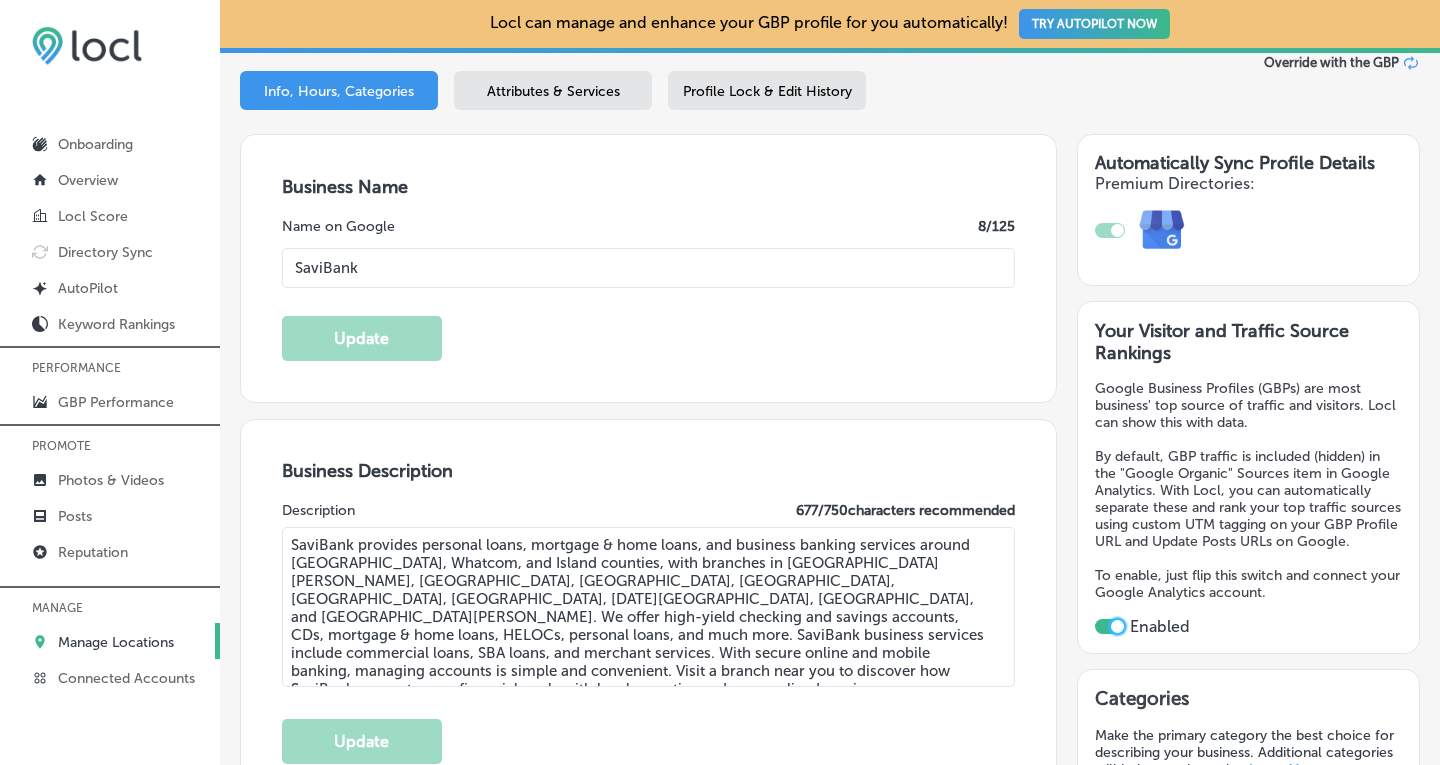 scroll, scrollTop: 248, scrollLeft: 0, axis: vertical 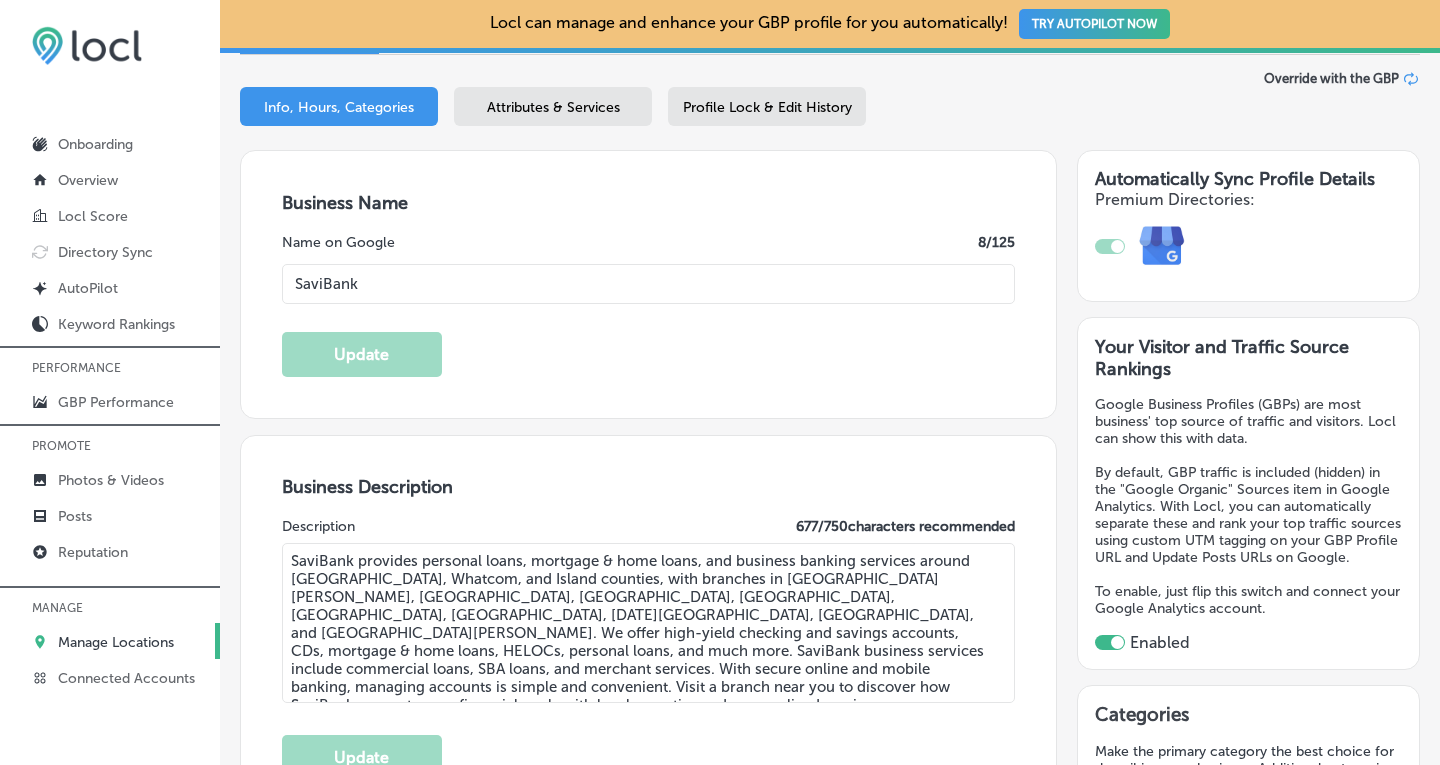 click on "Profile Lock & Edit History" at bounding box center (767, 107) 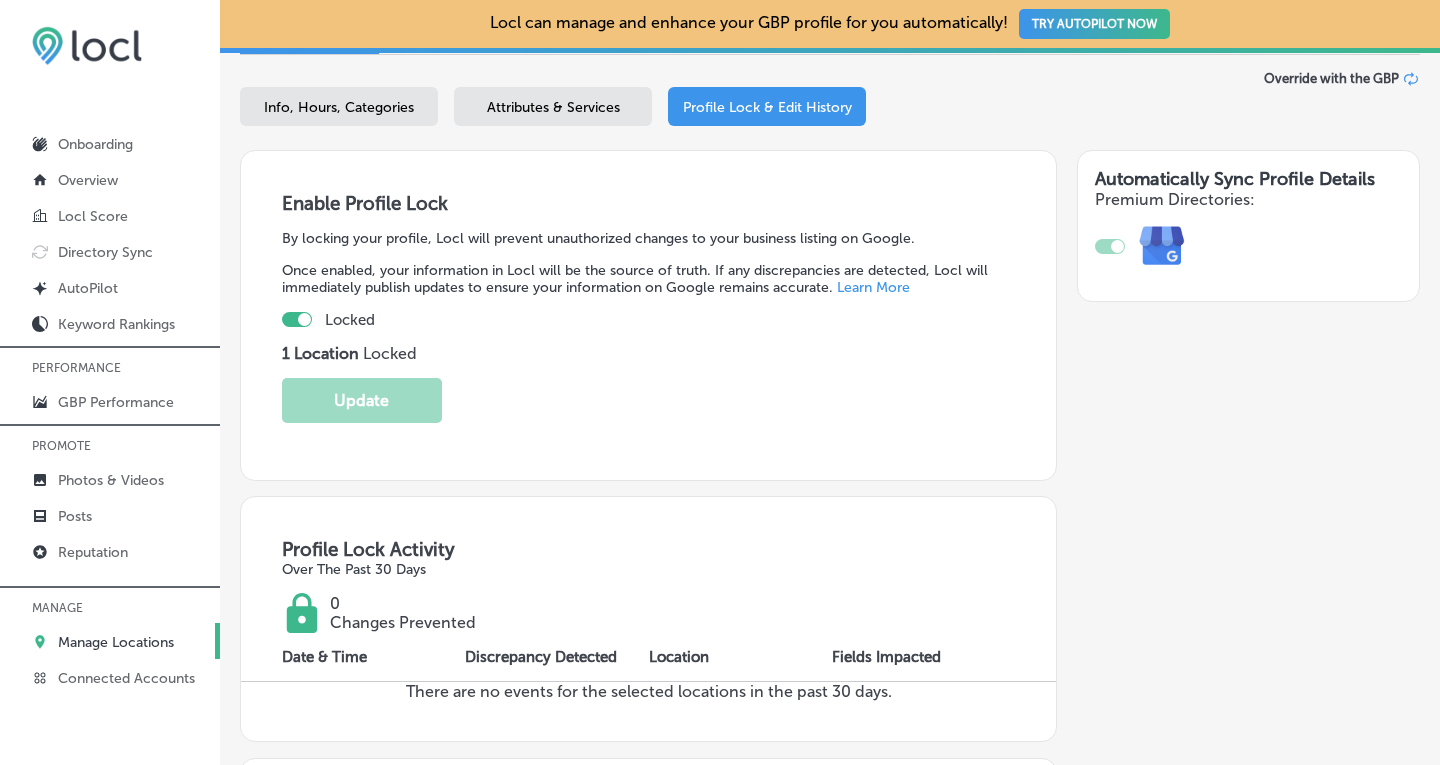 click on "Manage Locations" at bounding box center (116, 642) 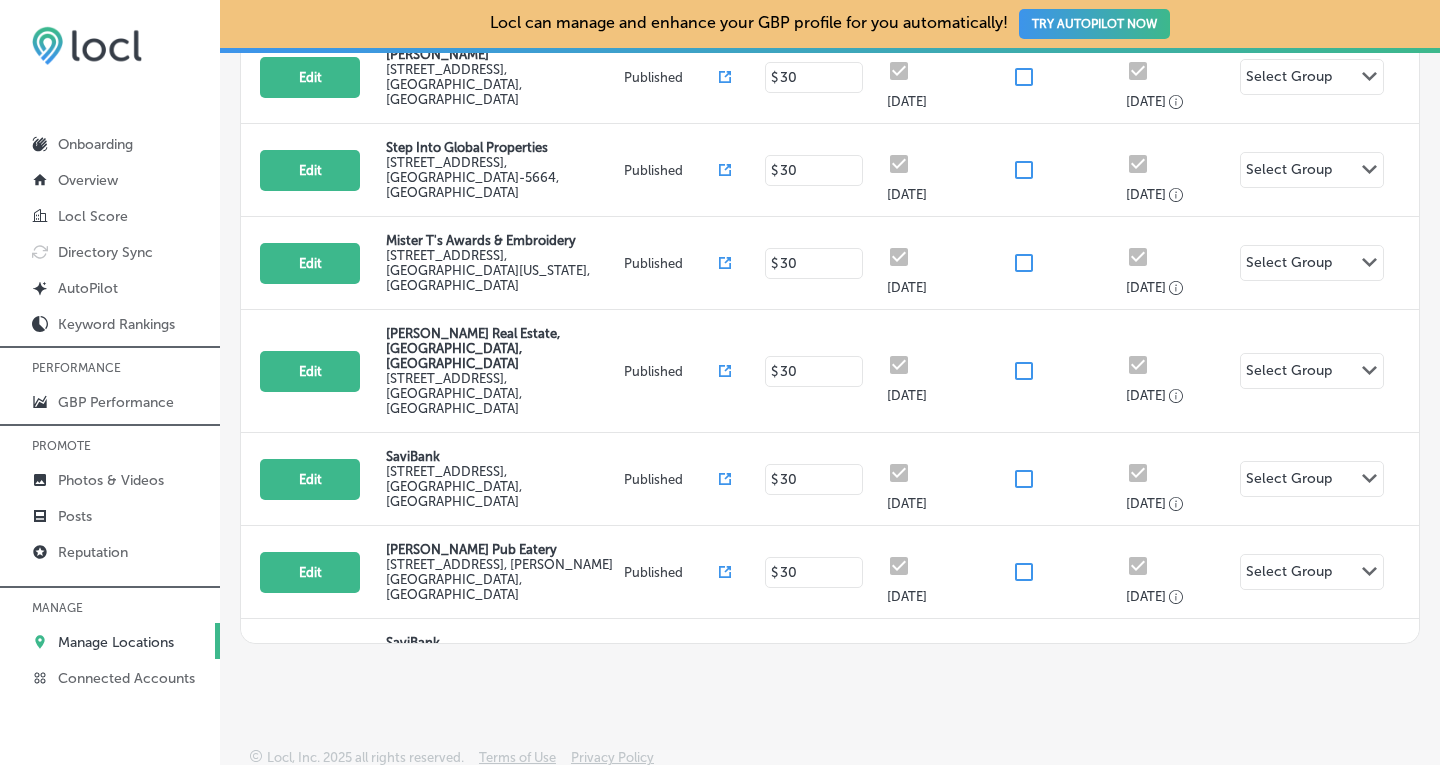 scroll, scrollTop: 523, scrollLeft: 0, axis: vertical 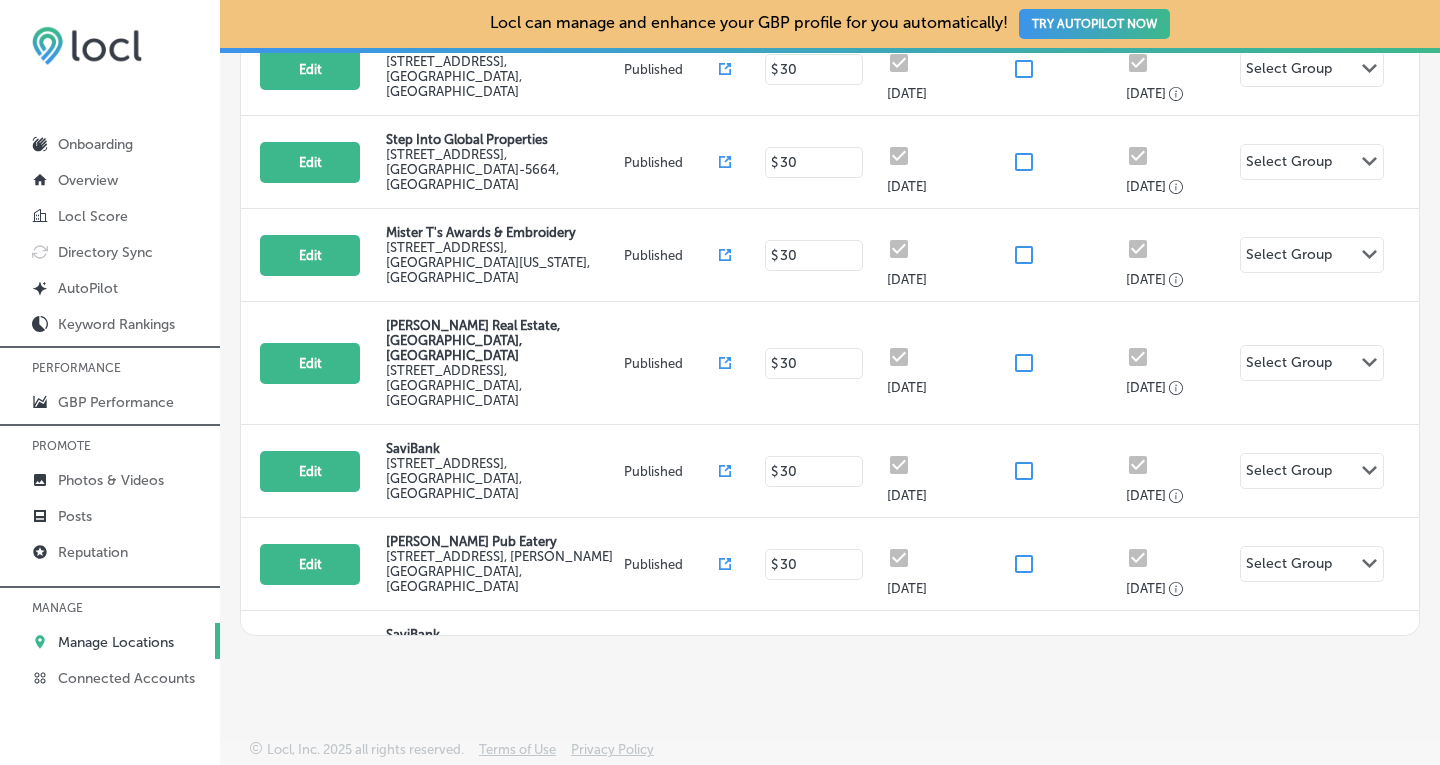 click on "Edit" at bounding box center (310, 750) 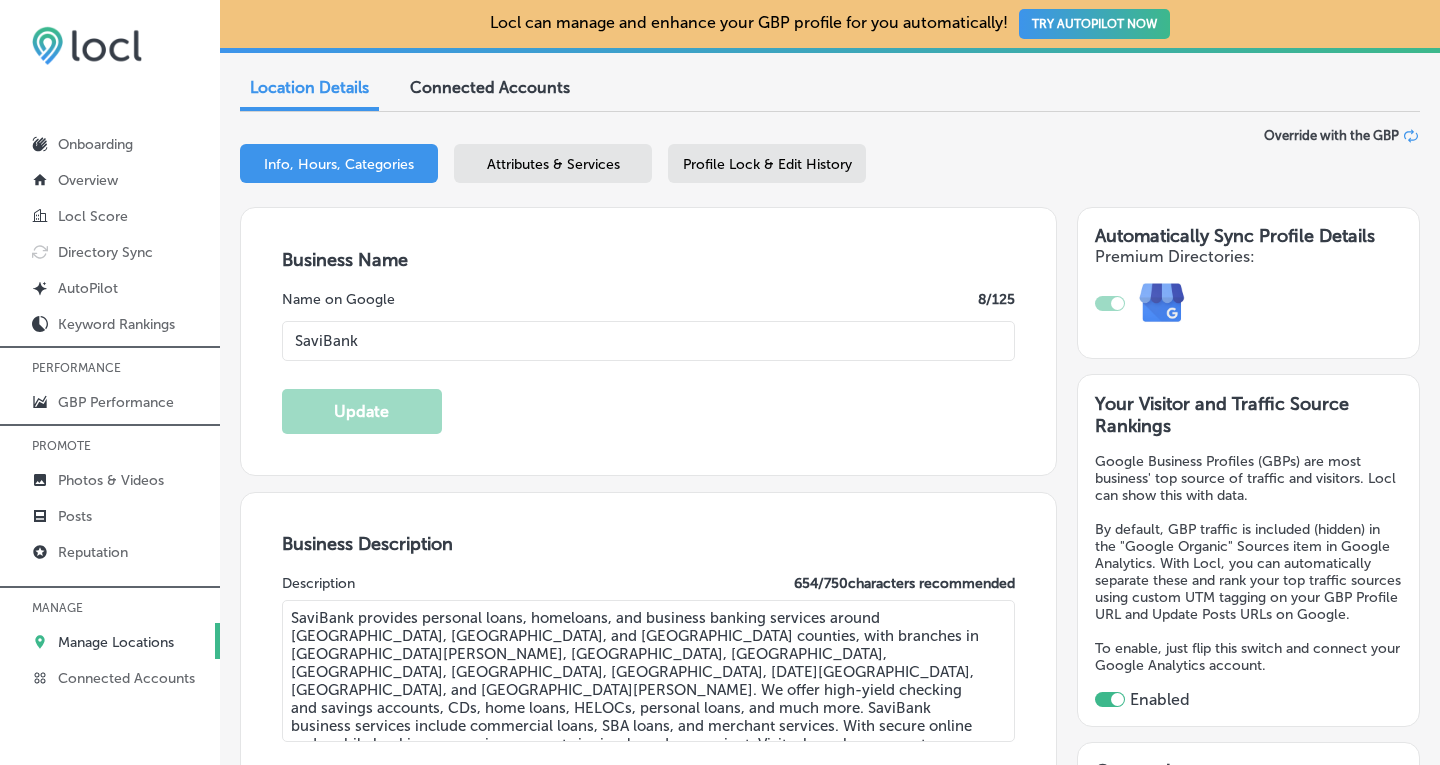 scroll, scrollTop: 163, scrollLeft: 0, axis: vertical 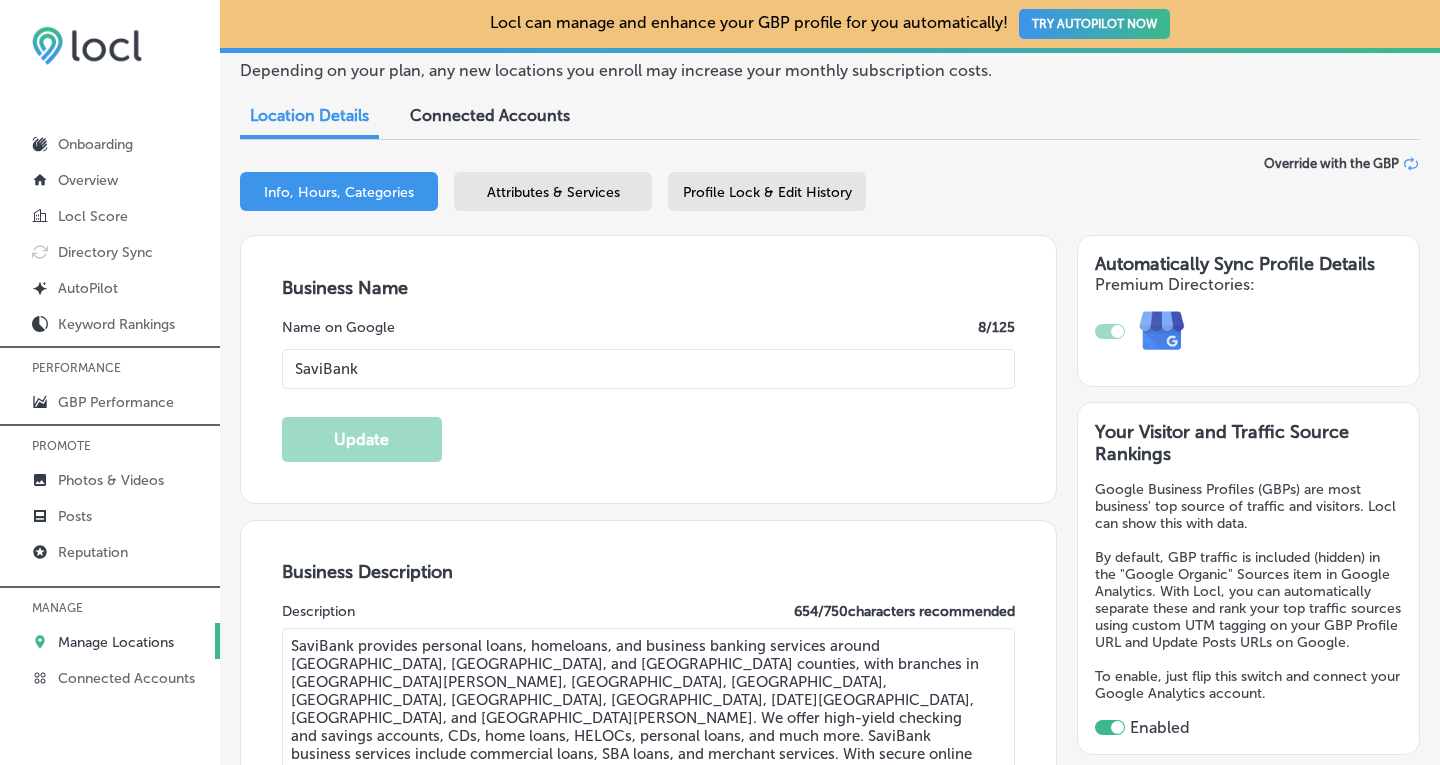 click on "Profile Lock & Edit History" at bounding box center (767, 192) 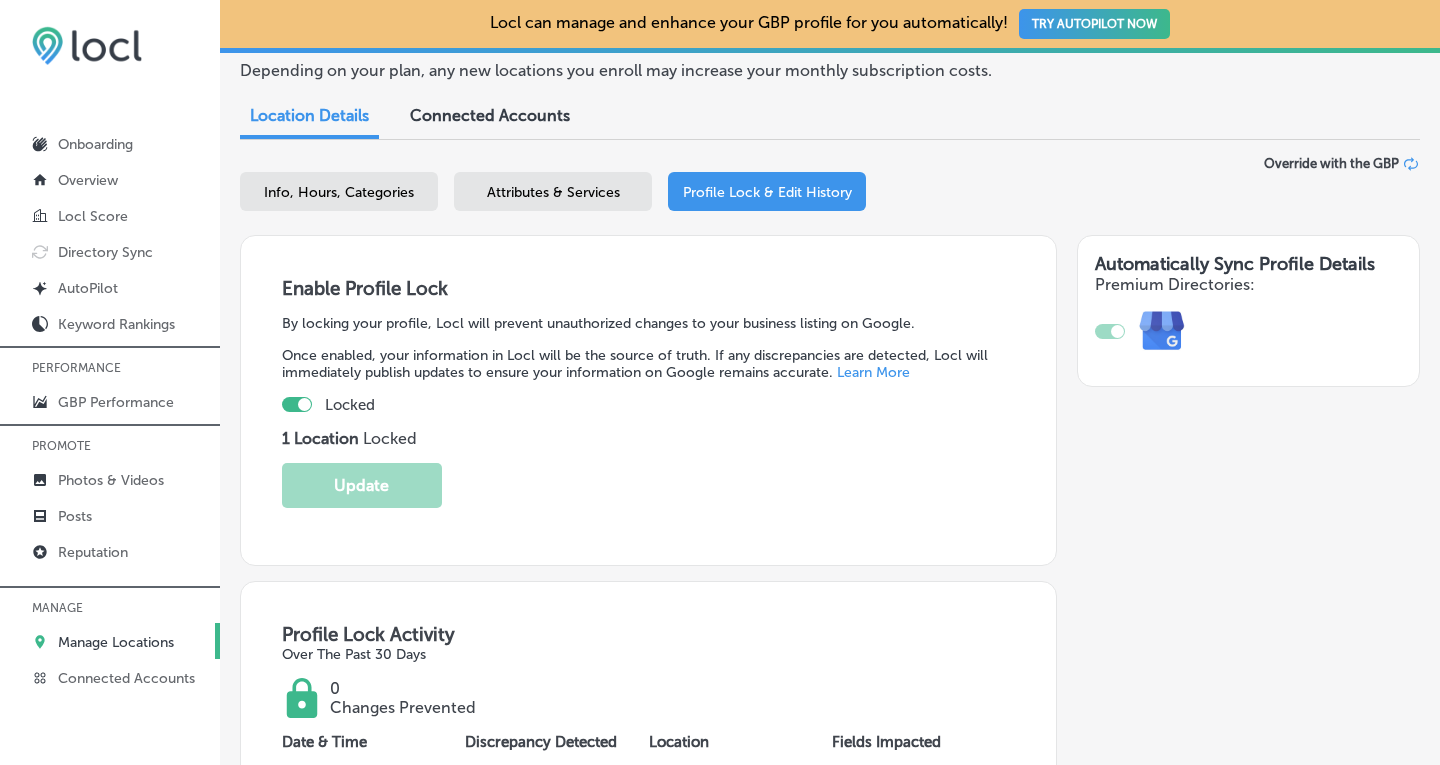 click on "Manage Locations" at bounding box center (116, 642) 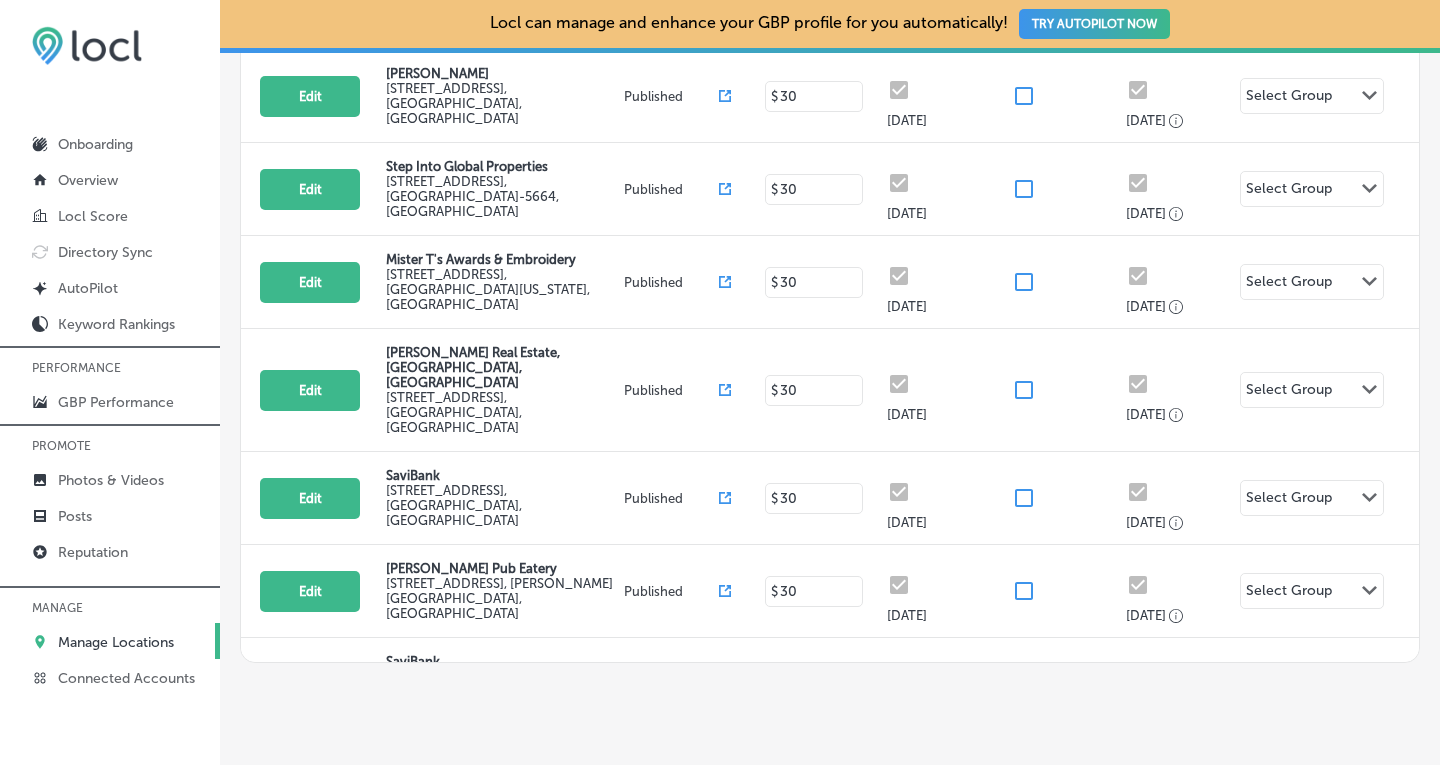 scroll, scrollTop: 501, scrollLeft: 0, axis: vertical 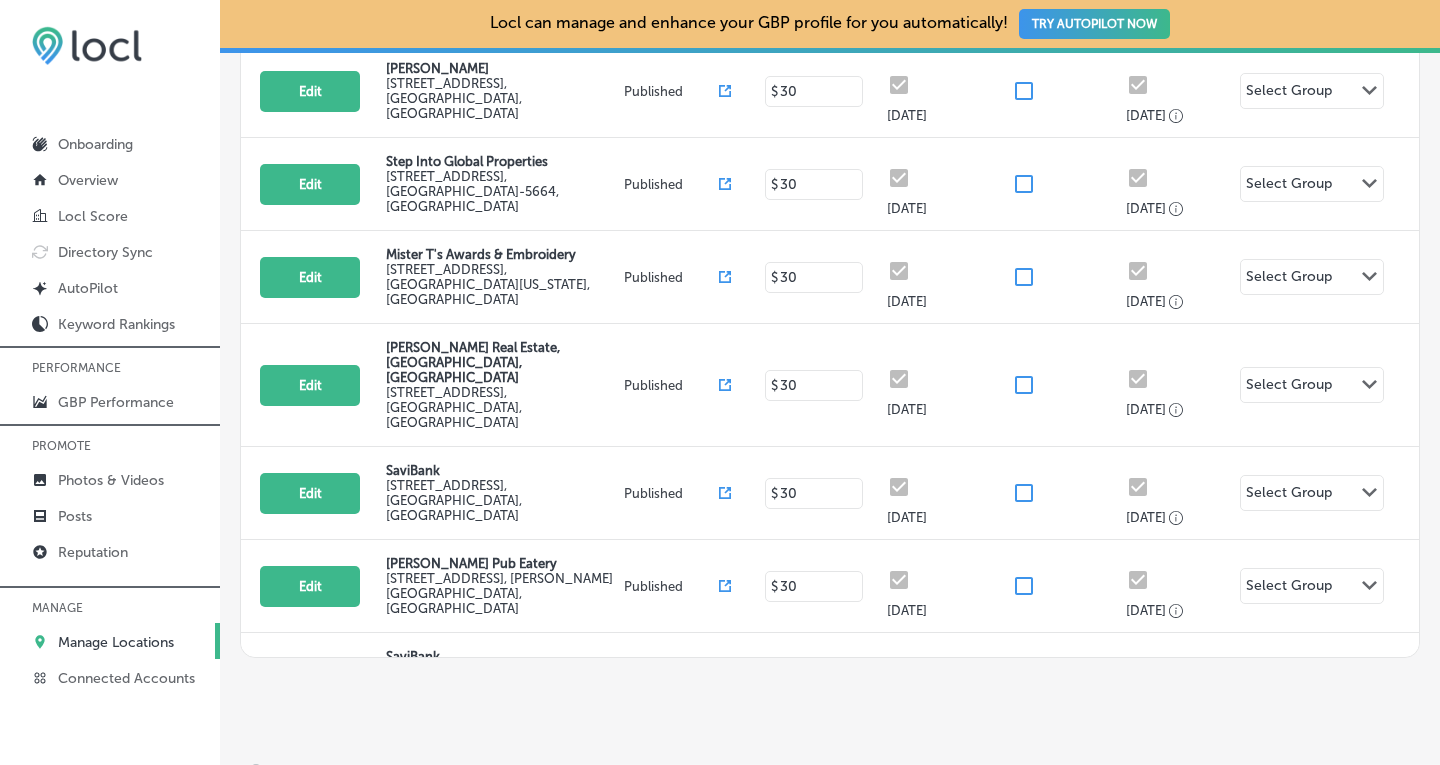 click on "SaviBank" at bounding box center [502, 749] 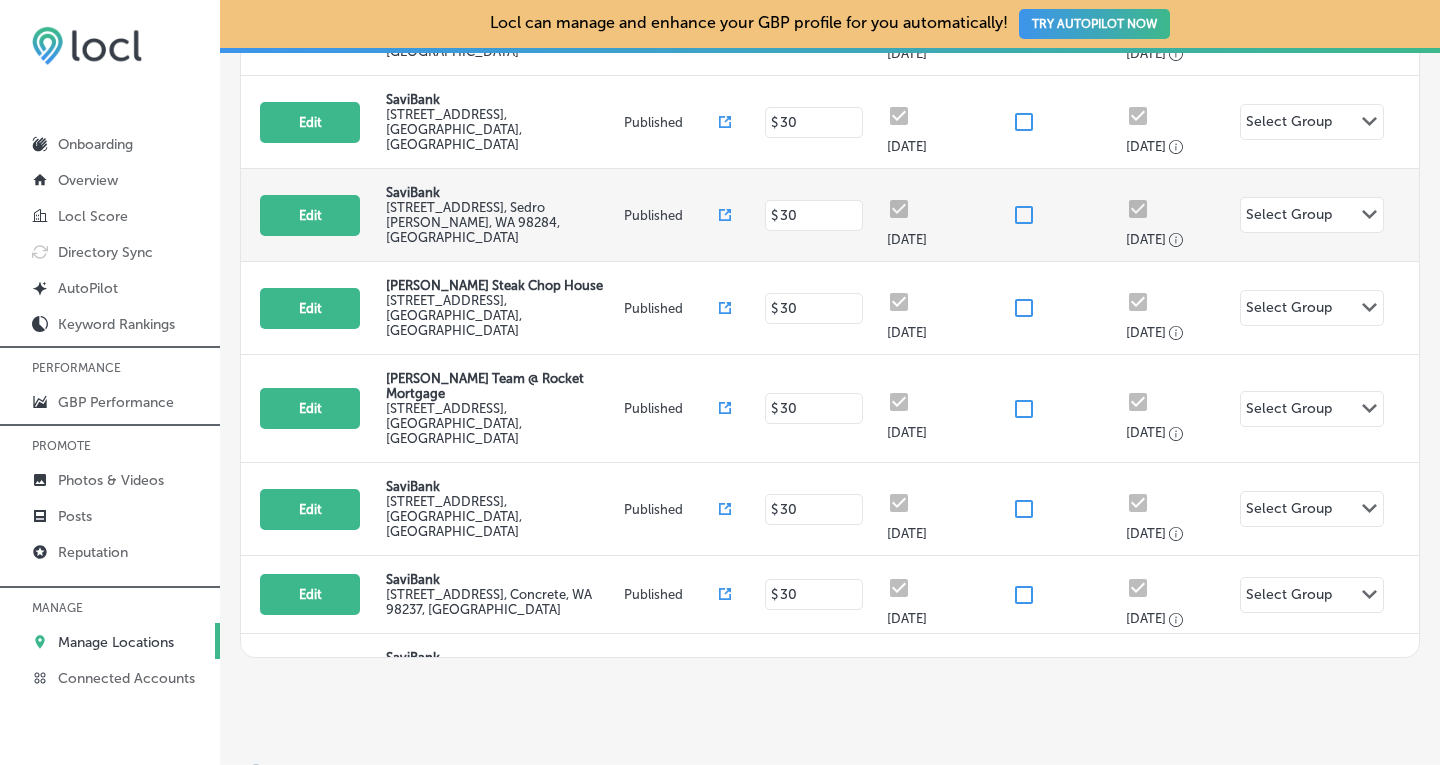 scroll, scrollTop: 560, scrollLeft: 0, axis: vertical 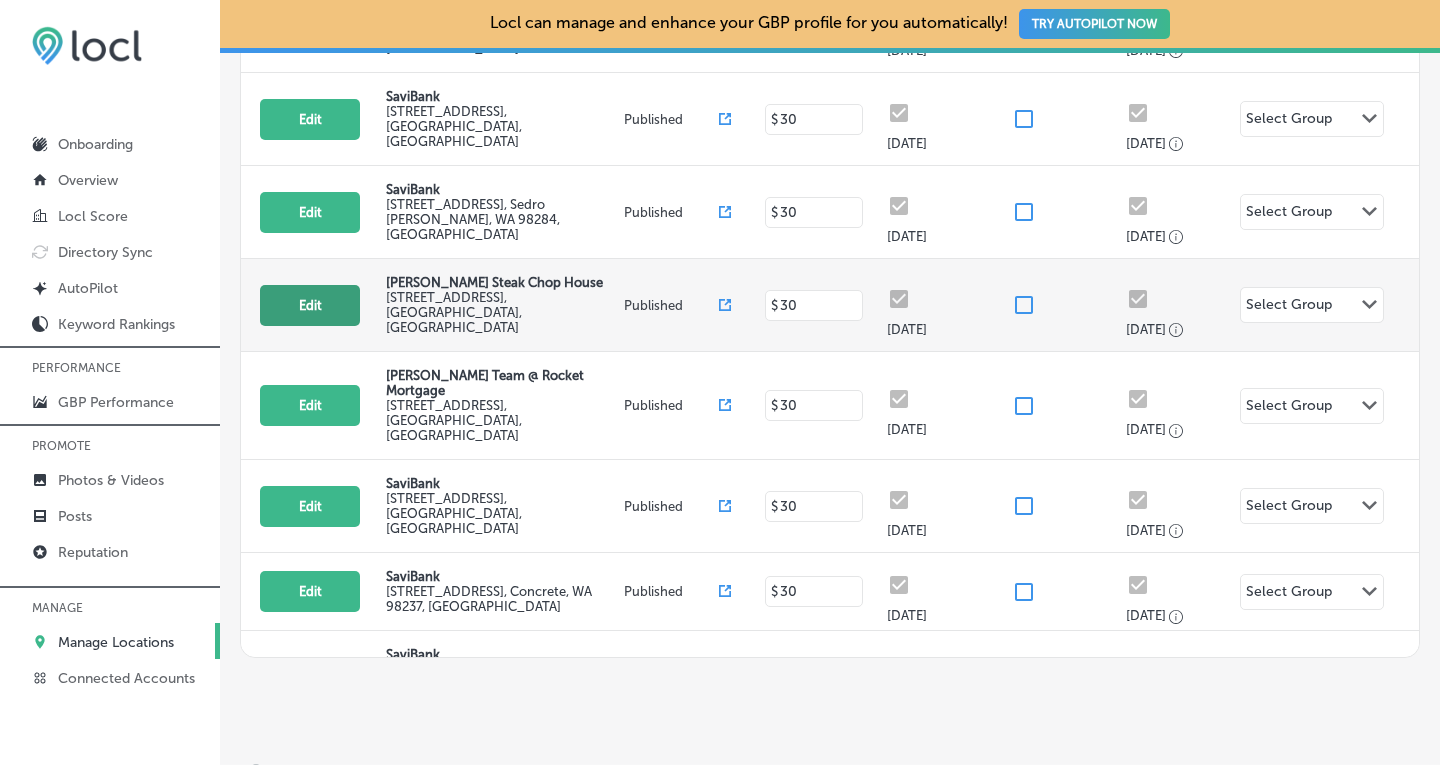 click on "Edit" at bounding box center (310, 305) 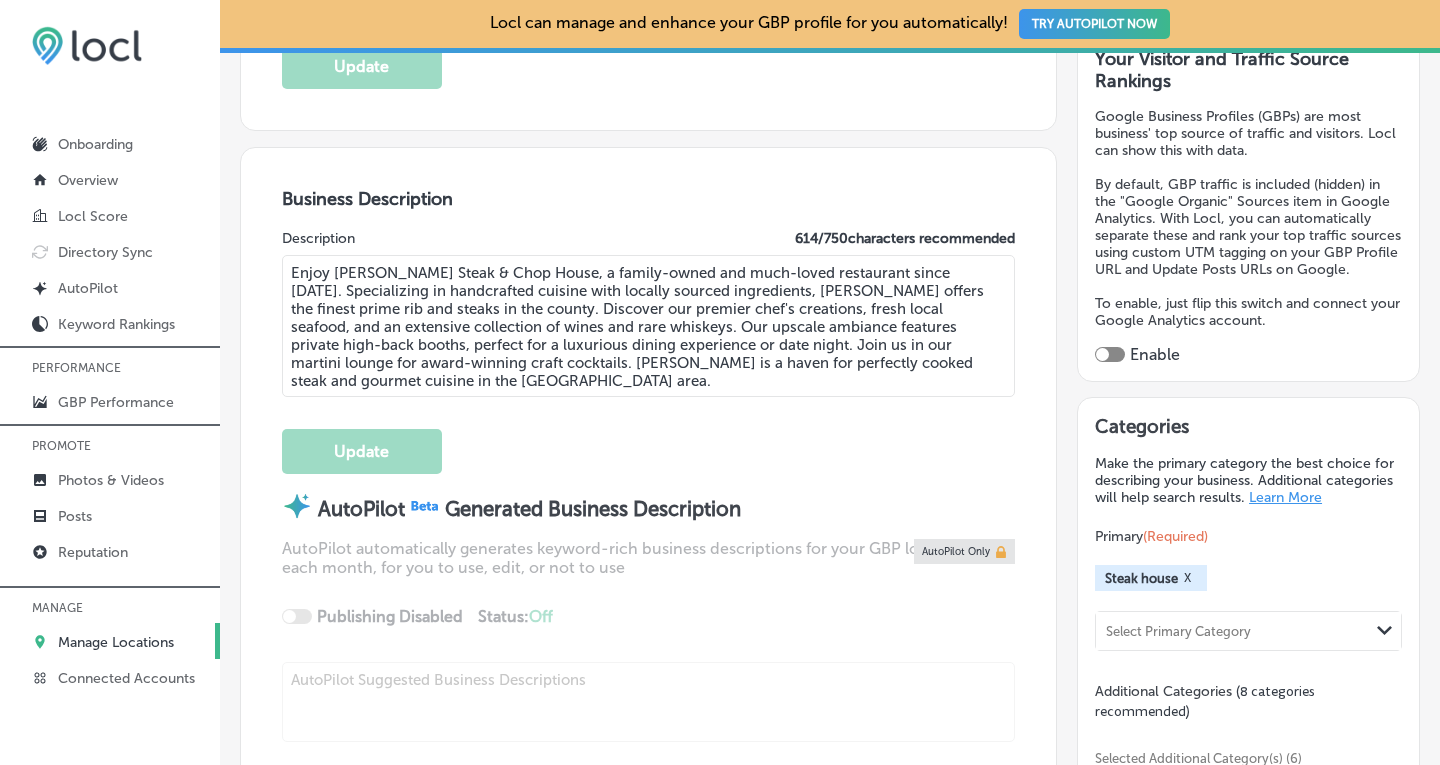 click at bounding box center [1110, 354] 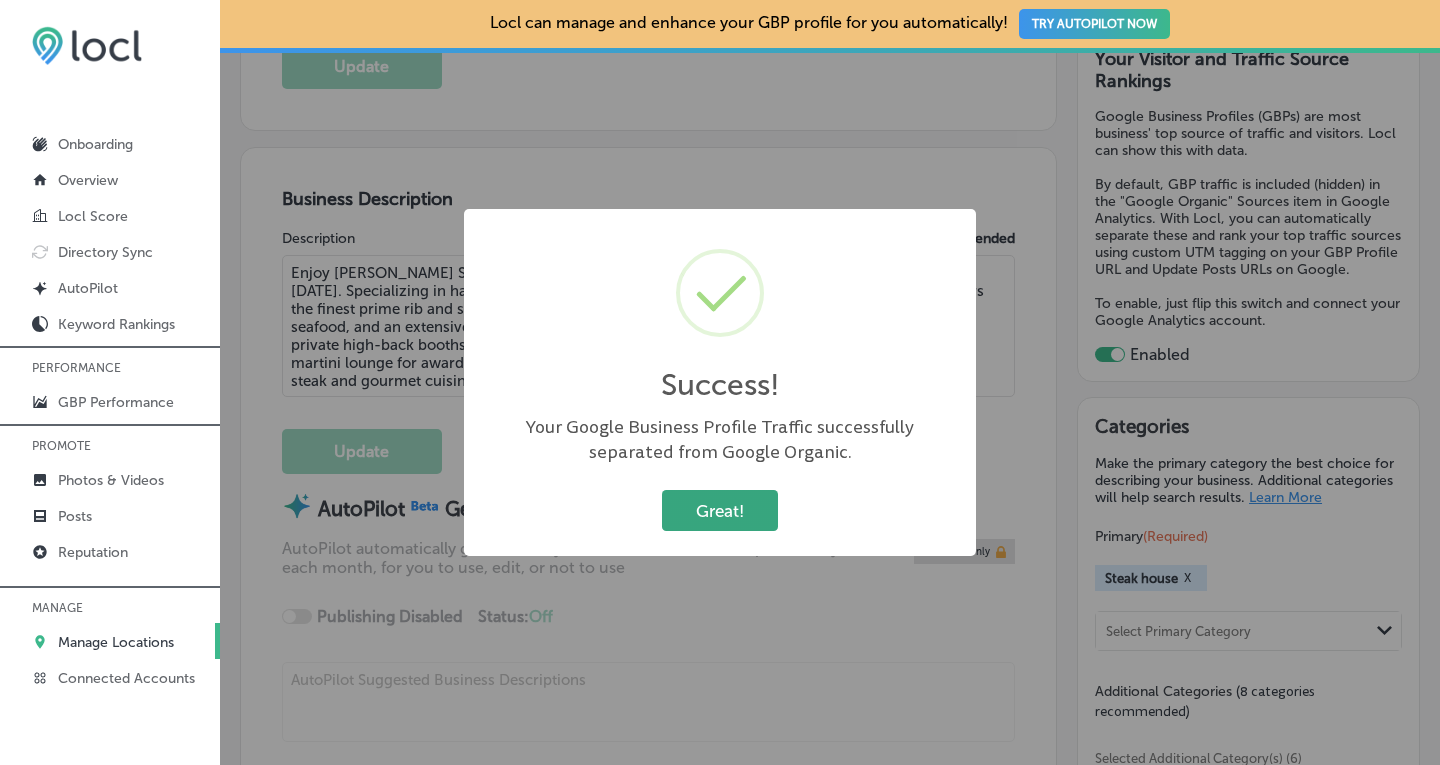 click on "Great!" at bounding box center [720, 510] 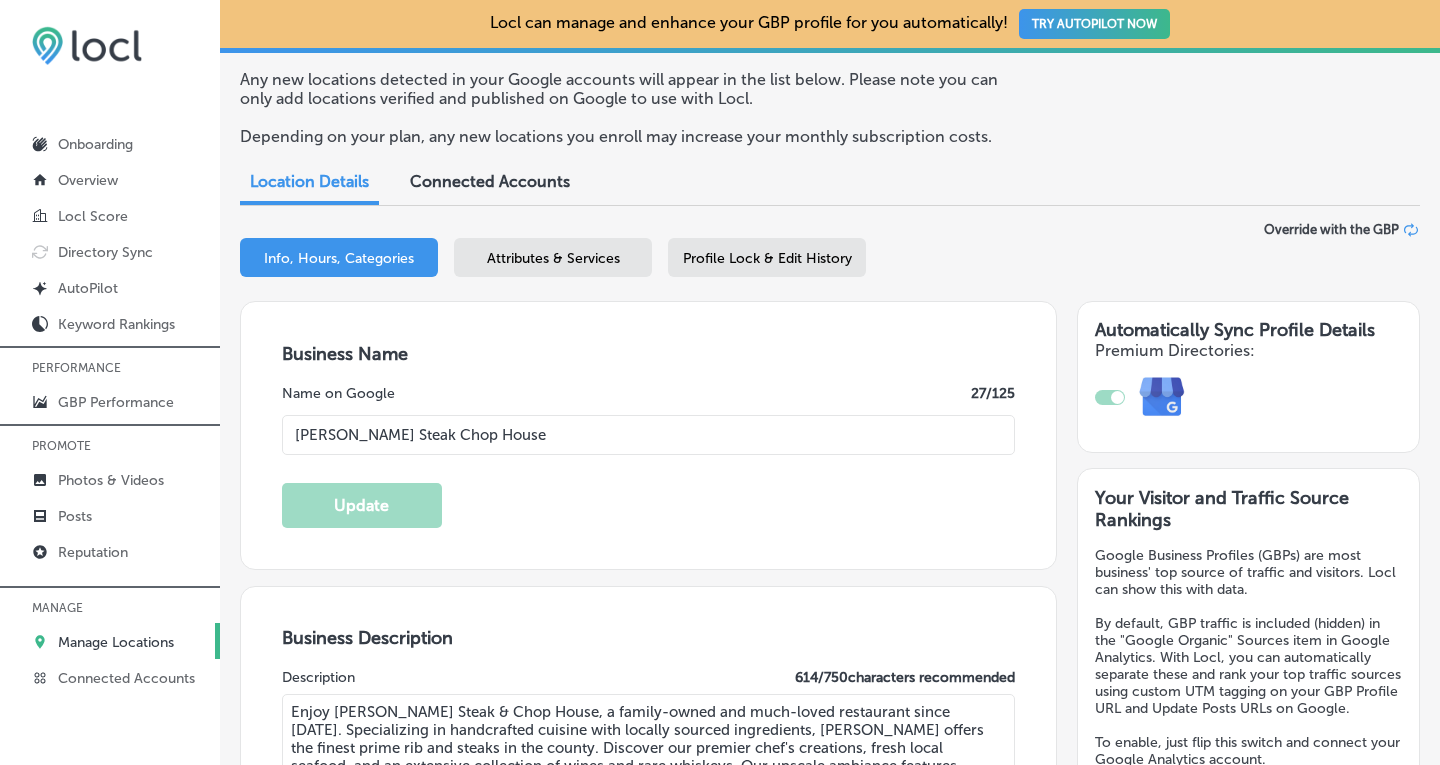 scroll, scrollTop: 80, scrollLeft: 0, axis: vertical 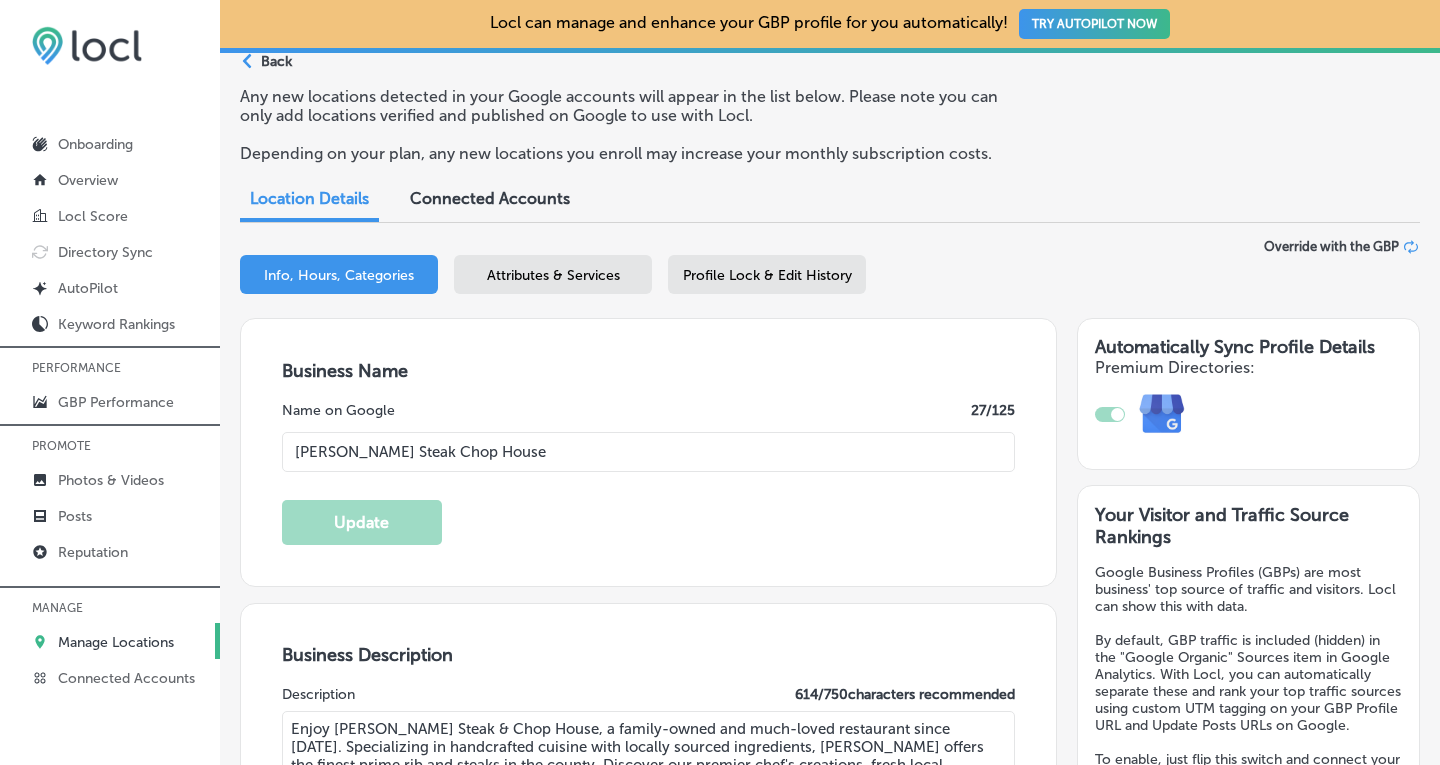click on "Profile Lock & Edit History" at bounding box center [767, 275] 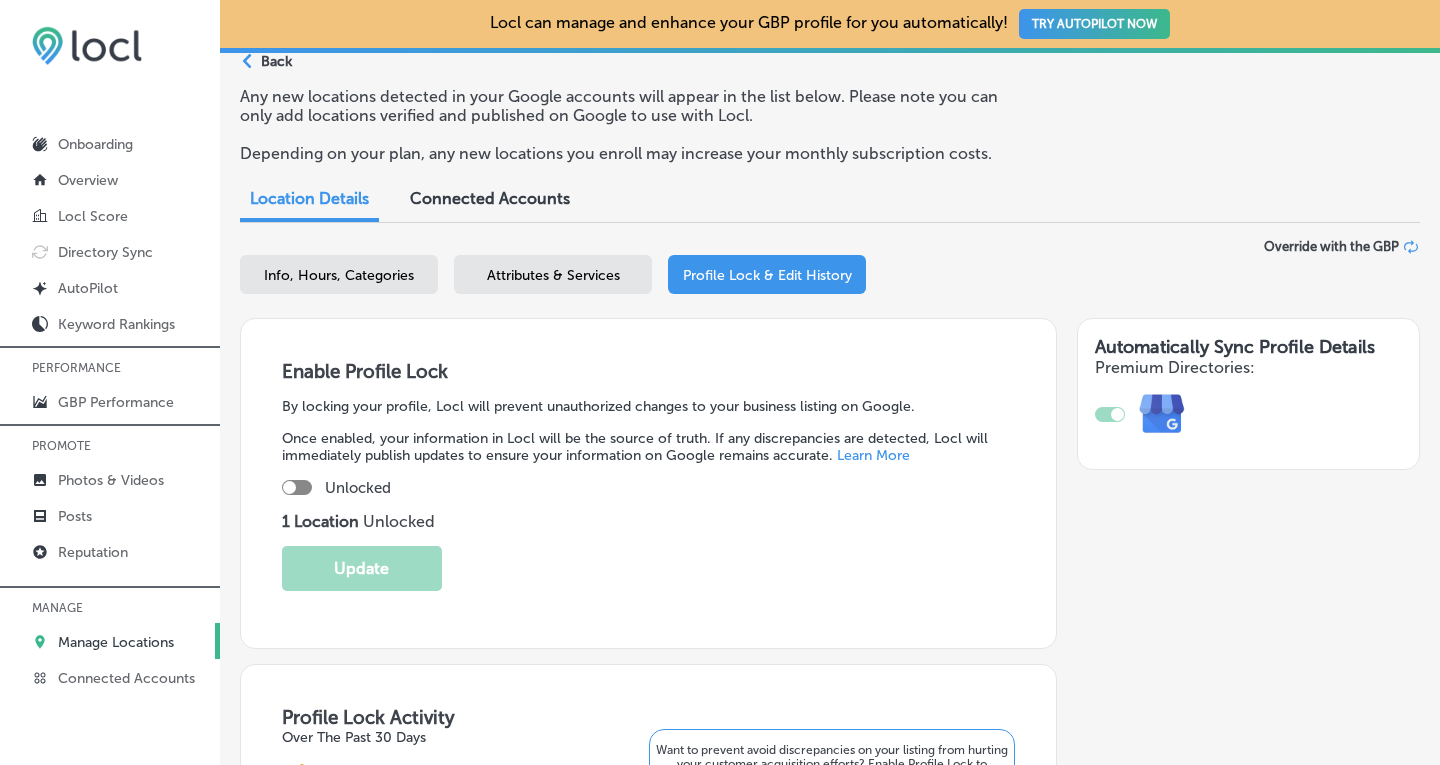 click on "Enable Profile Lock By locking your profile, Locl will prevent unauthorized changes to your business listing on Google. Once enabled, your information in Locl will be the source of truth. If any discrepancies are detected, Locl will immediately publish updates to ensure your information on Google remains accurate.   Learn More Unlocked 1     Location   Unlocked Update" at bounding box center (648, 483) 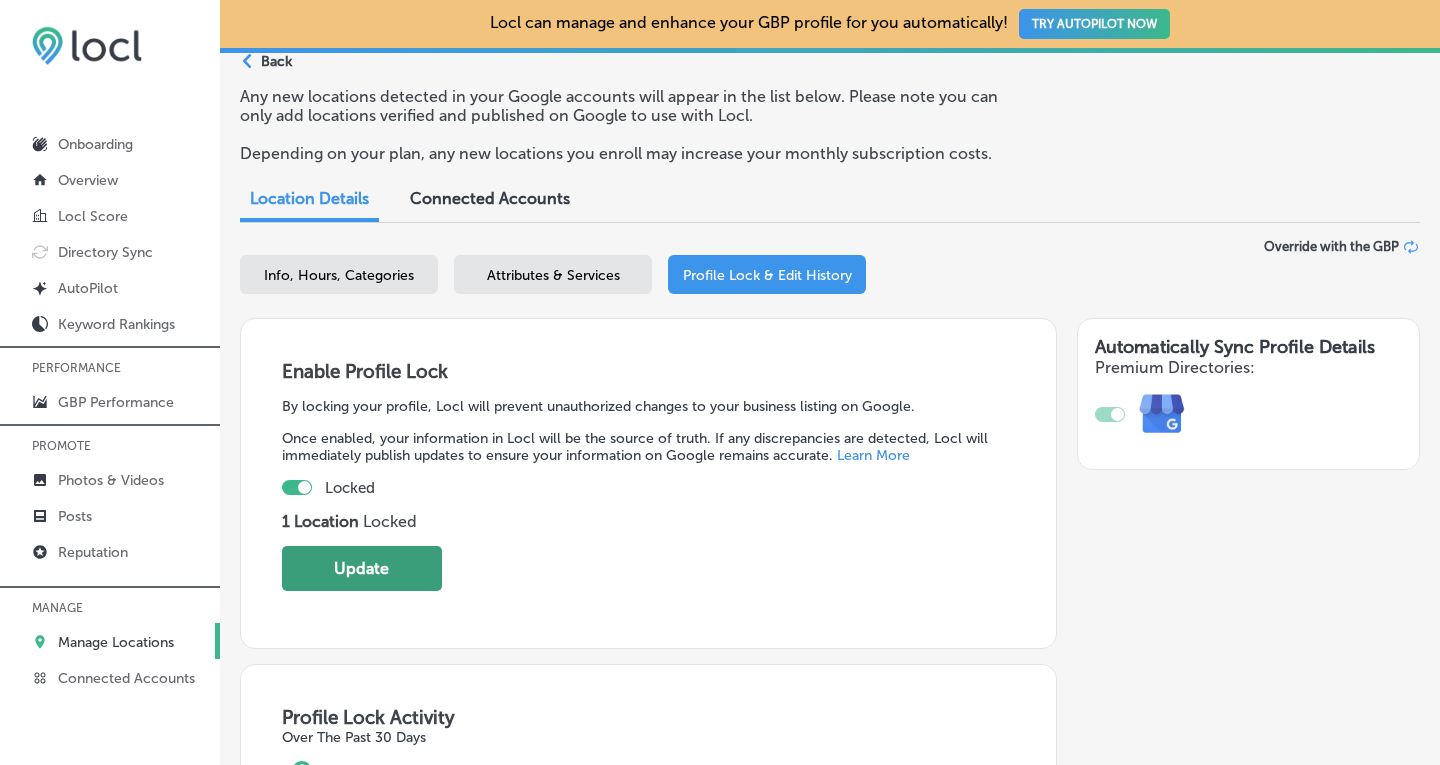click on "Update" at bounding box center [362, 568] 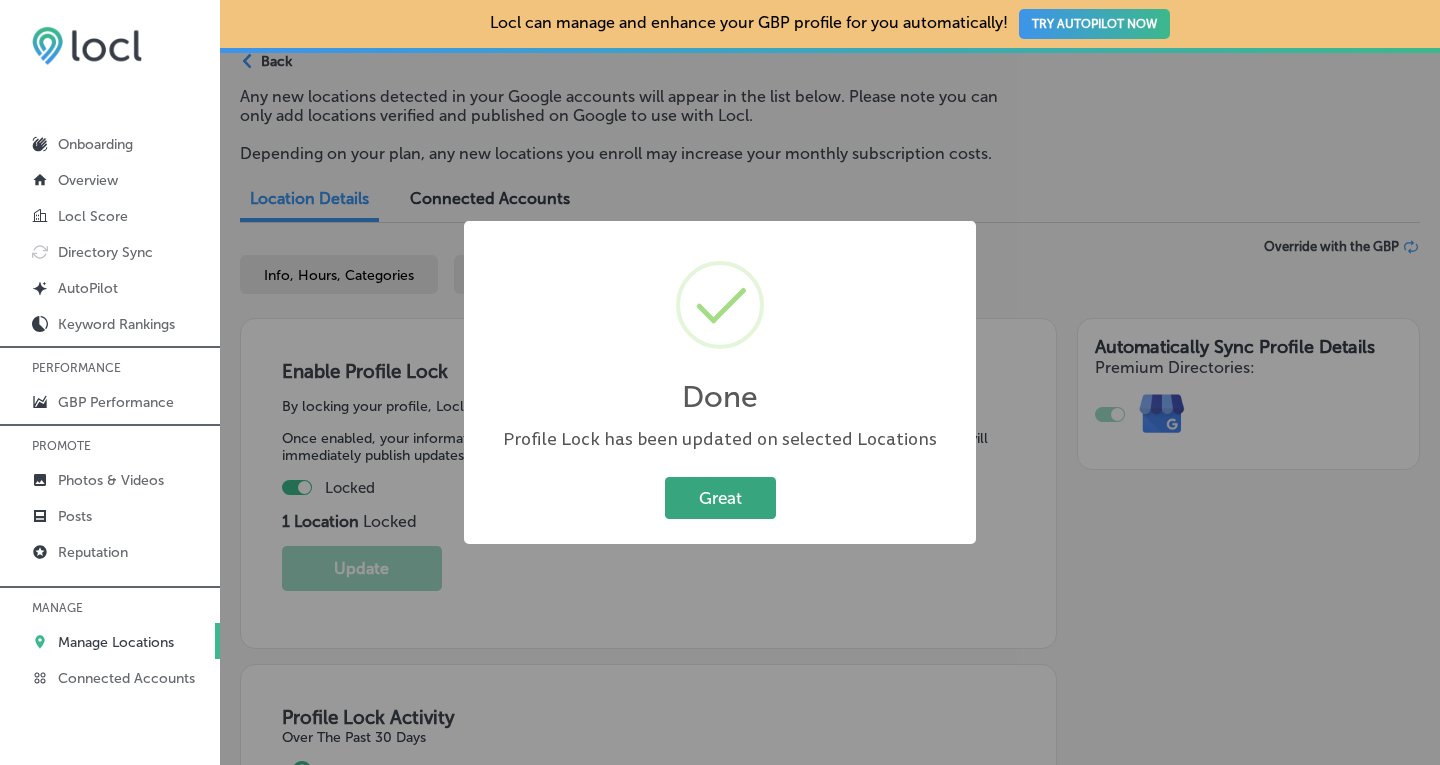 click on "Great" at bounding box center (720, 497) 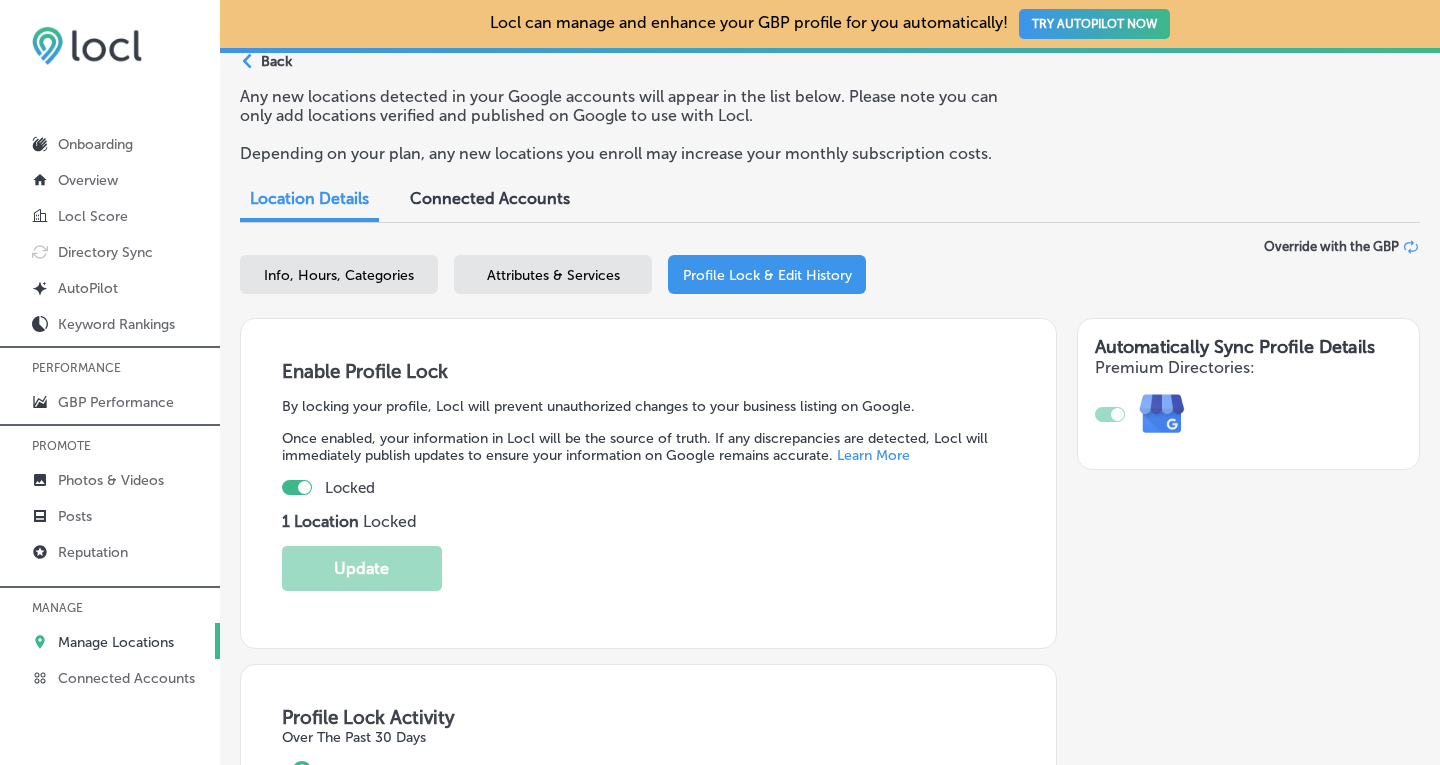 click on "Manage Locations" at bounding box center [116, 642] 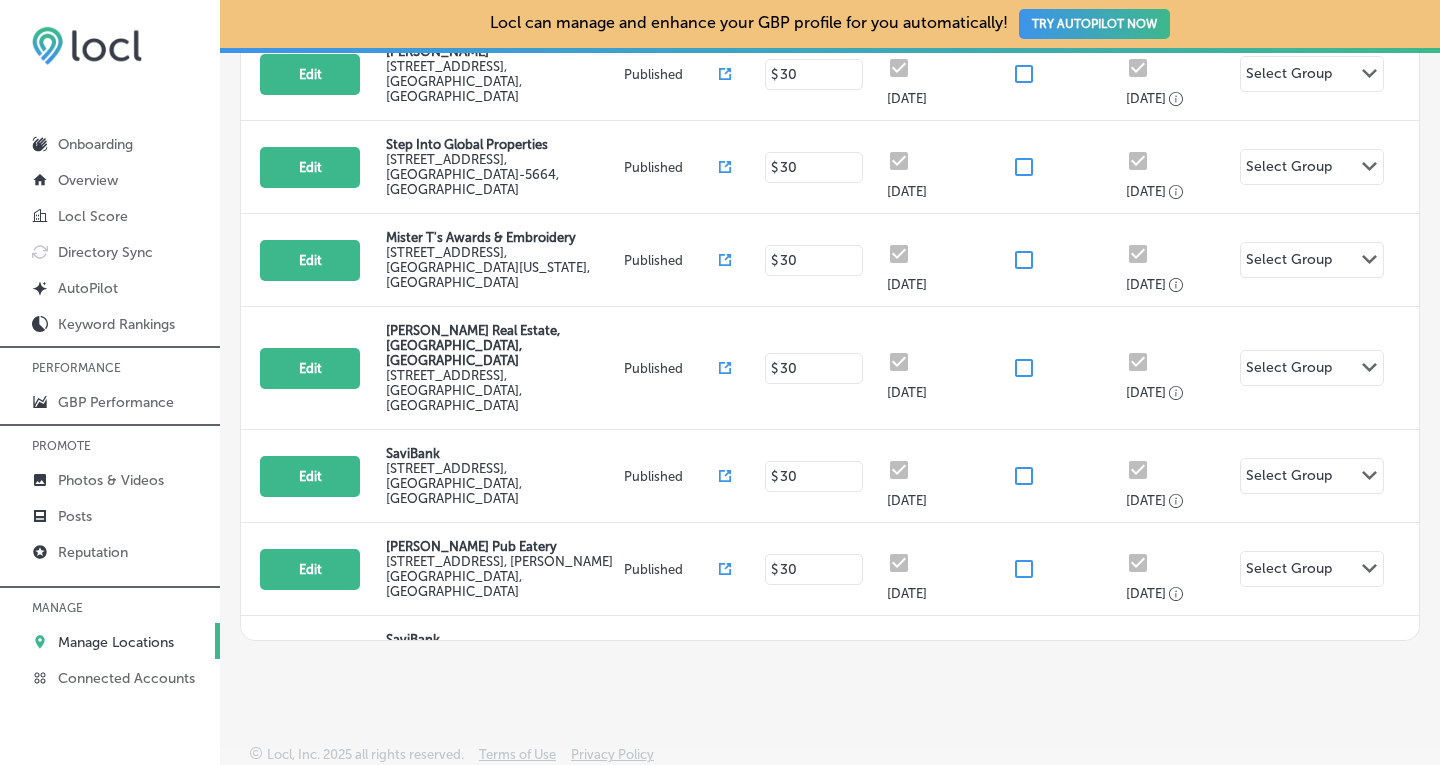 scroll, scrollTop: 523, scrollLeft: 0, axis: vertical 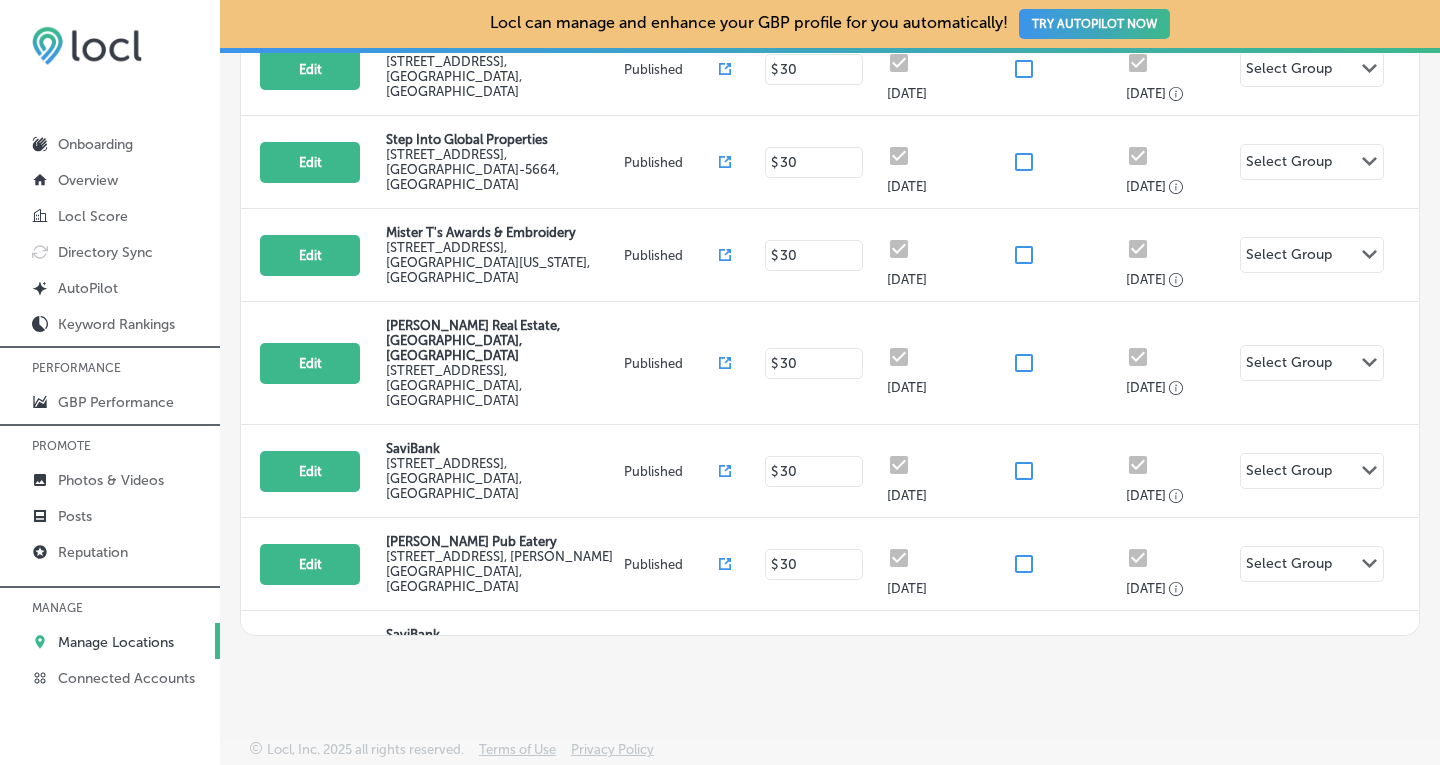 click on "SaviBank" at bounding box center [502, 727] 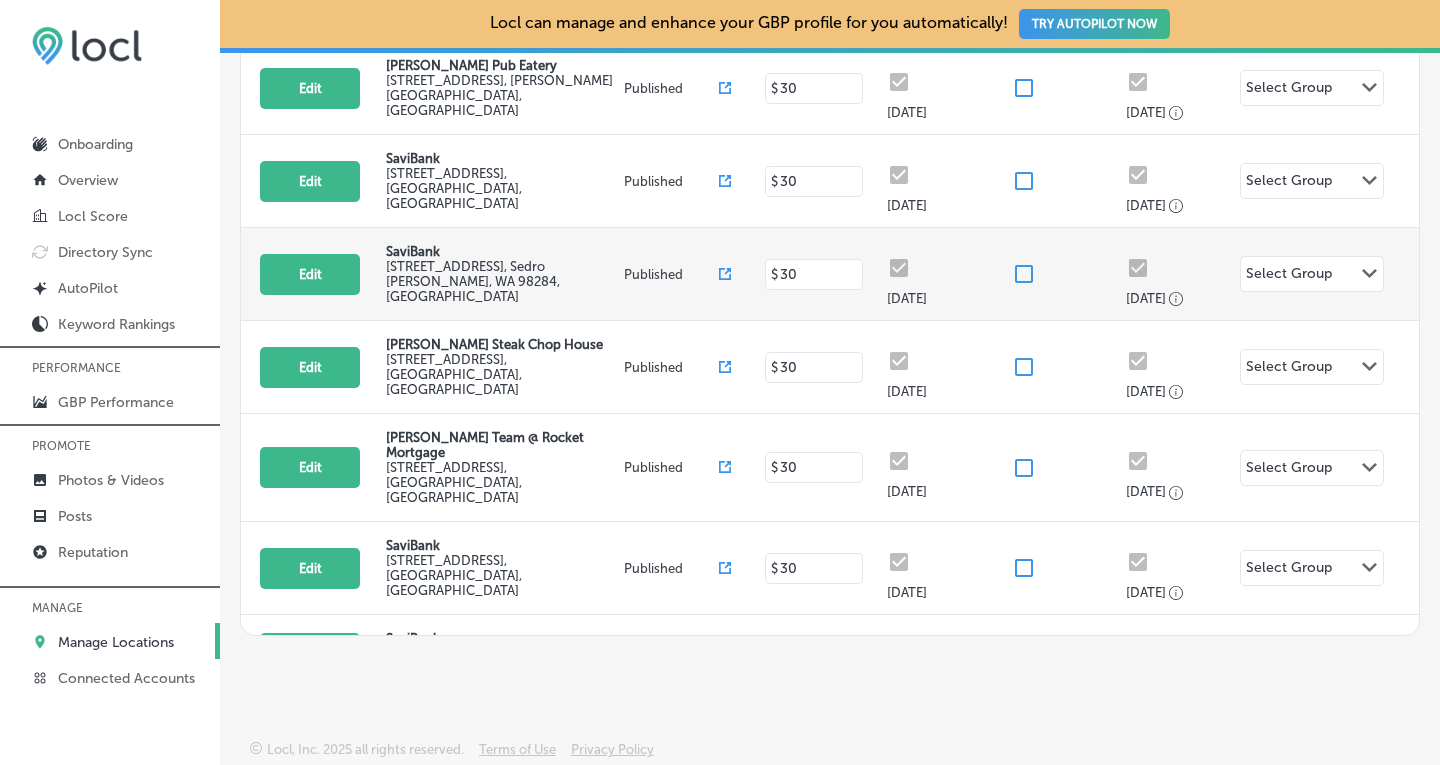 scroll, scrollTop: 480, scrollLeft: 0, axis: vertical 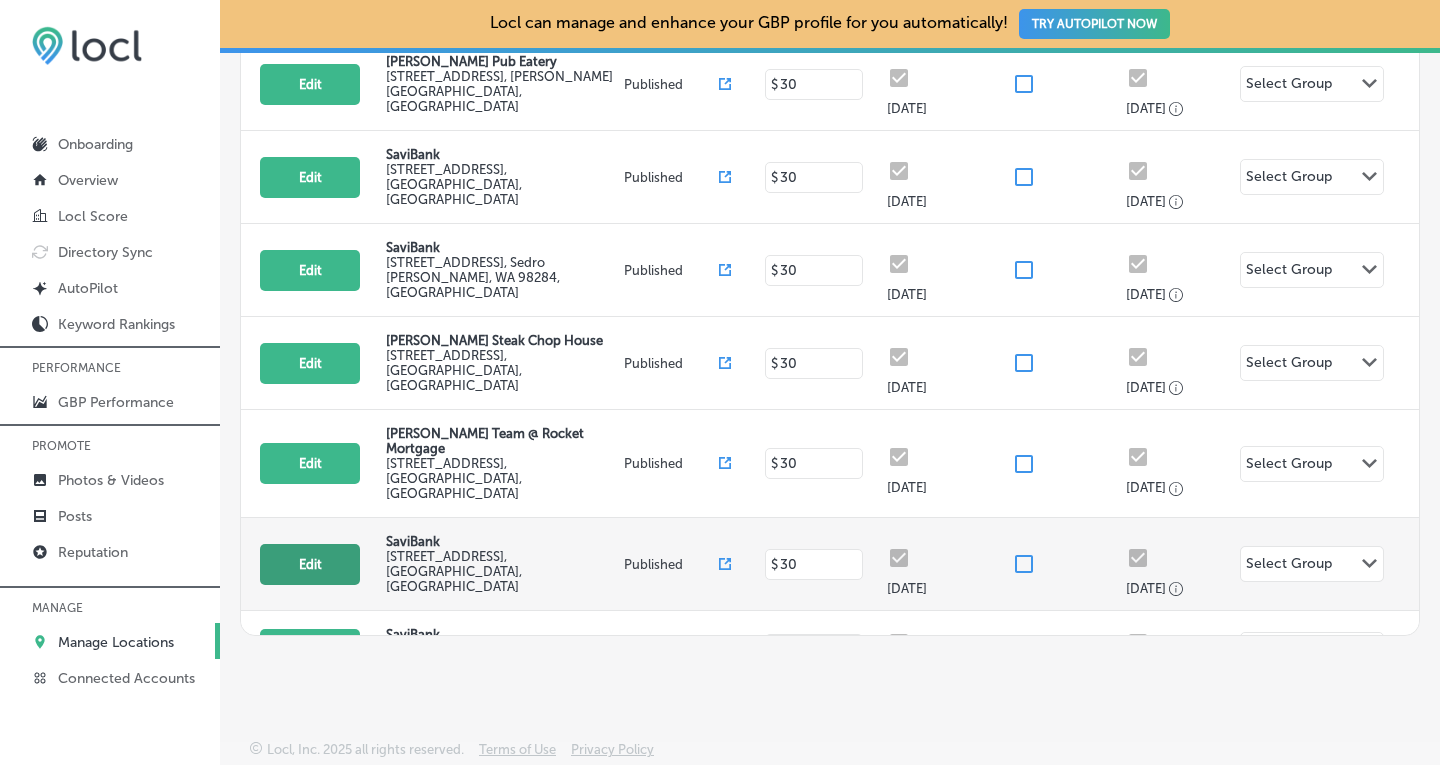 click on "Edit" at bounding box center (310, 564) 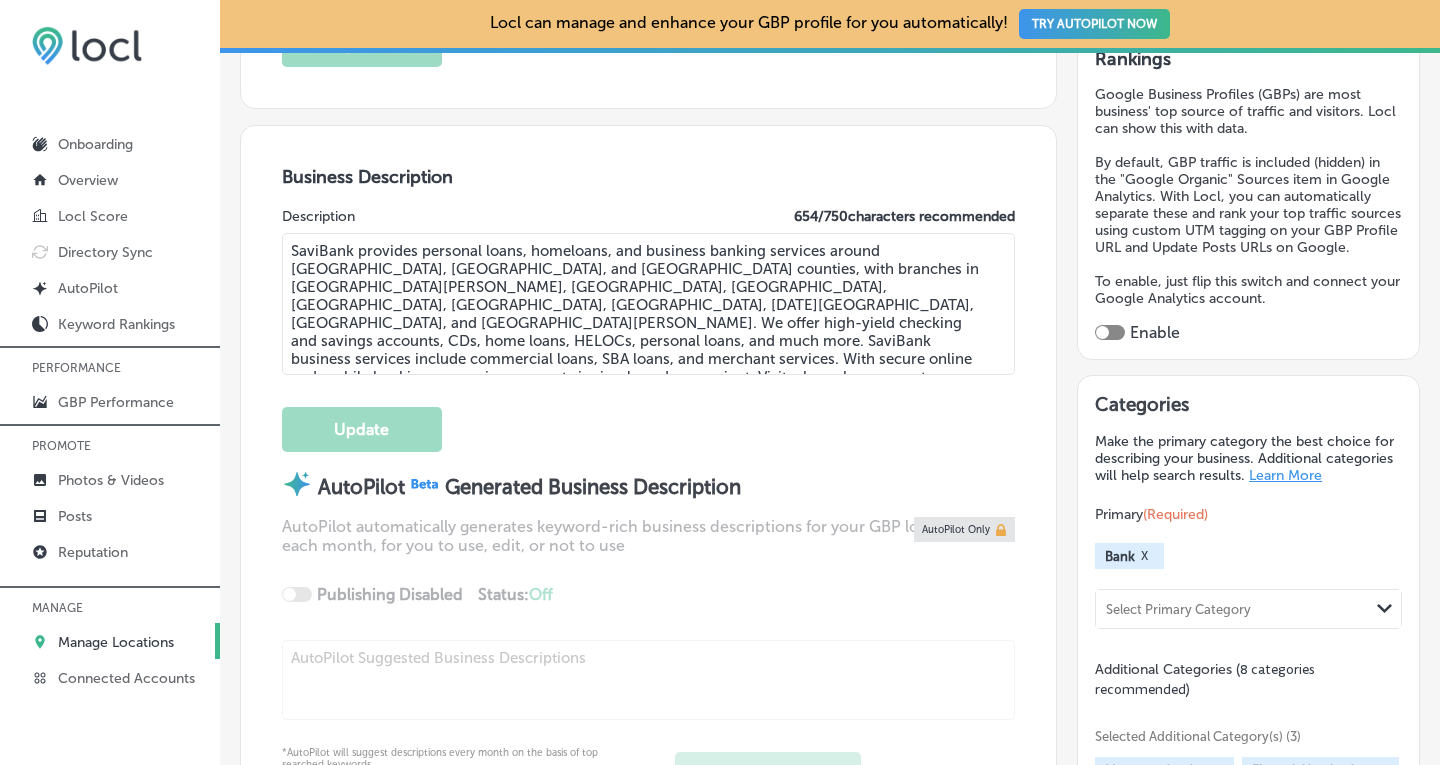 click on "SaviBank provides personal loans, homeloans, and business banking services around [GEOGRAPHIC_DATA], [GEOGRAPHIC_DATA], and [GEOGRAPHIC_DATA] counties, with branches in [GEOGRAPHIC_DATA][PERSON_NAME], [GEOGRAPHIC_DATA], [GEOGRAPHIC_DATA], [GEOGRAPHIC_DATA], [GEOGRAPHIC_DATA], [GEOGRAPHIC_DATA], [DATE][GEOGRAPHIC_DATA], [GEOGRAPHIC_DATA], and [GEOGRAPHIC_DATA][PERSON_NAME]. We offer high-yield checking and savings accounts, CDs, home loans, HELOCs, personal loans, and much more. SaviBank business services include commercial loans, SBA loans, and merchant services. With secure online and mobile banking, managing accounts is simple and convenient. Visit a branch near you to discover how SaviBank supports your financial goals with local expertise and personalized service." at bounding box center (649, 304) 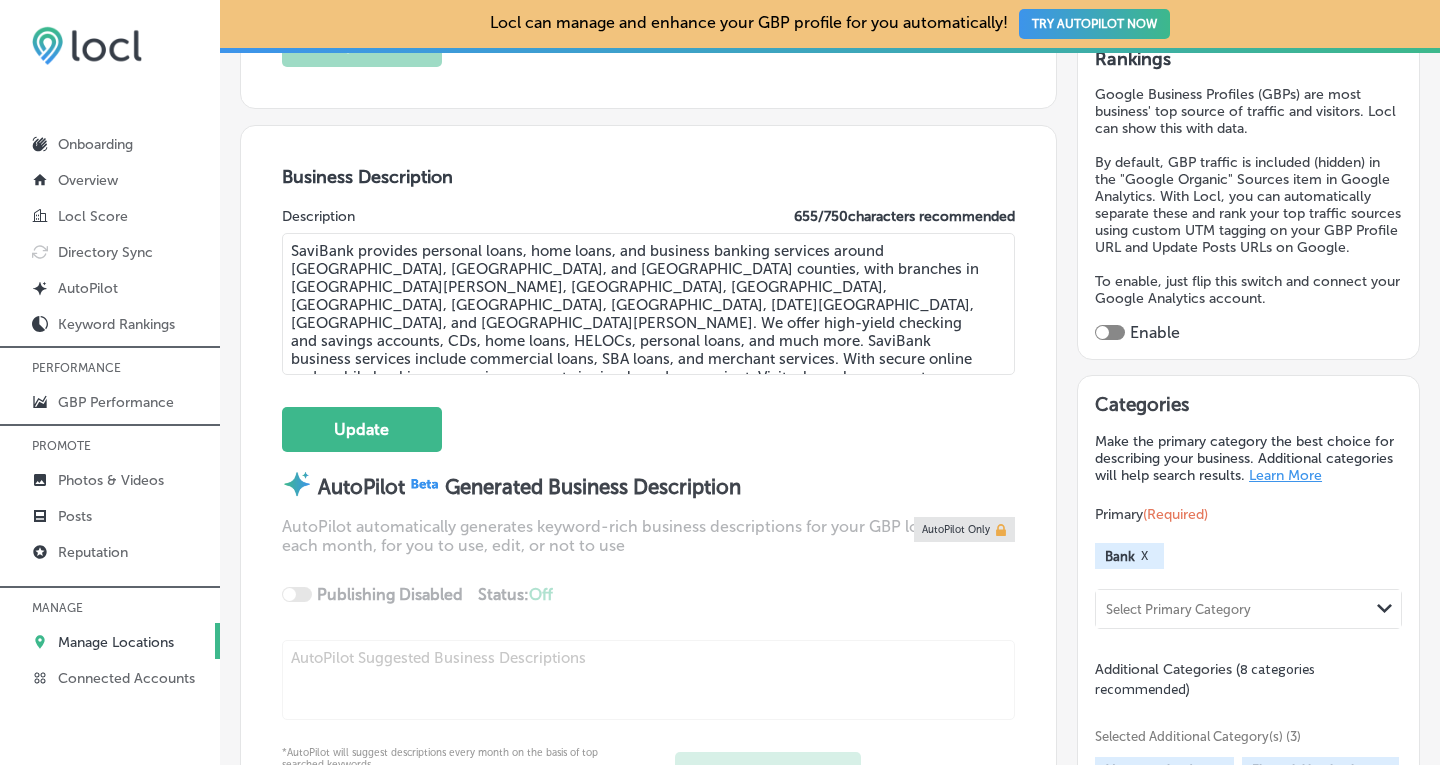 click on "SaviBank provides personal loans, home loans, and business banking services around [GEOGRAPHIC_DATA], [GEOGRAPHIC_DATA], and [GEOGRAPHIC_DATA] counties, with branches in [GEOGRAPHIC_DATA][PERSON_NAME], [GEOGRAPHIC_DATA], [GEOGRAPHIC_DATA], [GEOGRAPHIC_DATA], [GEOGRAPHIC_DATA], [GEOGRAPHIC_DATA], [DATE][GEOGRAPHIC_DATA], [GEOGRAPHIC_DATA], and [GEOGRAPHIC_DATA][PERSON_NAME]. We offer high-yield checking and savings accounts, CDs, home loans, HELOCs, personal loans, and much more. SaviBank business services include commercial loans, SBA loans, and merchant services. With secure online and mobile banking, managing accounts is simple and convenient. Visit a branch near you to discover how SaviBank supports your financial goals with local expertise and personalized service." at bounding box center (649, 304) 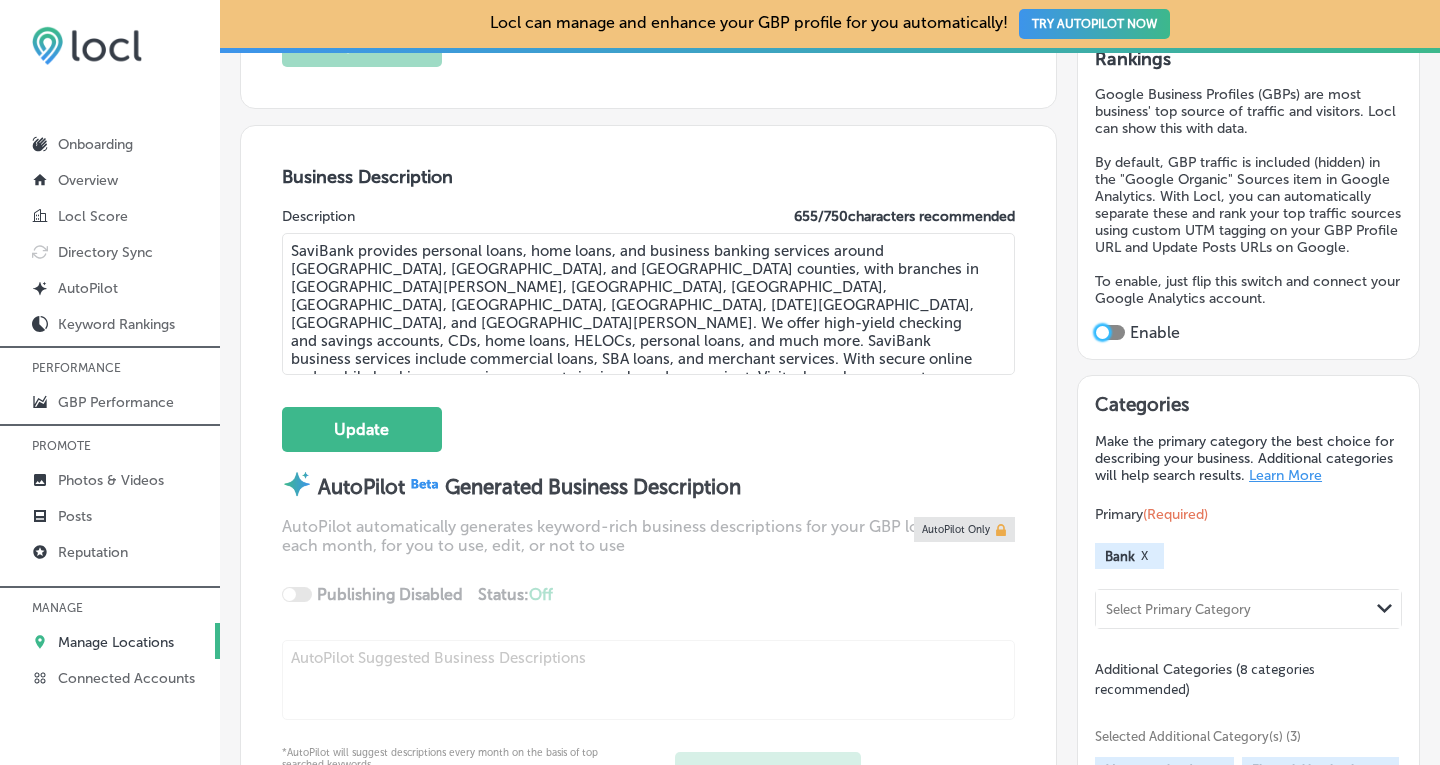 click at bounding box center (1102, 332) 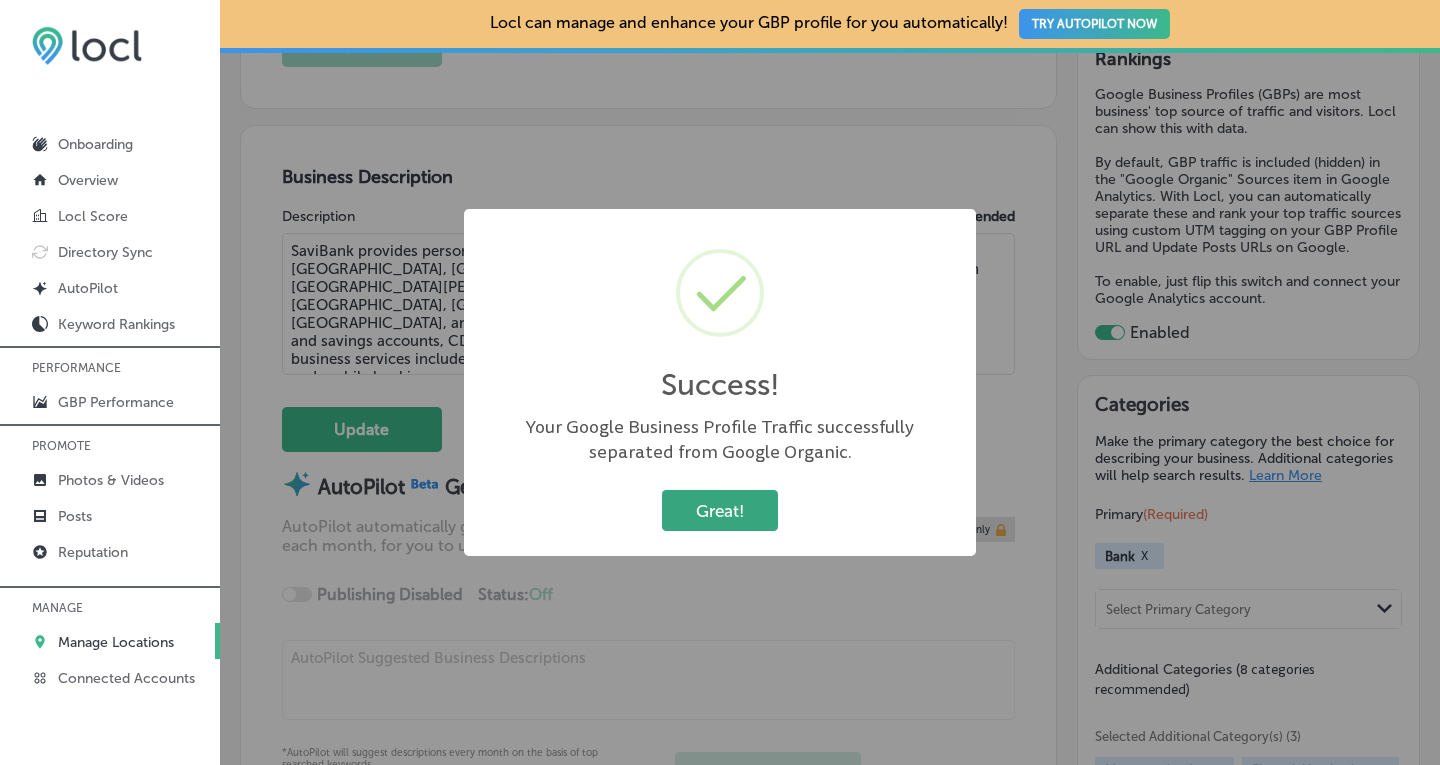 click on "Great!" at bounding box center [720, 510] 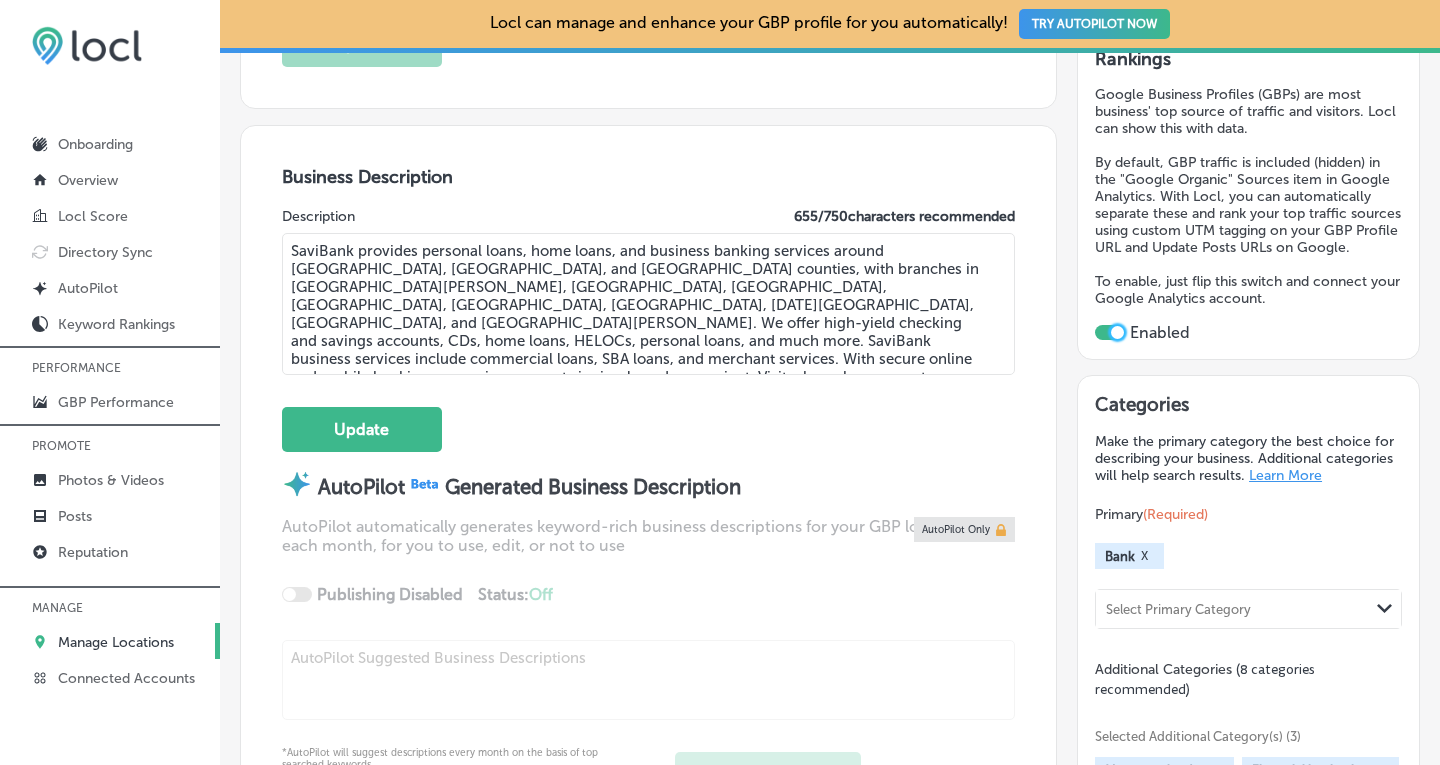 click on "SaviBank provides personal loans, home loans, and business banking services around [GEOGRAPHIC_DATA], [GEOGRAPHIC_DATA], and [GEOGRAPHIC_DATA] counties, with branches in [GEOGRAPHIC_DATA][PERSON_NAME], [GEOGRAPHIC_DATA], [GEOGRAPHIC_DATA], [GEOGRAPHIC_DATA], [GEOGRAPHIC_DATA], [GEOGRAPHIC_DATA], [DATE][GEOGRAPHIC_DATA], [GEOGRAPHIC_DATA], and [GEOGRAPHIC_DATA][PERSON_NAME]. We offer high-yield checking and savings accounts, CDs, home loans, HELOCs, personal loans, and much more. SaviBank business services include commercial loans, SBA loans, and merchant services. With secure online and mobile banking, managing accounts is simple and convenient. Visit a branch near you to discover how SaviBank supports your financial goals with local expertise and personalized service." at bounding box center [649, 304] 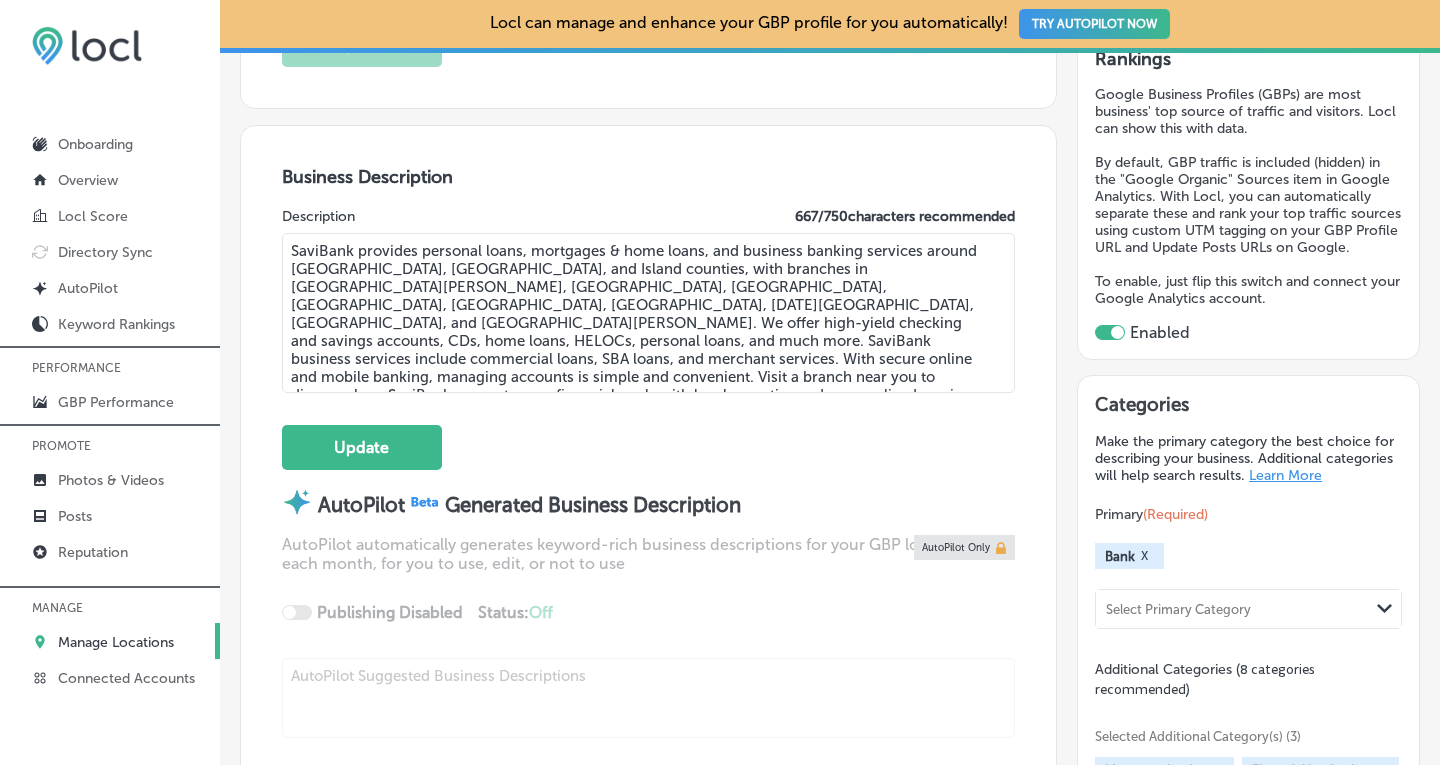 drag, startPoint x: 699, startPoint y: 246, endPoint x: 528, endPoint y: 251, distance: 171.07309 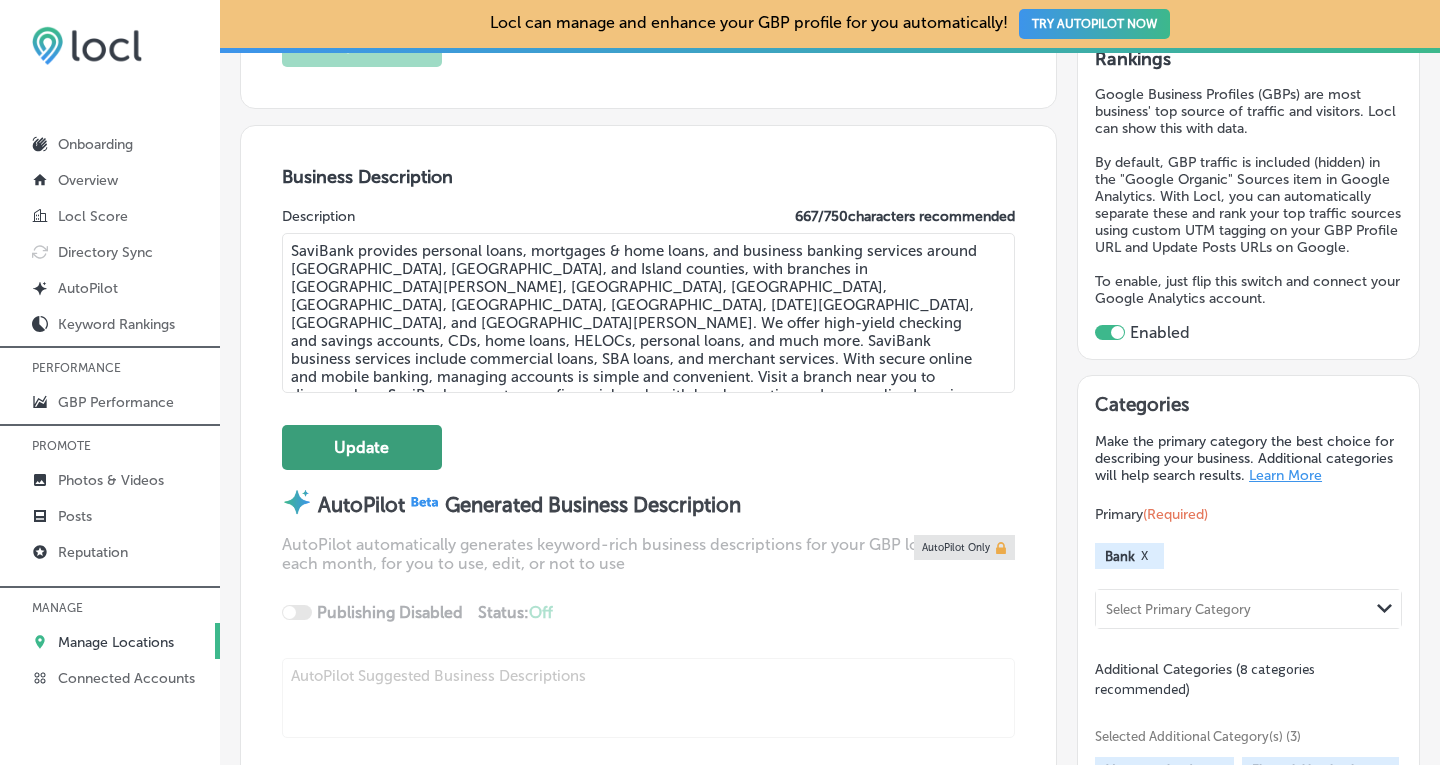 click on "Update" at bounding box center (362, 447) 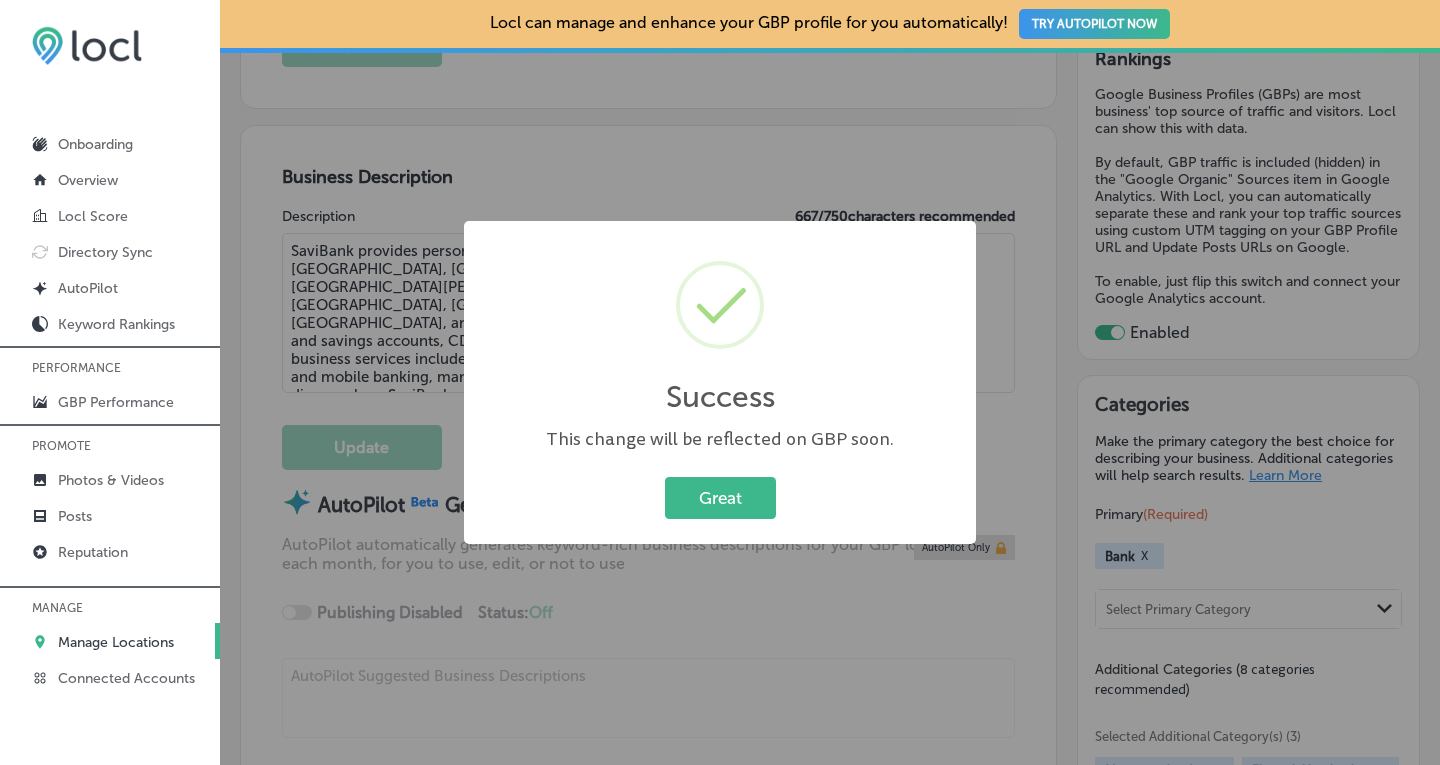 click on "Success × This change will be reflected on GBP soon. Great Cancel" at bounding box center (720, 382) 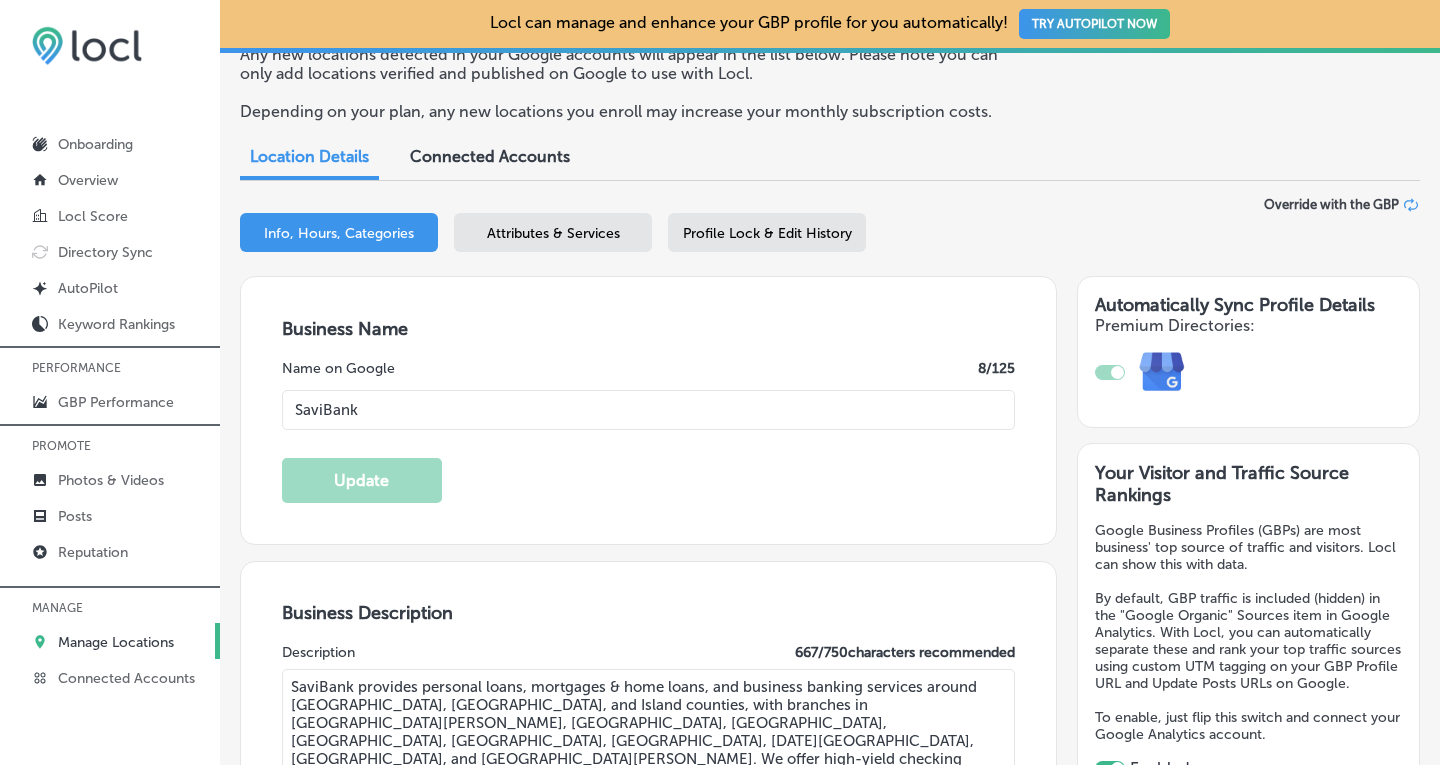 scroll, scrollTop: 115, scrollLeft: 0, axis: vertical 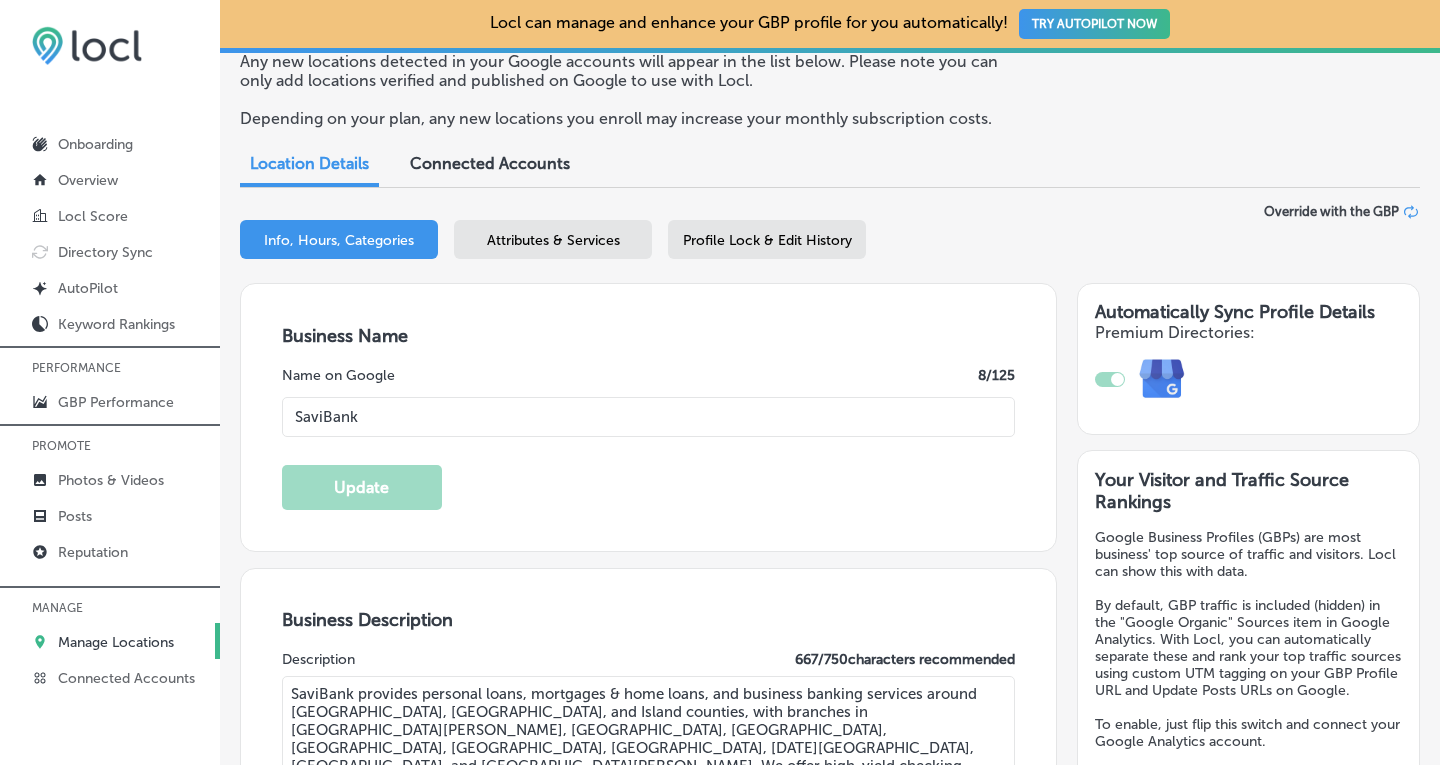 click on "Profile Lock & Edit History" at bounding box center [767, 240] 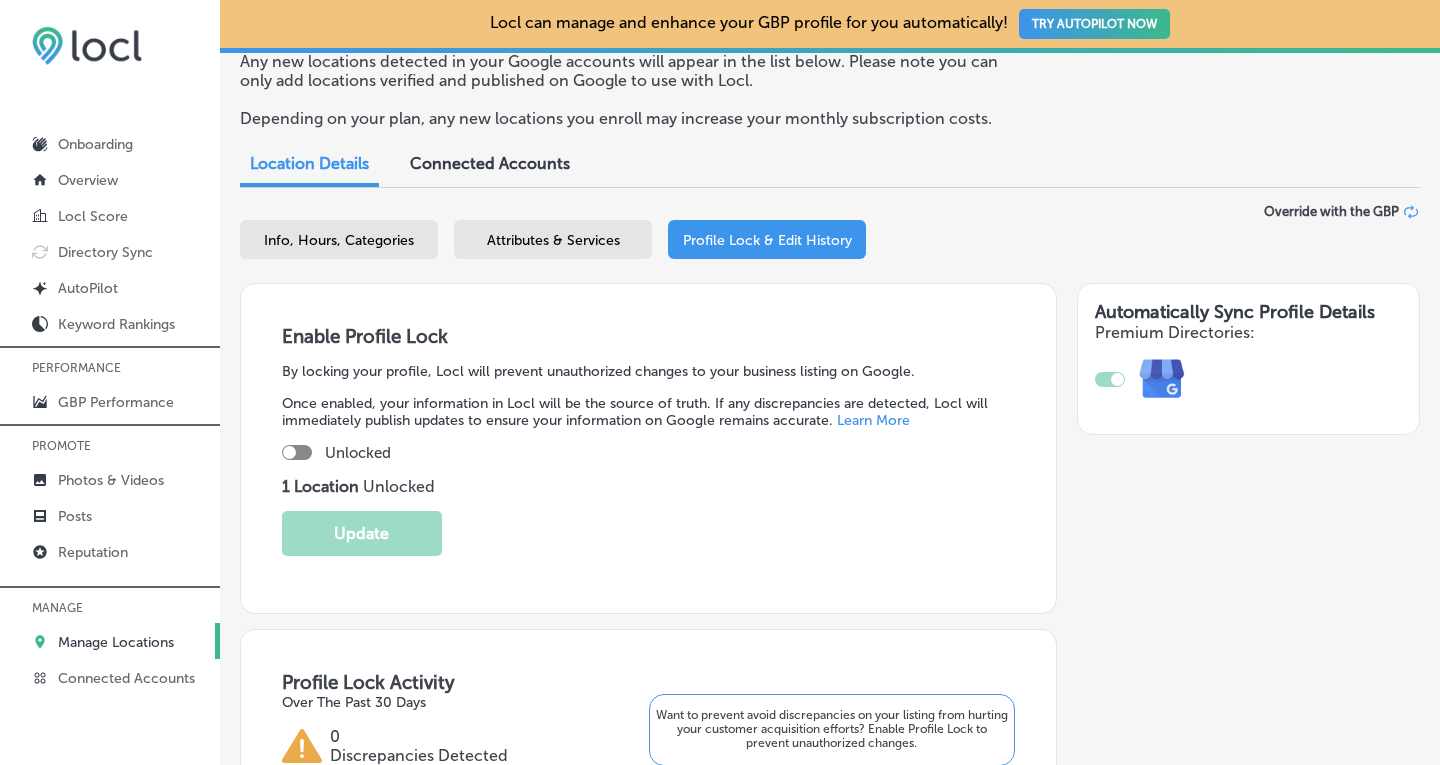 click at bounding box center (297, 452) 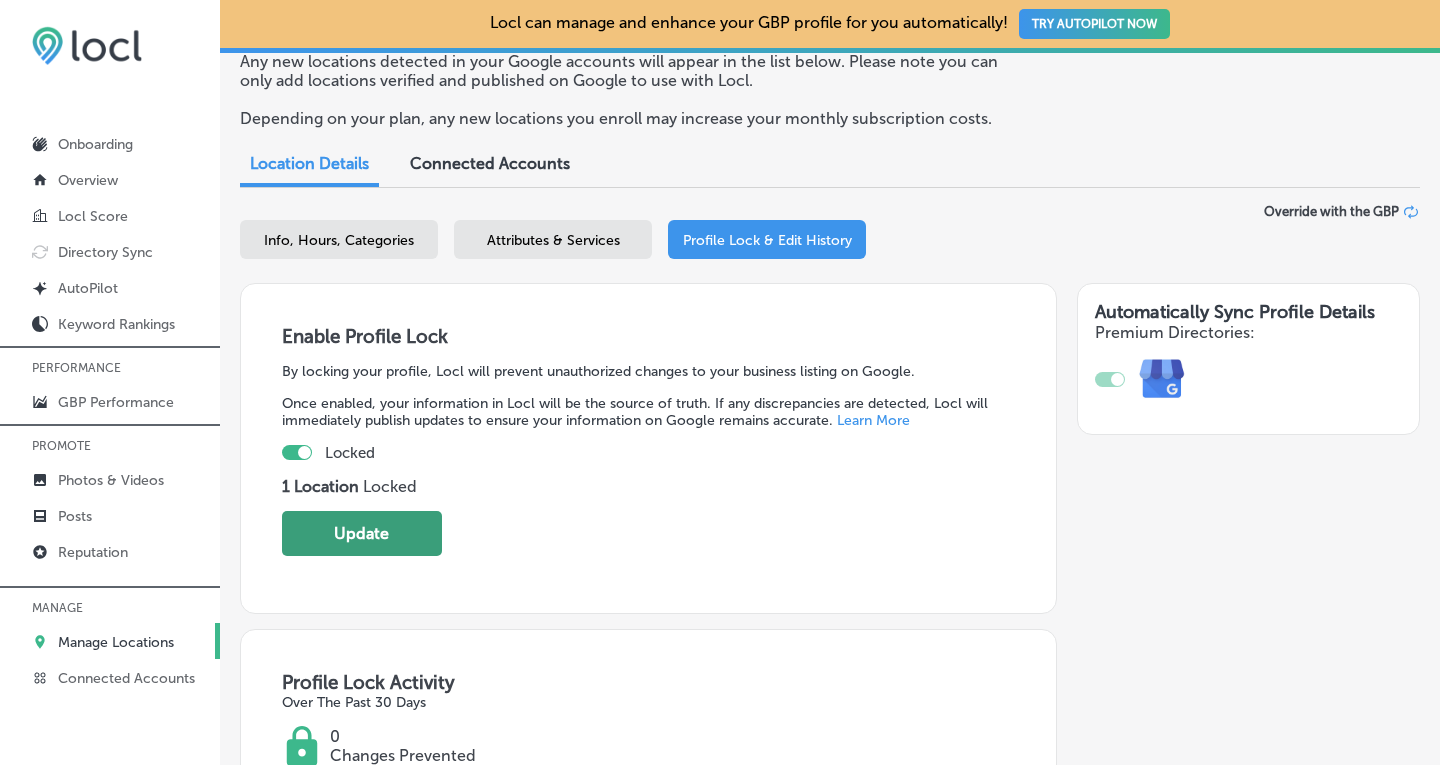 click on "Update" at bounding box center (362, 533) 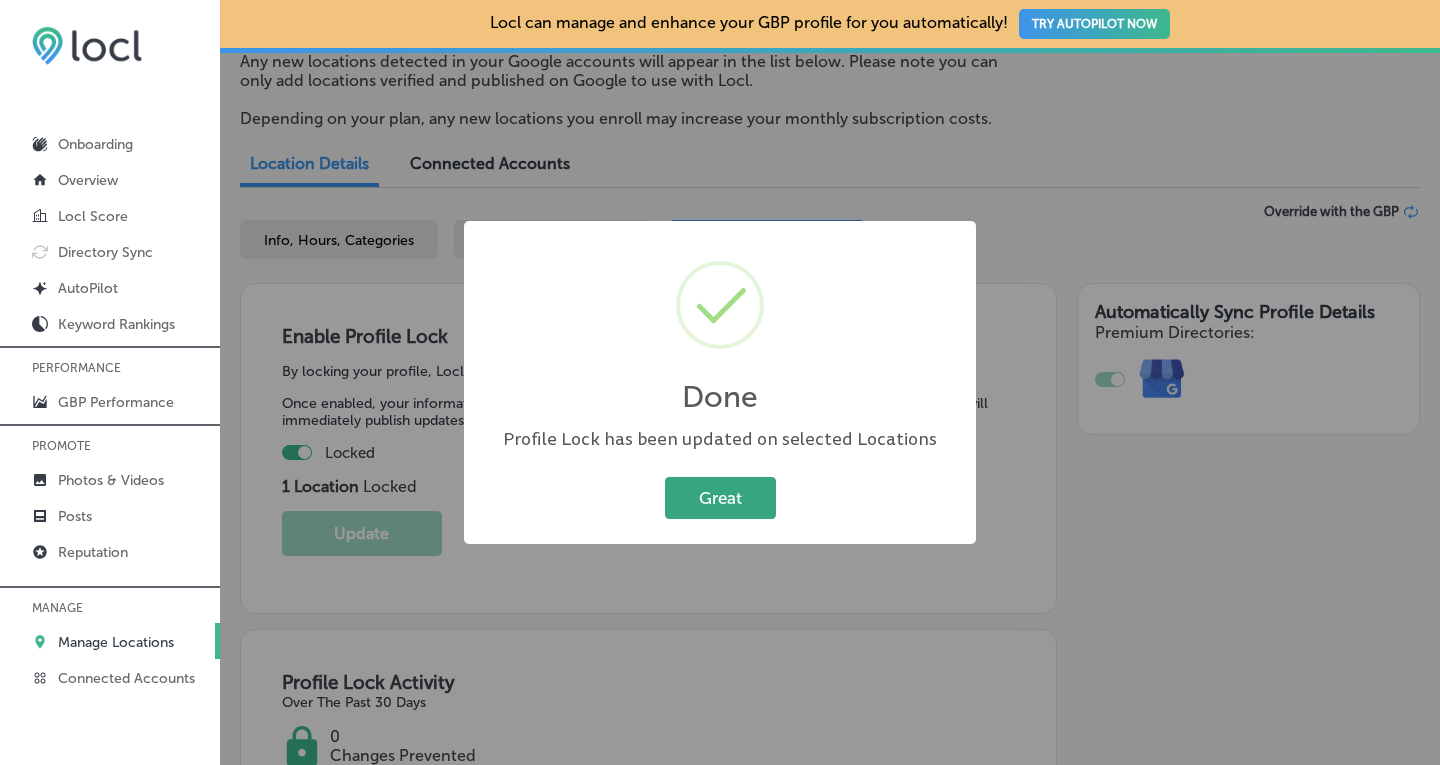 click on "Great" at bounding box center (720, 497) 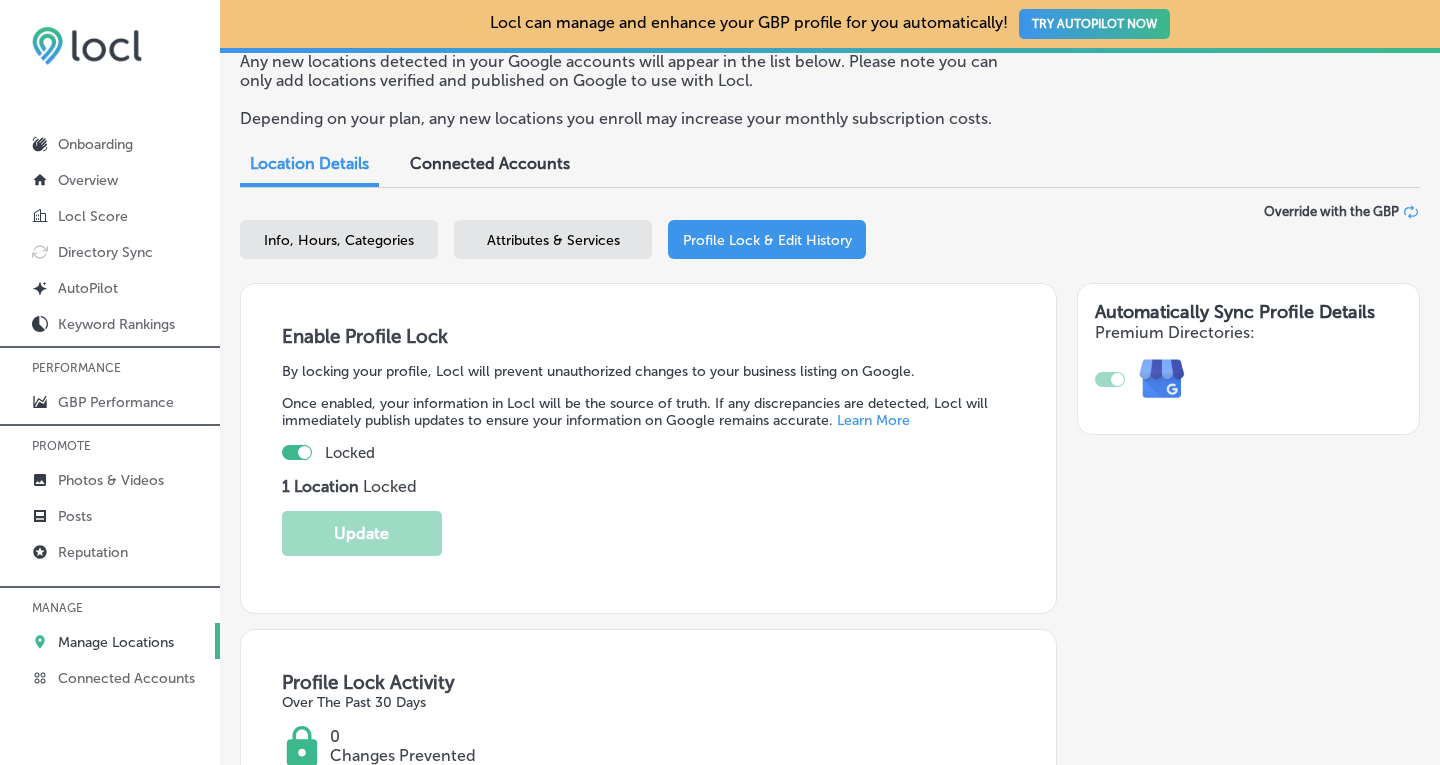 click on "Manage Locations" at bounding box center (116, 642) 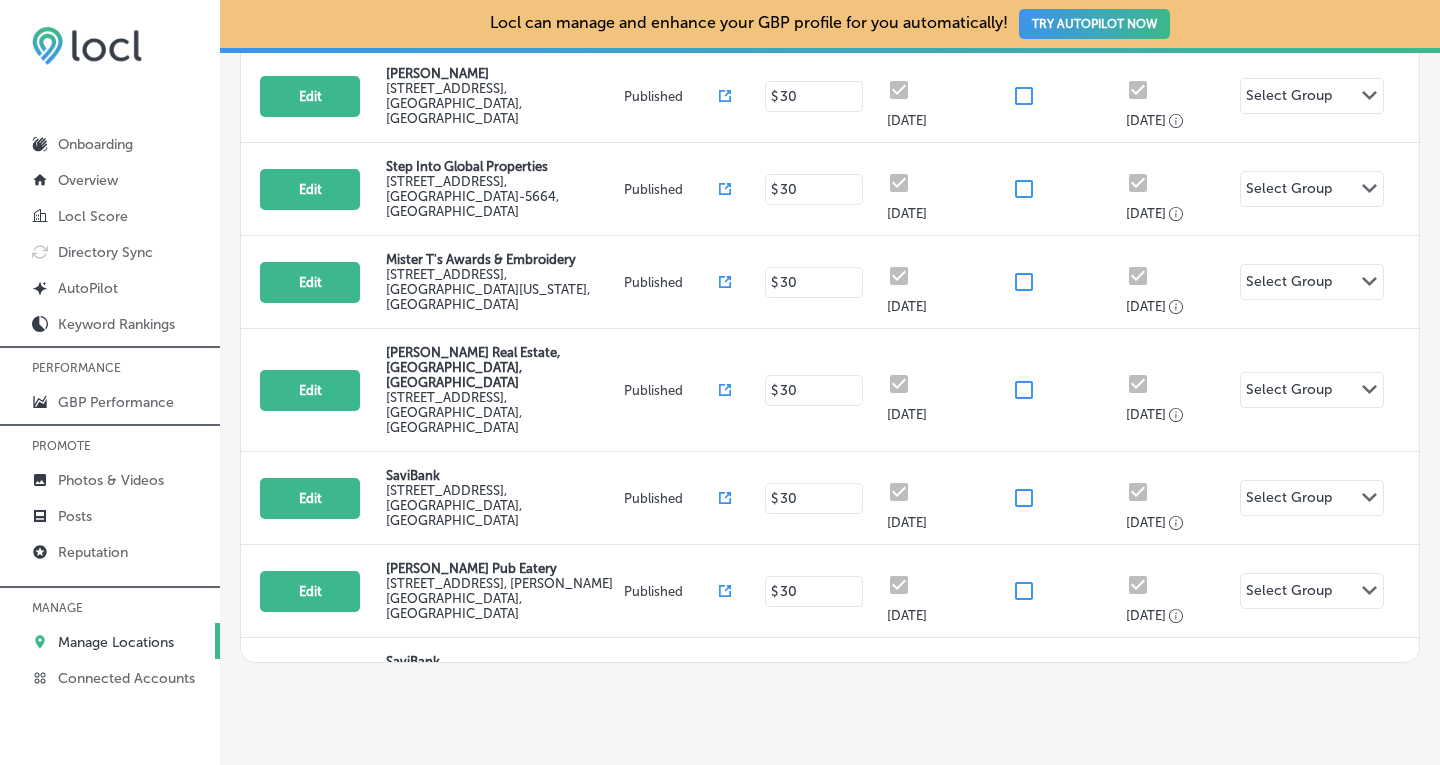 scroll, scrollTop: 501, scrollLeft: 0, axis: vertical 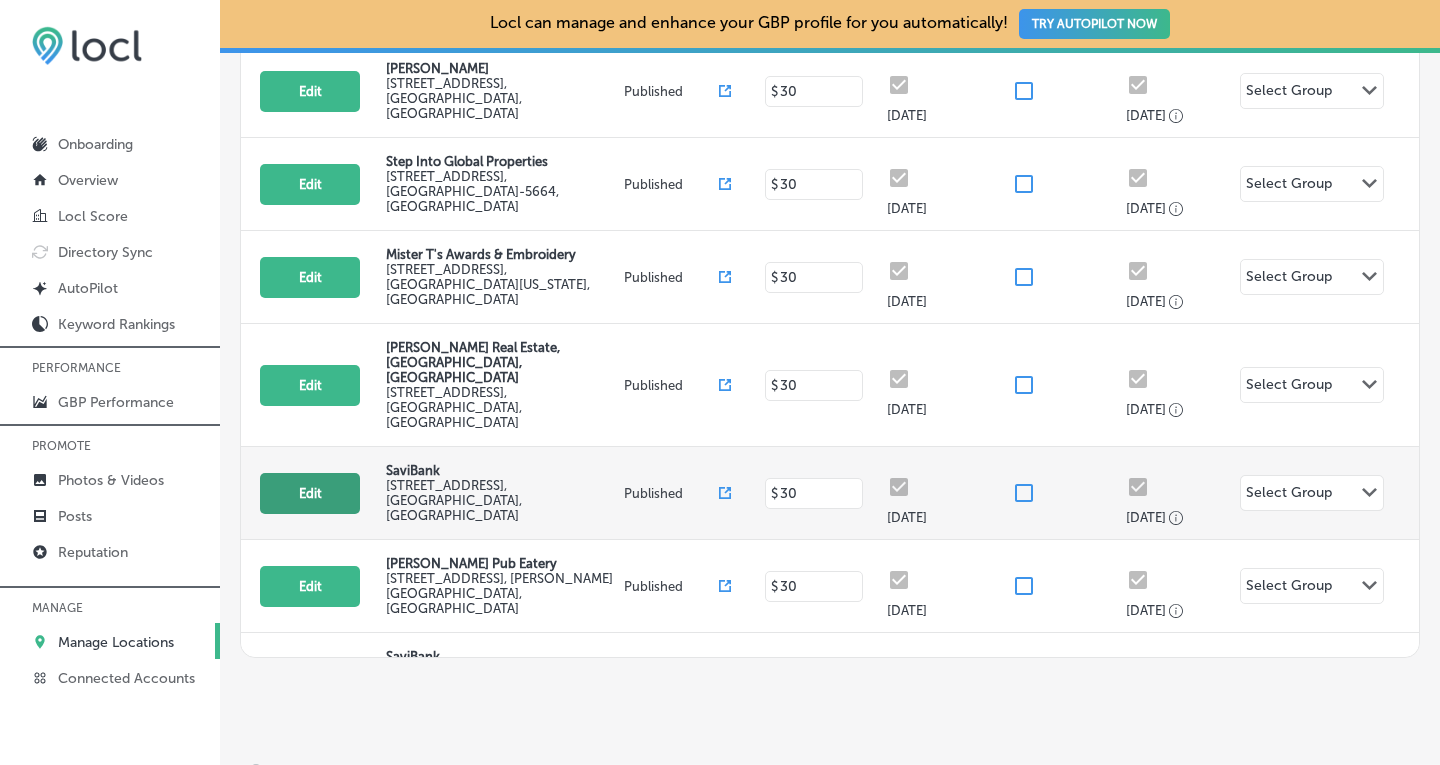 click on "Edit" at bounding box center (310, 493) 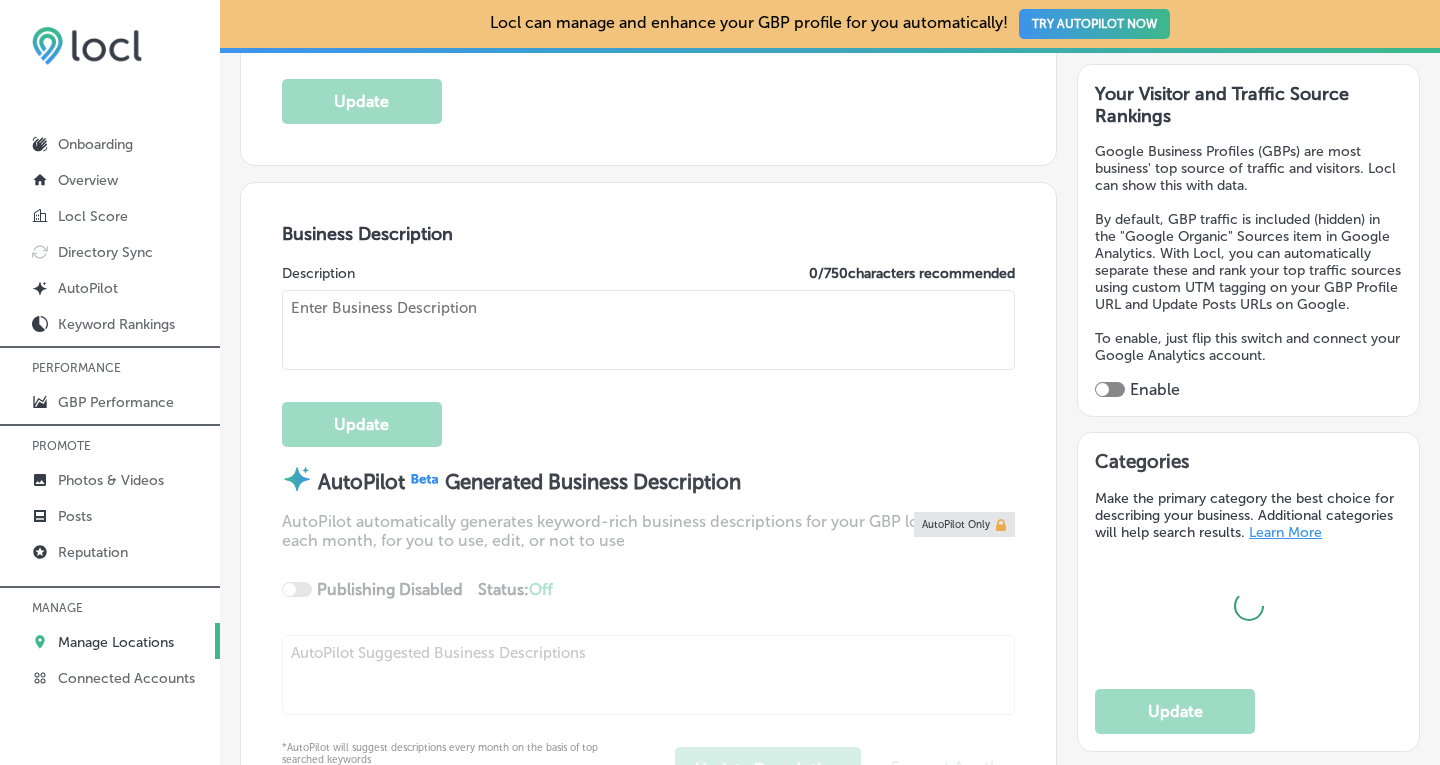 scroll, scrollTop: 536, scrollLeft: 0, axis: vertical 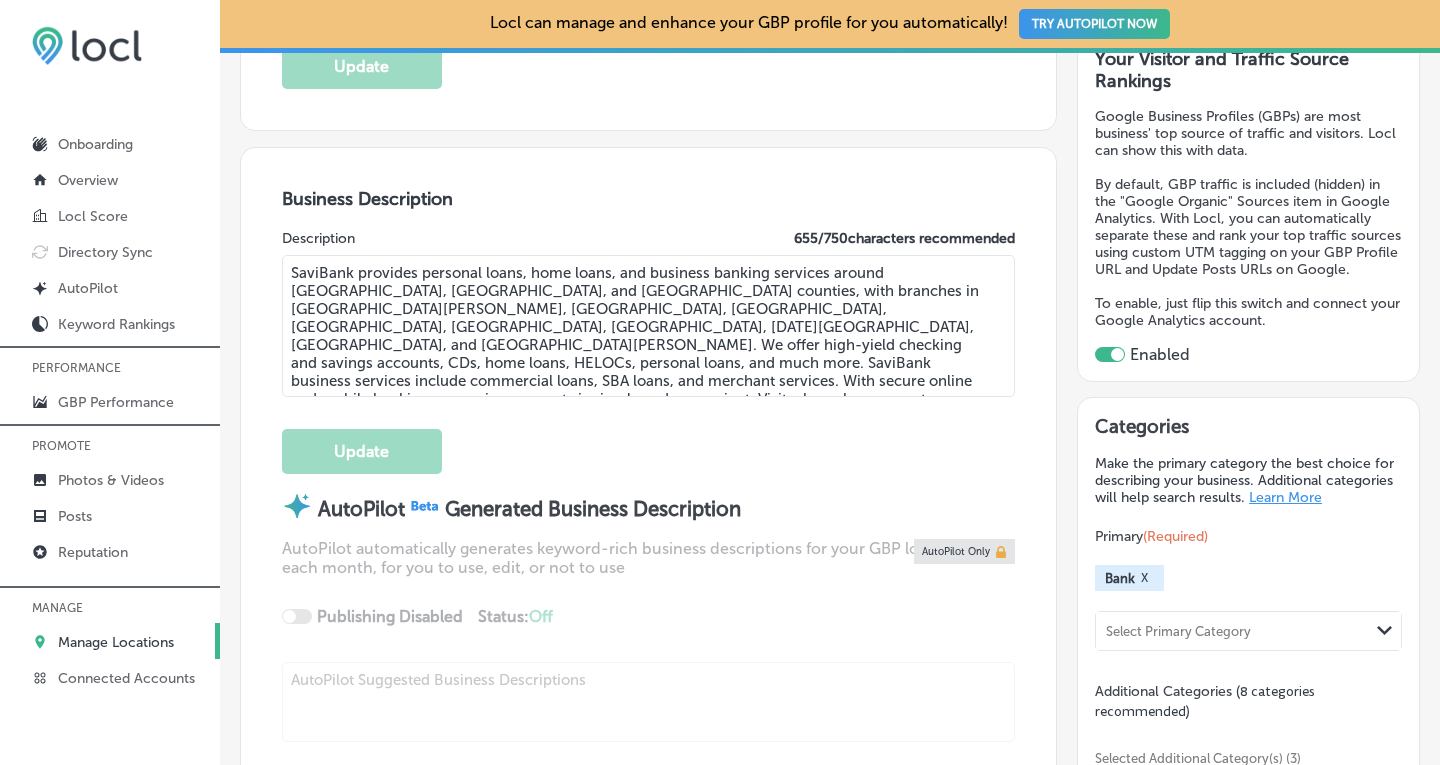 drag, startPoint x: 607, startPoint y: 266, endPoint x: 530, endPoint y: 270, distance: 77.10383 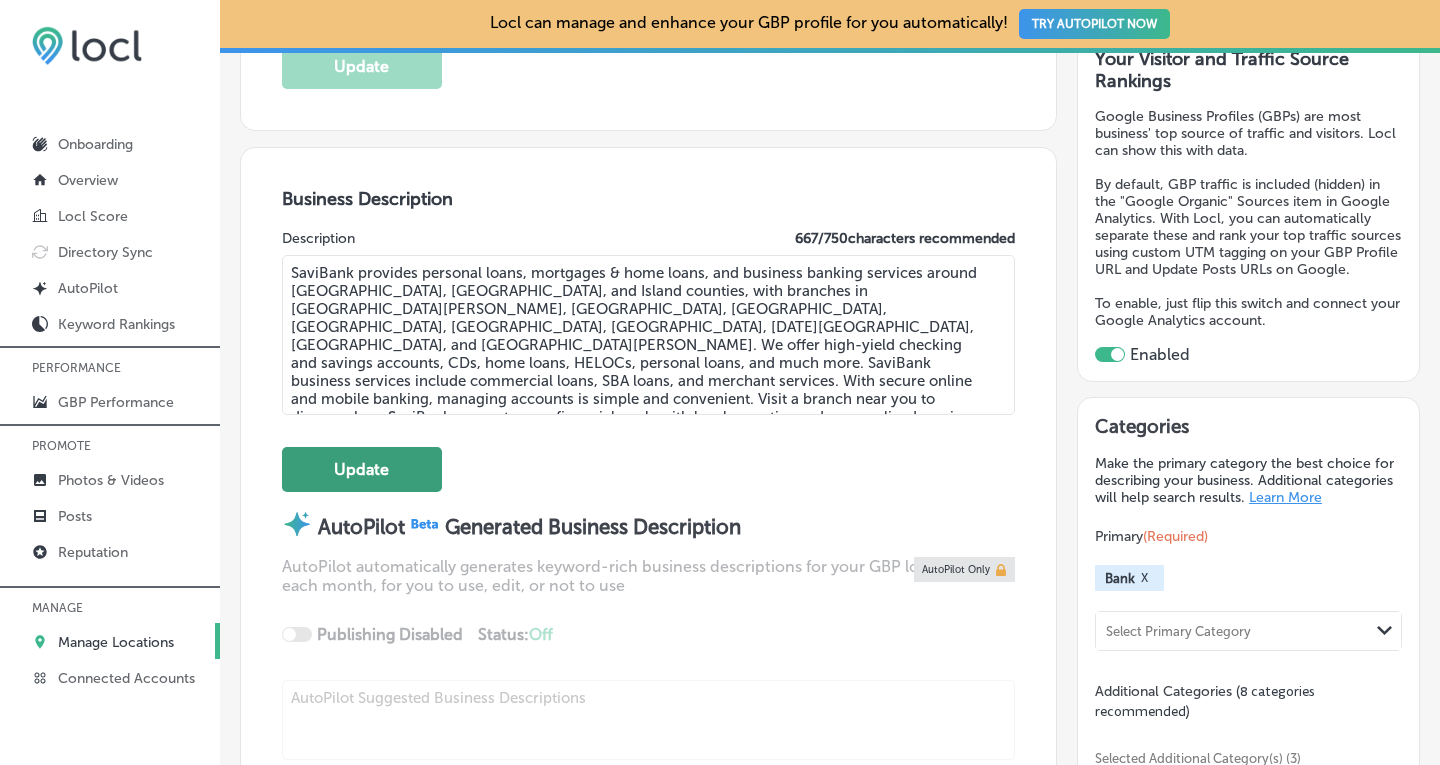 click on "Update" at bounding box center (362, 469) 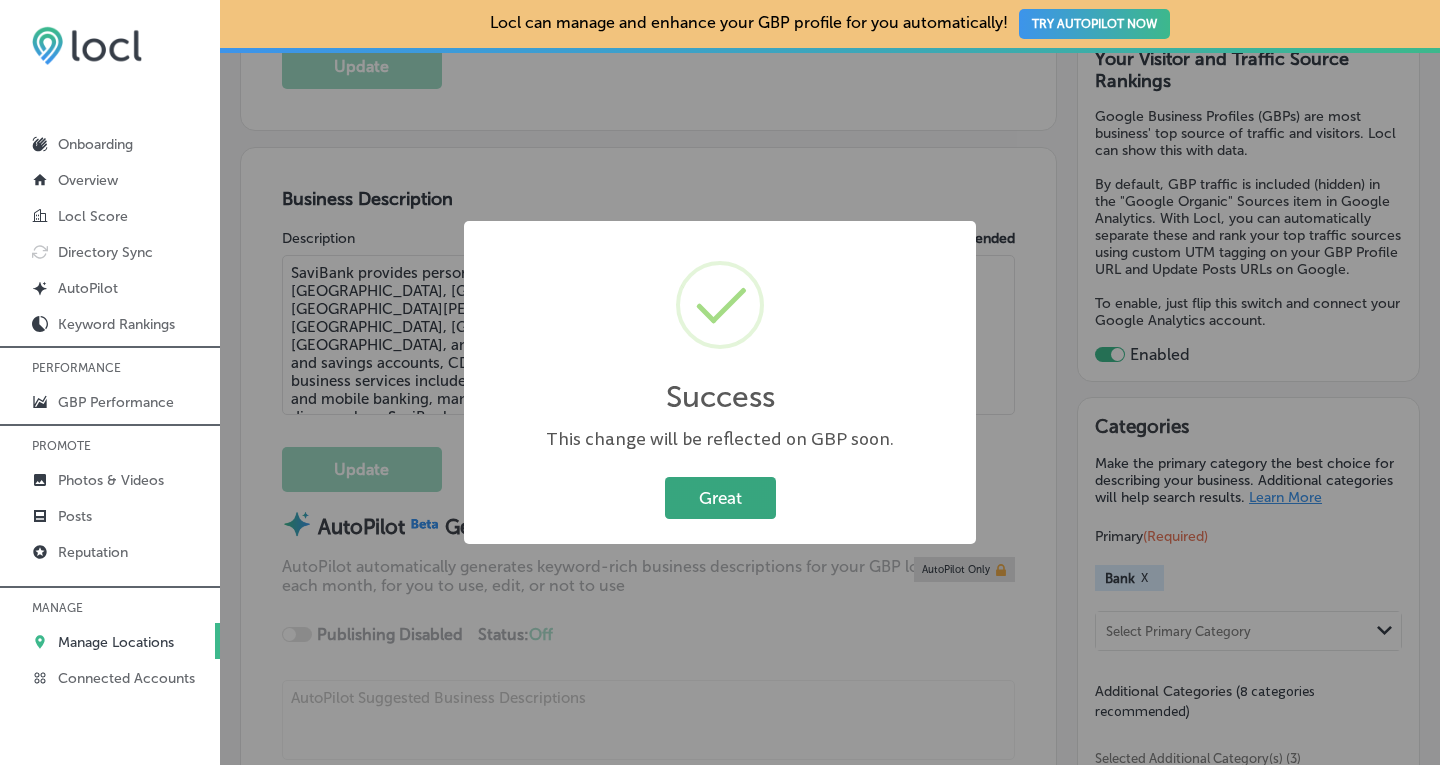 click on "Great" at bounding box center [720, 497] 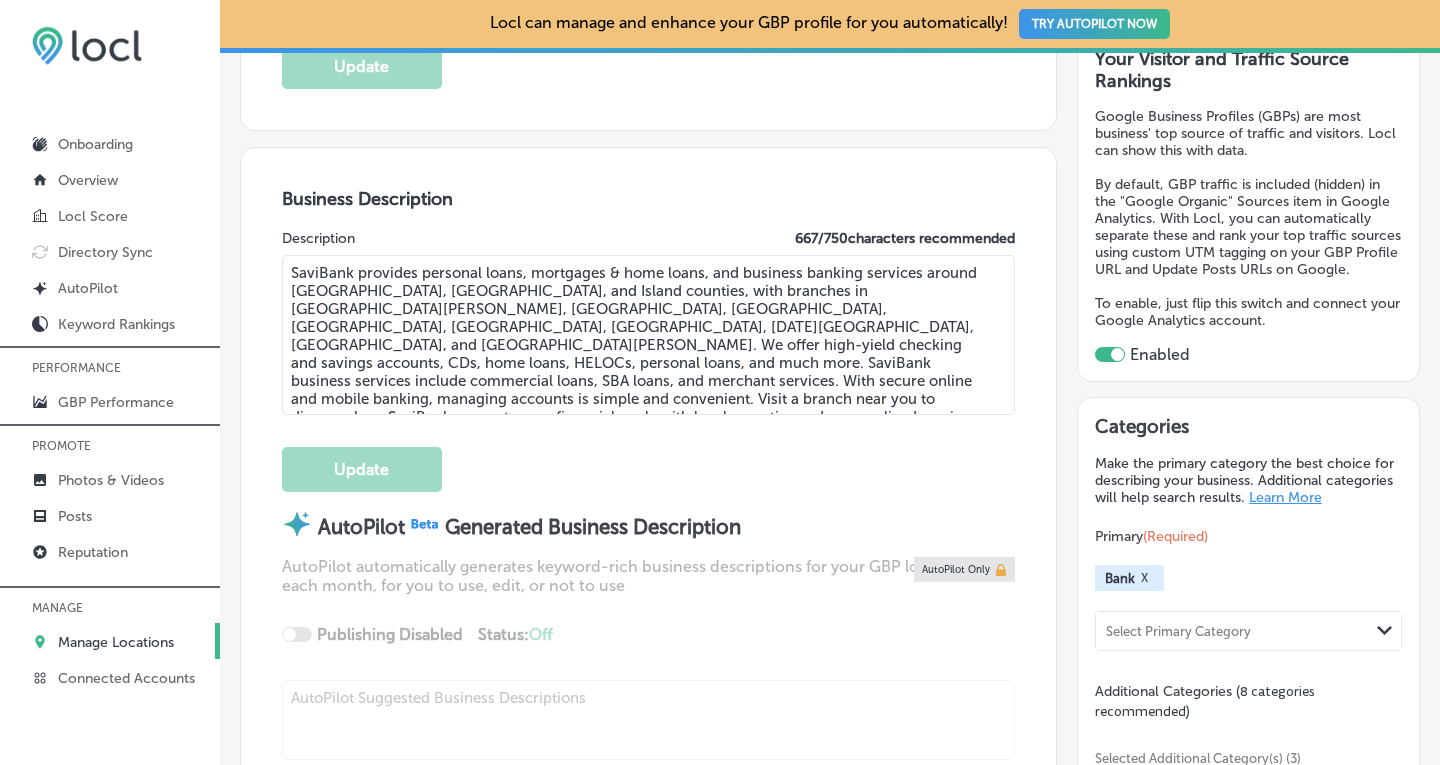 click on "Manage Locations" at bounding box center [116, 642] 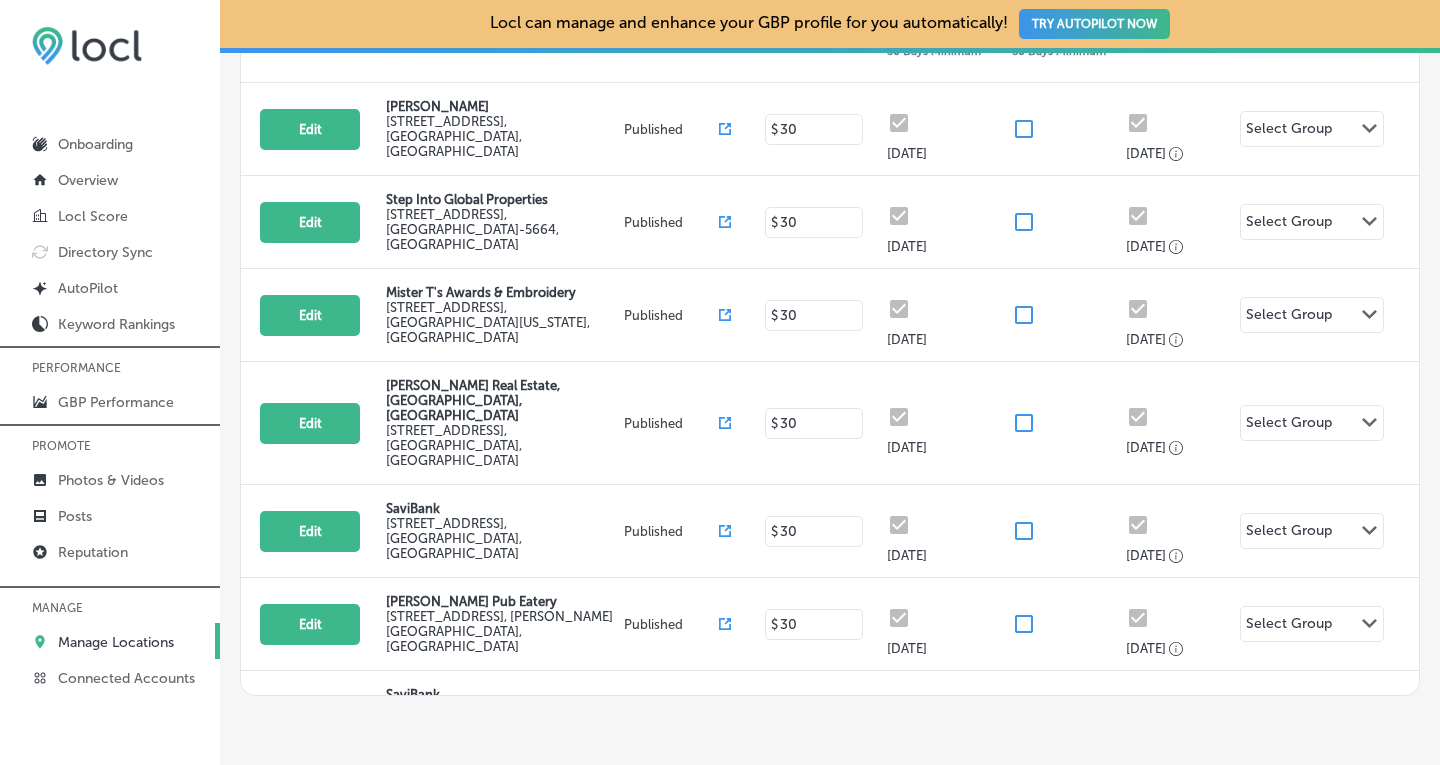 scroll, scrollTop: 523, scrollLeft: 0, axis: vertical 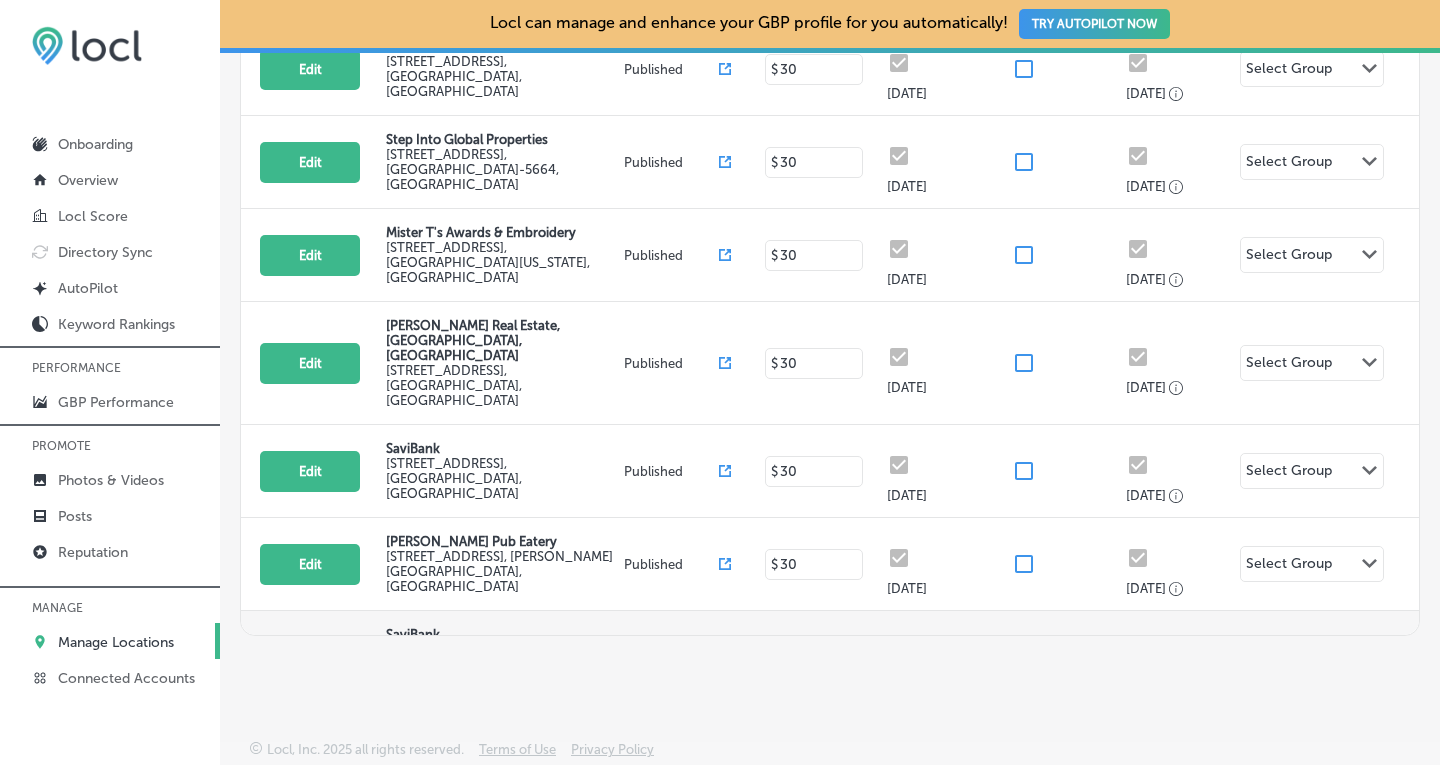 click on "Edit" at bounding box center [310, 657] 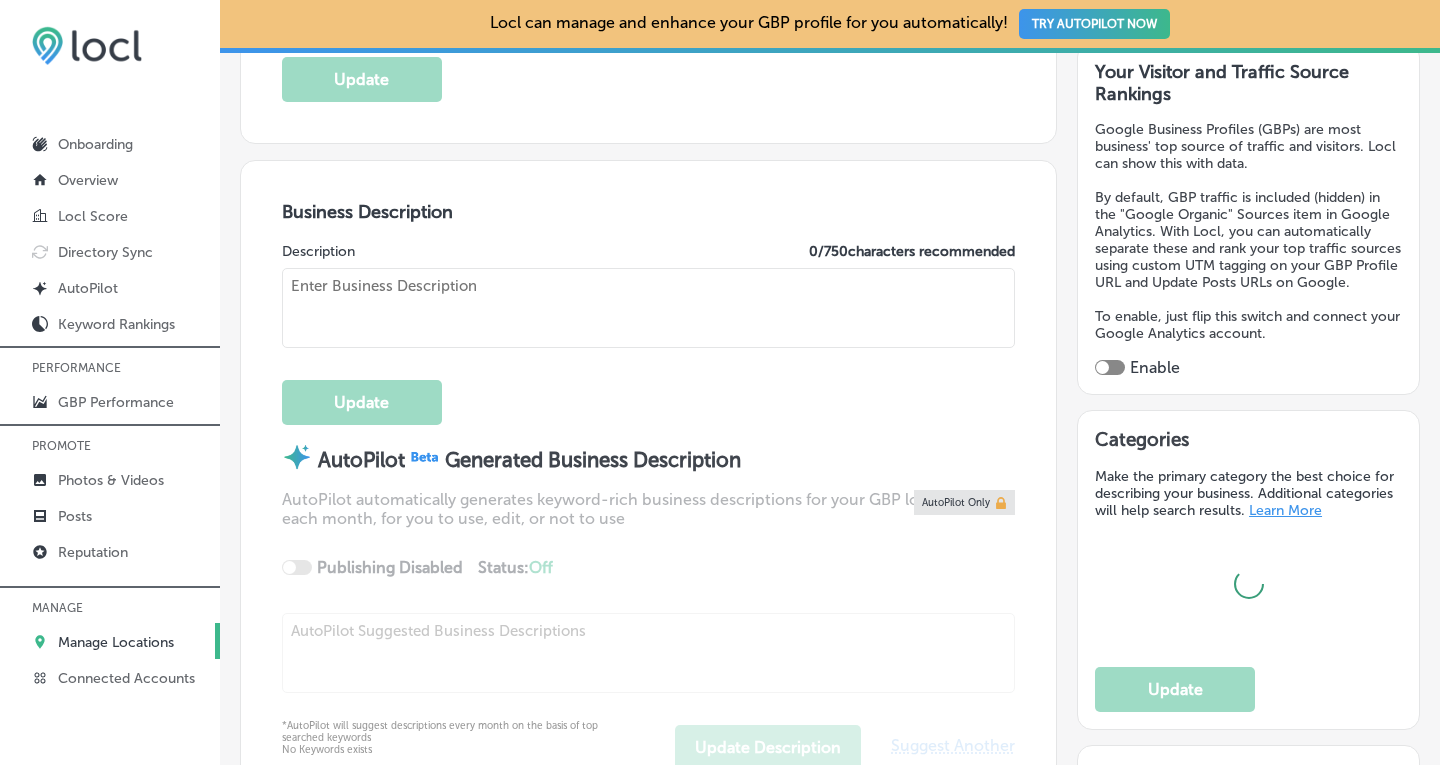 scroll, scrollTop: 558, scrollLeft: 0, axis: vertical 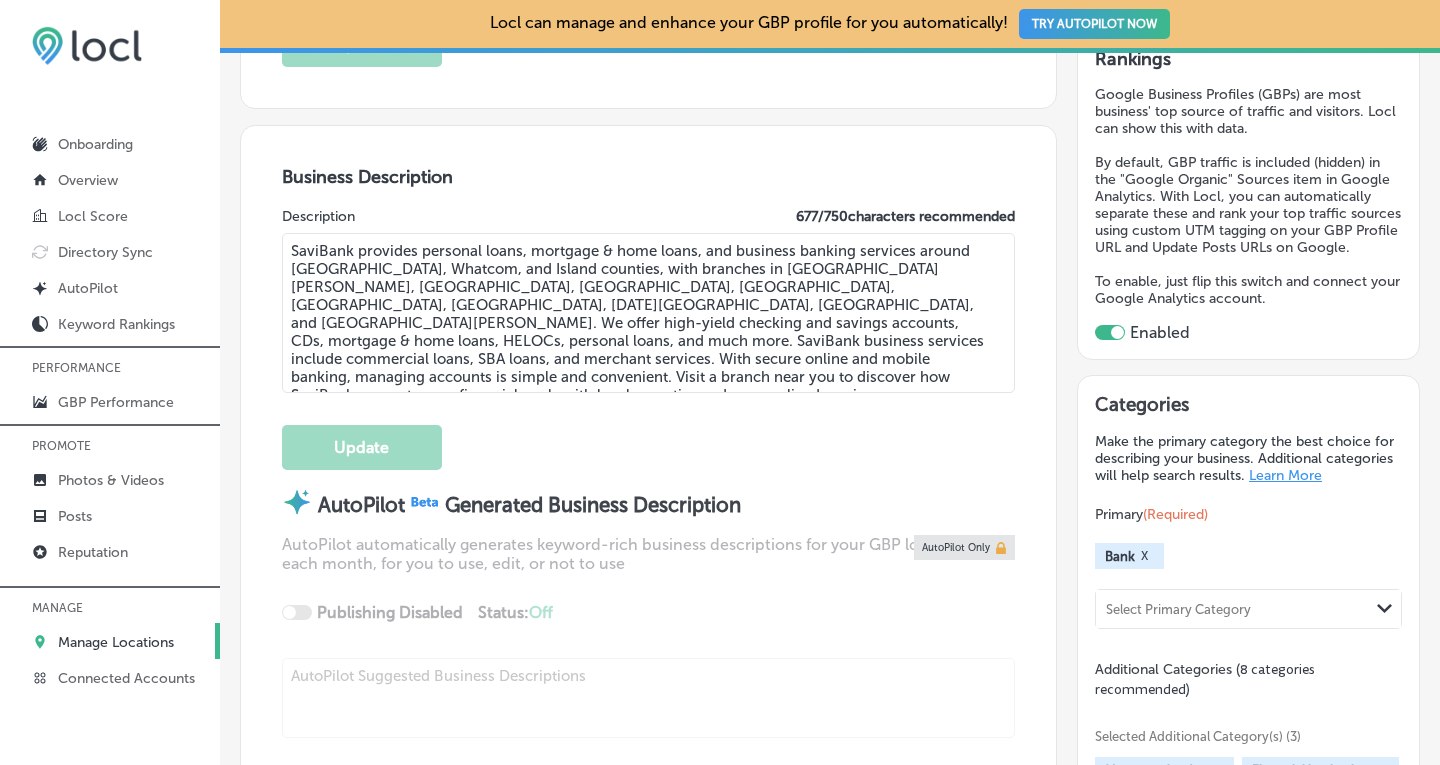 click on "Manage Locations" at bounding box center (116, 642) 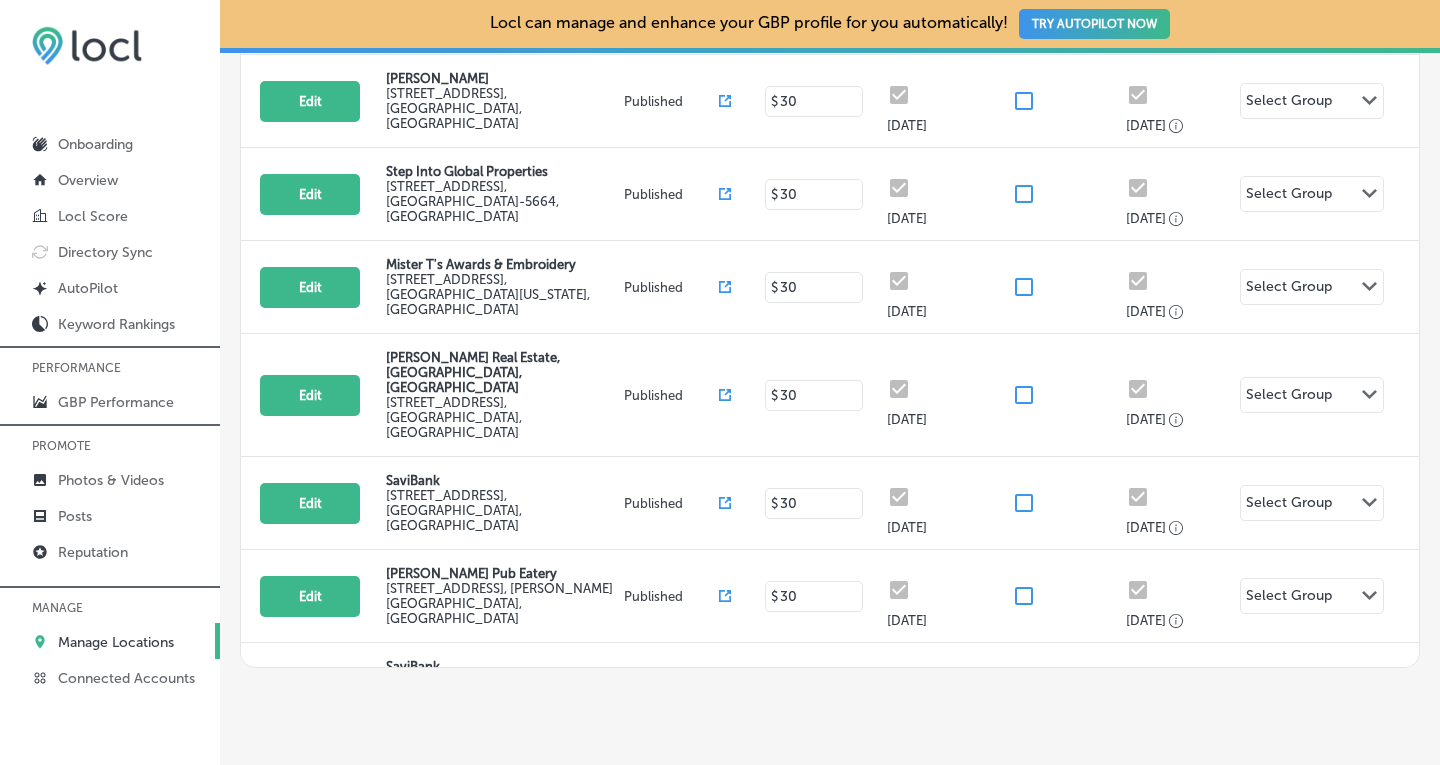 scroll, scrollTop: 523, scrollLeft: 0, axis: vertical 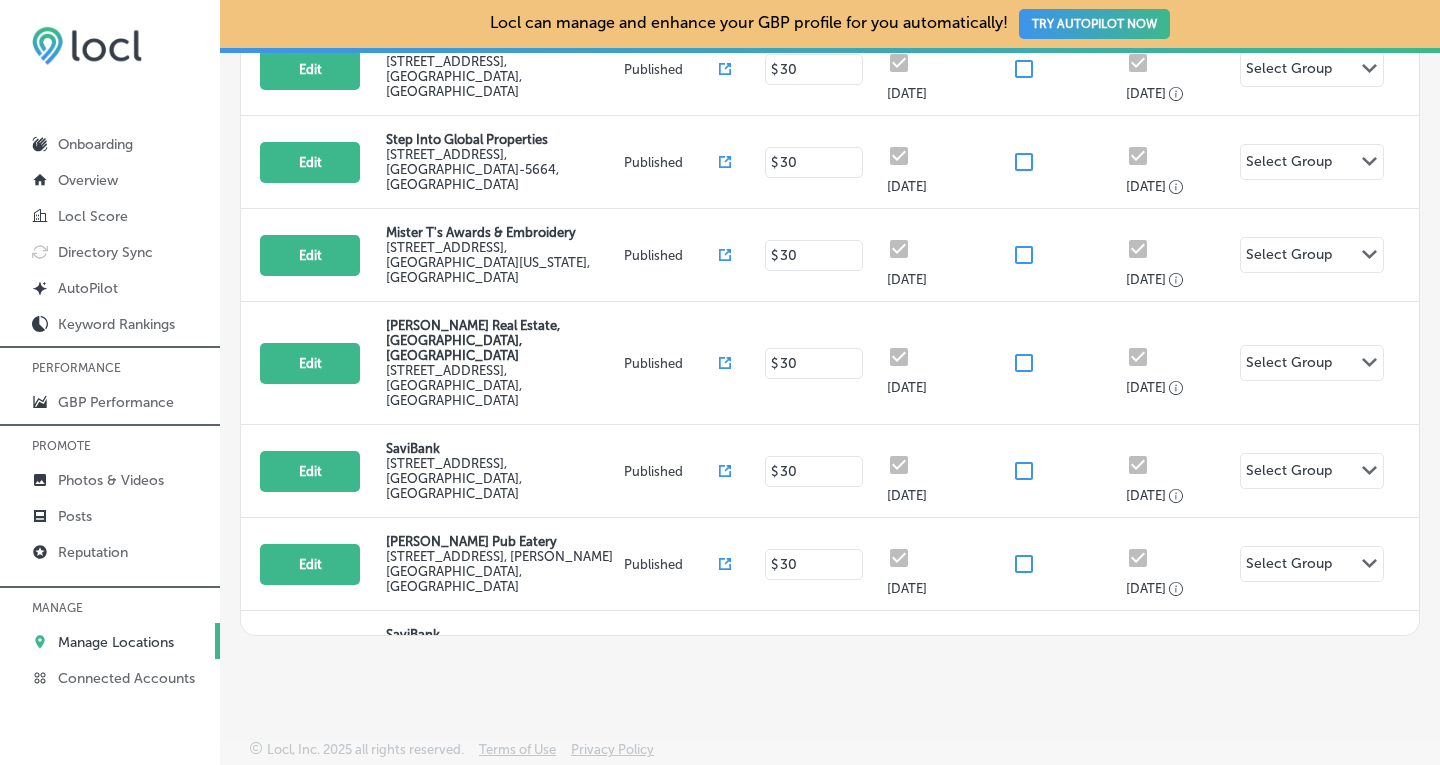 click on "Edit" at bounding box center [310, 750] 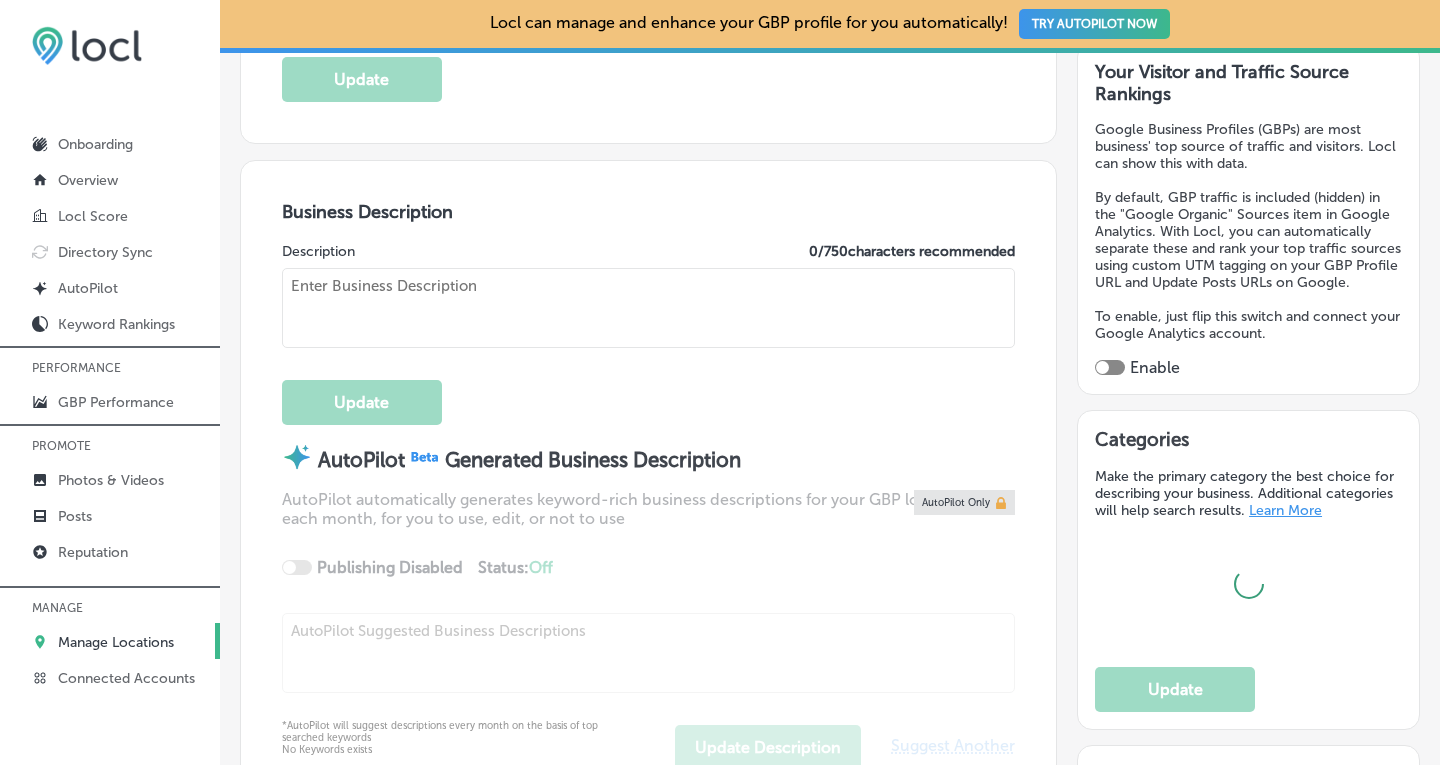 scroll, scrollTop: 558, scrollLeft: 0, axis: vertical 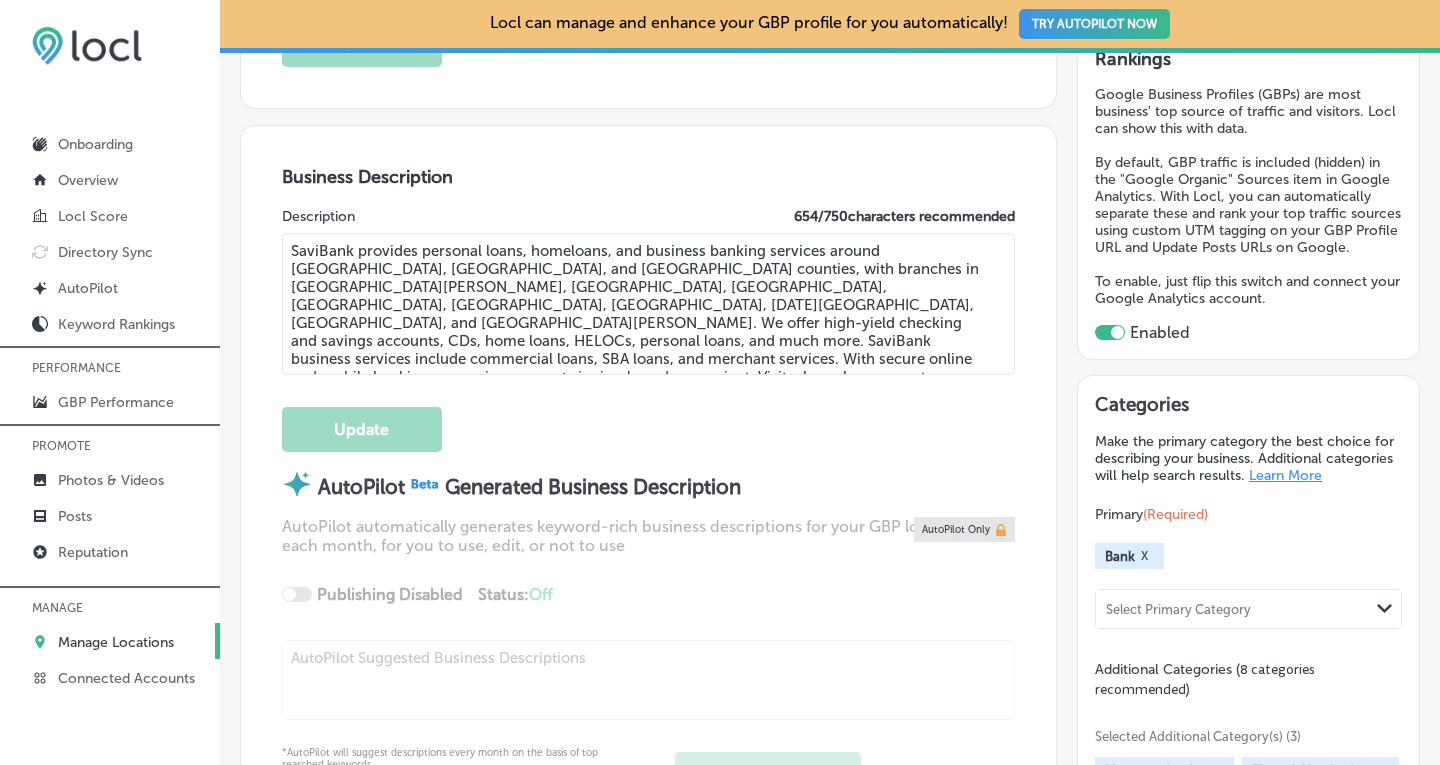 drag, startPoint x: 603, startPoint y: 245, endPoint x: 527, endPoint y: 244, distance: 76.00658 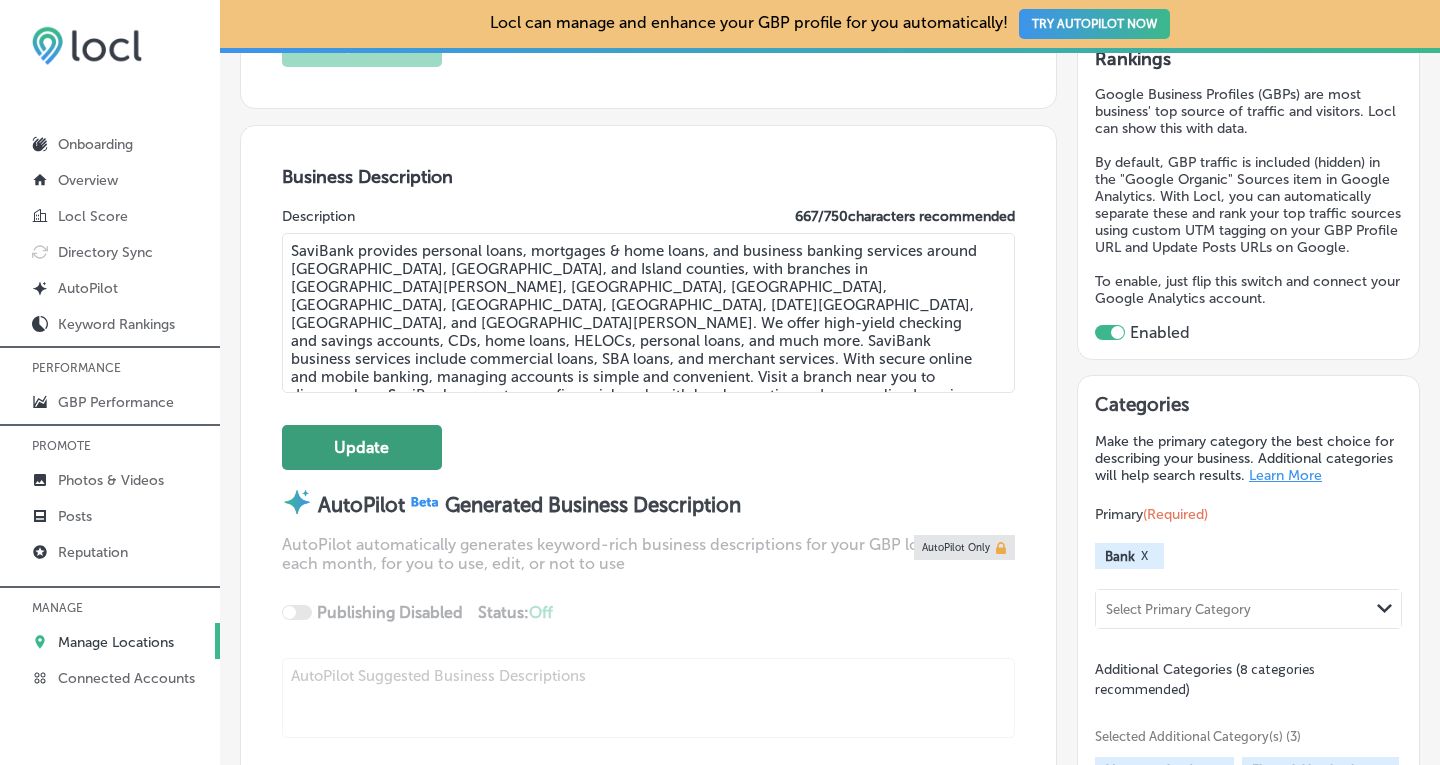 click on "Update" at bounding box center (362, 447) 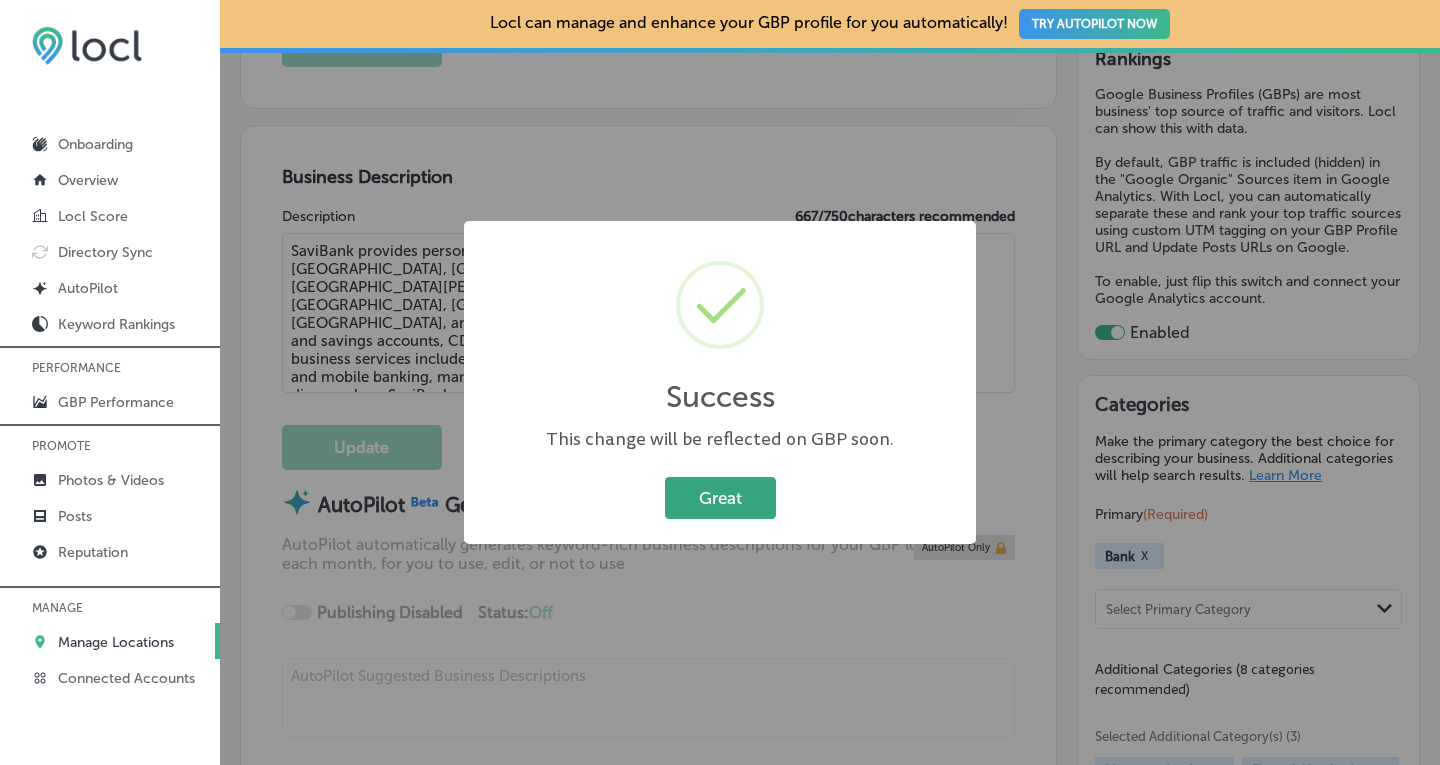 click on "Great" at bounding box center [720, 497] 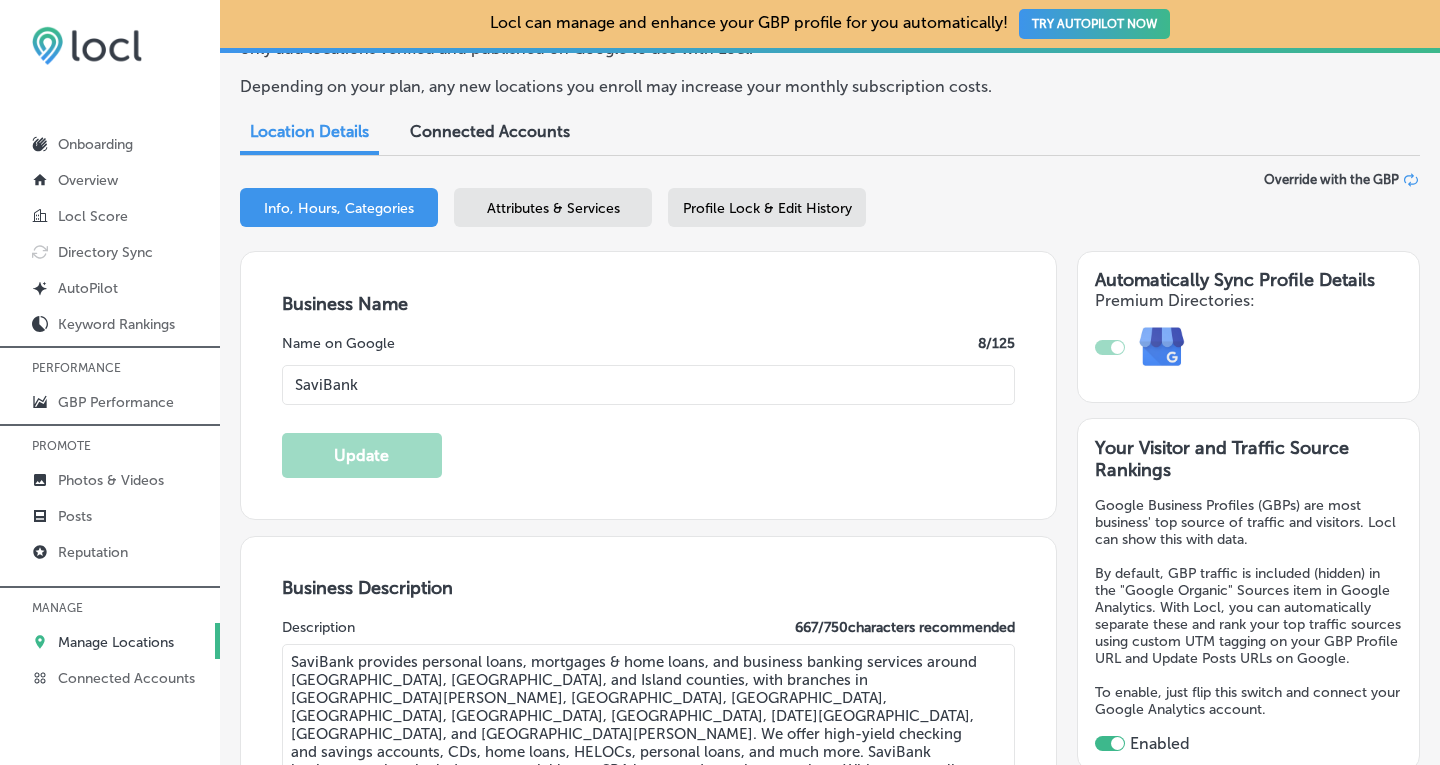 scroll, scrollTop: 106, scrollLeft: 0, axis: vertical 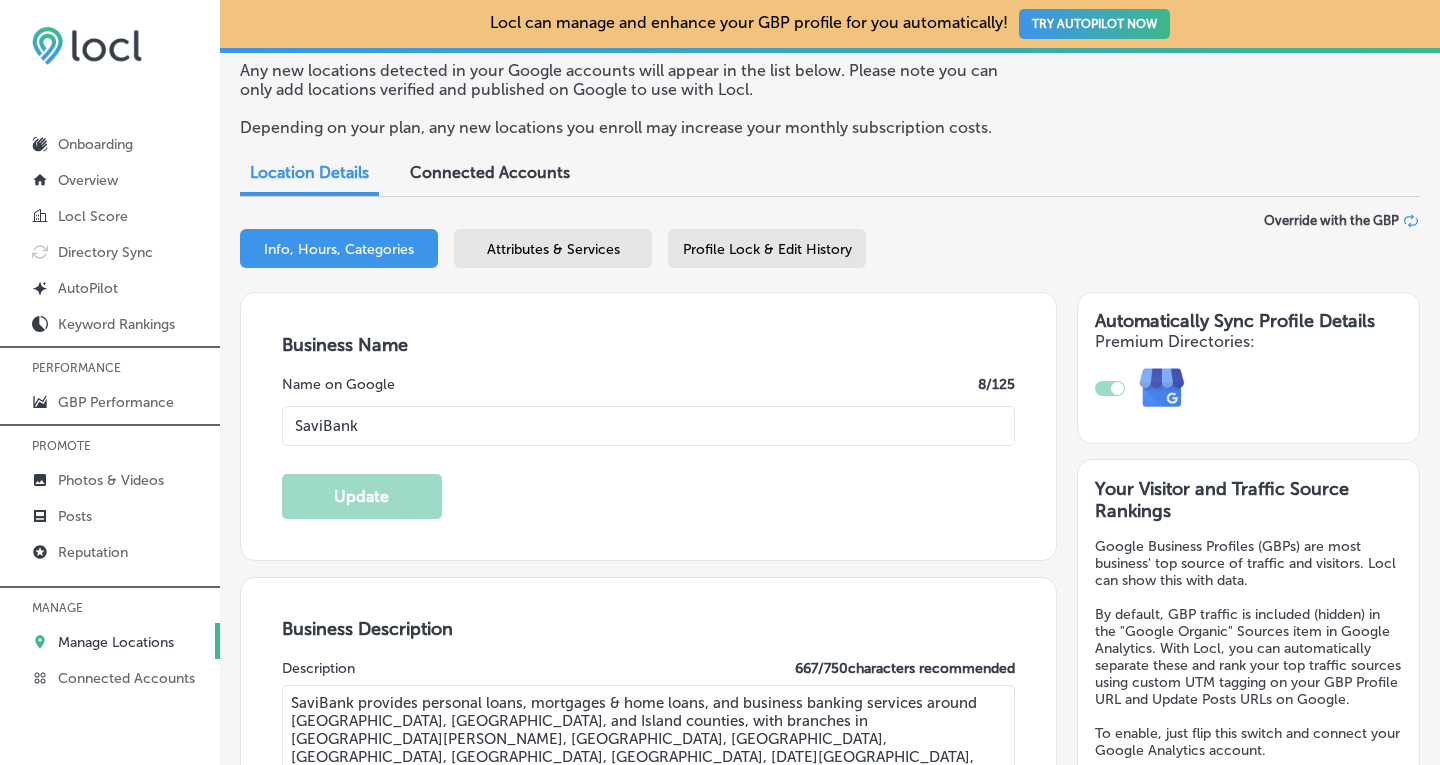 click on "Profile Lock & Edit History" at bounding box center [767, 249] 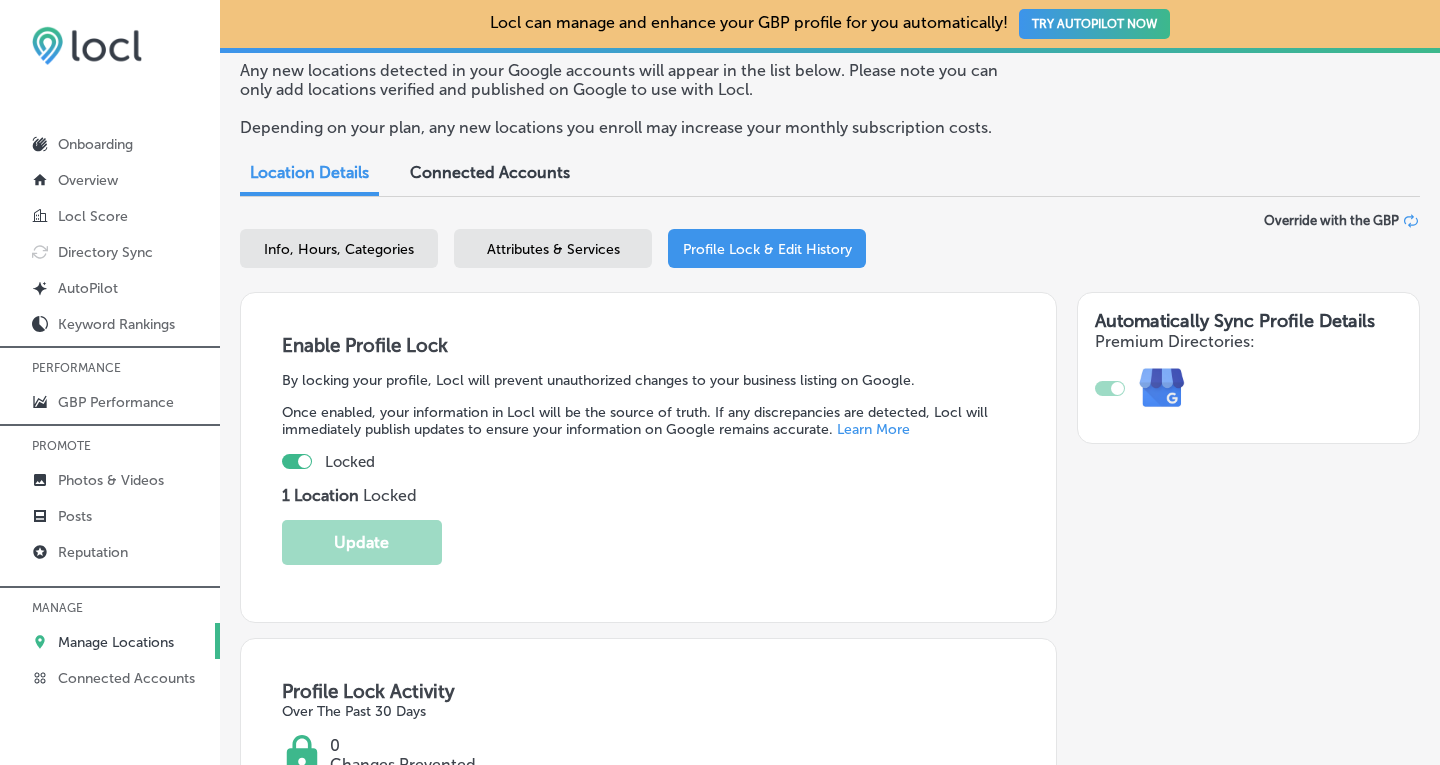 click on "Manage Locations" at bounding box center (116, 642) 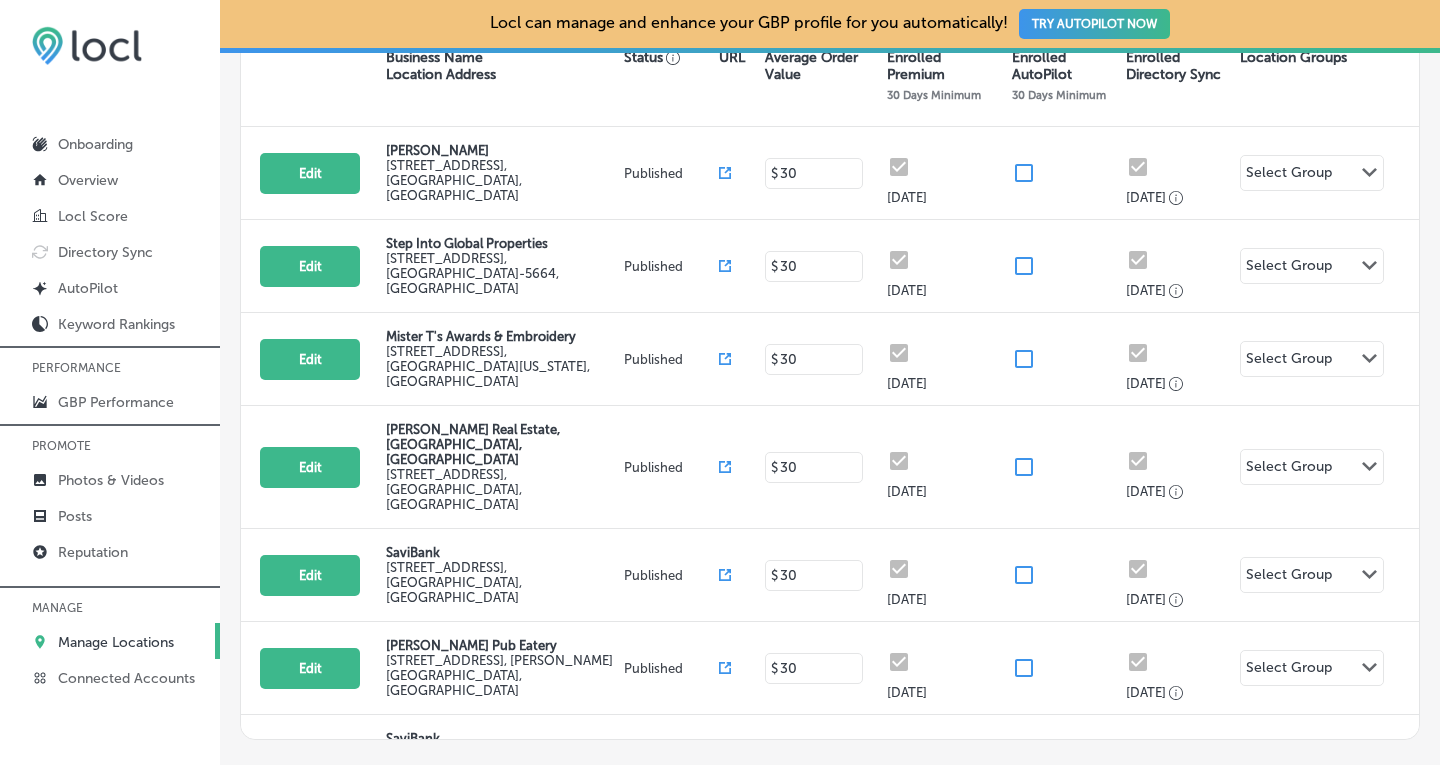 scroll, scrollTop: 523, scrollLeft: 0, axis: vertical 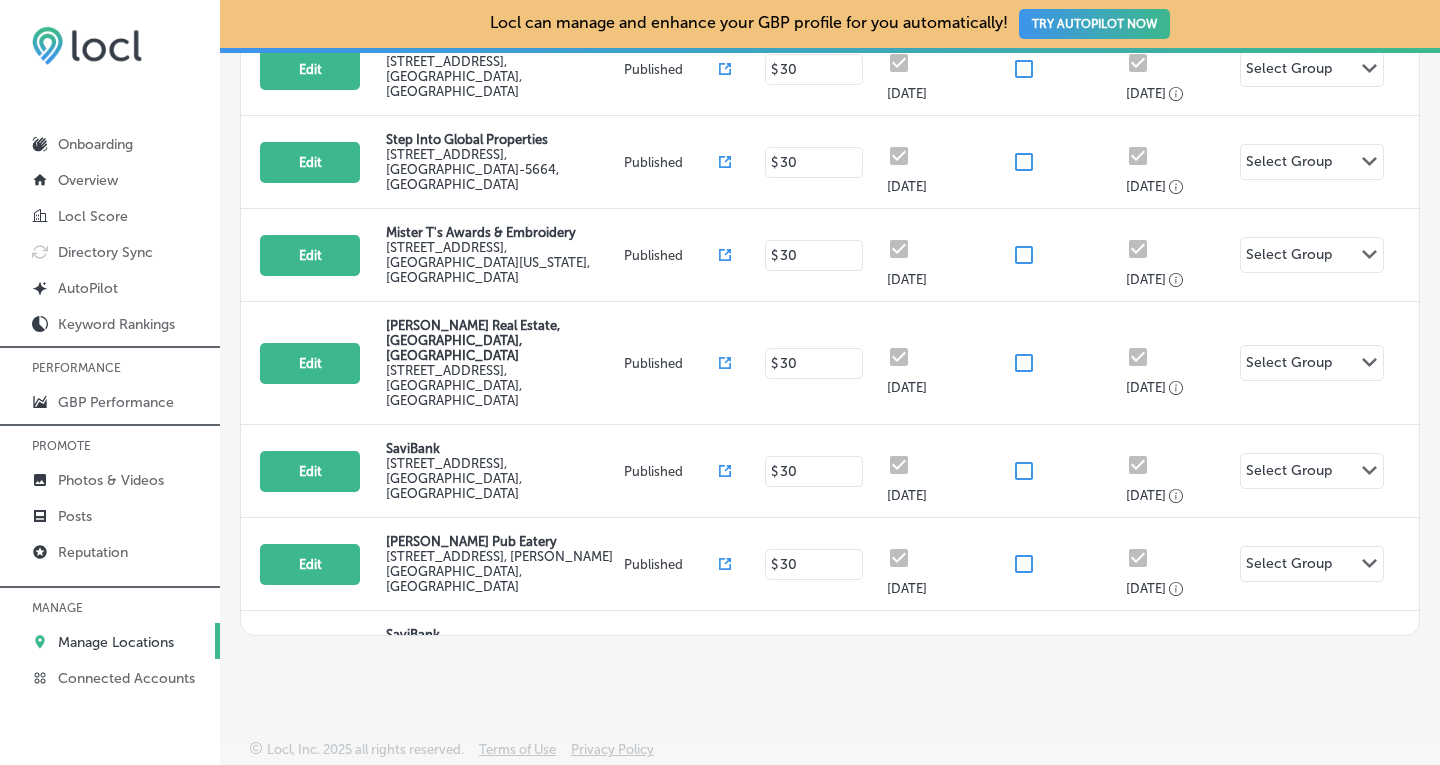 click on "Edit" at bounding box center [310, 750] 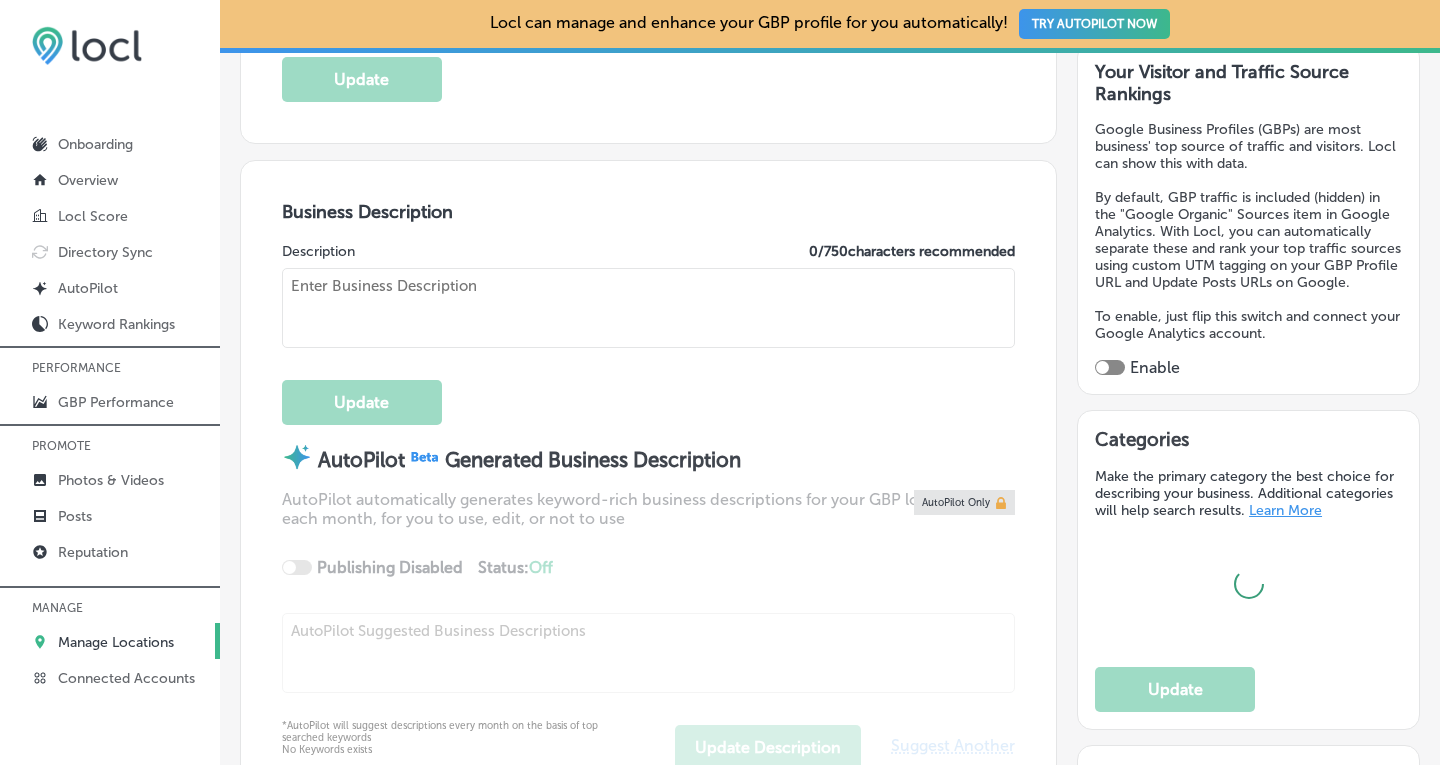 scroll, scrollTop: 558, scrollLeft: 0, axis: vertical 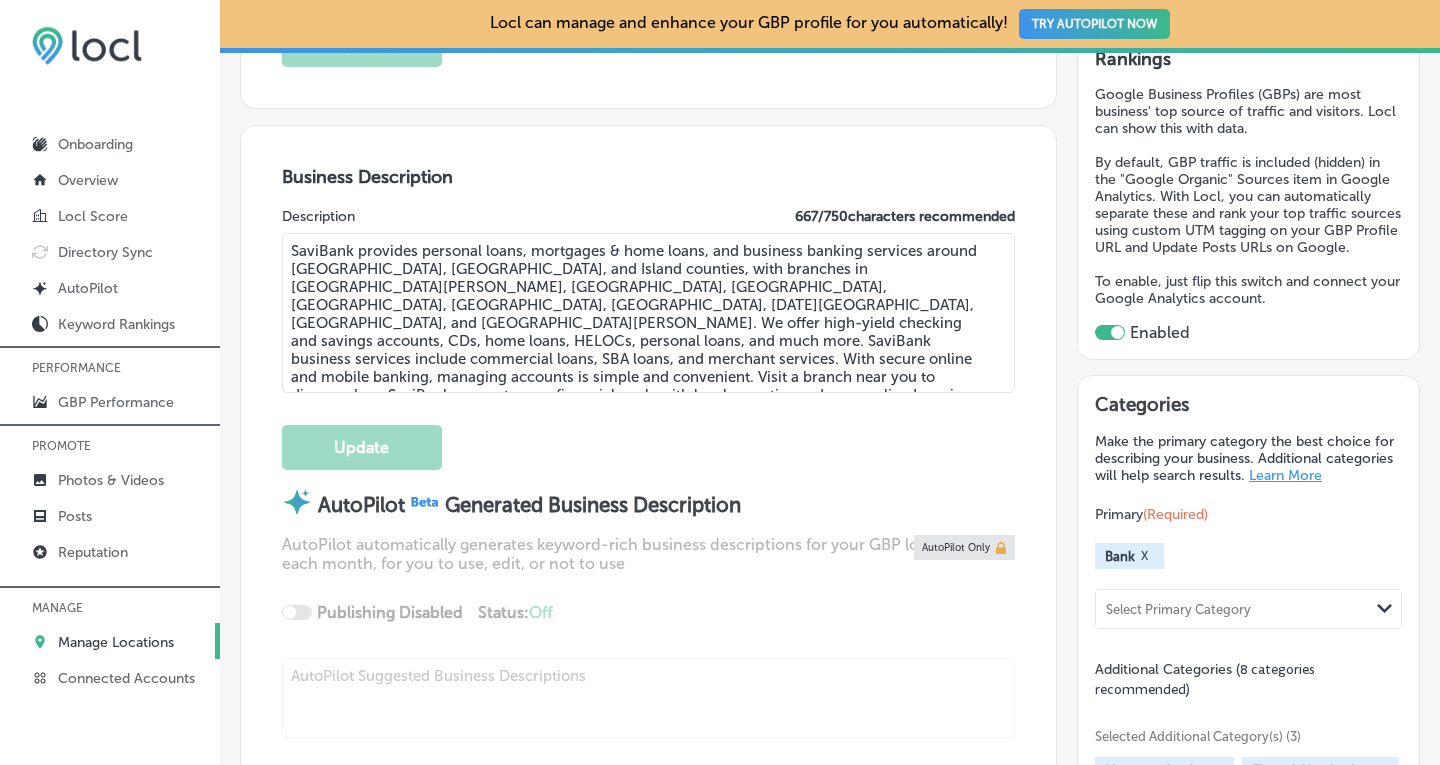 click on "Manage Locations" at bounding box center (116, 642) 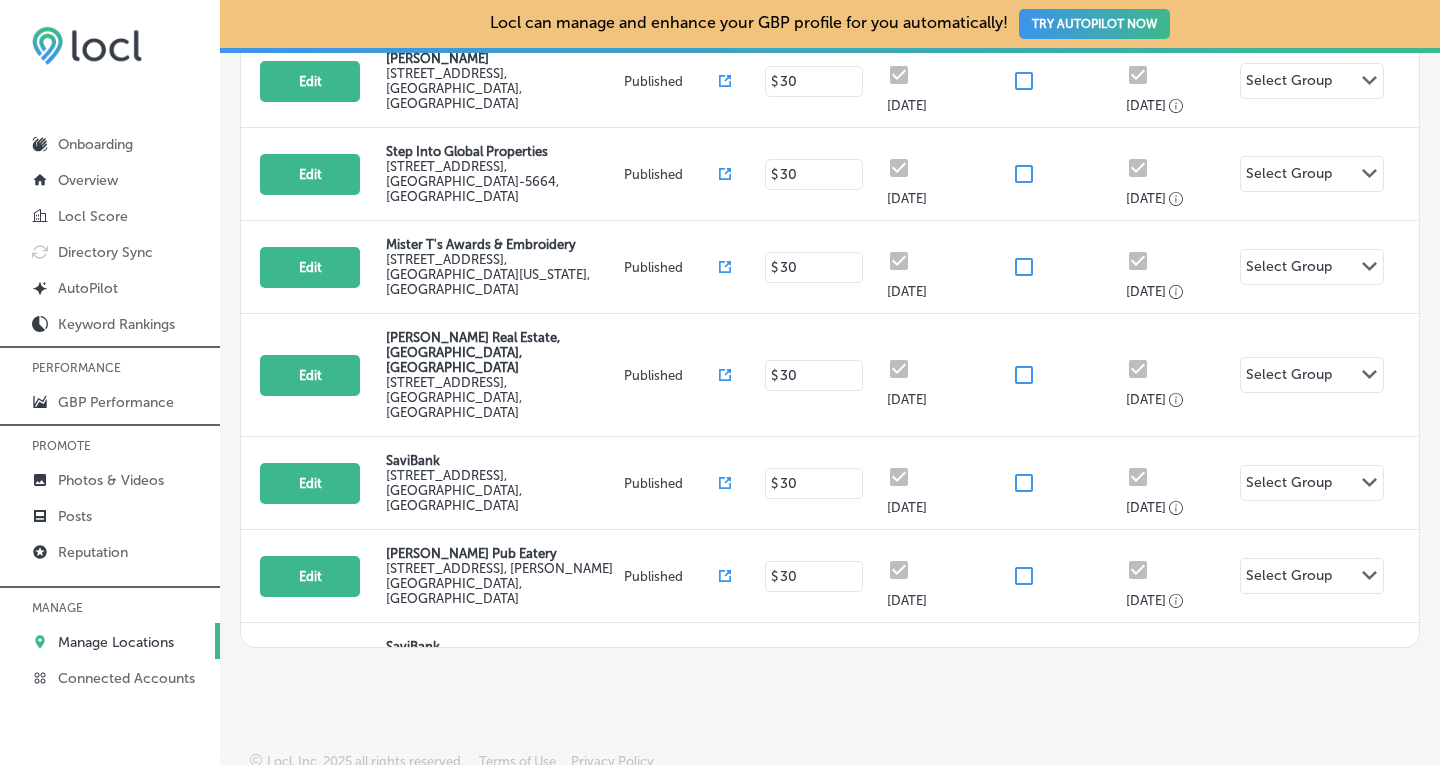 scroll, scrollTop: 520, scrollLeft: 0, axis: vertical 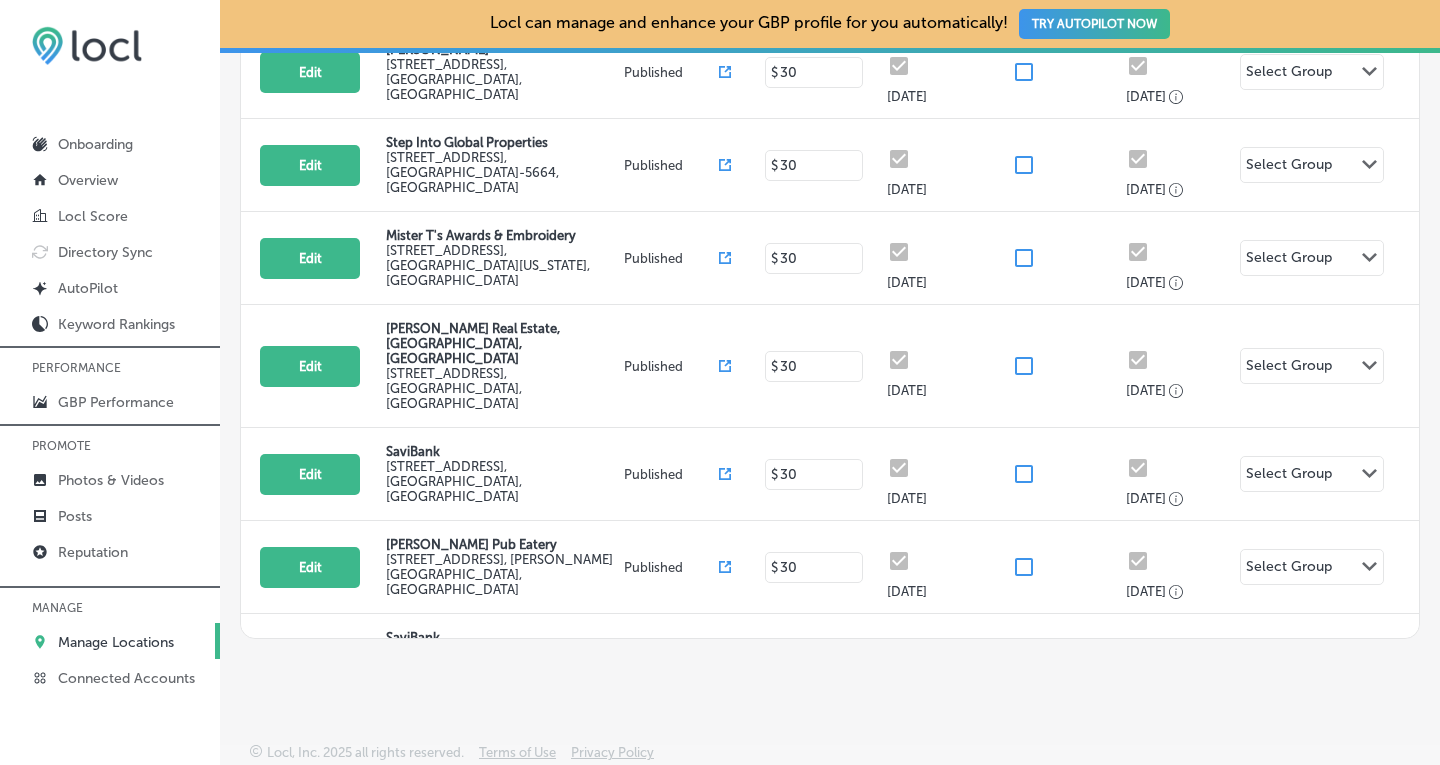 click on "Edit SaviBank [STREET_ADDRESS][PERSON_NAME] Published $ [DATE], [DATE], 2025
Select Group
Path
Created with Sketch." at bounding box center [830, 753] 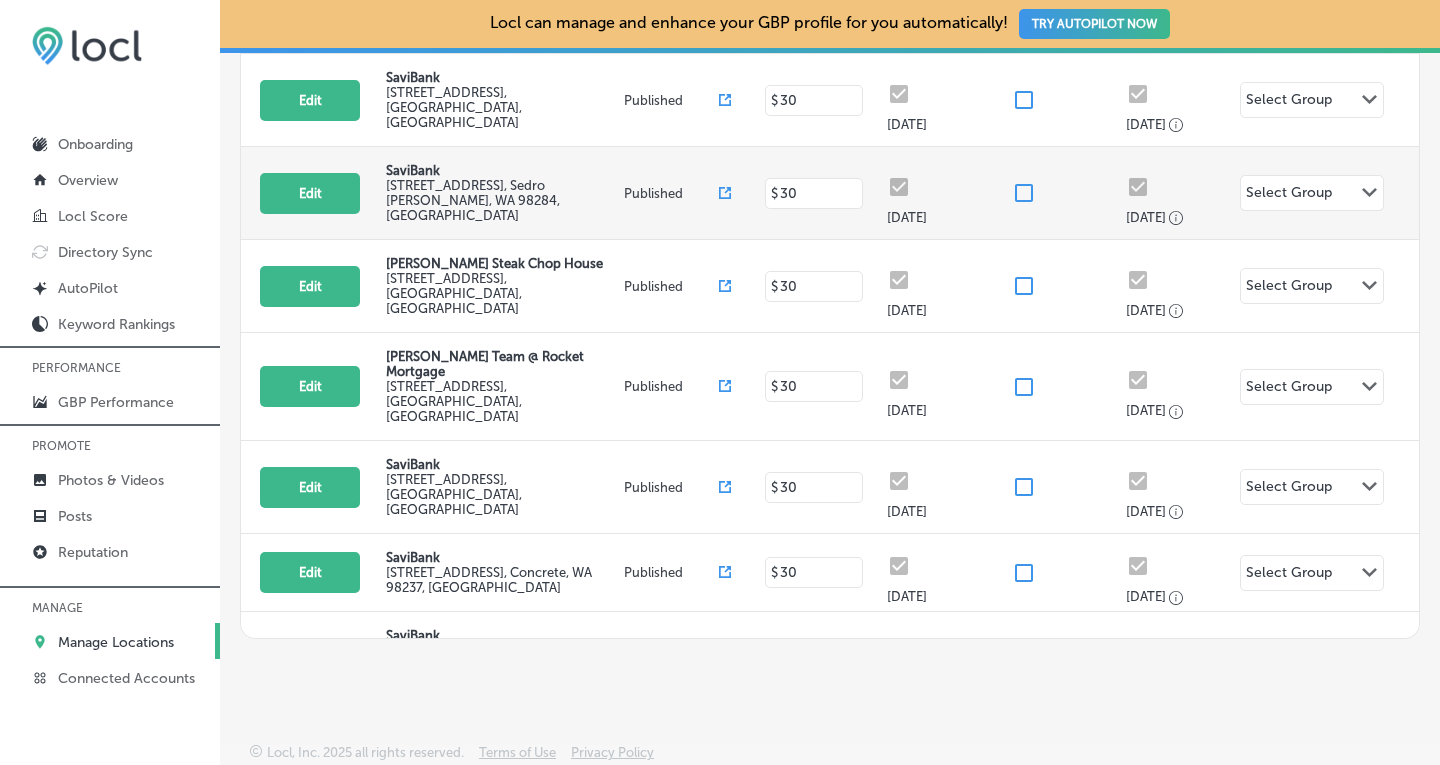 scroll, scrollTop: 600, scrollLeft: 0, axis: vertical 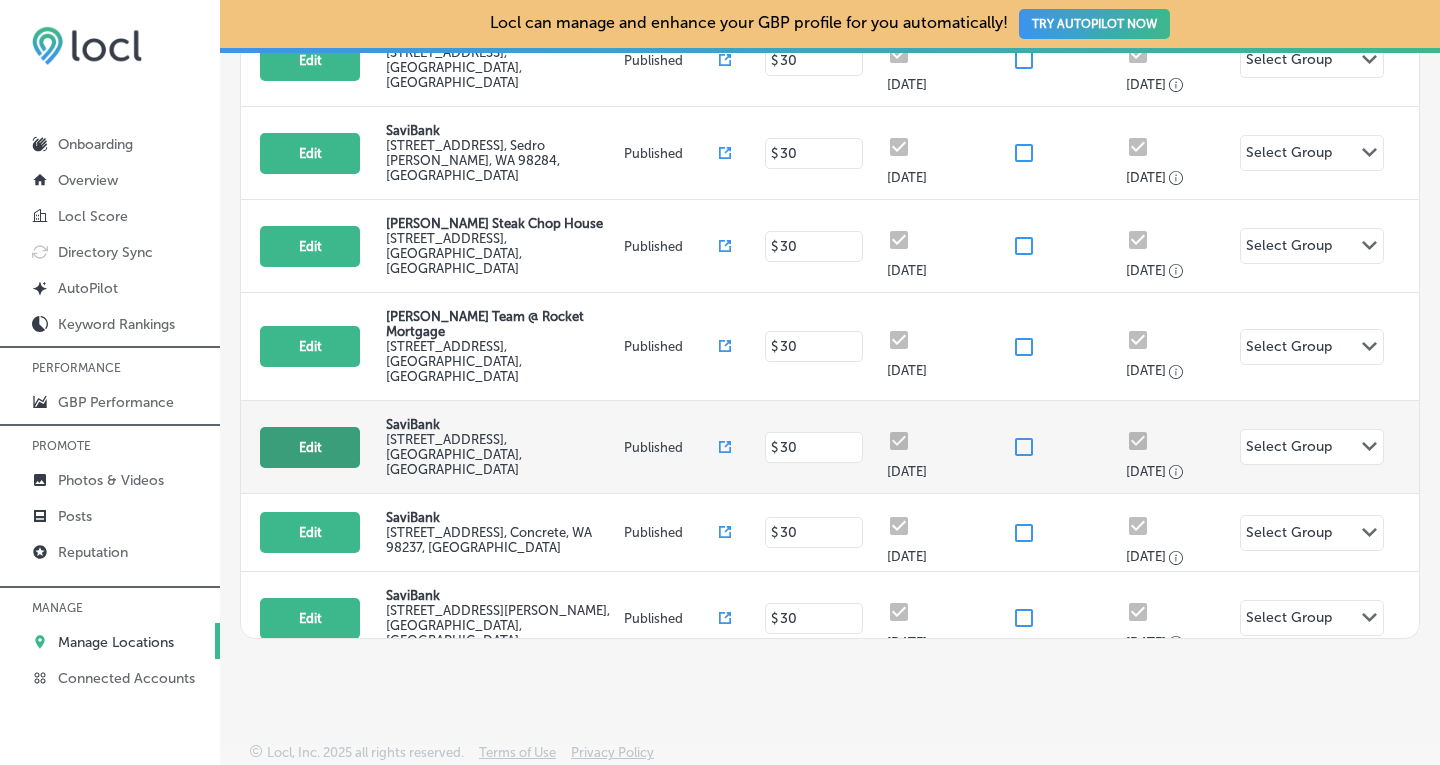 click on "Edit" at bounding box center (310, 447) 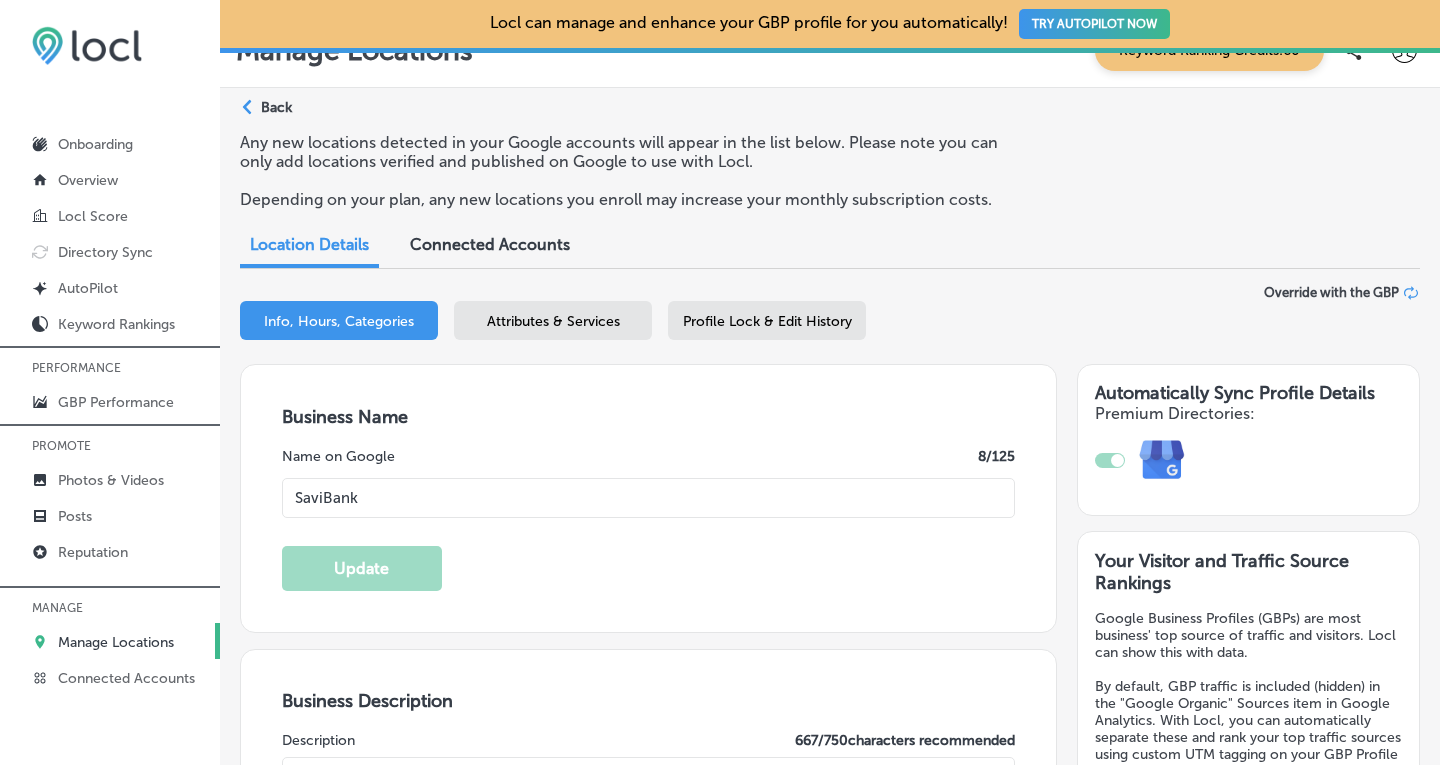 scroll, scrollTop: 11, scrollLeft: 0, axis: vertical 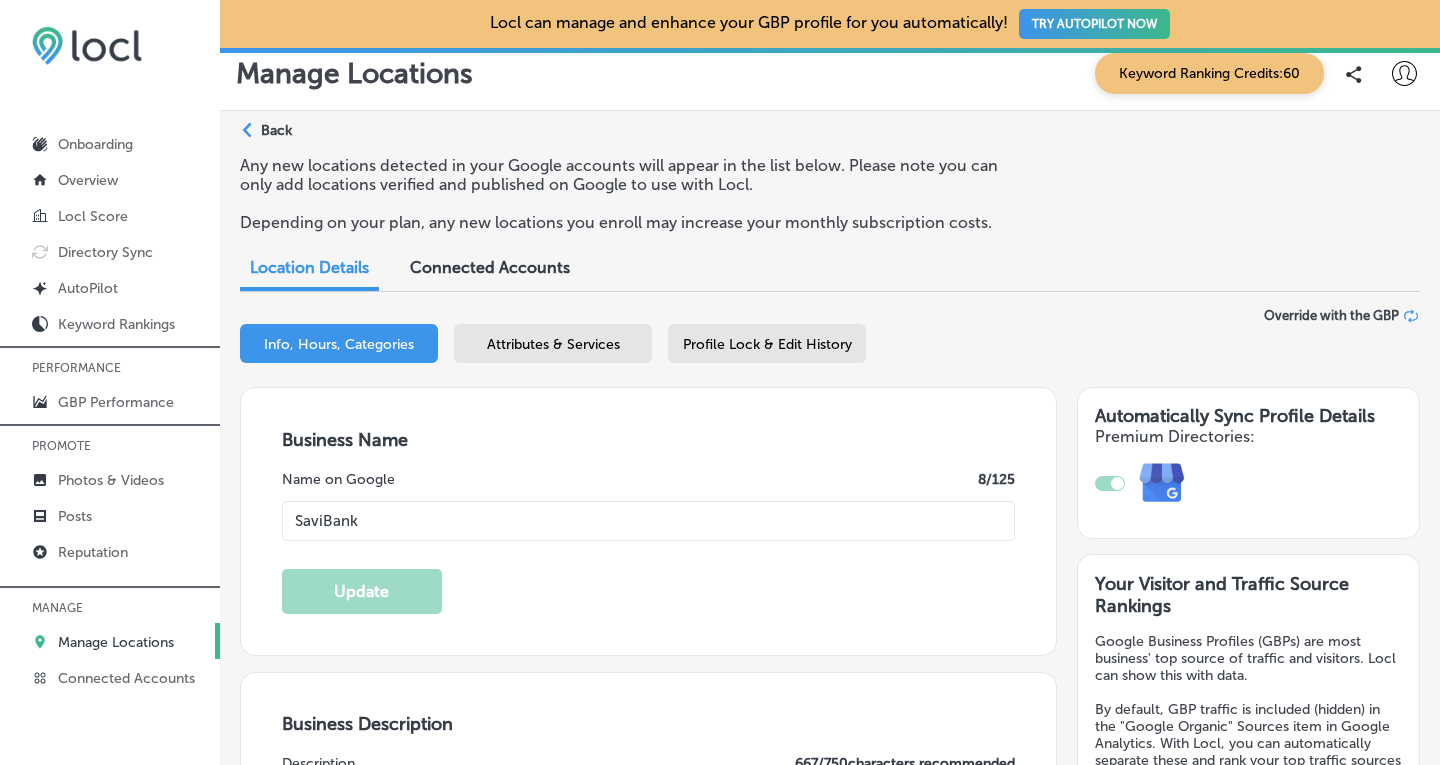 click on "Profile Lock & Edit History" at bounding box center [767, 343] 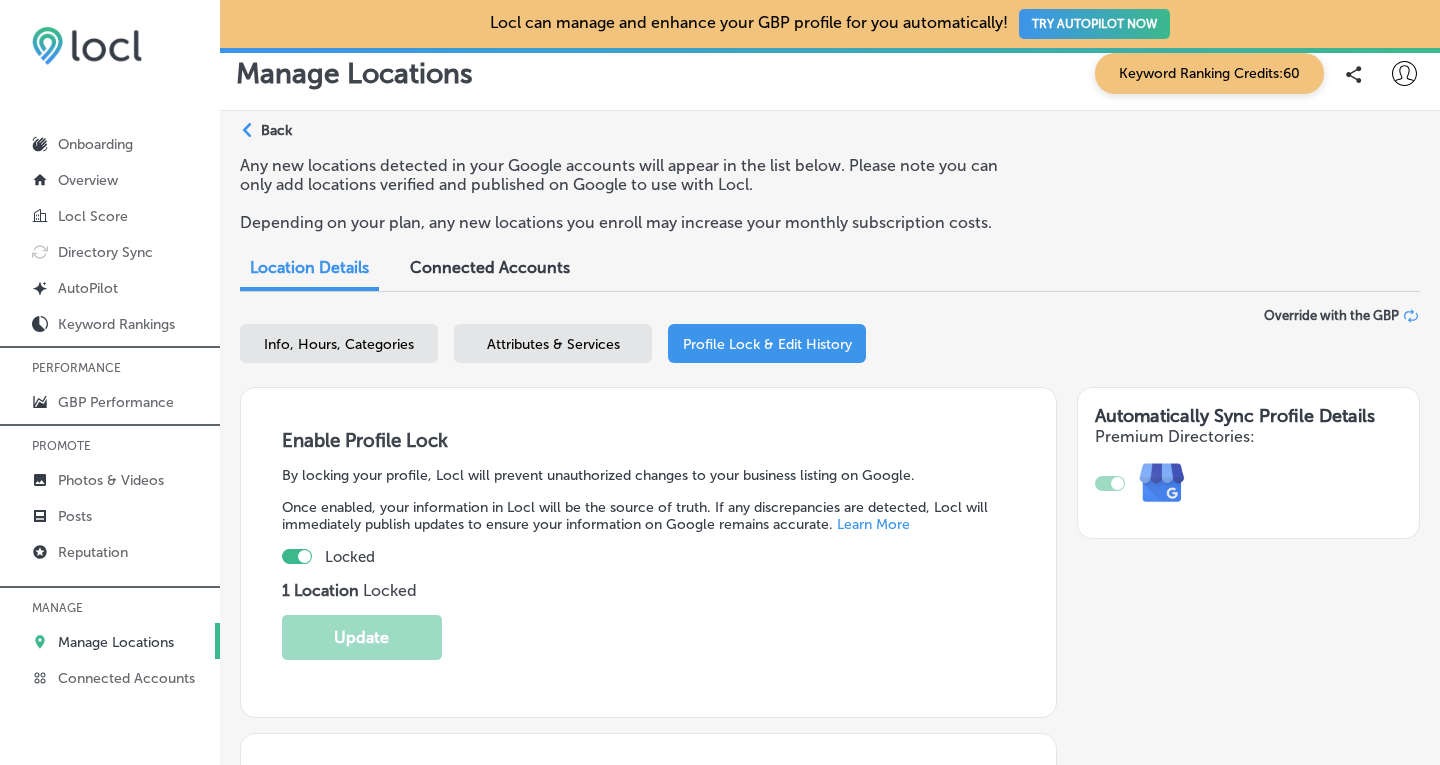 click on "Manage Locations" at bounding box center [116, 642] 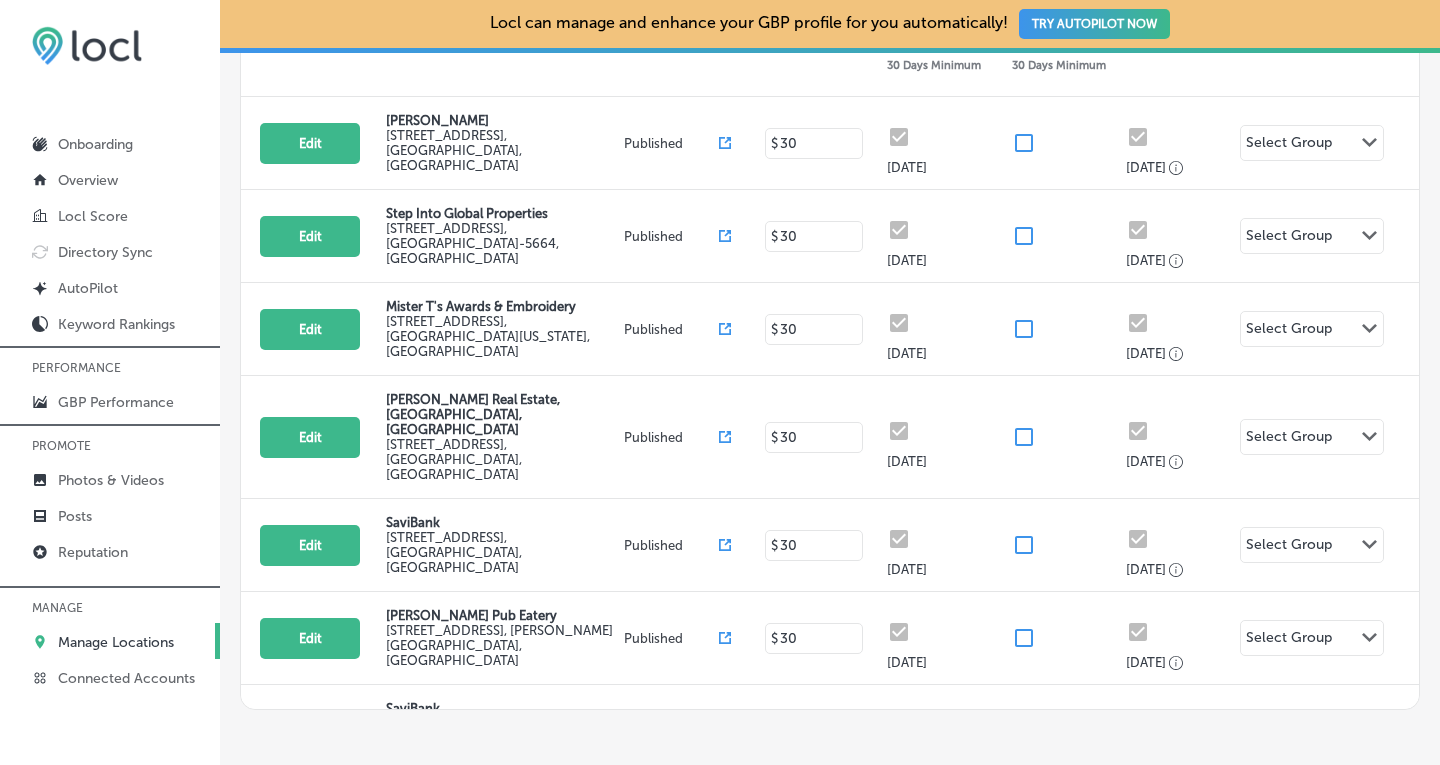 scroll, scrollTop: 523, scrollLeft: 0, axis: vertical 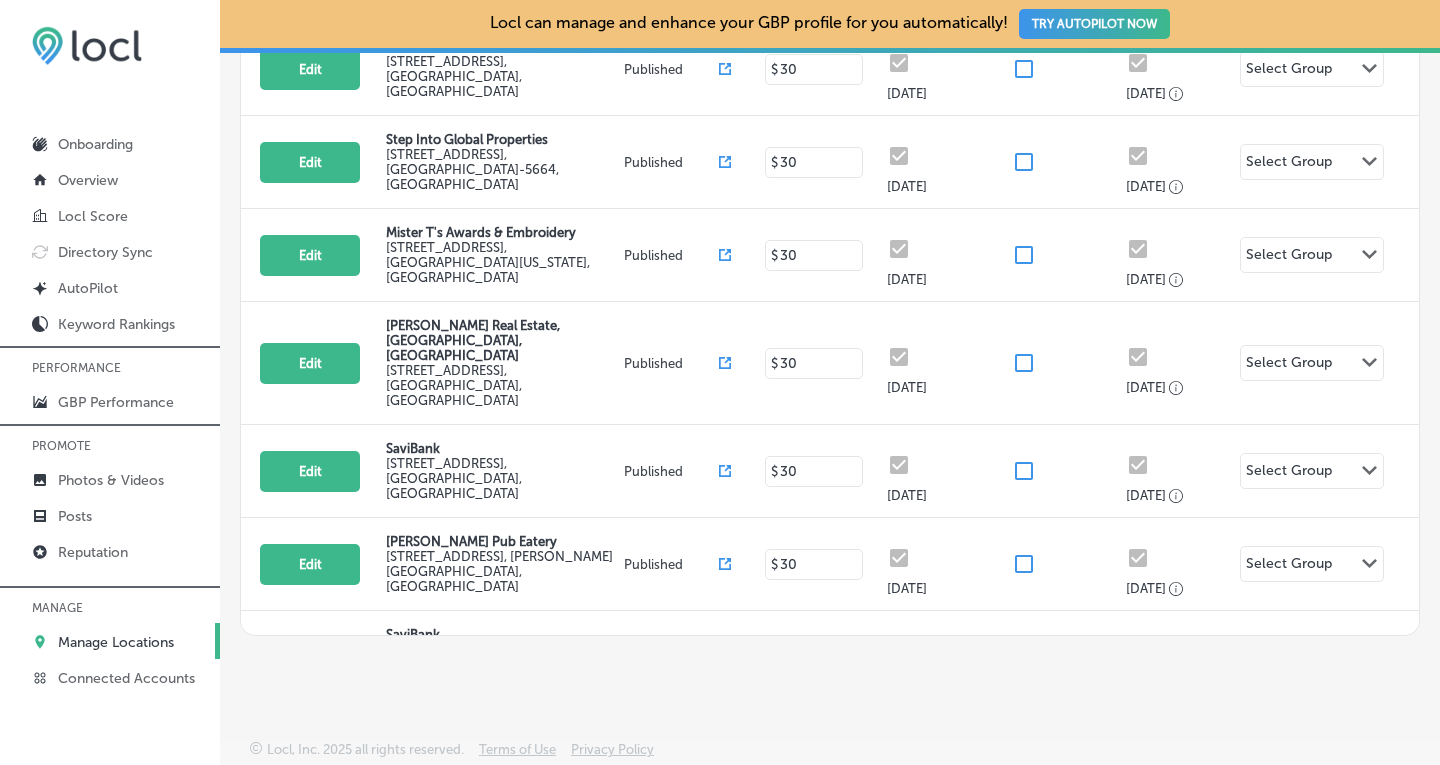 click on "SaviBank" at bounding box center [502, 727] 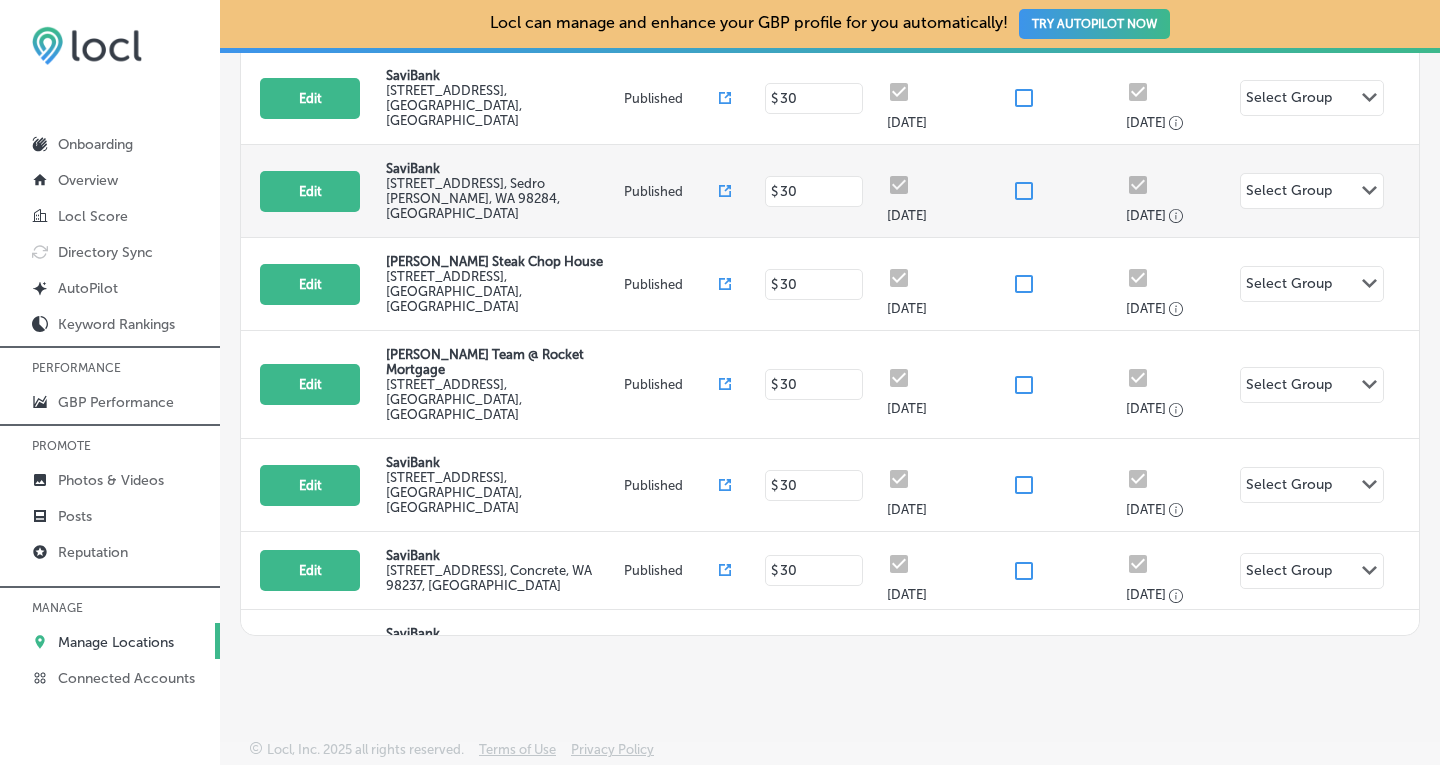 scroll, scrollTop: 560, scrollLeft: 0, axis: vertical 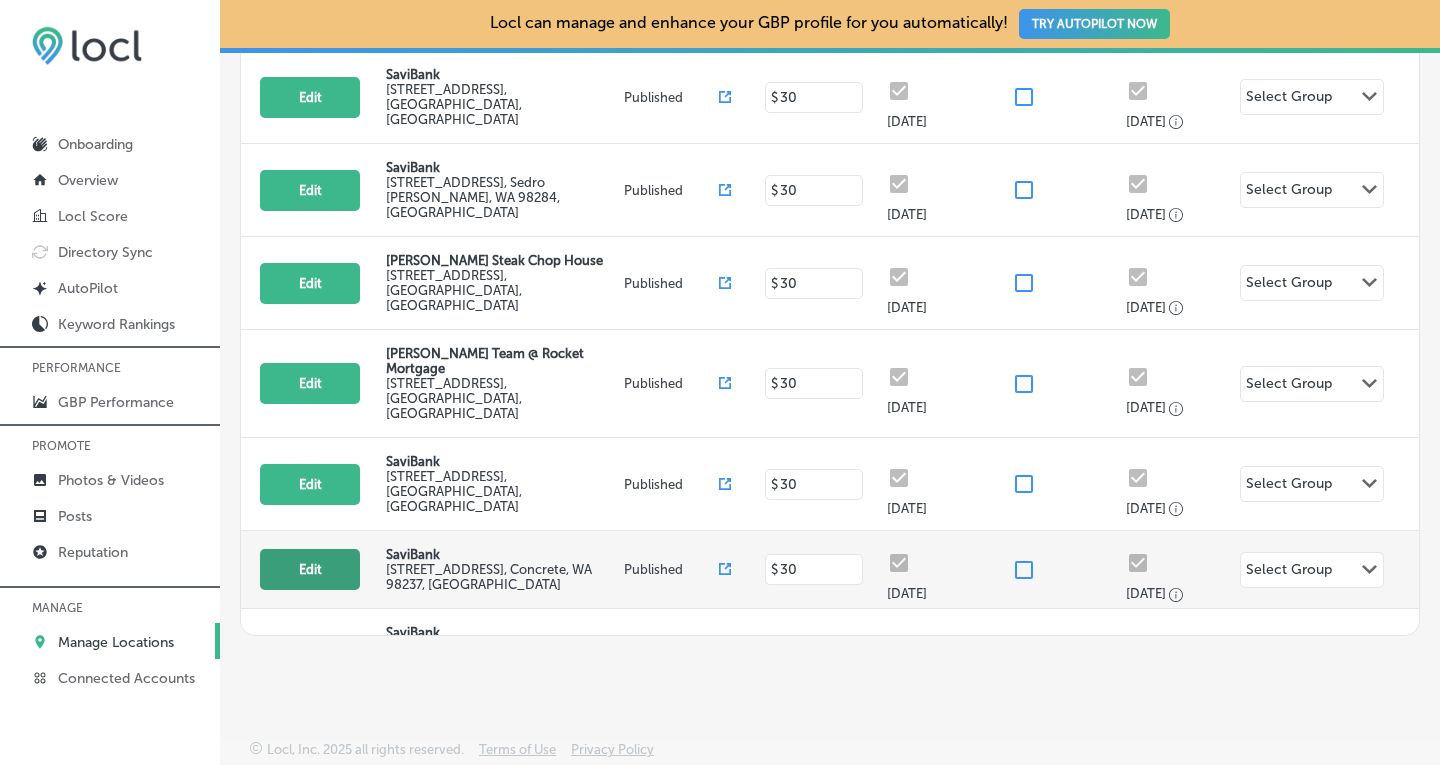 click on "Edit" at bounding box center [310, 569] 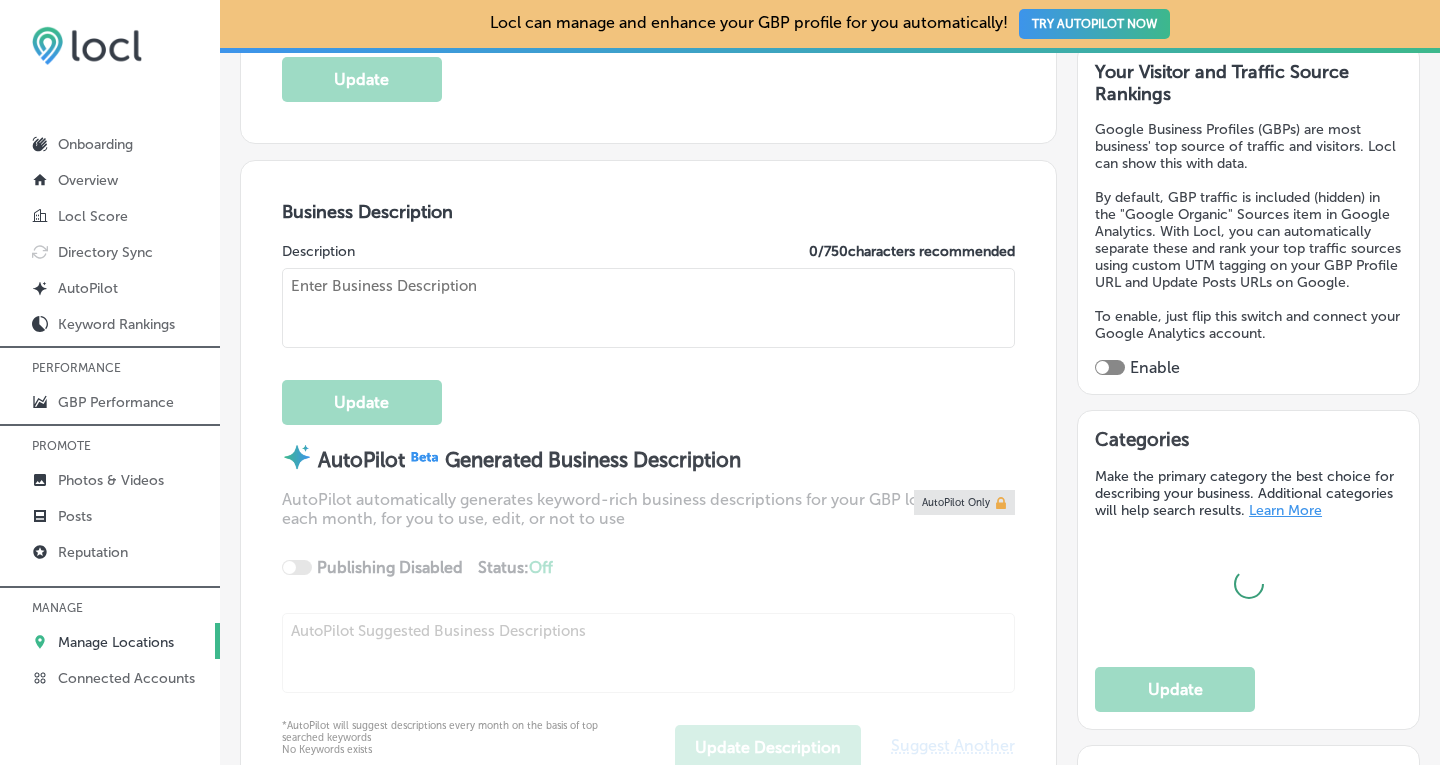scroll, scrollTop: 558, scrollLeft: 0, axis: vertical 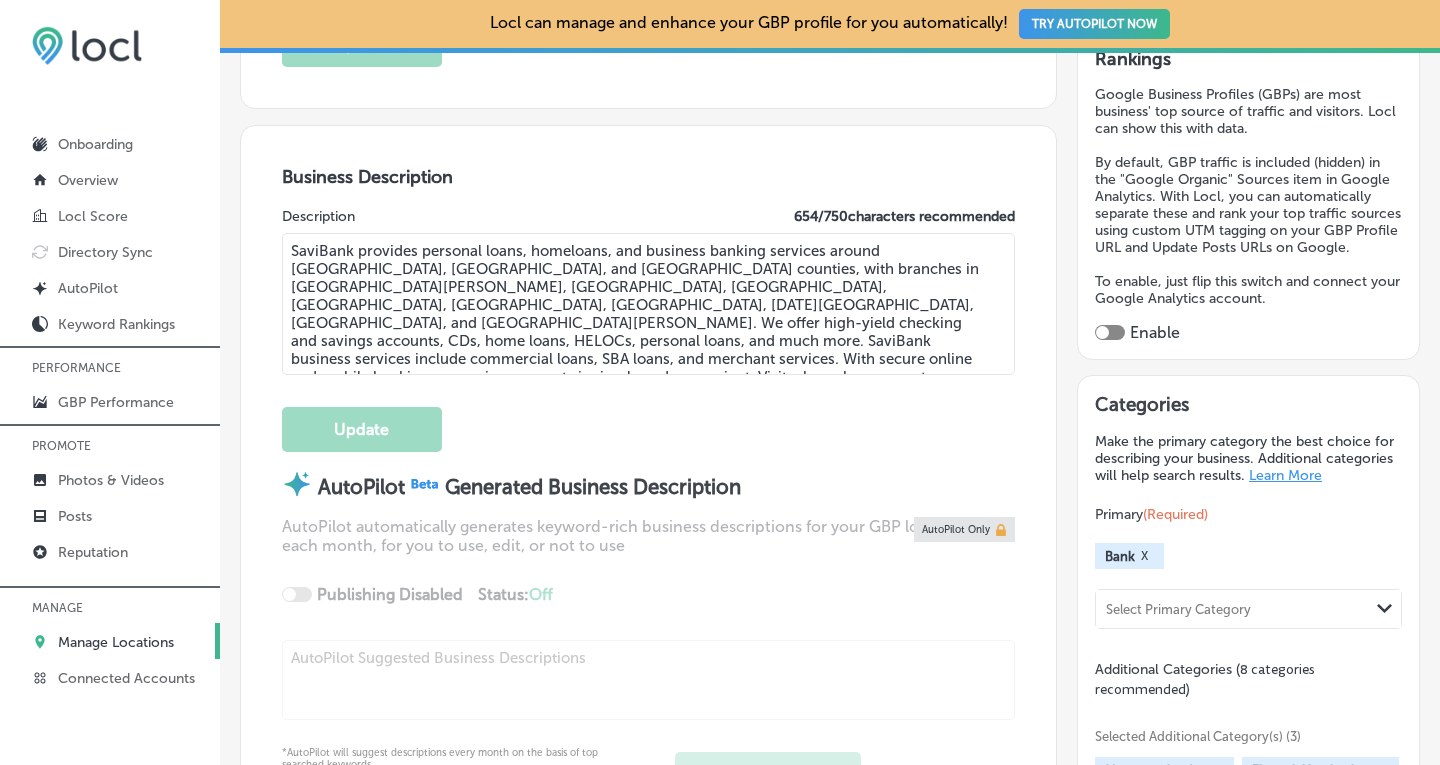 drag, startPoint x: 602, startPoint y: 244, endPoint x: 527, endPoint y: 242, distance: 75.026665 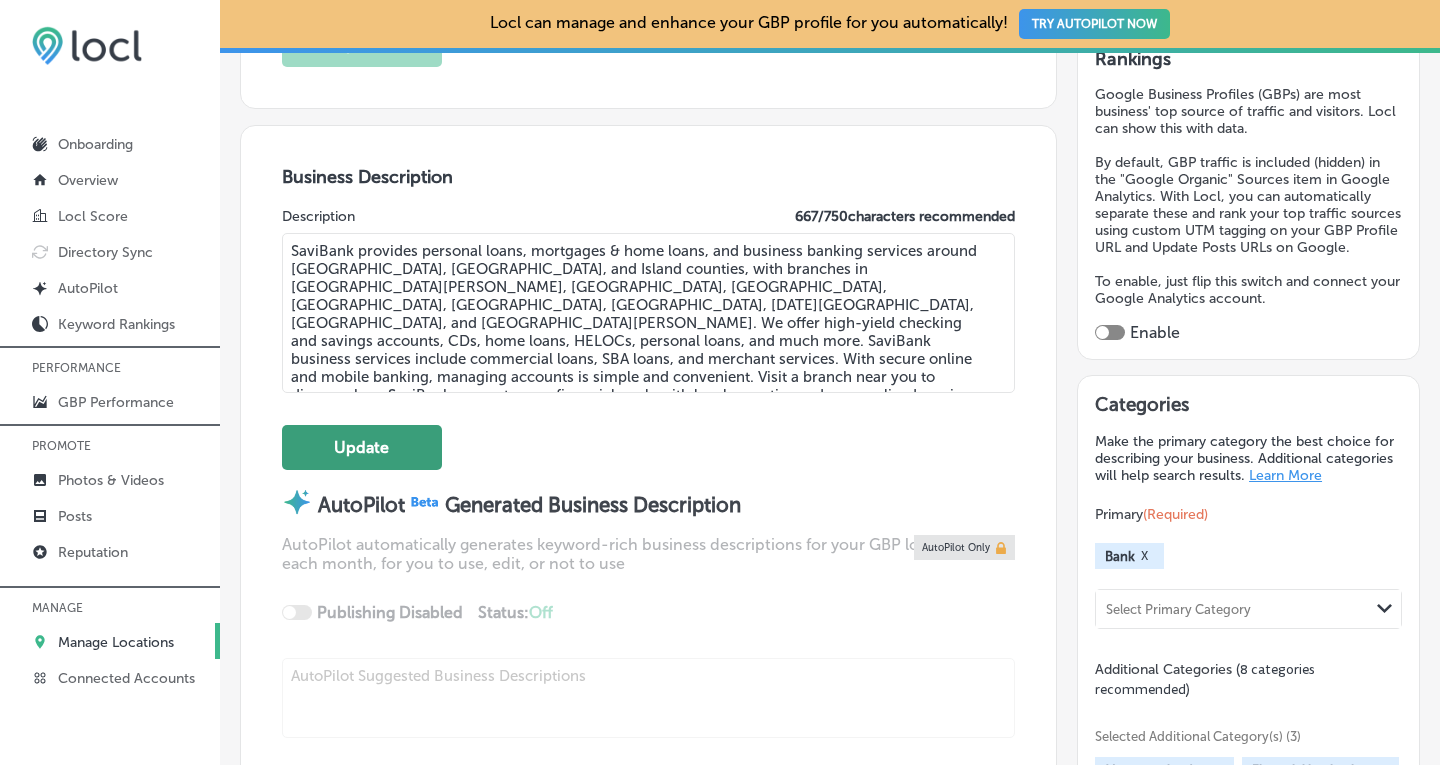 click on "Update" at bounding box center [362, 447] 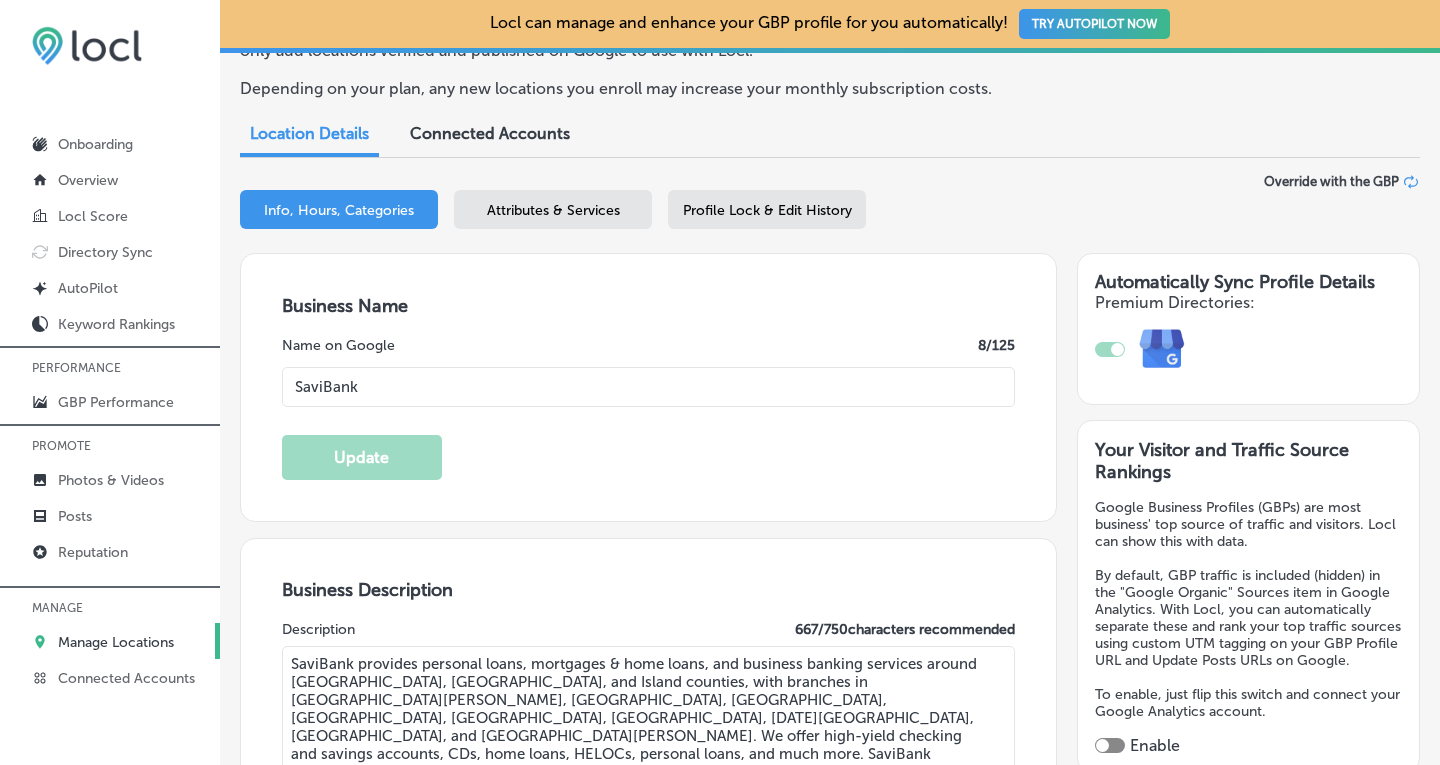 scroll, scrollTop: 129, scrollLeft: 0, axis: vertical 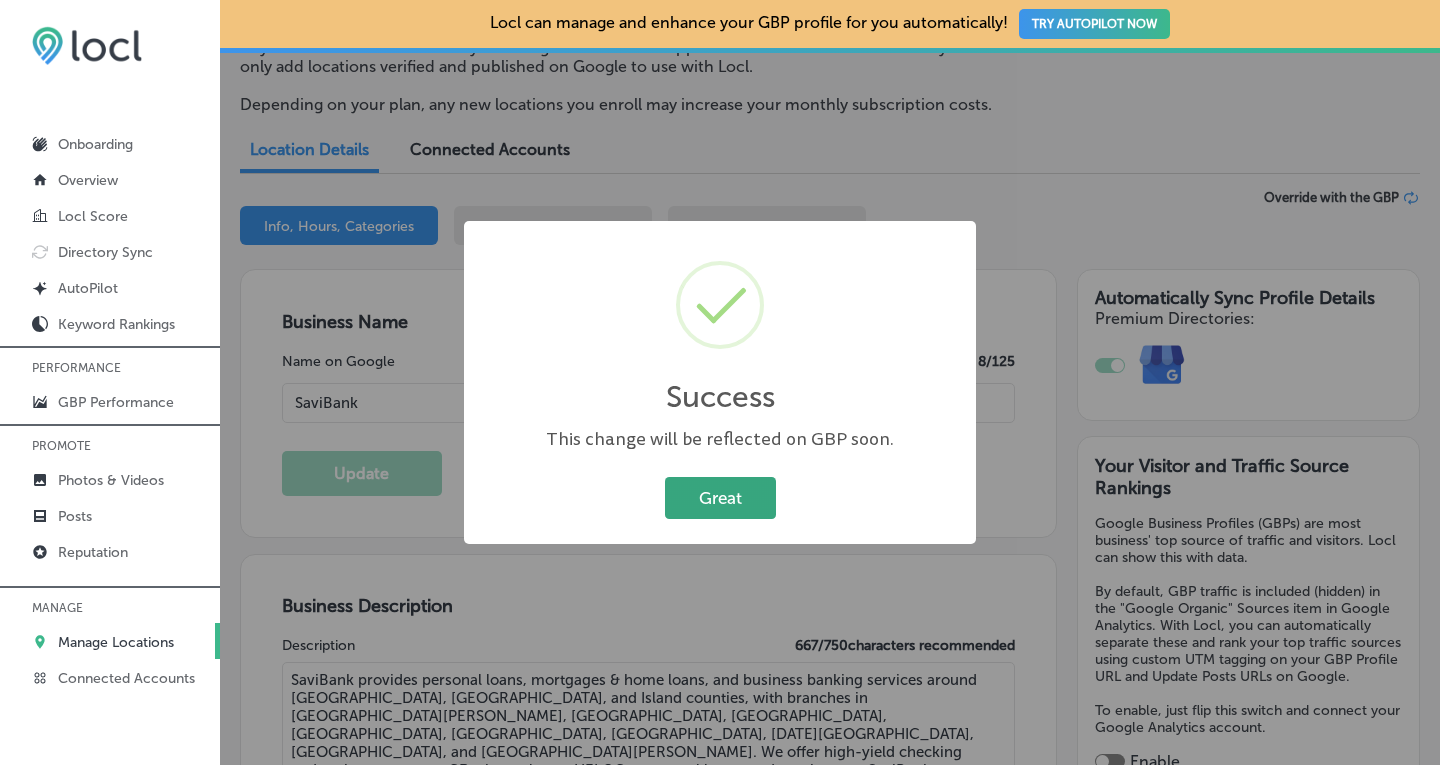 click on "Great" at bounding box center (720, 497) 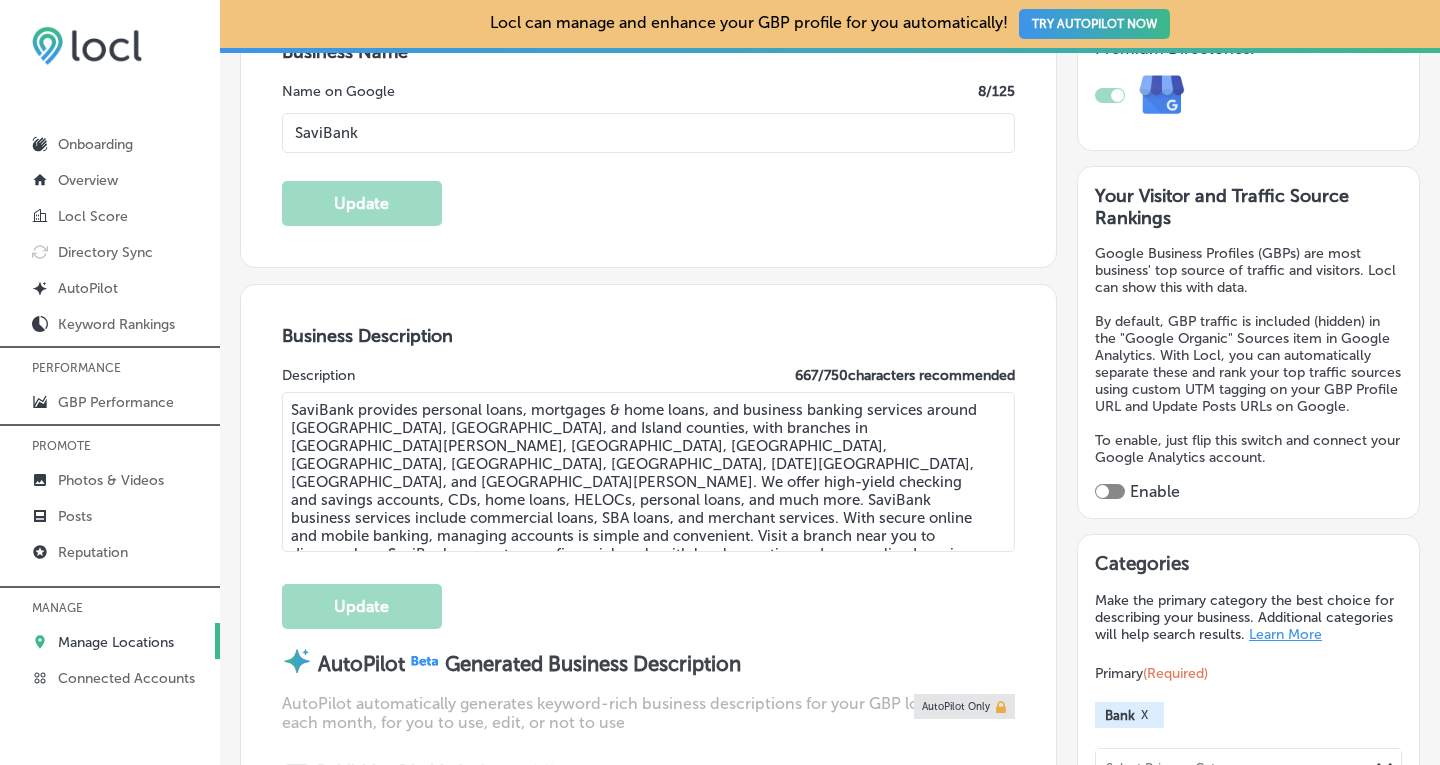 scroll, scrollTop: 449, scrollLeft: 0, axis: vertical 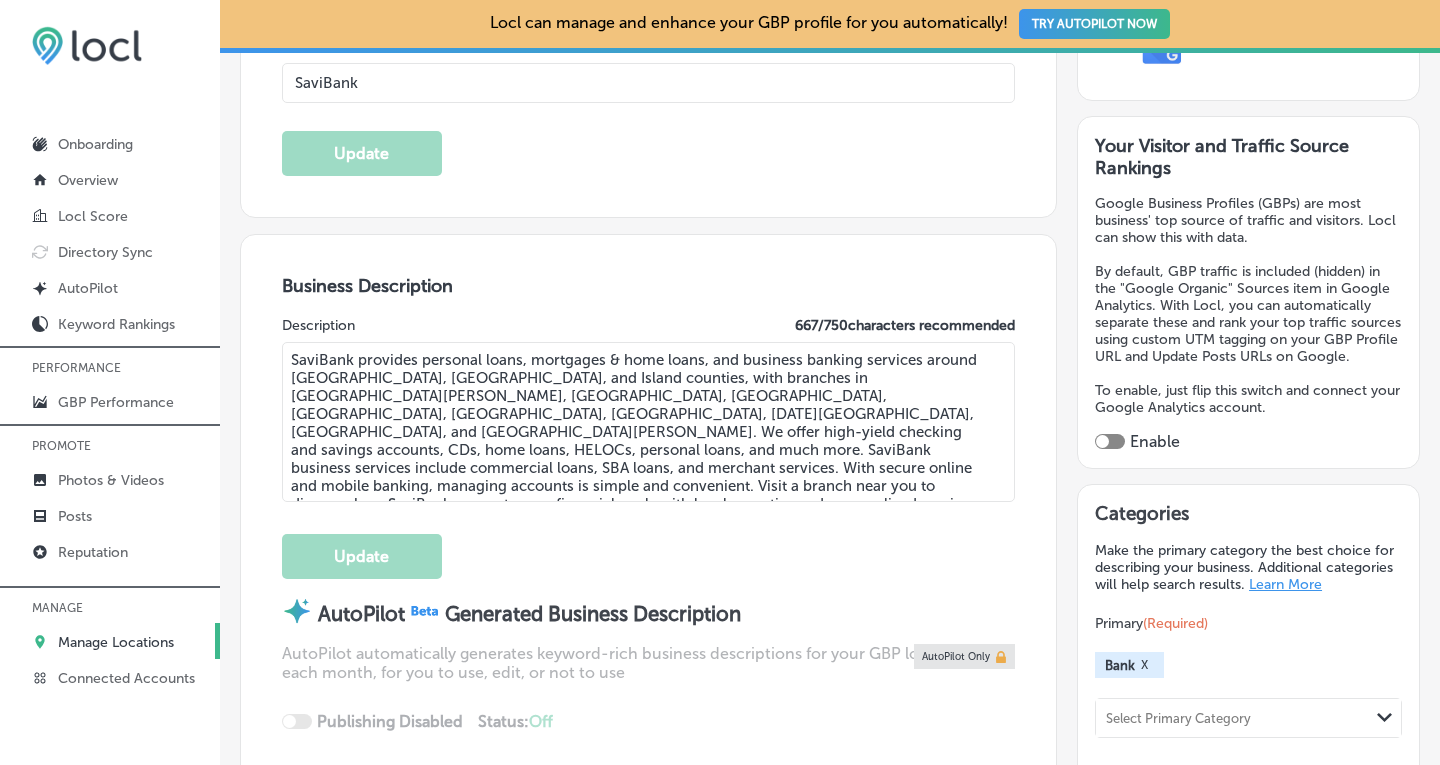 click at bounding box center [1110, 441] 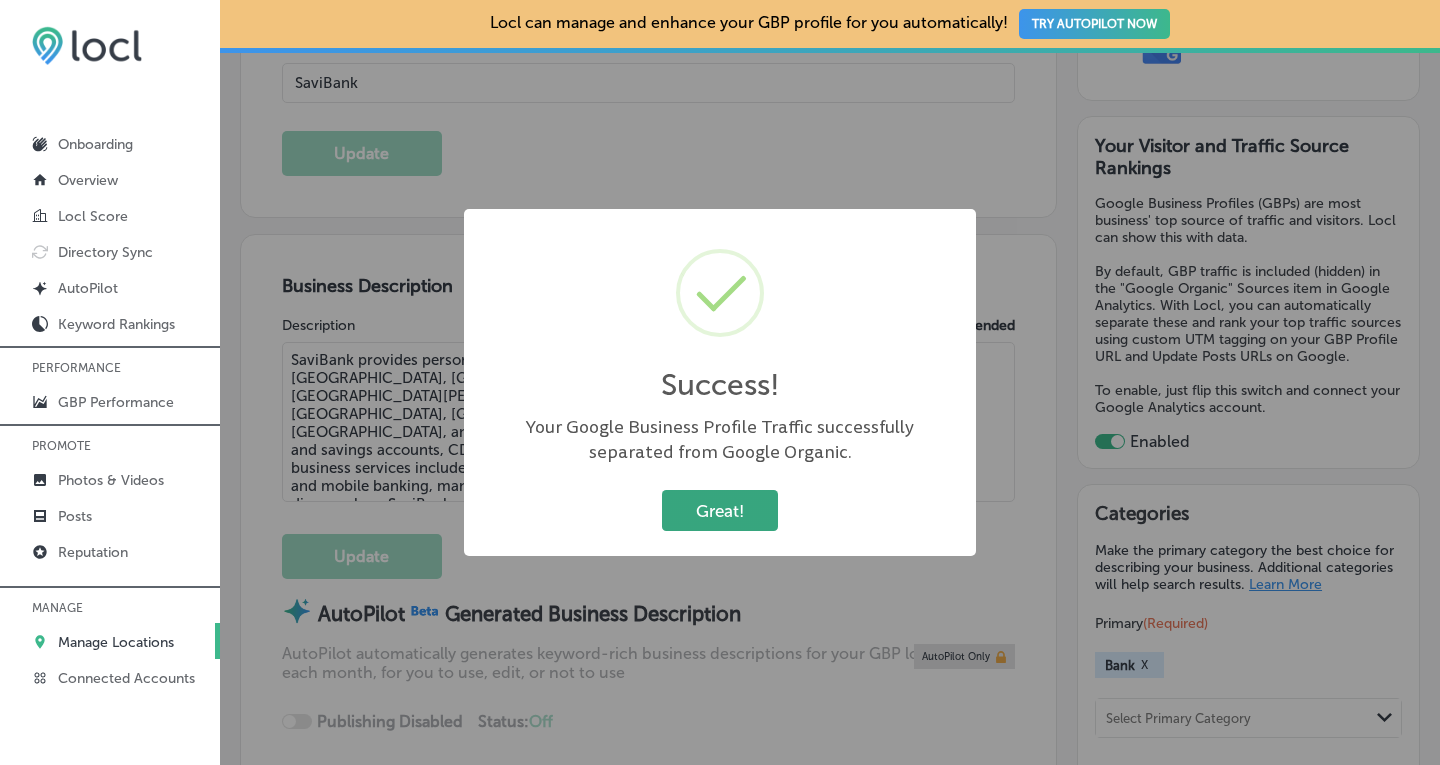 click on "Great!" at bounding box center [720, 510] 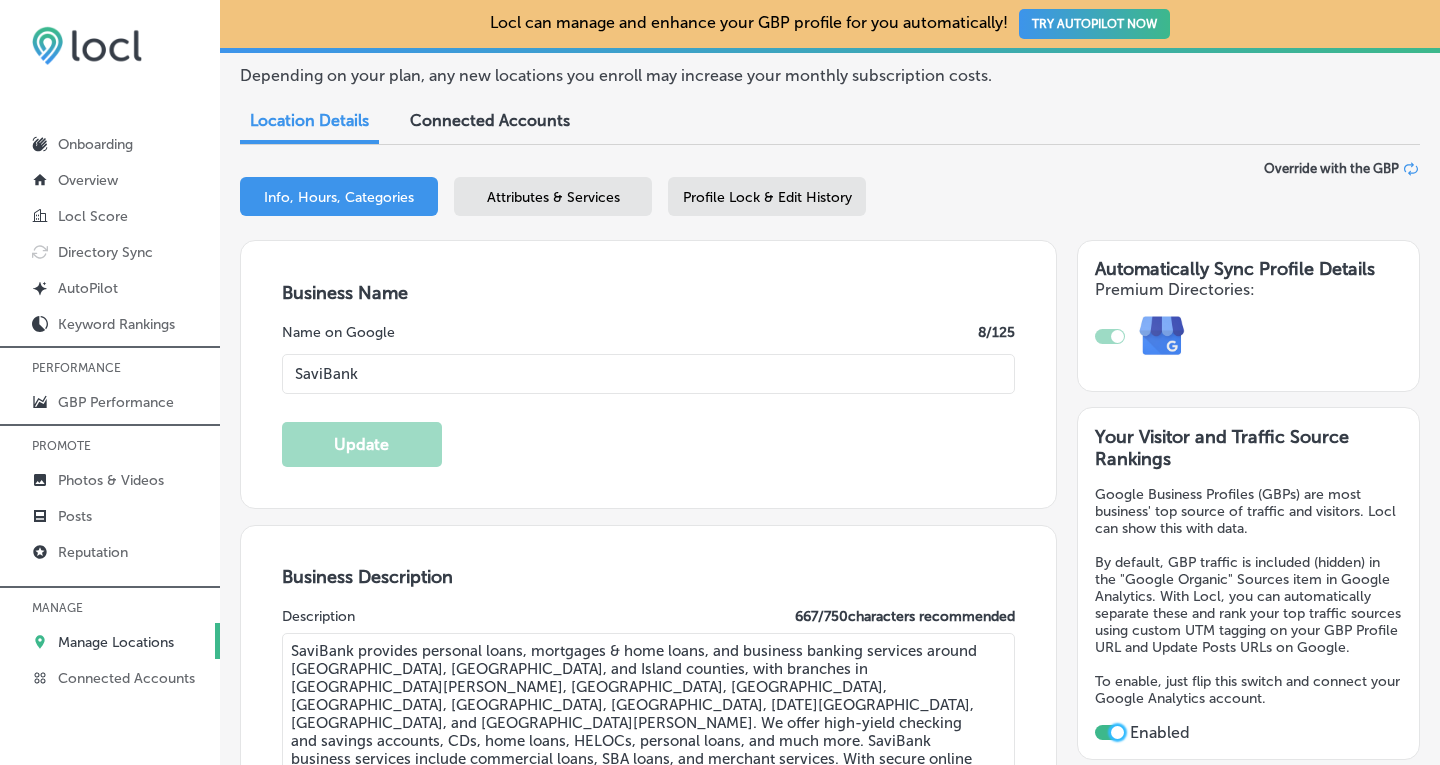 scroll, scrollTop: 155, scrollLeft: 0, axis: vertical 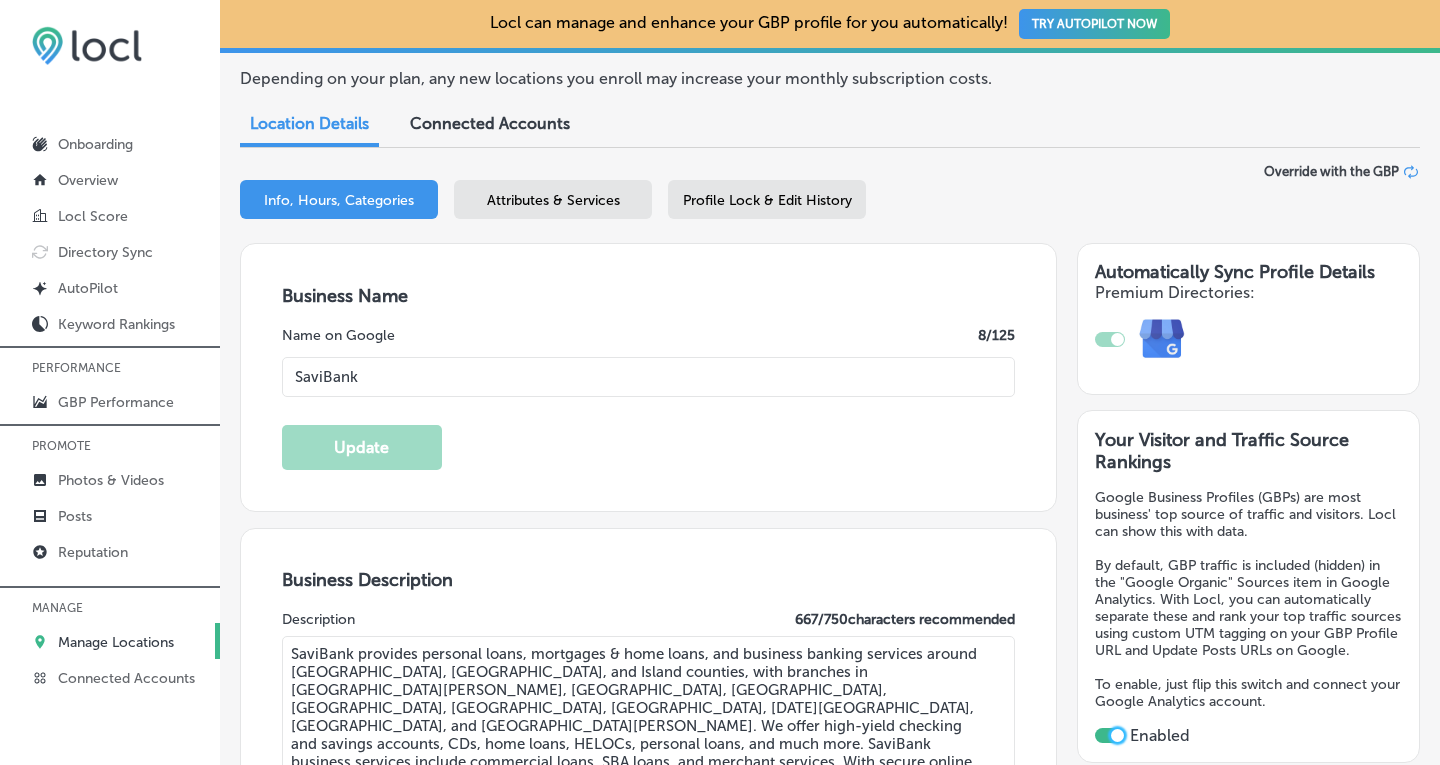 click on "Profile Lock & Edit History" at bounding box center (767, 200) 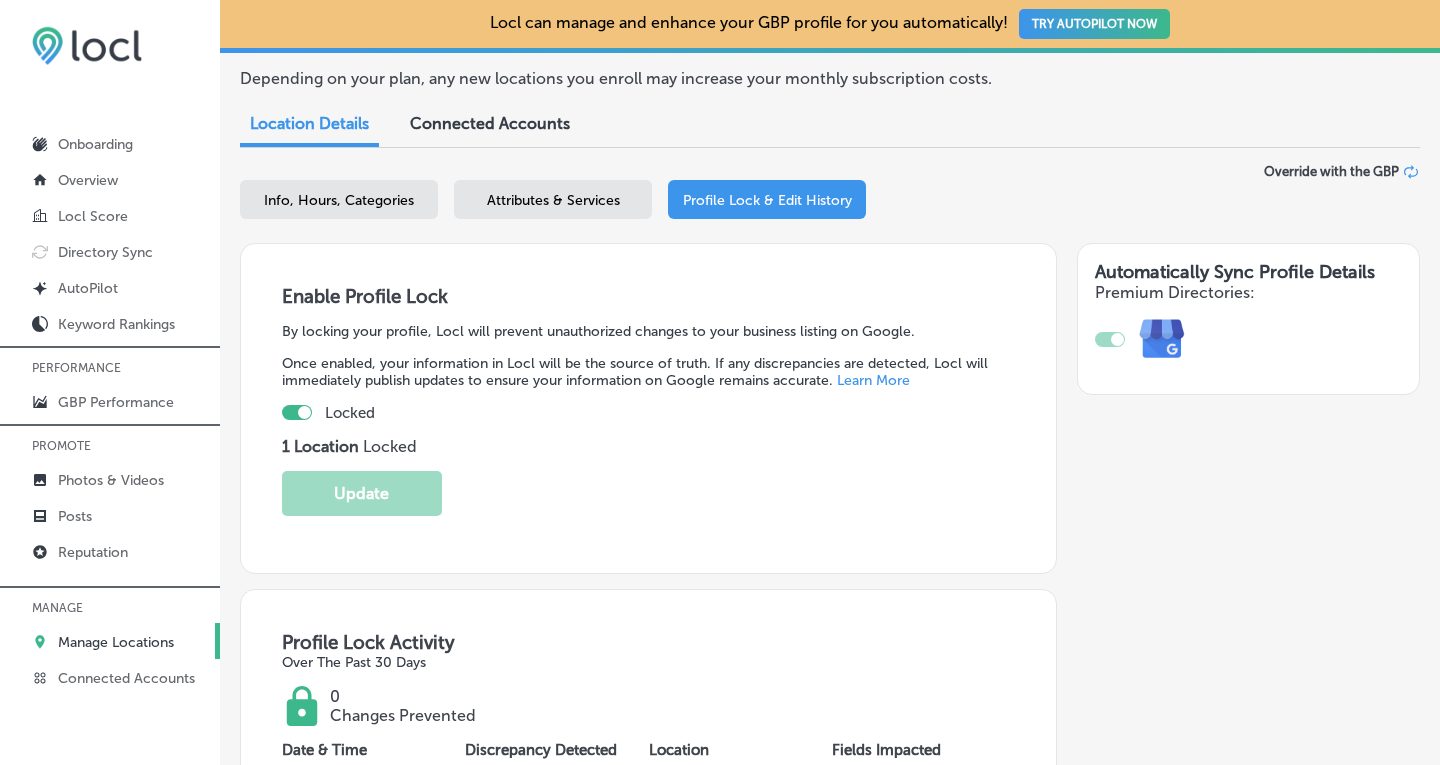 click on "Manage Locations" at bounding box center (116, 642) 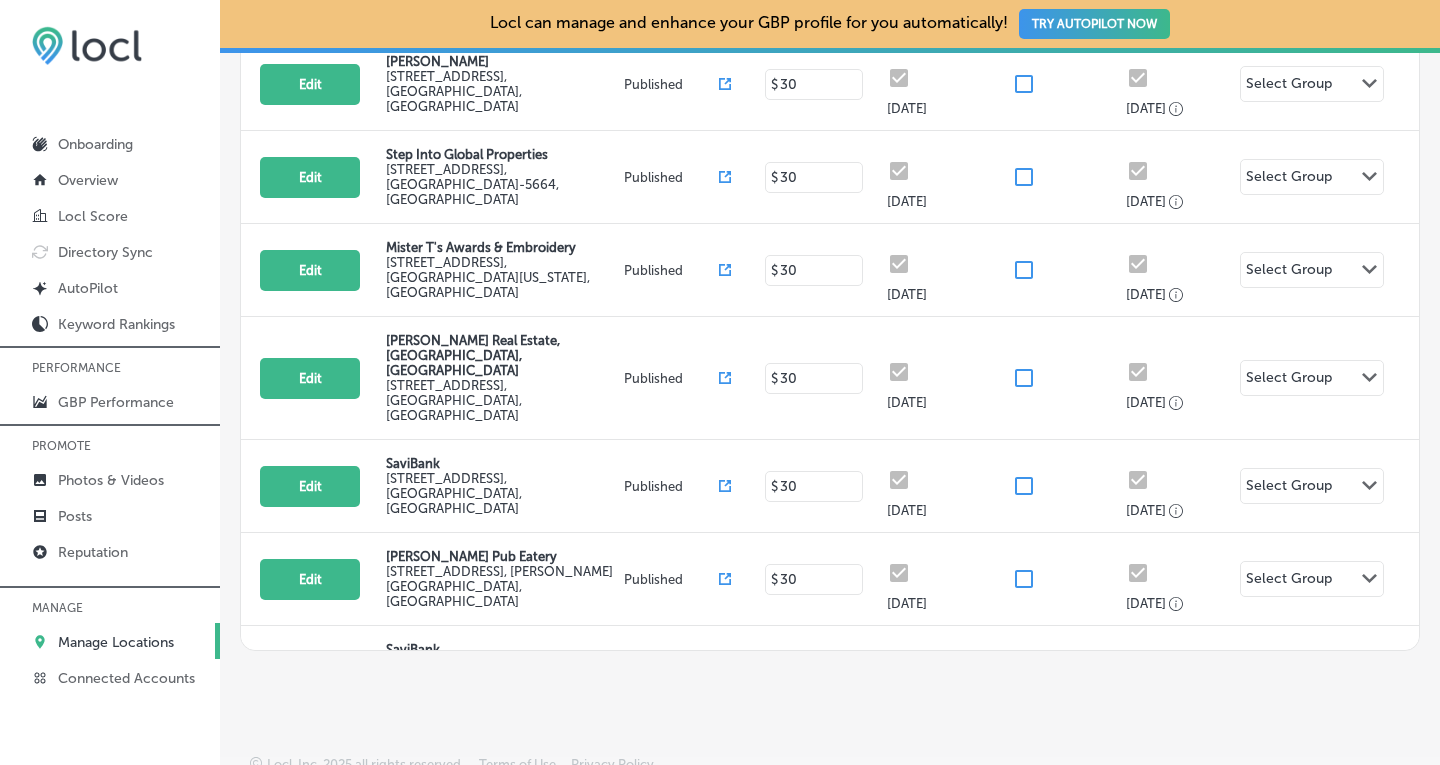 scroll, scrollTop: 523, scrollLeft: 0, axis: vertical 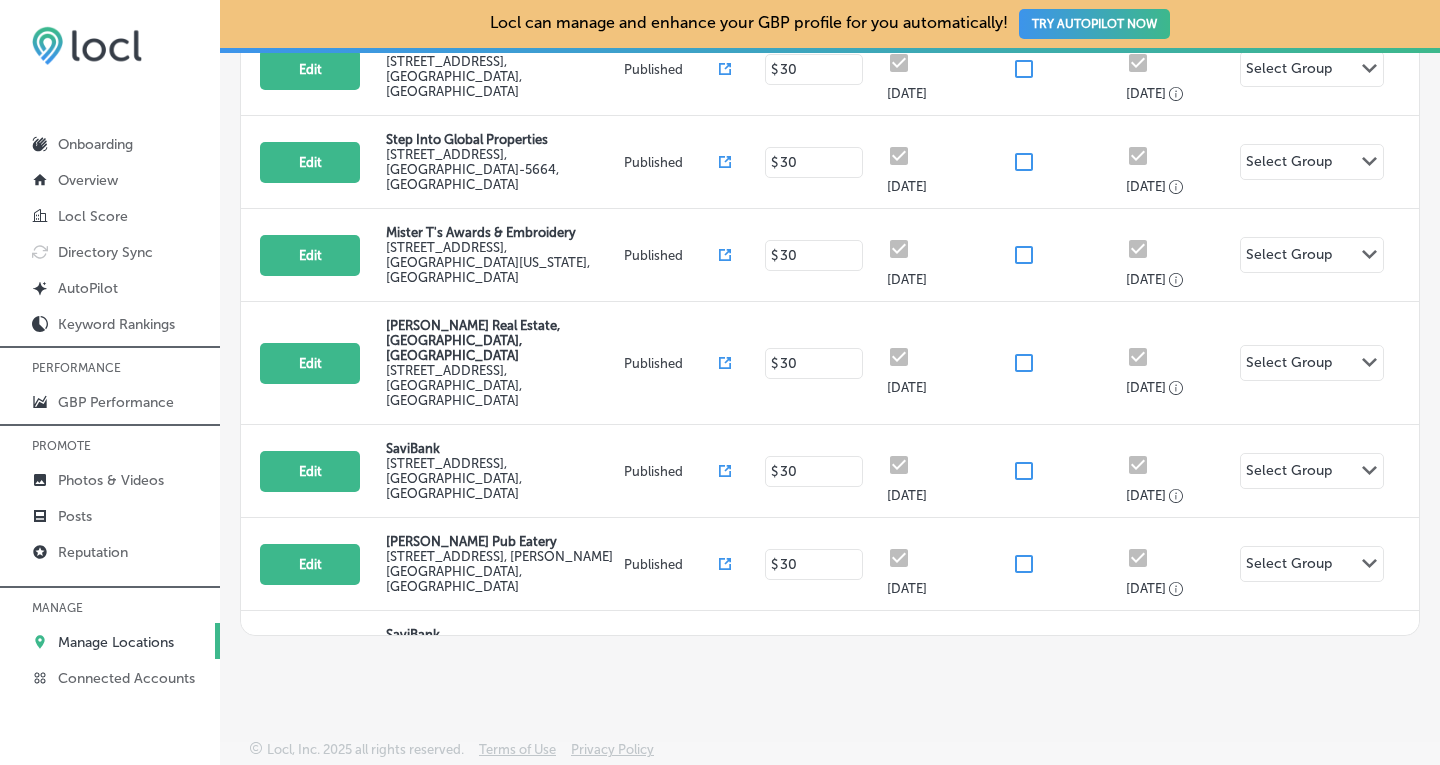click on "SaviBank" at bounding box center [502, 727] 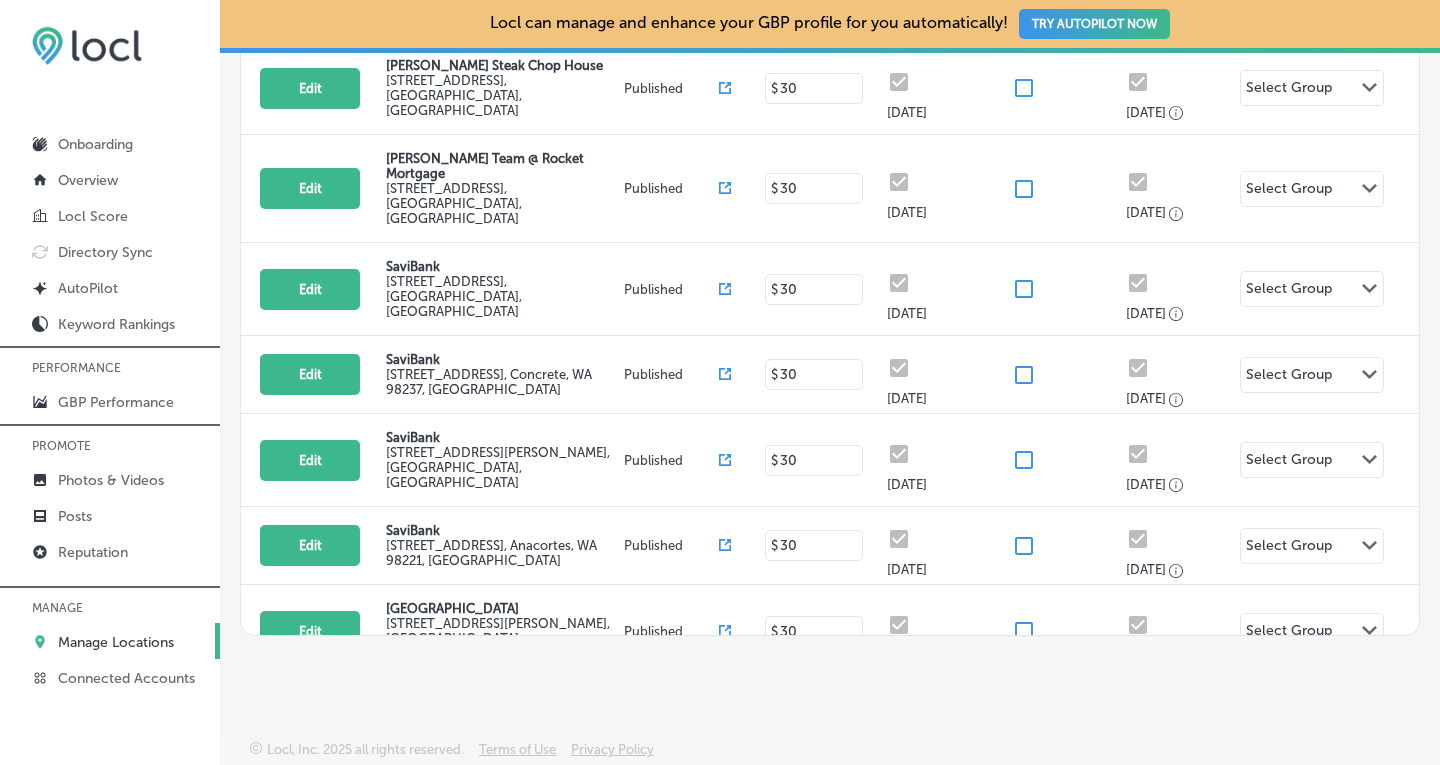 scroll, scrollTop: 760, scrollLeft: 0, axis: vertical 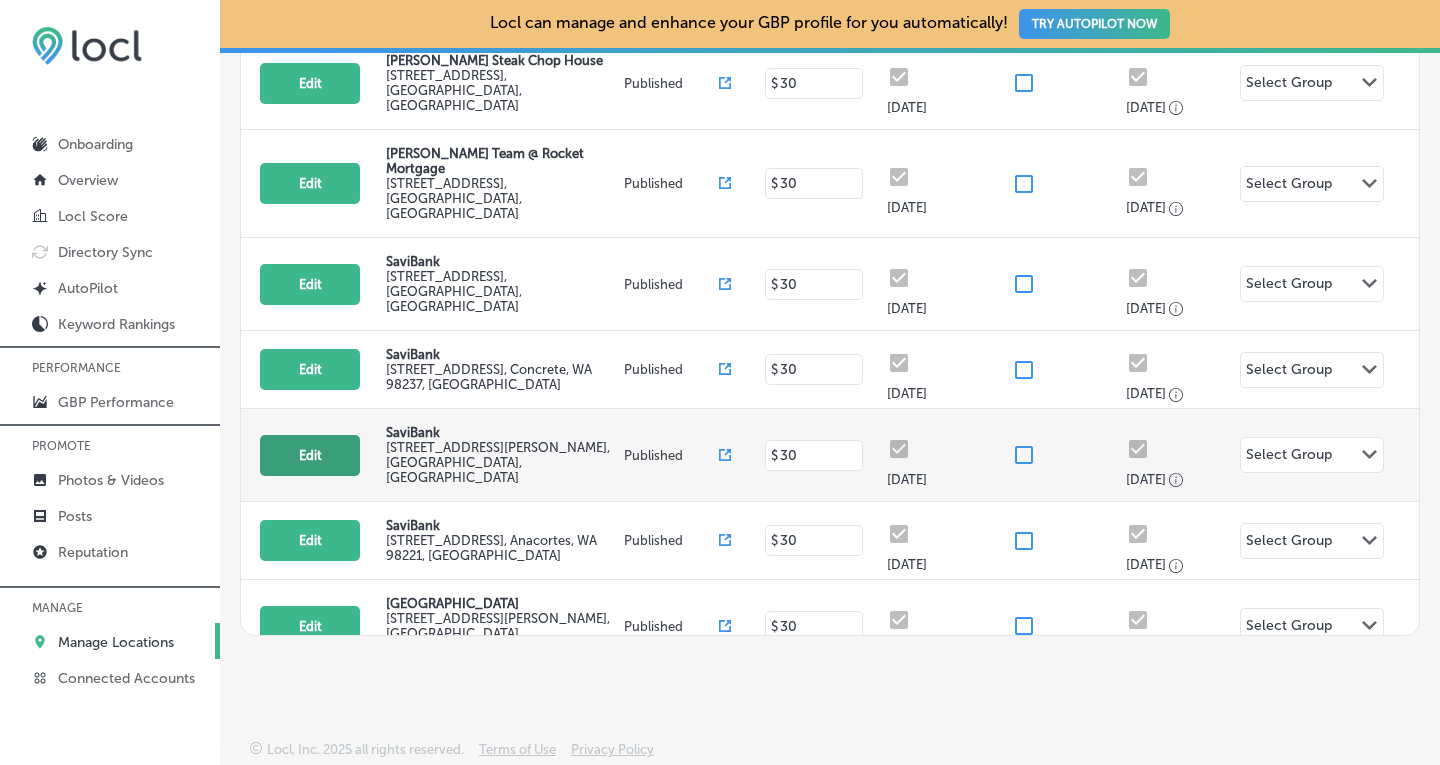 click on "Edit" at bounding box center [310, 455] 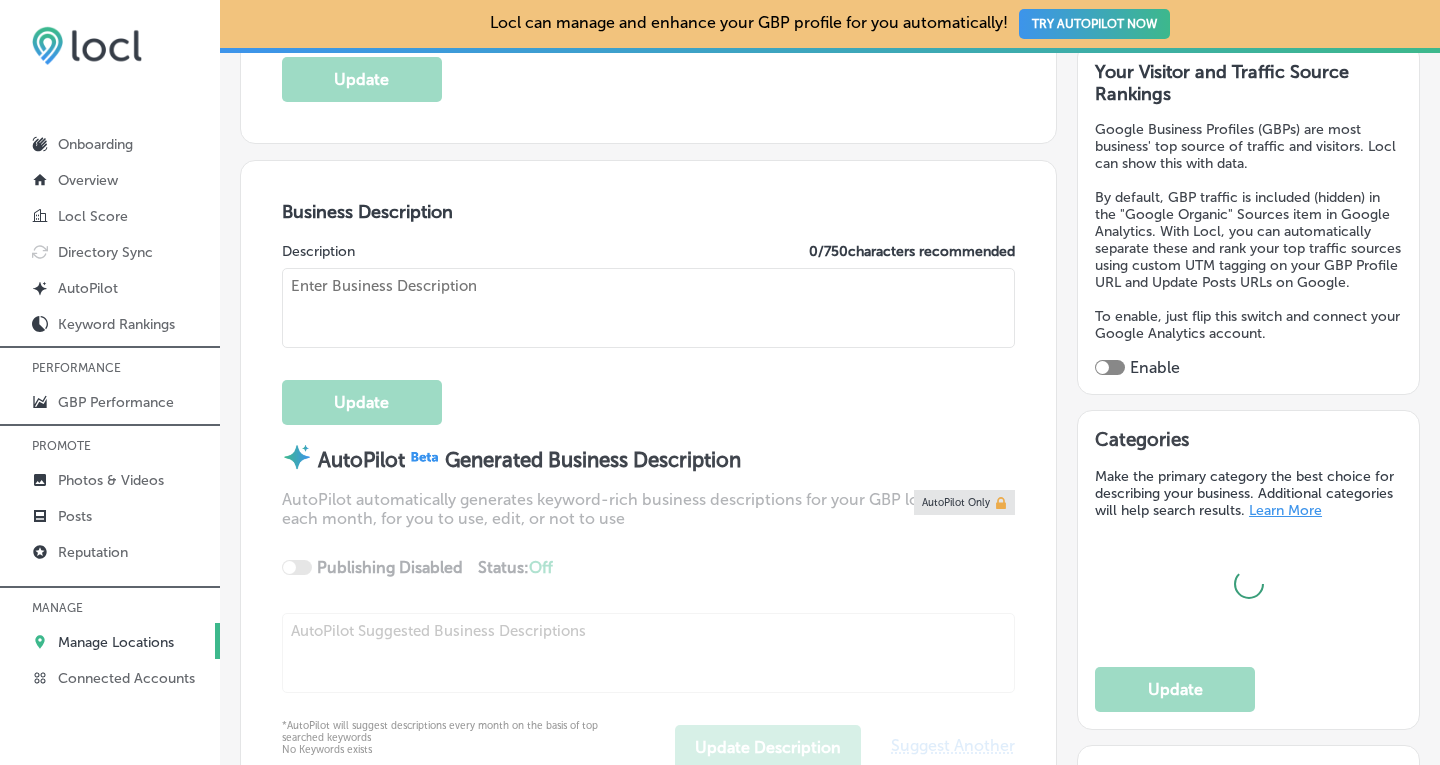 scroll, scrollTop: 558, scrollLeft: 0, axis: vertical 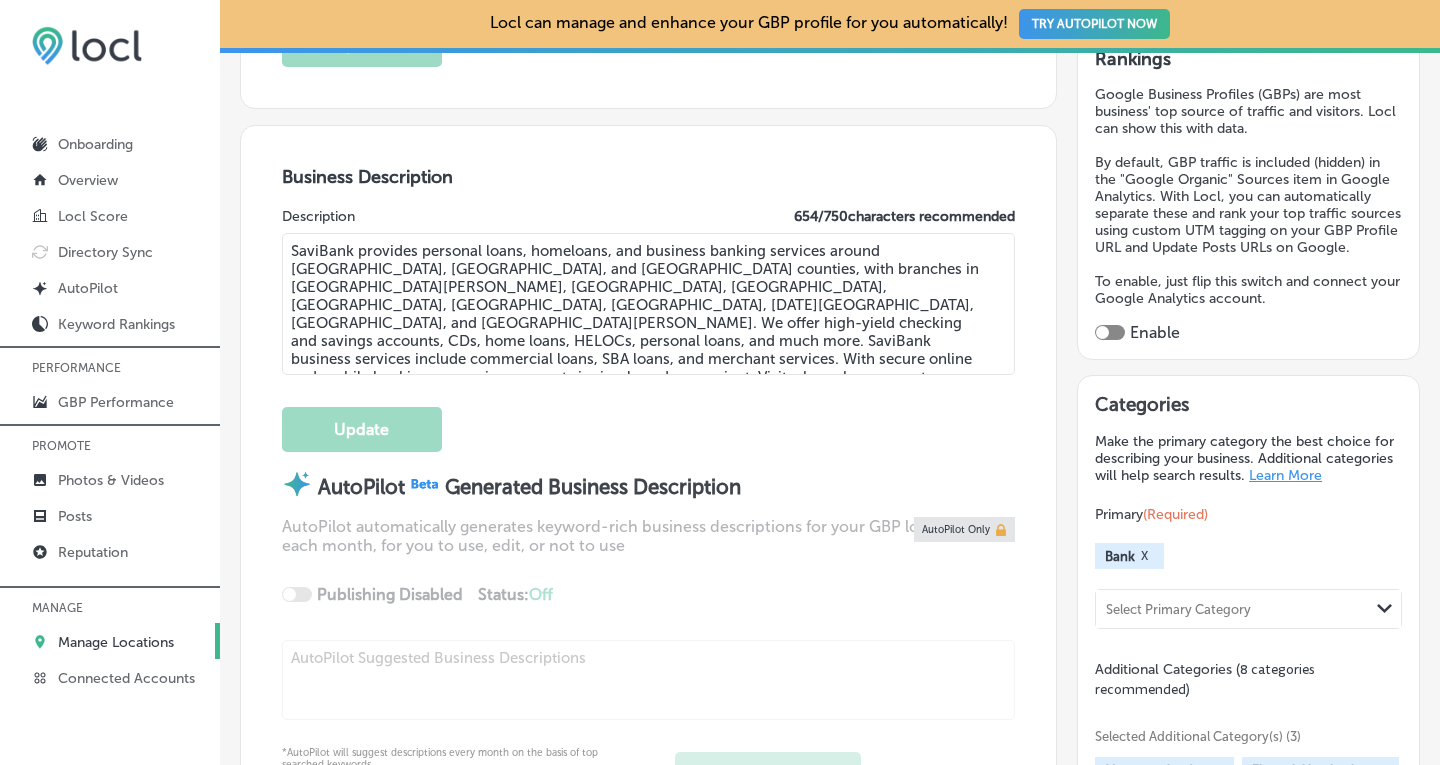 drag, startPoint x: 604, startPoint y: 247, endPoint x: 531, endPoint y: 244, distance: 73.061615 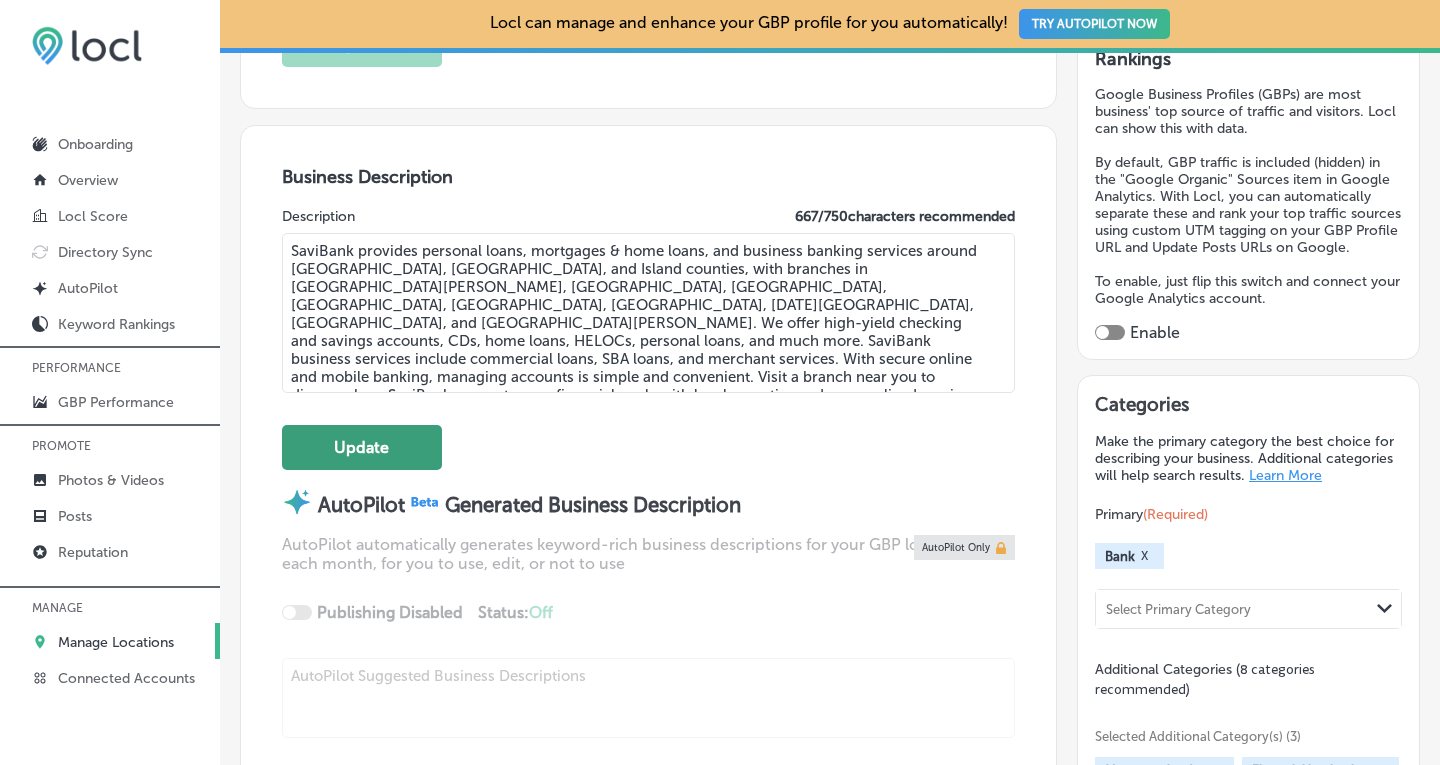 click on "Update" at bounding box center (362, 447) 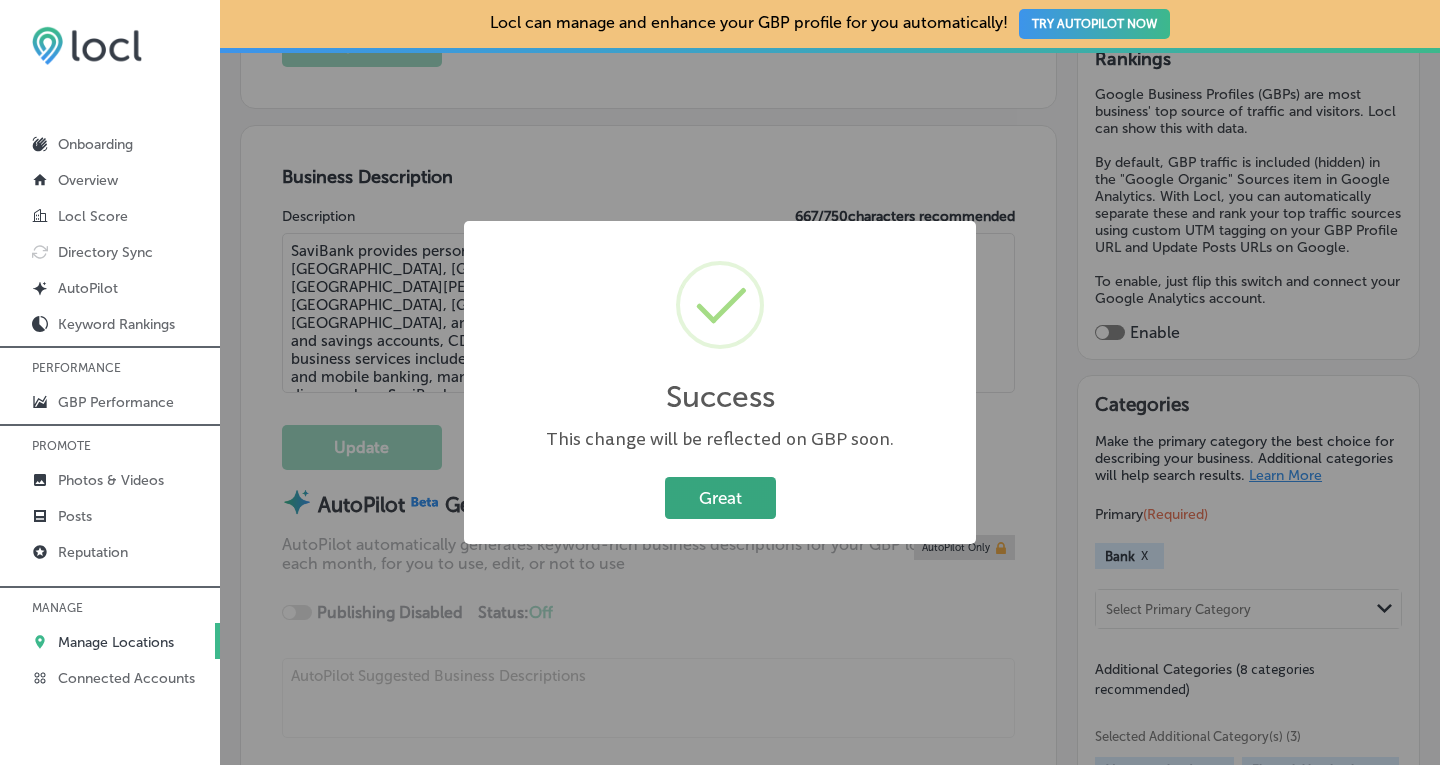 click on "Great" at bounding box center [720, 497] 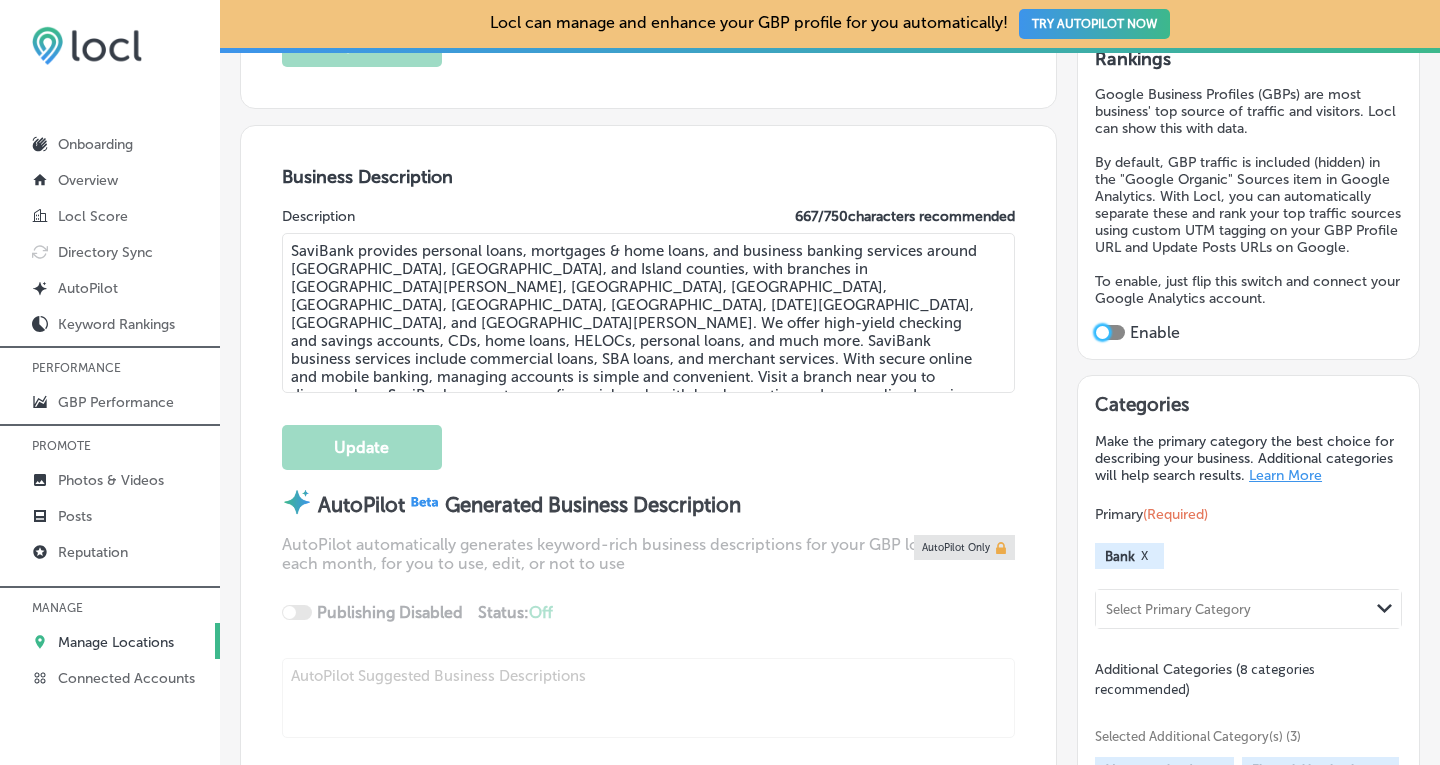 click at bounding box center (1102, 332) 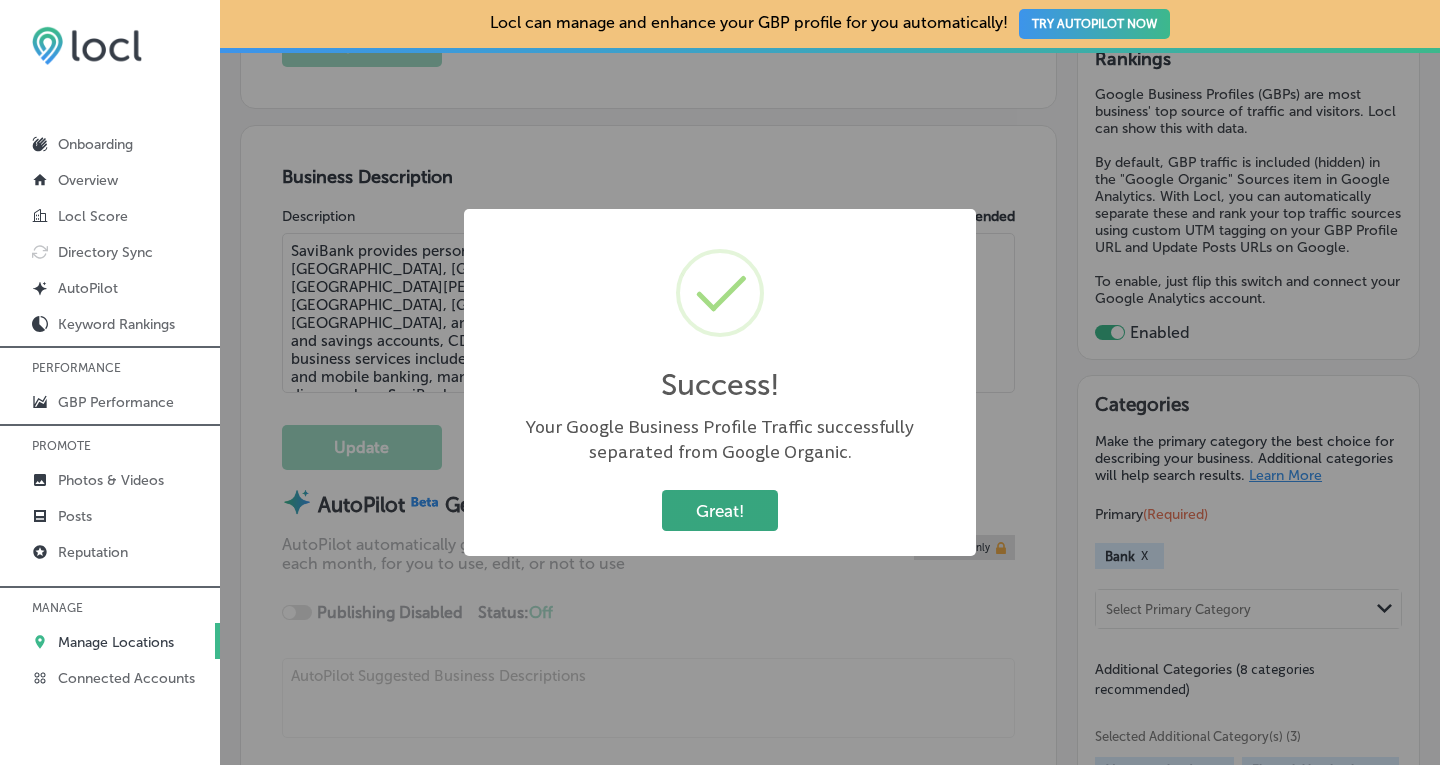 click on "Great!" at bounding box center [720, 510] 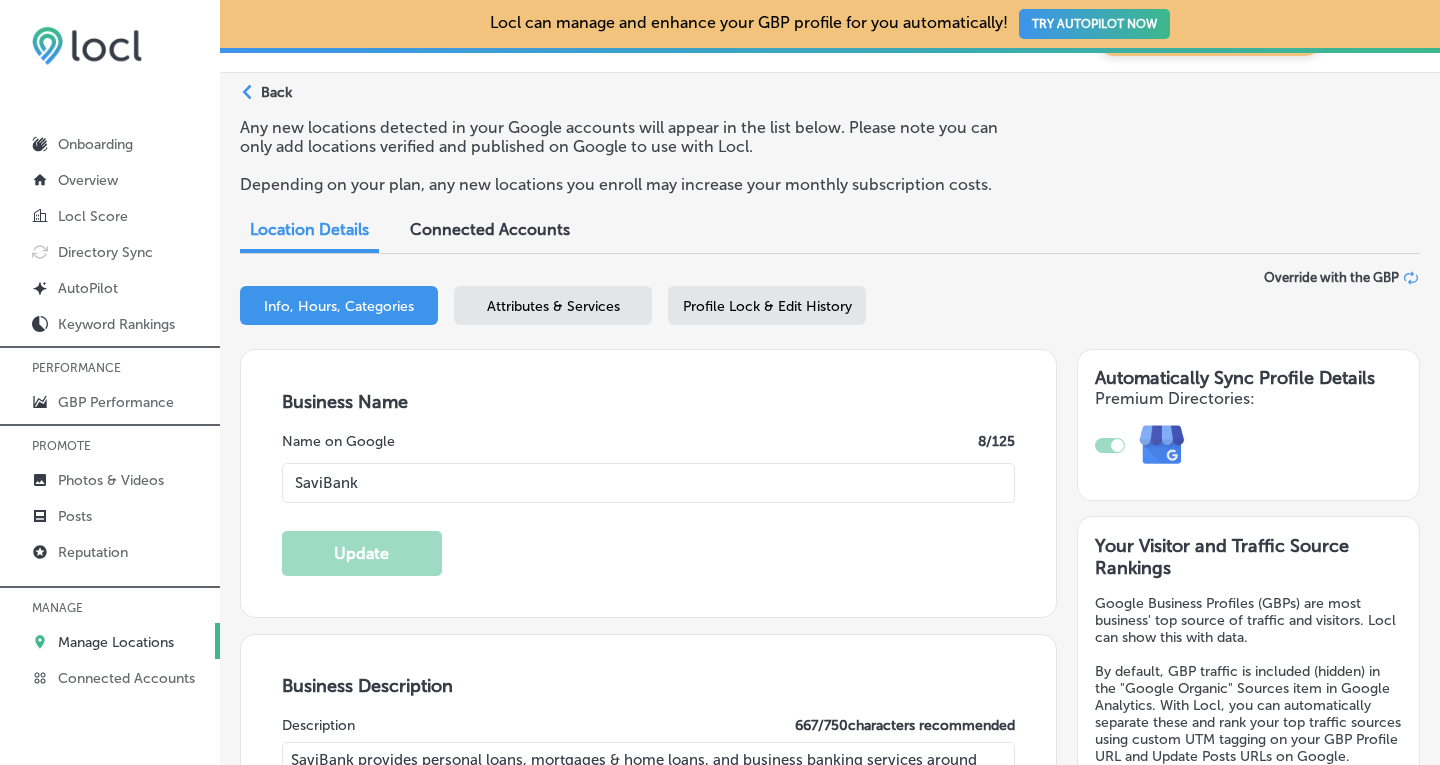 scroll, scrollTop: 46, scrollLeft: 0, axis: vertical 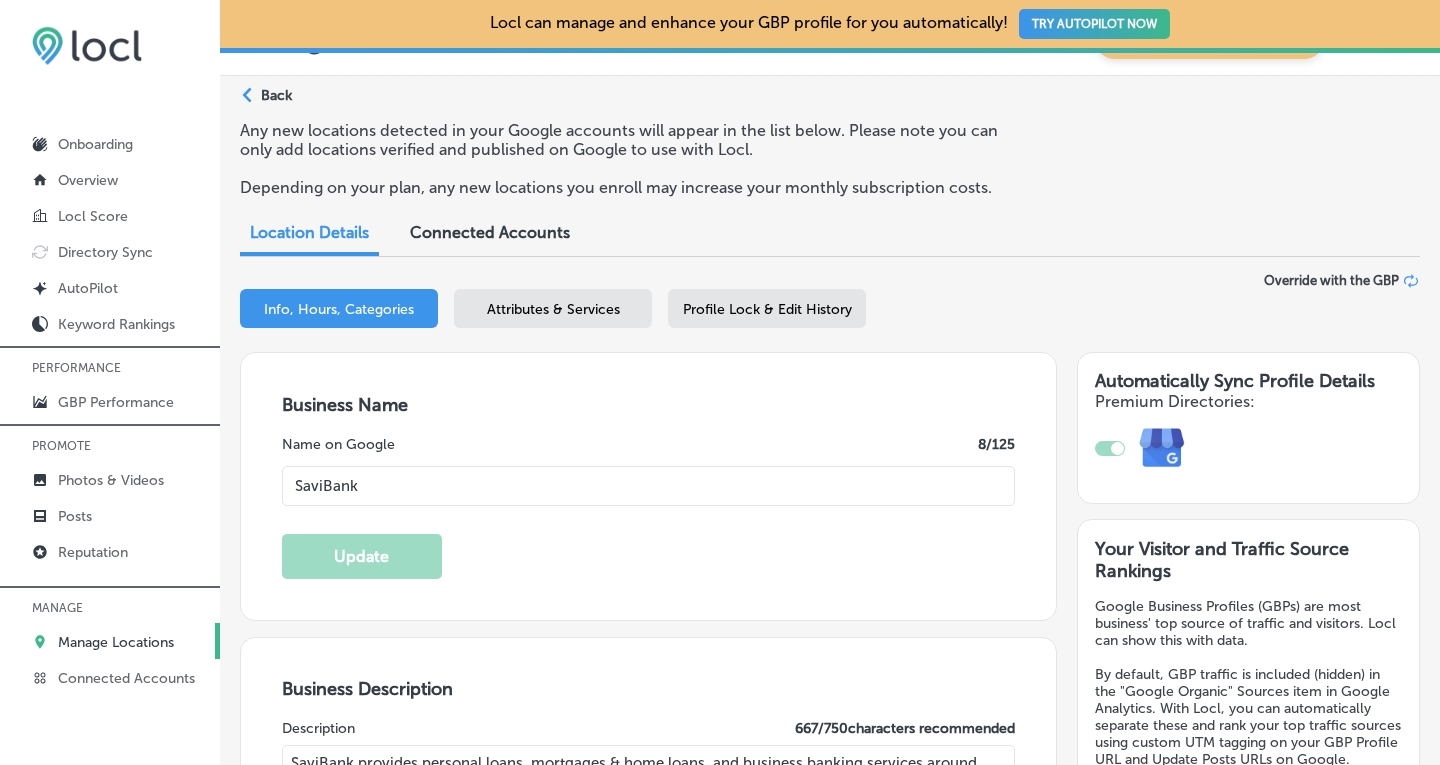 click on "Profile Lock & Edit History" at bounding box center (767, 309) 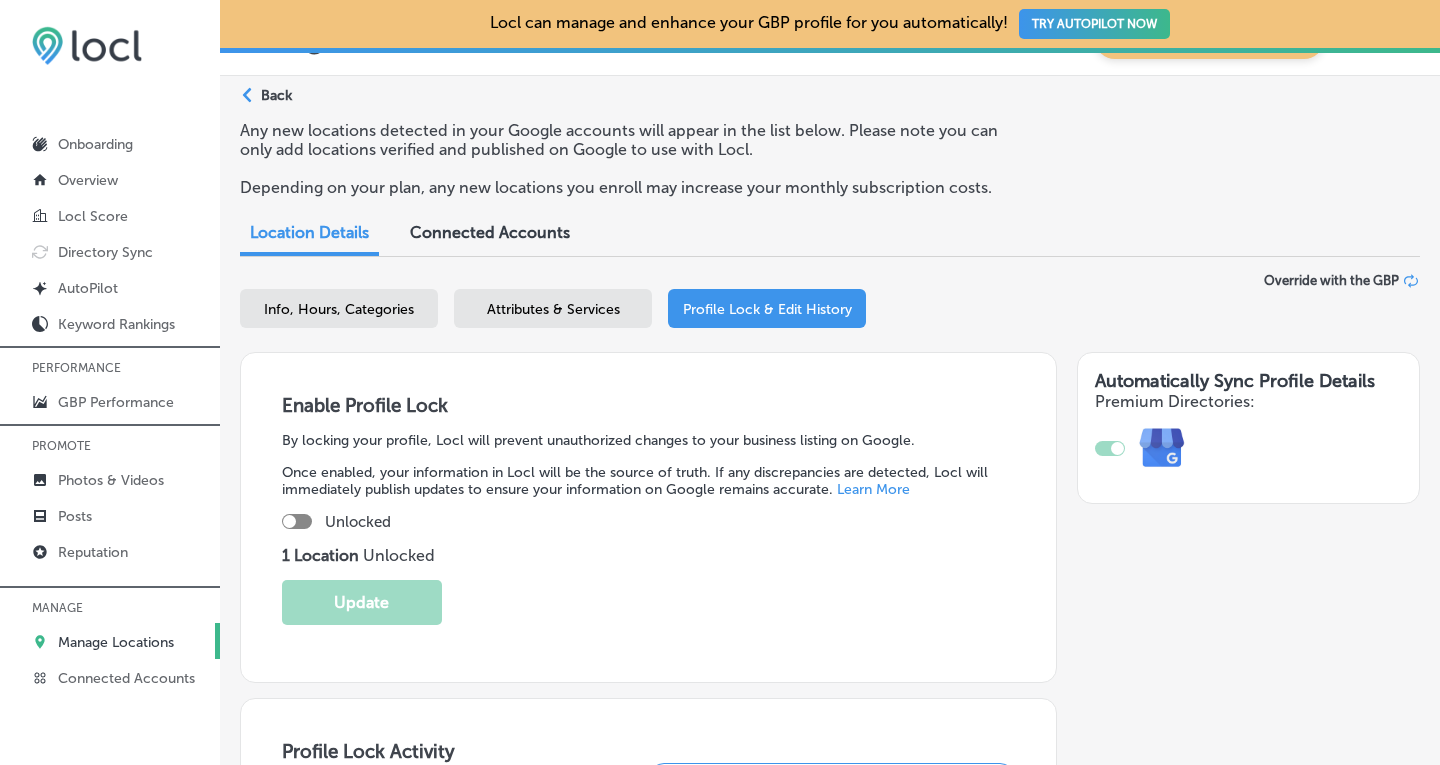 click at bounding box center (297, 521) 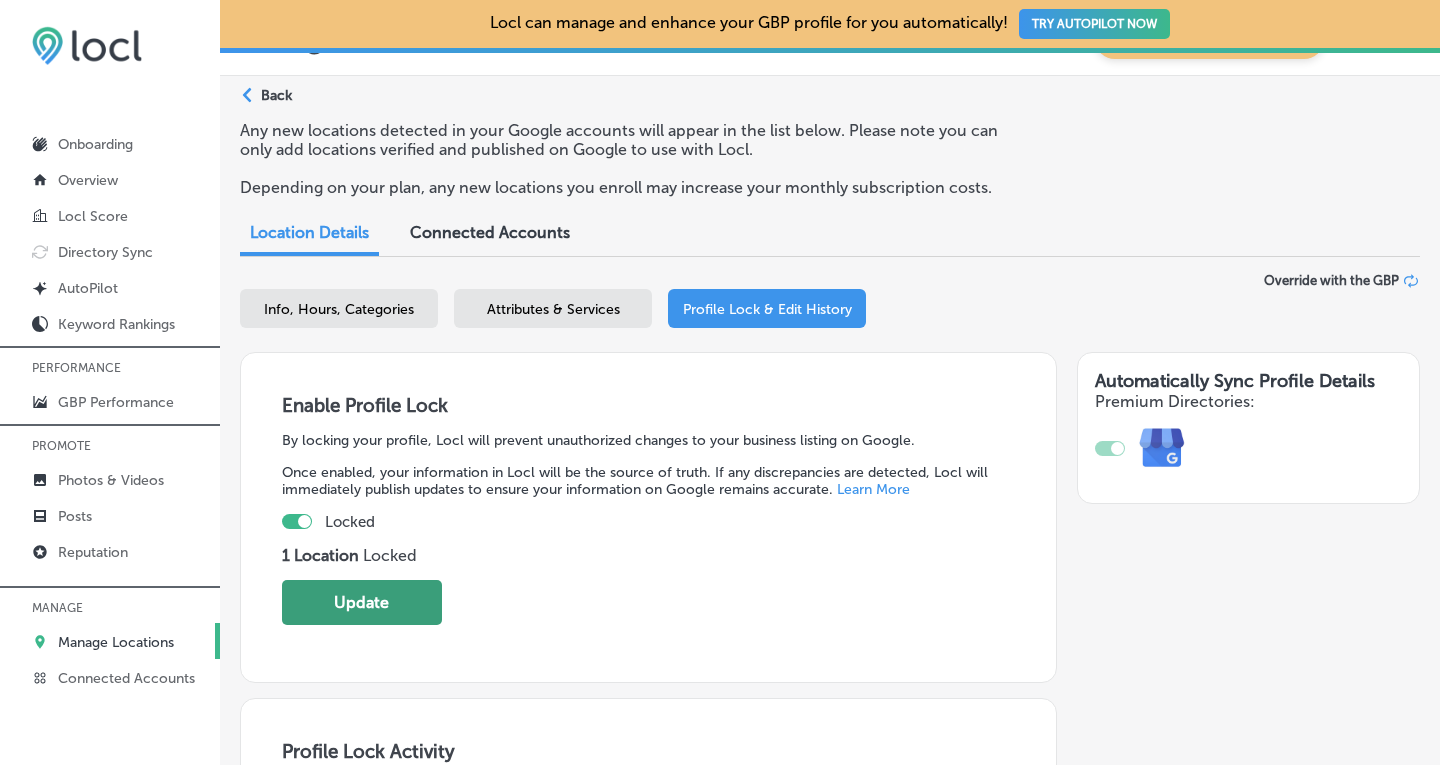 click on "Update" at bounding box center (362, 602) 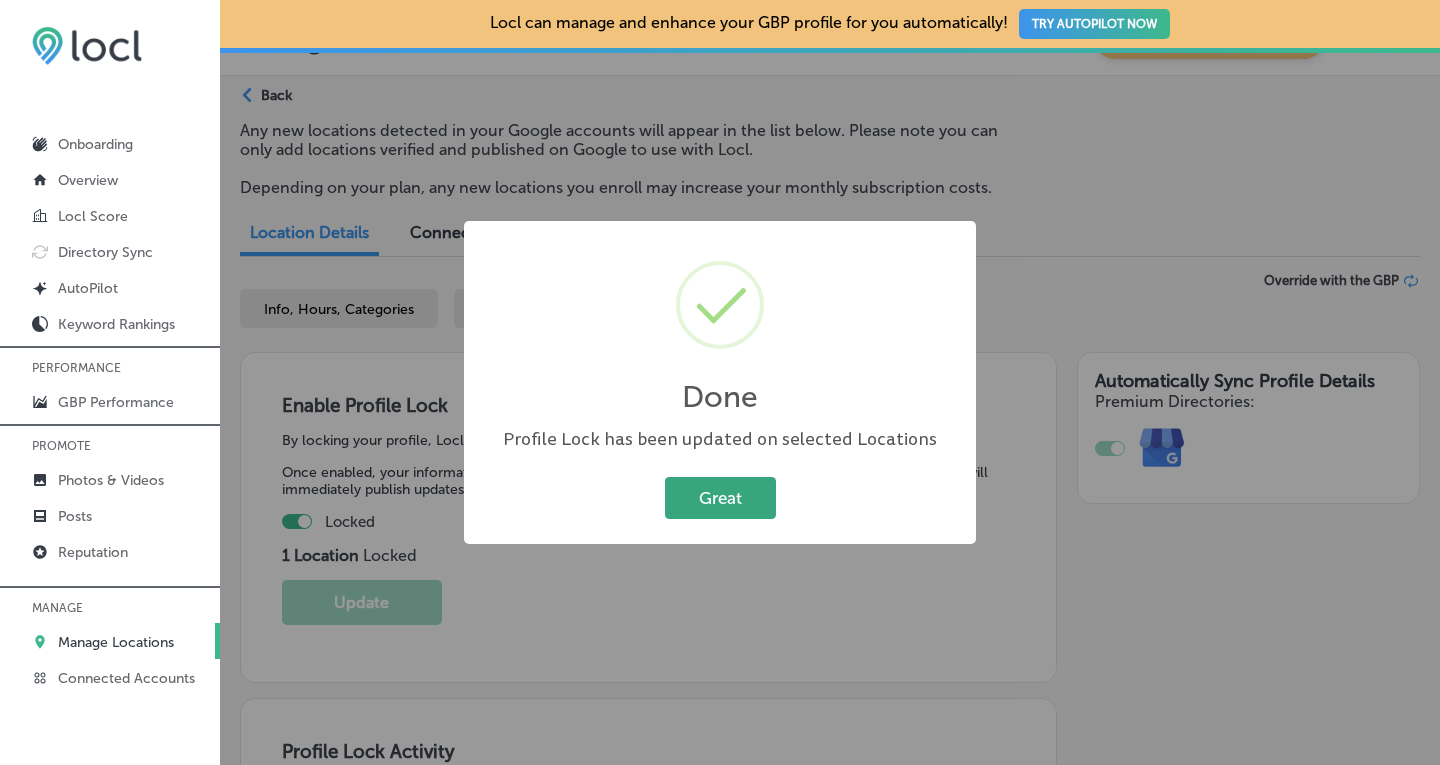 click on "Great" at bounding box center (720, 497) 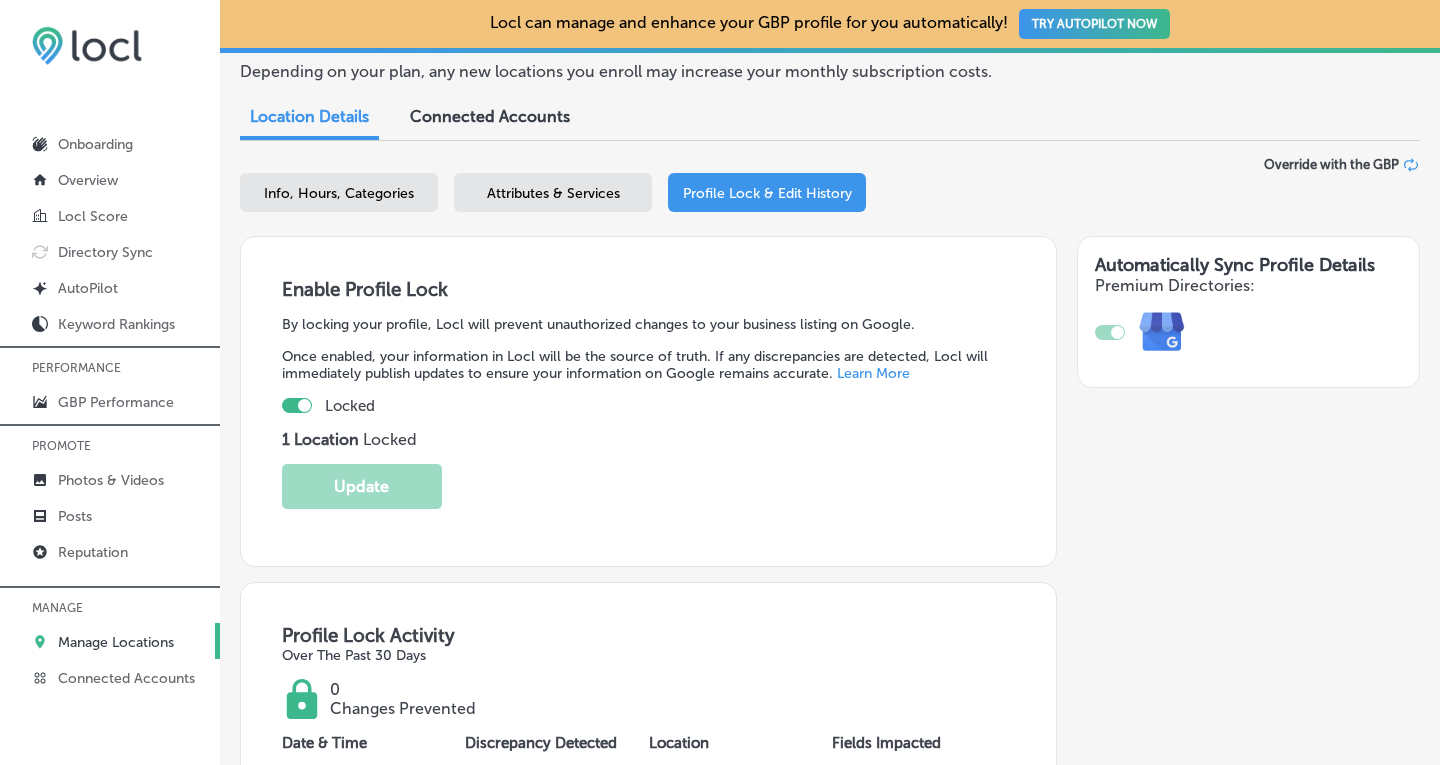 scroll, scrollTop: 154, scrollLeft: 0, axis: vertical 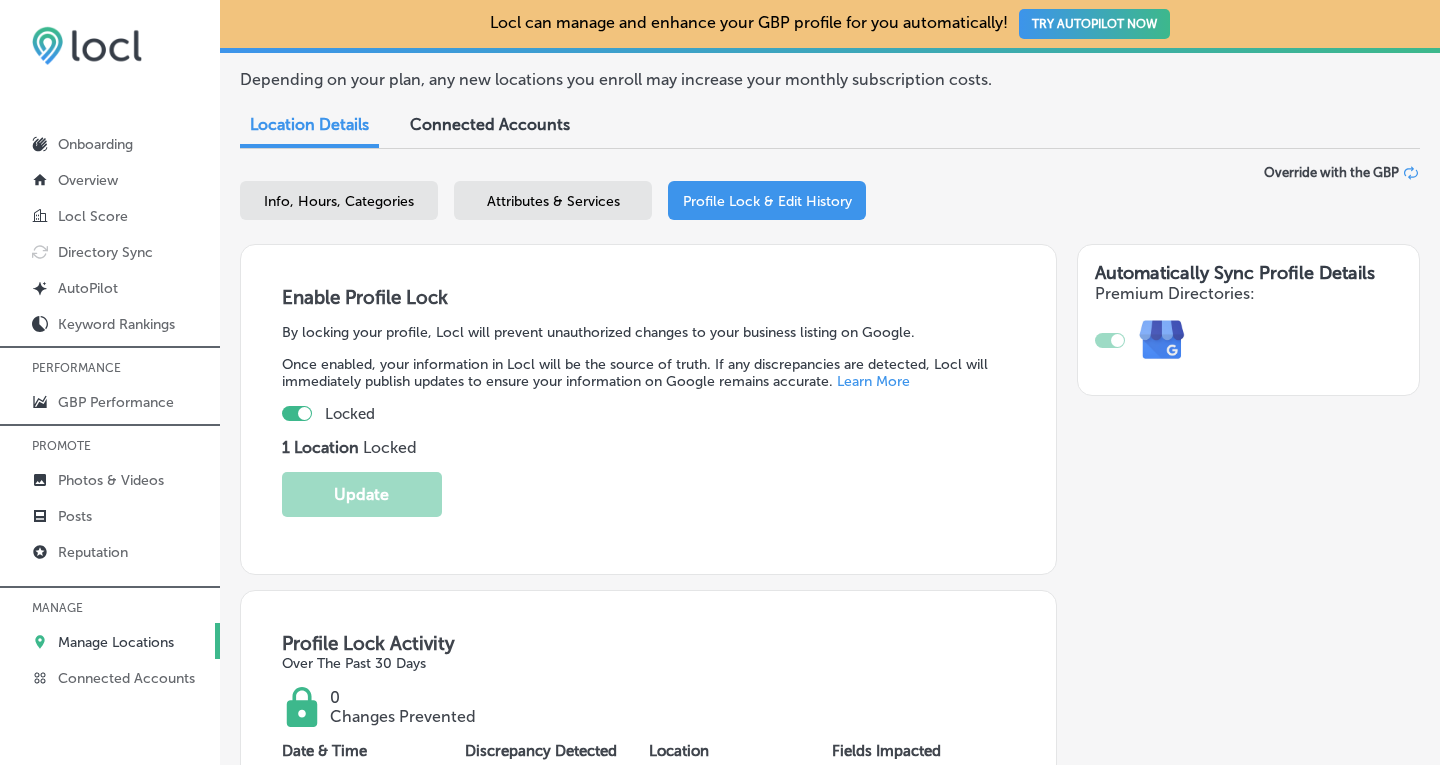 click on "Manage Locations" at bounding box center (116, 642) 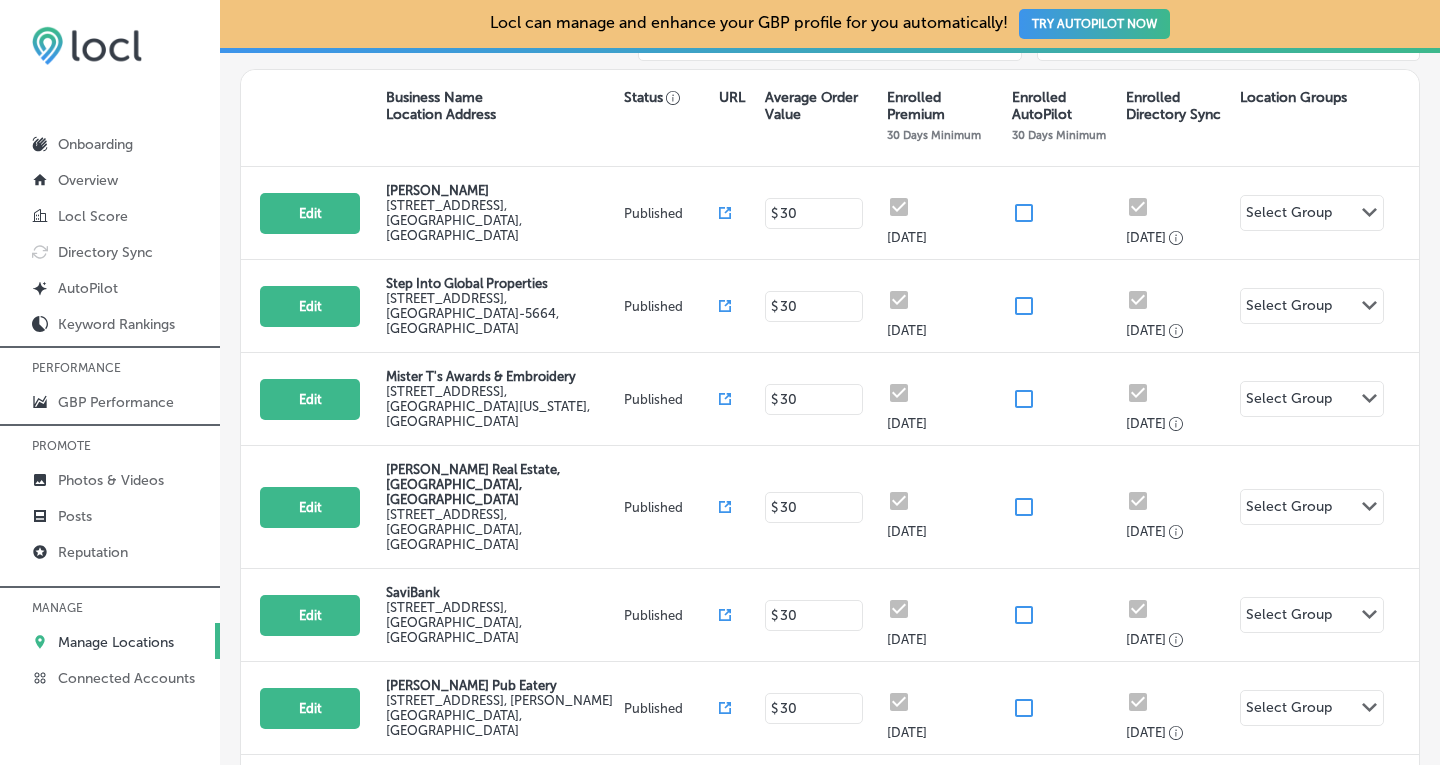 scroll, scrollTop: 523, scrollLeft: 0, axis: vertical 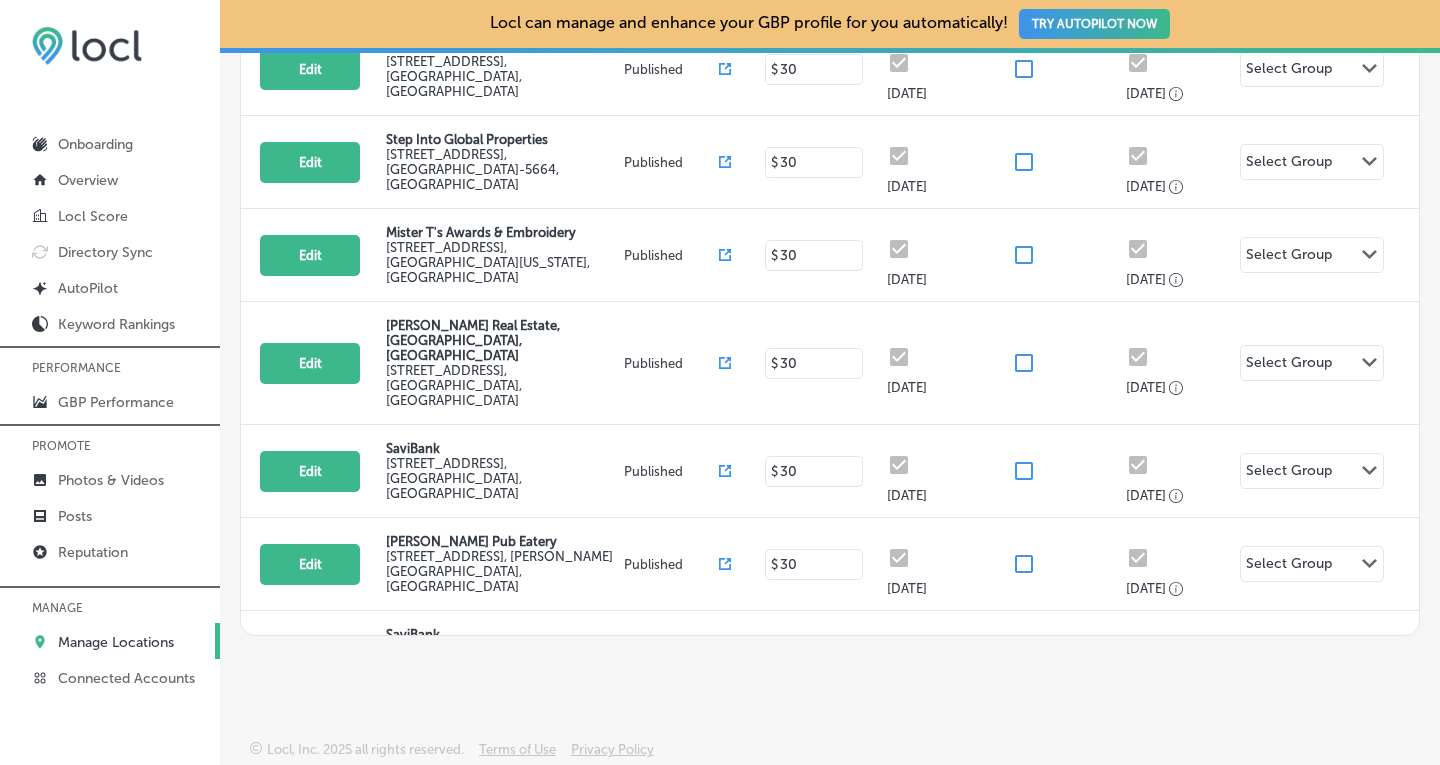 click on "Edit SaviBank [STREET_ADDRESS][PERSON_NAME] Published $ [DATE], [DATE], 2025
Select Group
Path
Created with Sketch." at bounding box center (830, 750) 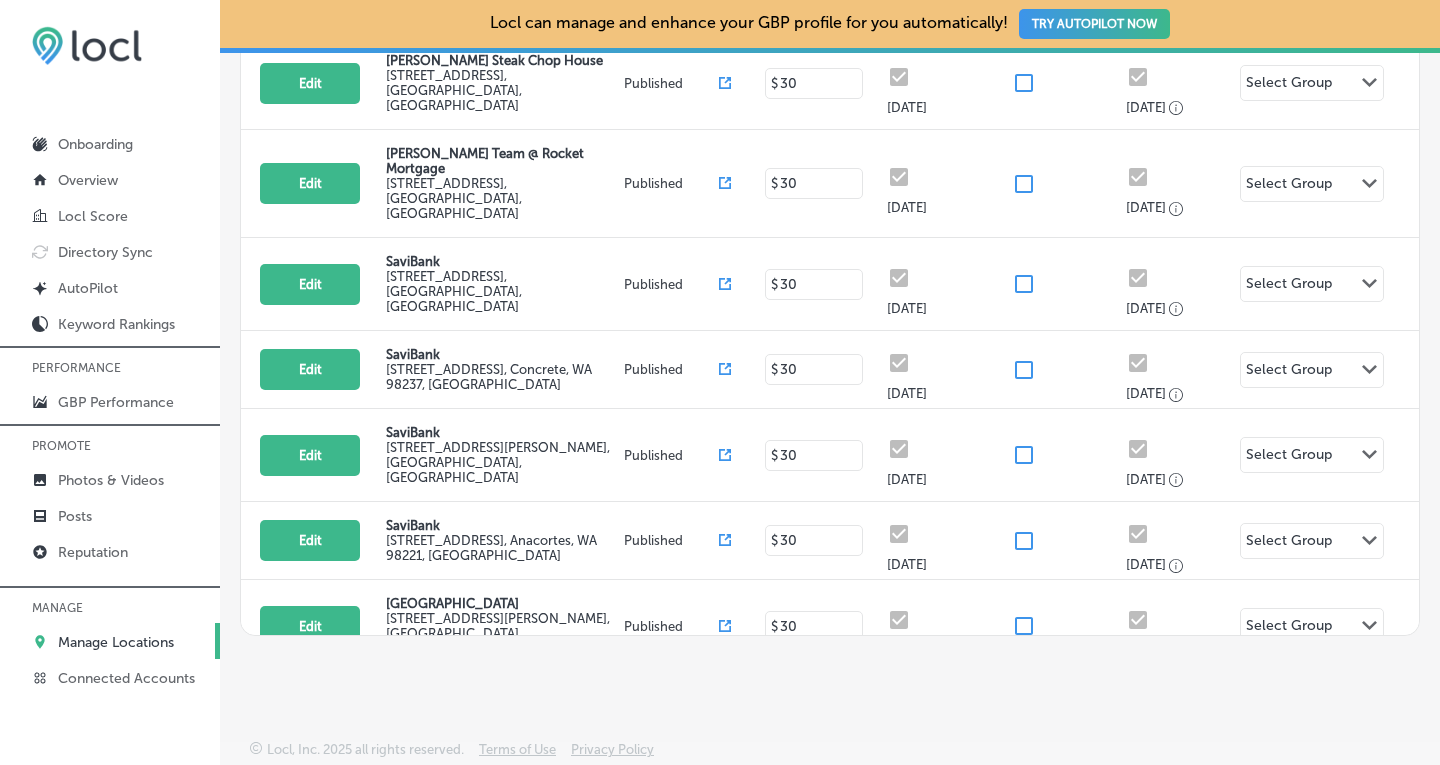 scroll, scrollTop: 800, scrollLeft: 0, axis: vertical 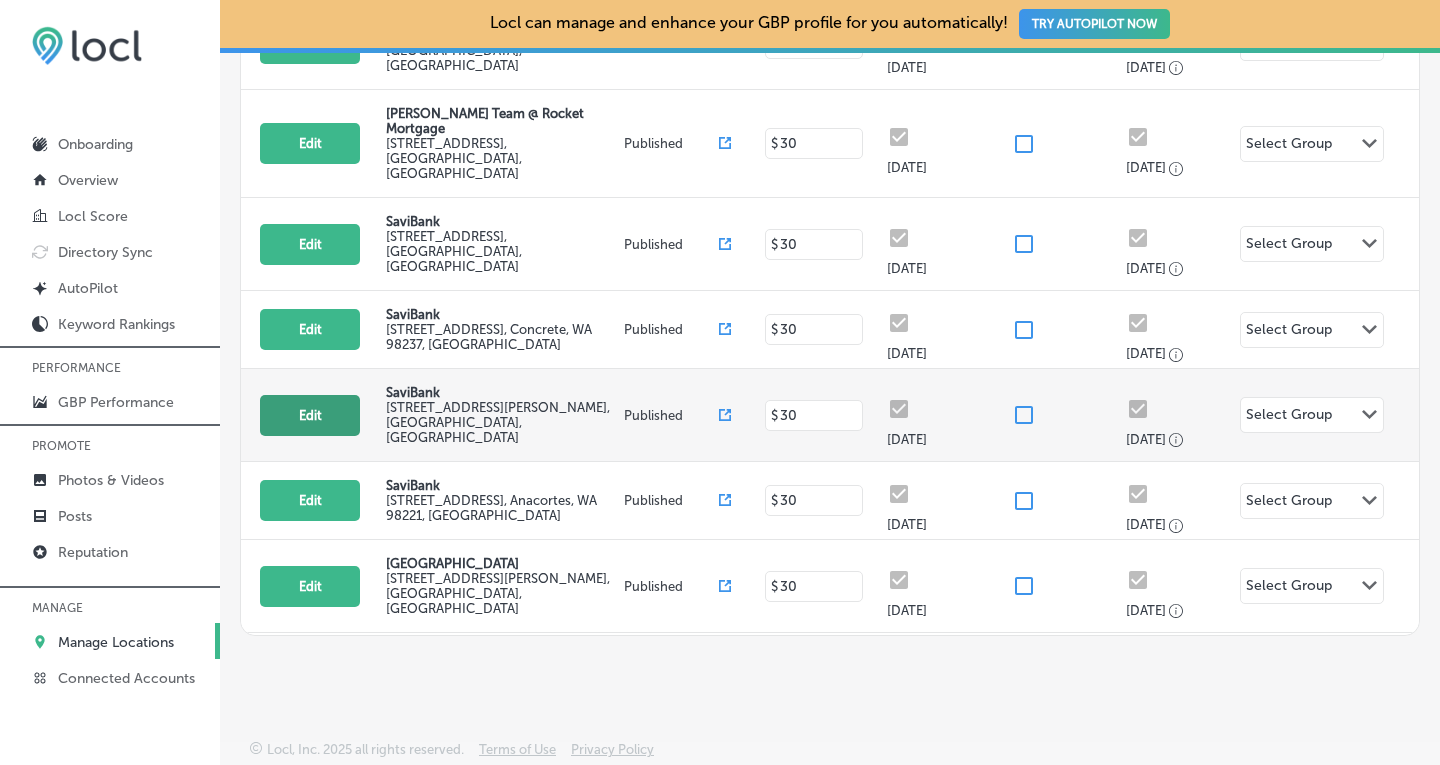 click on "Edit" at bounding box center (310, 415) 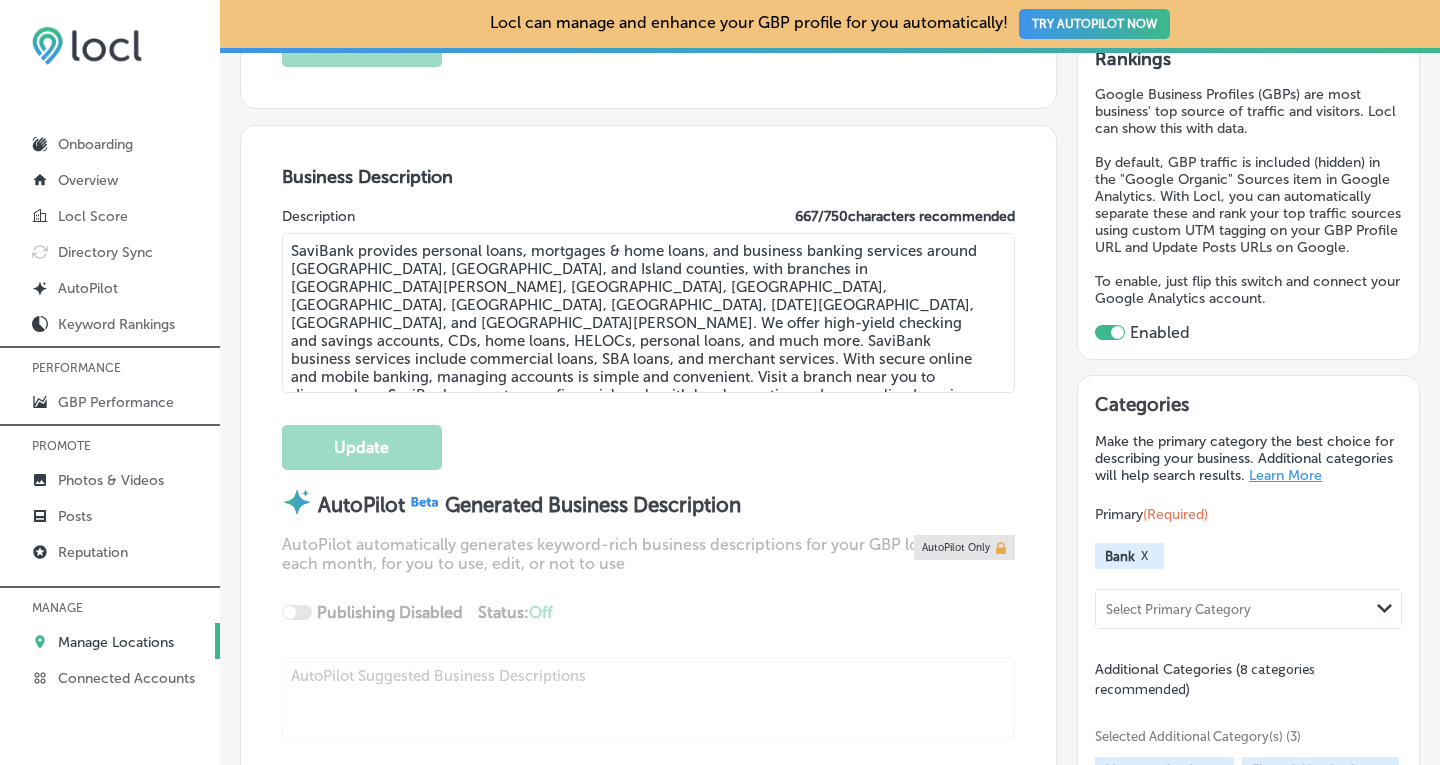 click on "Manage Locations" at bounding box center [116, 642] 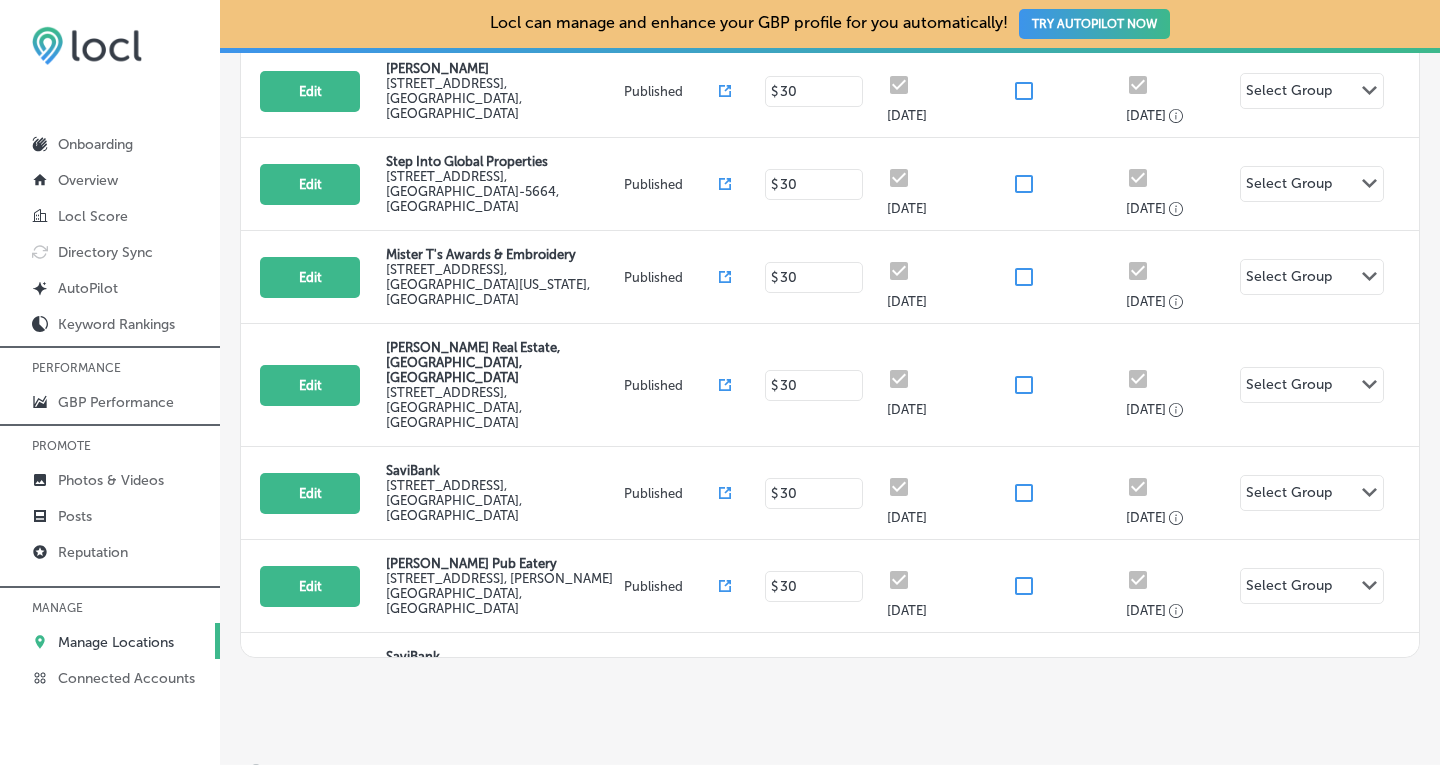 scroll, scrollTop: 523, scrollLeft: 0, axis: vertical 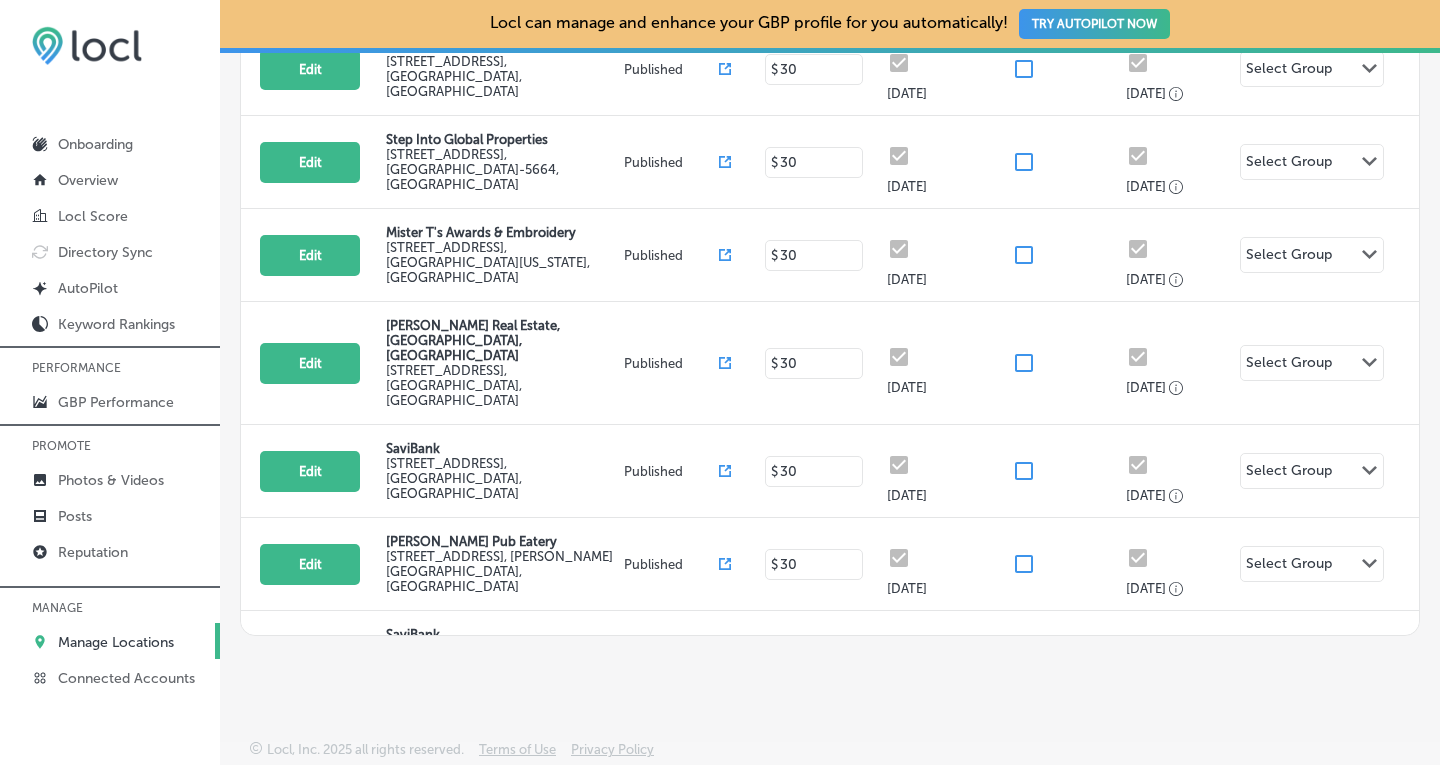 click on "Edit SaviBank [STREET_ADDRESS][PERSON_NAME] Published $ [DATE], [DATE], 2025
Select Group
Path
Created with Sketch." at bounding box center [830, 750] 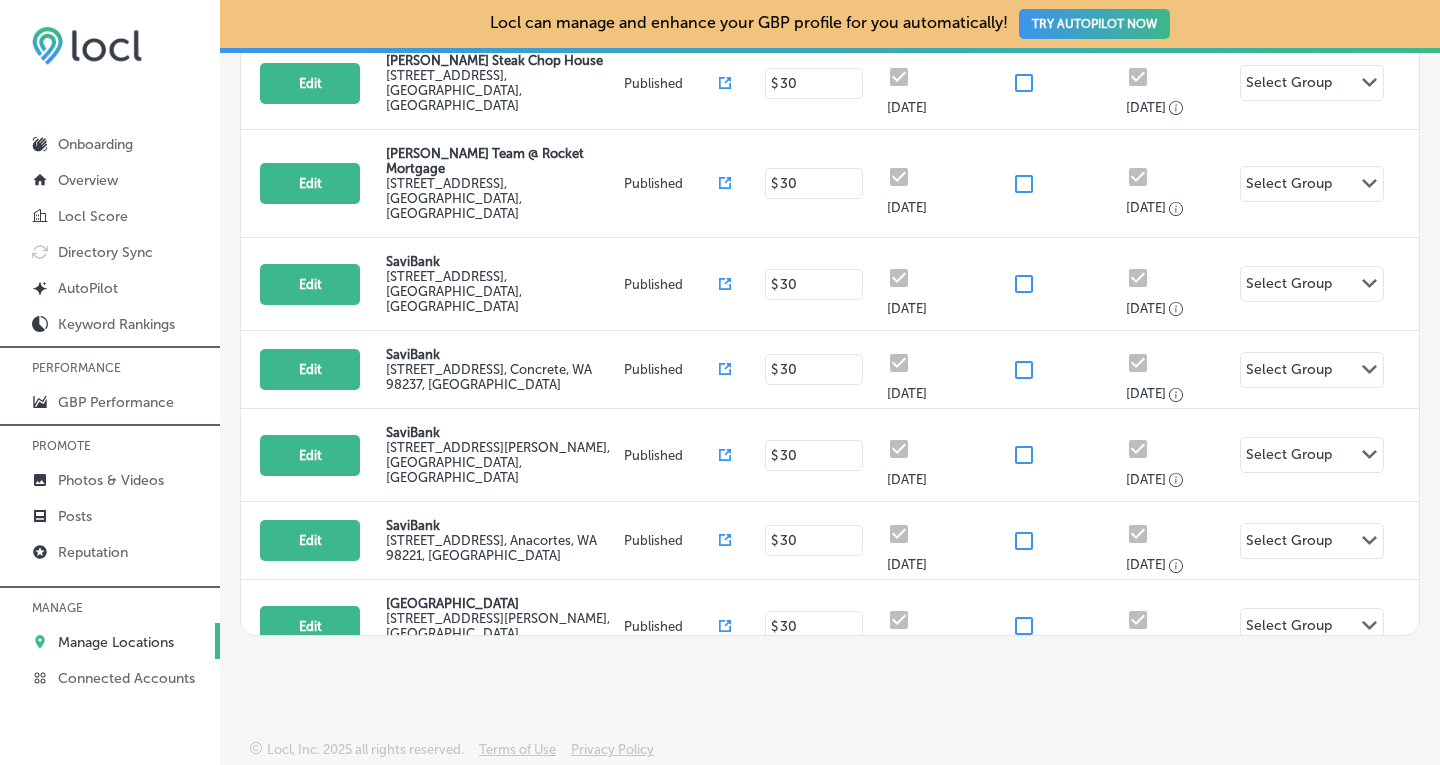 scroll, scrollTop: 800, scrollLeft: 0, axis: vertical 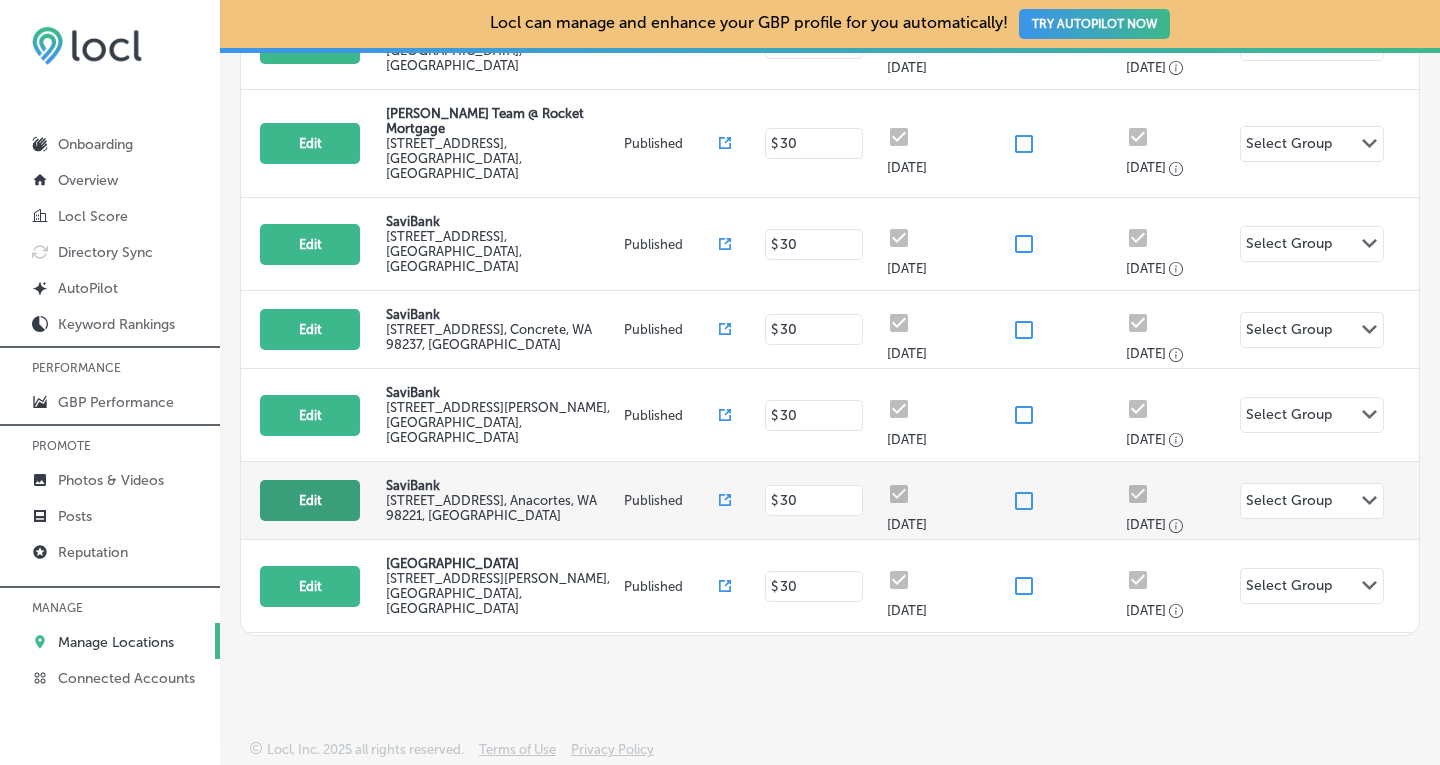 click on "Edit" at bounding box center (310, 500) 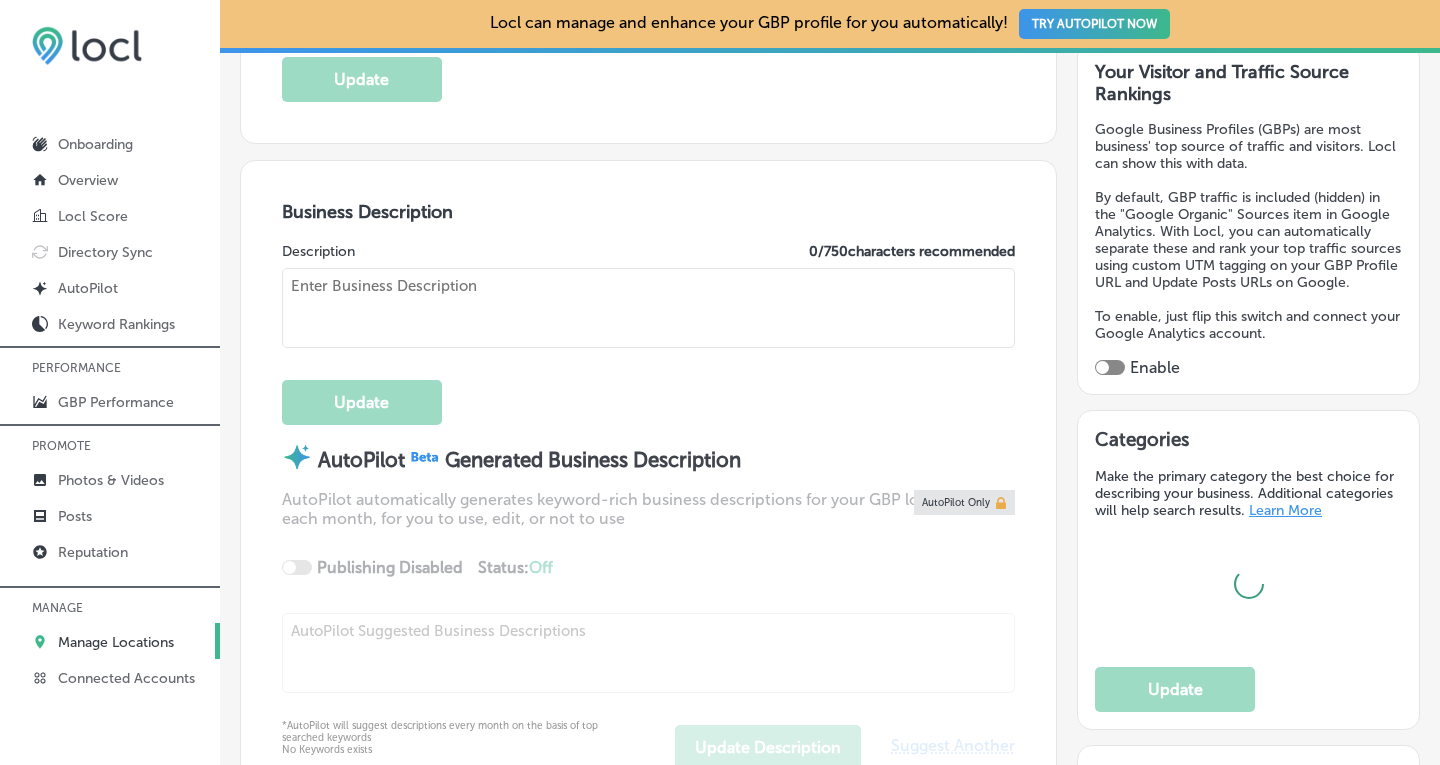 scroll, scrollTop: 558, scrollLeft: 0, axis: vertical 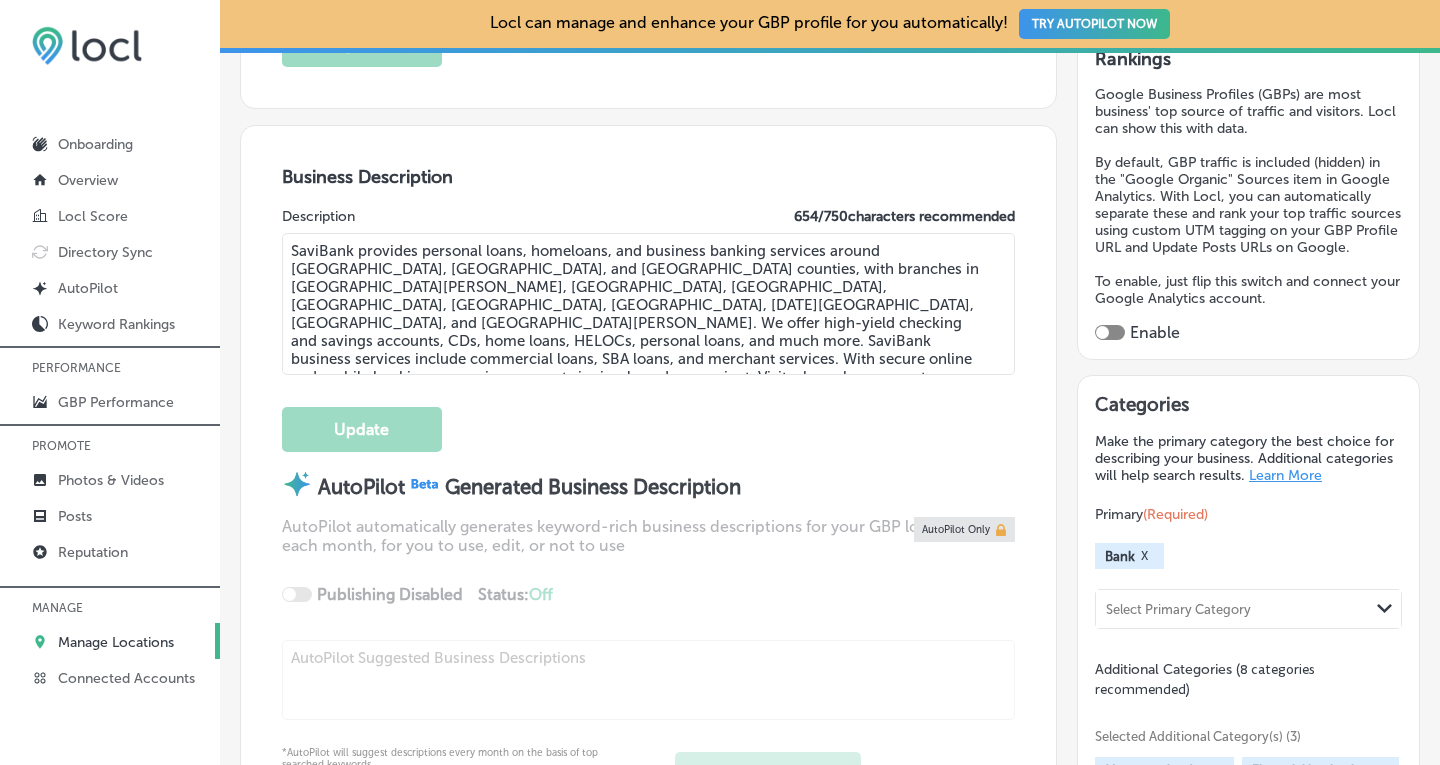 drag, startPoint x: 605, startPoint y: 244, endPoint x: 529, endPoint y: 246, distance: 76.02631 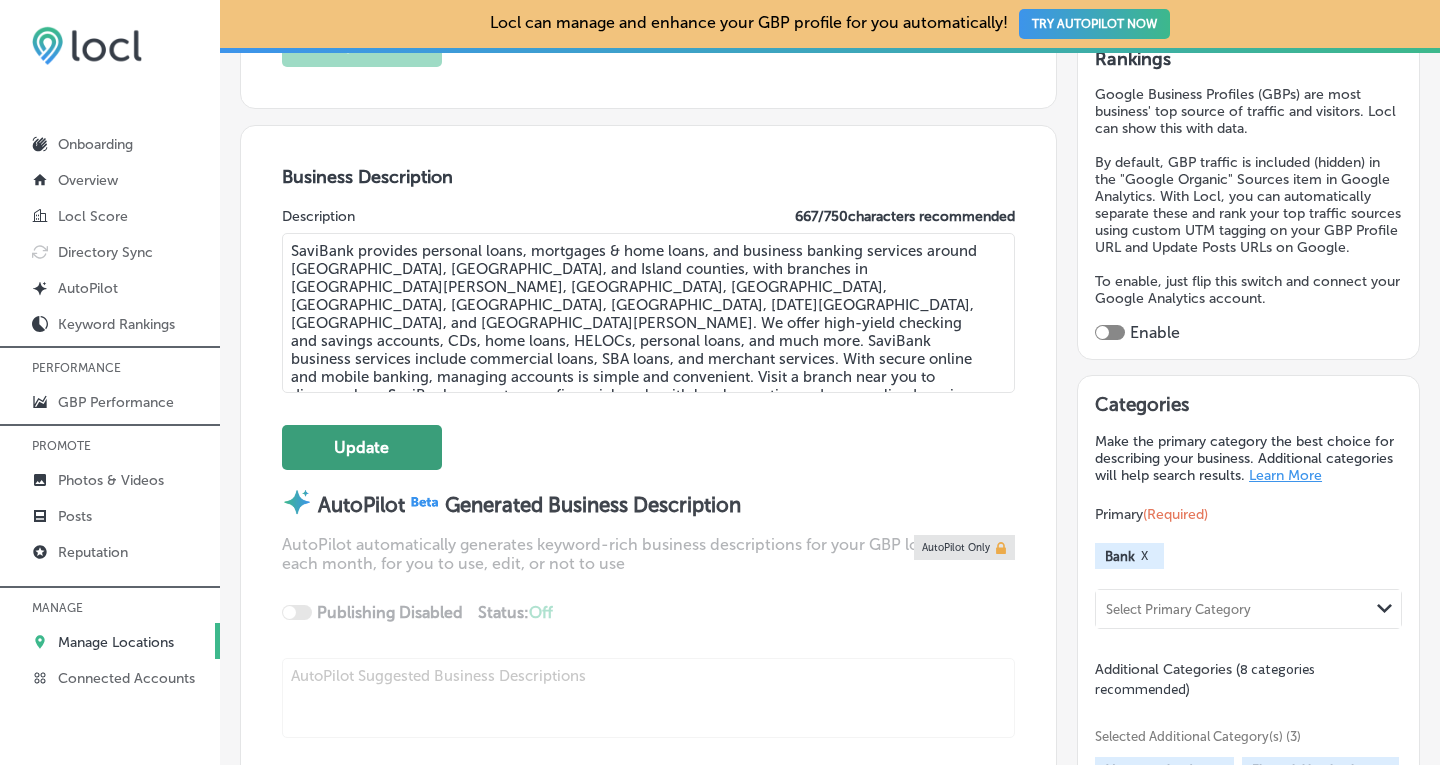 click on "Update" at bounding box center [362, 447] 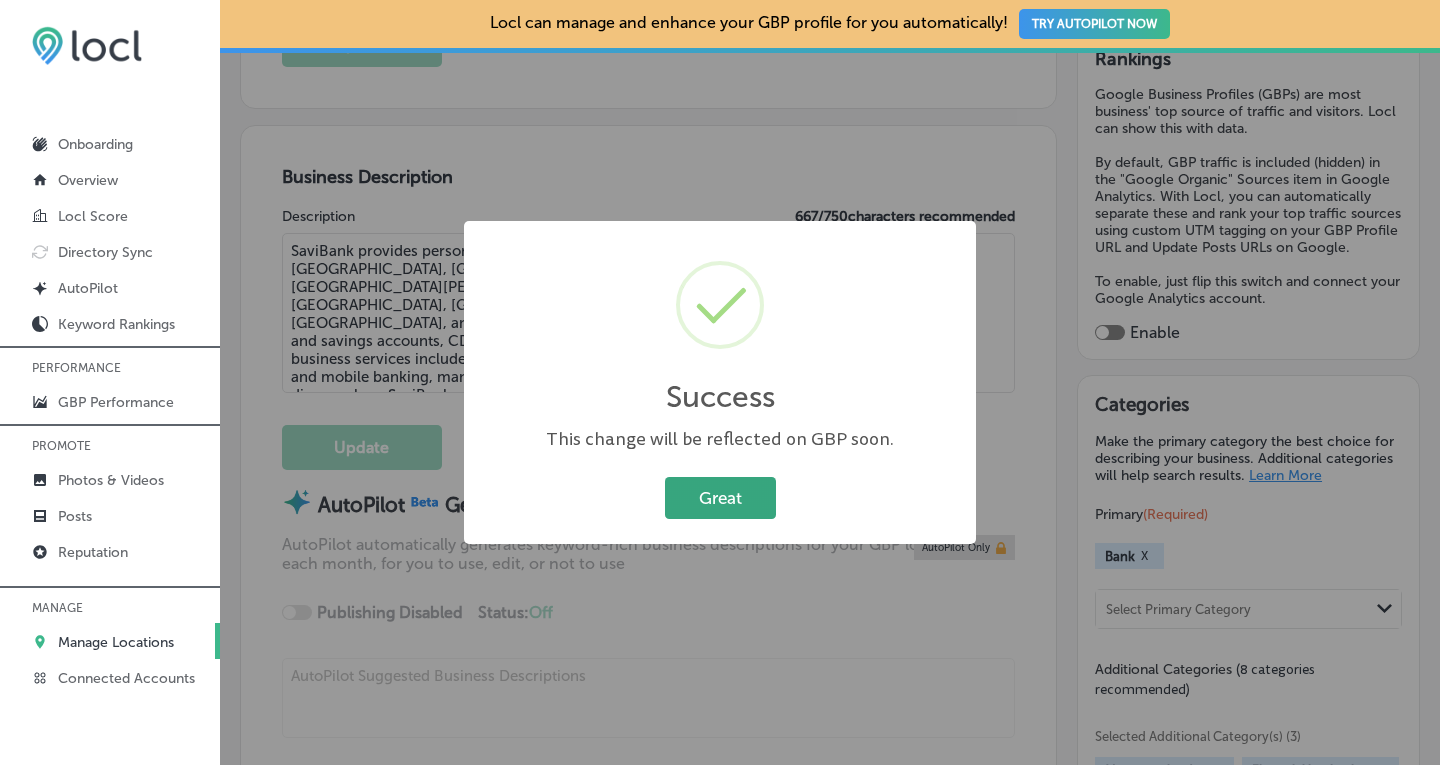 click on "Great" at bounding box center (720, 497) 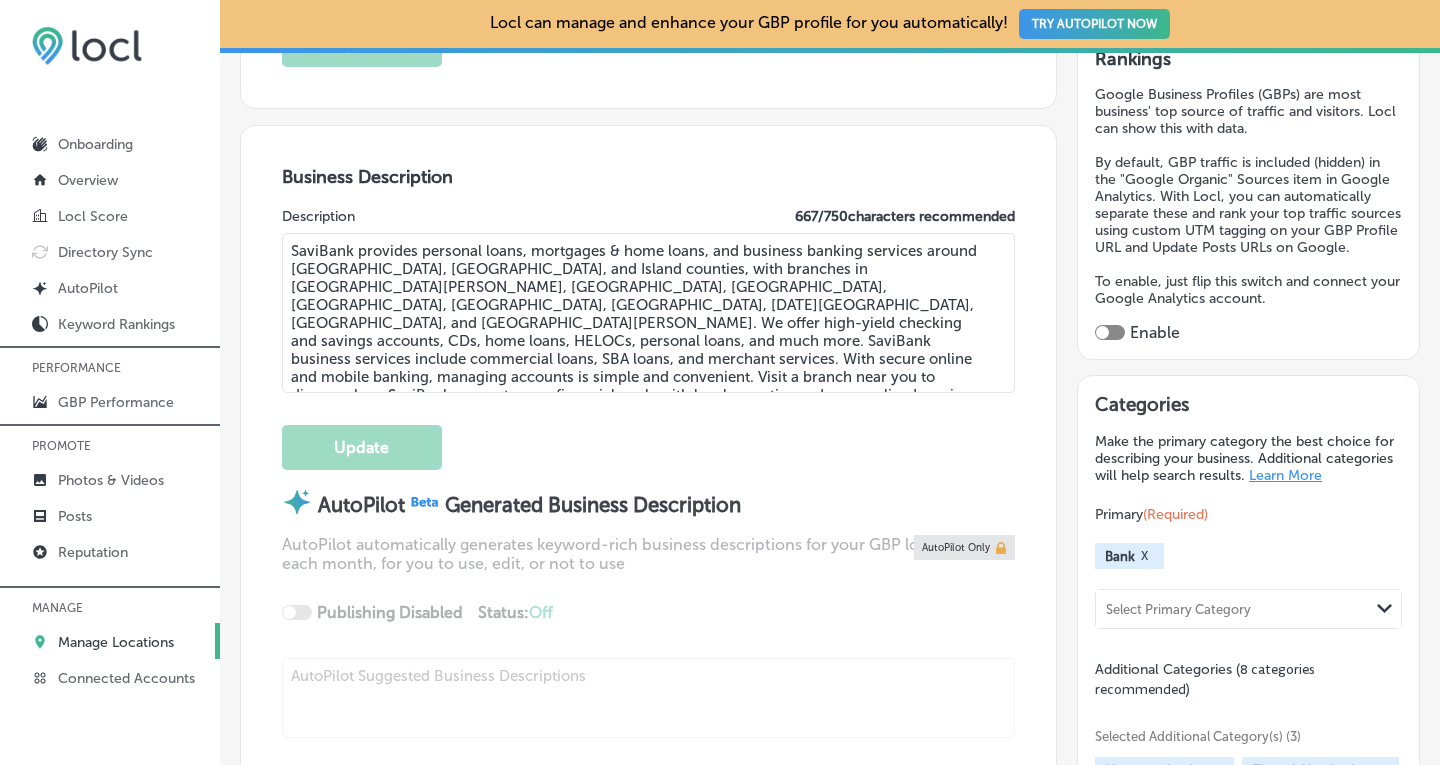 click at bounding box center [1110, 332] 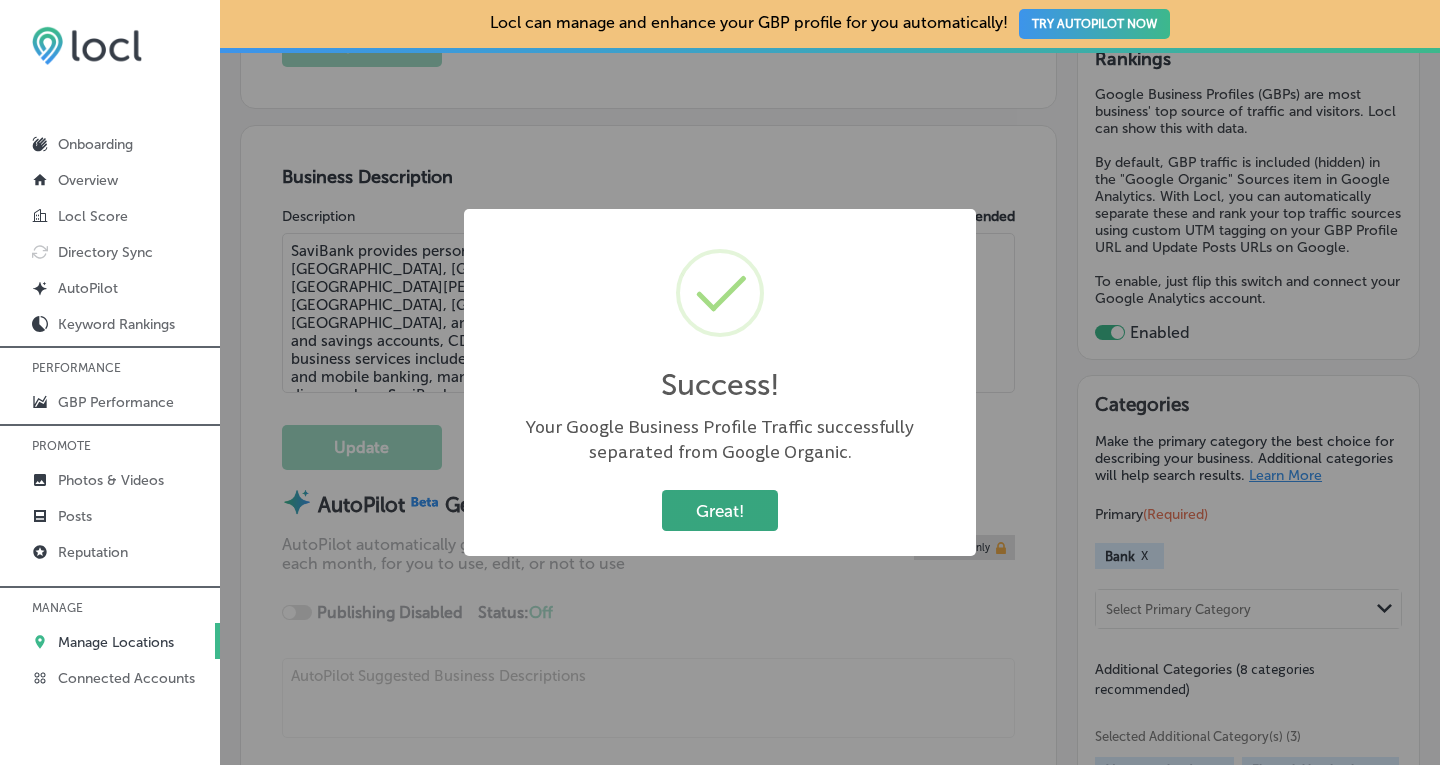 click on "Great!" at bounding box center [720, 510] 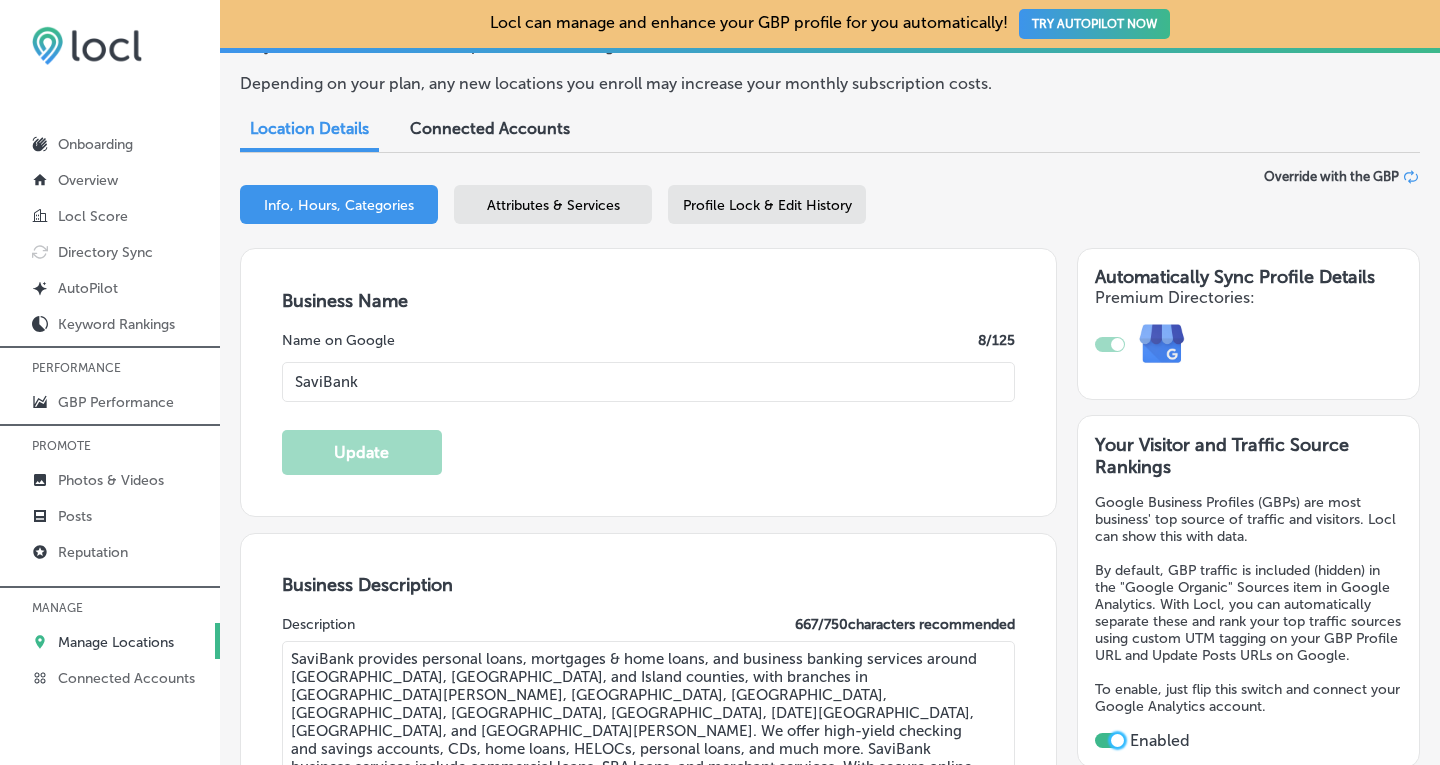 scroll, scrollTop: 153, scrollLeft: 0, axis: vertical 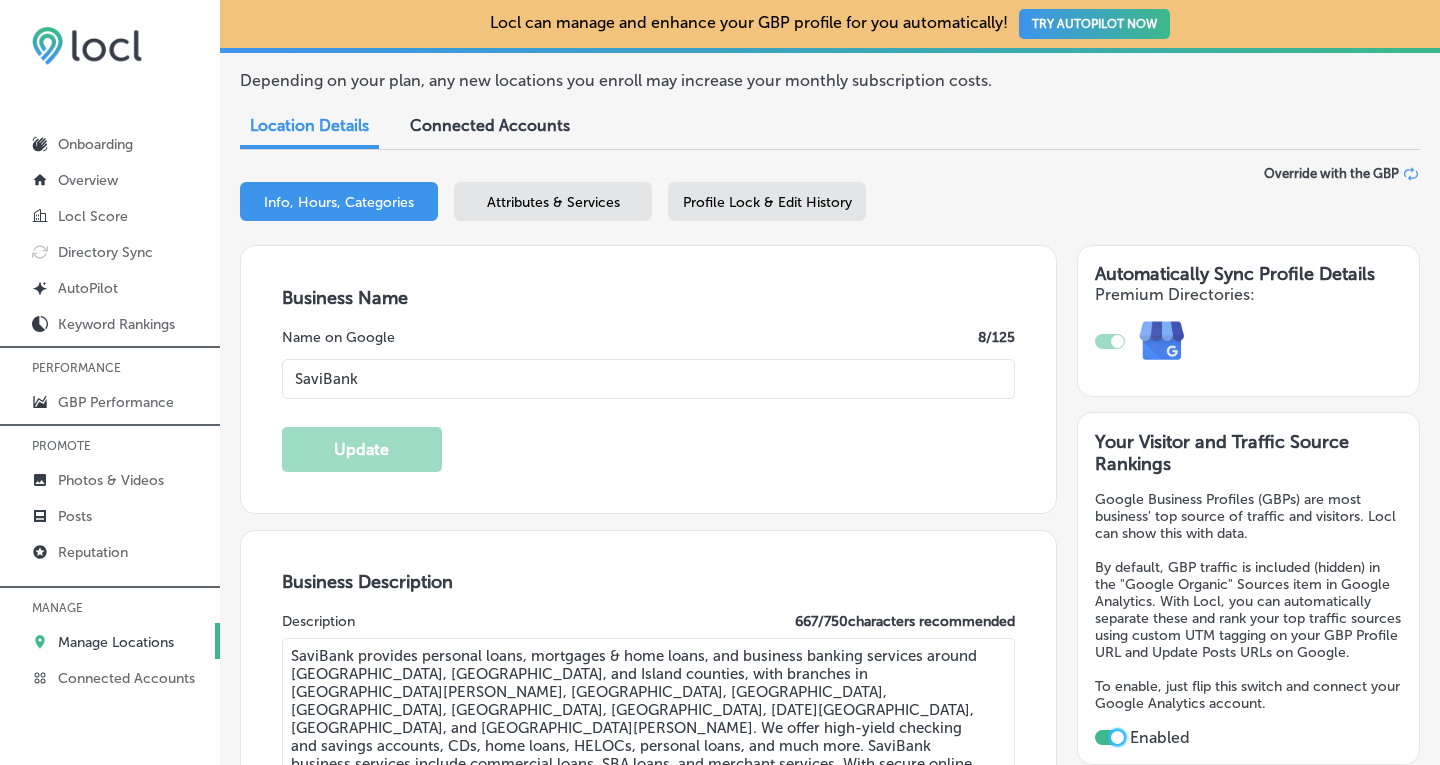 click on "Profile Lock & Edit History" at bounding box center [767, 202] 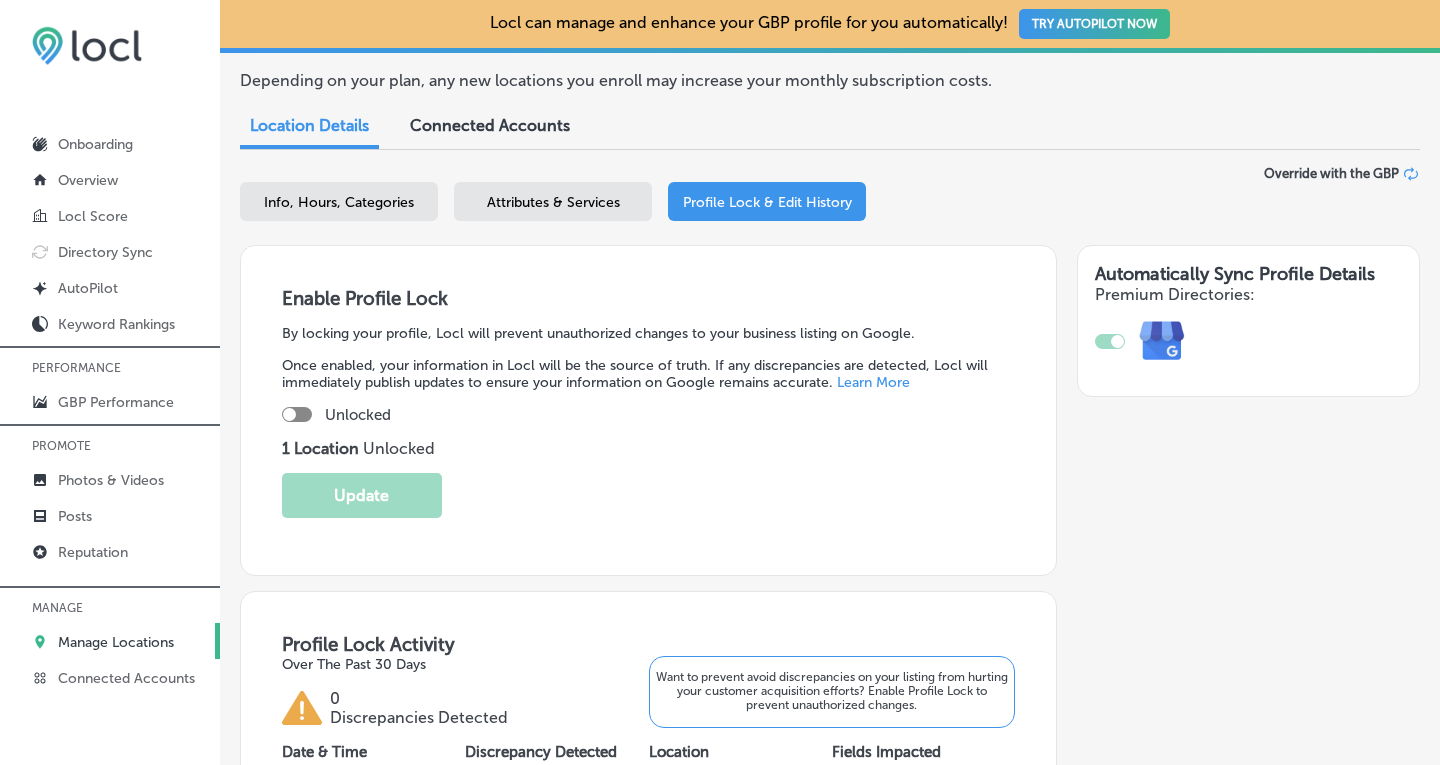 click at bounding box center (297, 414) 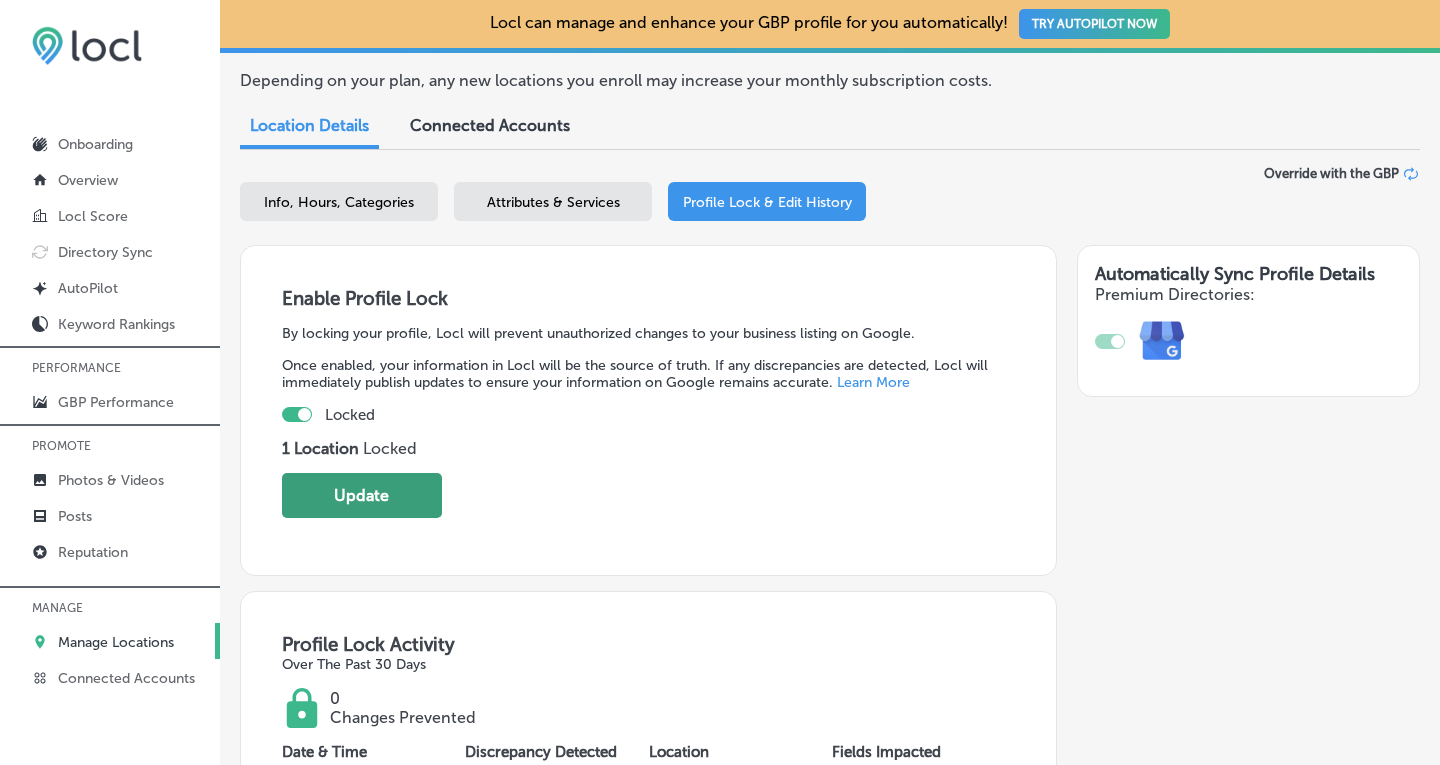 click on "Update" at bounding box center (362, 495) 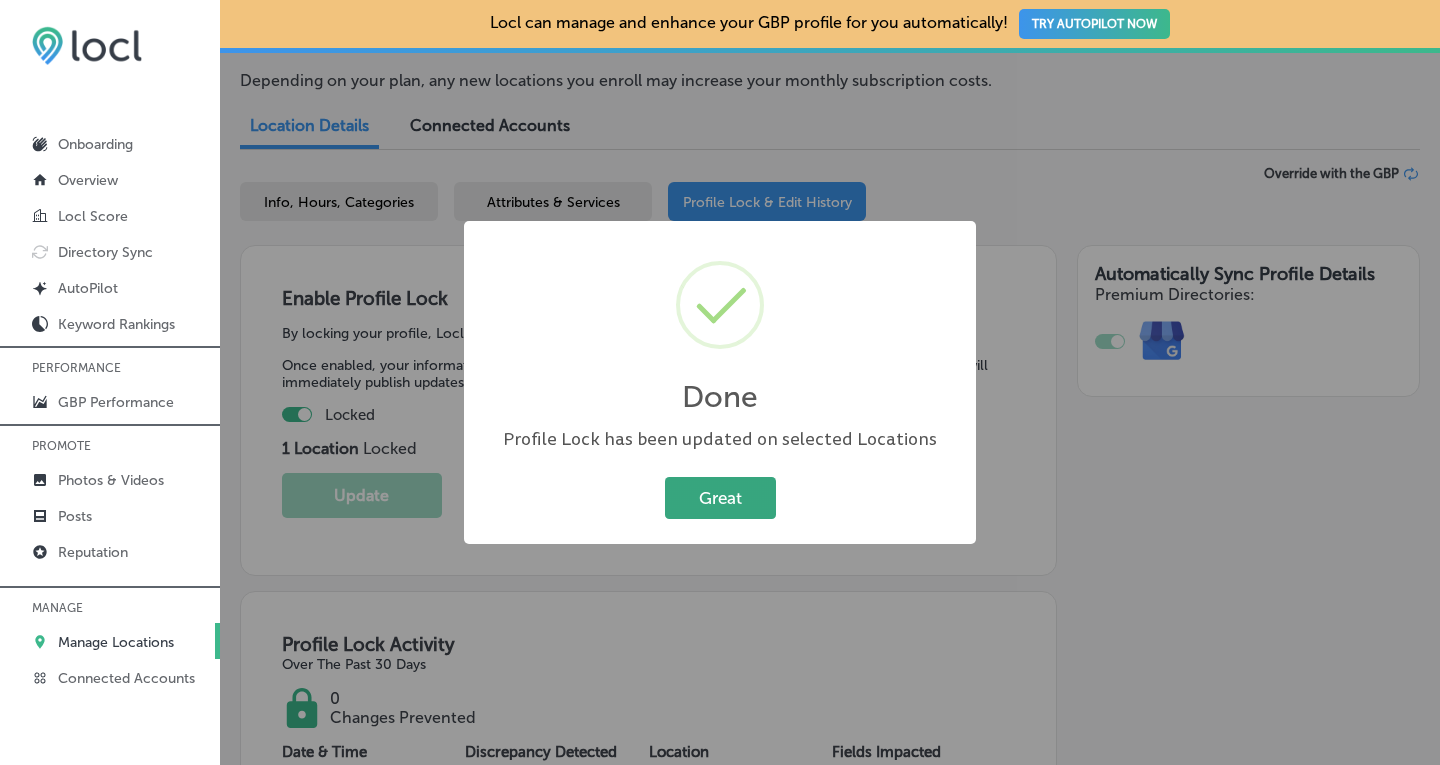 click on "Great" at bounding box center [720, 497] 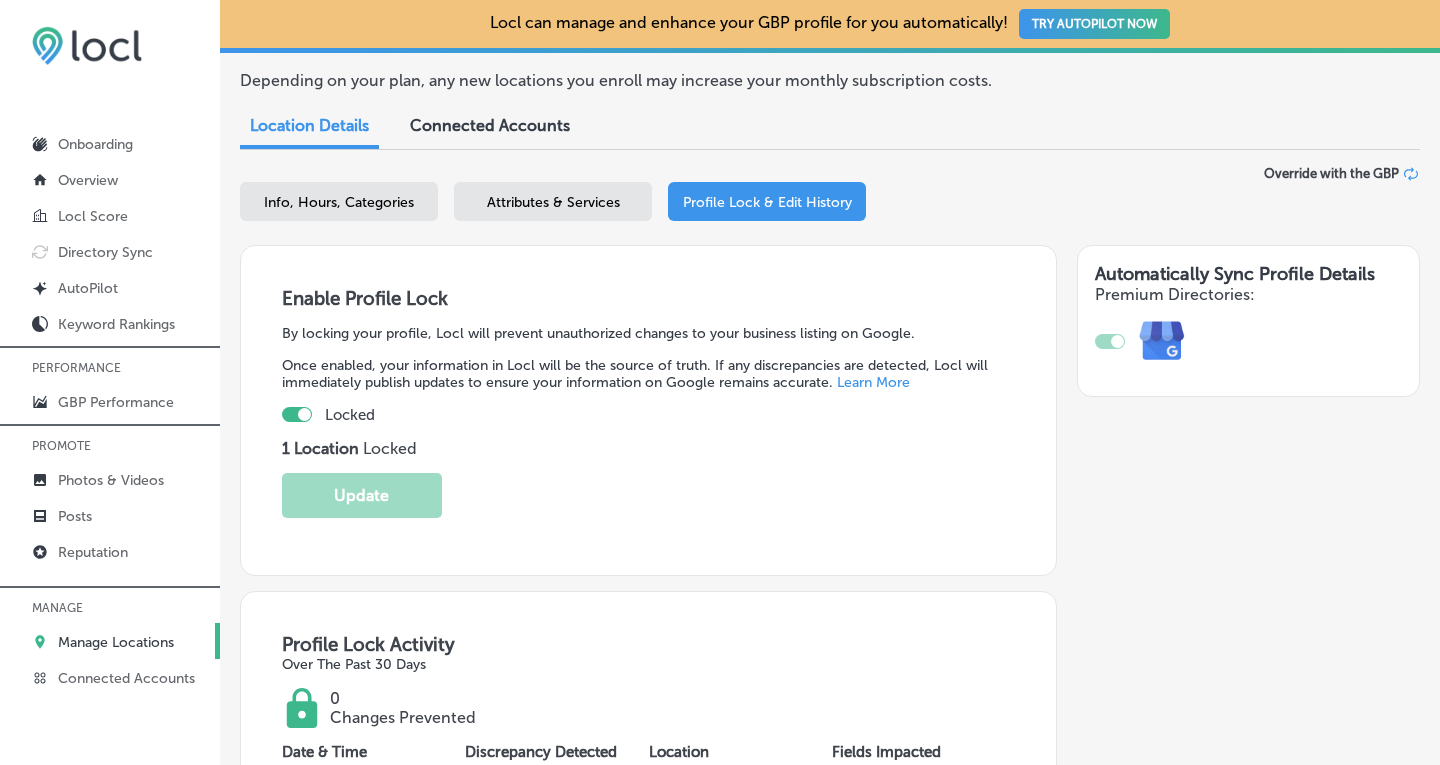 click on "Attributes & Services" at bounding box center [553, 202] 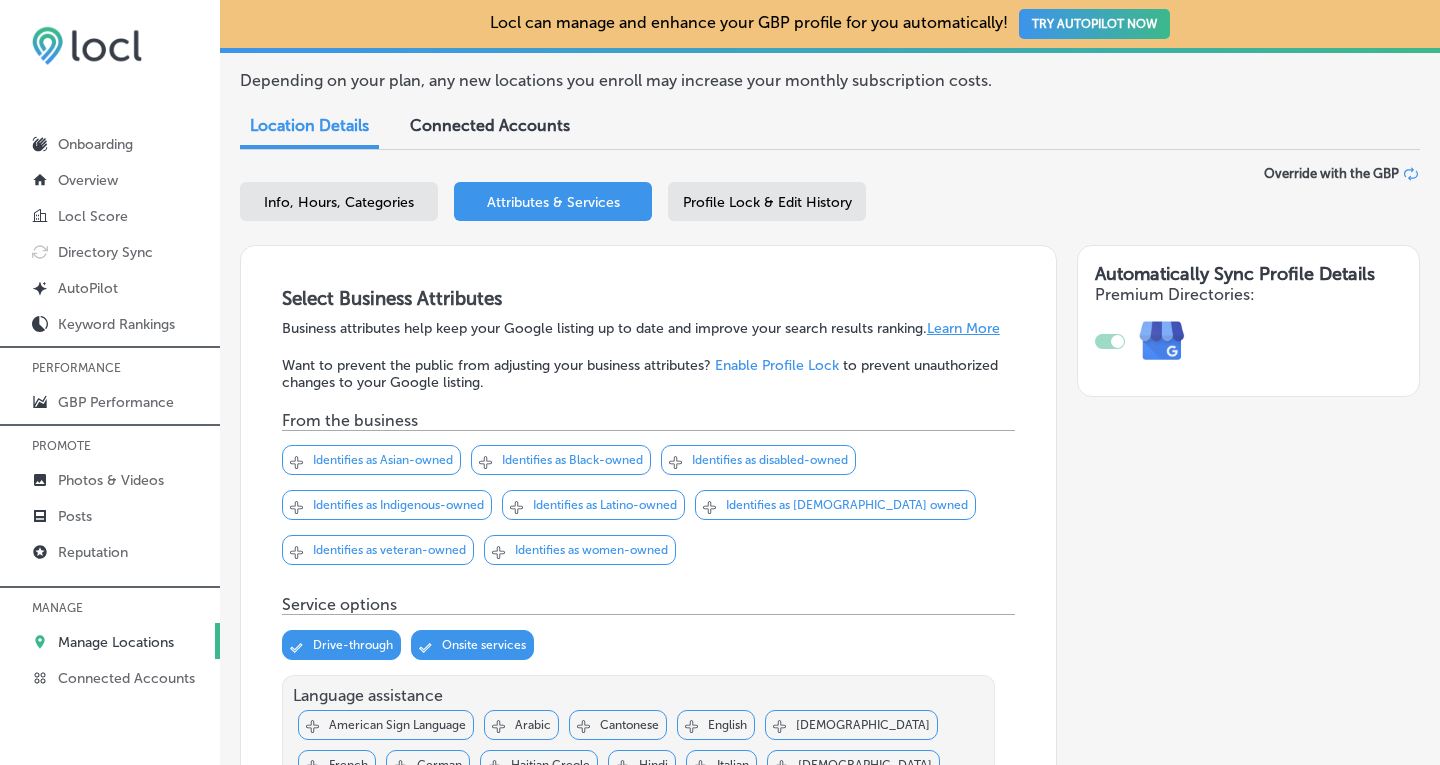 click on "Info, Hours, Categories" at bounding box center (339, 201) 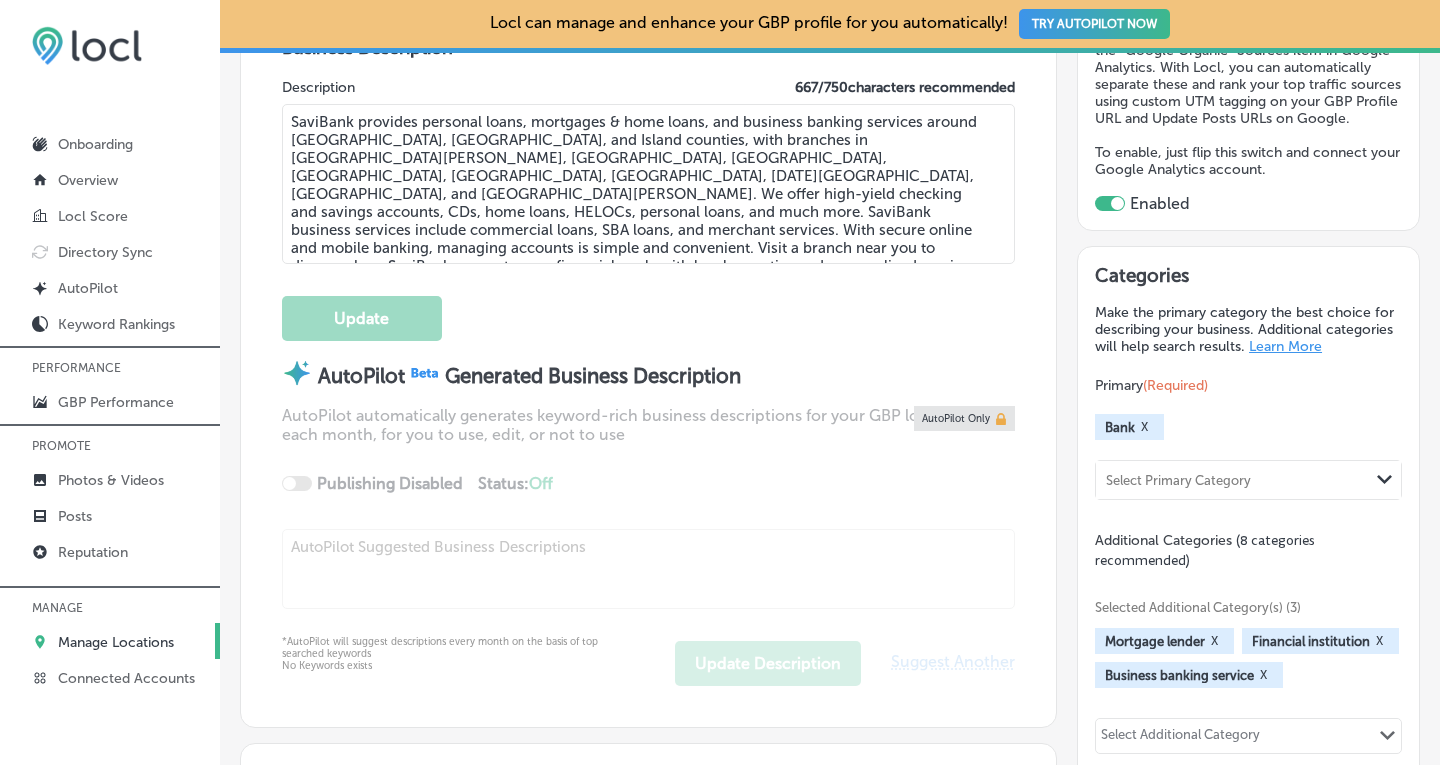 scroll, scrollTop: 684, scrollLeft: 0, axis: vertical 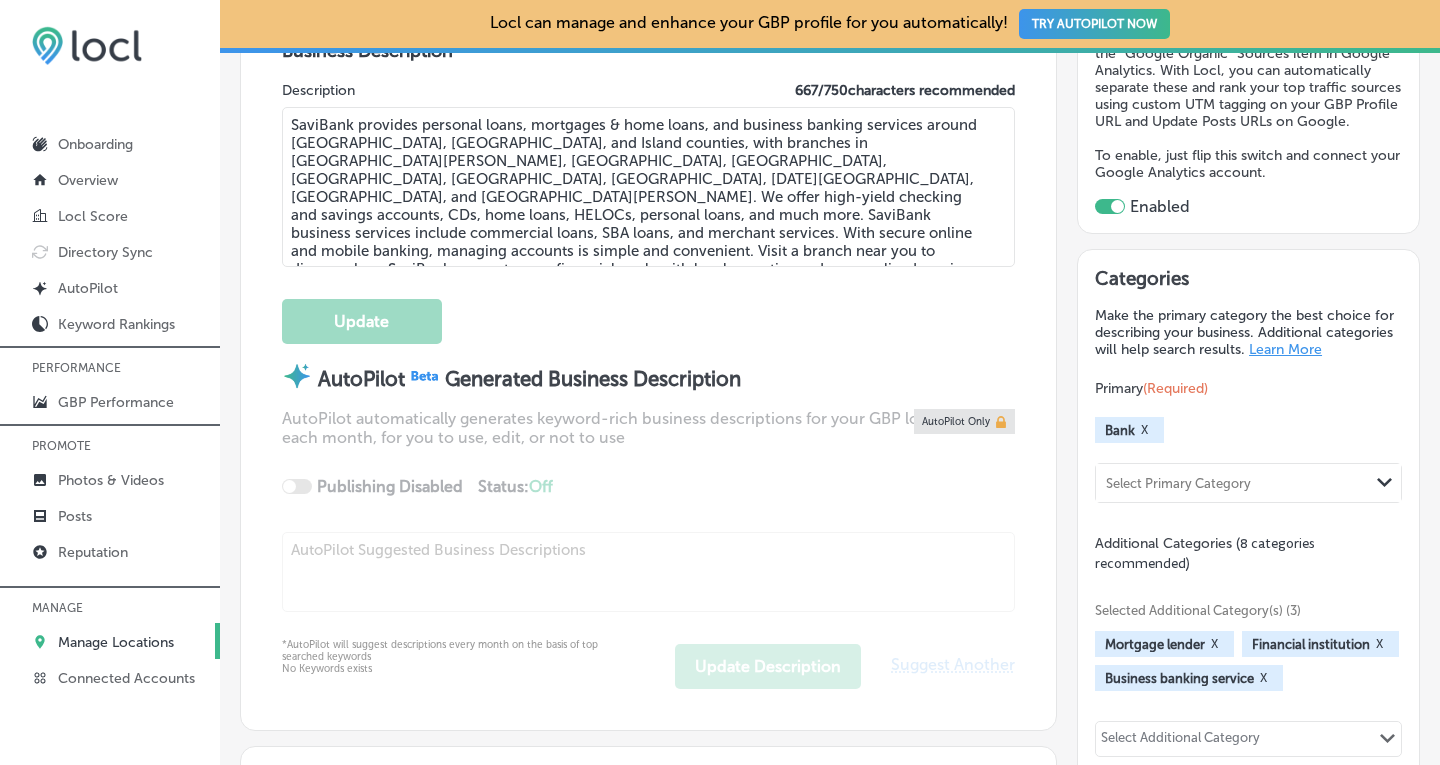 click on "Manage Locations" at bounding box center [116, 642] 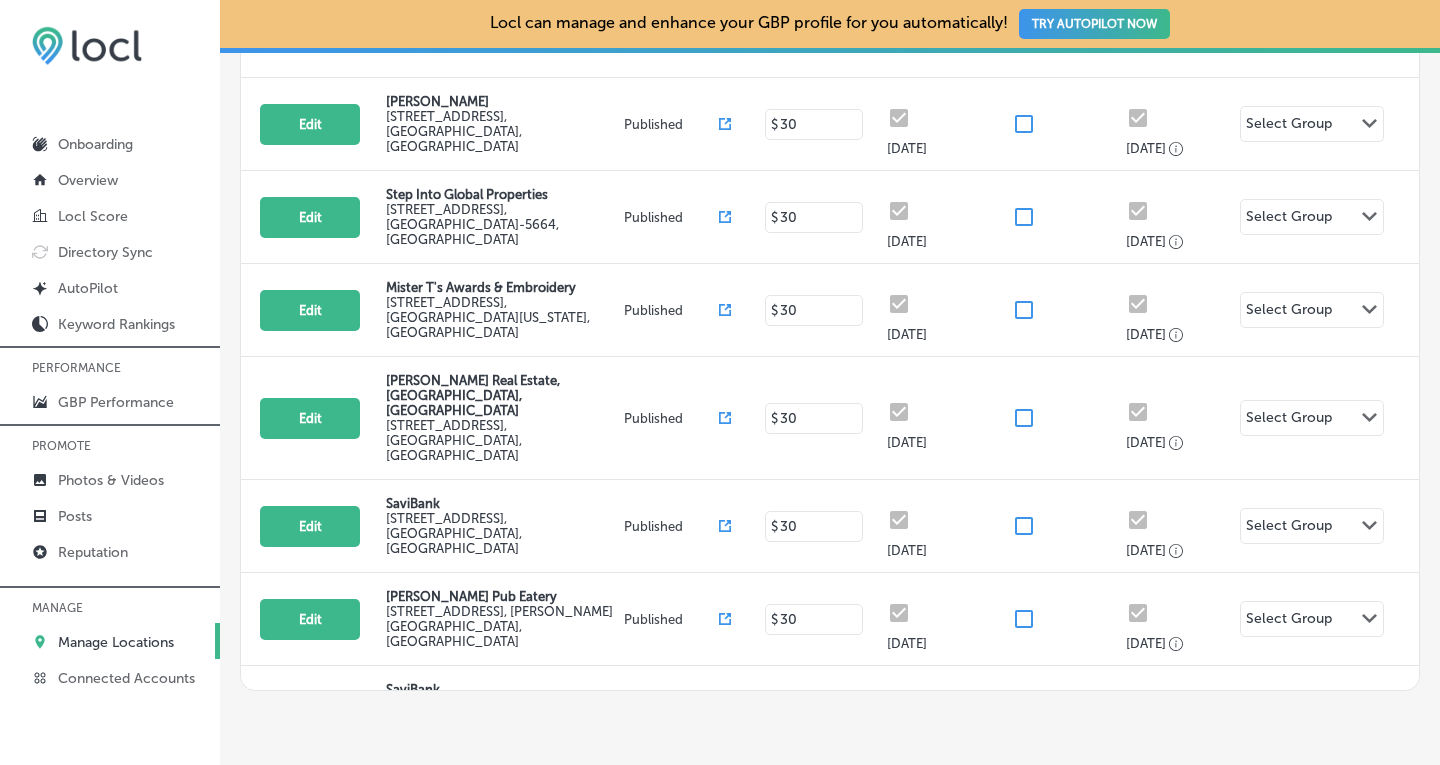 scroll, scrollTop: 523, scrollLeft: 0, axis: vertical 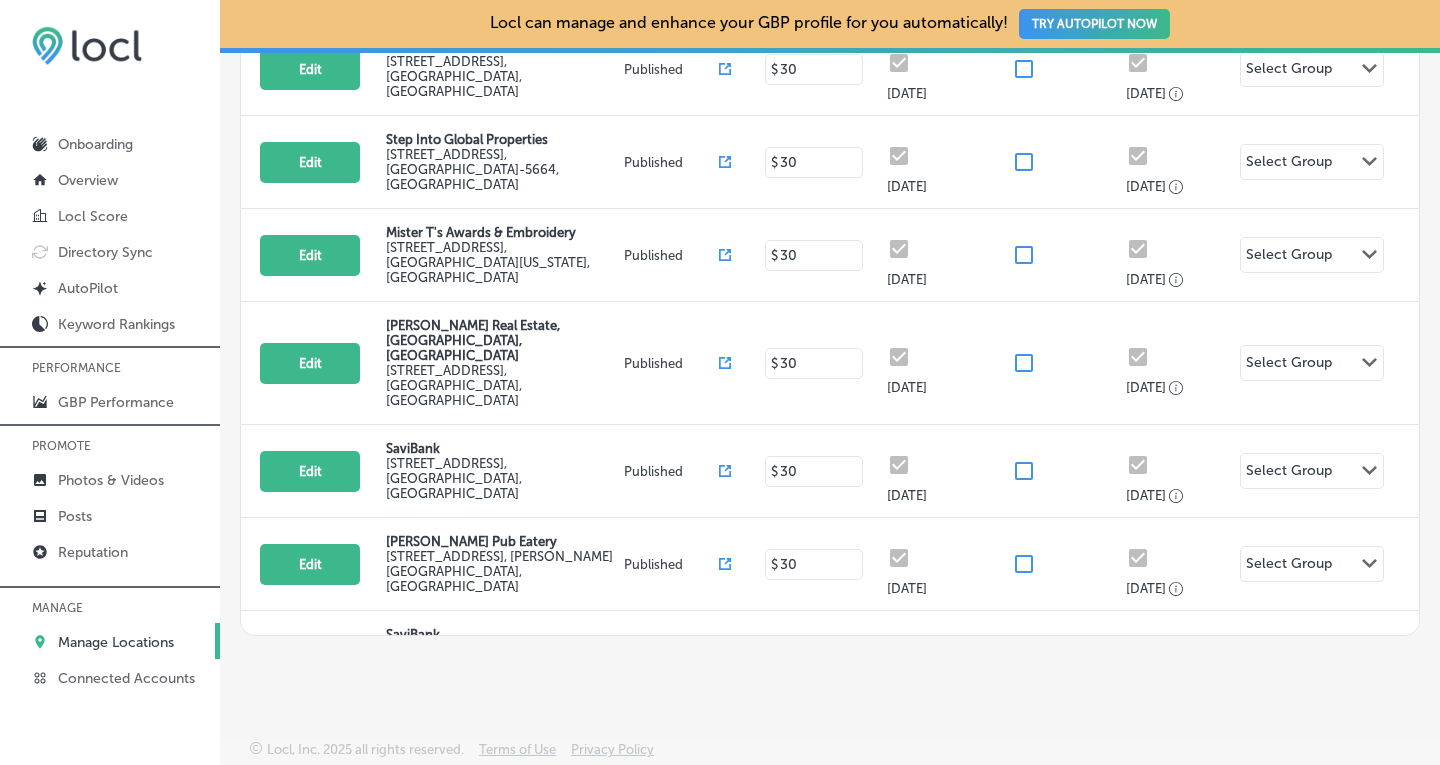 click on "SaviBank" at bounding box center [502, 727] 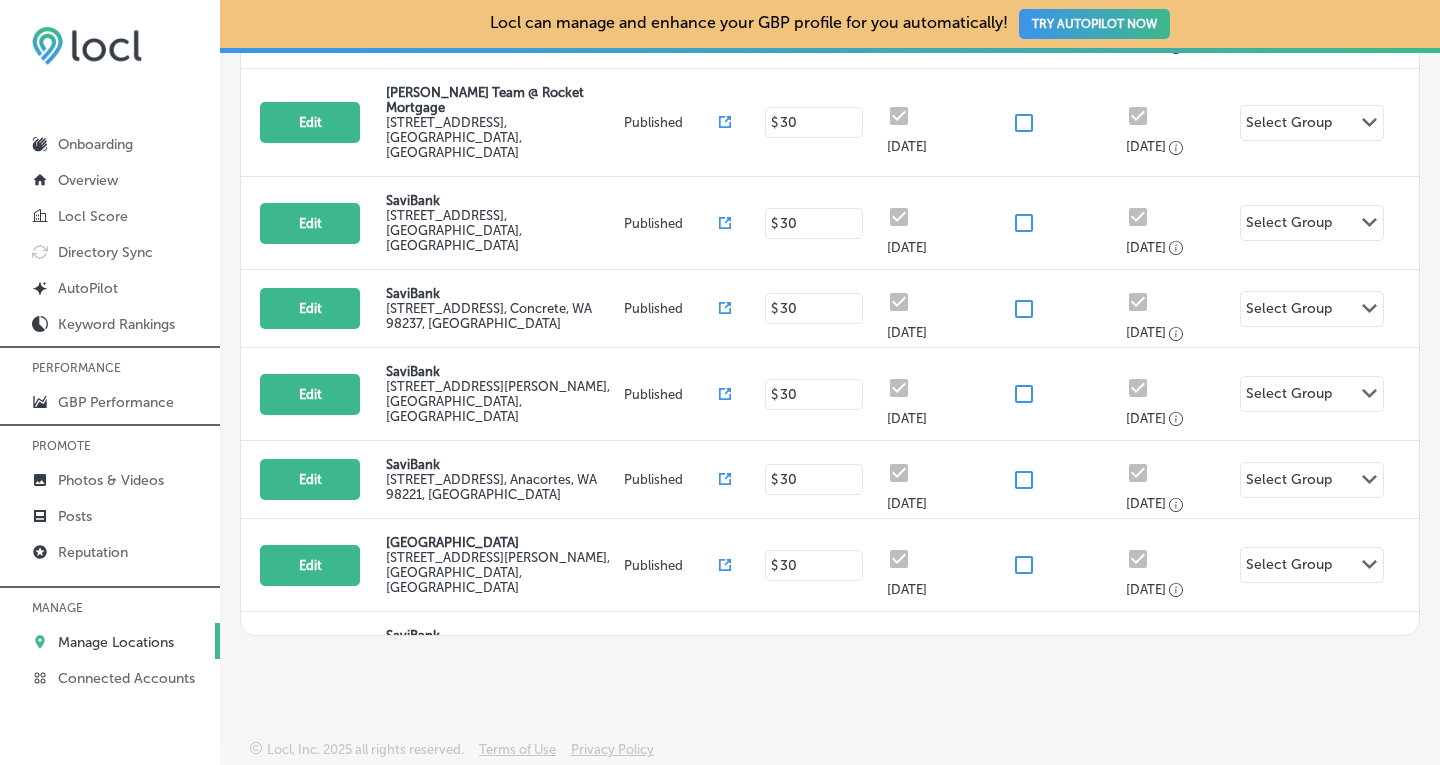 scroll, scrollTop: 840, scrollLeft: 0, axis: vertical 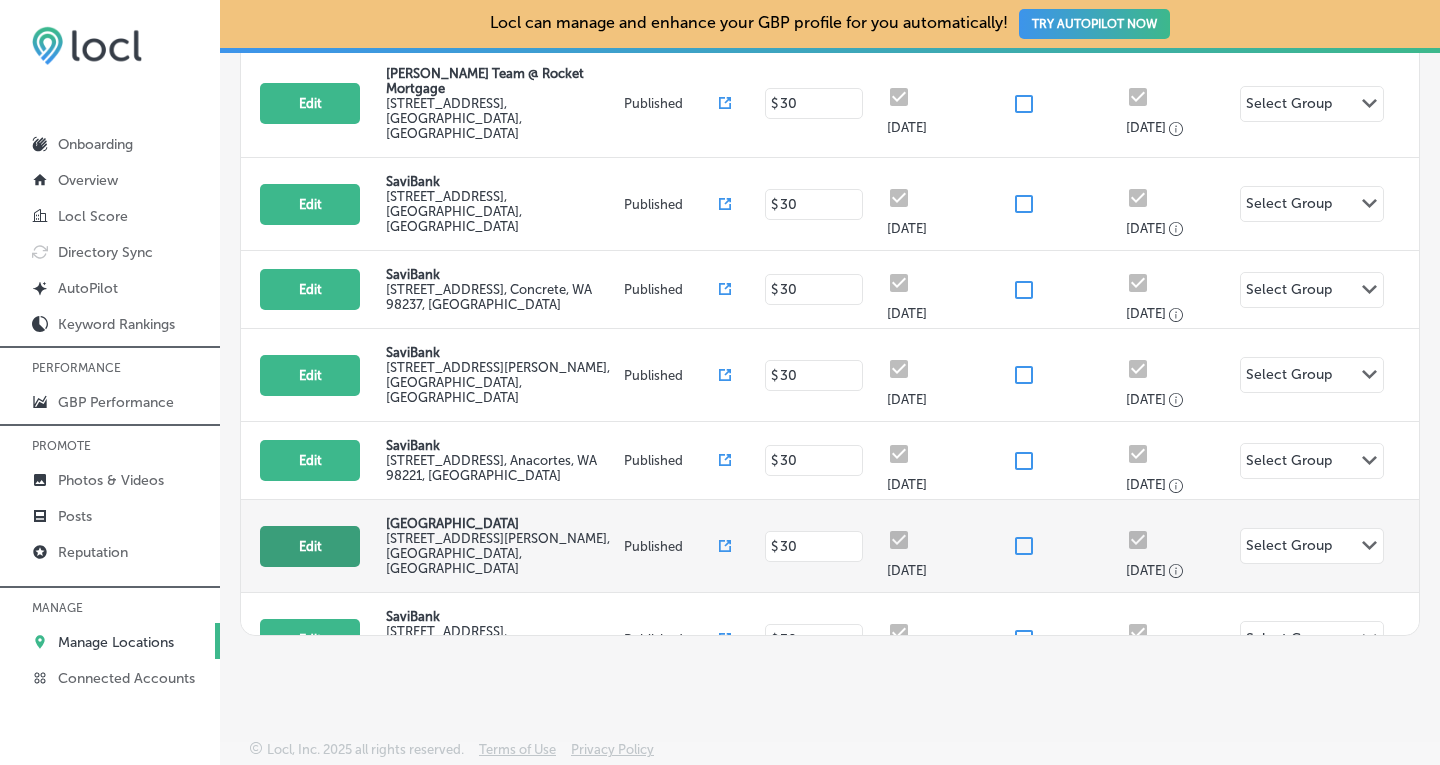 click on "Edit" at bounding box center [310, 546] 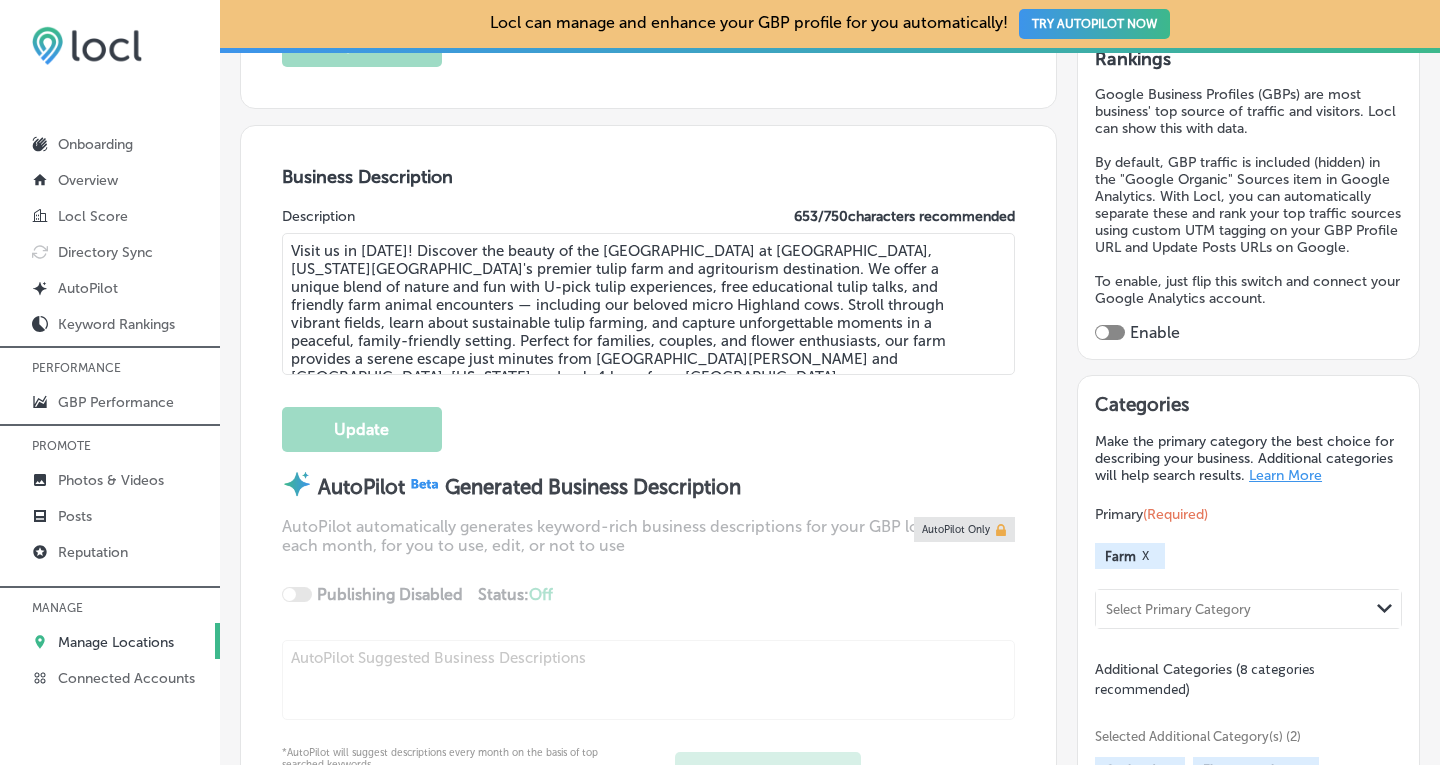 click at bounding box center (1110, 332) 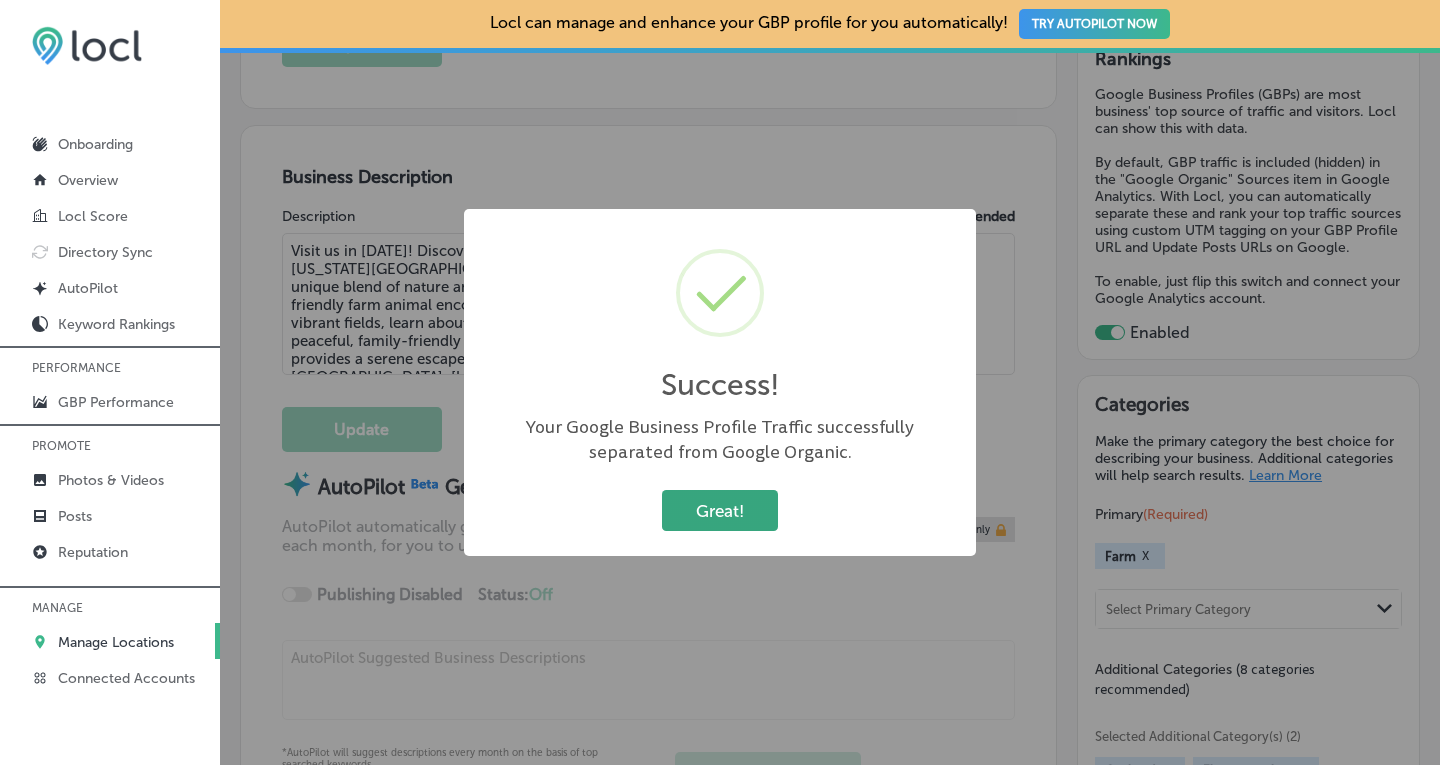 click on "Great!" at bounding box center (720, 510) 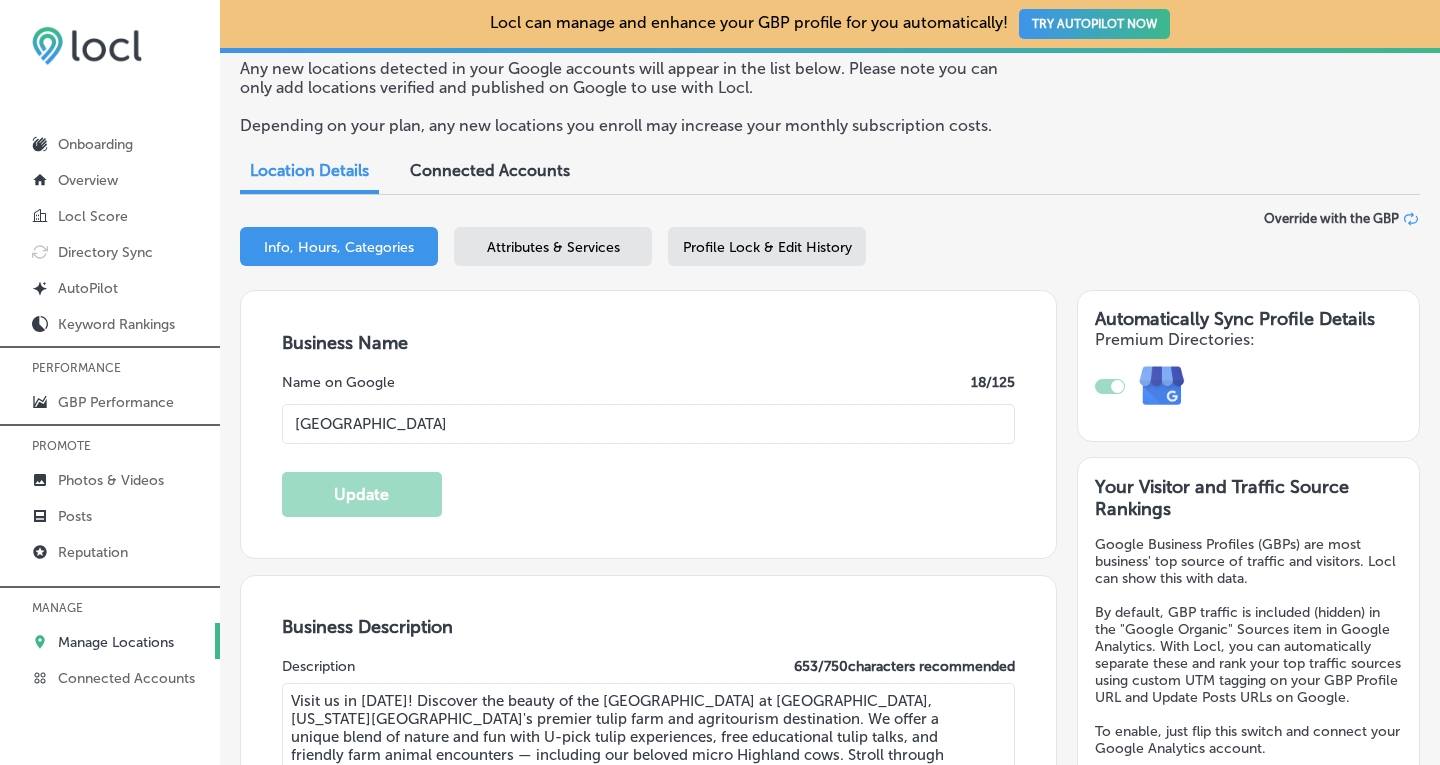 scroll, scrollTop: 89, scrollLeft: 0, axis: vertical 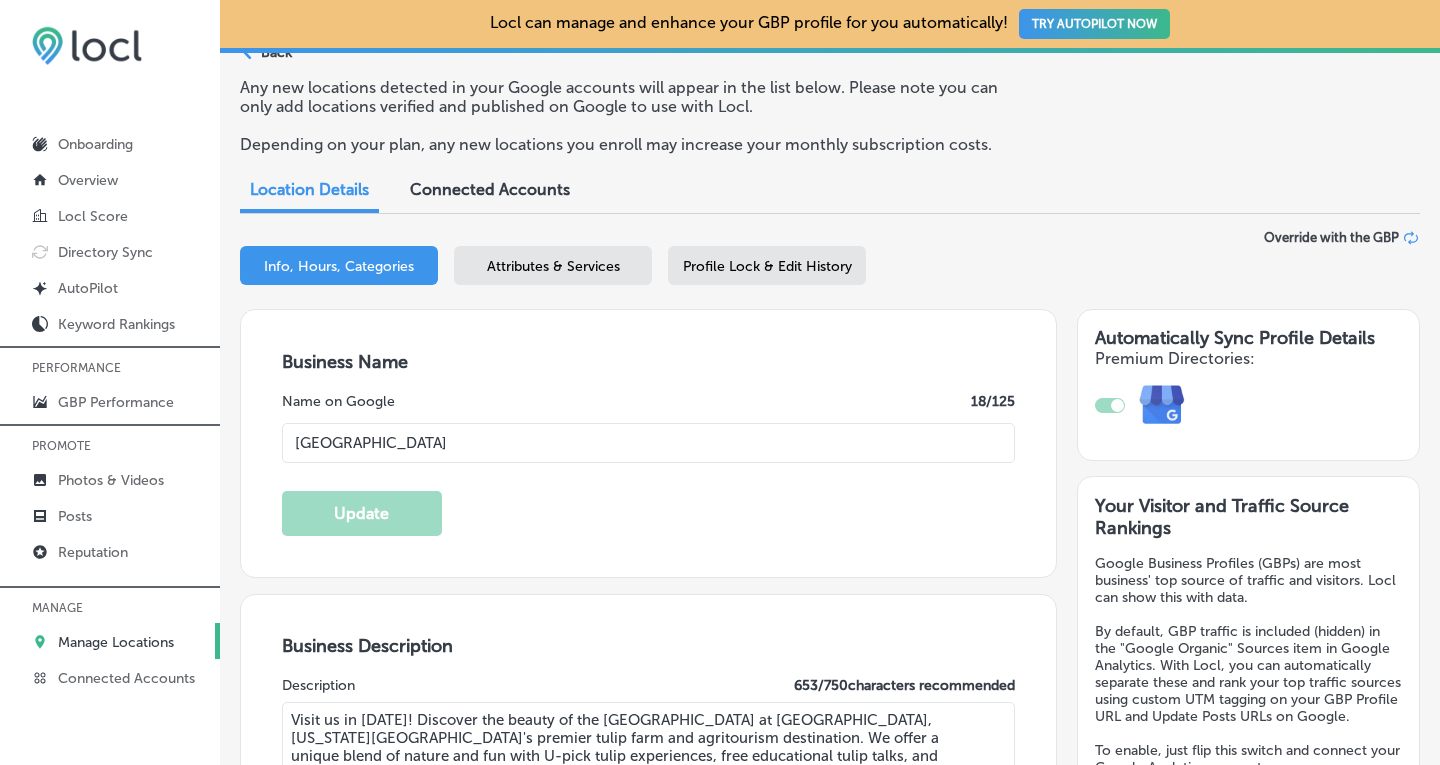 click on "Profile Lock & Edit History" at bounding box center (767, 266) 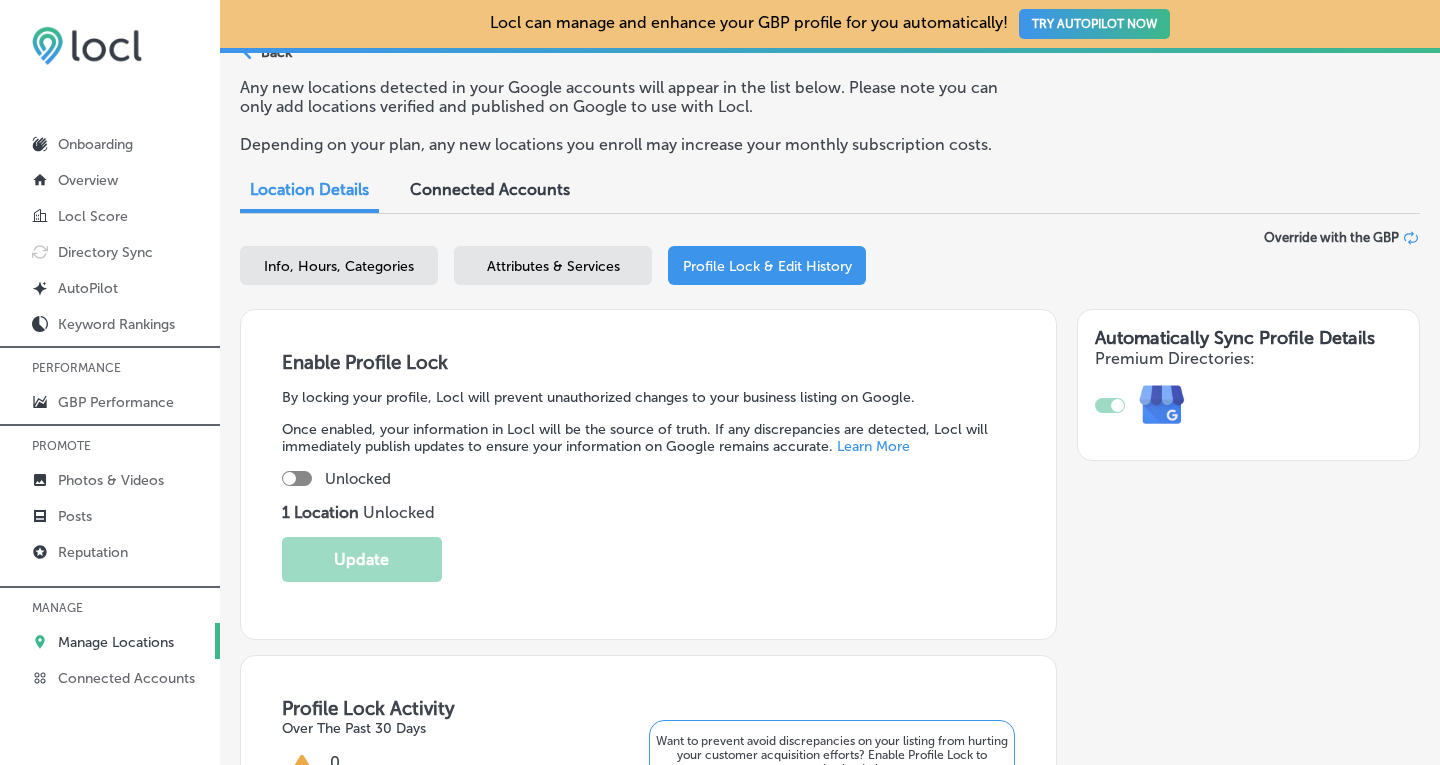 click at bounding box center (297, 478) 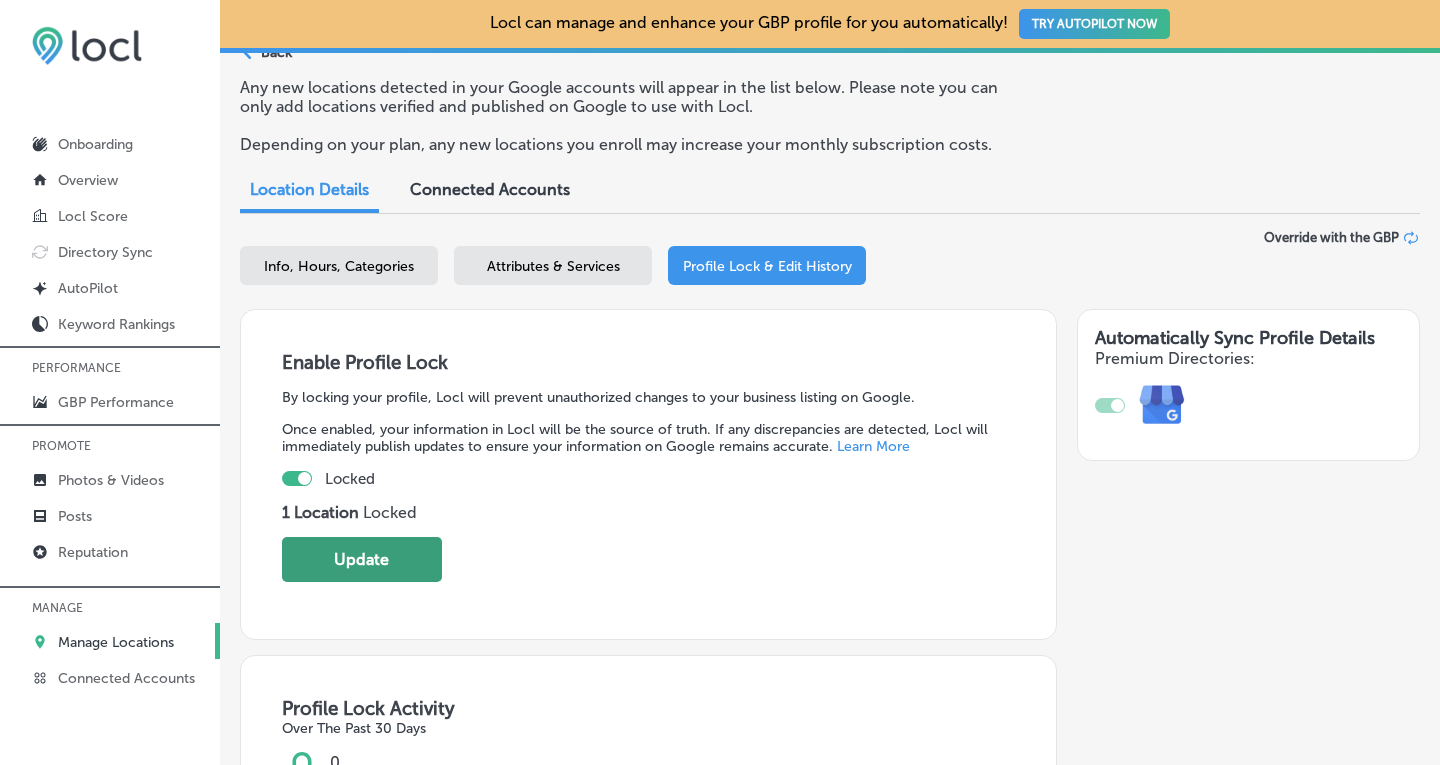 click on "Update" at bounding box center (362, 559) 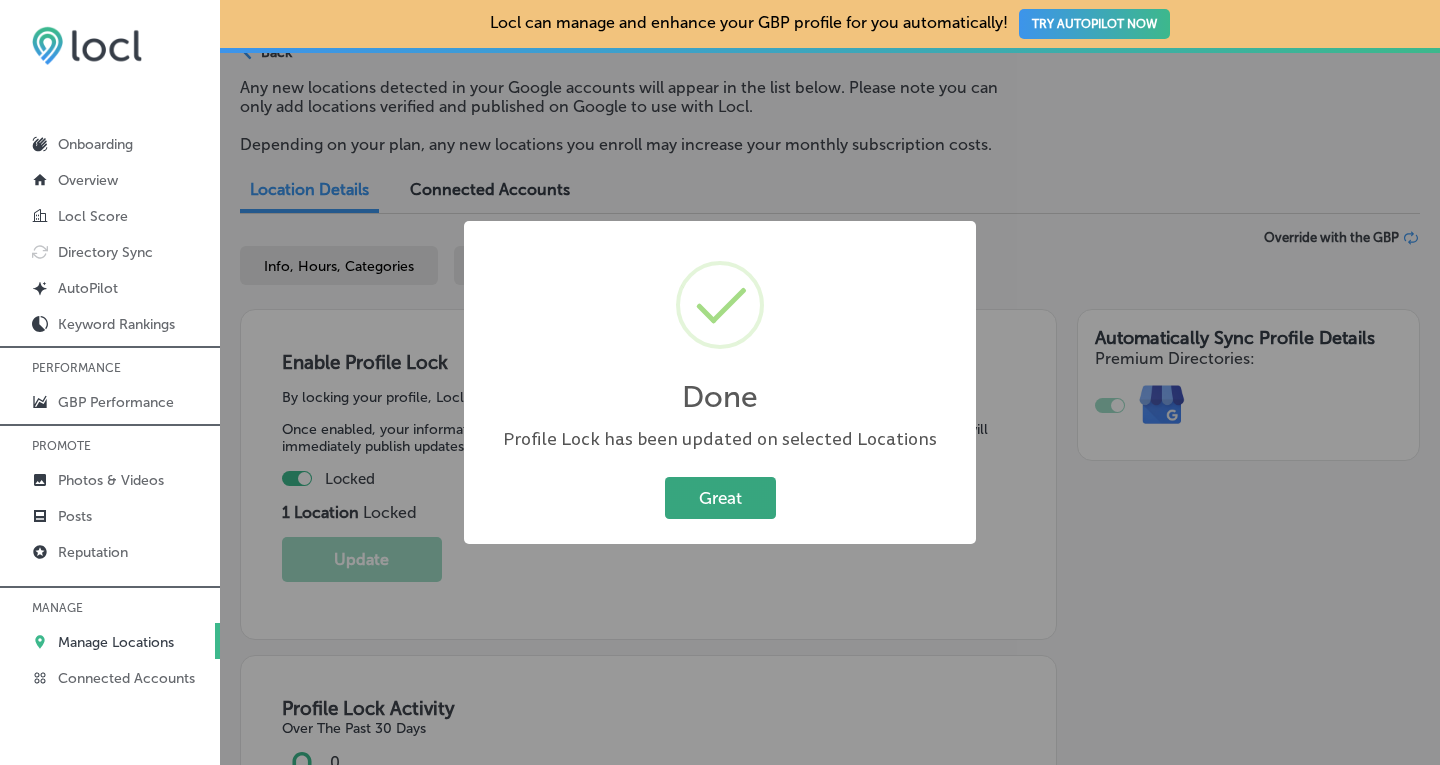 click on "Great" at bounding box center (720, 497) 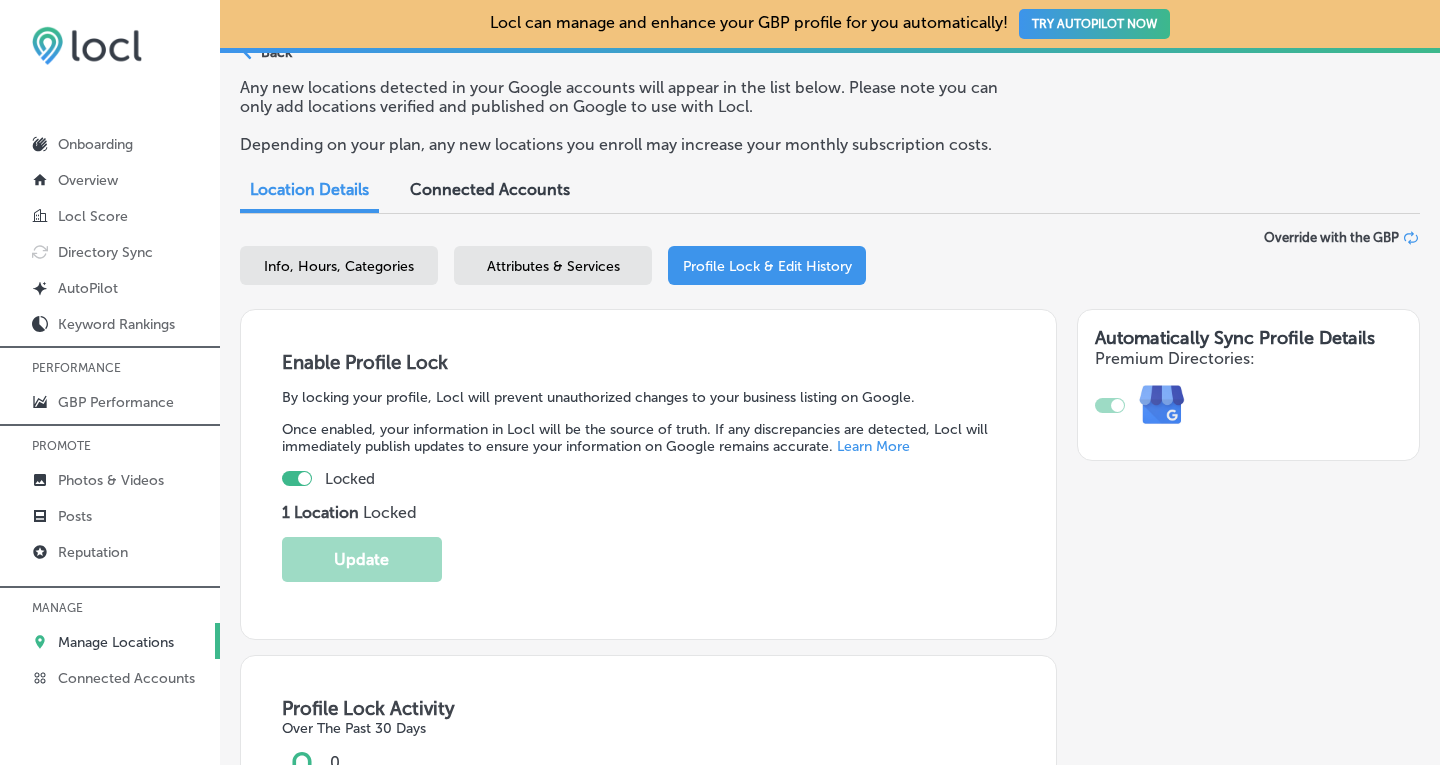 click on "Info, Hours, Categories" at bounding box center [339, 266] 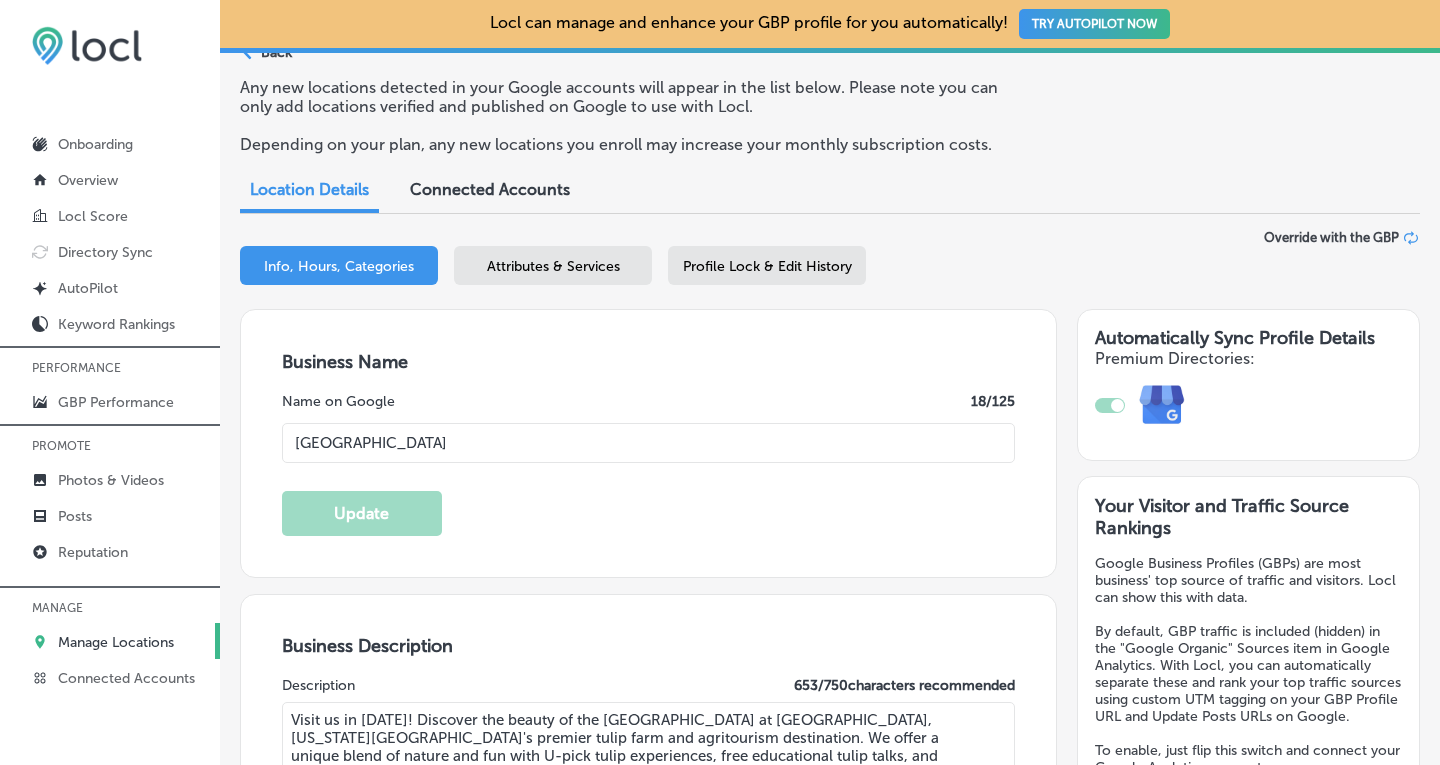 click on "Manage Locations" at bounding box center (116, 642) 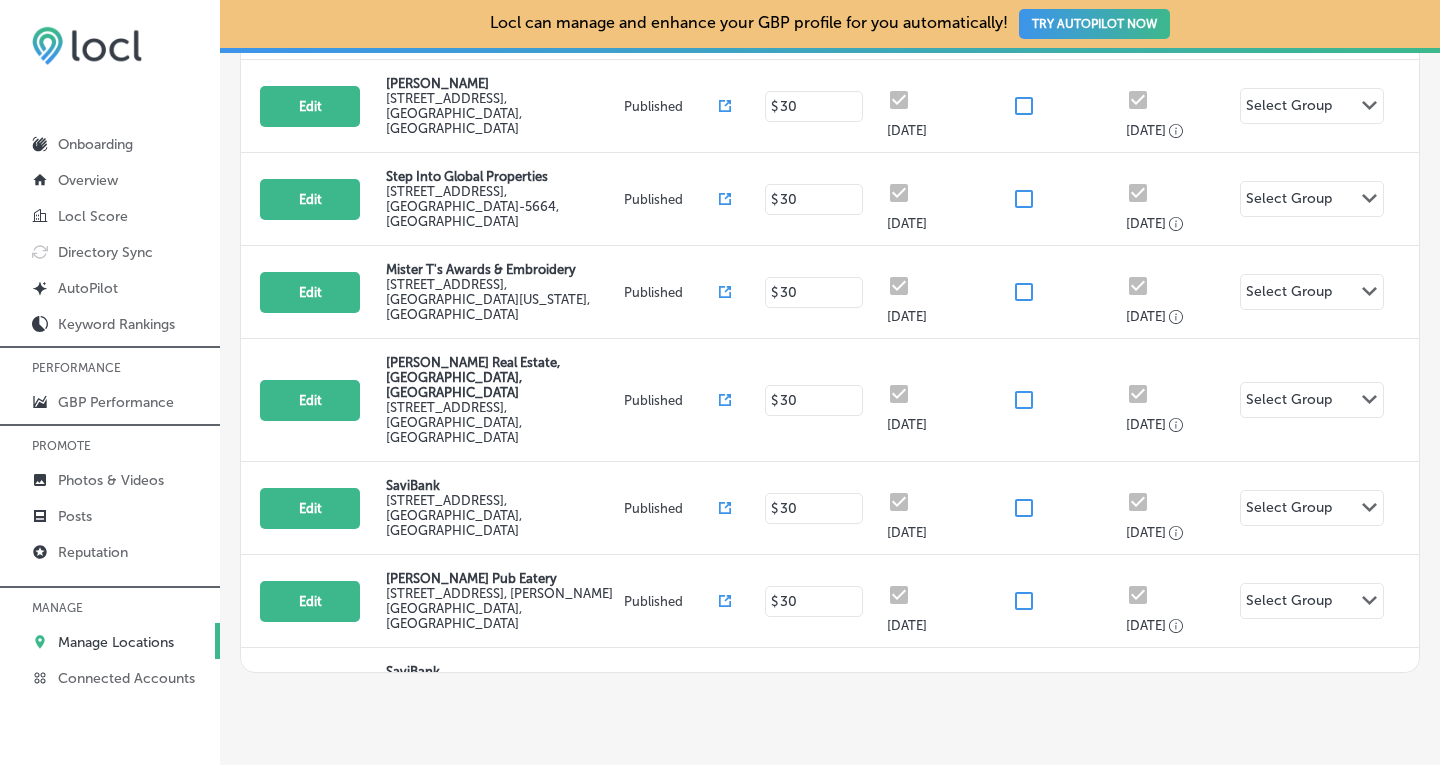 scroll, scrollTop: 489, scrollLeft: 0, axis: vertical 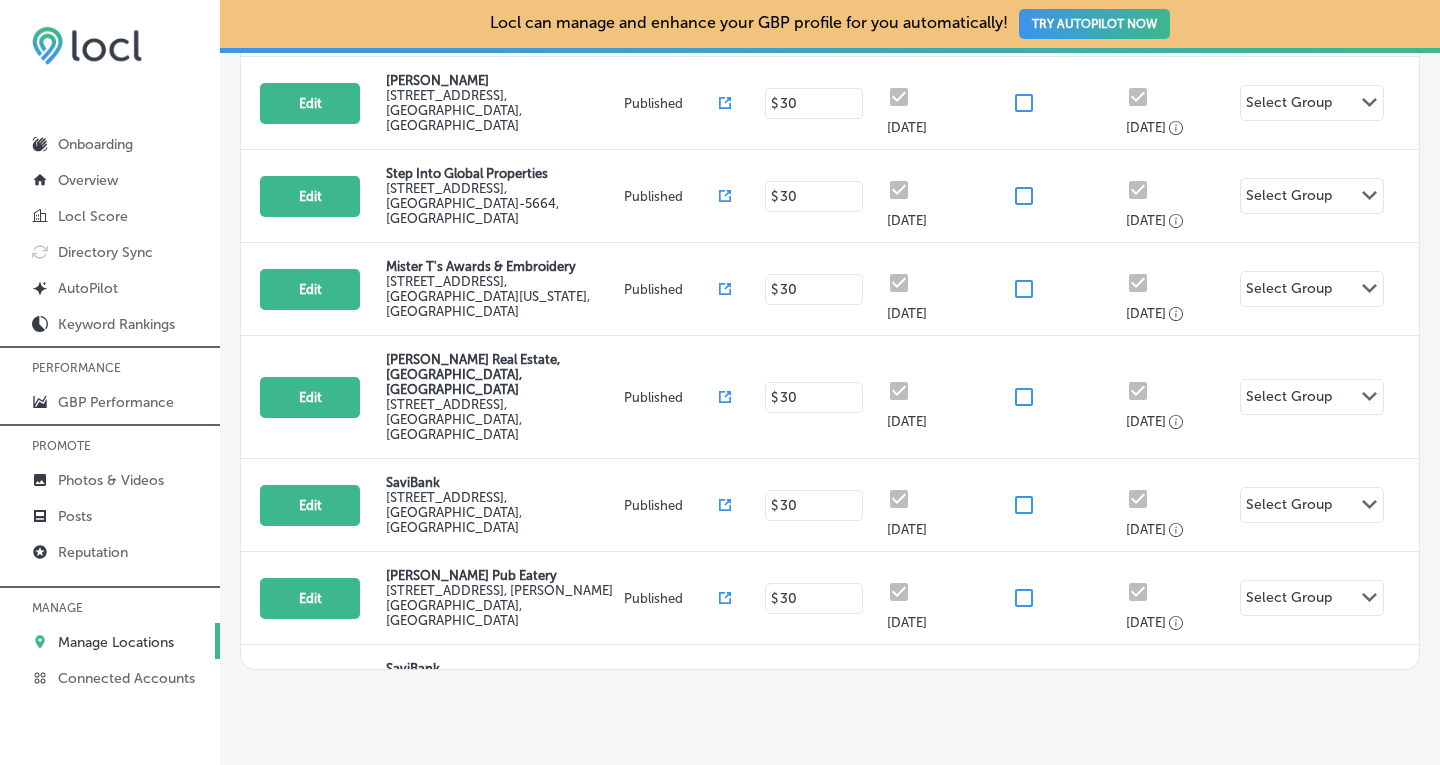 click on "SaviBank" at bounding box center (502, 761) 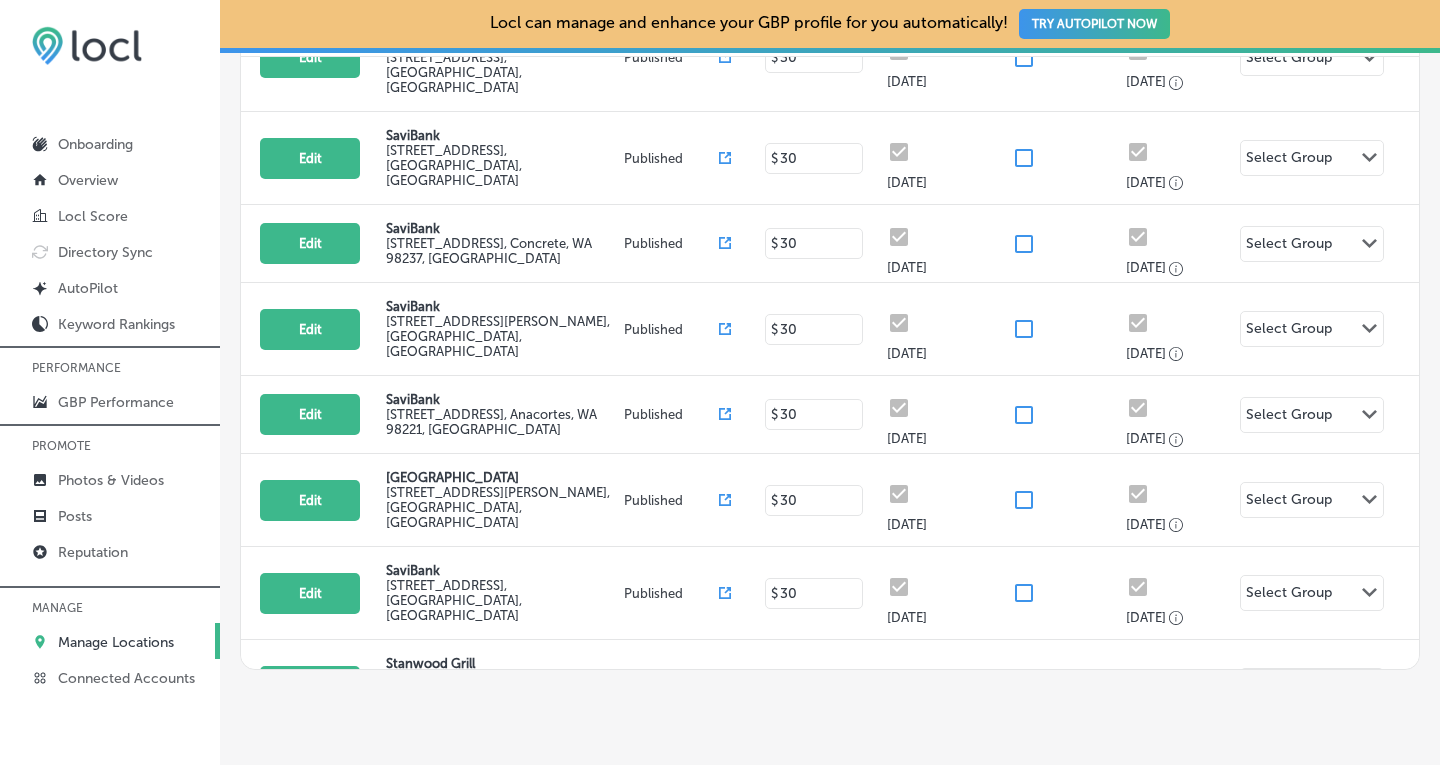 scroll, scrollTop: 960, scrollLeft: 0, axis: vertical 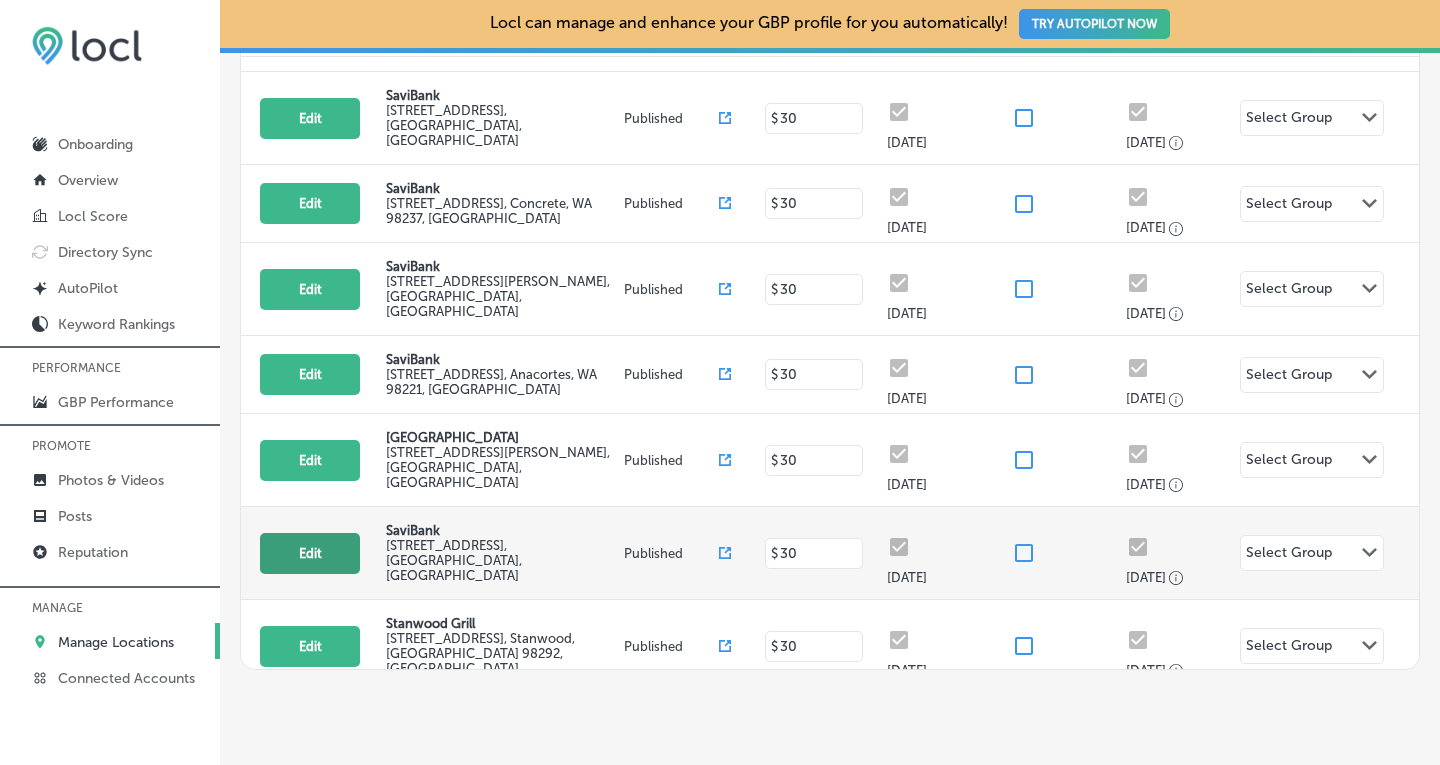 click on "Edit" at bounding box center [310, 553] 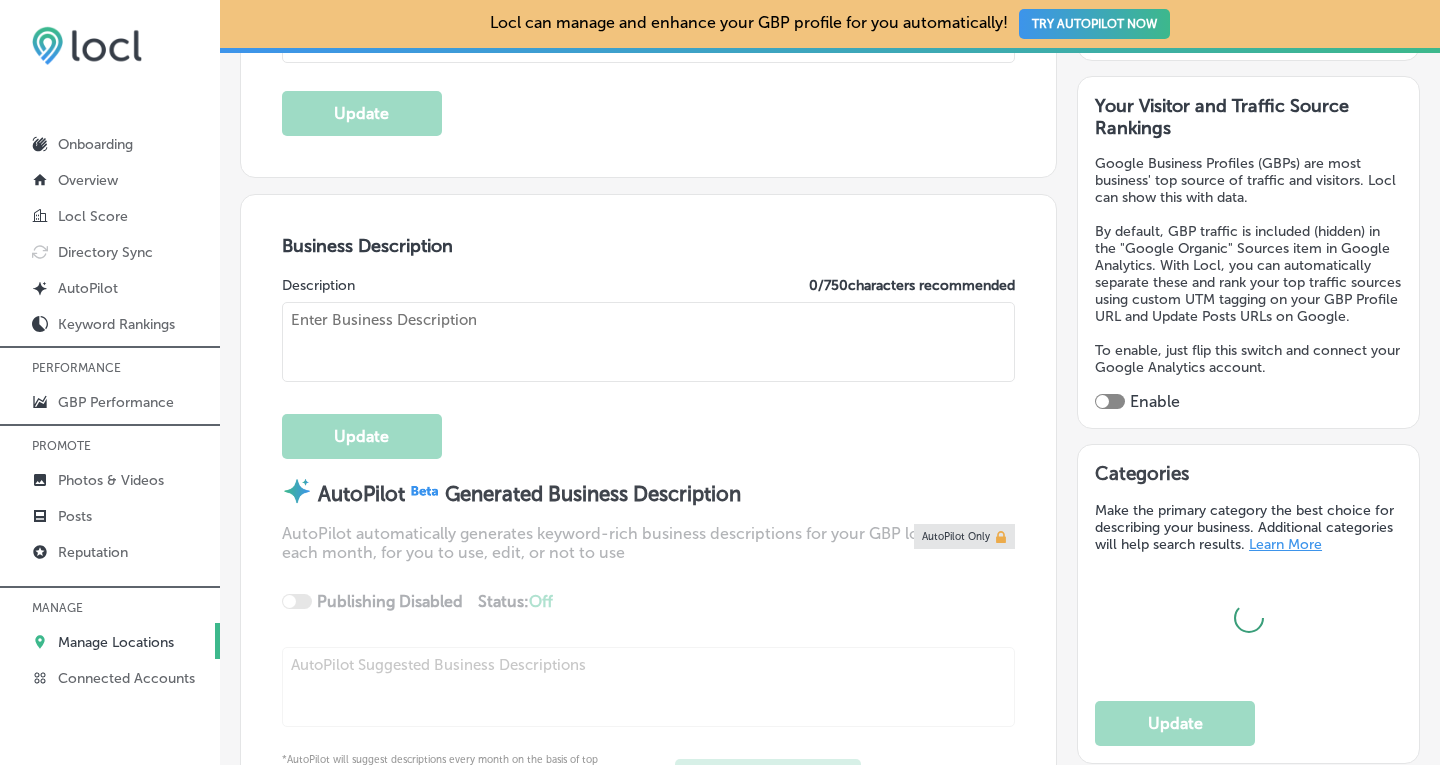 scroll, scrollTop: 524, scrollLeft: 0, axis: vertical 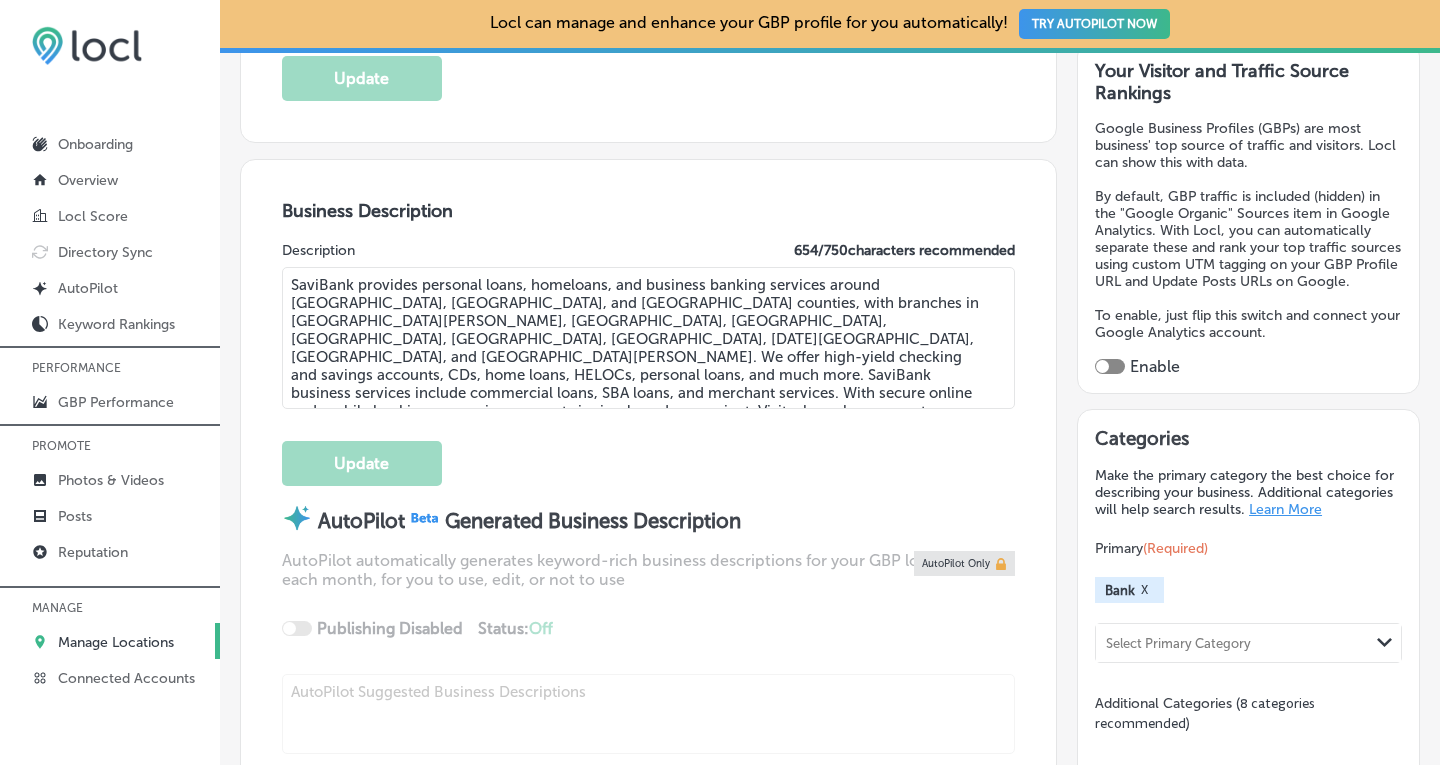 click at bounding box center [1110, 366] 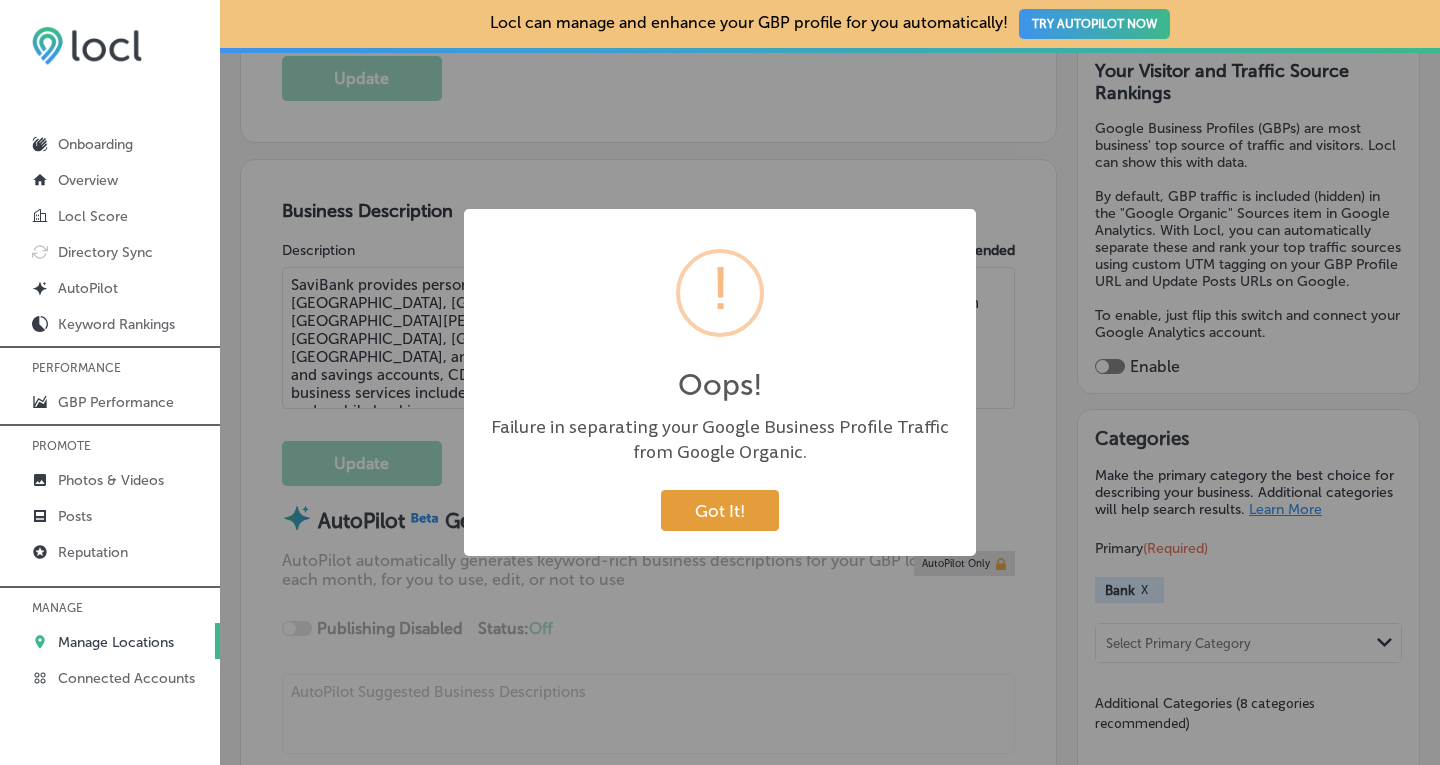 click on "Got It!" at bounding box center (720, 510) 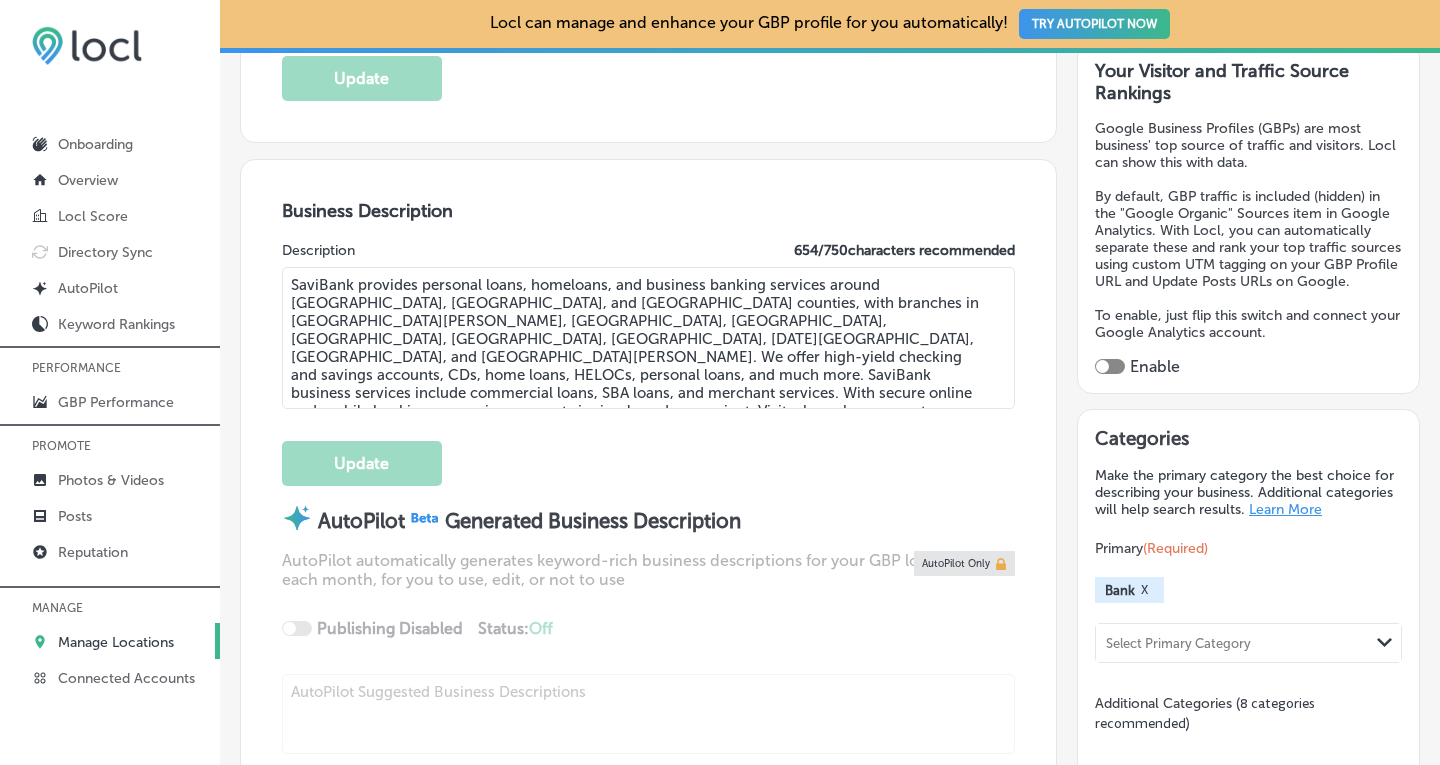 click at bounding box center [1110, 366] 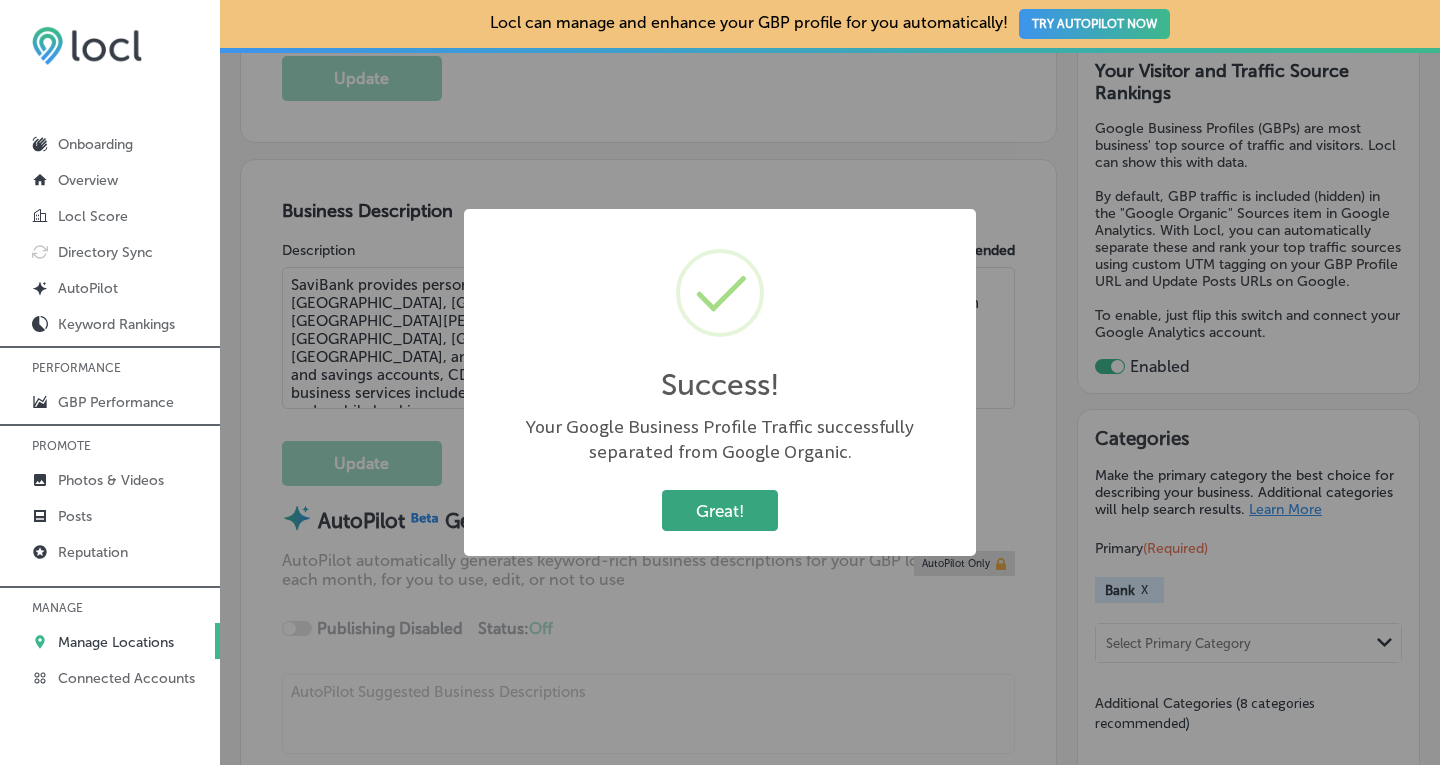 click on "Great!" at bounding box center (720, 510) 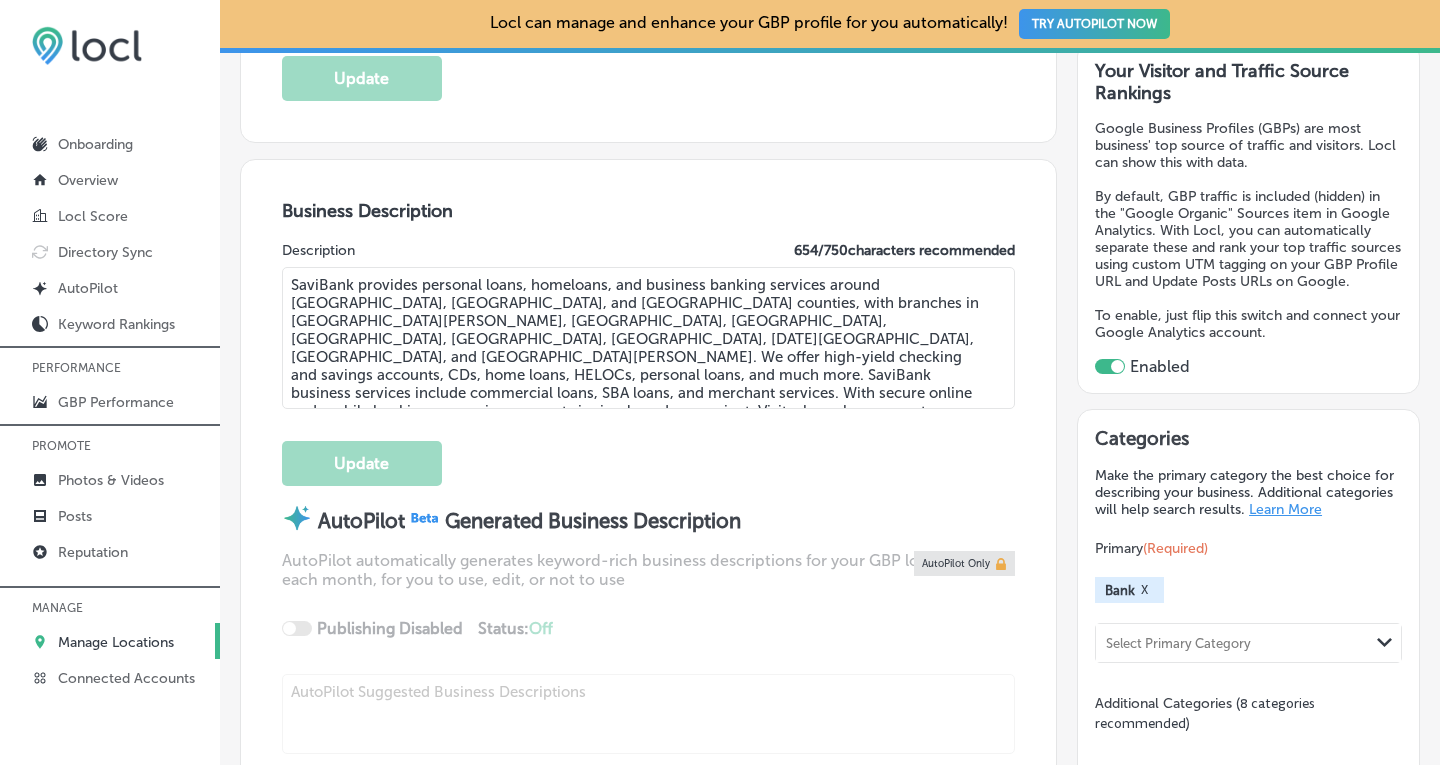 paste on "mortgages & home" 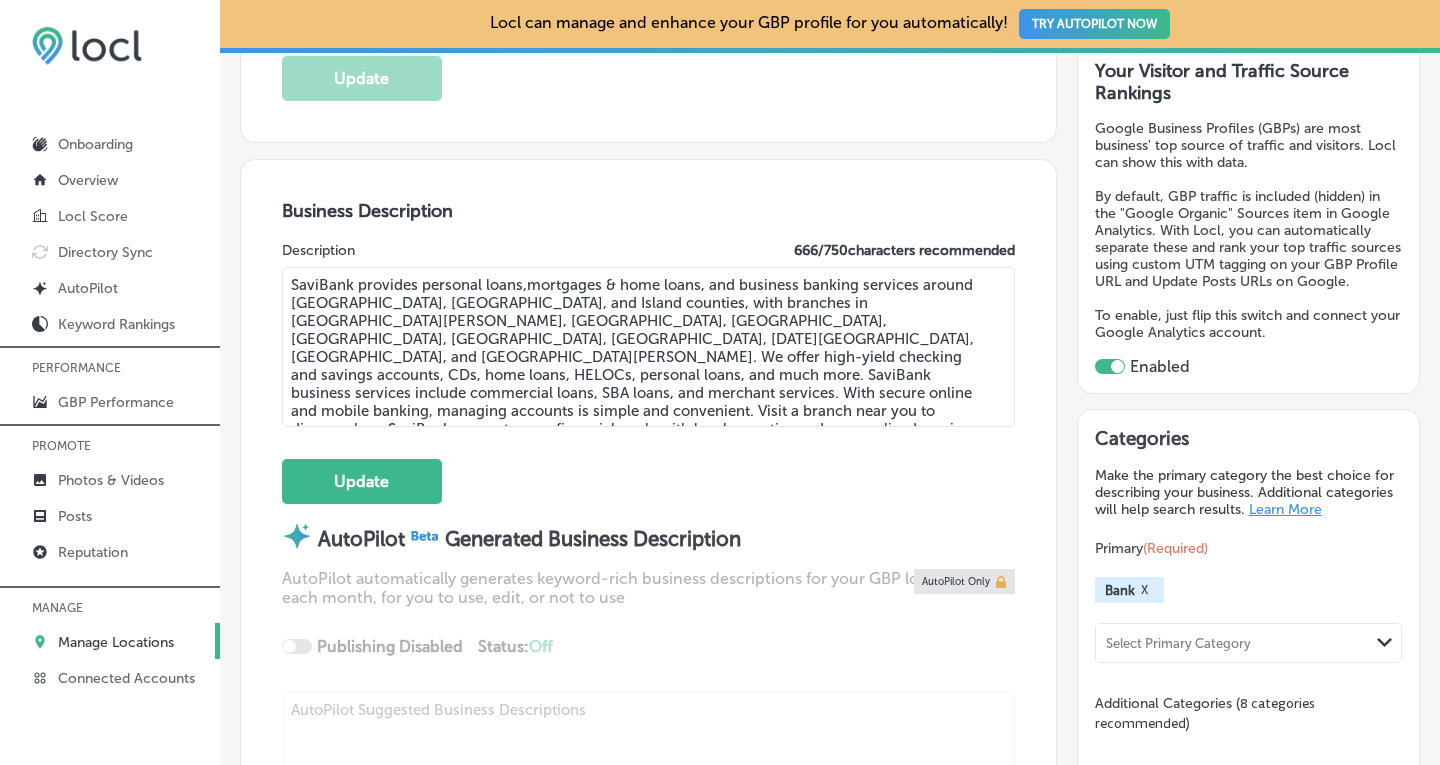 click on "SaviBank provides personal loans,mortgages & home loans, and business banking services around [GEOGRAPHIC_DATA], [GEOGRAPHIC_DATA], and Island counties, with branches in [GEOGRAPHIC_DATA][PERSON_NAME], [GEOGRAPHIC_DATA], [GEOGRAPHIC_DATA], [GEOGRAPHIC_DATA], [GEOGRAPHIC_DATA], [GEOGRAPHIC_DATA], [DATE][GEOGRAPHIC_DATA], [GEOGRAPHIC_DATA], and [GEOGRAPHIC_DATA][PERSON_NAME]. We offer high-yield checking and savings accounts, CDs, home loans, HELOCs, personal loans, and much more. SaviBank business services include commercial loans, SBA loans, and merchant services. With secure online and mobile banking, managing accounts is simple and convenient. Visit a branch near you to discover how SaviBank supports your financial goals with local expertise and personalized service." at bounding box center (649, 347) 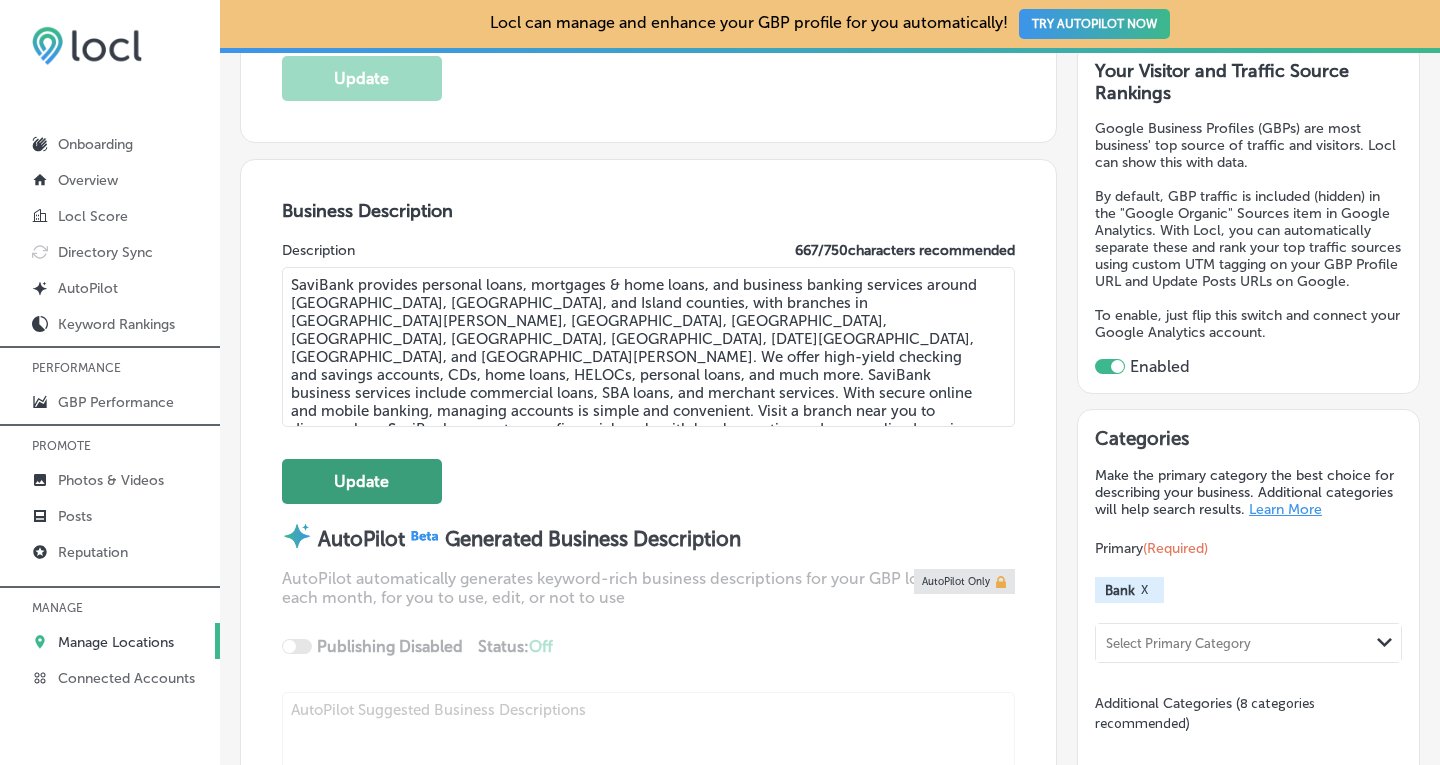 click on "Update" at bounding box center (362, 481) 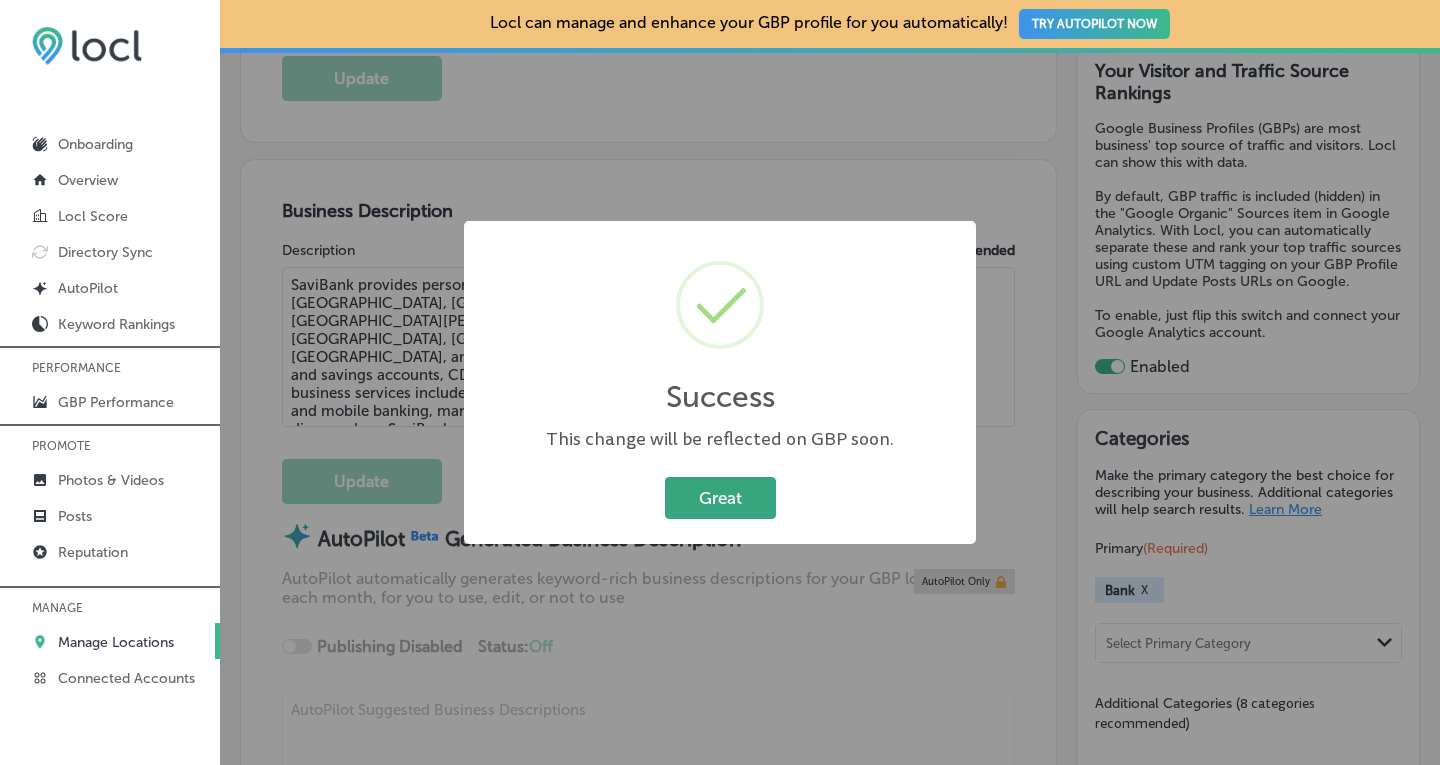 click on "Great" at bounding box center [720, 497] 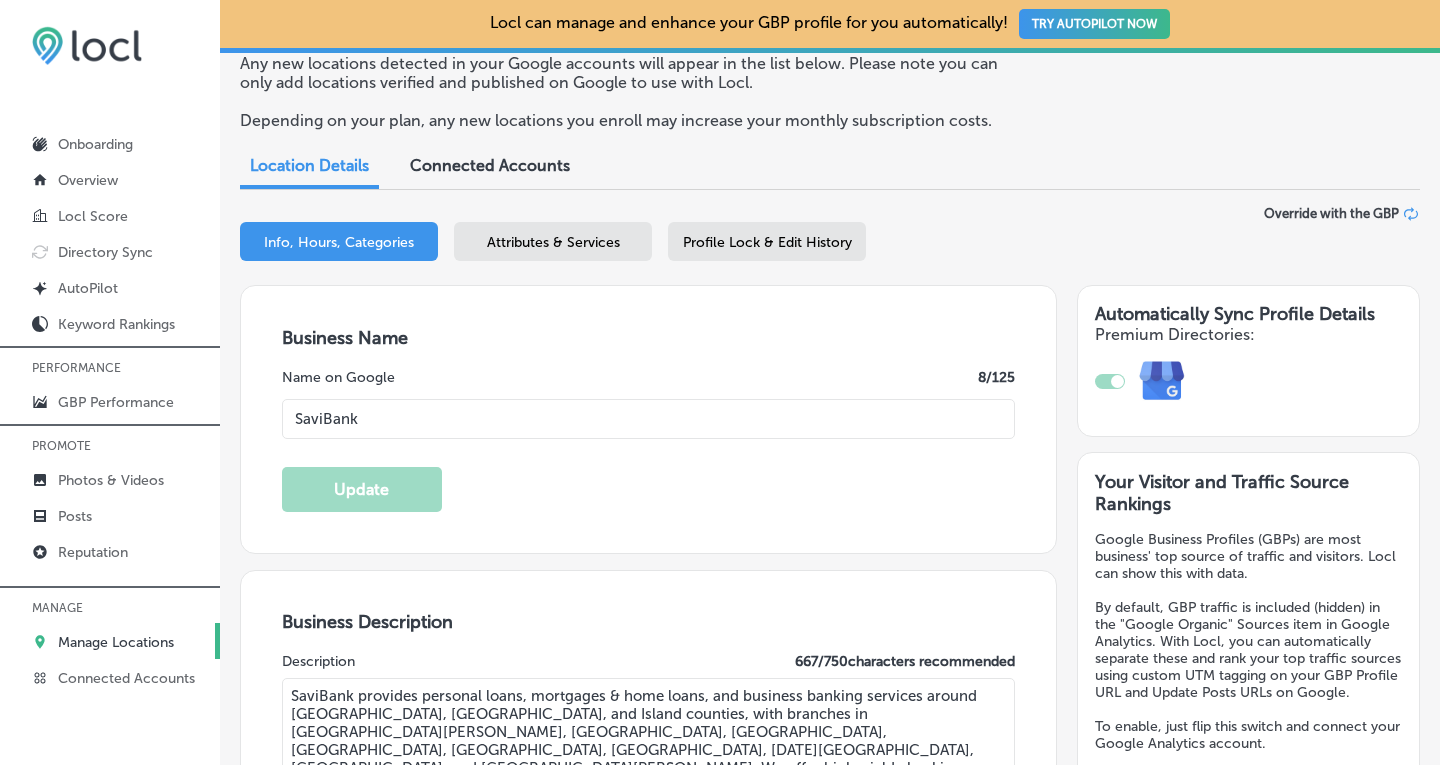 scroll, scrollTop: 107, scrollLeft: 0, axis: vertical 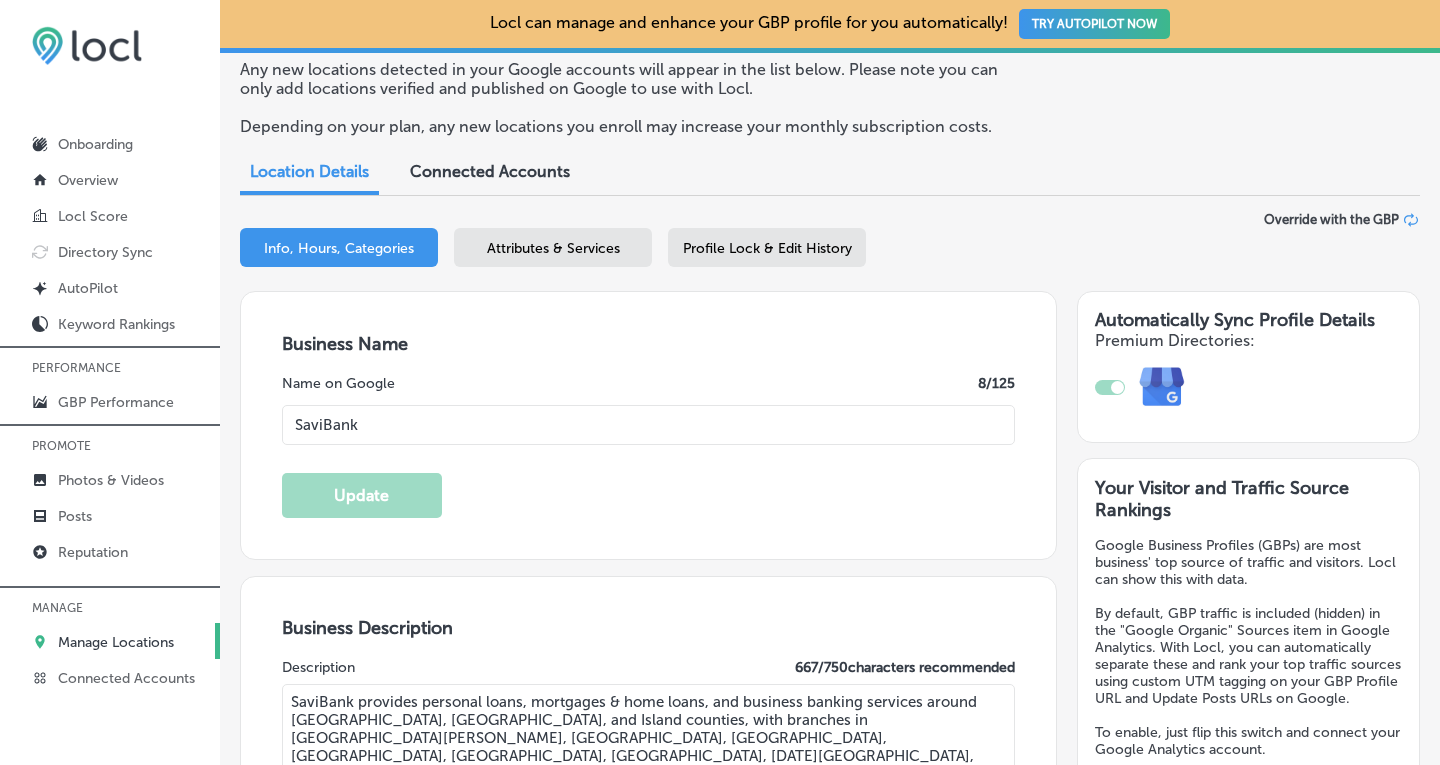 click on "Profile Lock & Edit History" at bounding box center [767, 248] 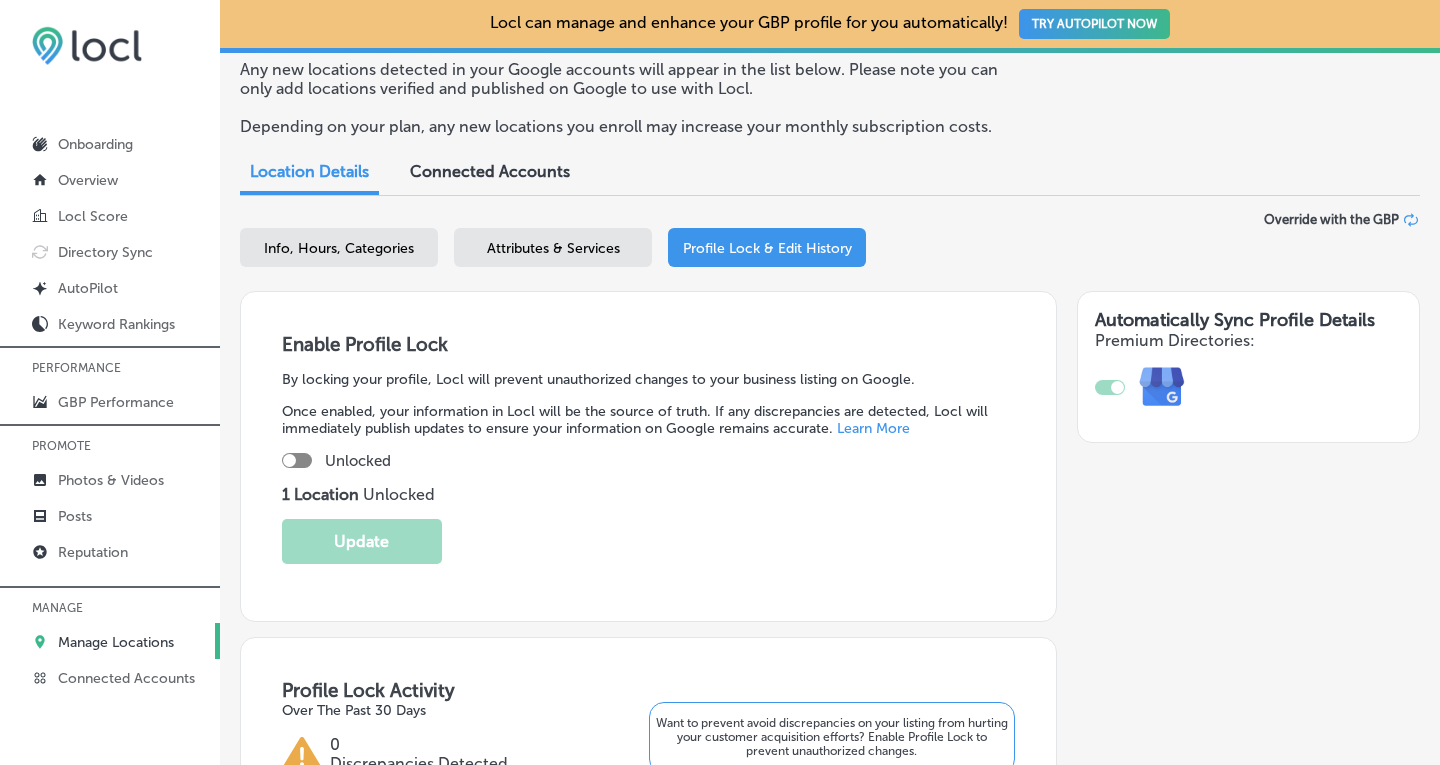 click at bounding box center (297, 460) 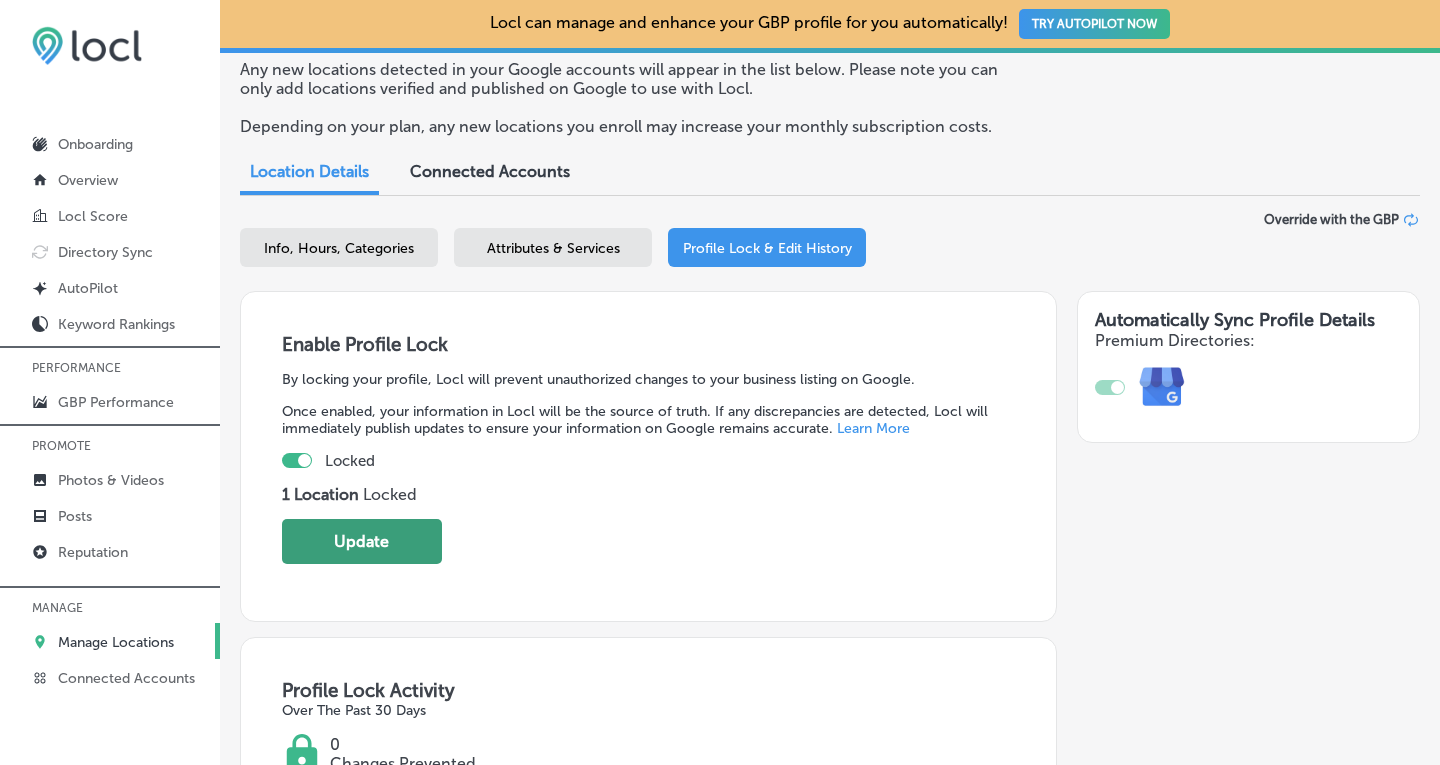 click on "Update" at bounding box center (362, 541) 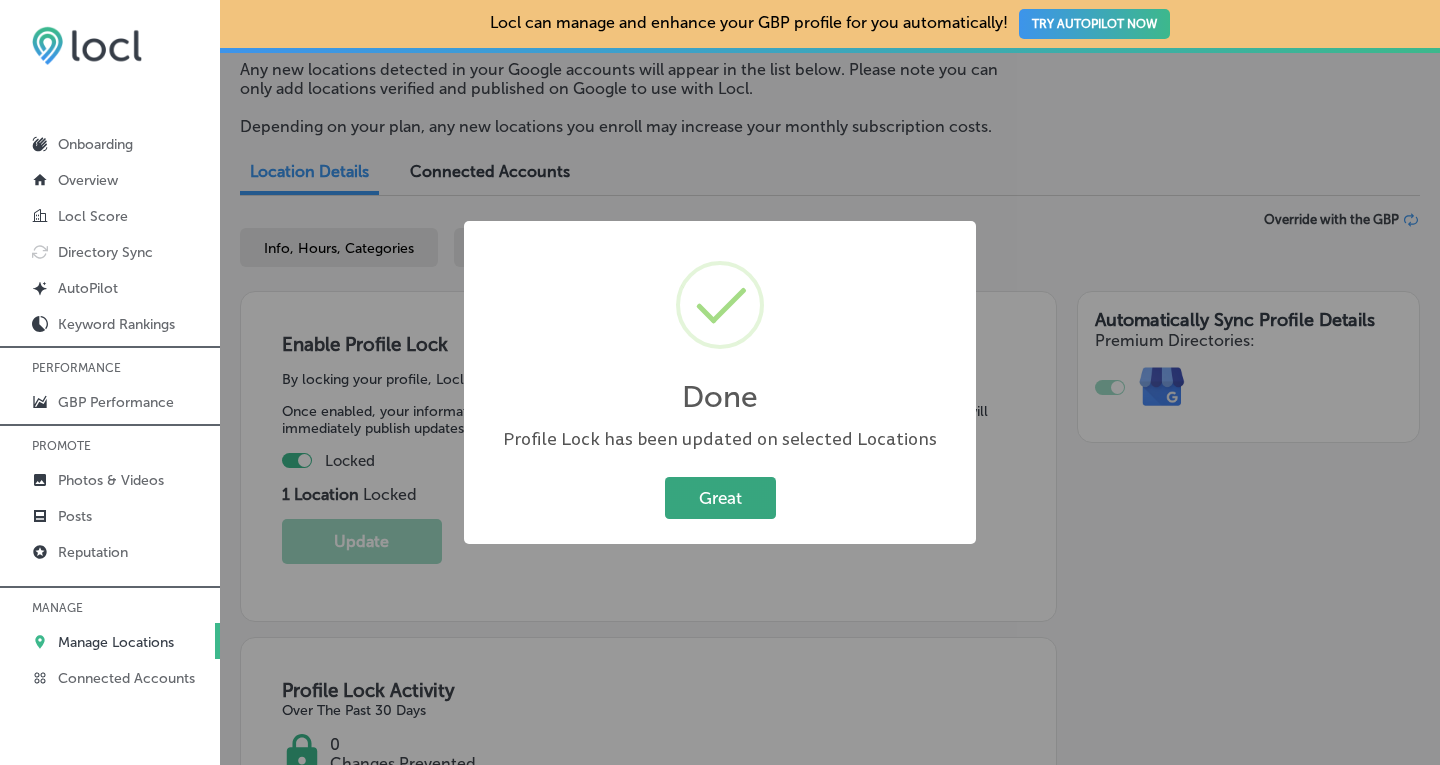 click on "Great" at bounding box center (720, 497) 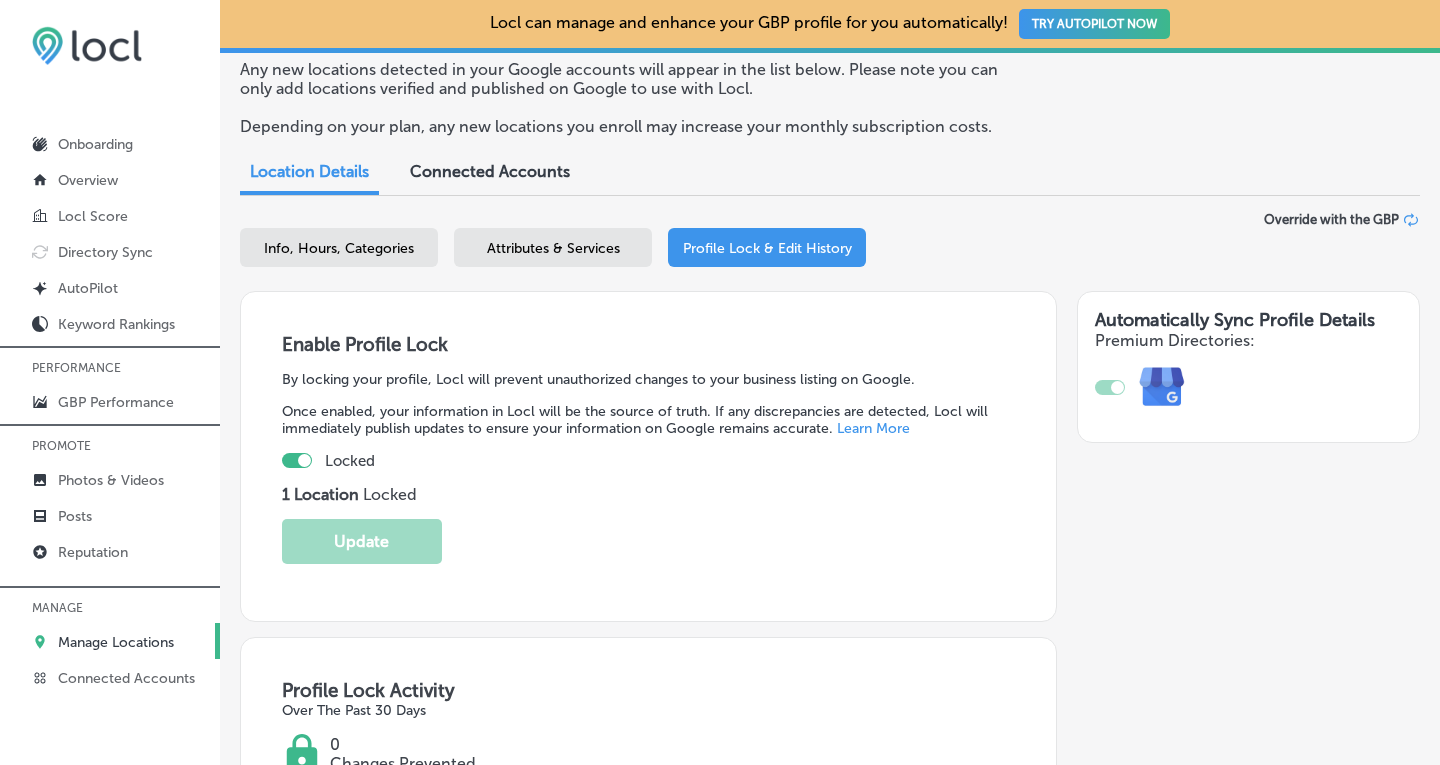 click on "Info, Hours, Categories" at bounding box center (339, 248) 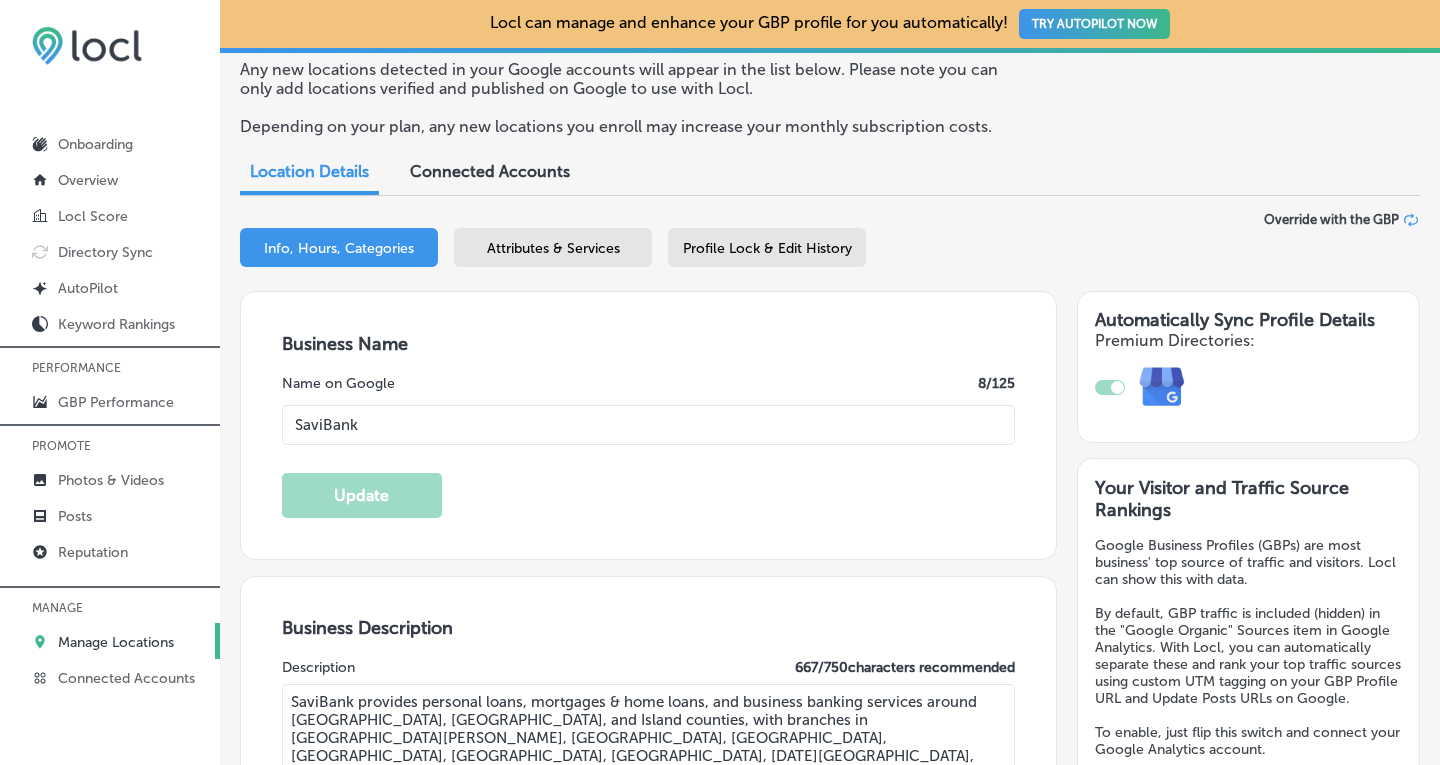 click on "Manage Locations" at bounding box center [116, 642] 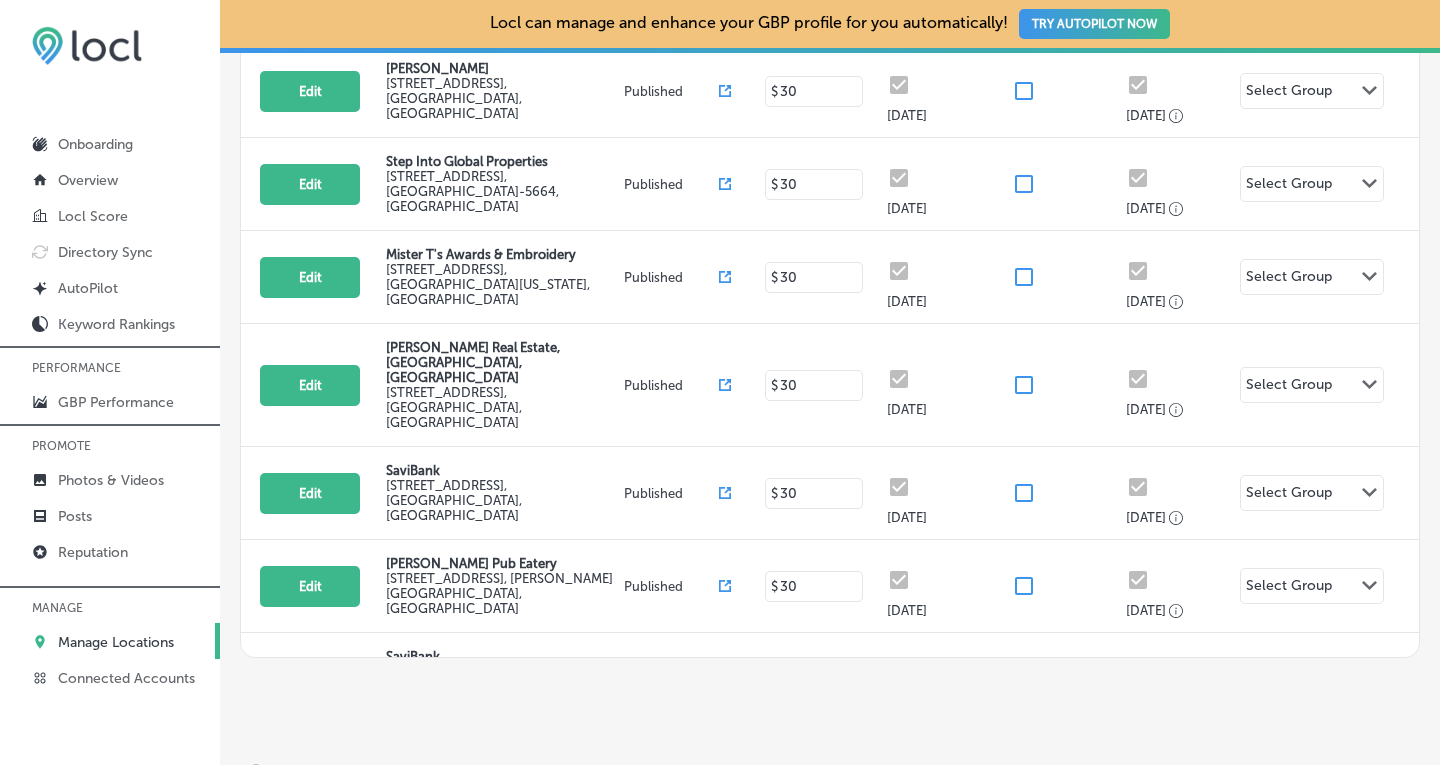 scroll, scrollTop: 523, scrollLeft: 0, axis: vertical 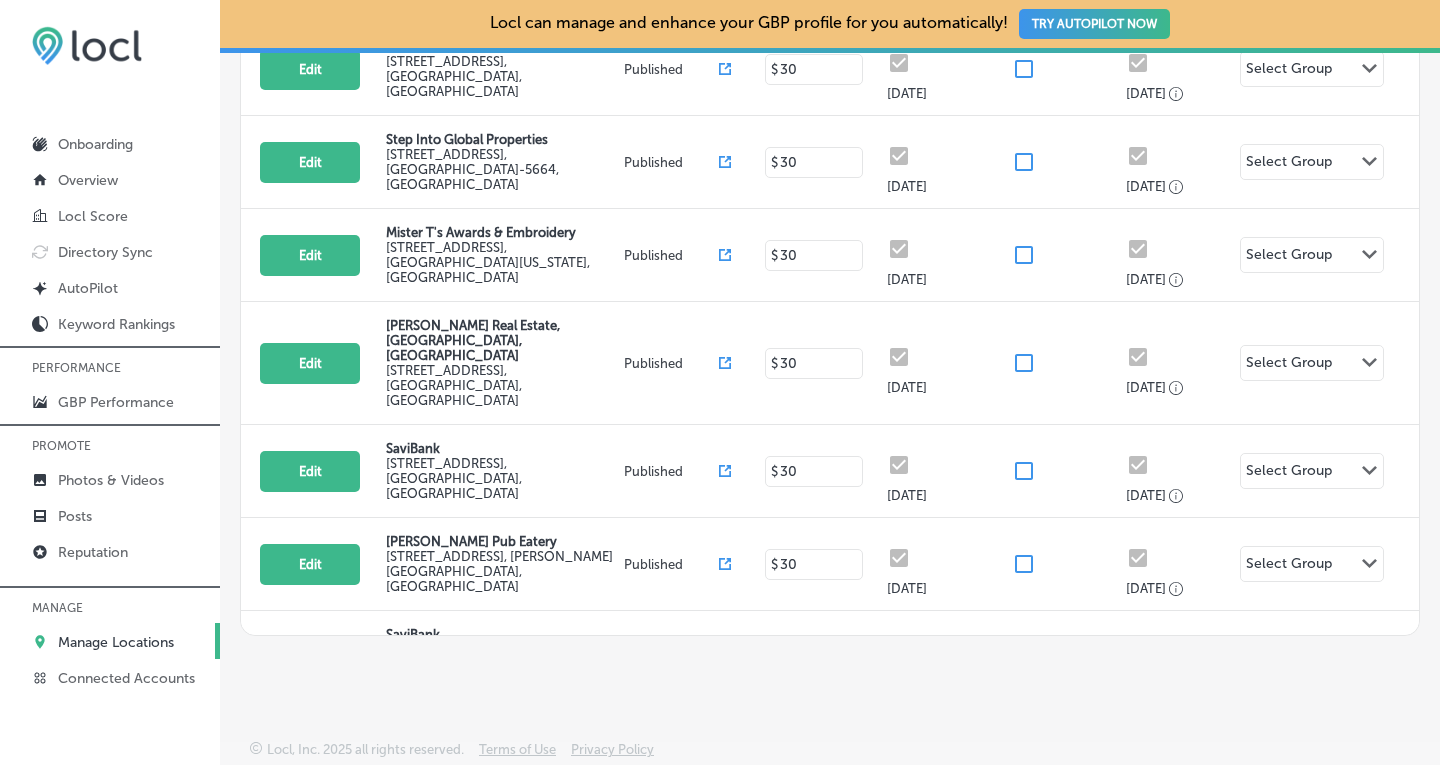click on "Edit SaviBank [STREET_ADDRESS][PERSON_NAME] Published $ [DATE], [DATE], 2025
Select Group
Path
Created with Sketch." at bounding box center (830, 750) 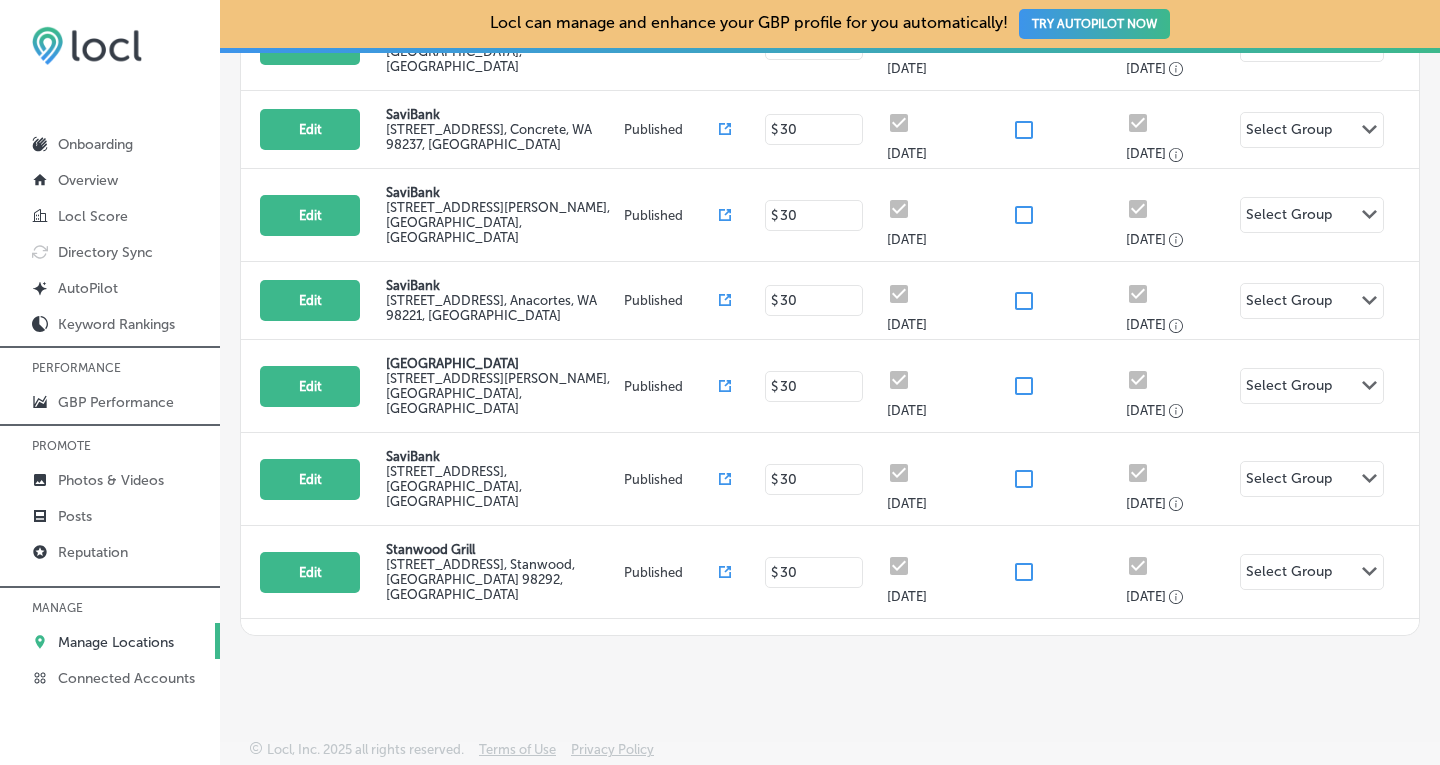 scroll, scrollTop: 1039, scrollLeft: 0, axis: vertical 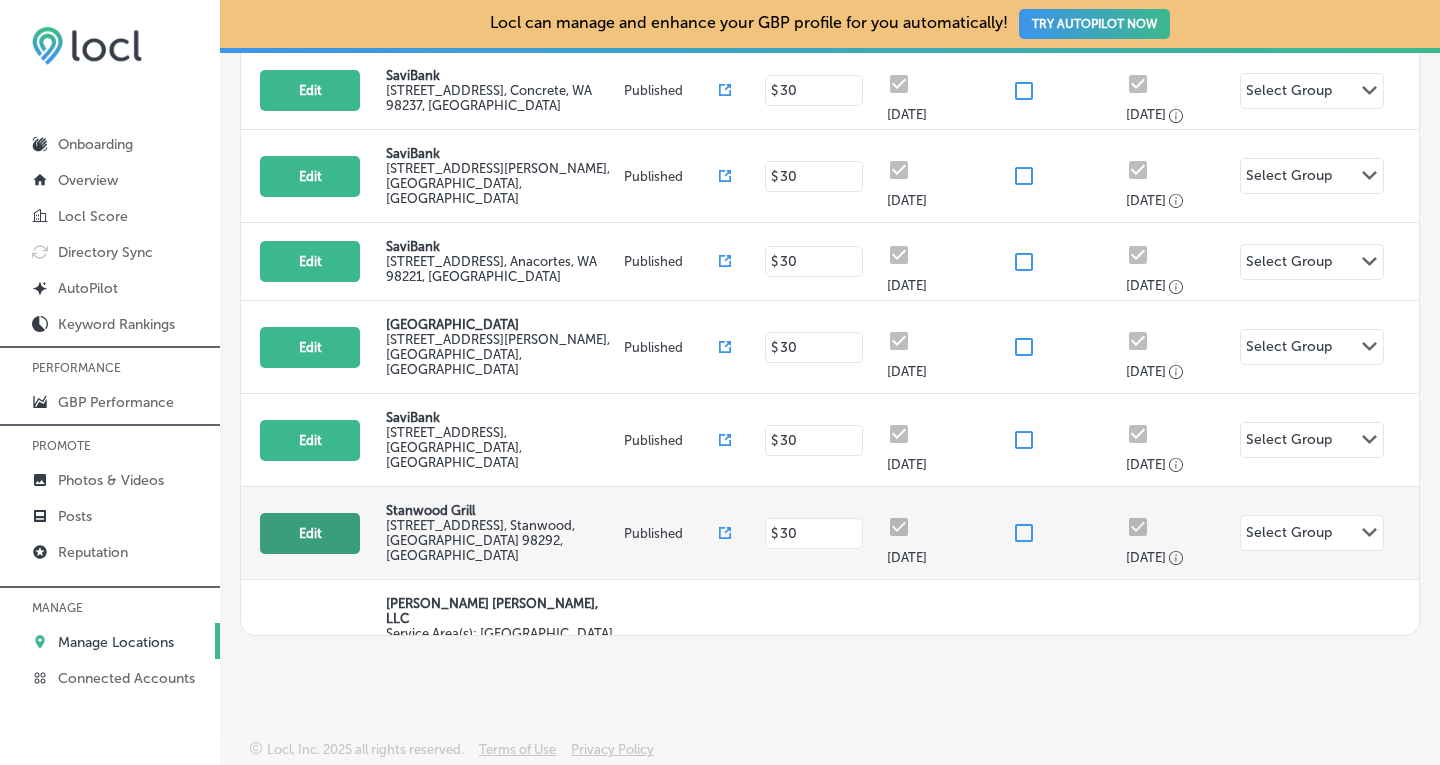 click on "Edit" at bounding box center (310, 533) 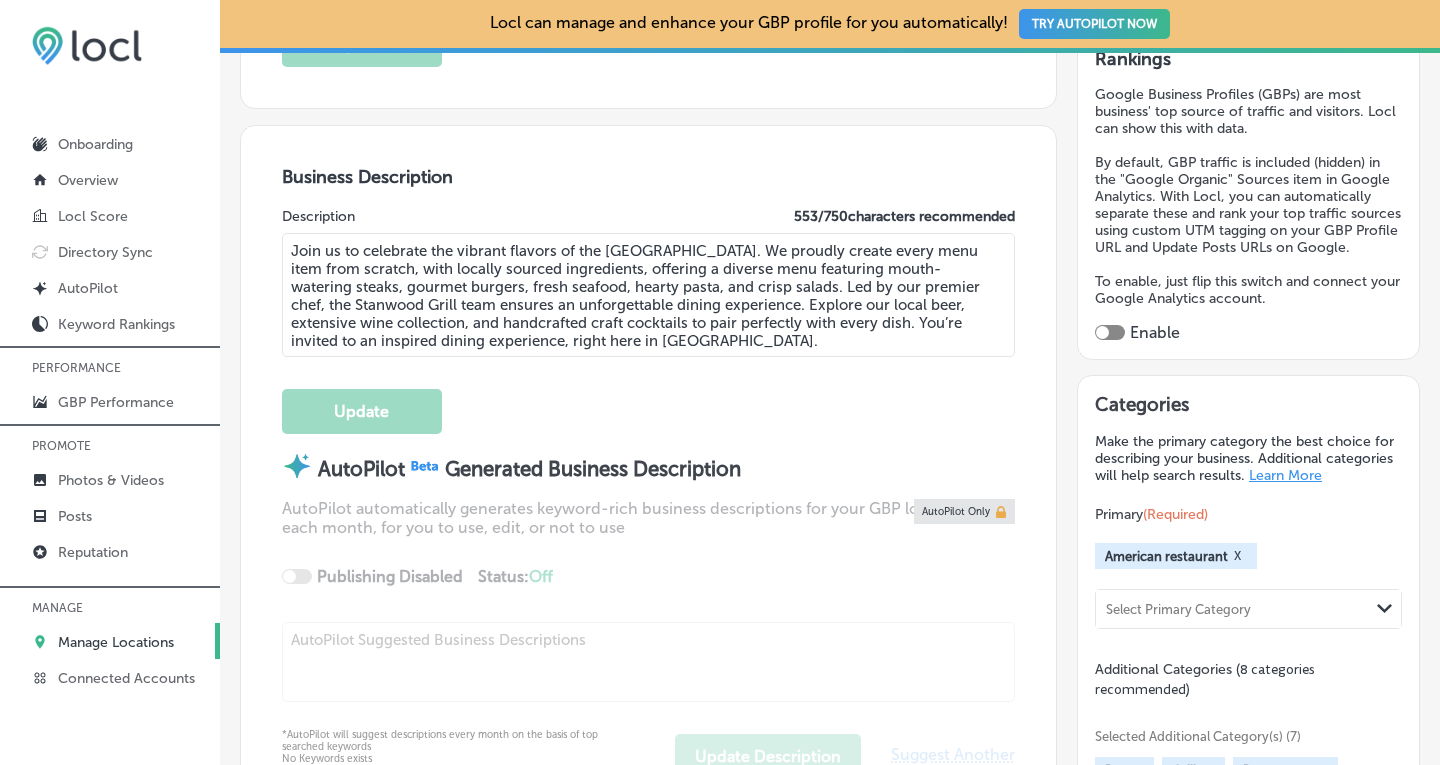 click at bounding box center (1110, 332) 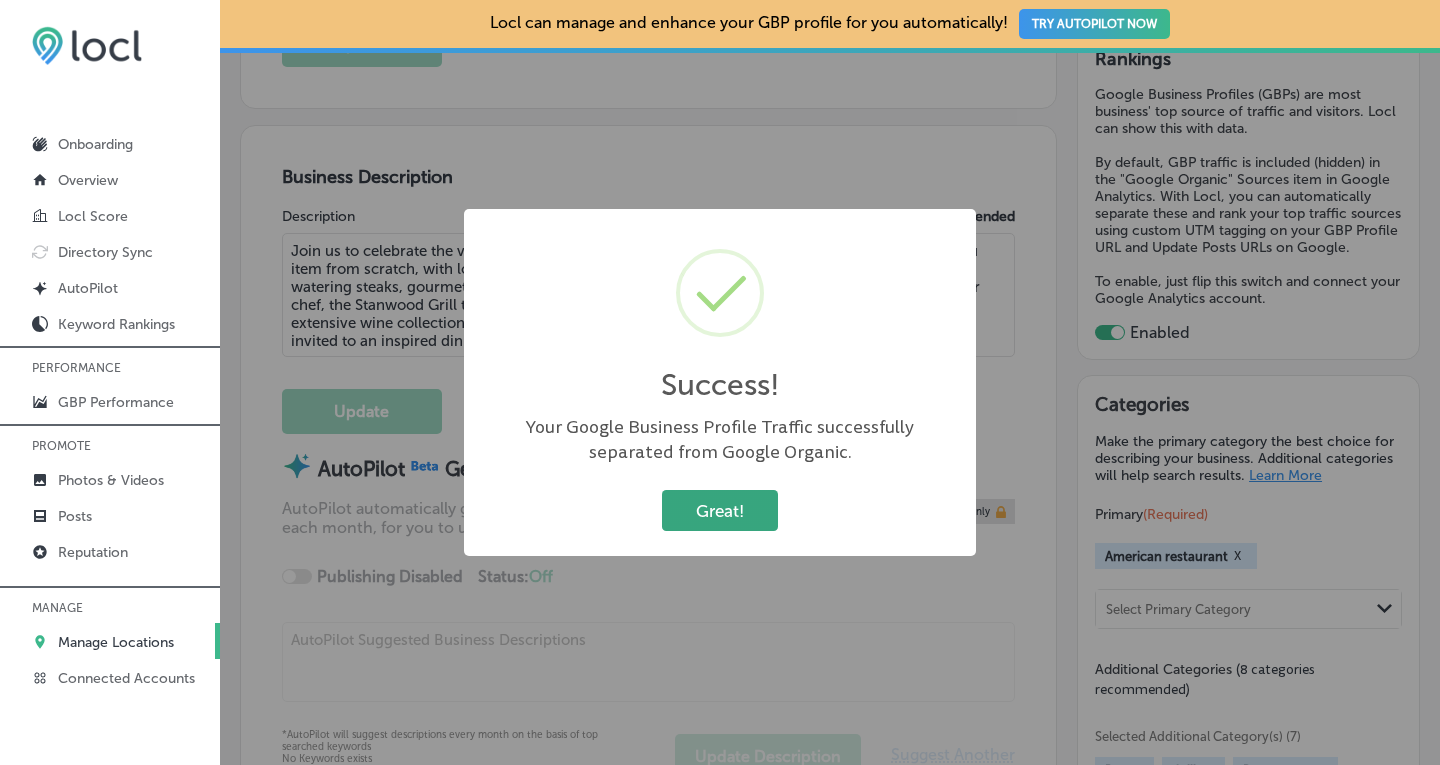 click on "Great!" at bounding box center (720, 510) 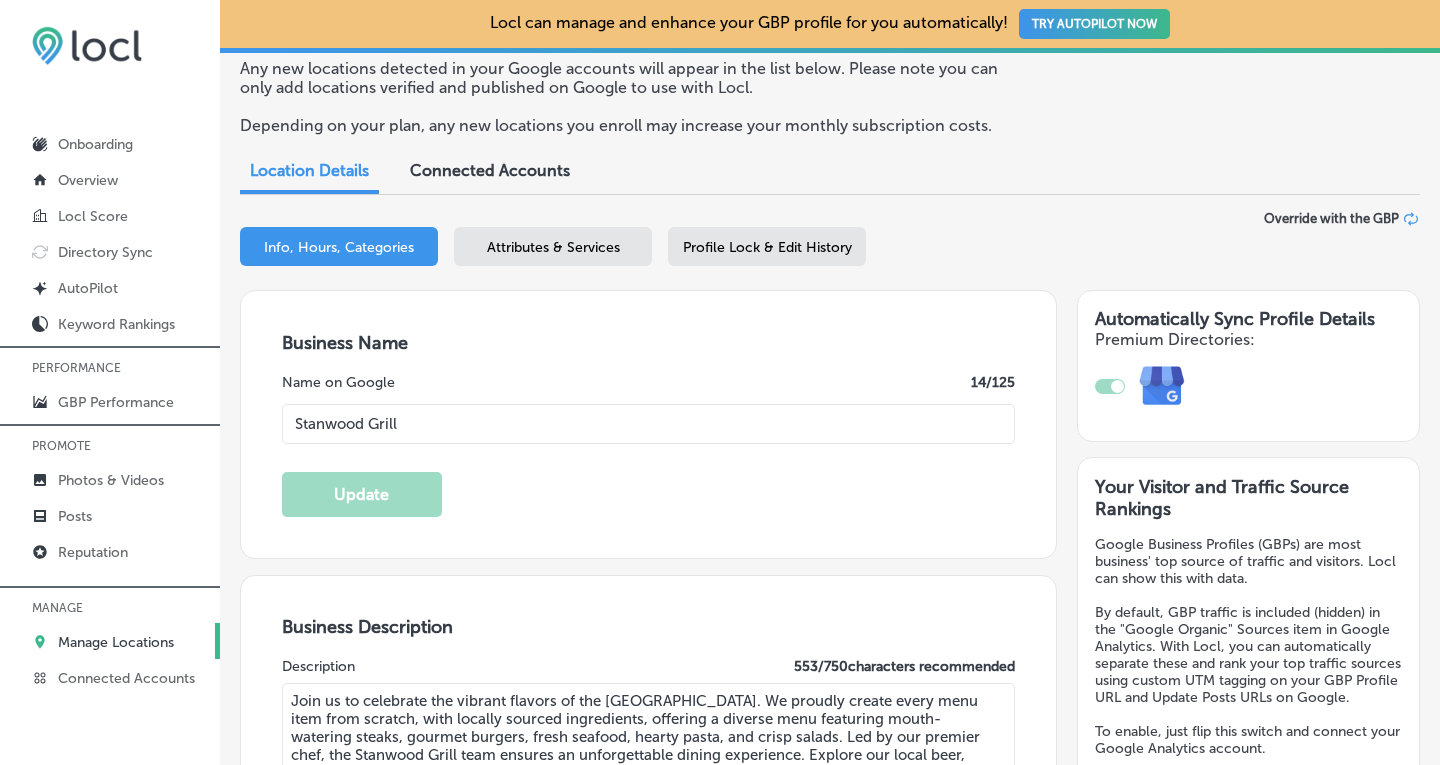 scroll, scrollTop: 94, scrollLeft: 0, axis: vertical 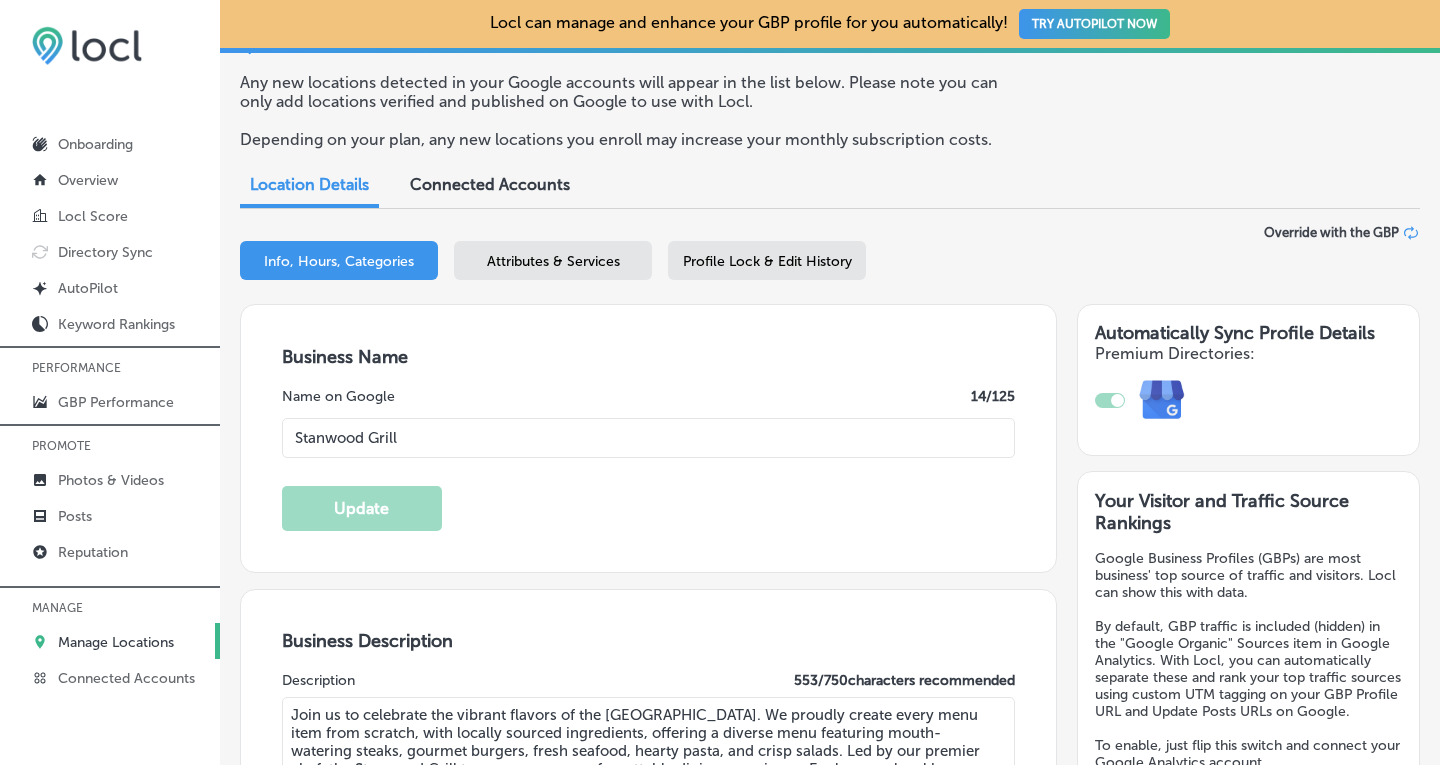 click on "Profile Lock & Edit History" at bounding box center [767, 261] 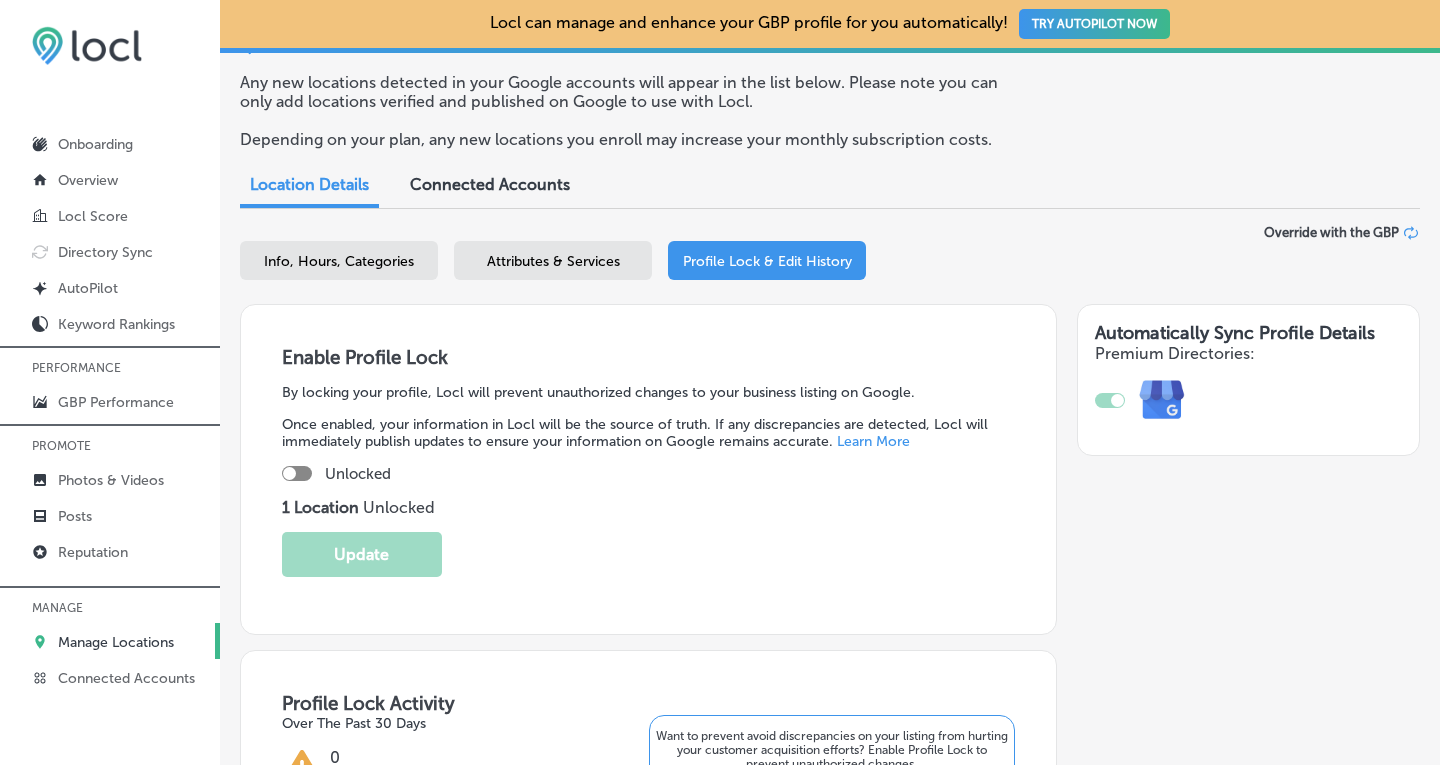 click at bounding box center (297, 473) 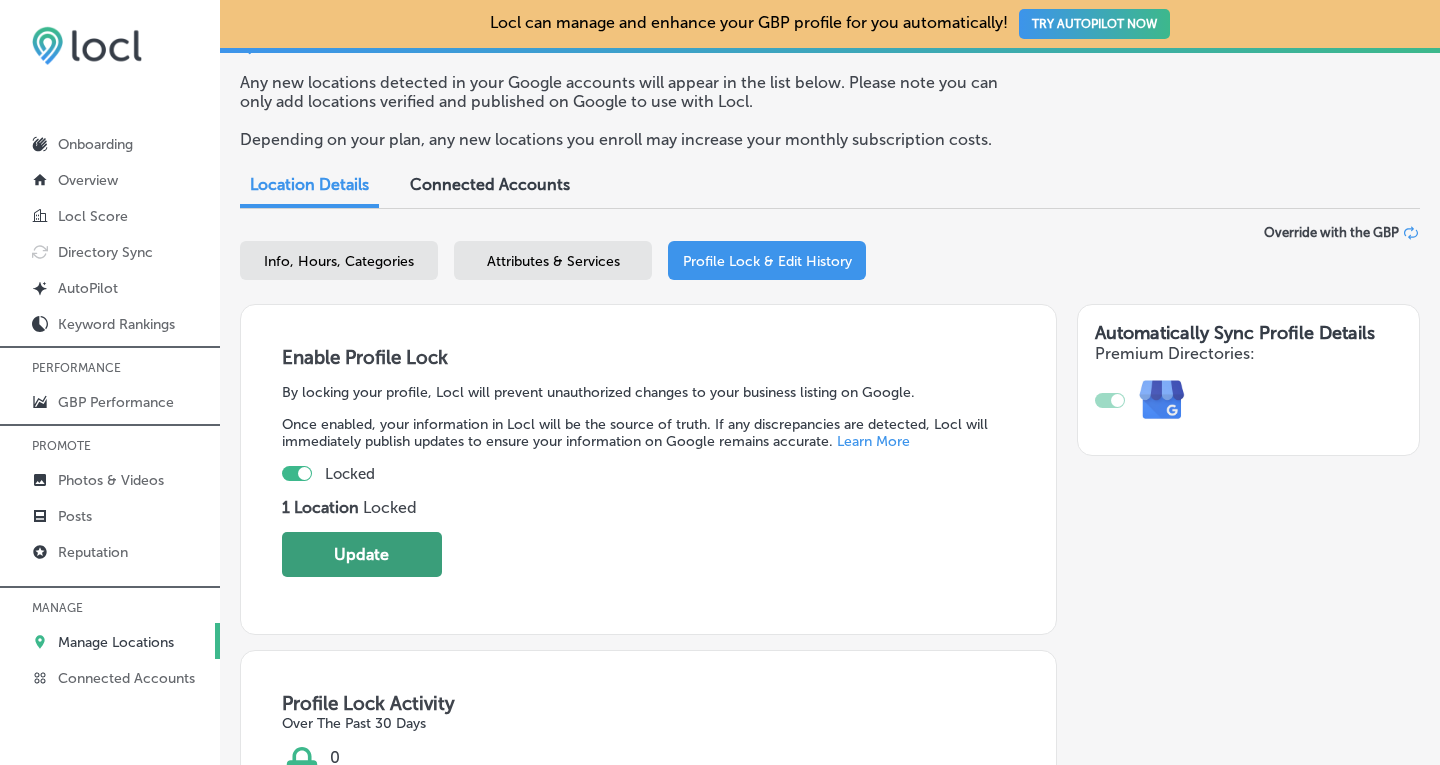 click on "Update" at bounding box center [362, 554] 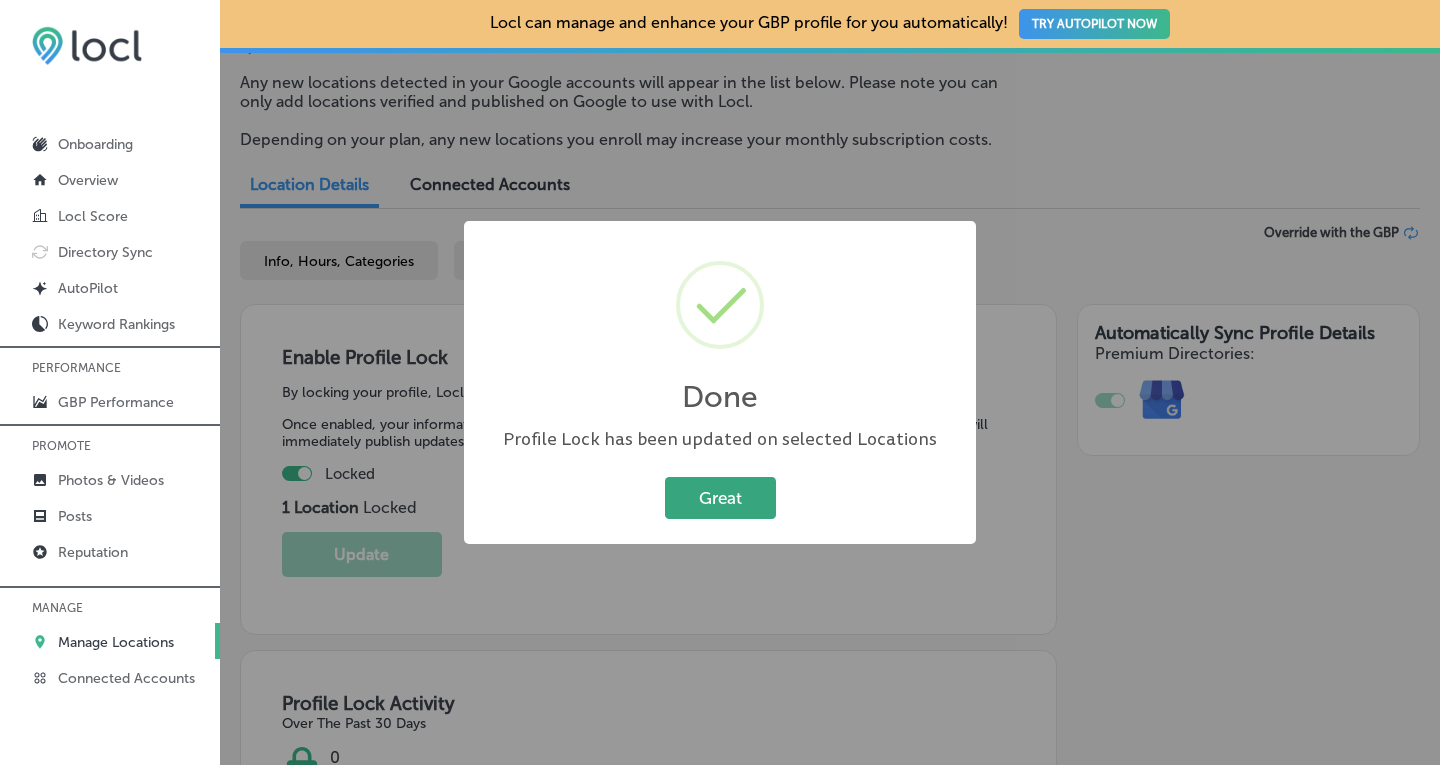 click on "Great" at bounding box center [720, 497] 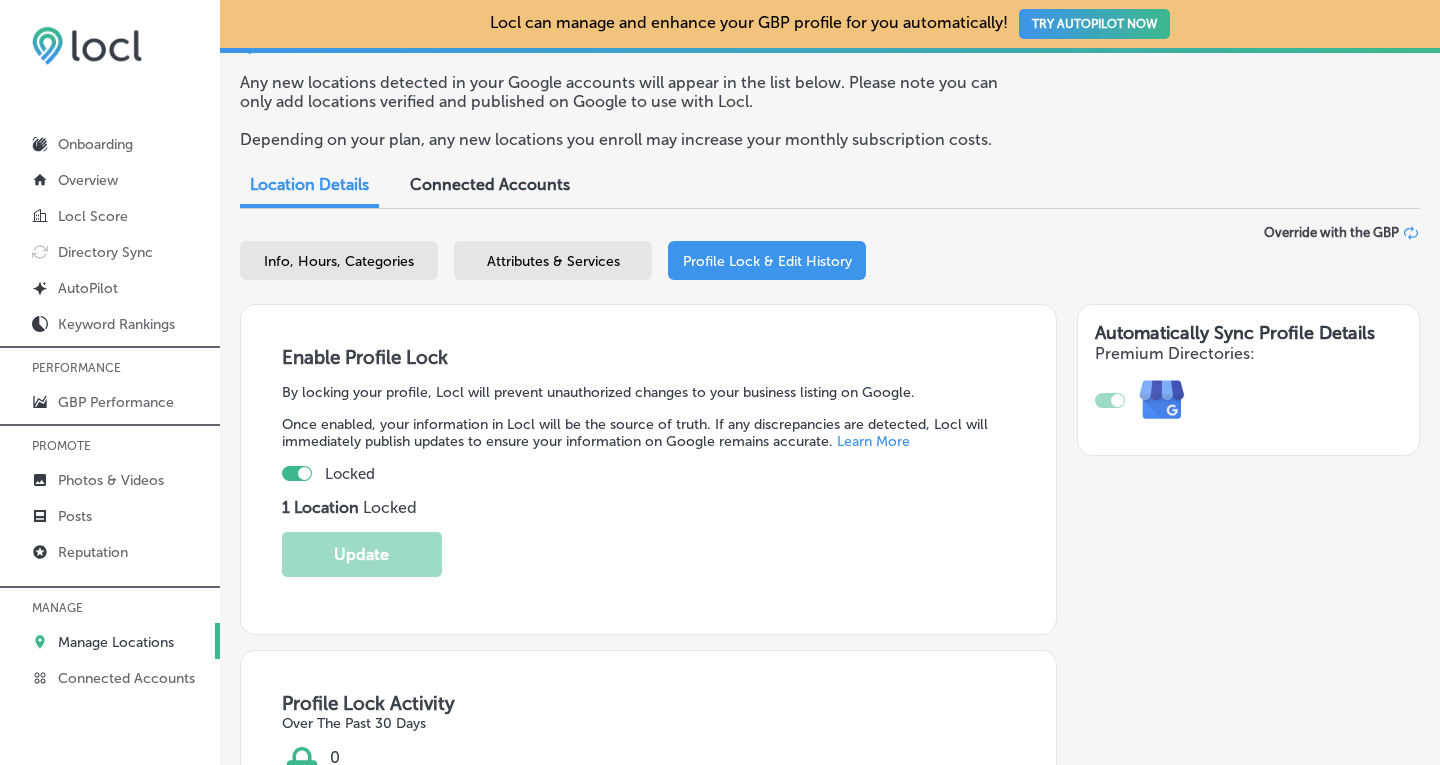 click on "Manage Locations" at bounding box center (116, 642) 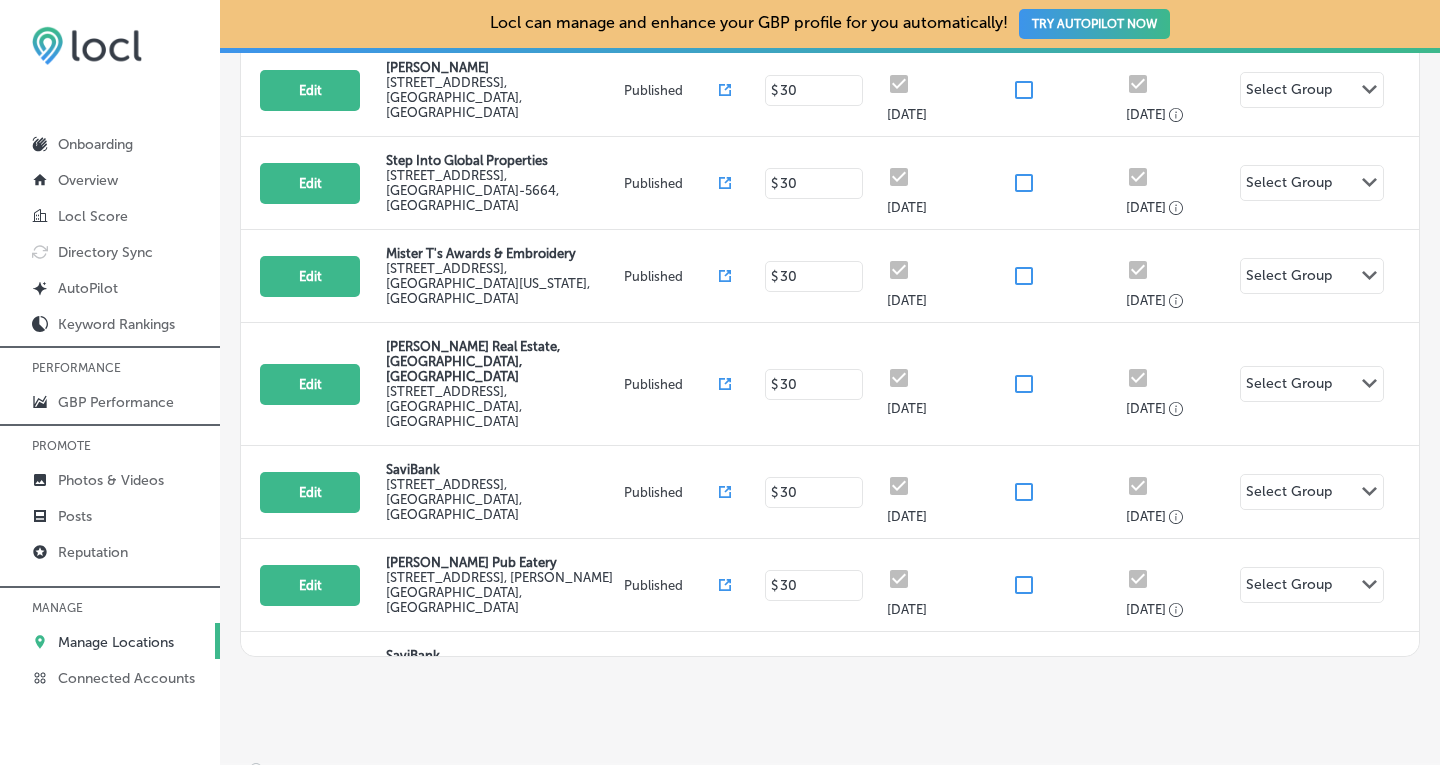 scroll, scrollTop: 523, scrollLeft: 0, axis: vertical 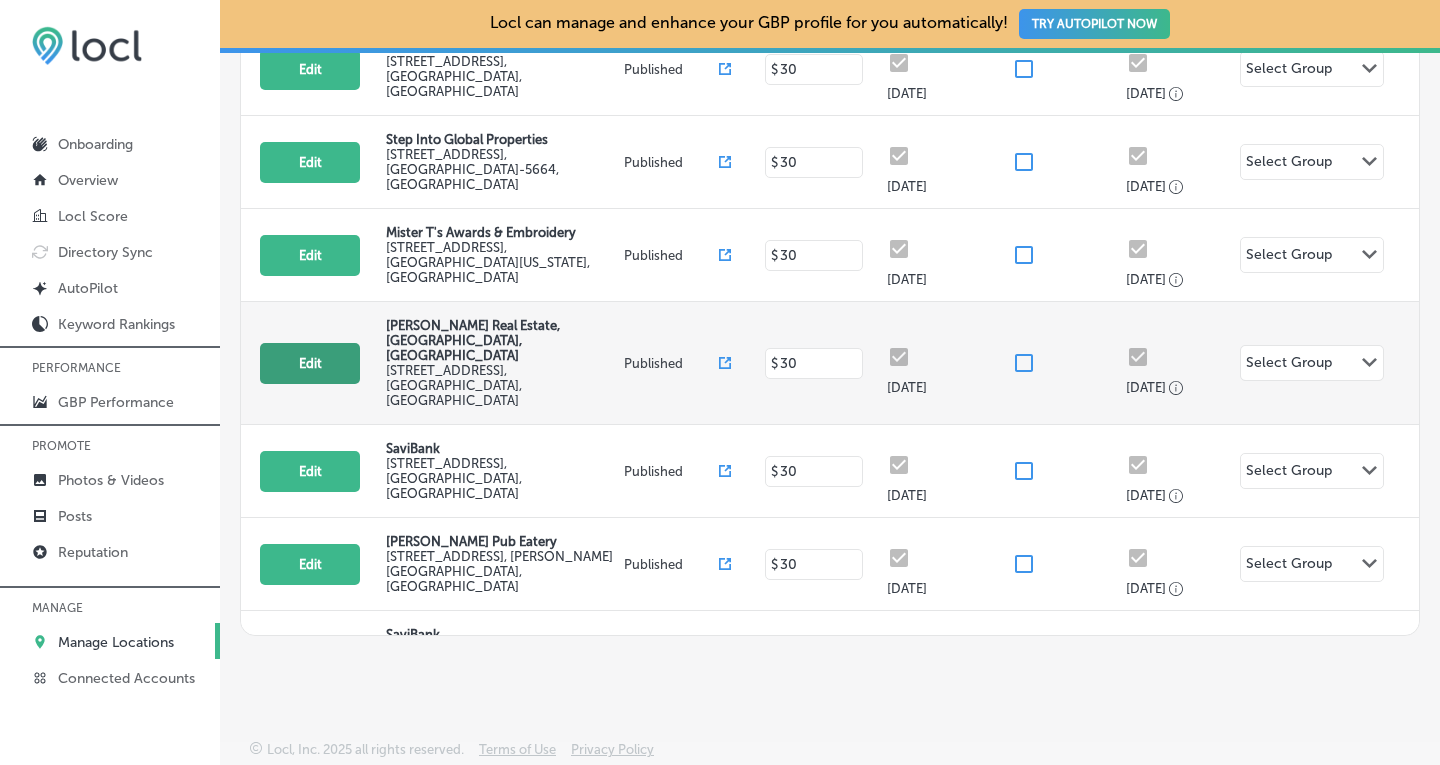 click on "Edit" at bounding box center [310, 363] 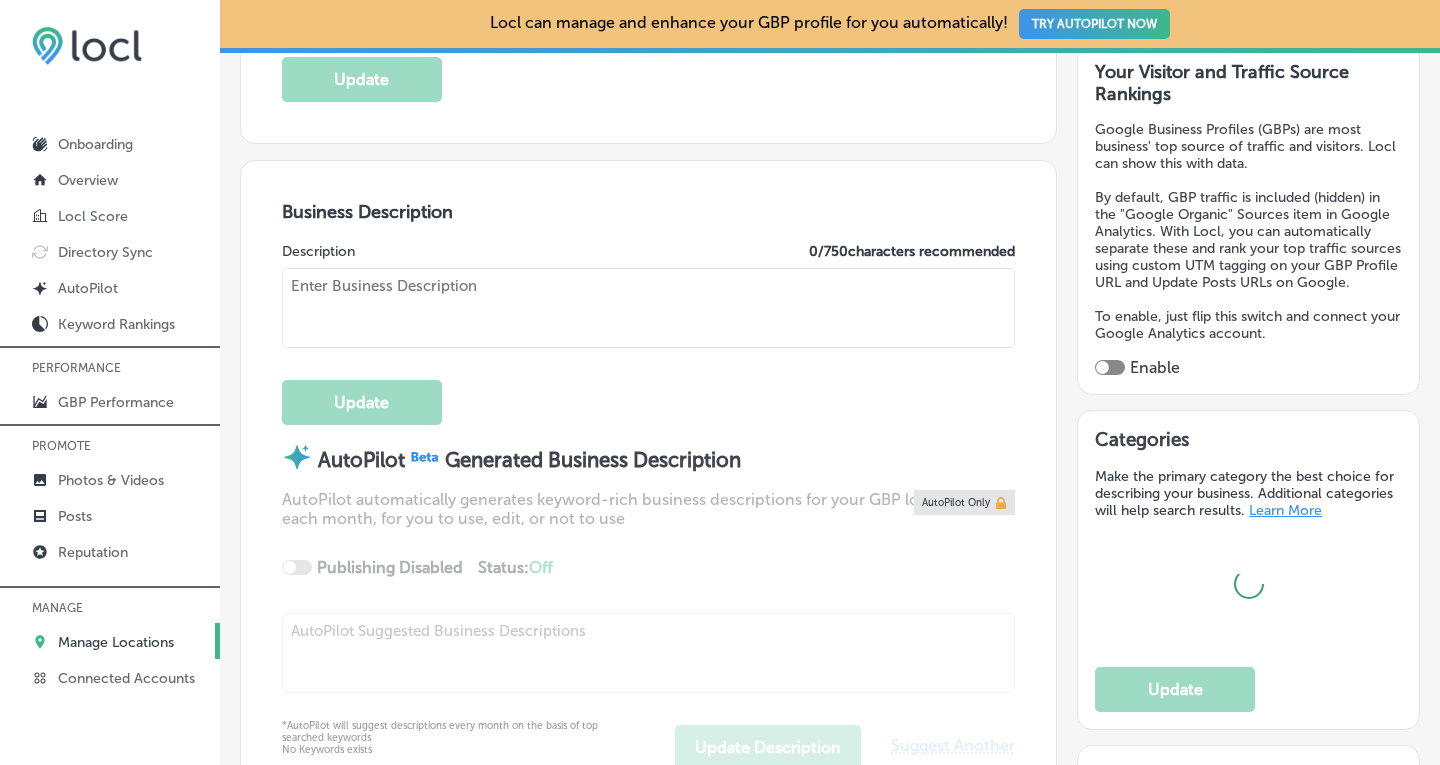 scroll, scrollTop: 558, scrollLeft: 0, axis: vertical 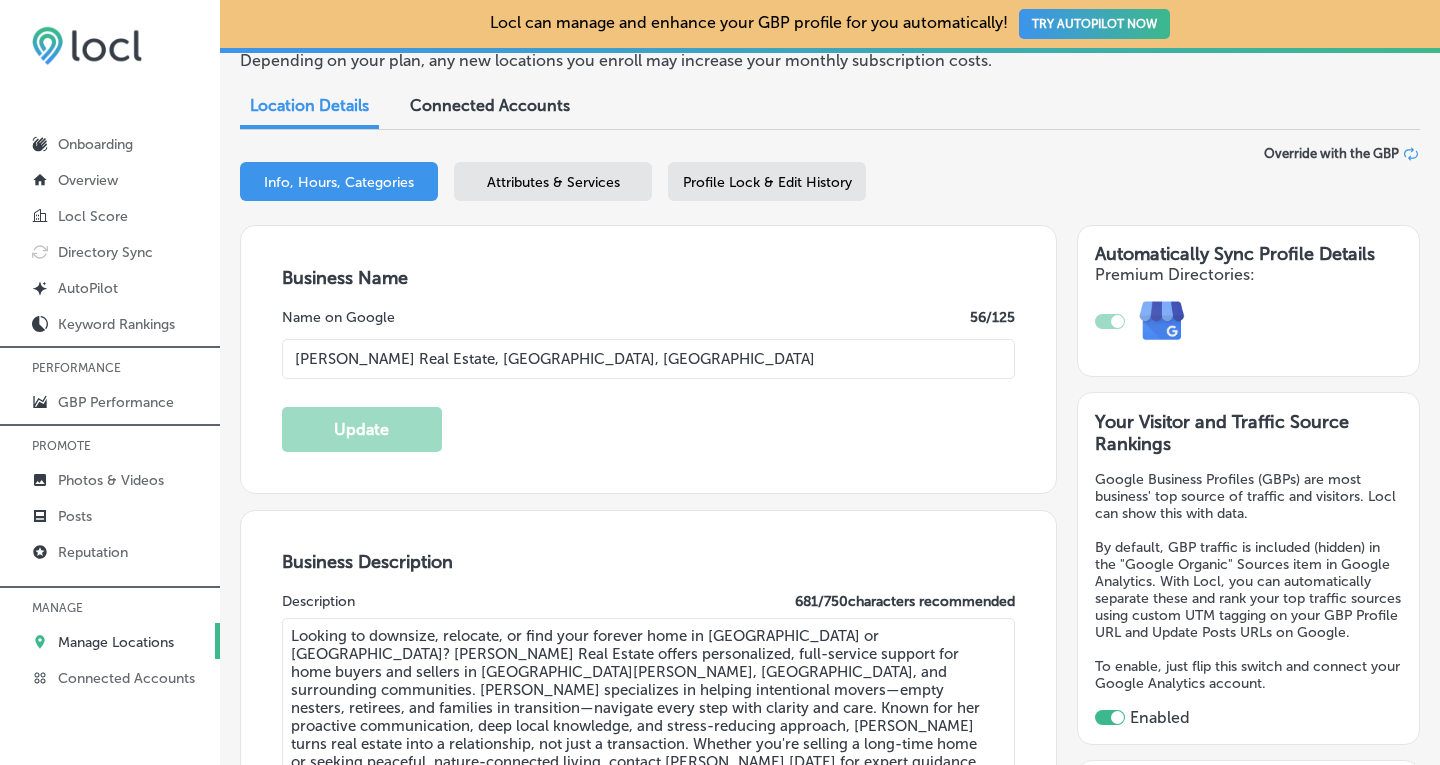 click on "Profile Lock & Edit History" at bounding box center (767, 182) 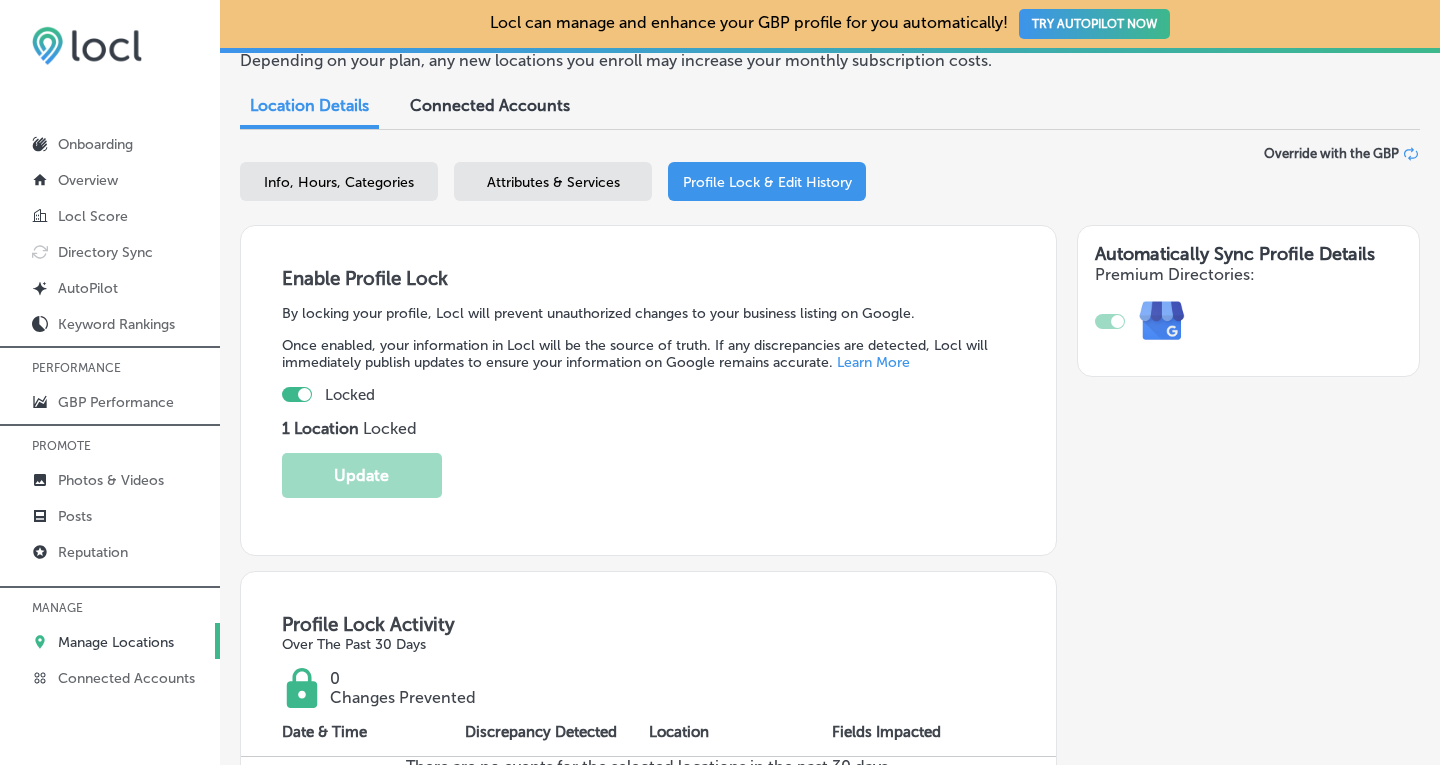 click on "Manage Locations" at bounding box center (116, 642) 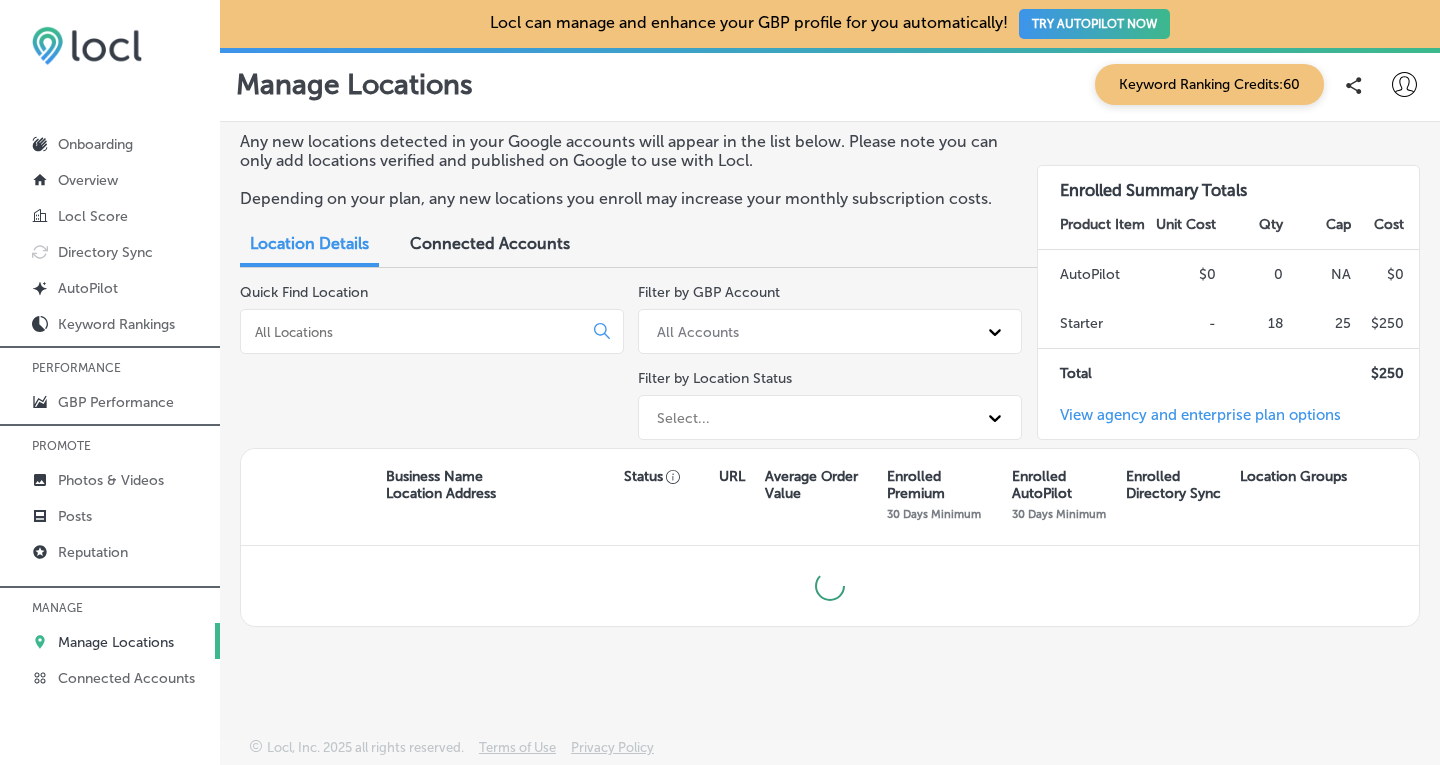 scroll, scrollTop: 0, scrollLeft: 0, axis: both 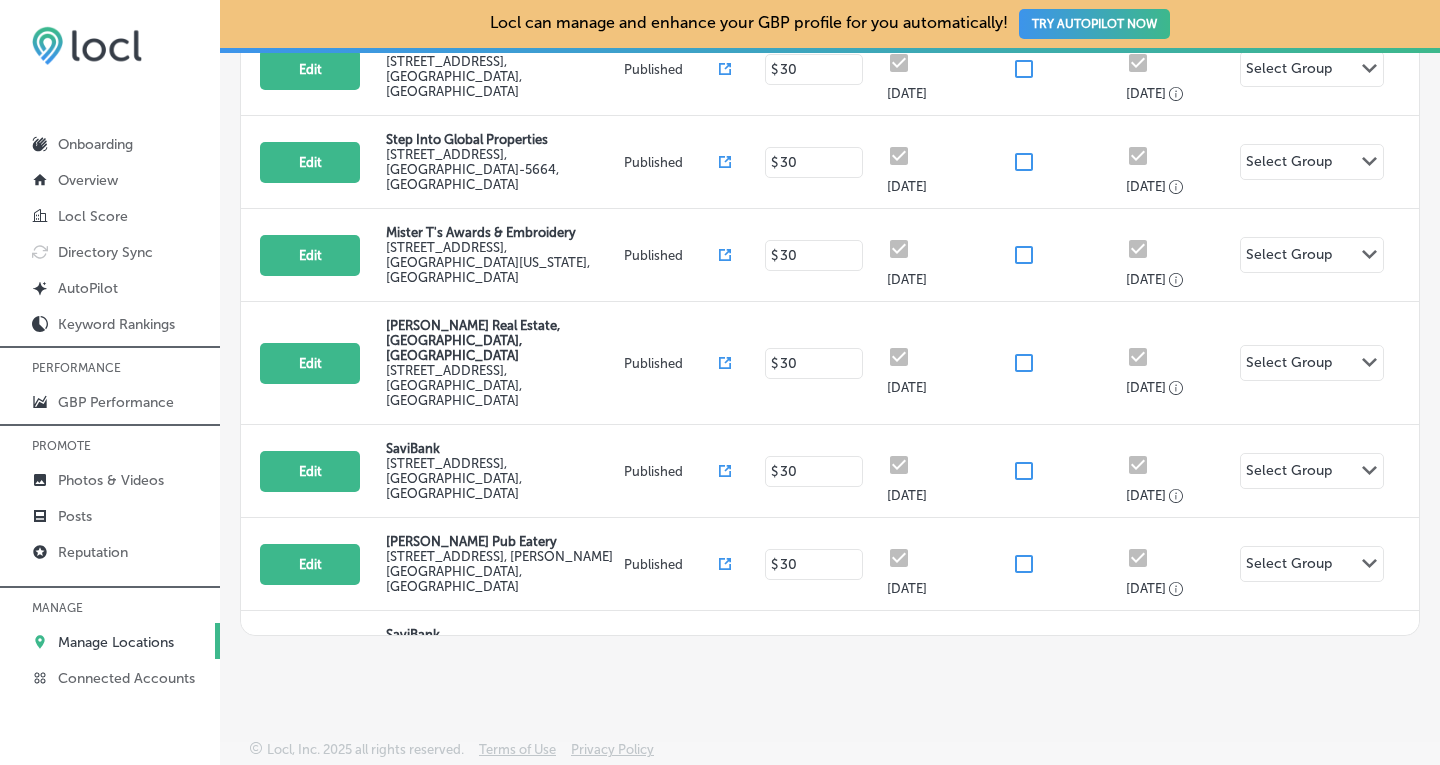 click on "SaviBank" at bounding box center (502, 727) 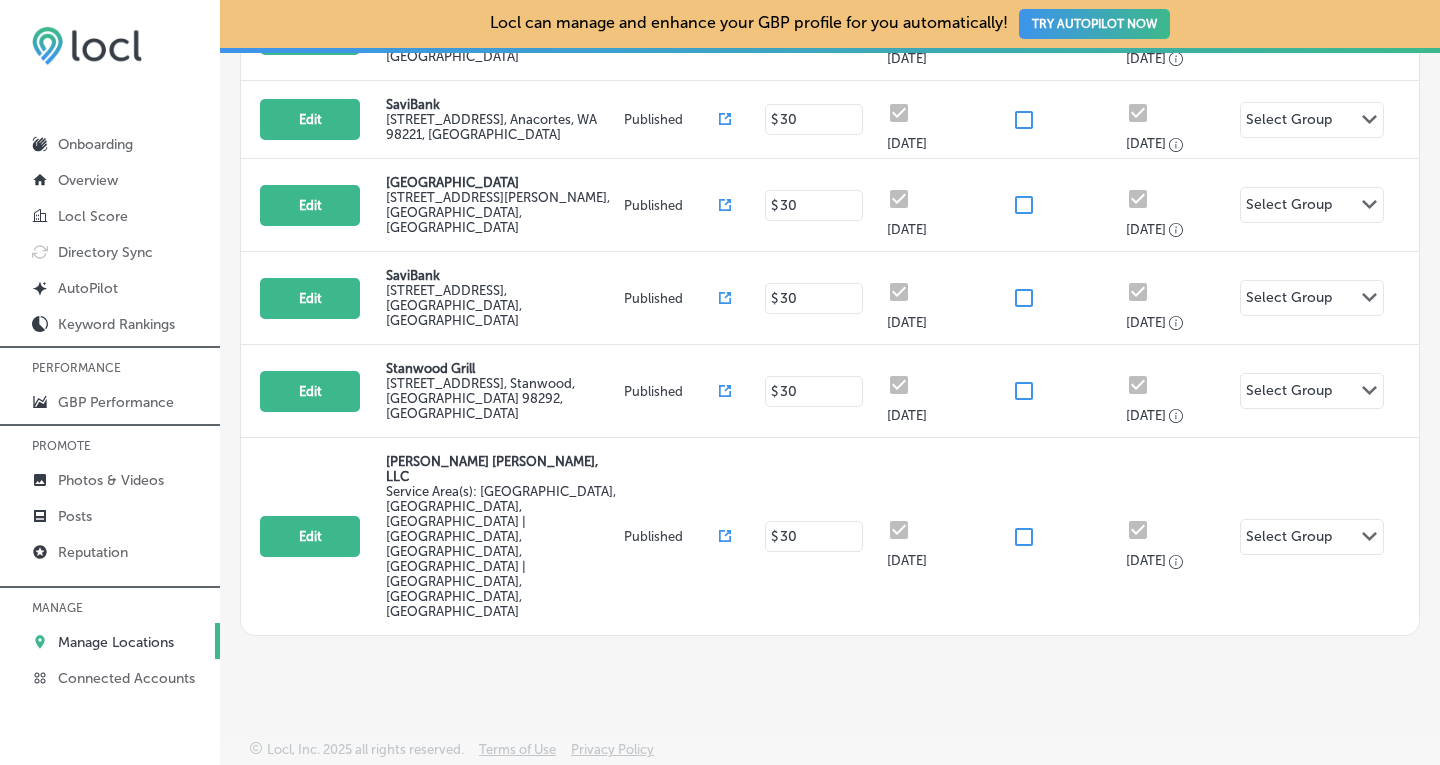 scroll, scrollTop: 1162, scrollLeft: 0, axis: vertical 